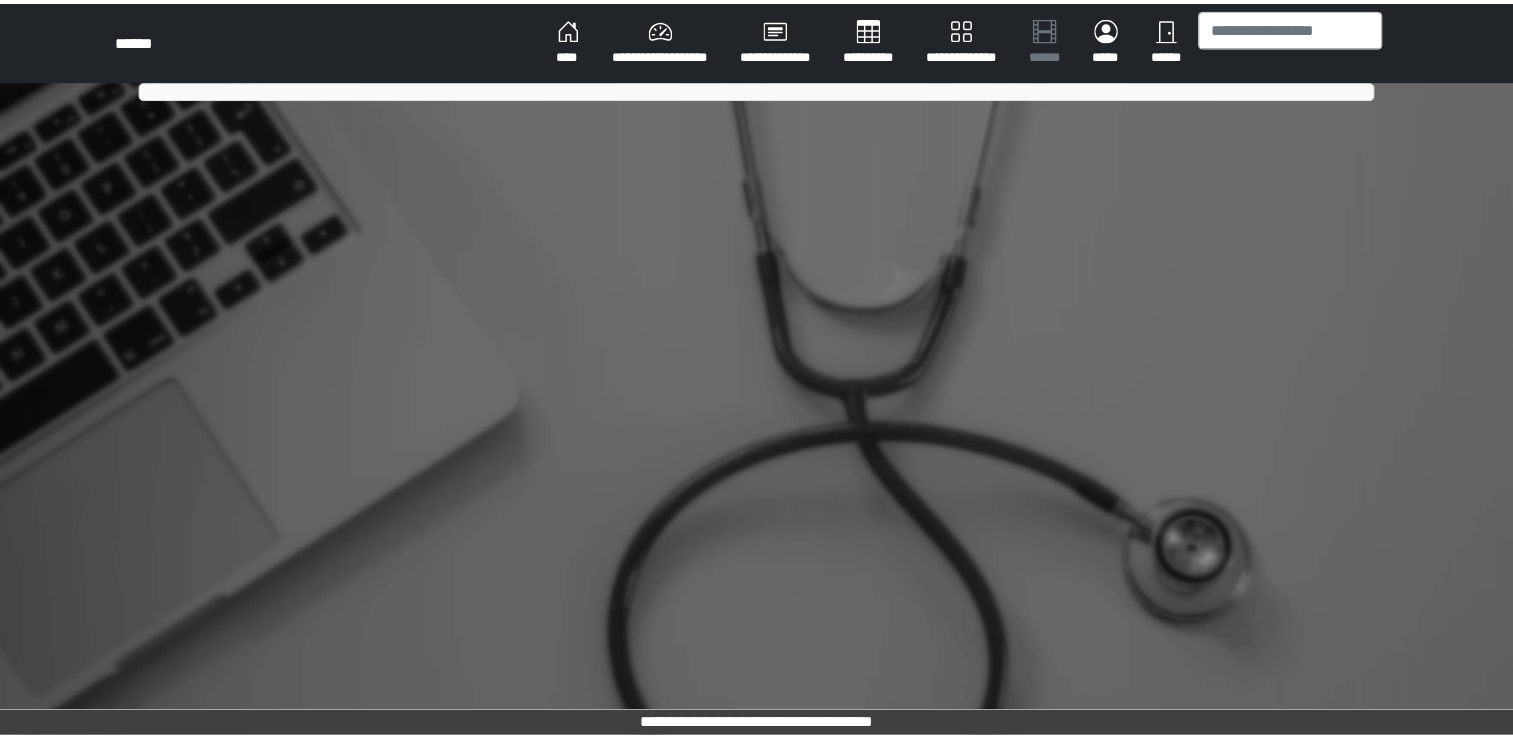 scroll, scrollTop: 0, scrollLeft: 0, axis: both 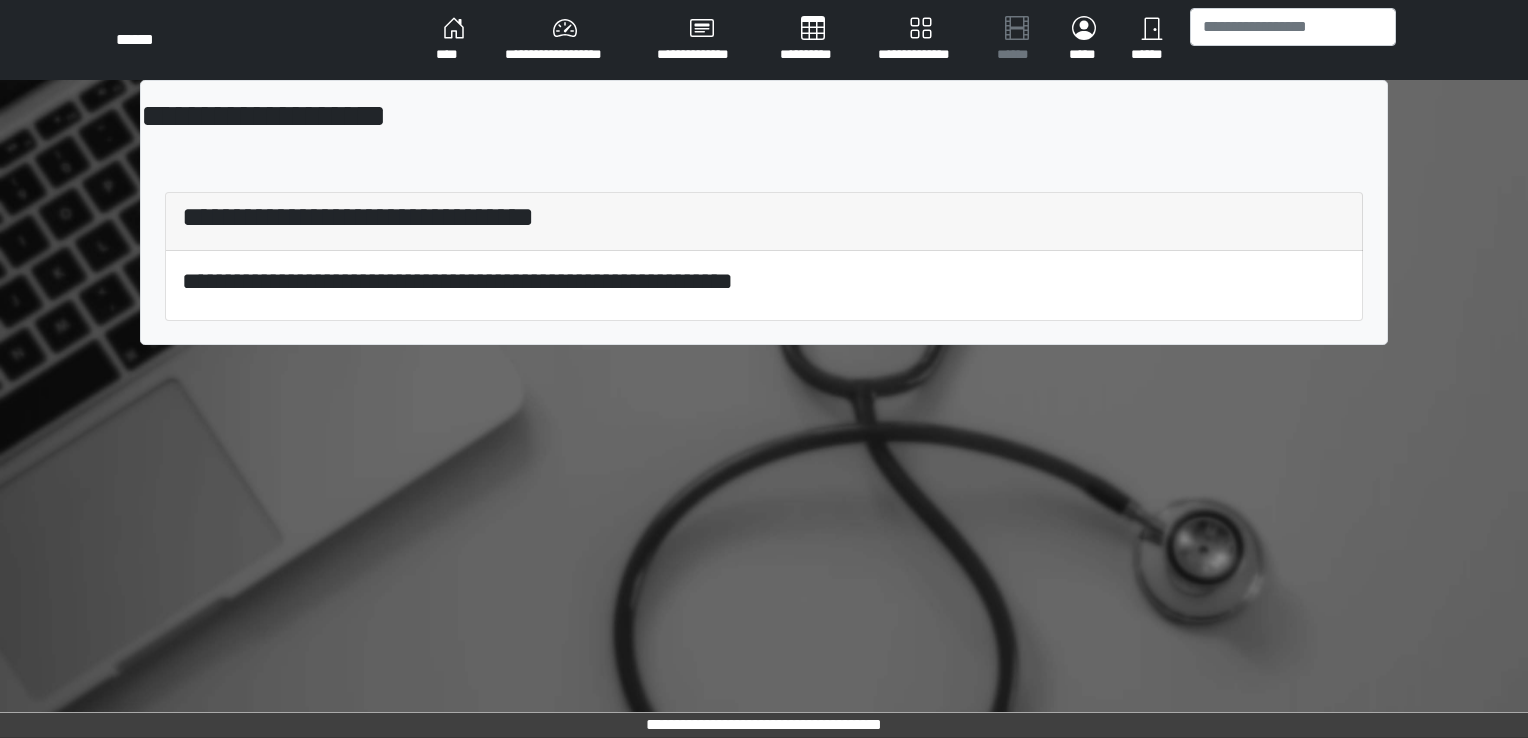 click on "****" at bounding box center [454, 40] 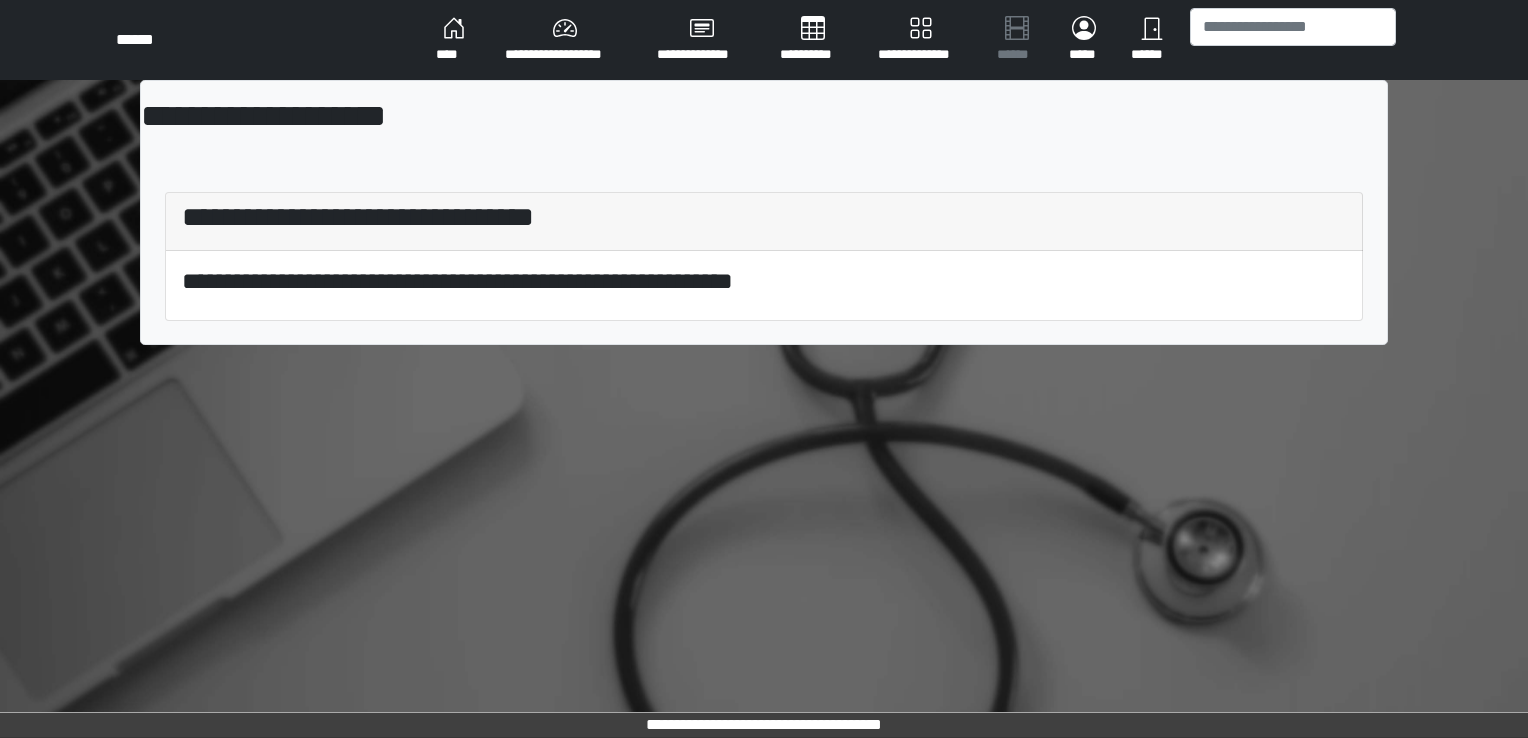 click on "****" at bounding box center [454, 40] 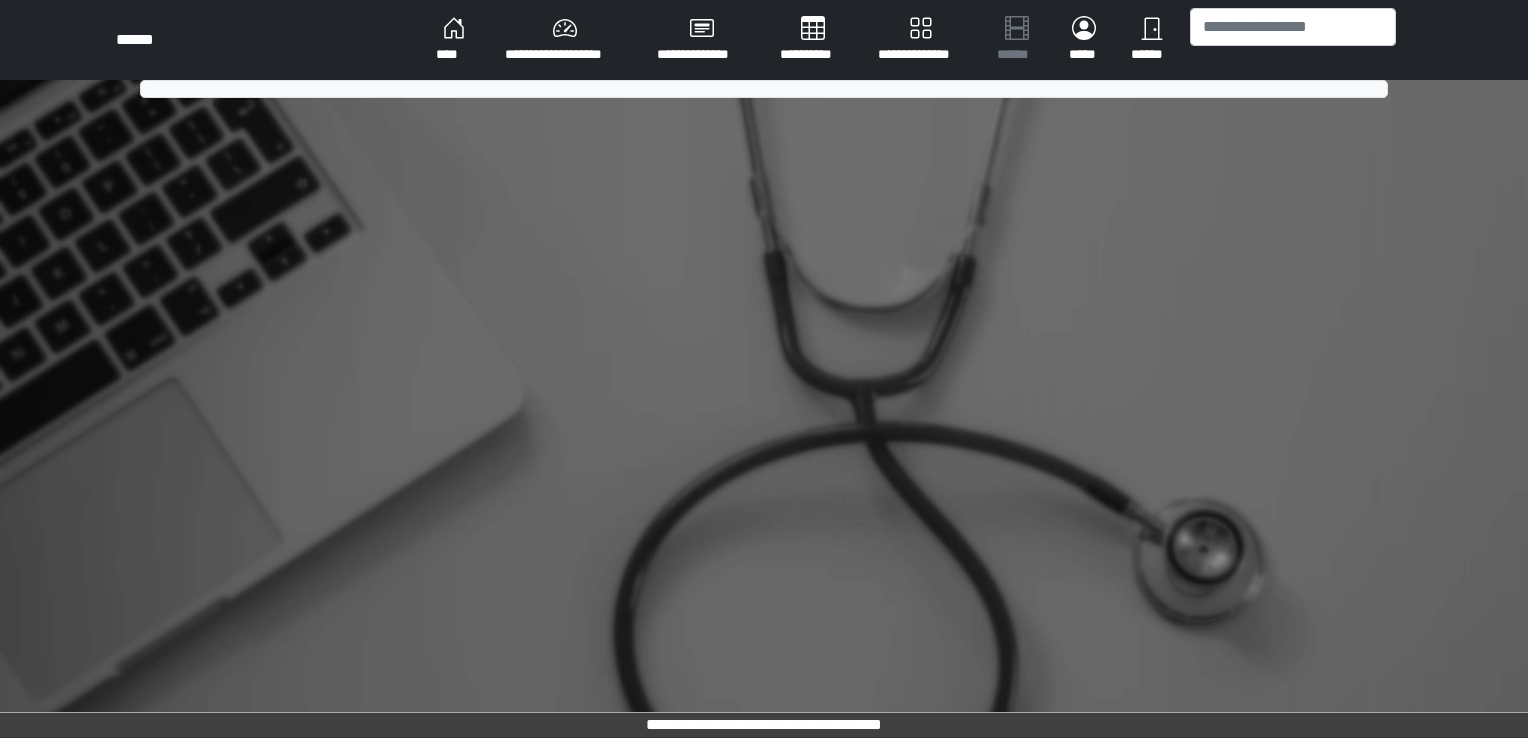 click on "****" at bounding box center (454, 40) 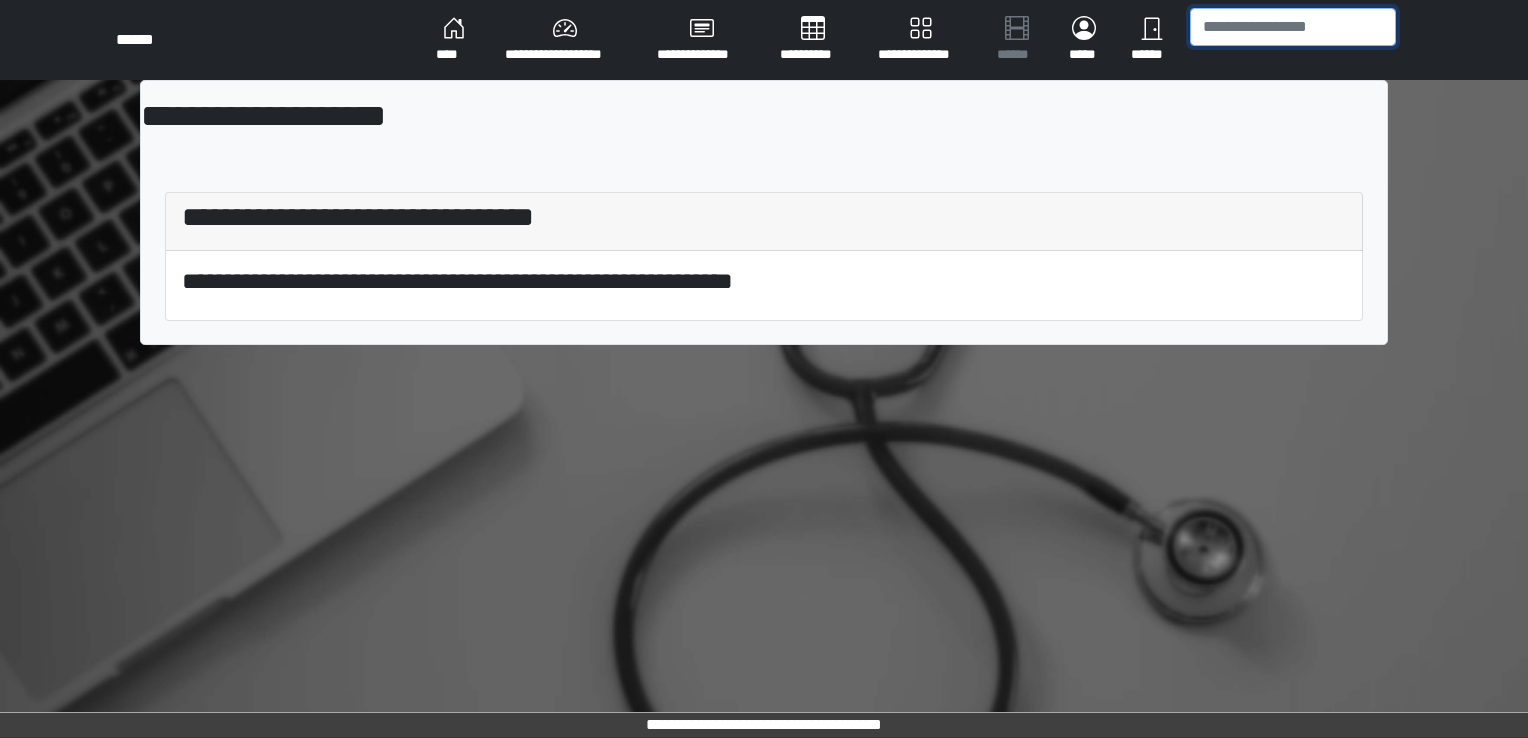 click at bounding box center (1293, 27) 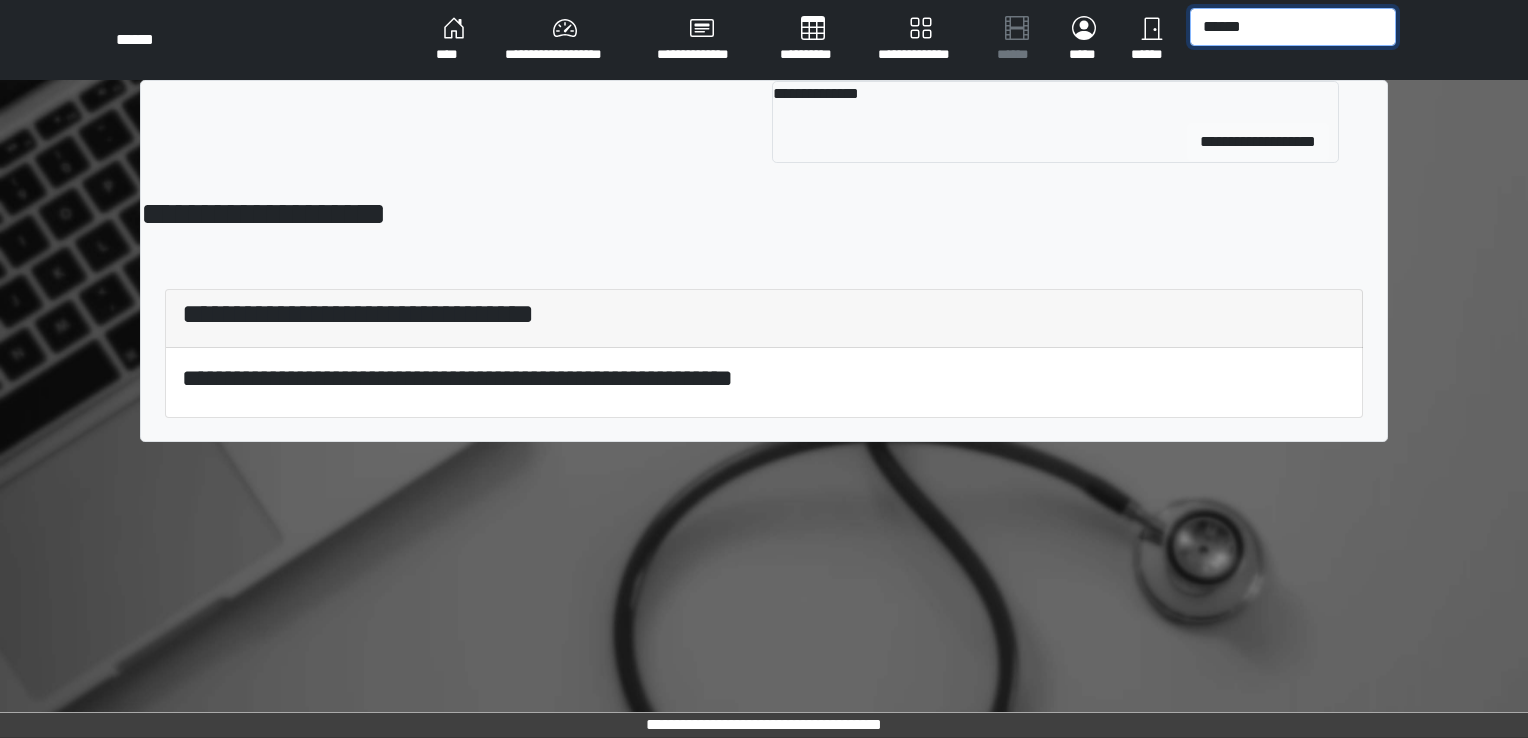 type on "******" 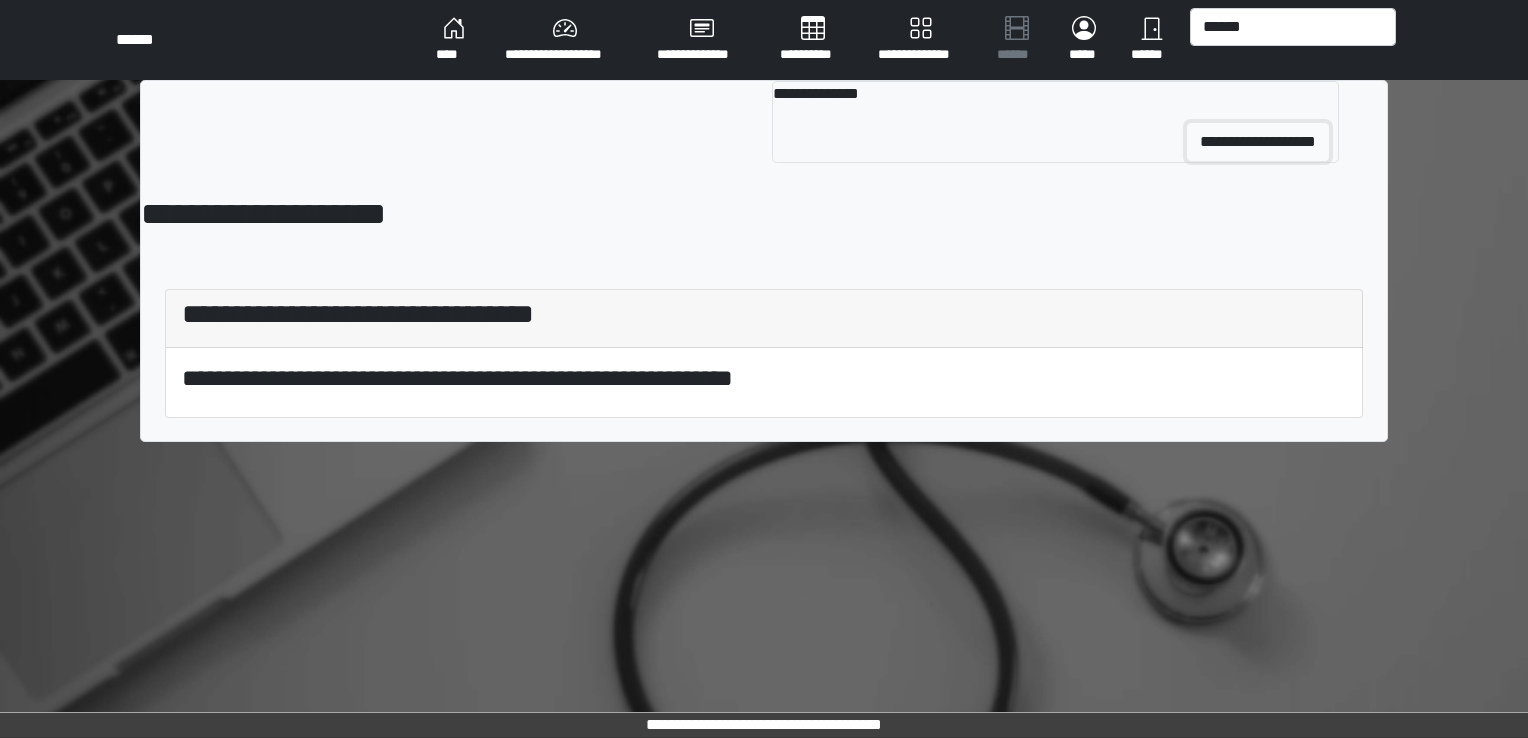 click on "**********" at bounding box center [1258, 142] 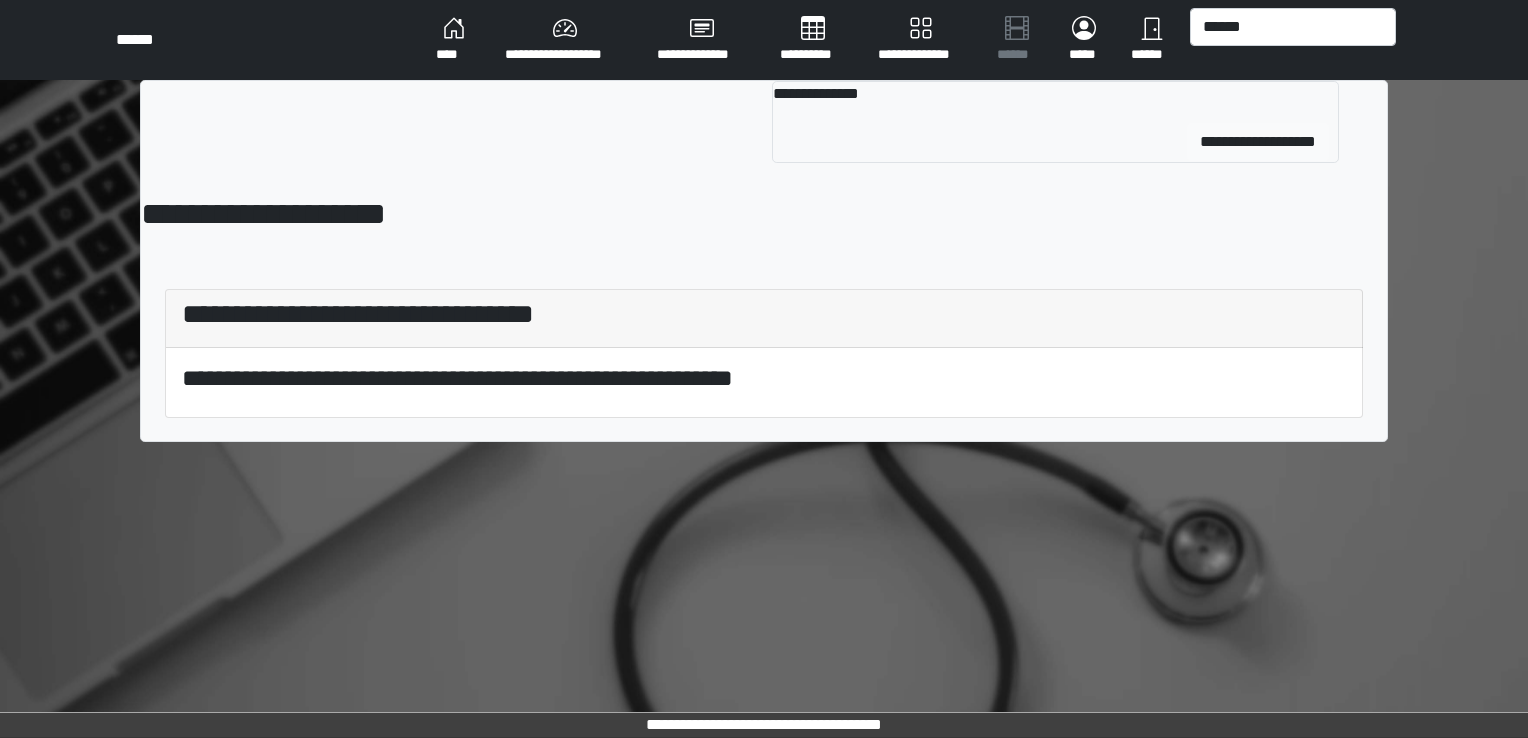 type 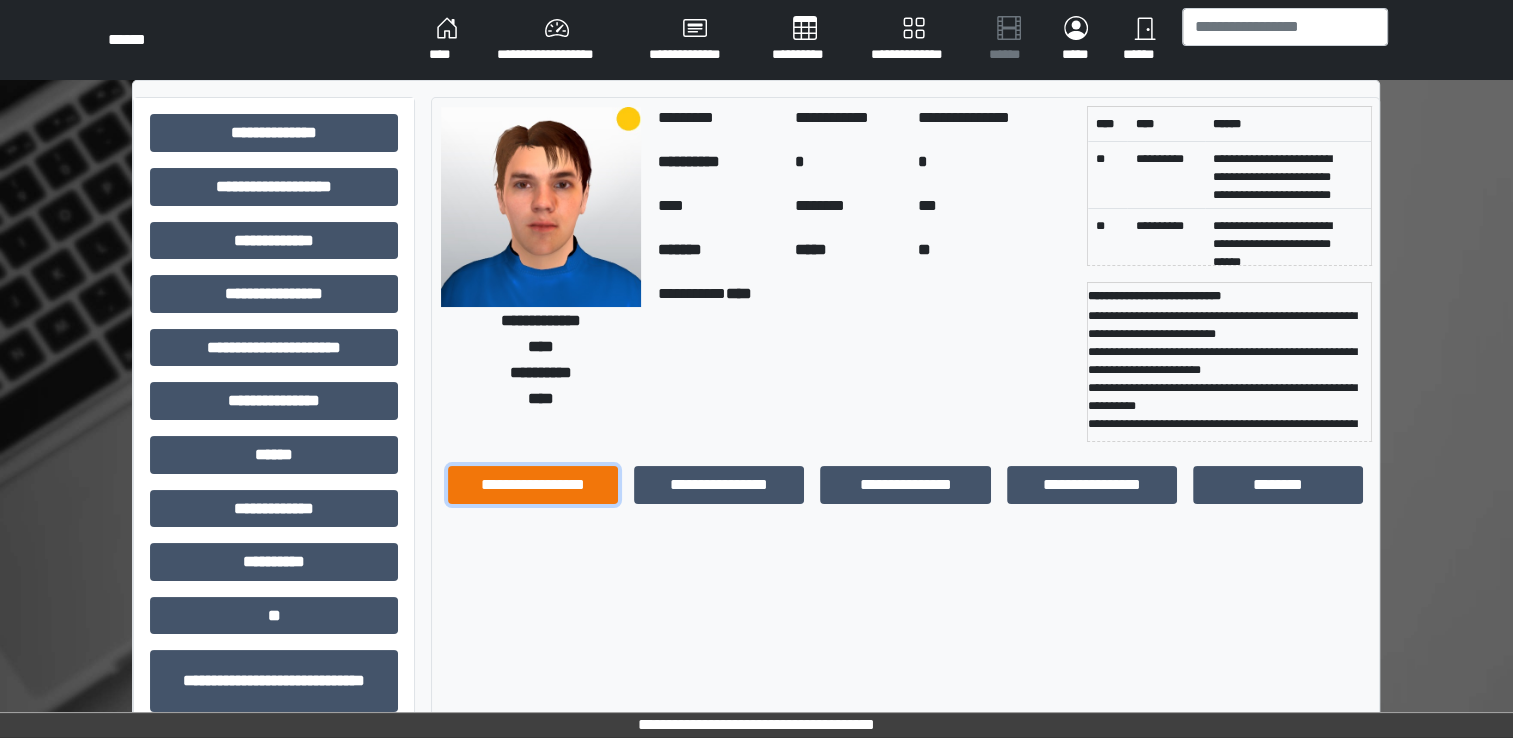 click on "**********" at bounding box center [533, 485] 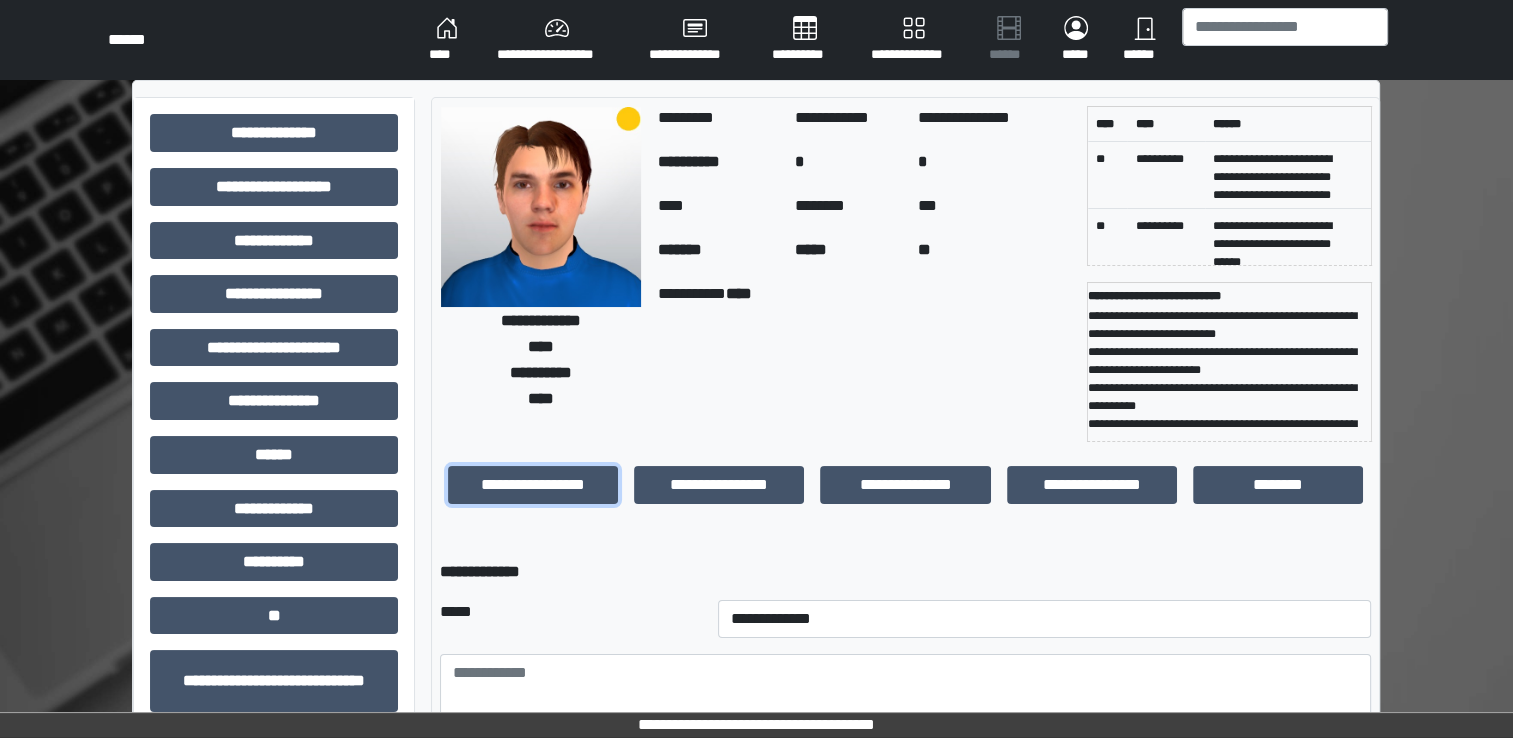 scroll, scrollTop: 259, scrollLeft: 0, axis: vertical 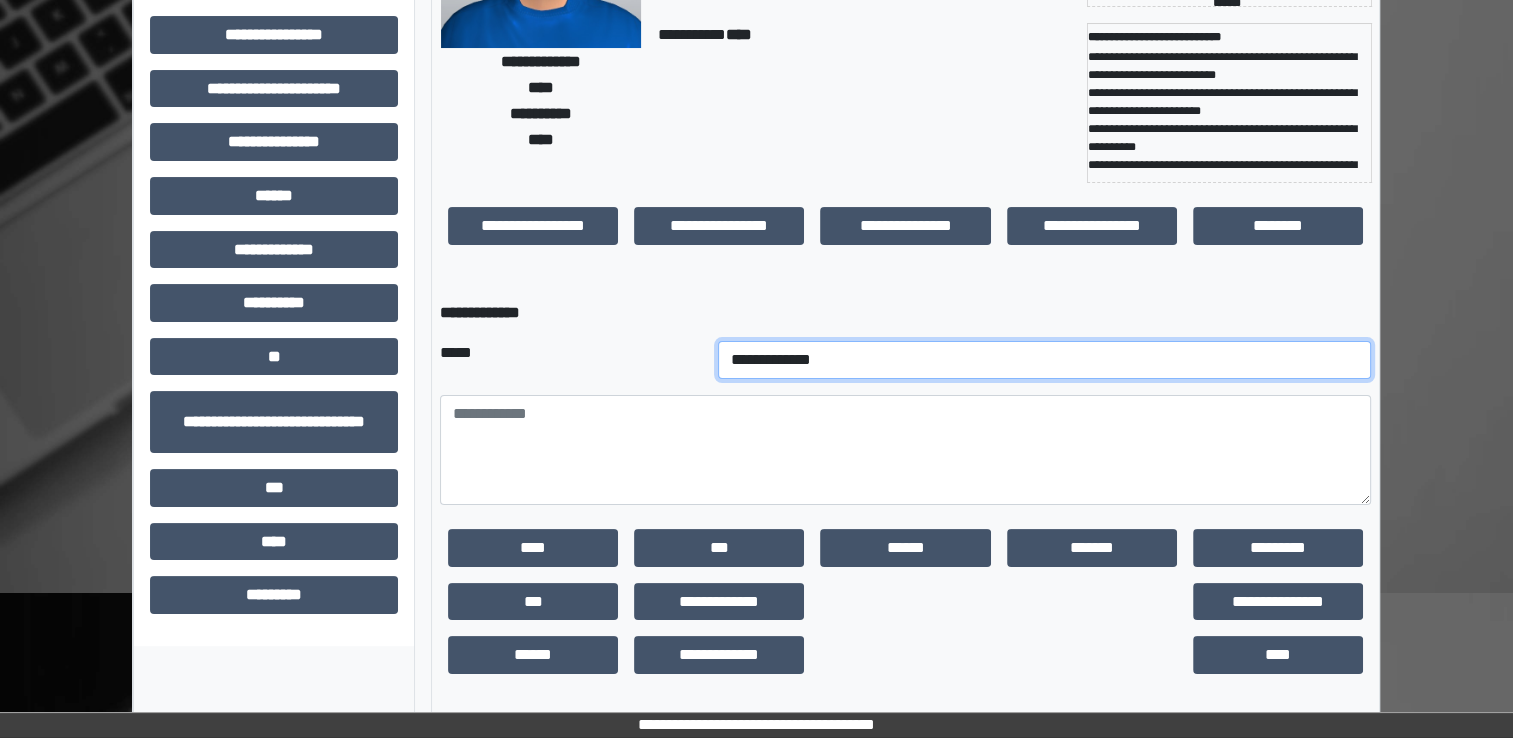 drag, startPoint x: 601, startPoint y: 373, endPoint x: 601, endPoint y: 387, distance: 14 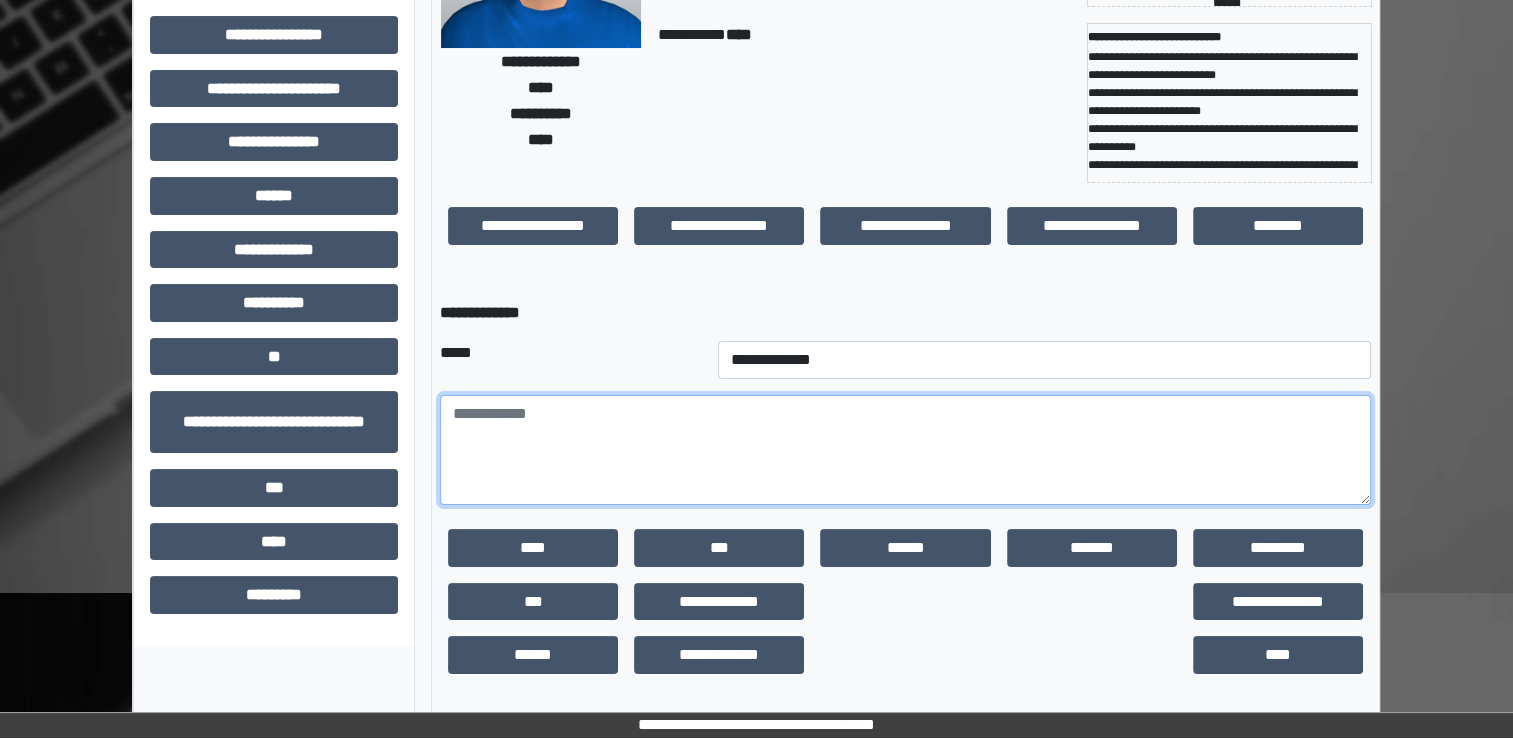 click at bounding box center [905, 450] 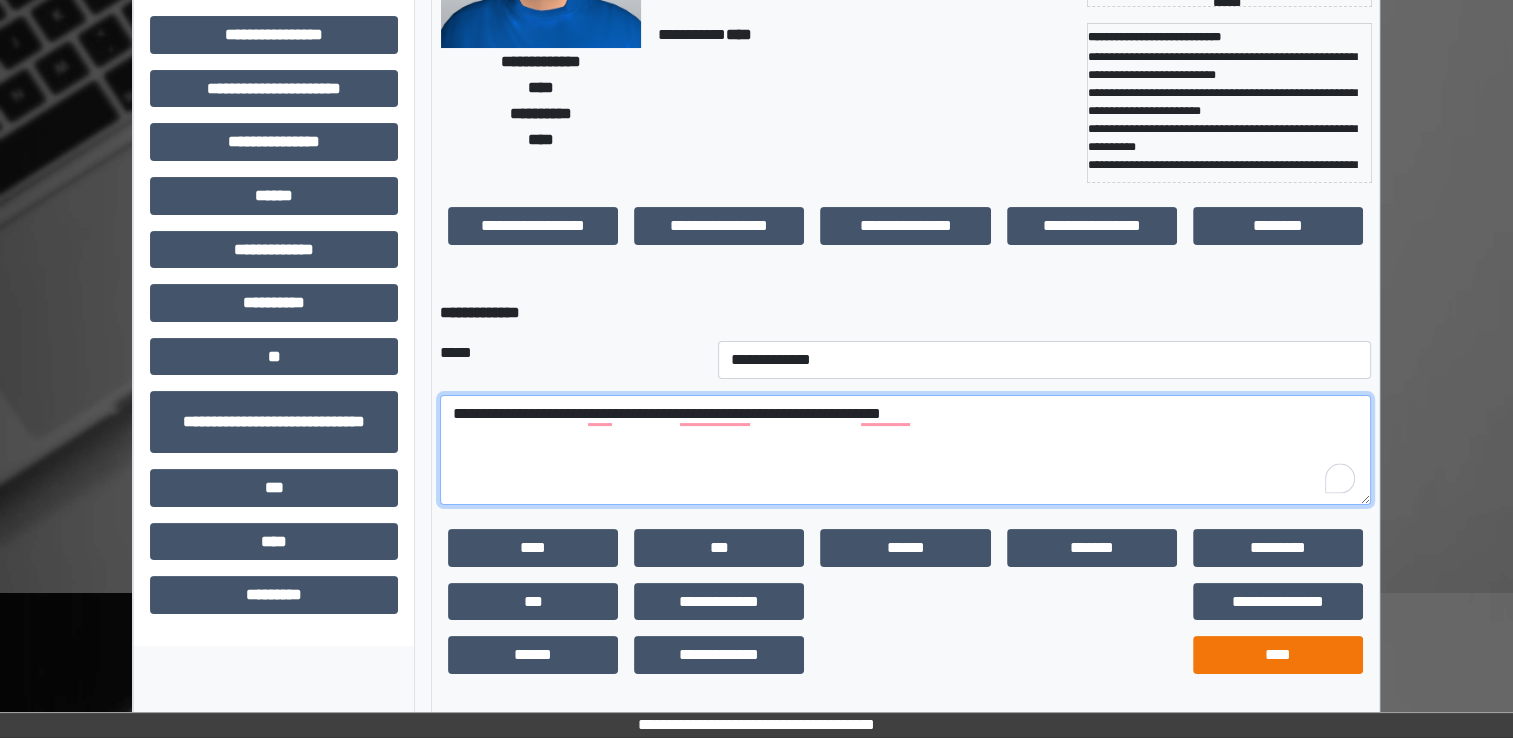 type on "**********" 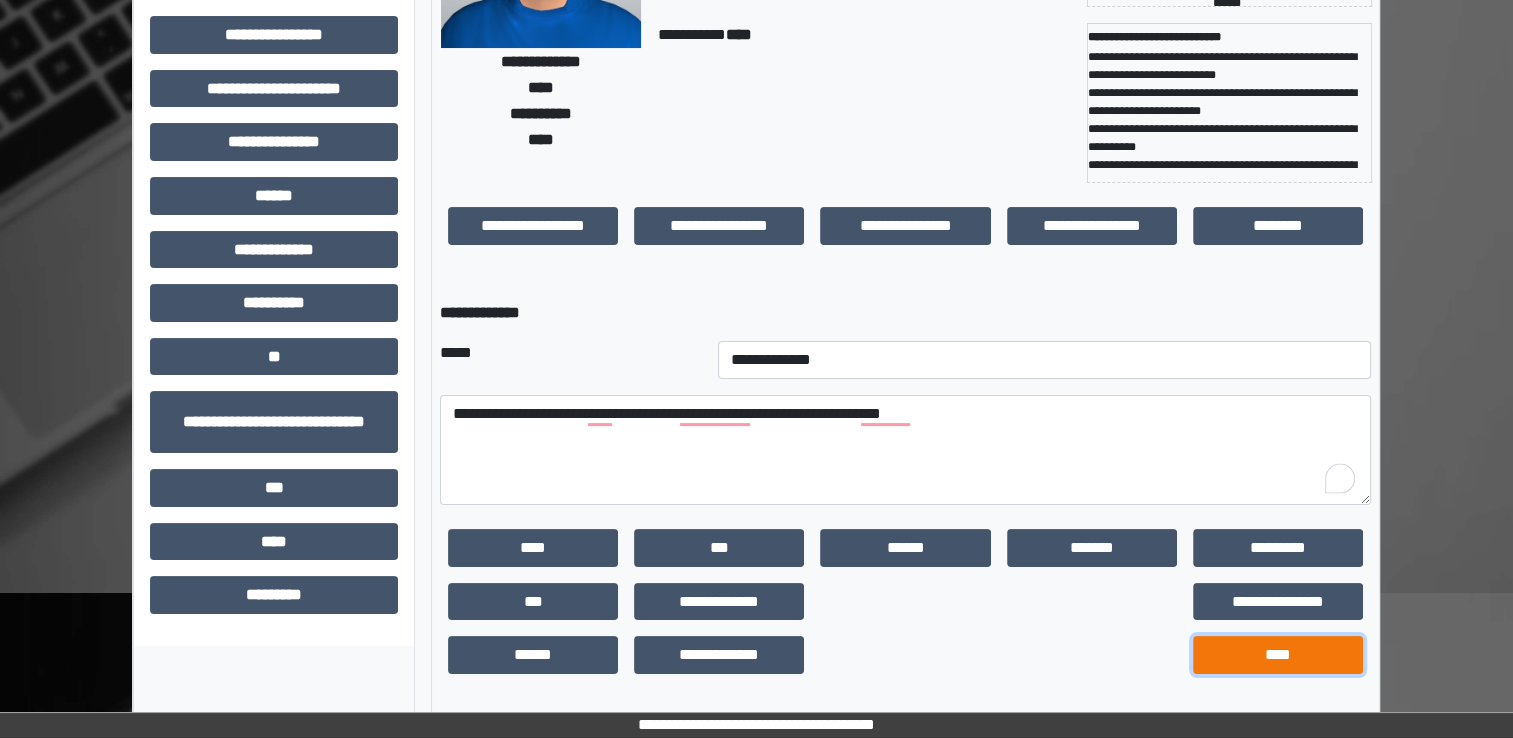 click on "****" at bounding box center (1278, 655) 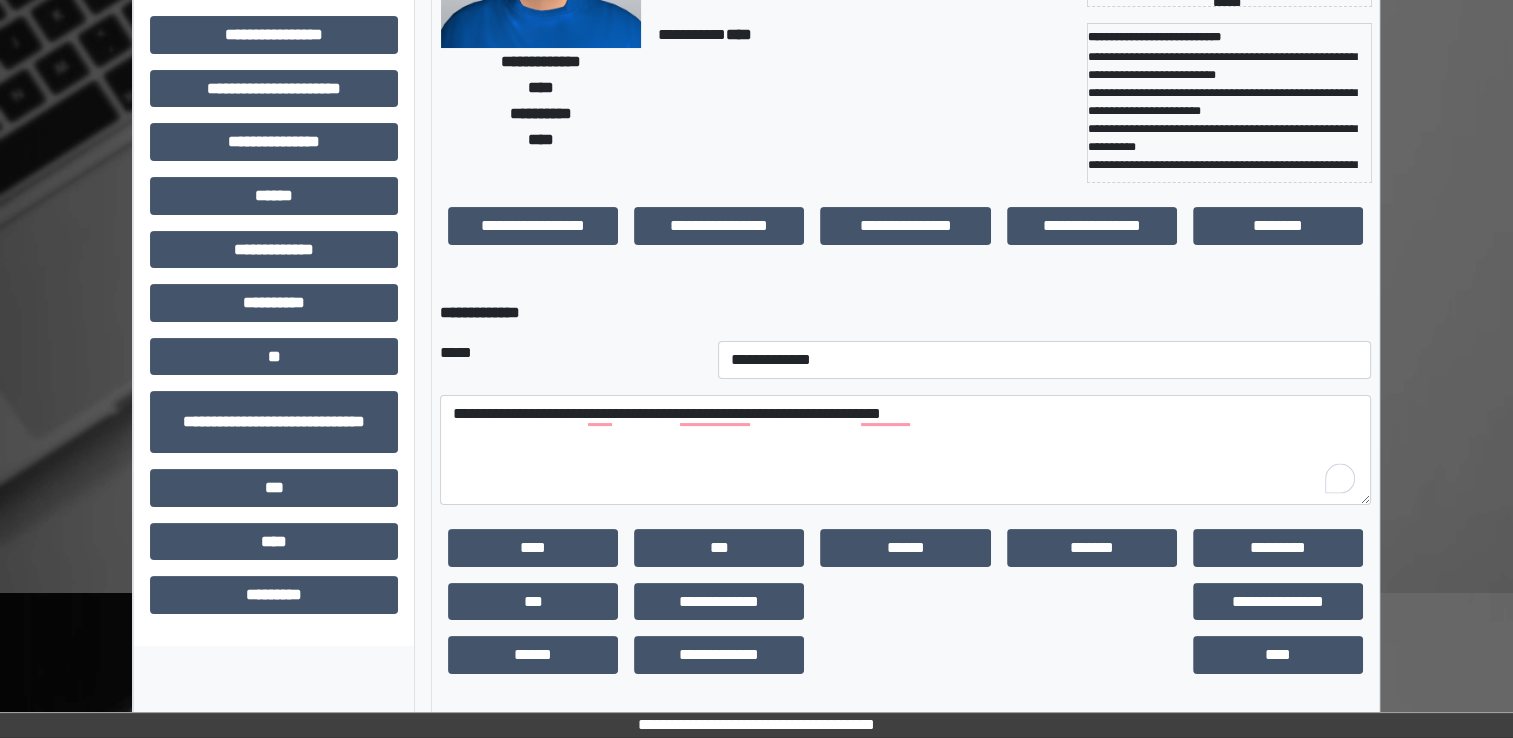 scroll, scrollTop: 184, scrollLeft: 0, axis: vertical 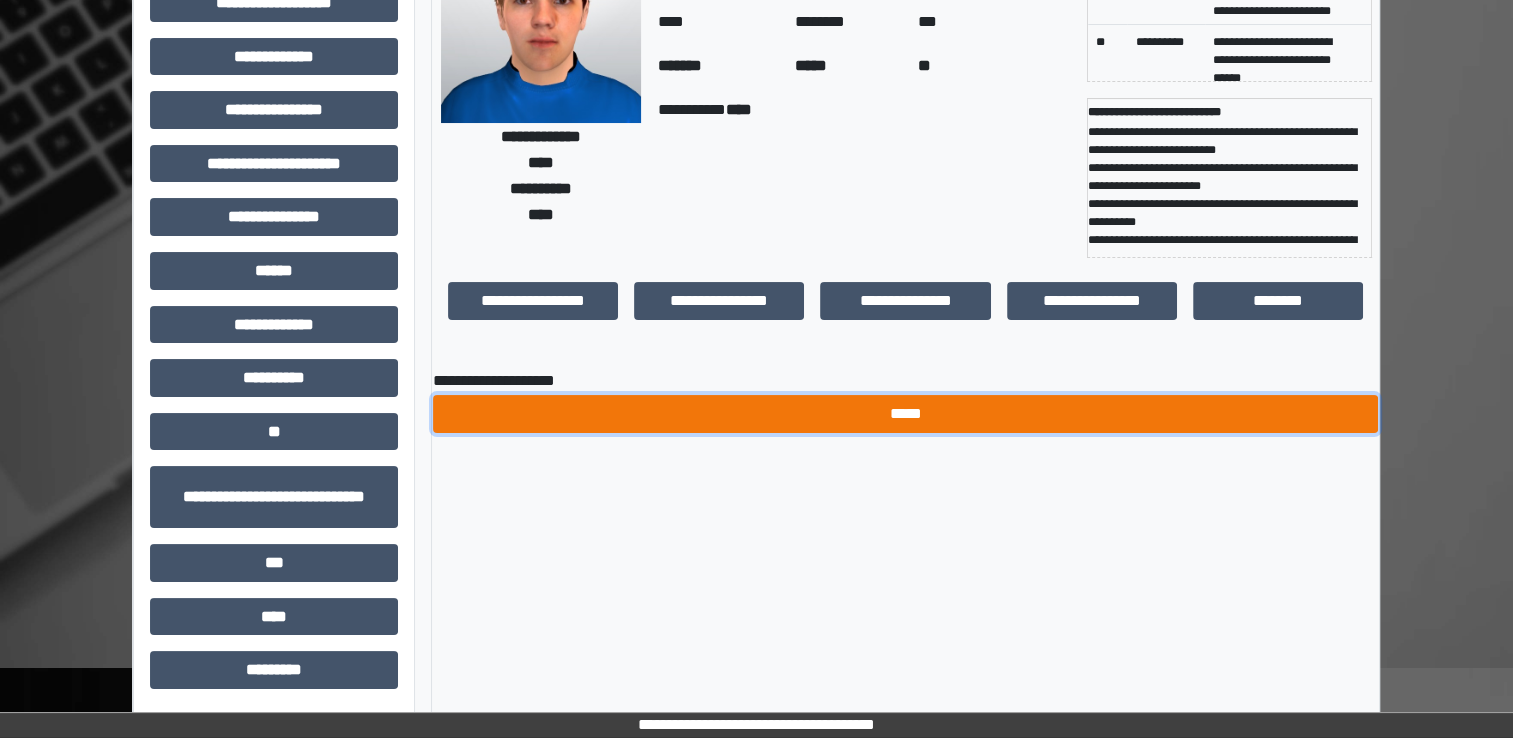 click on "*****" at bounding box center [905, 414] 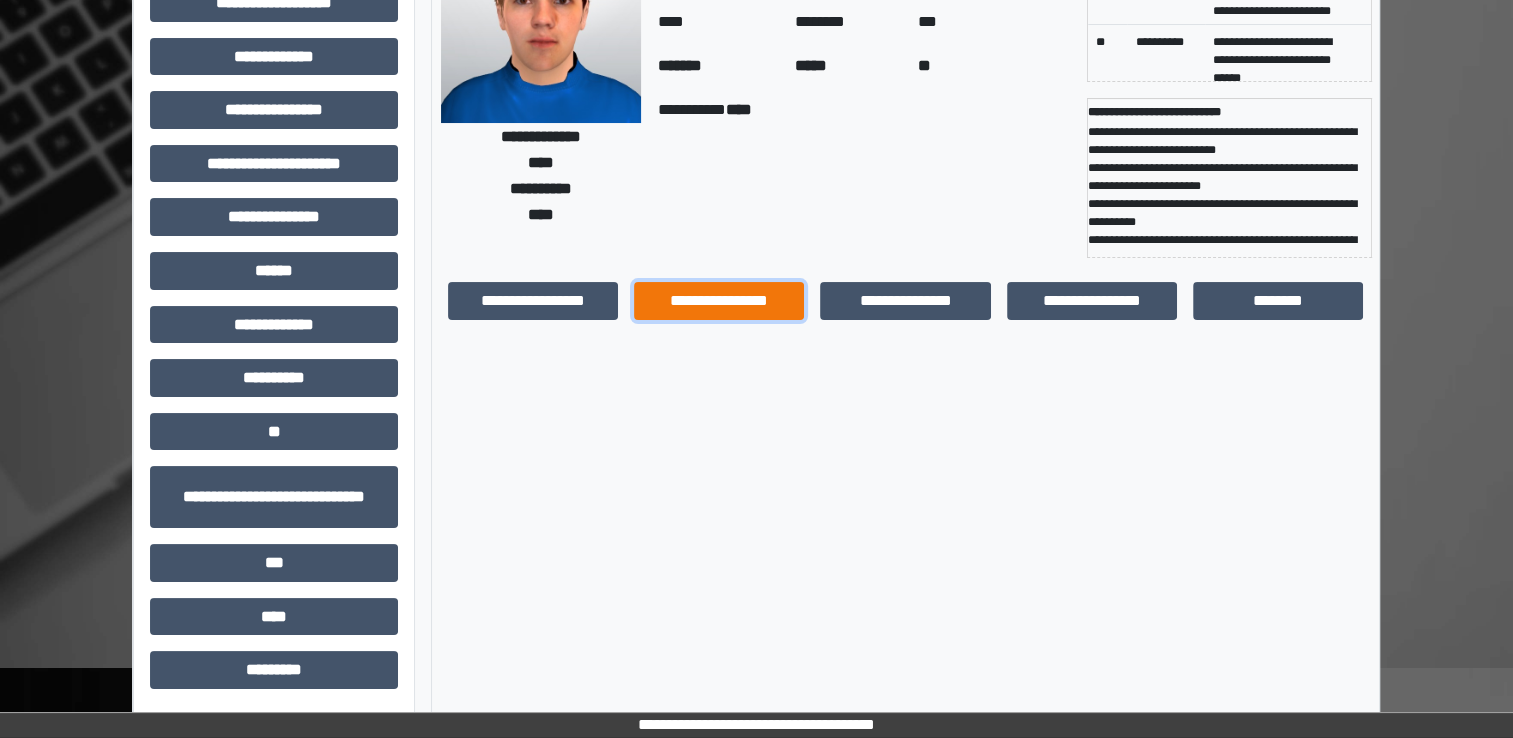 click on "**********" at bounding box center (719, 301) 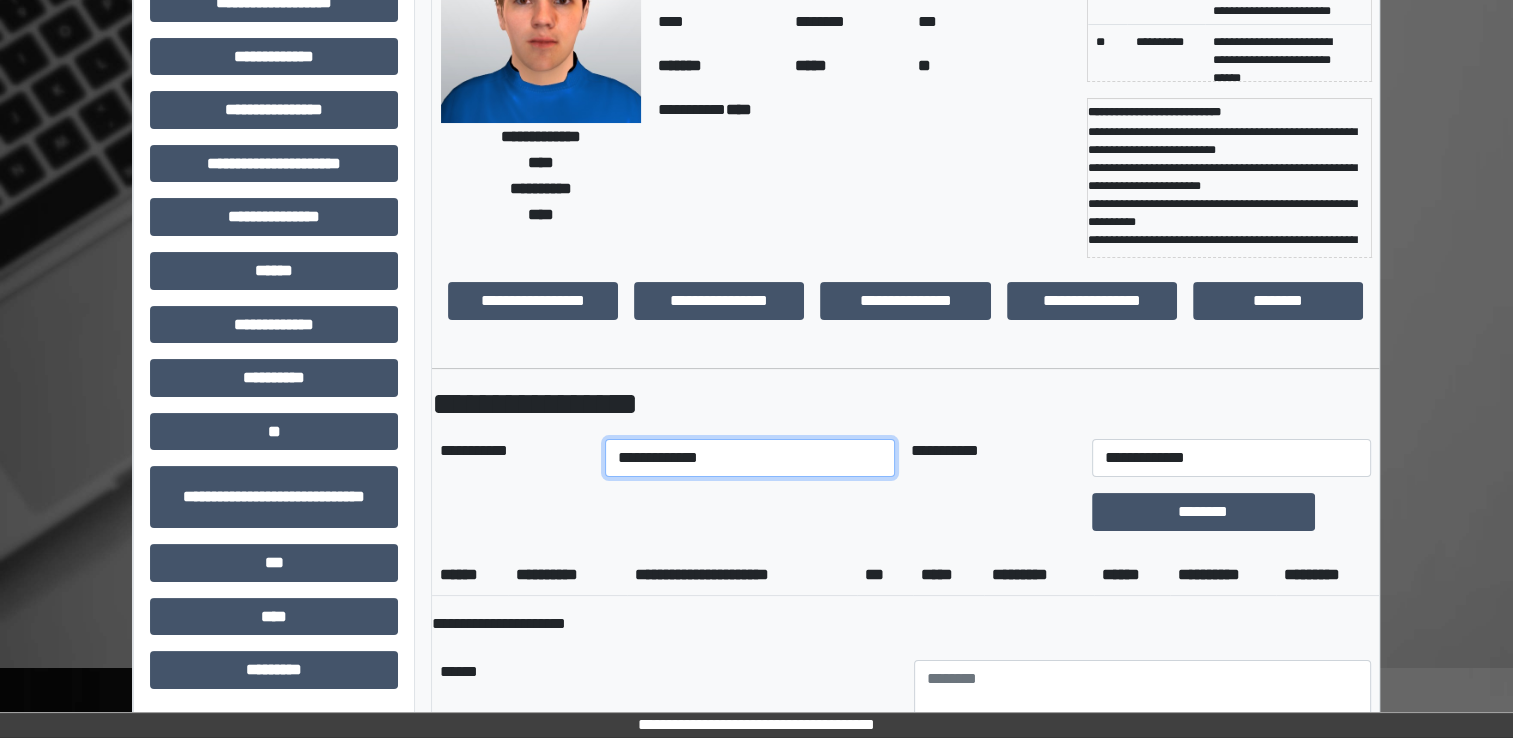 click on "**********" at bounding box center [750, 458] 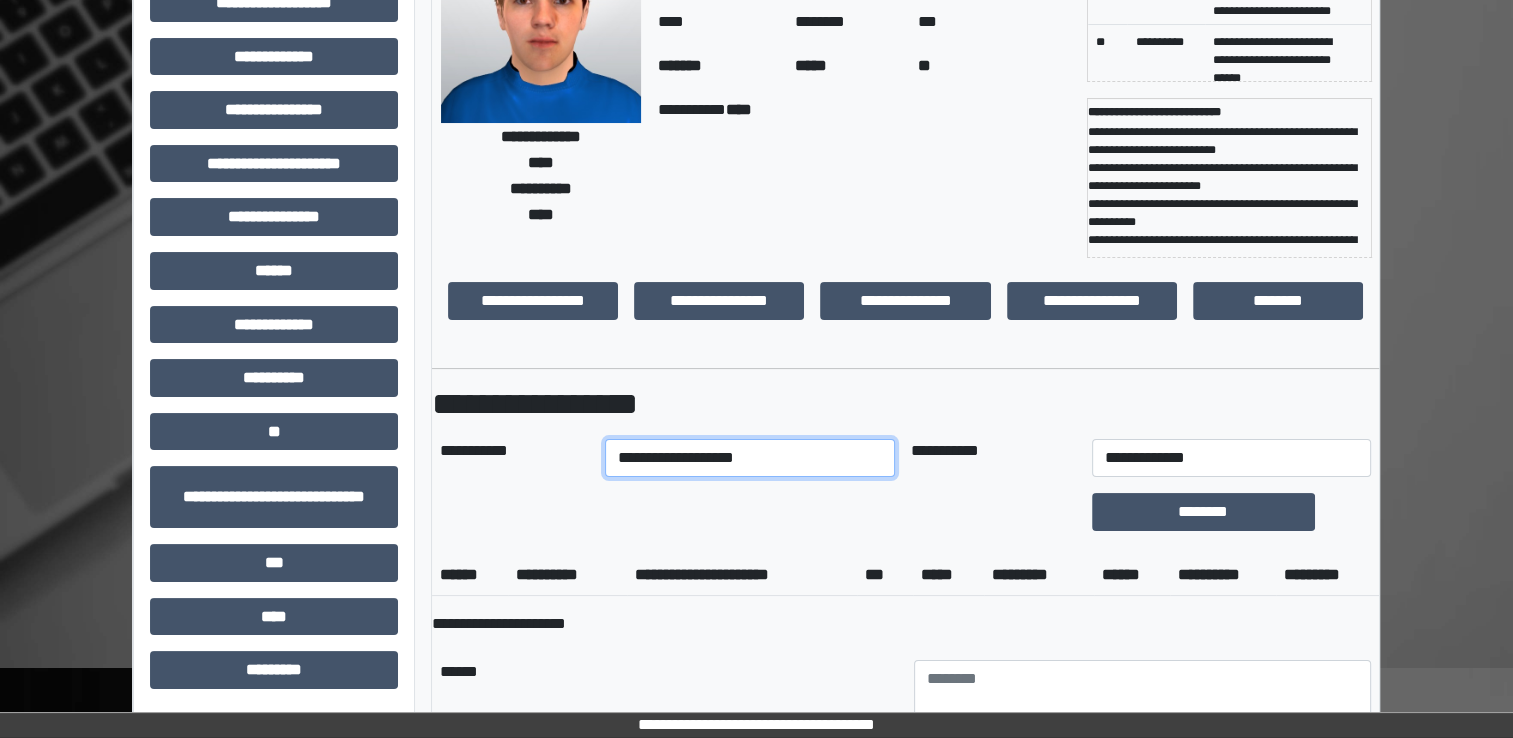 click on "**********" at bounding box center (750, 458) 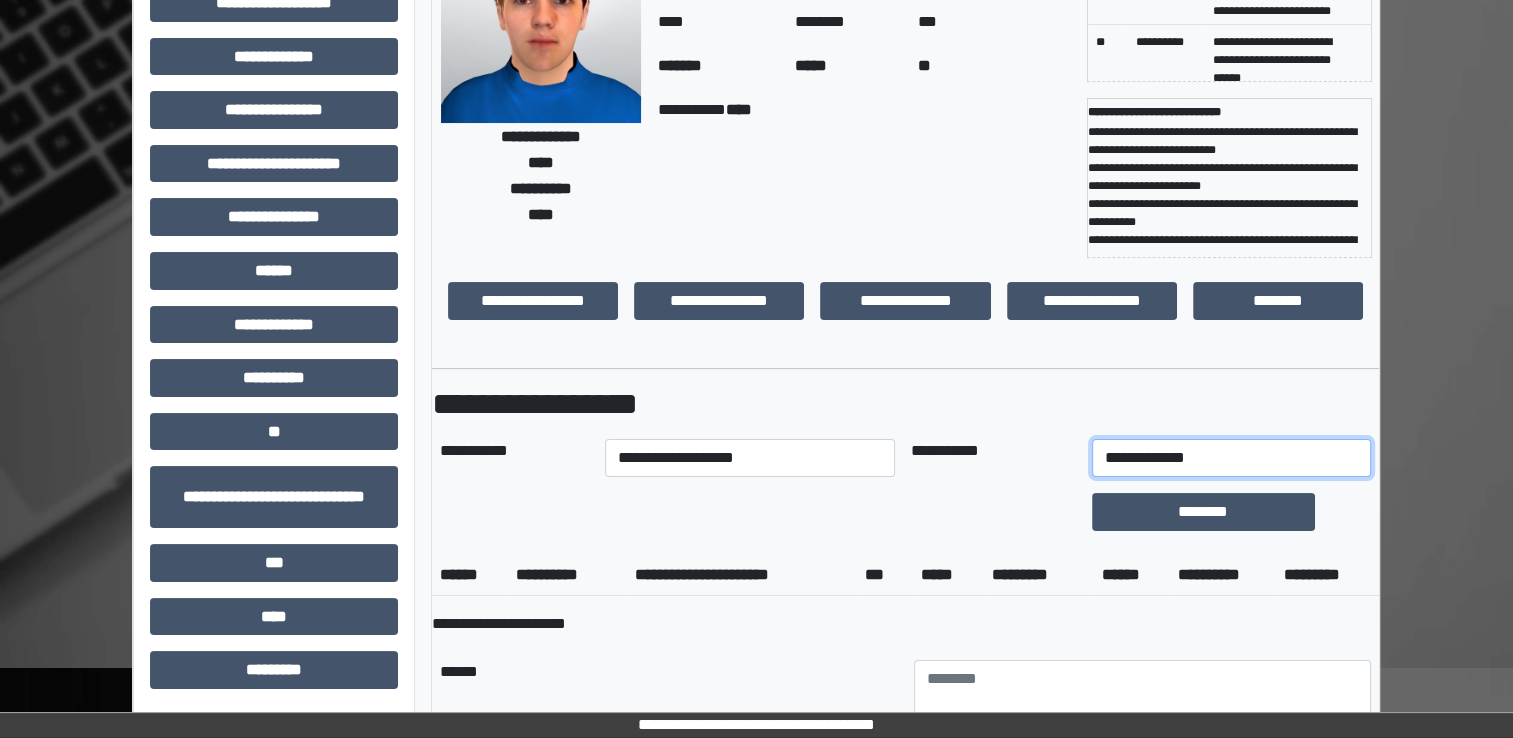 click on "**********" at bounding box center (1231, 458) 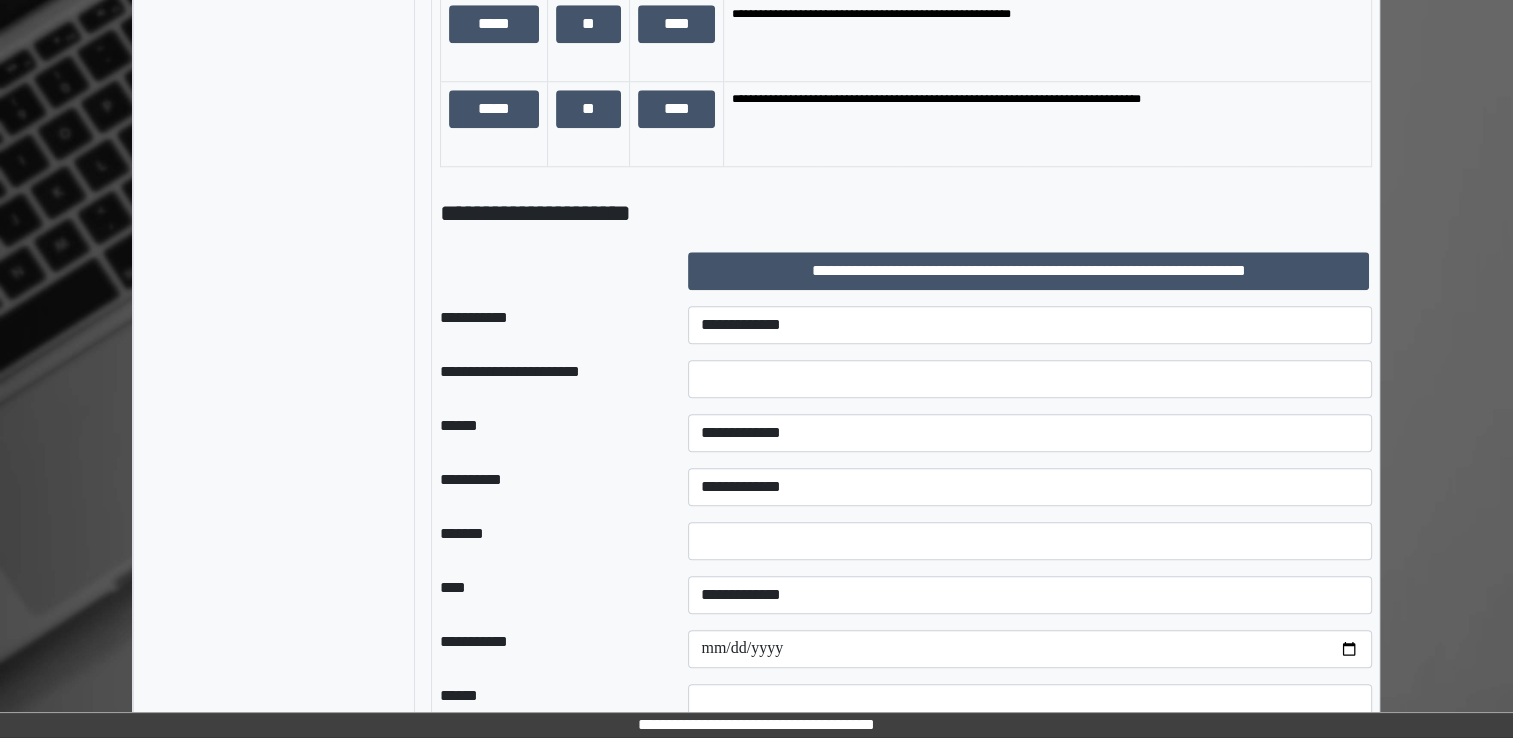 scroll, scrollTop: 2084, scrollLeft: 0, axis: vertical 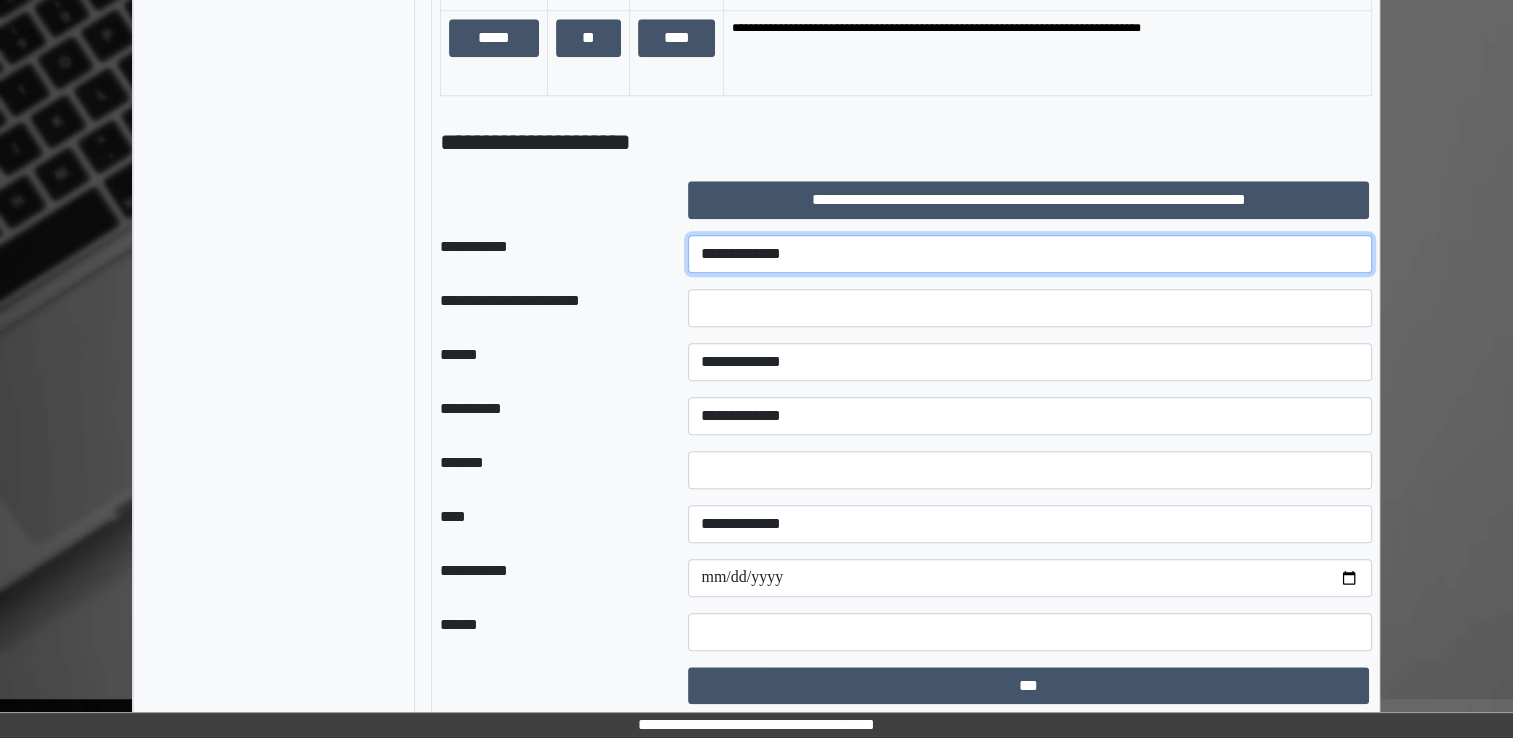click on "**********" at bounding box center (1030, 254) 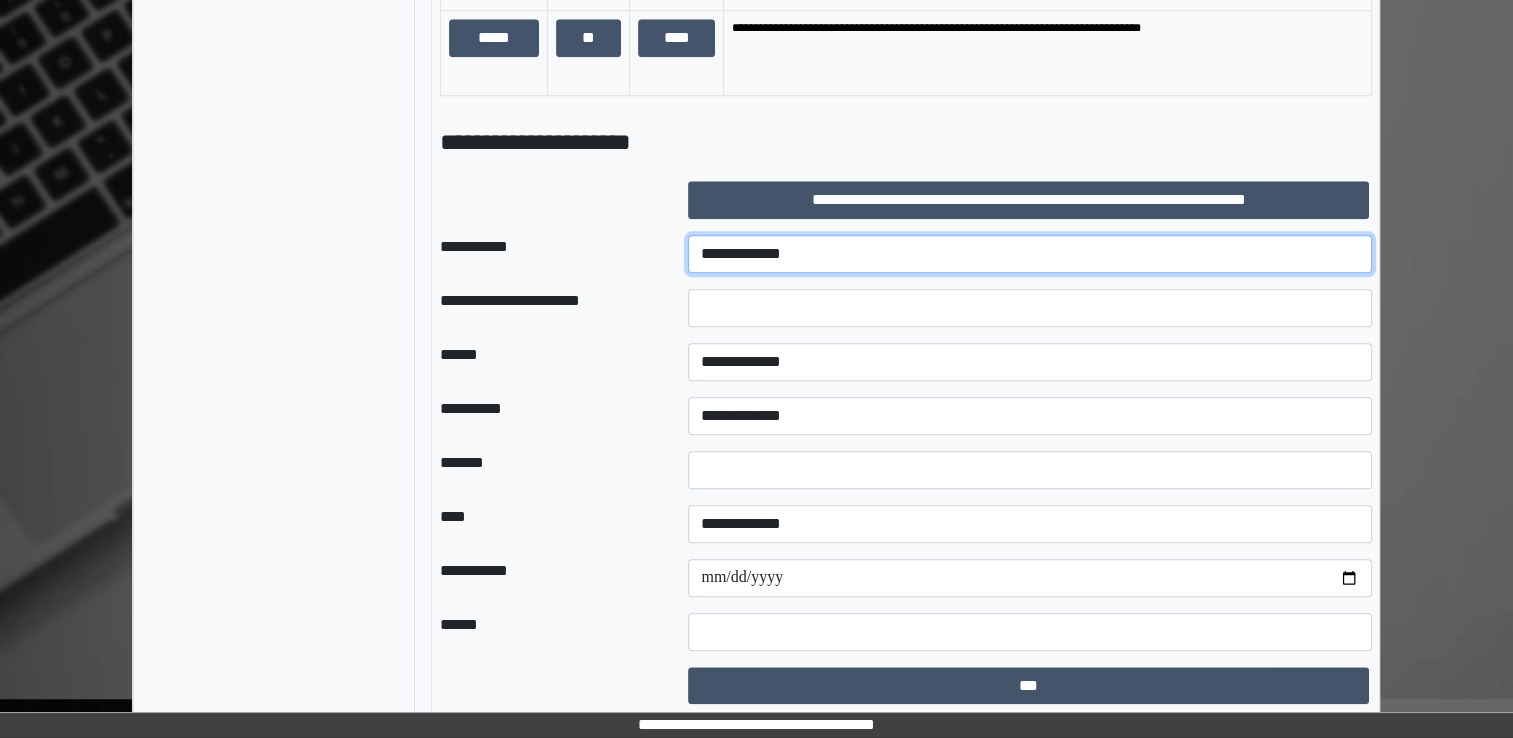 select on "***" 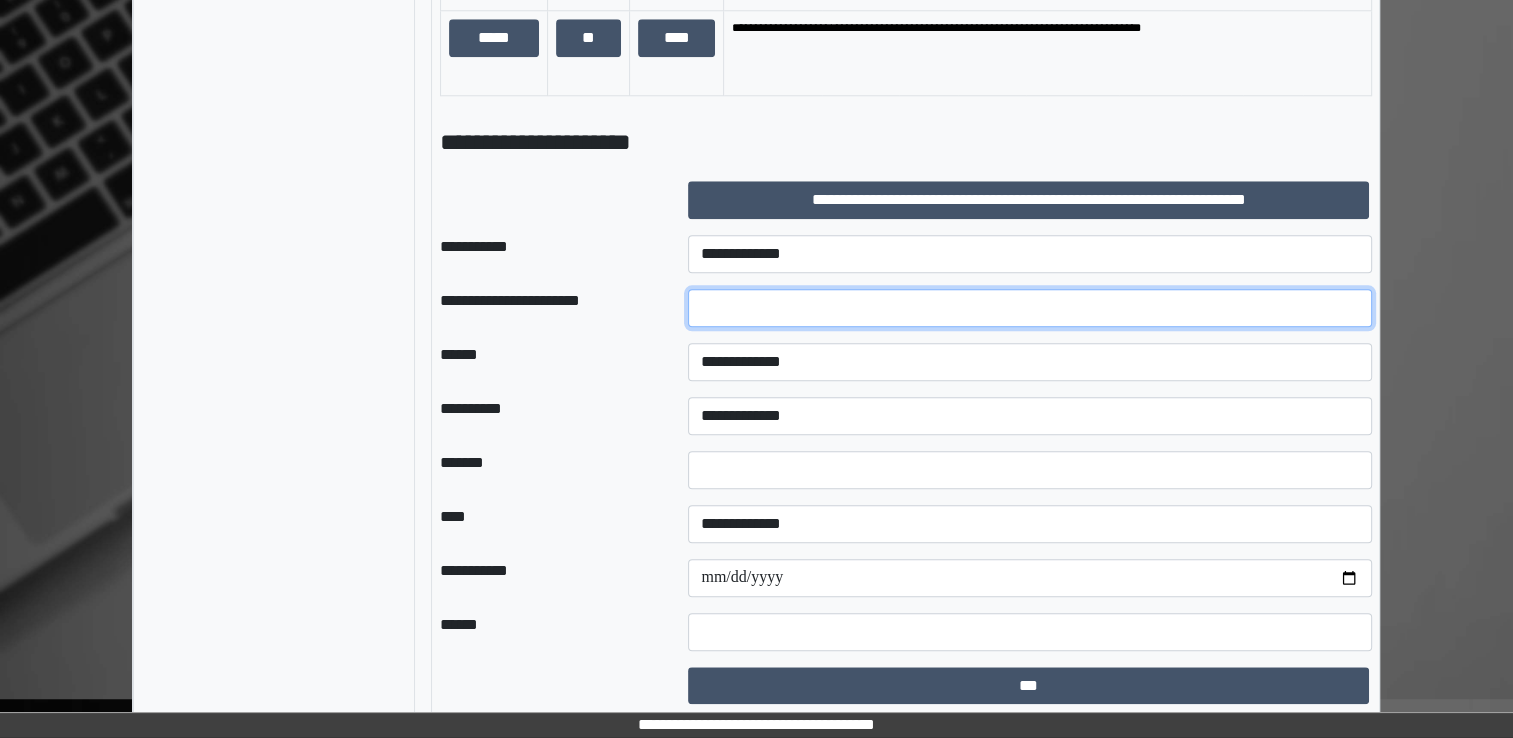 click at bounding box center (1030, 308) 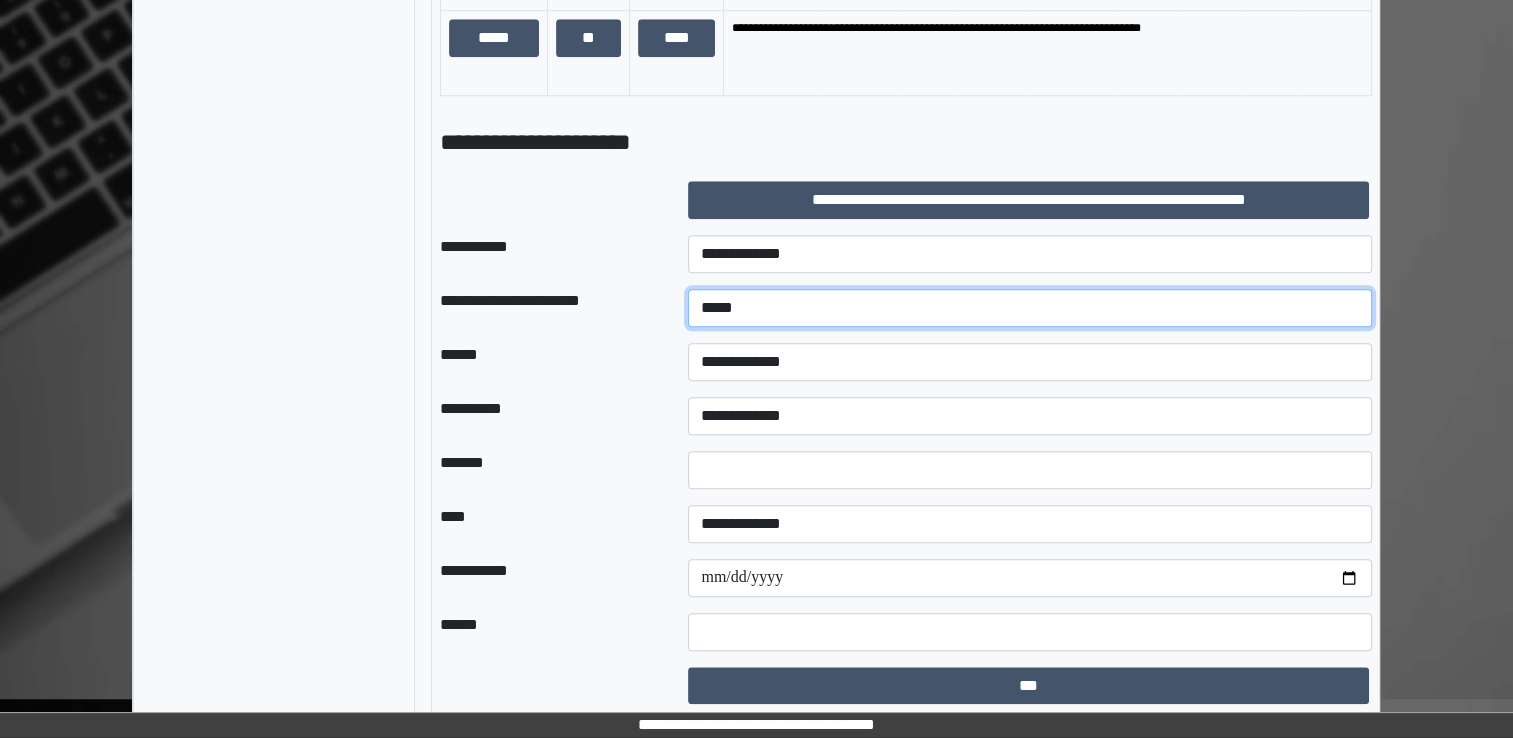 type on "*****" 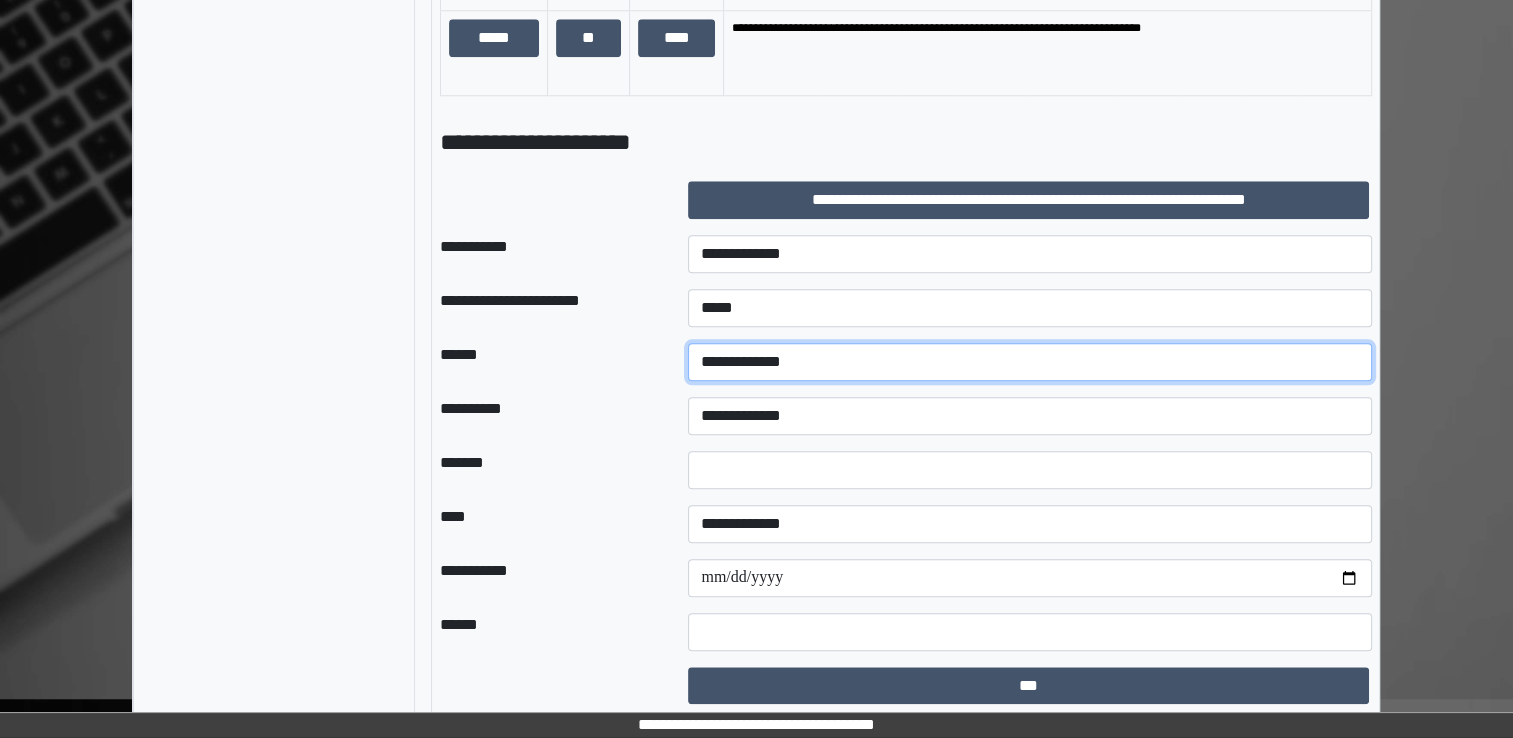 click on "**********" at bounding box center (1030, 362) 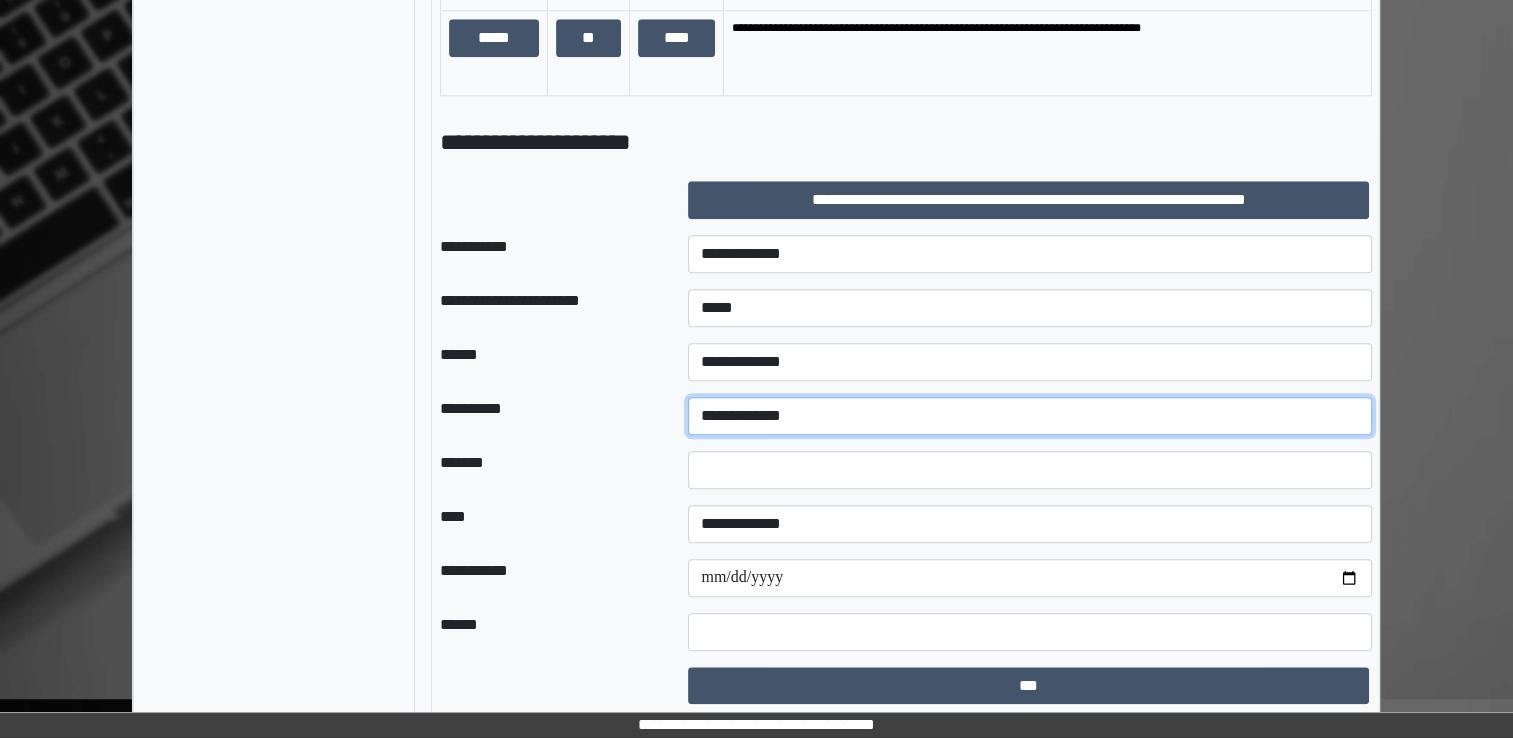 click on "**********" at bounding box center (1030, 416) 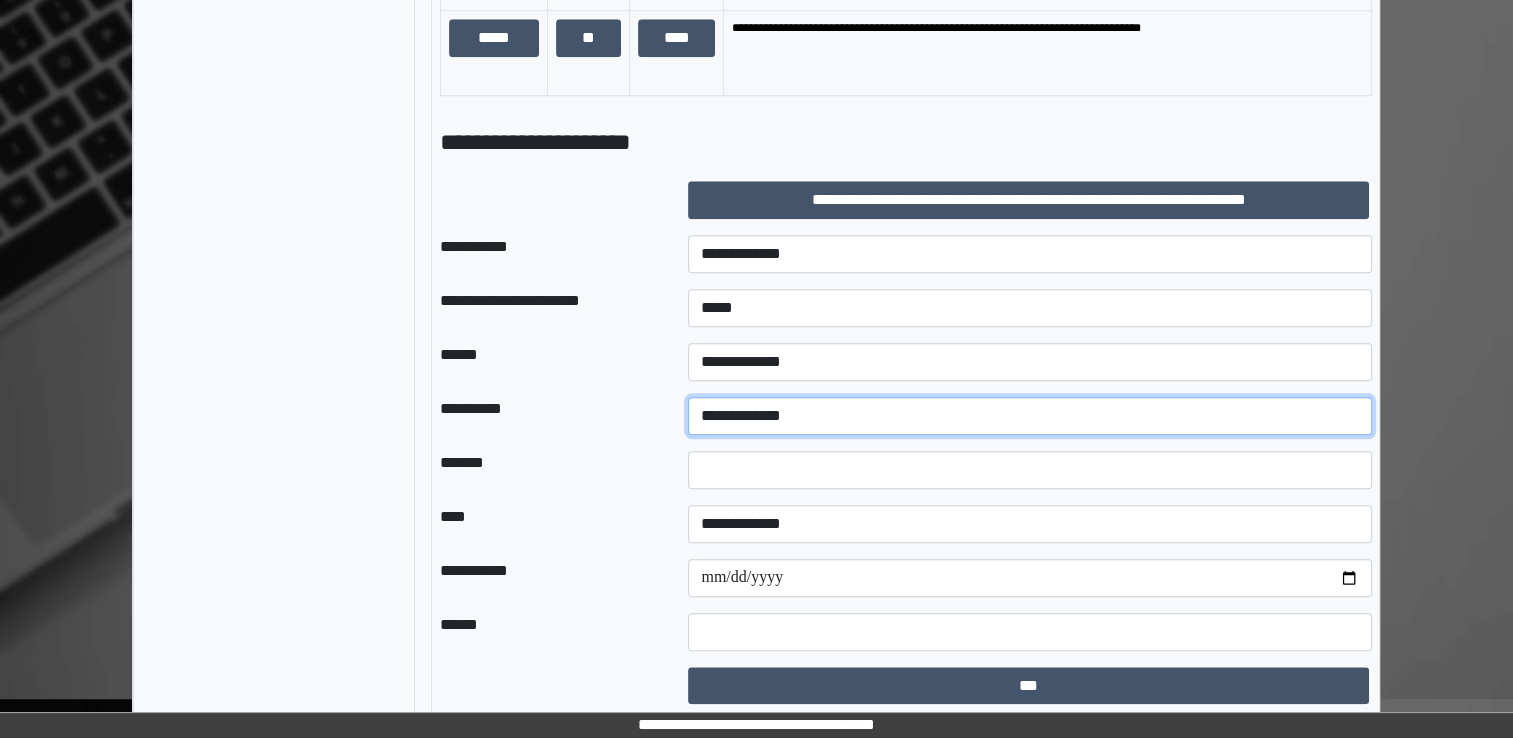 select on "**" 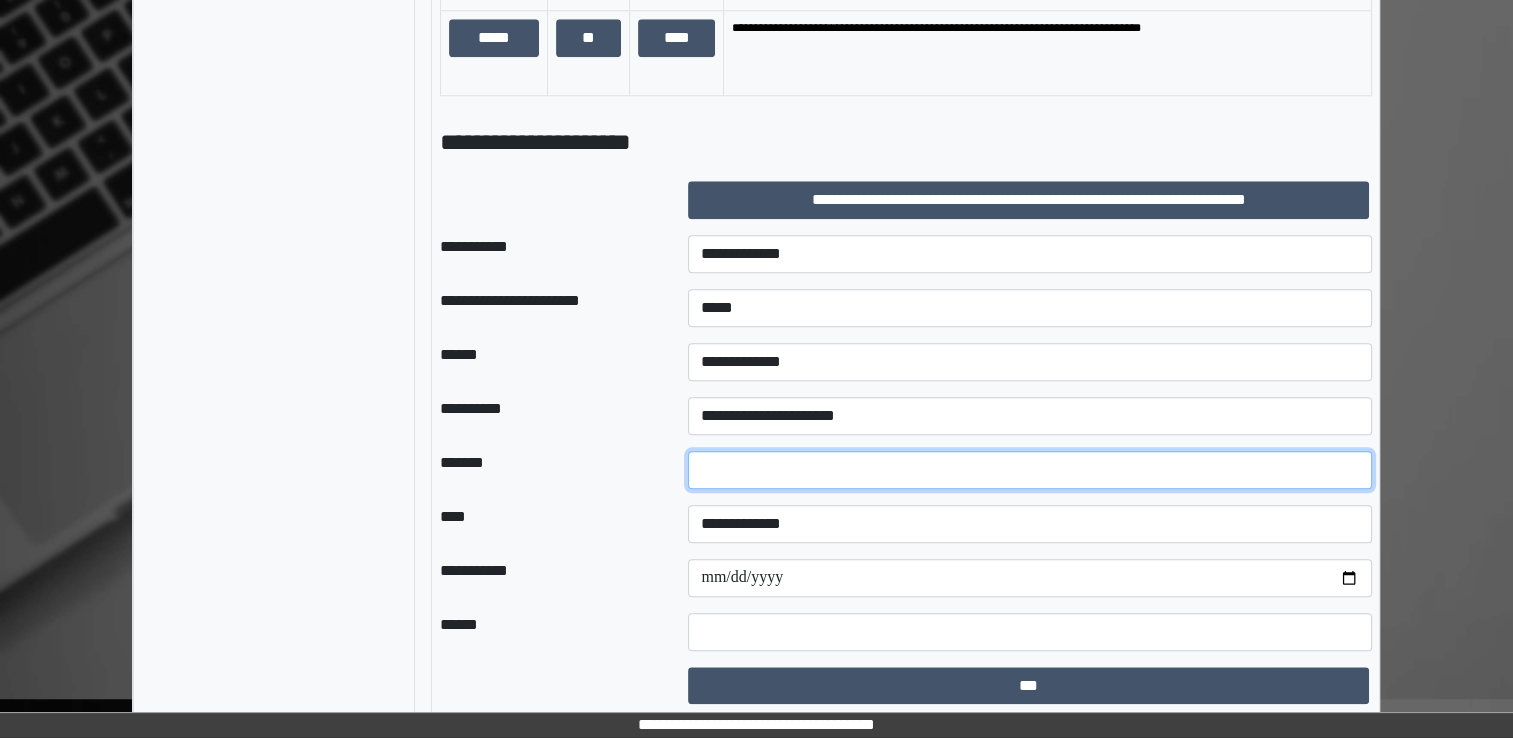 click at bounding box center [1030, 470] 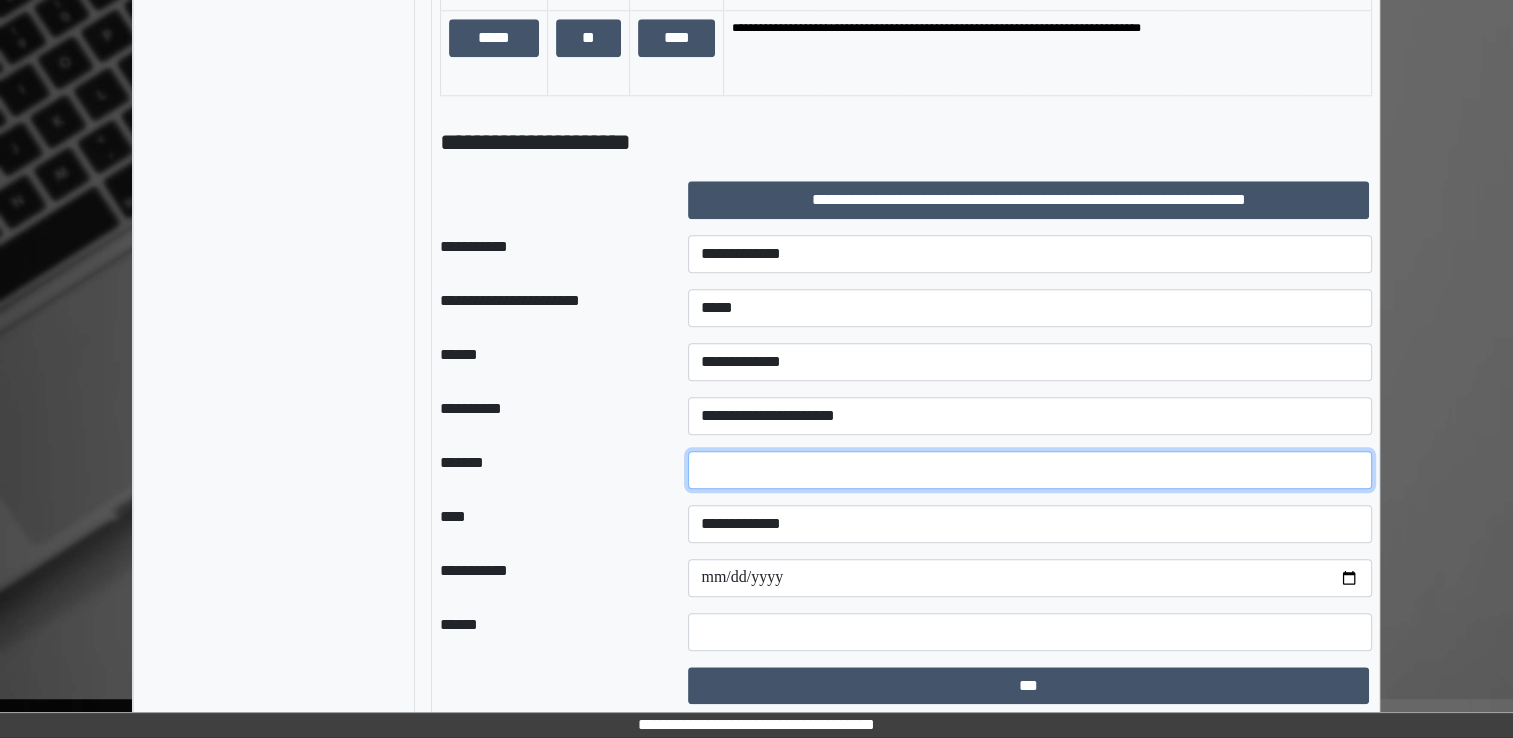 type on "*" 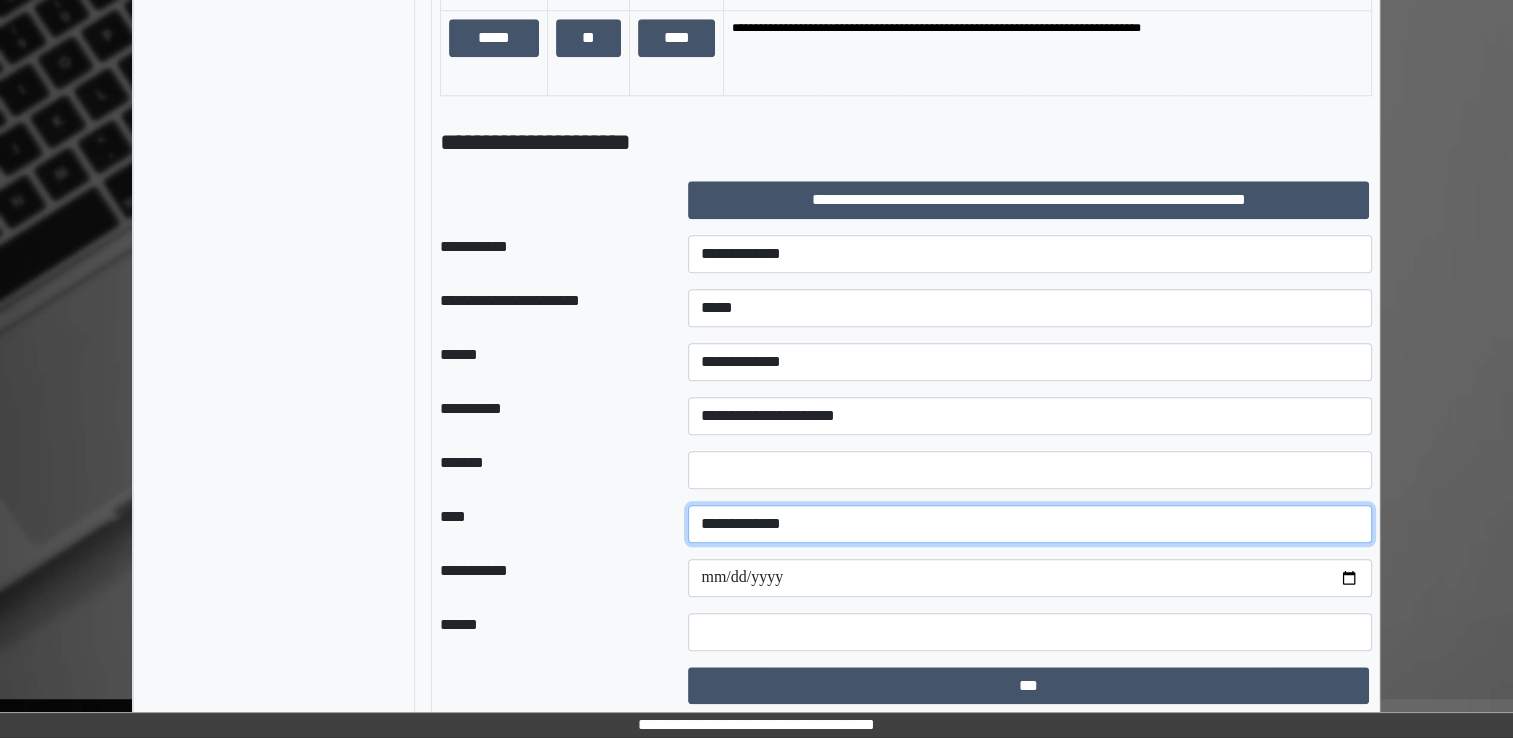 click on "**********" at bounding box center (1030, 524) 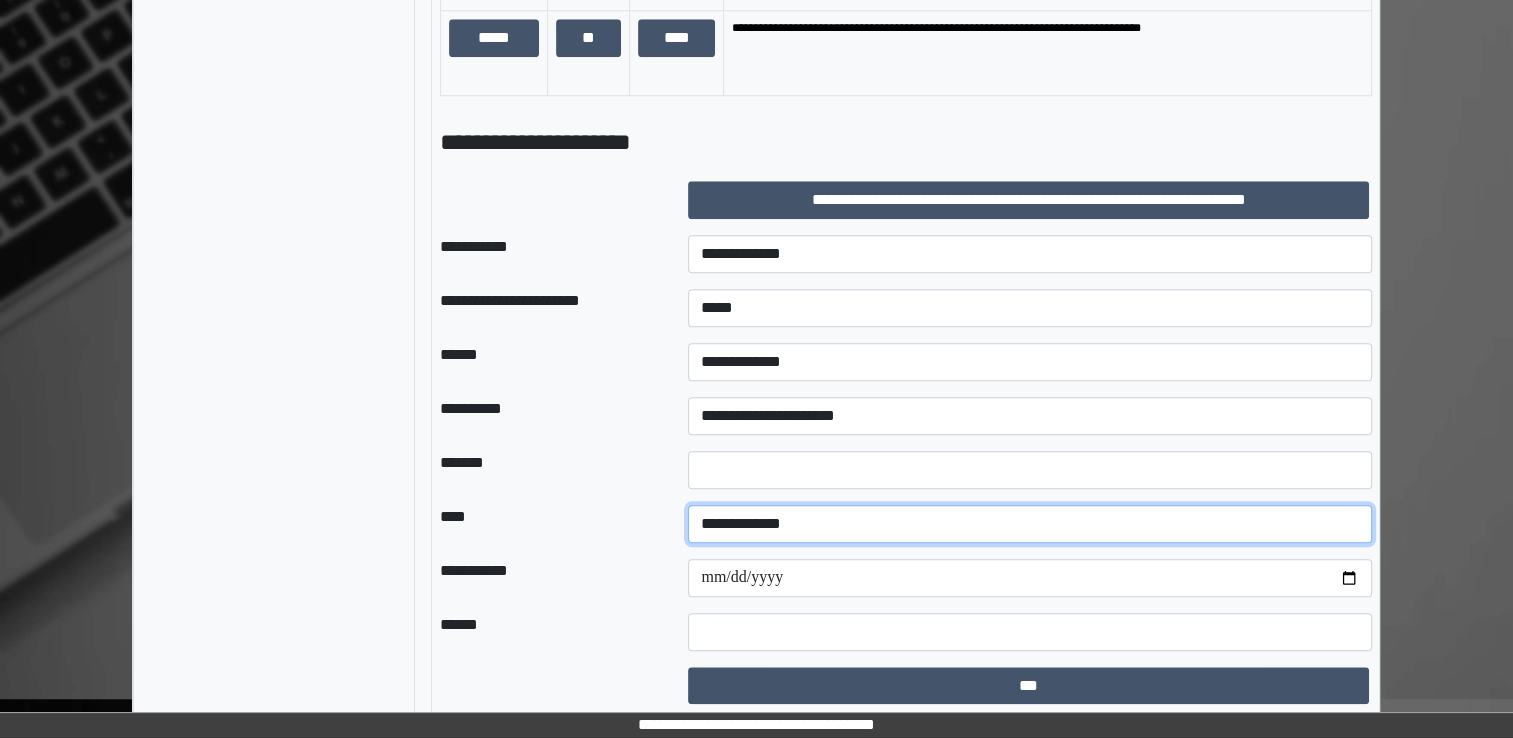 select on "*" 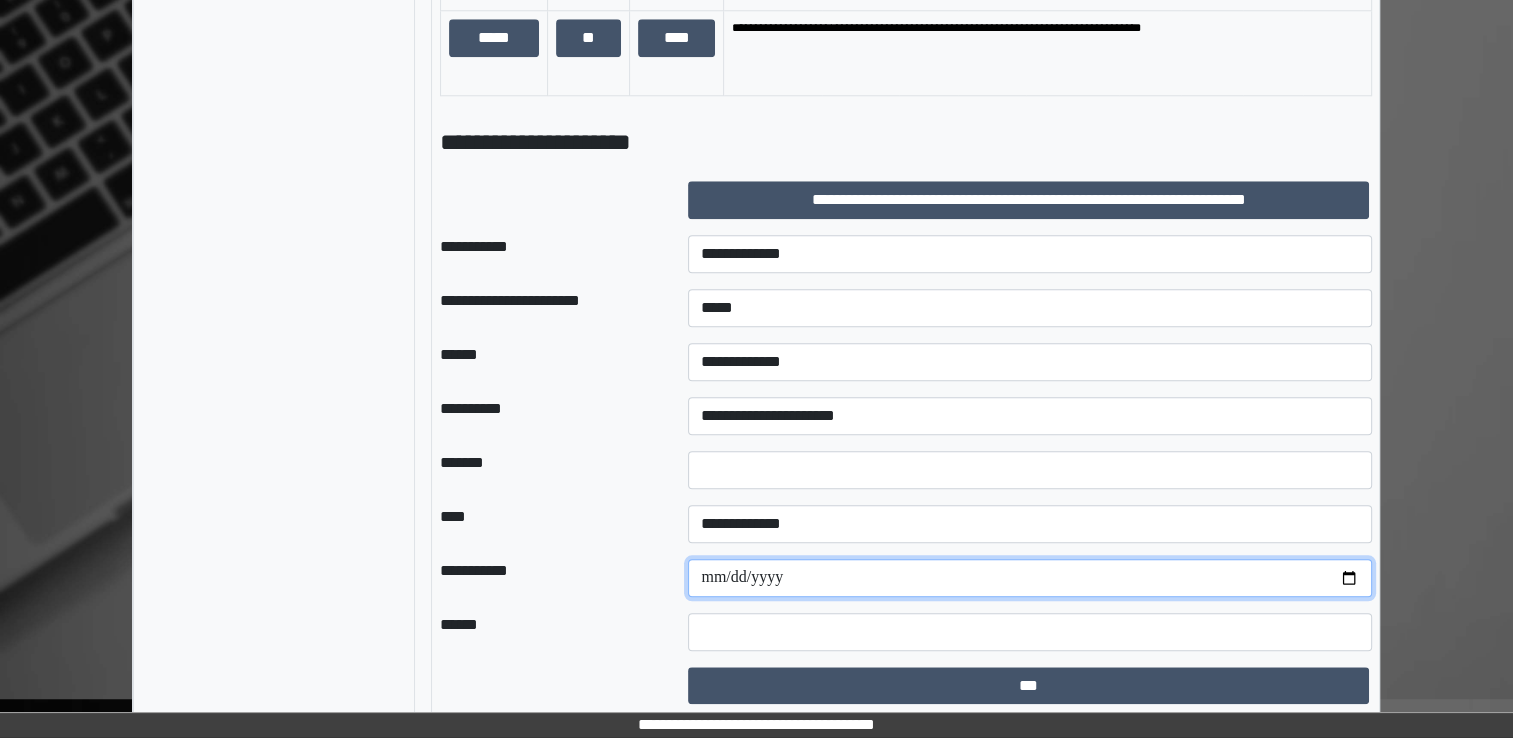 click at bounding box center (1030, 578) 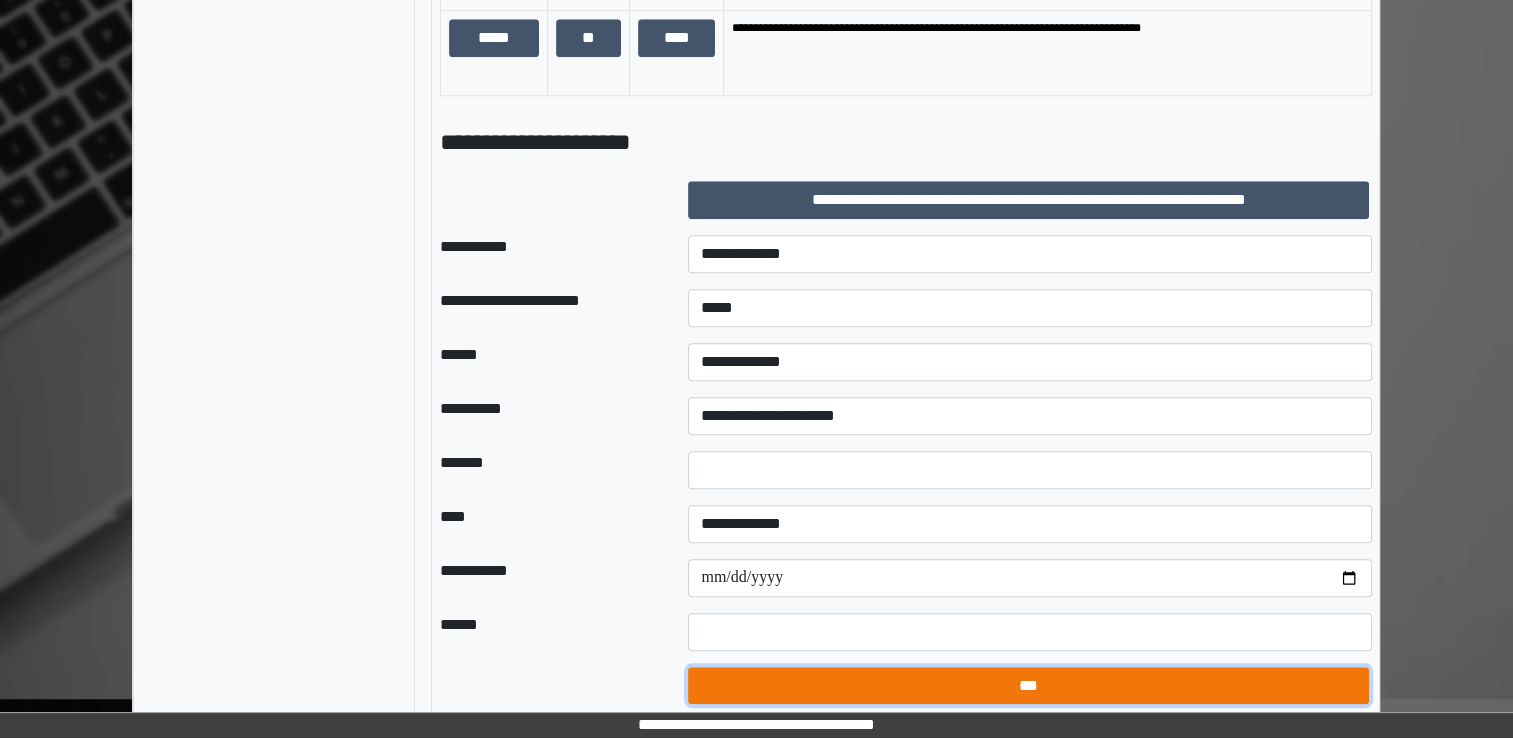 click on "***" at bounding box center (1028, 686) 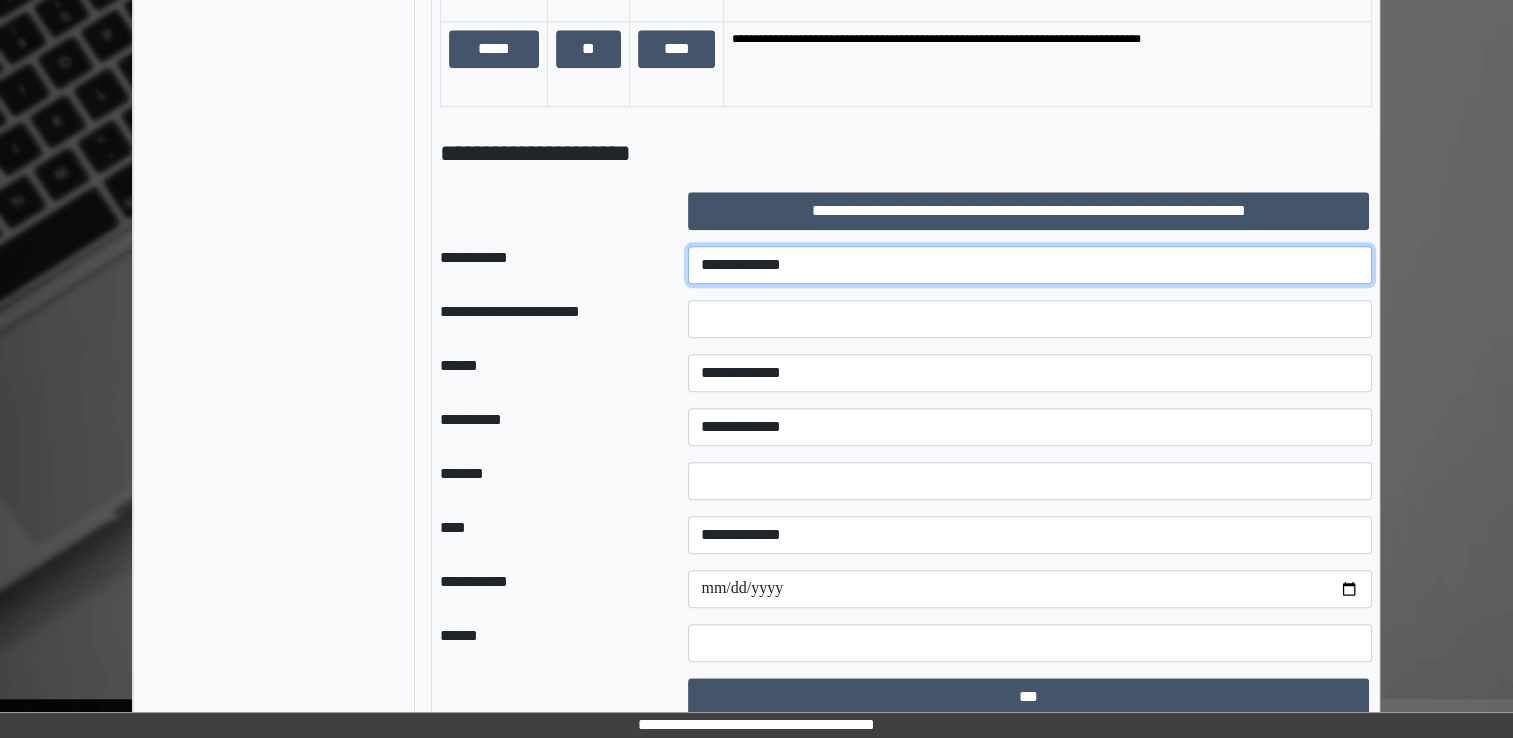 click on "**********" at bounding box center [1030, 265] 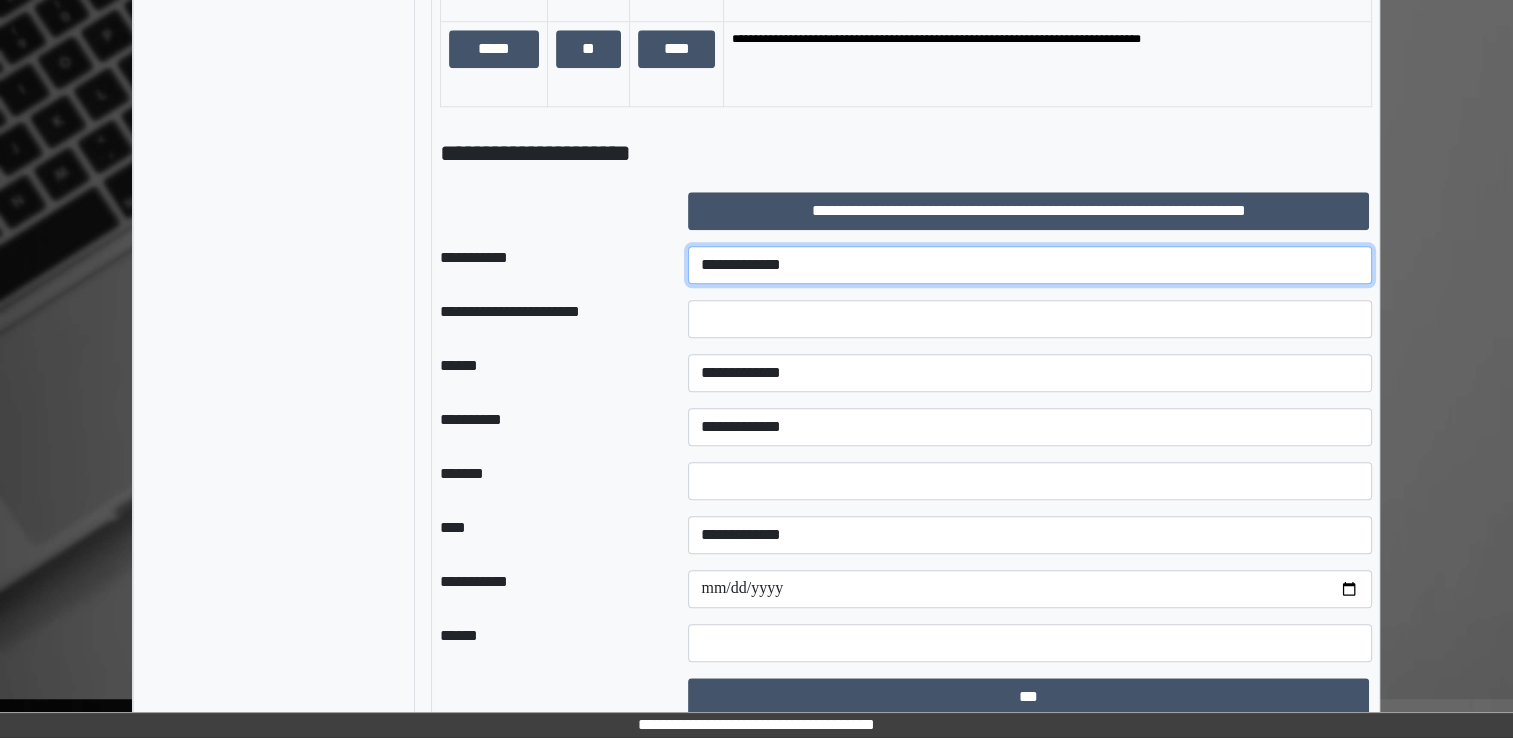 select on "***" 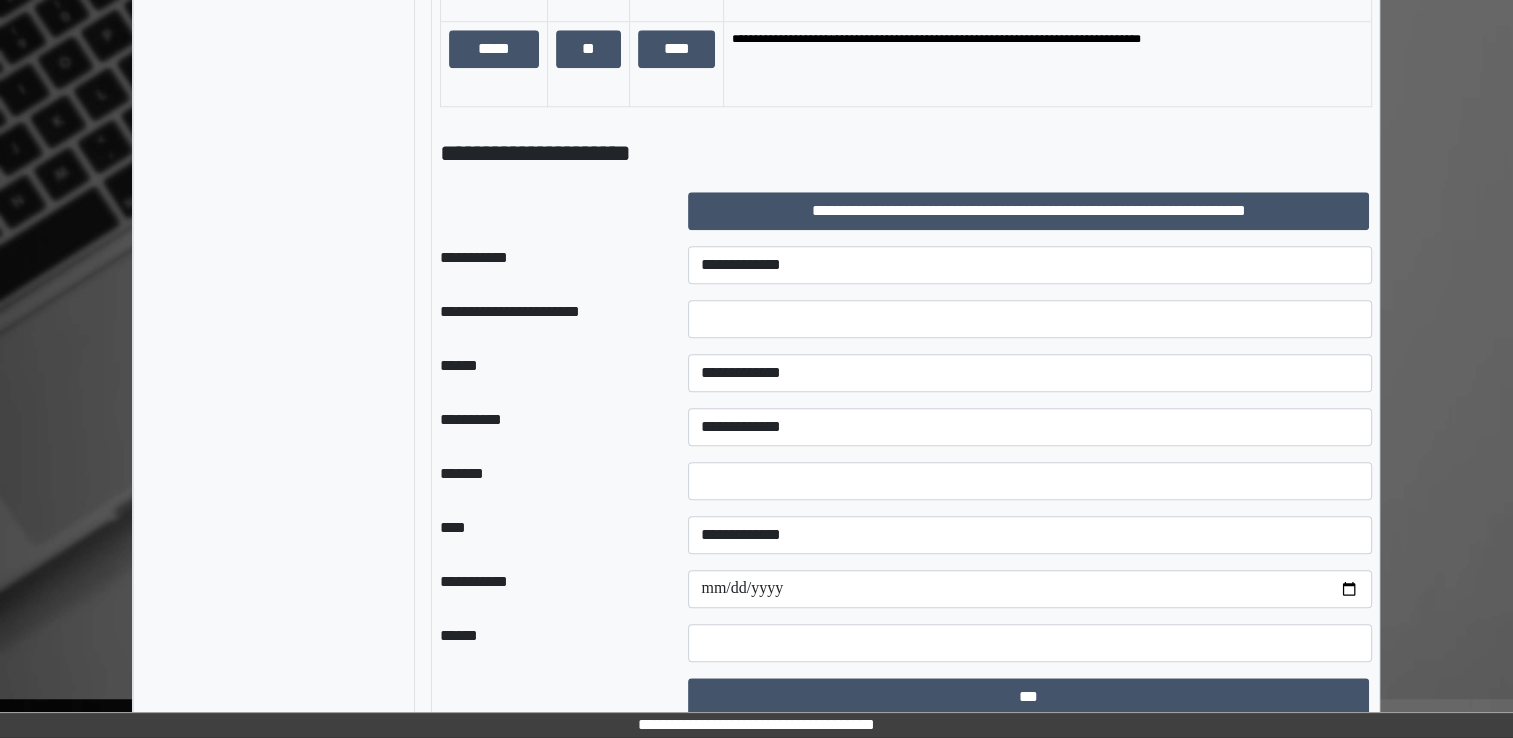 click at bounding box center [1030, 319] 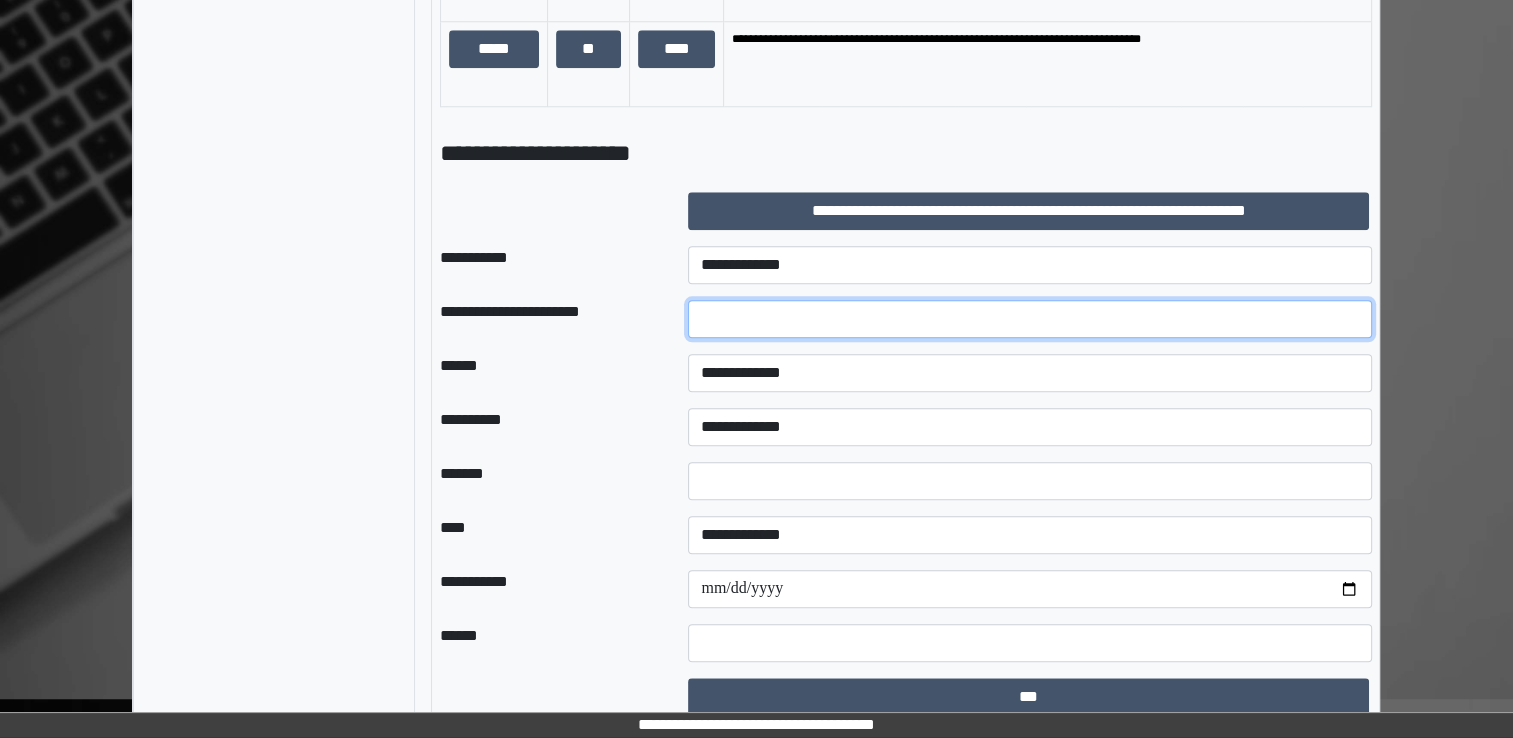 click at bounding box center [1030, 319] 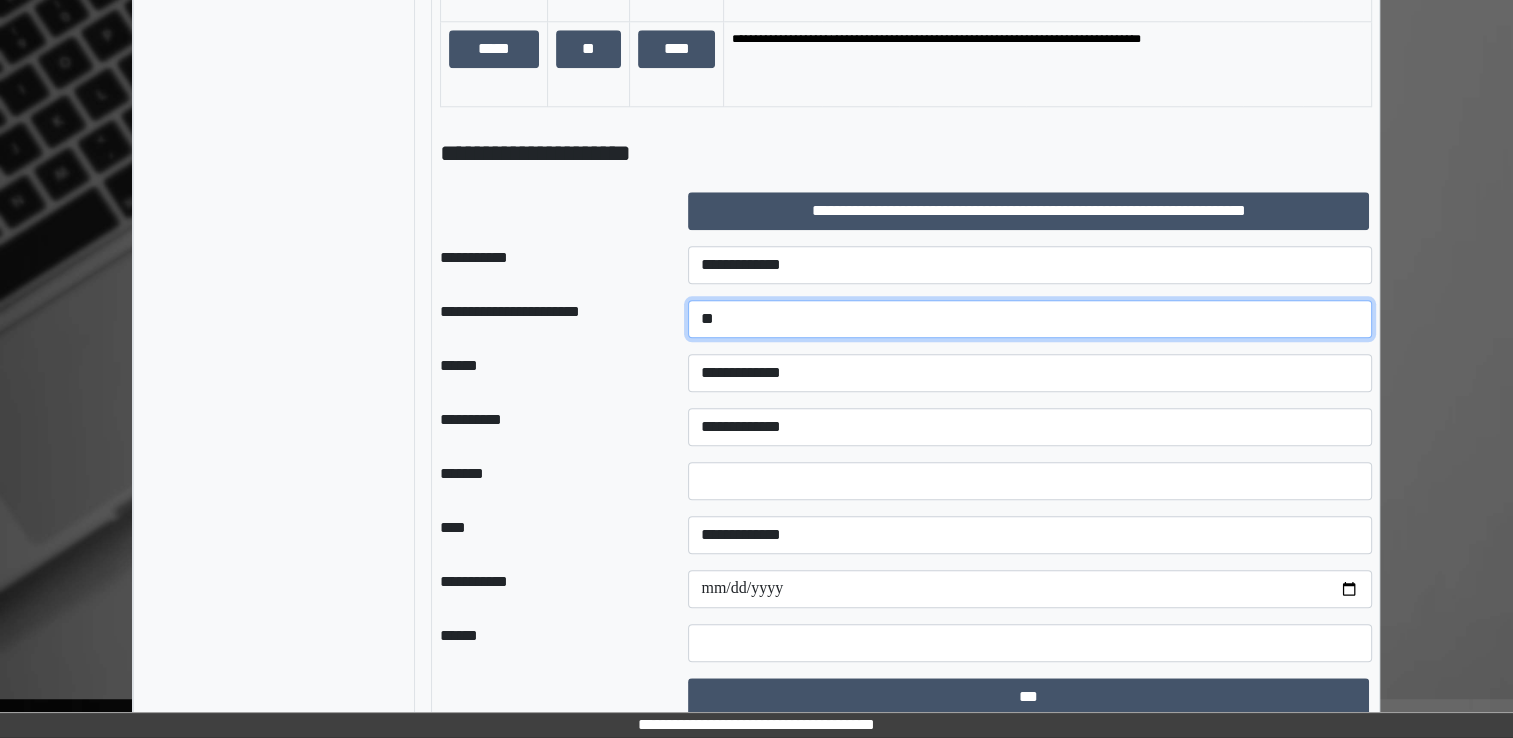 type on "*****" 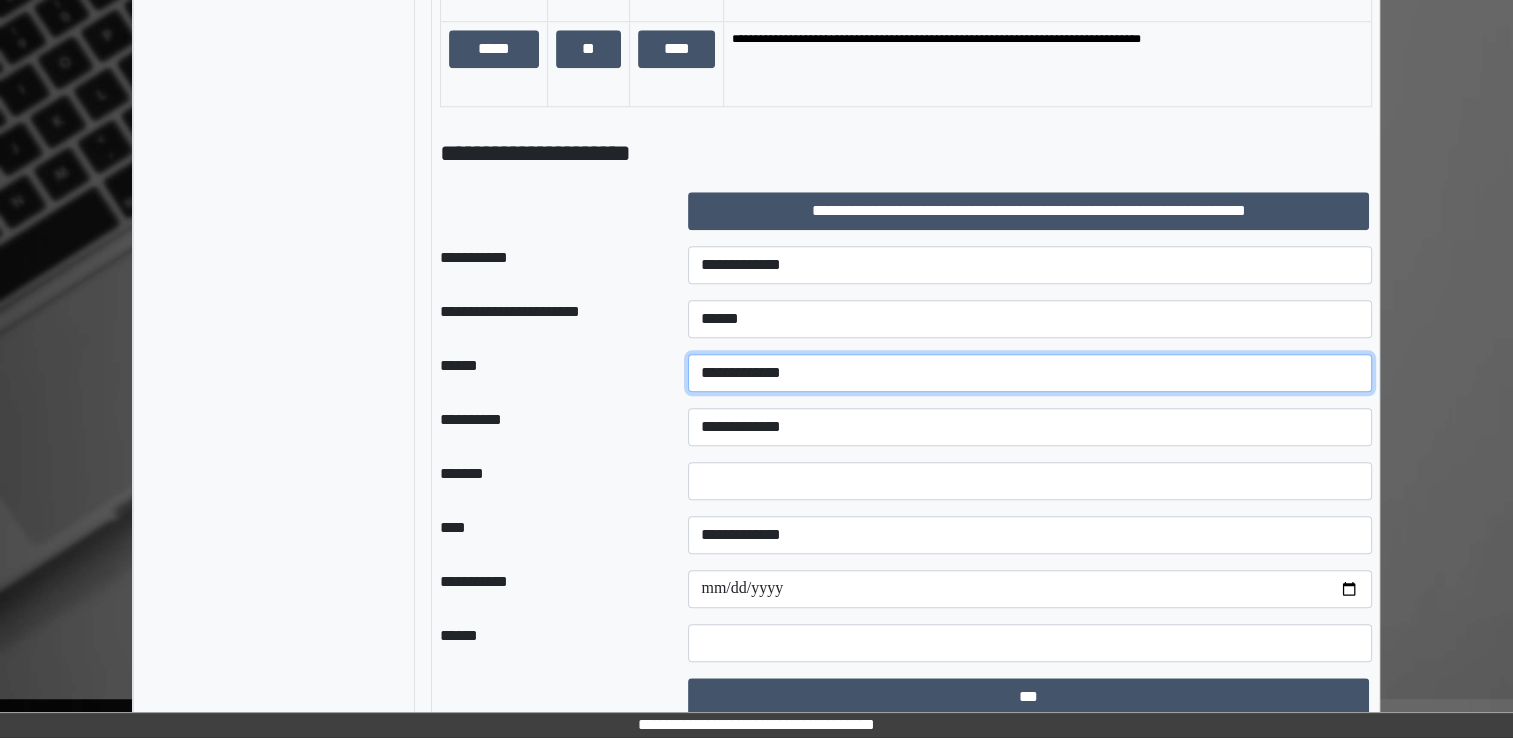 click on "**********" at bounding box center (1030, 373) 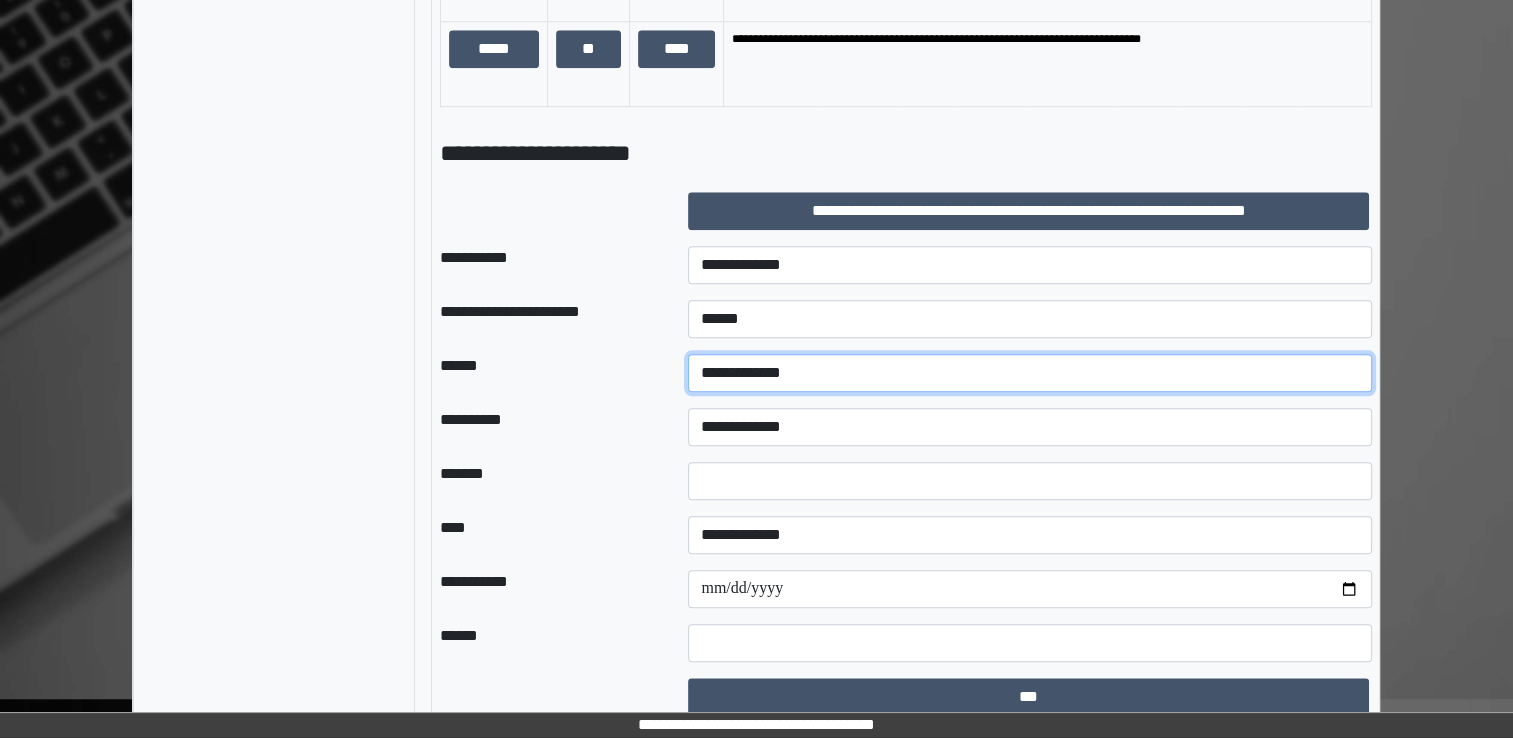 select on "*" 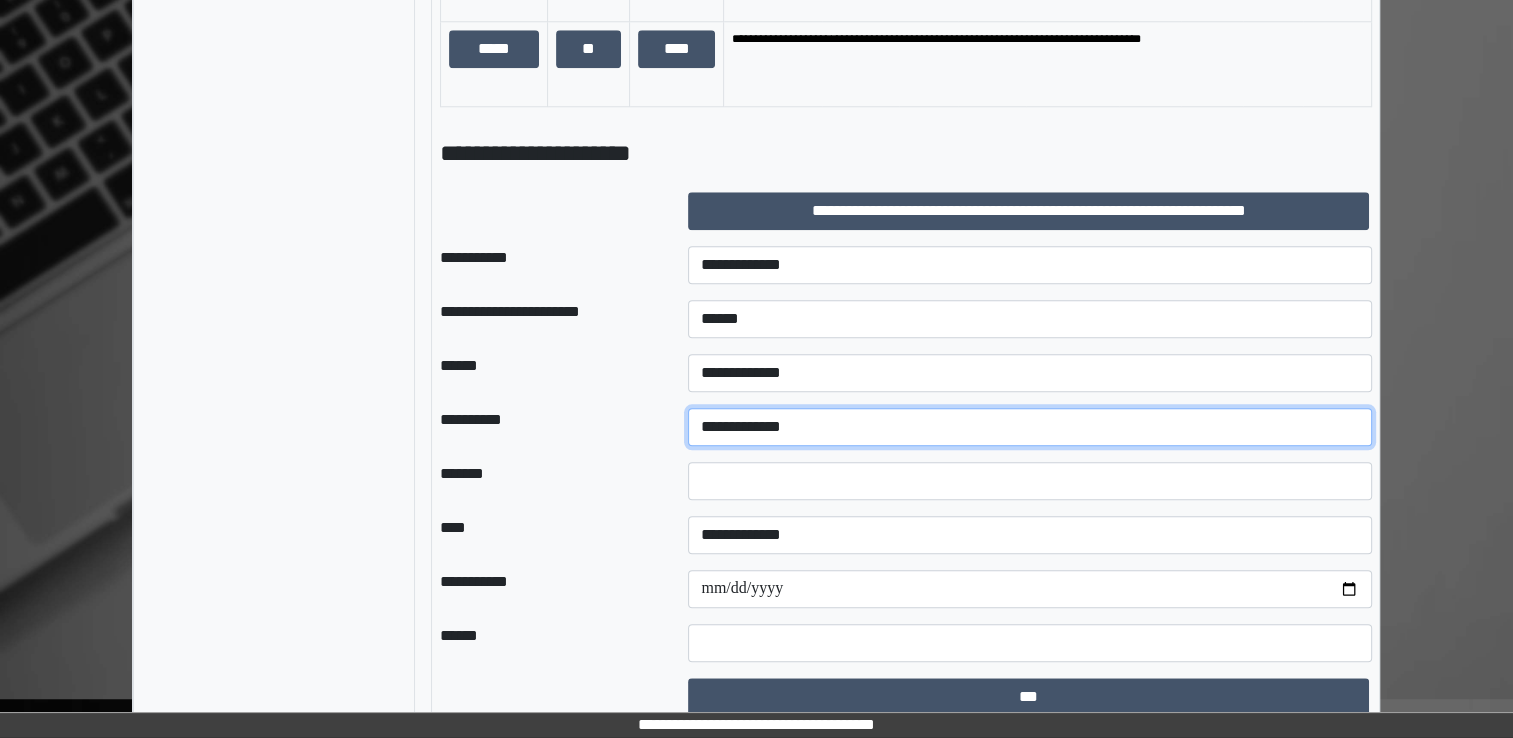 click on "**********" at bounding box center [1030, 427] 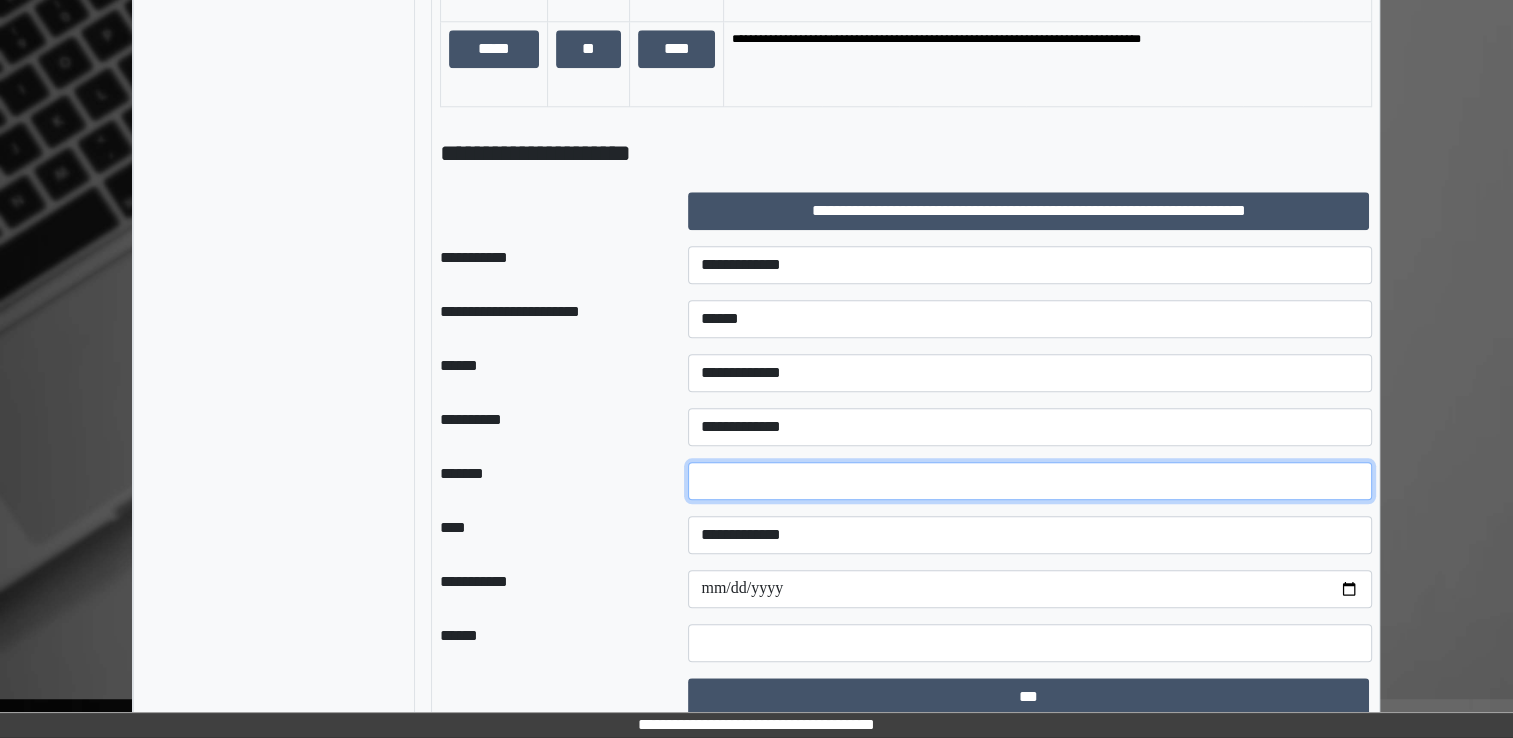 drag, startPoint x: 840, startPoint y: 473, endPoint x: 640, endPoint y: 473, distance: 200 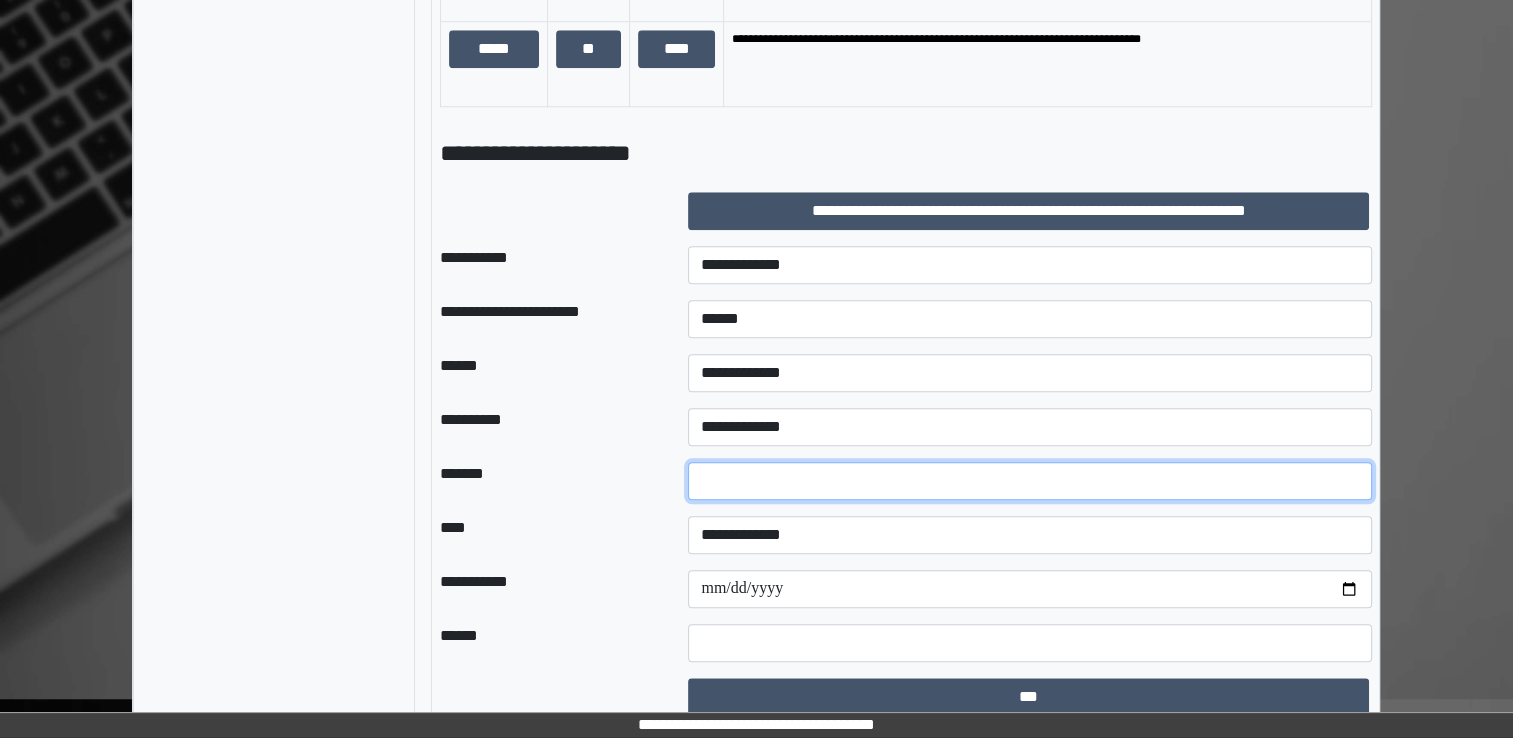 type on "*" 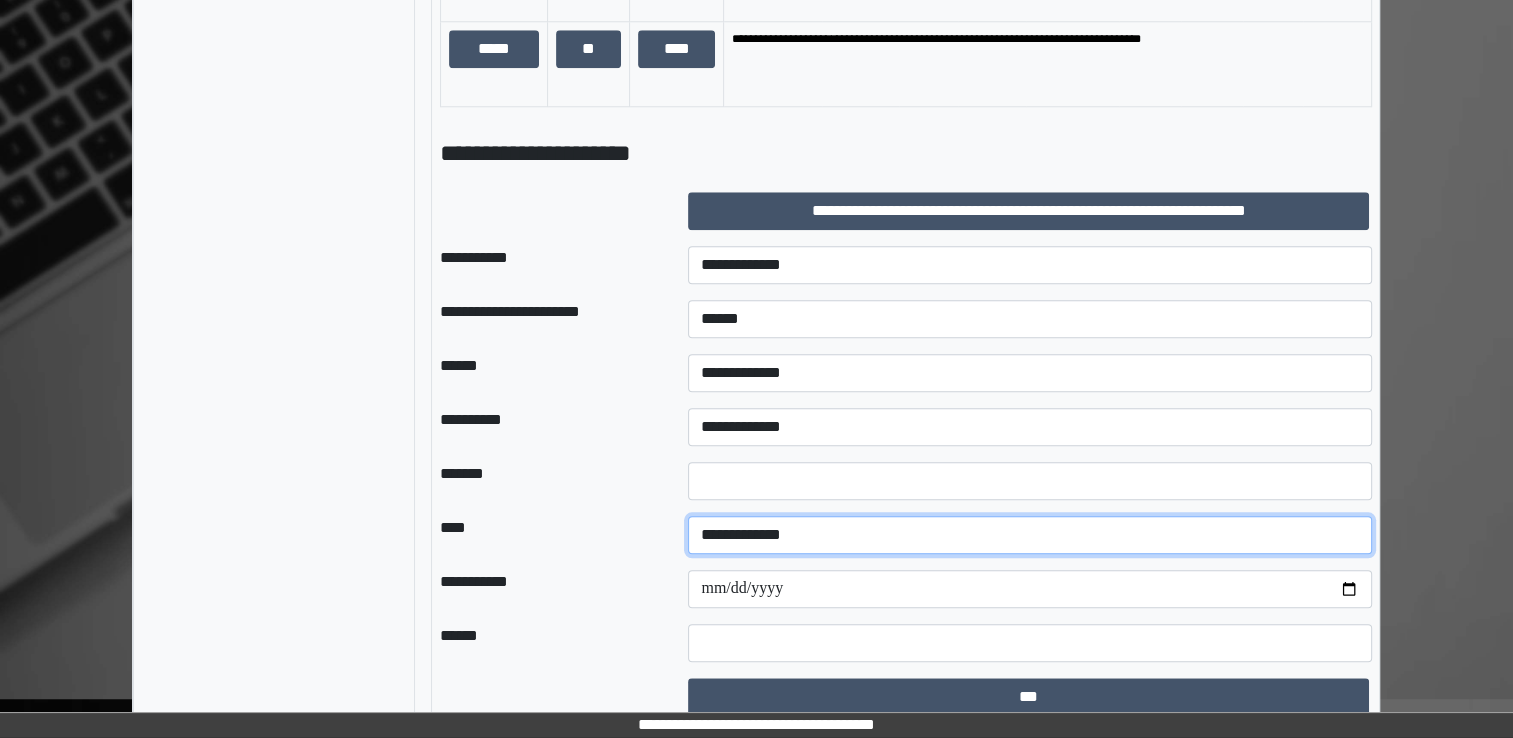 click on "**********" at bounding box center [1030, 535] 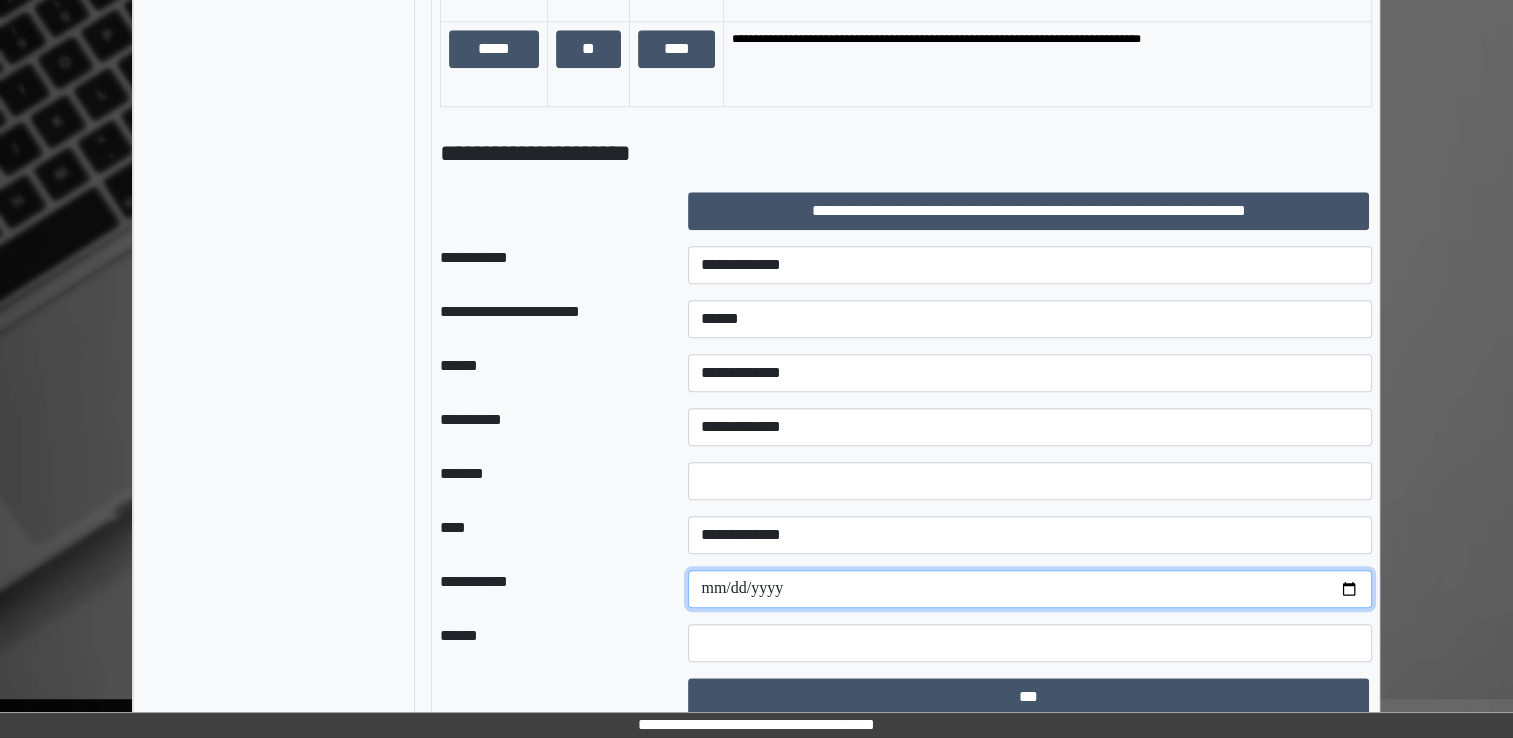 click on "**********" at bounding box center [1030, 589] 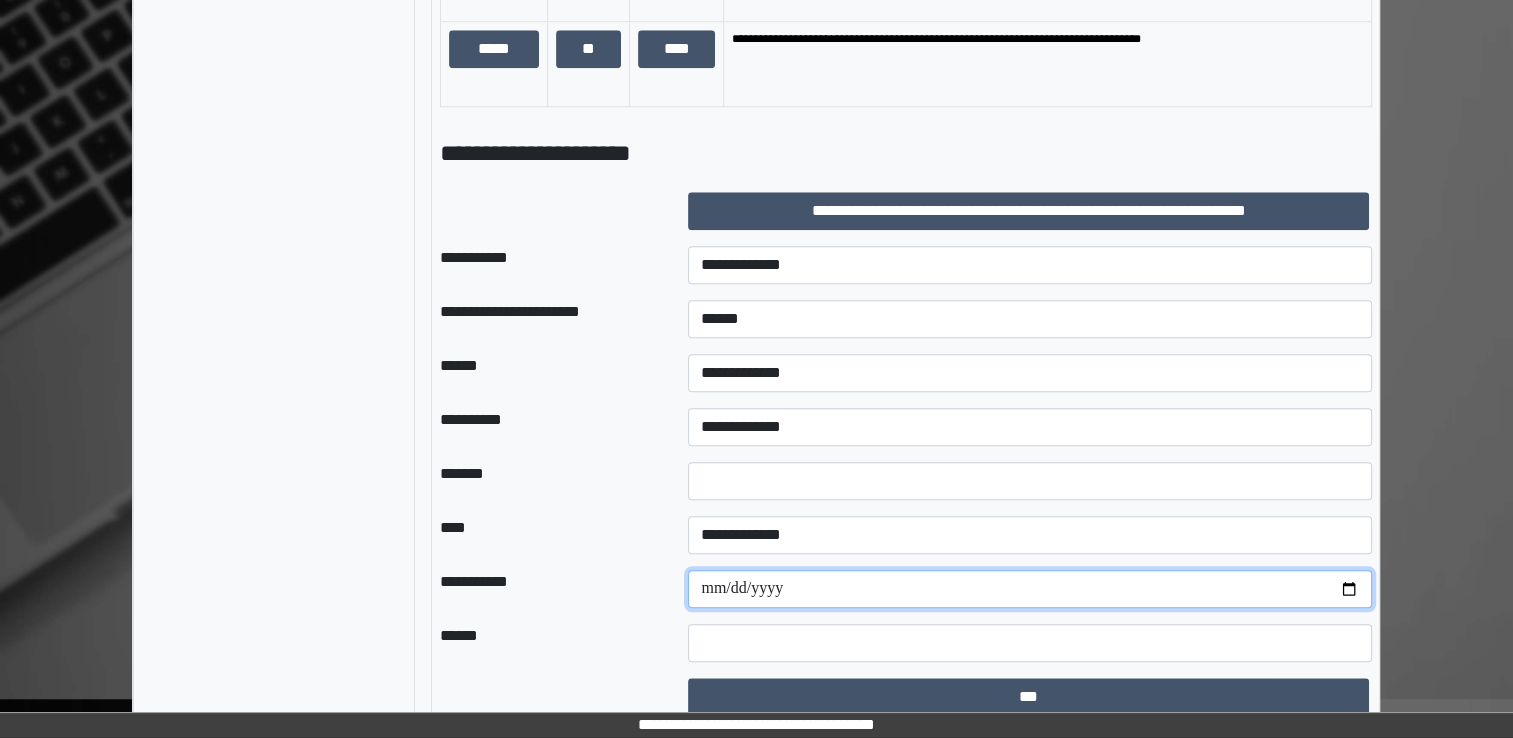 type on "**********" 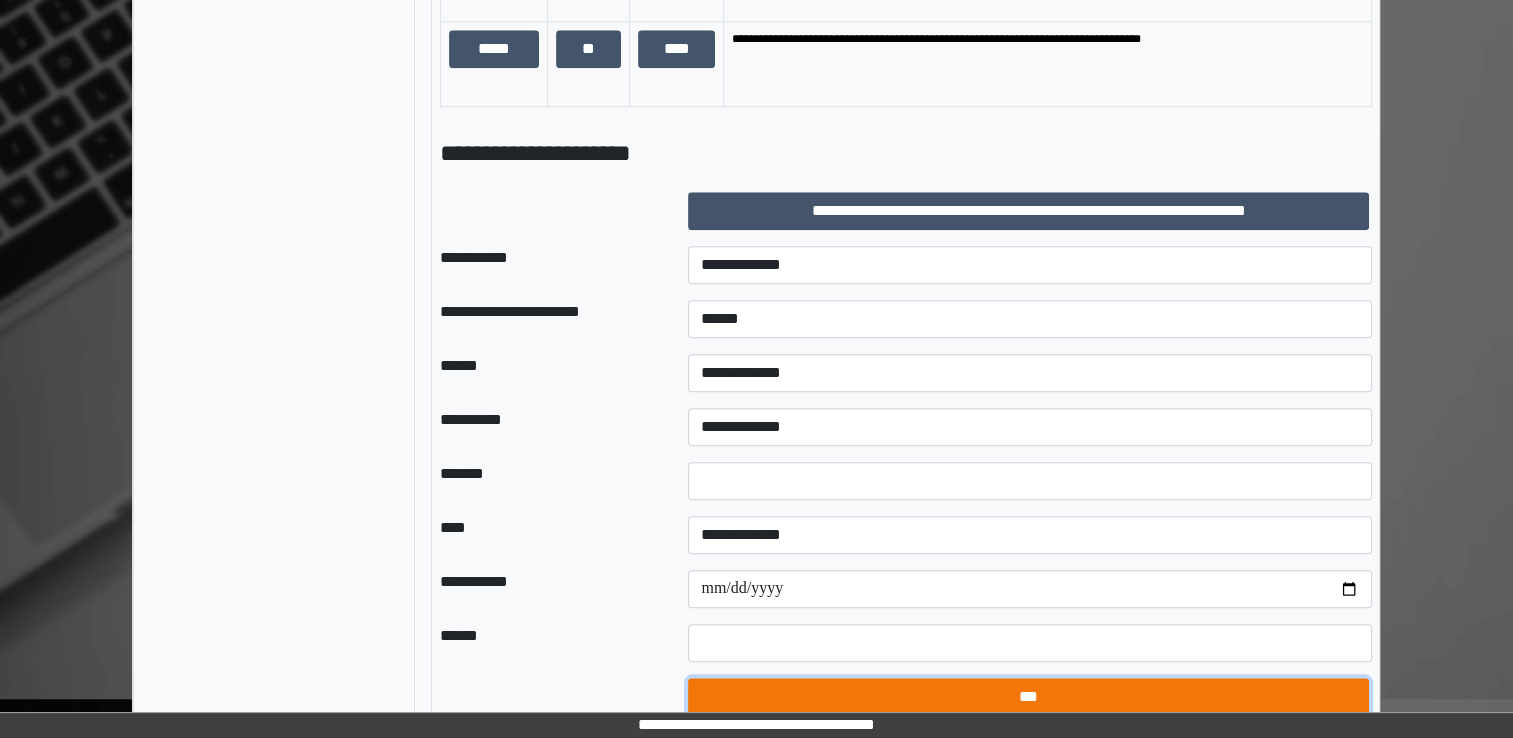 click on "***" at bounding box center (1028, 697) 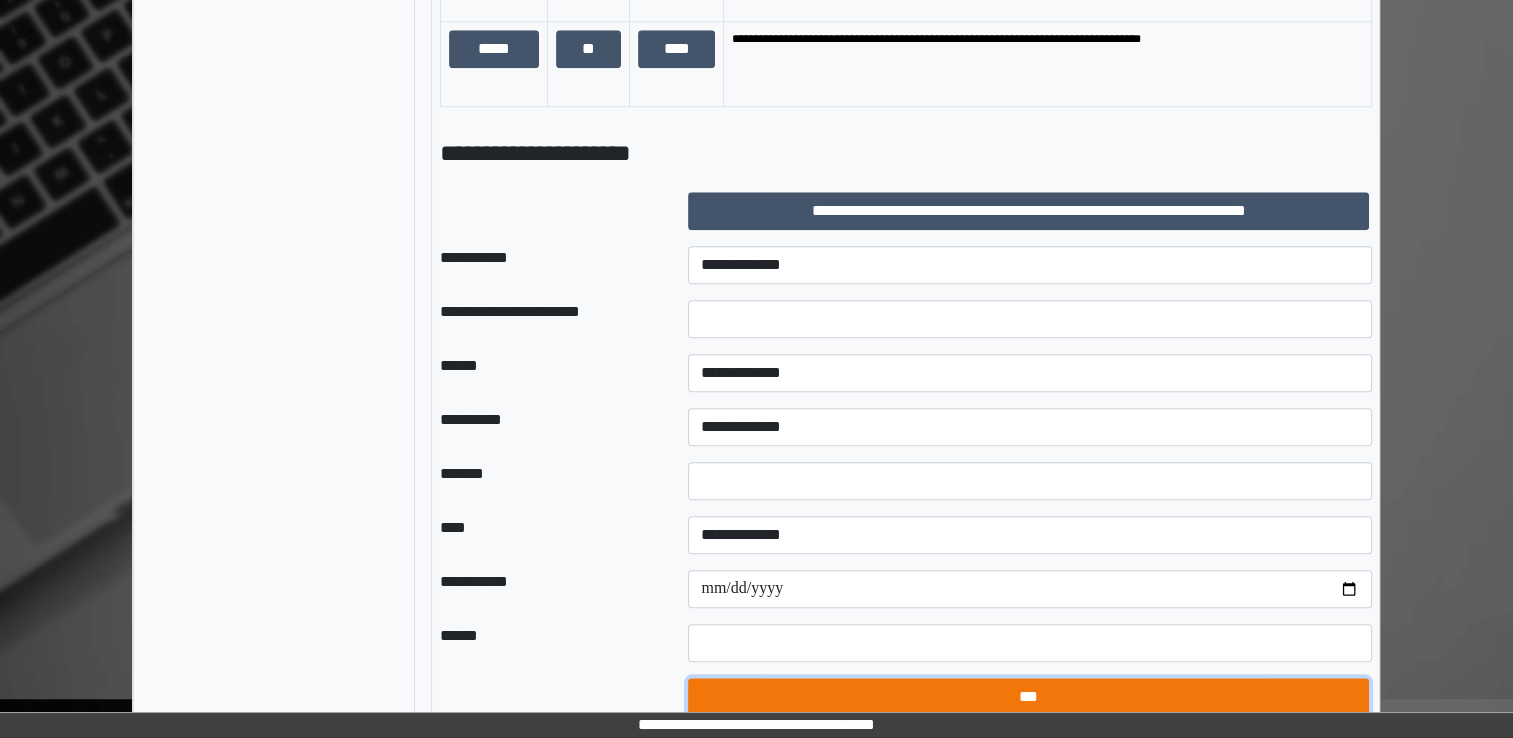 type on "*" 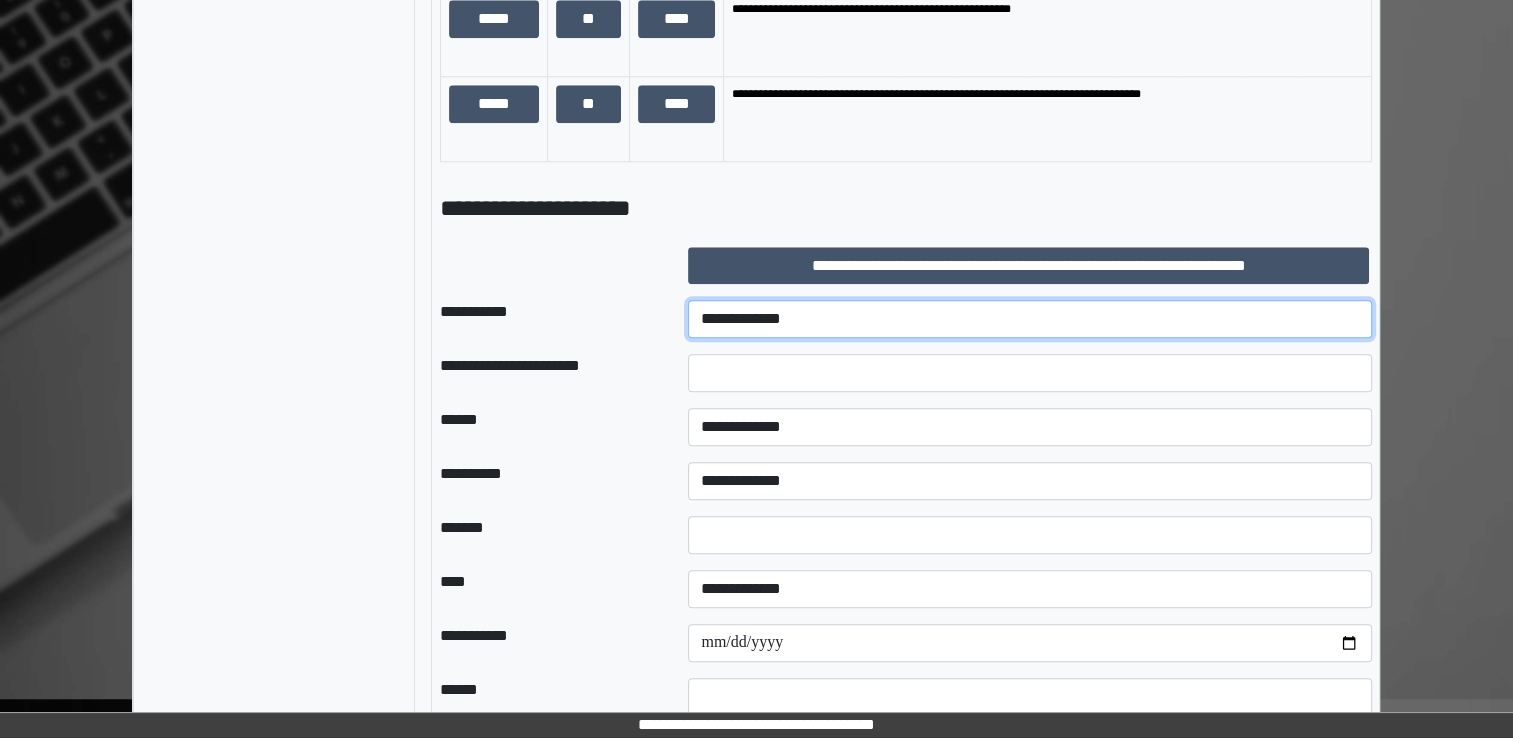 click on "**********" at bounding box center [1030, 319] 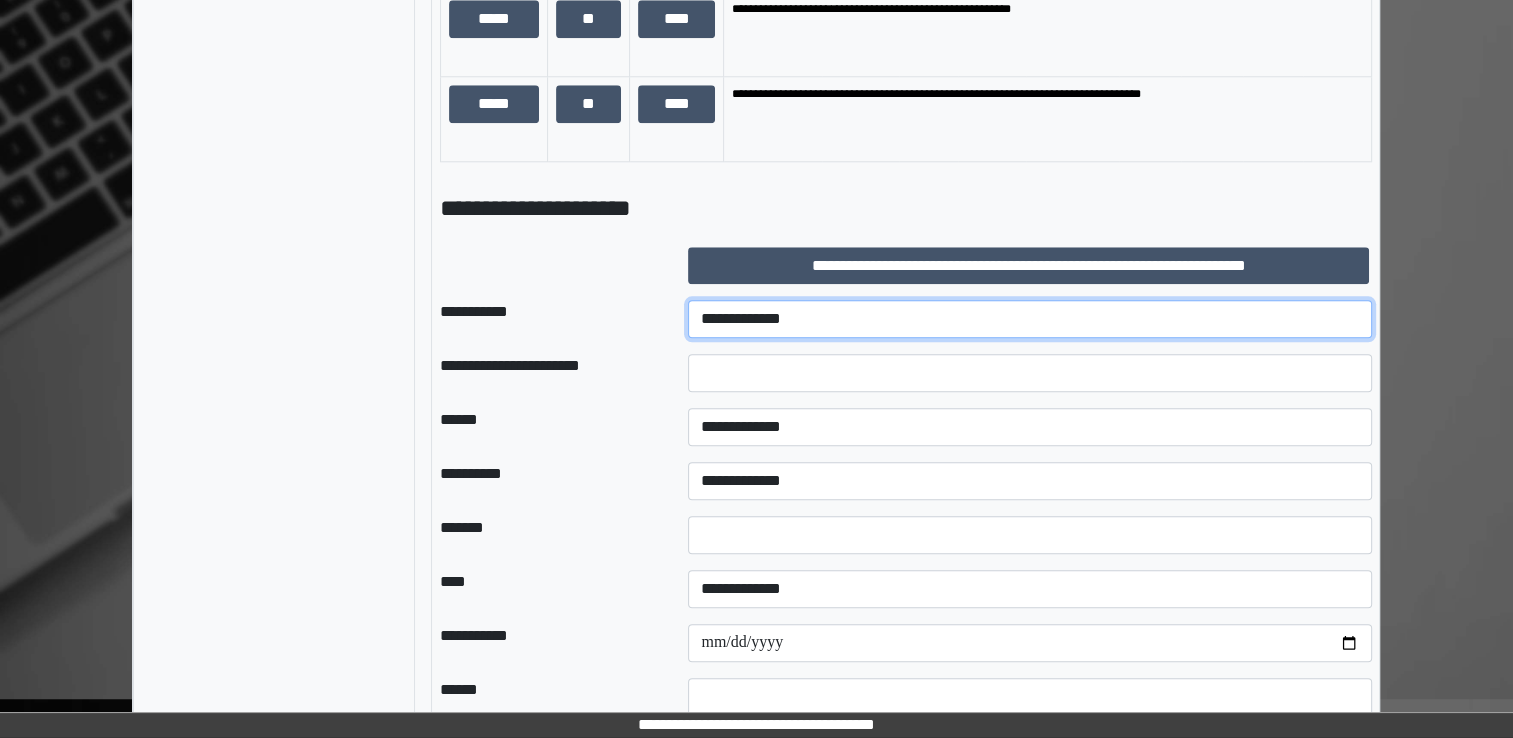 select on "***" 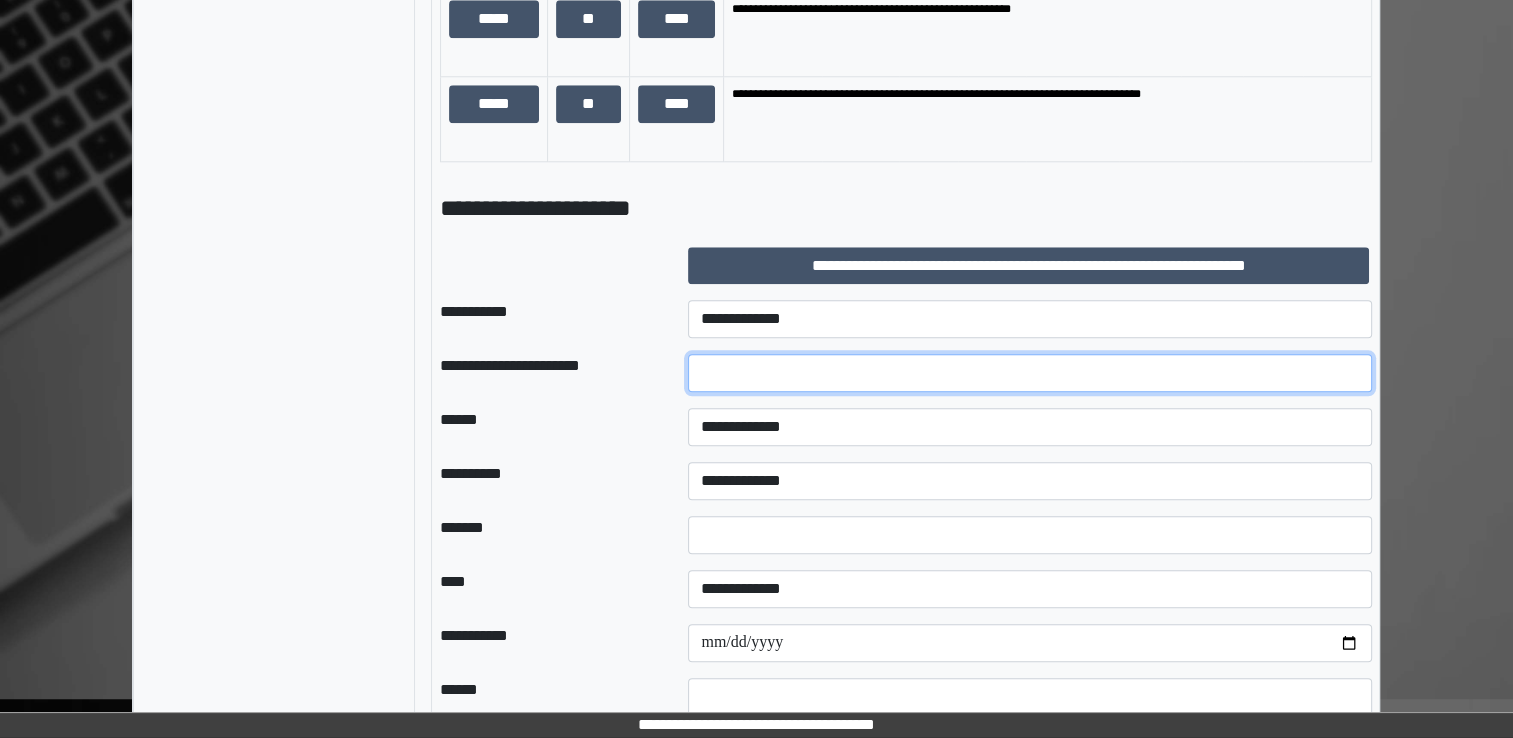 click at bounding box center [1030, 373] 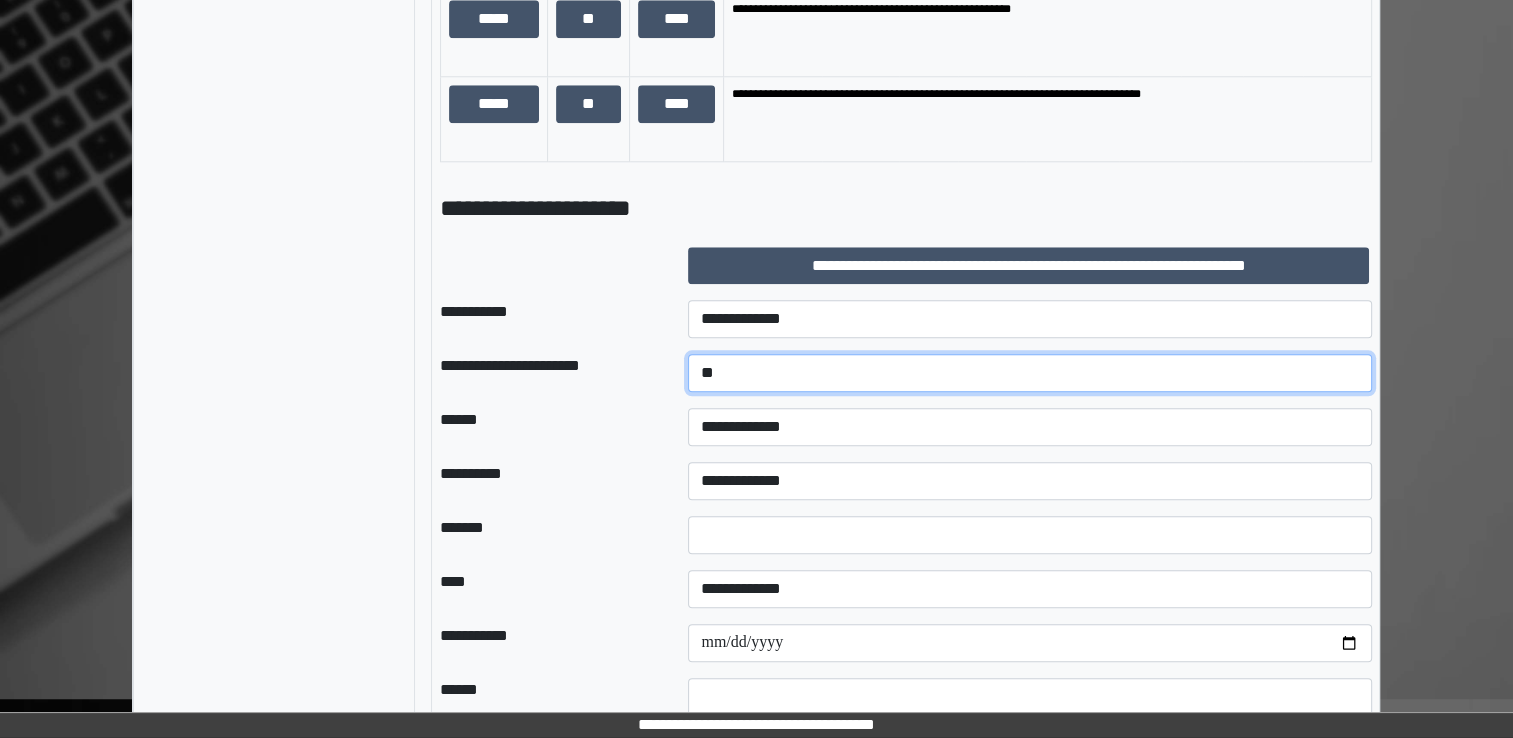 type on "*****" 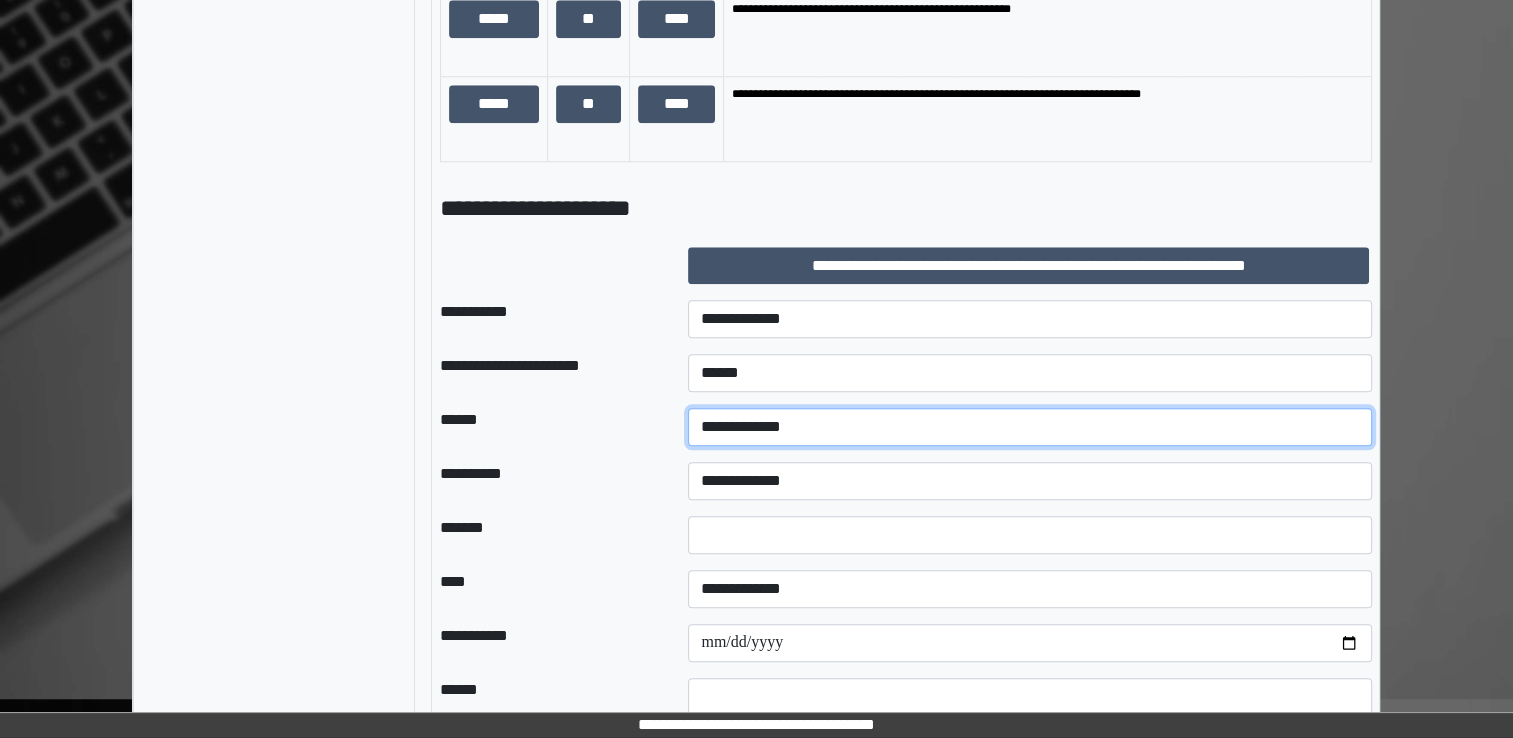 select on "*" 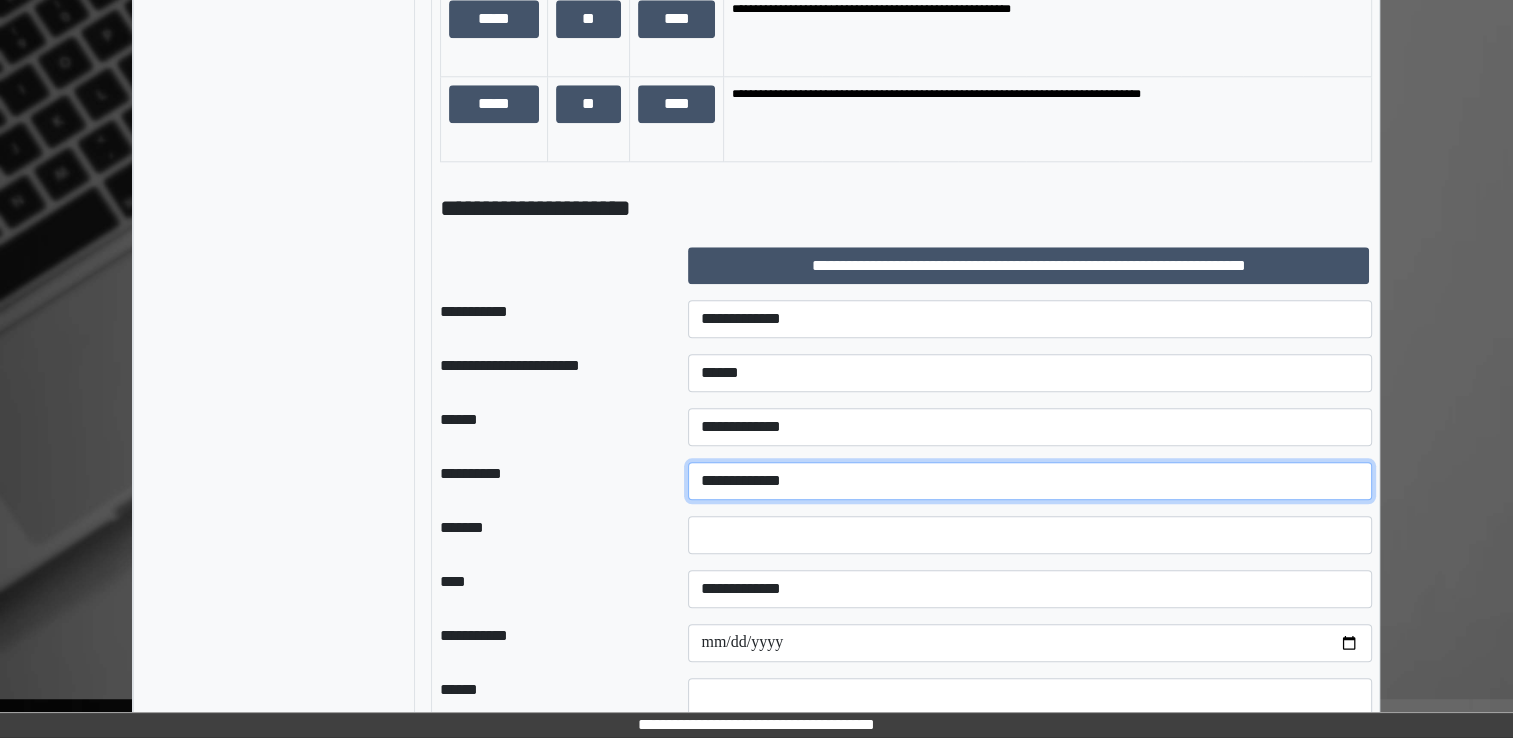 select on "**" 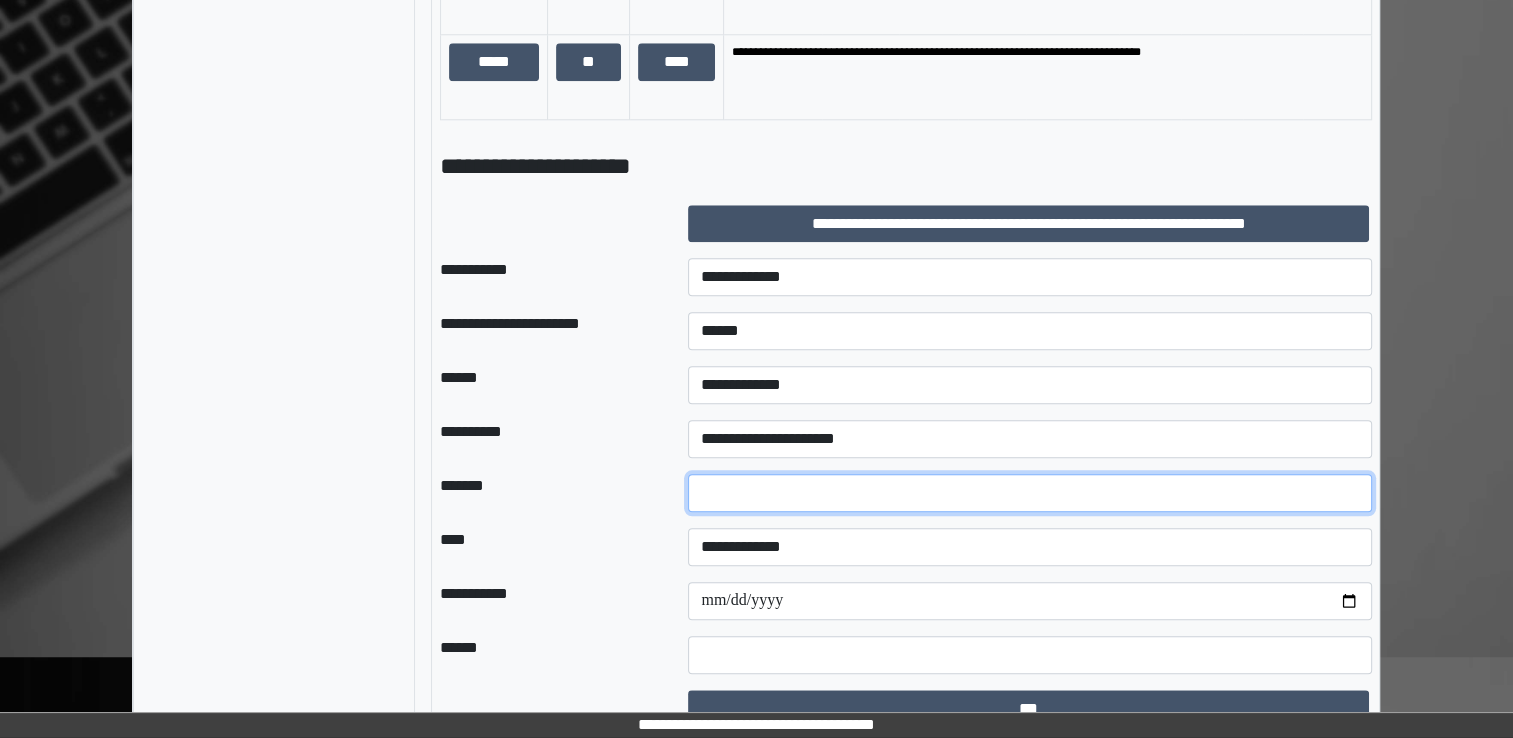 scroll, scrollTop: 2149, scrollLeft: 0, axis: vertical 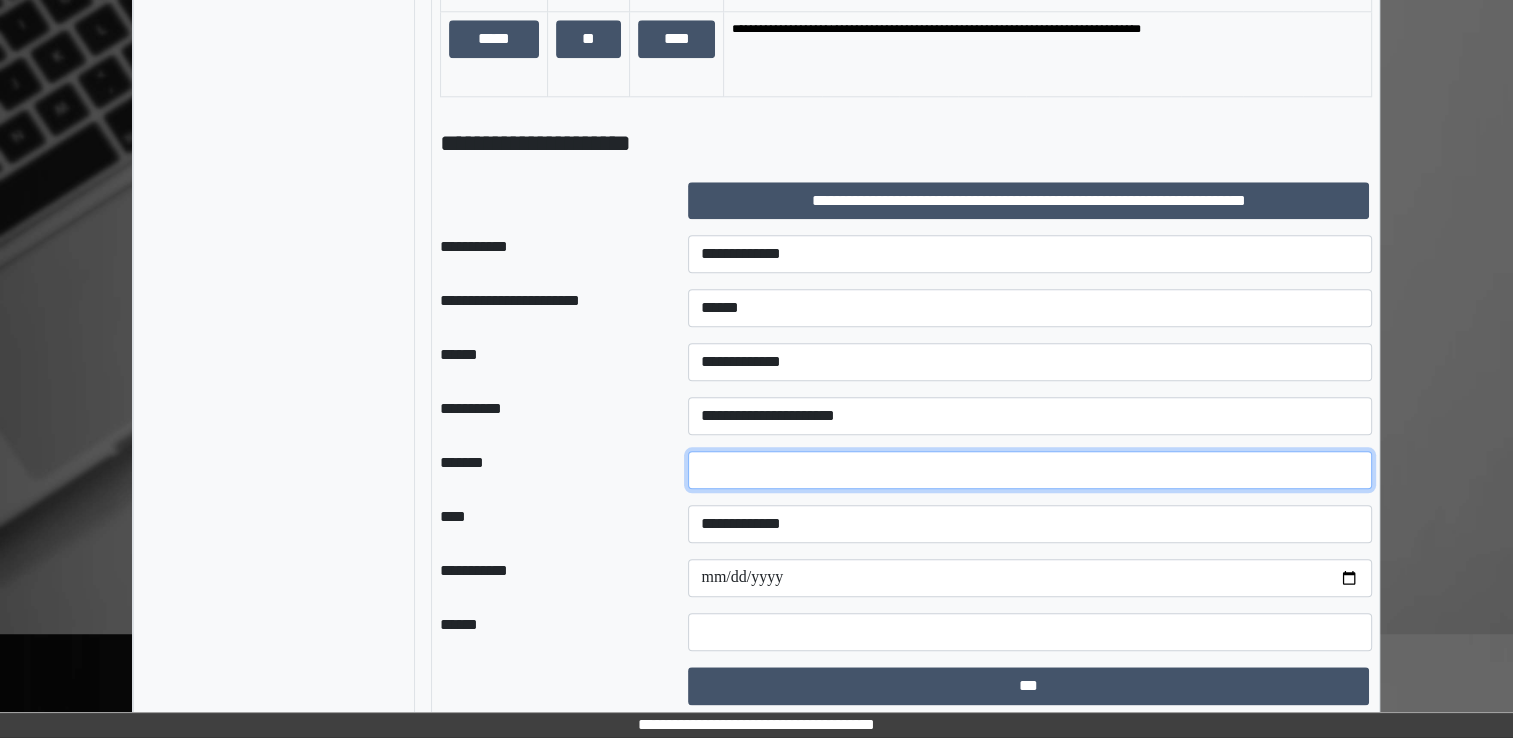 type on "*" 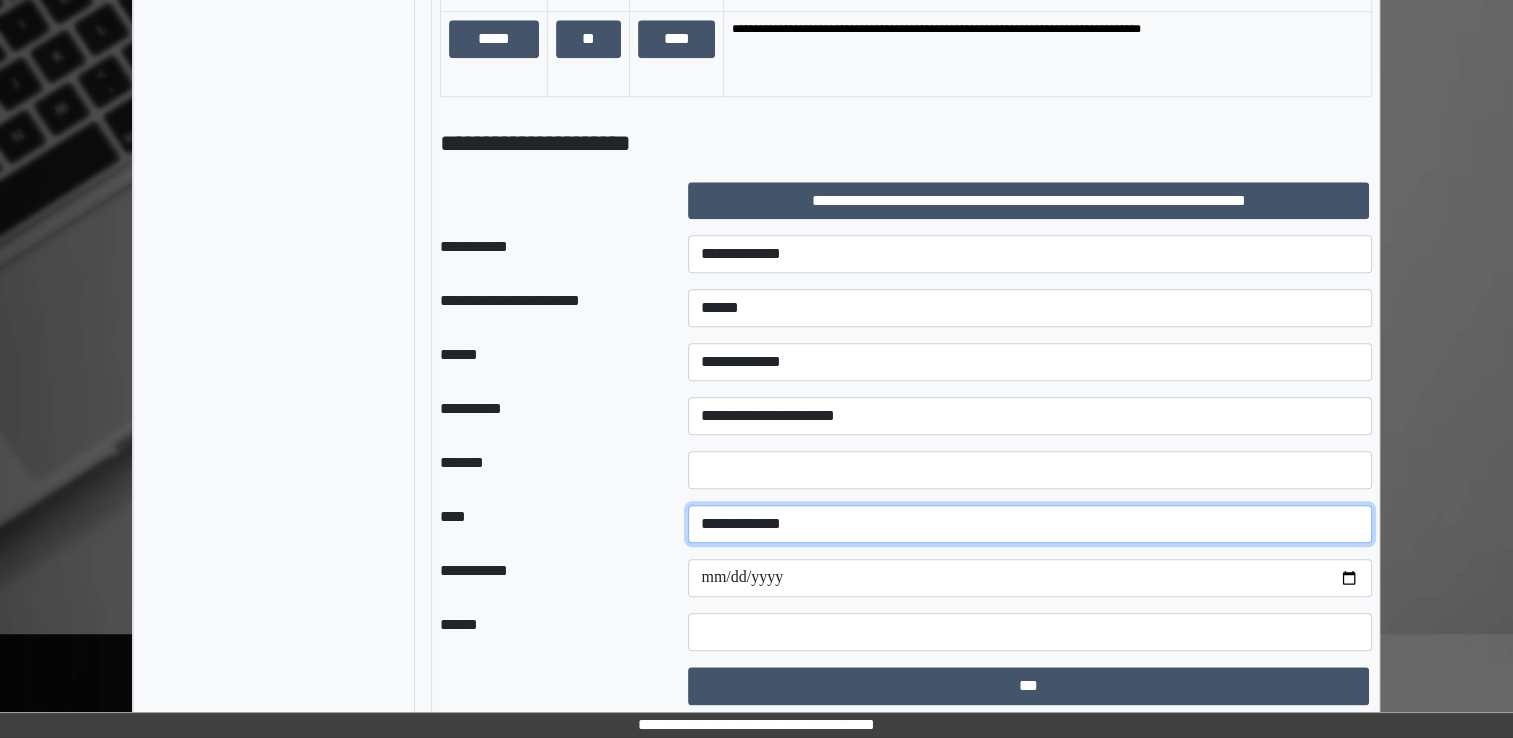 click on "**********" at bounding box center [1030, 524] 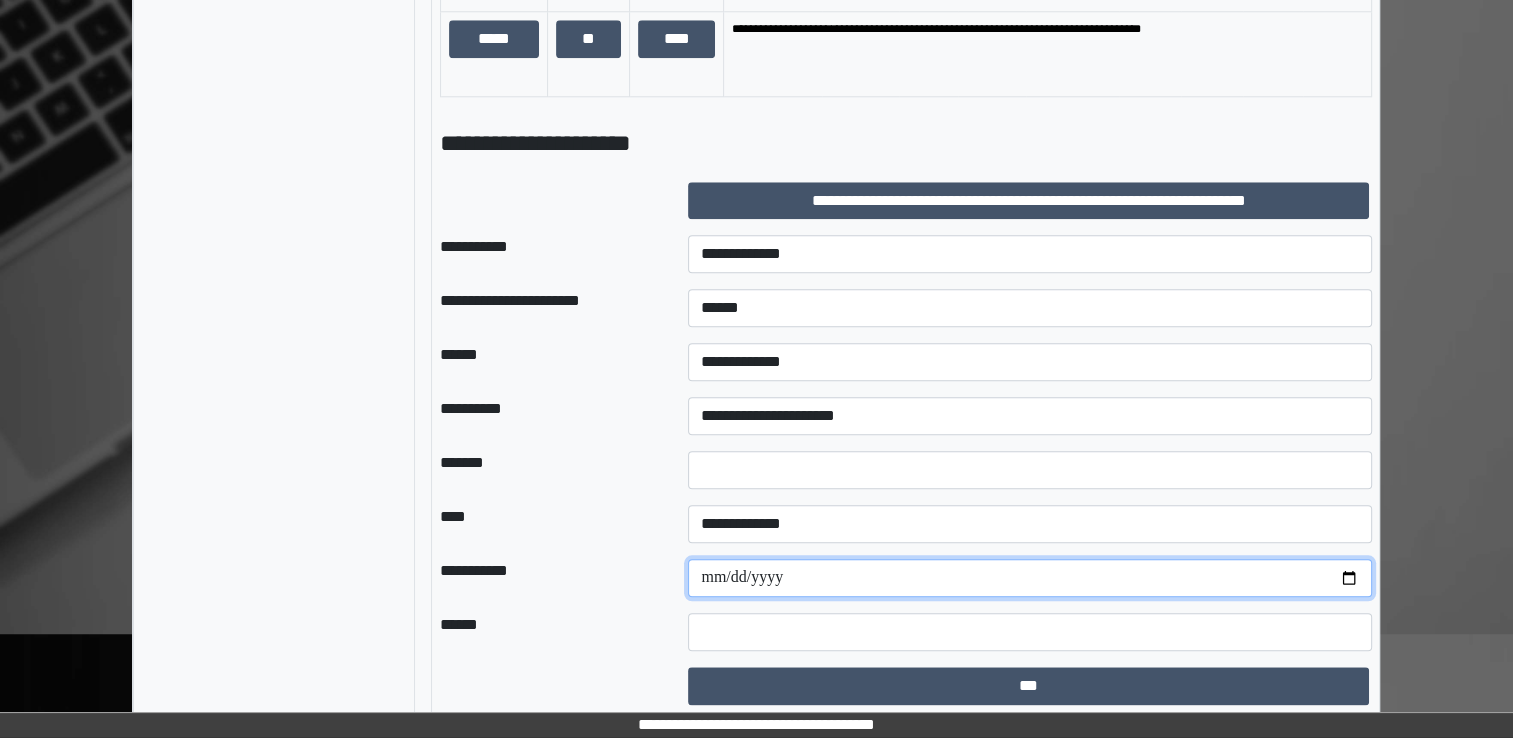 click on "**********" at bounding box center [1030, 578] 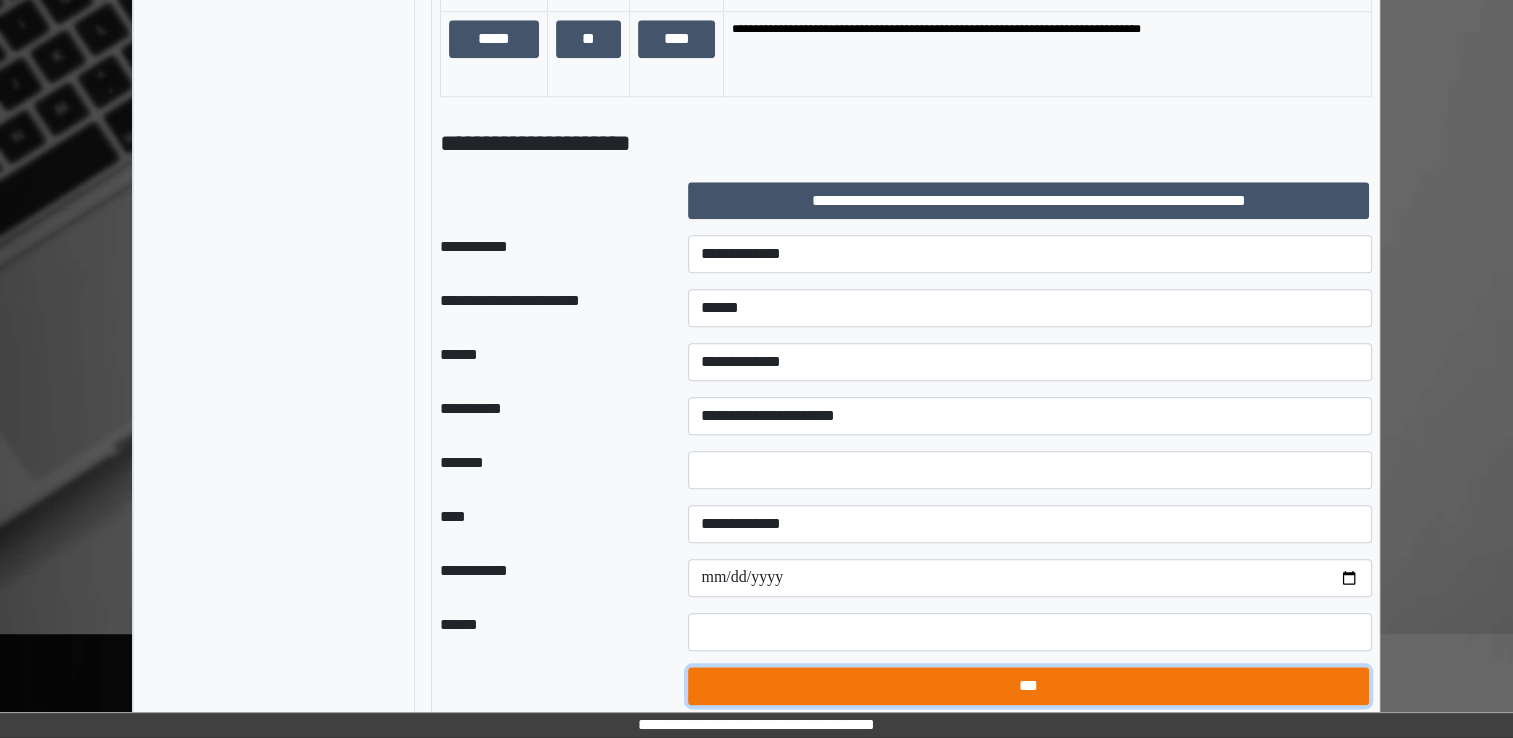 click on "***" at bounding box center [1028, 686] 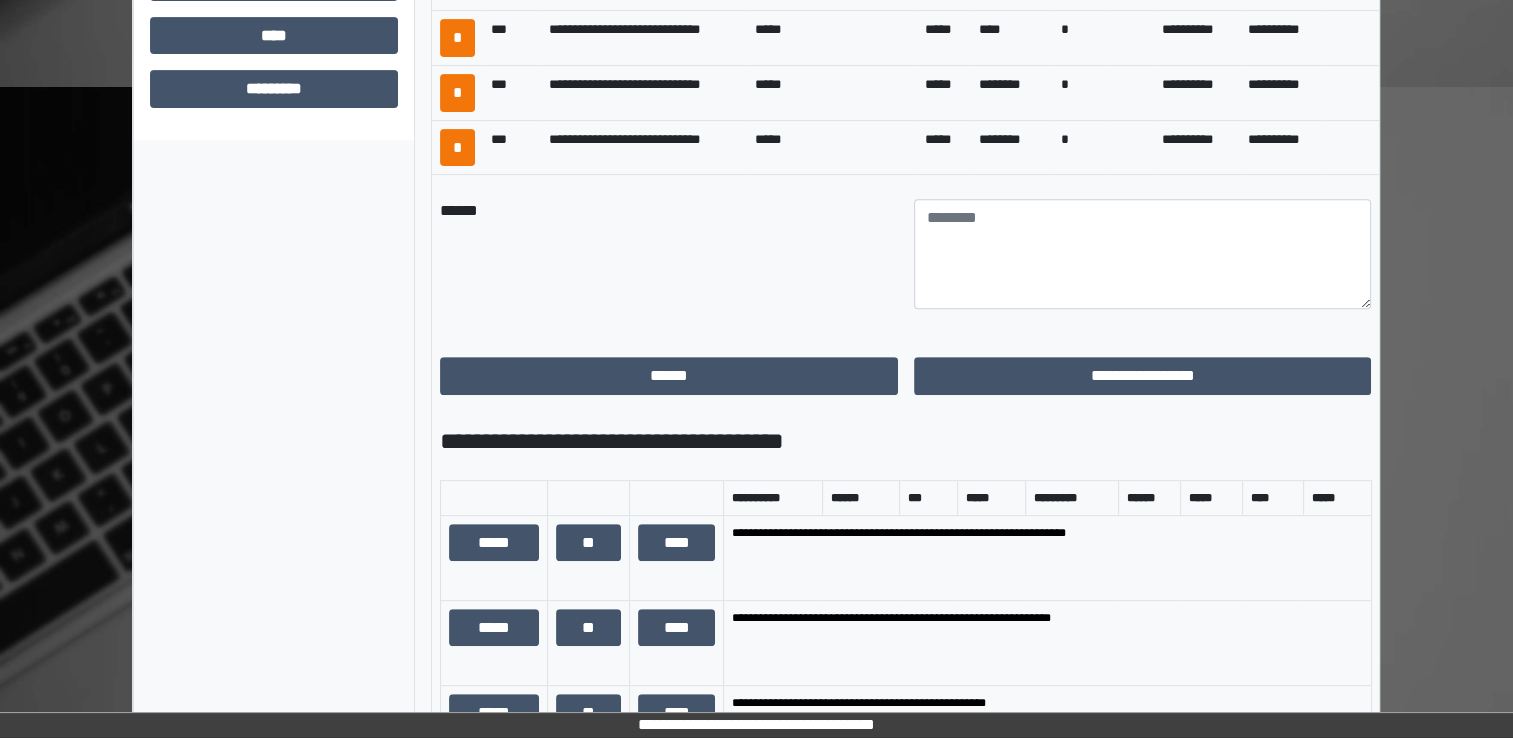 scroll, scrollTop: 649, scrollLeft: 0, axis: vertical 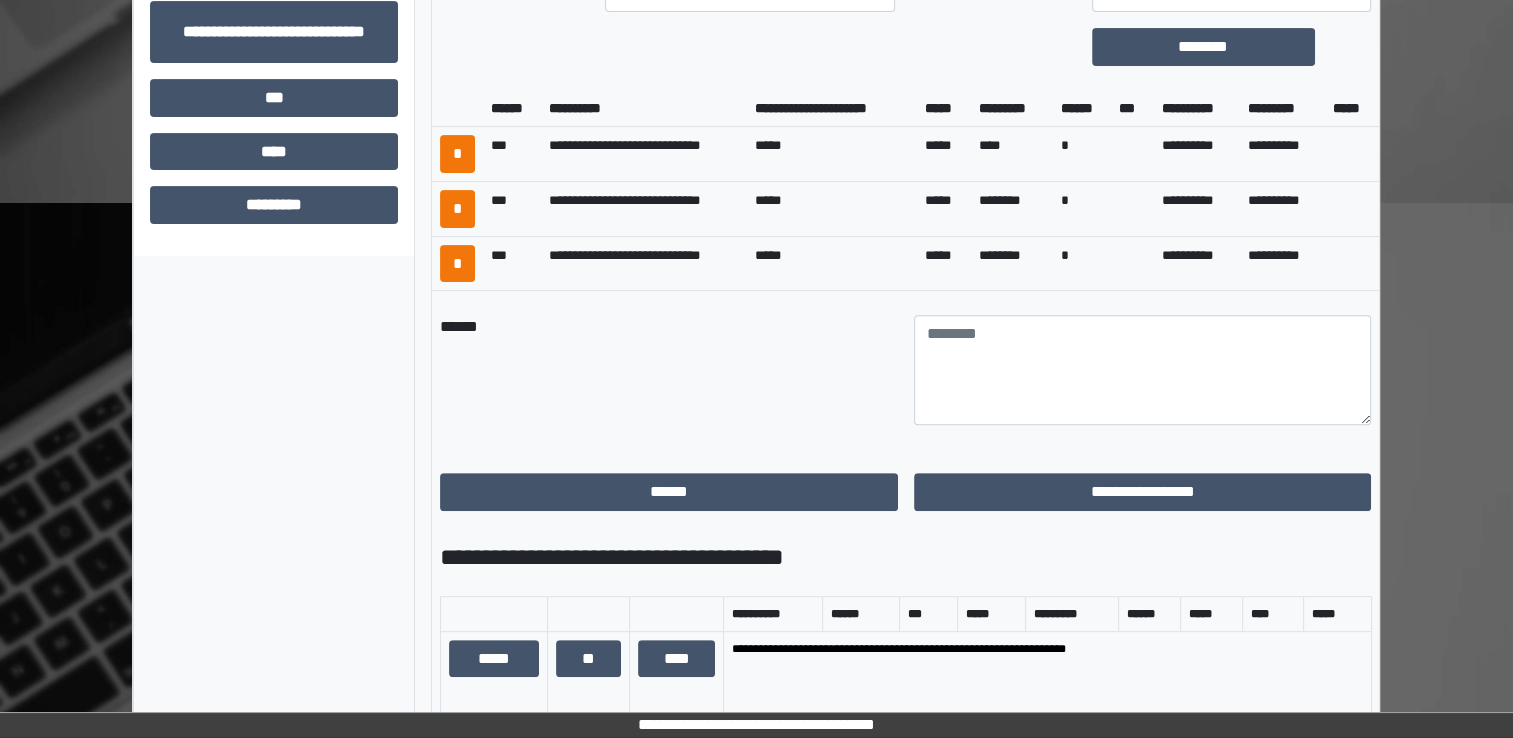 click on "***" at bounding box center [512, 208] 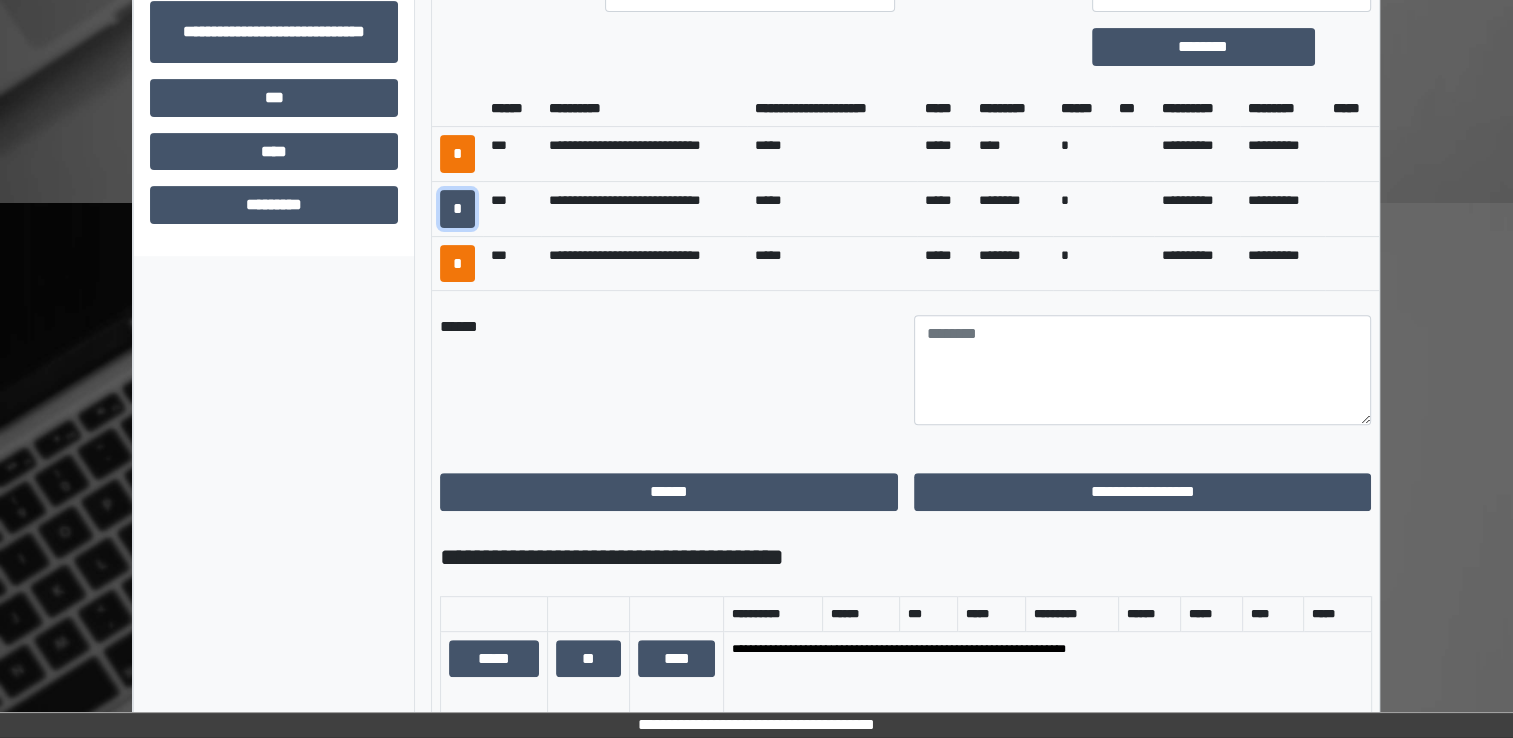 click on "*" at bounding box center (457, 209) 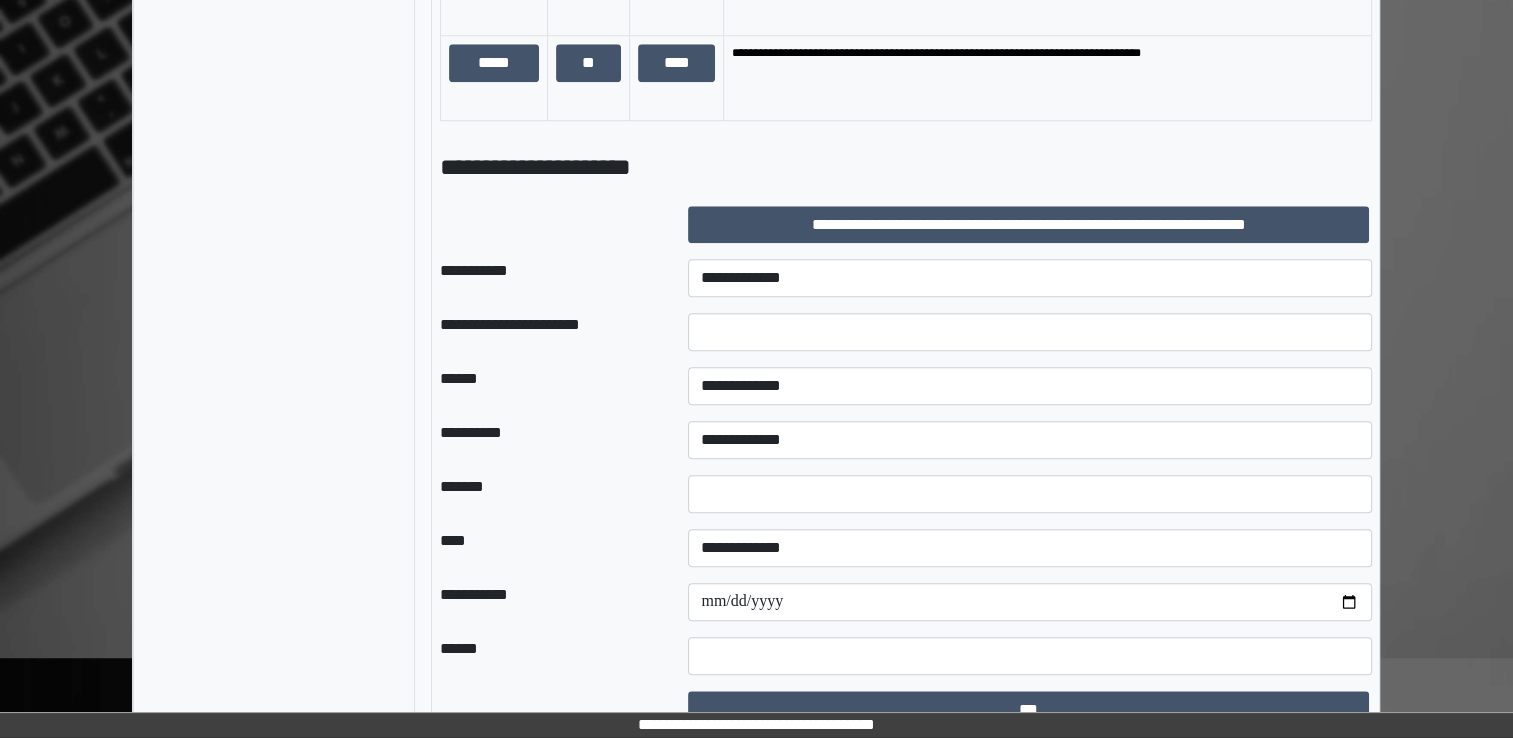 scroll, scrollTop: 2149, scrollLeft: 0, axis: vertical 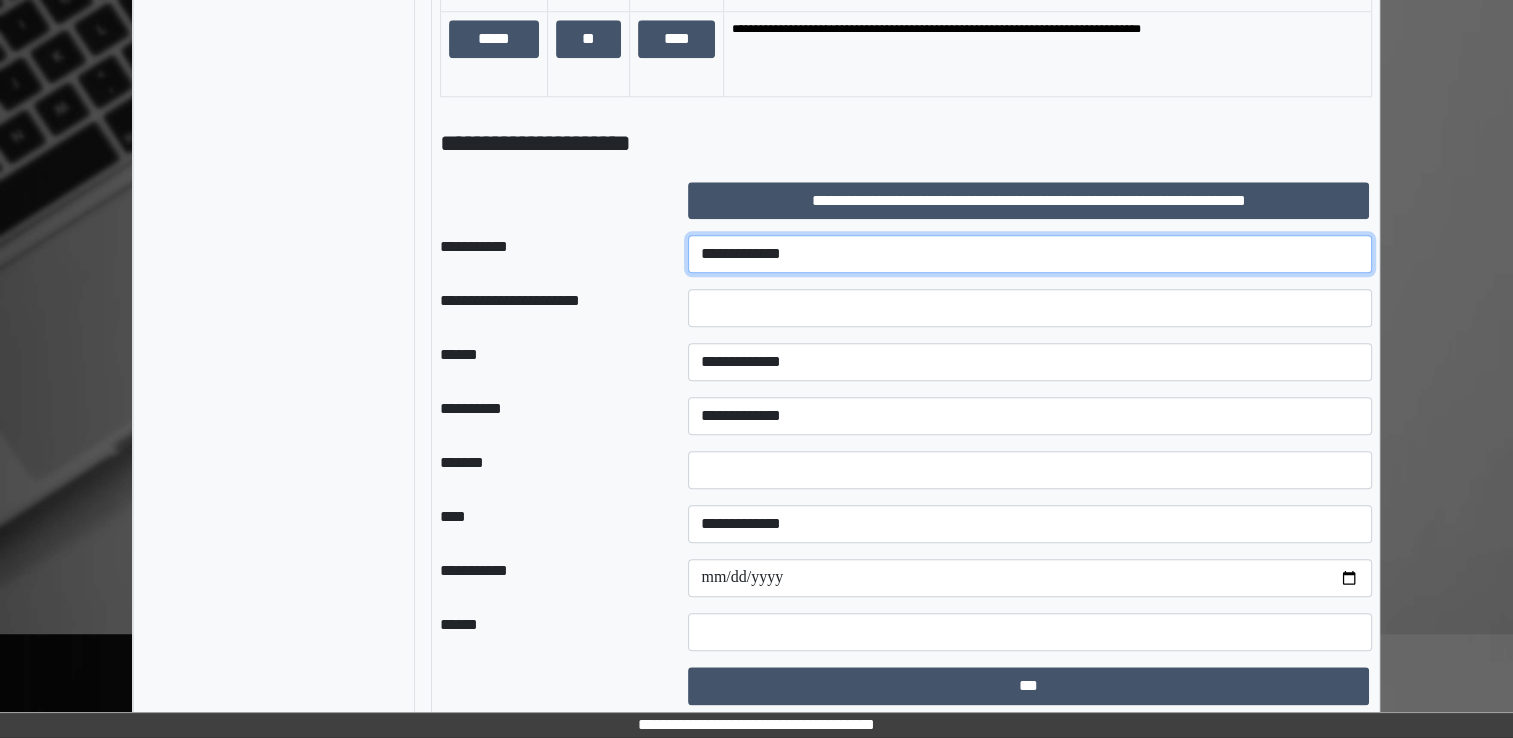 click on "**********" at bounding box center (1030, 254) 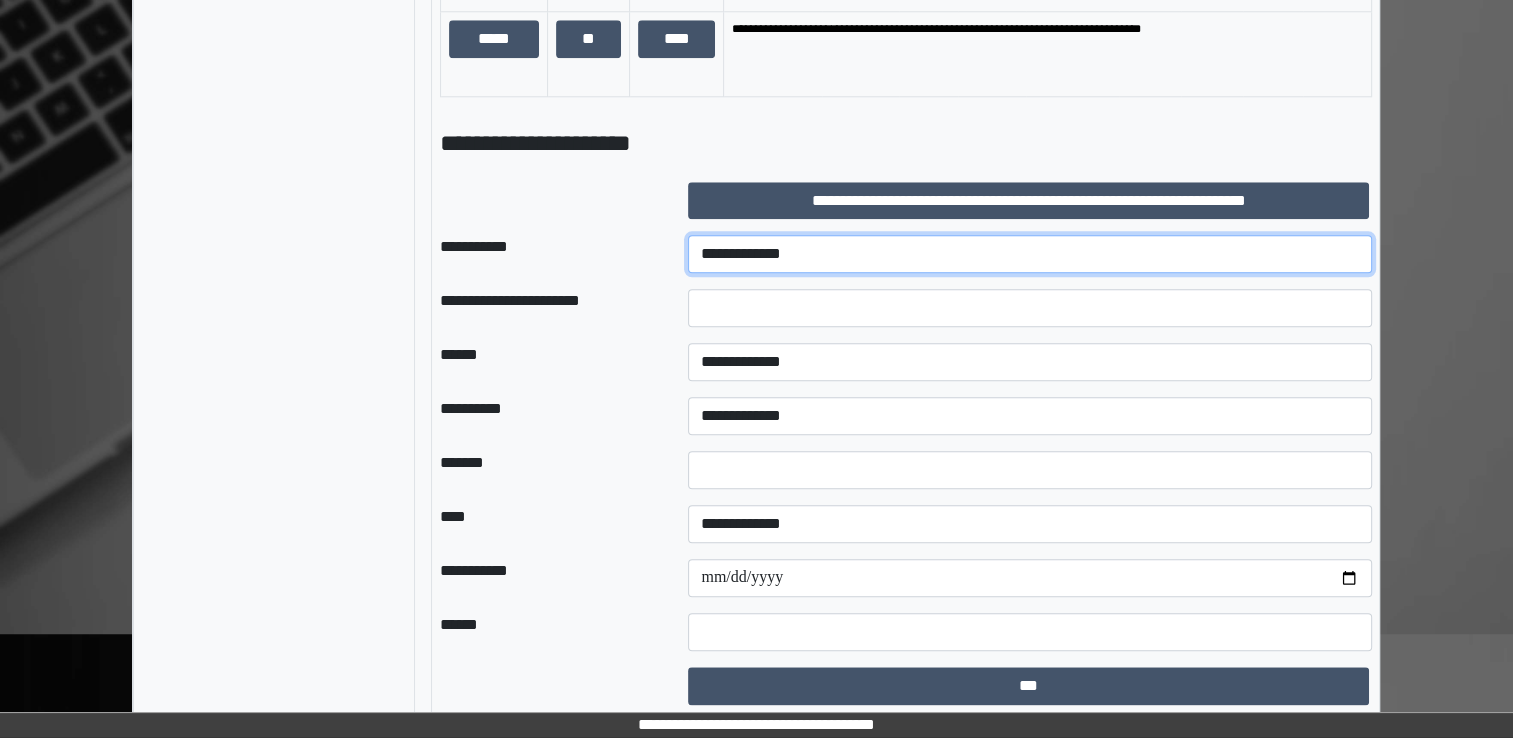 select on "***" 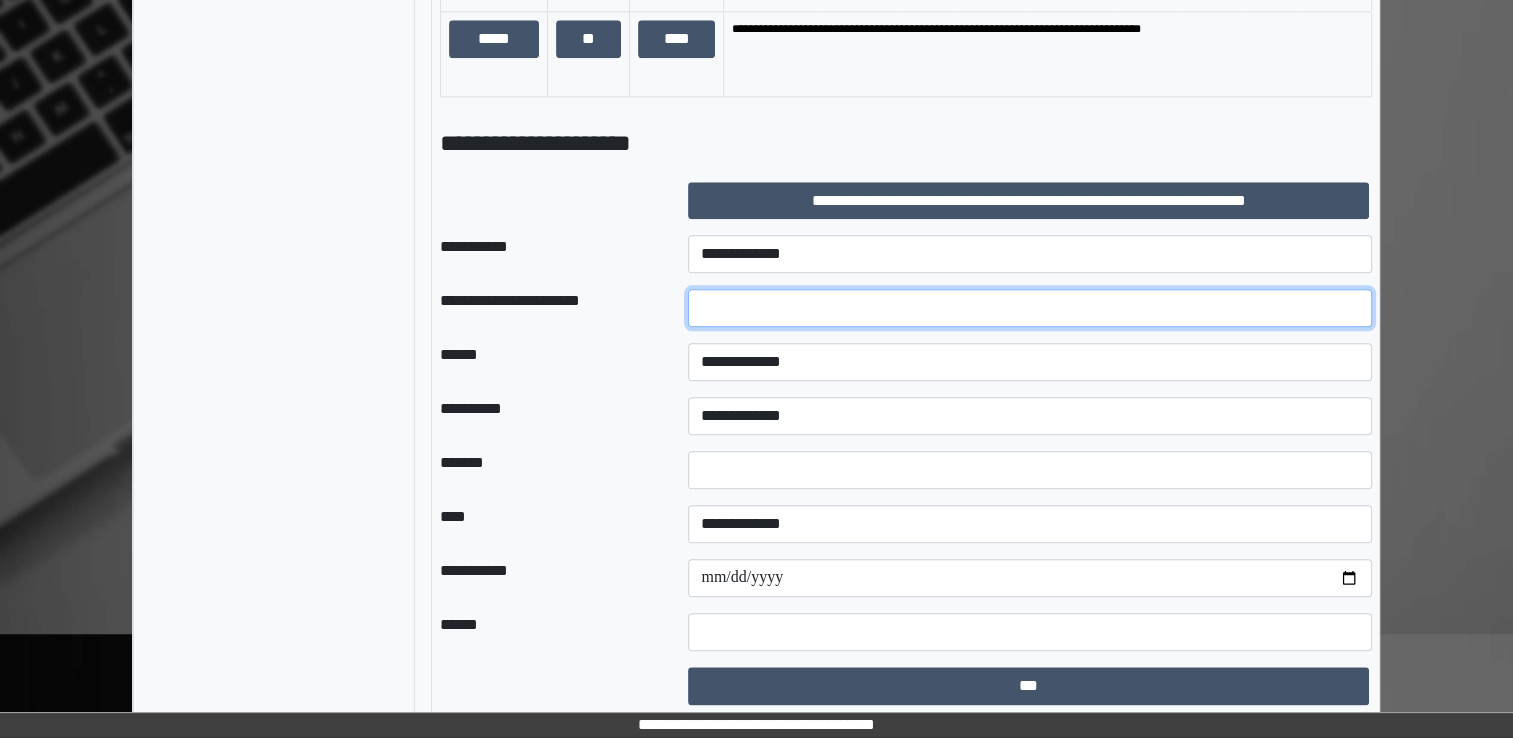 click at bounding box center (1030, 308) 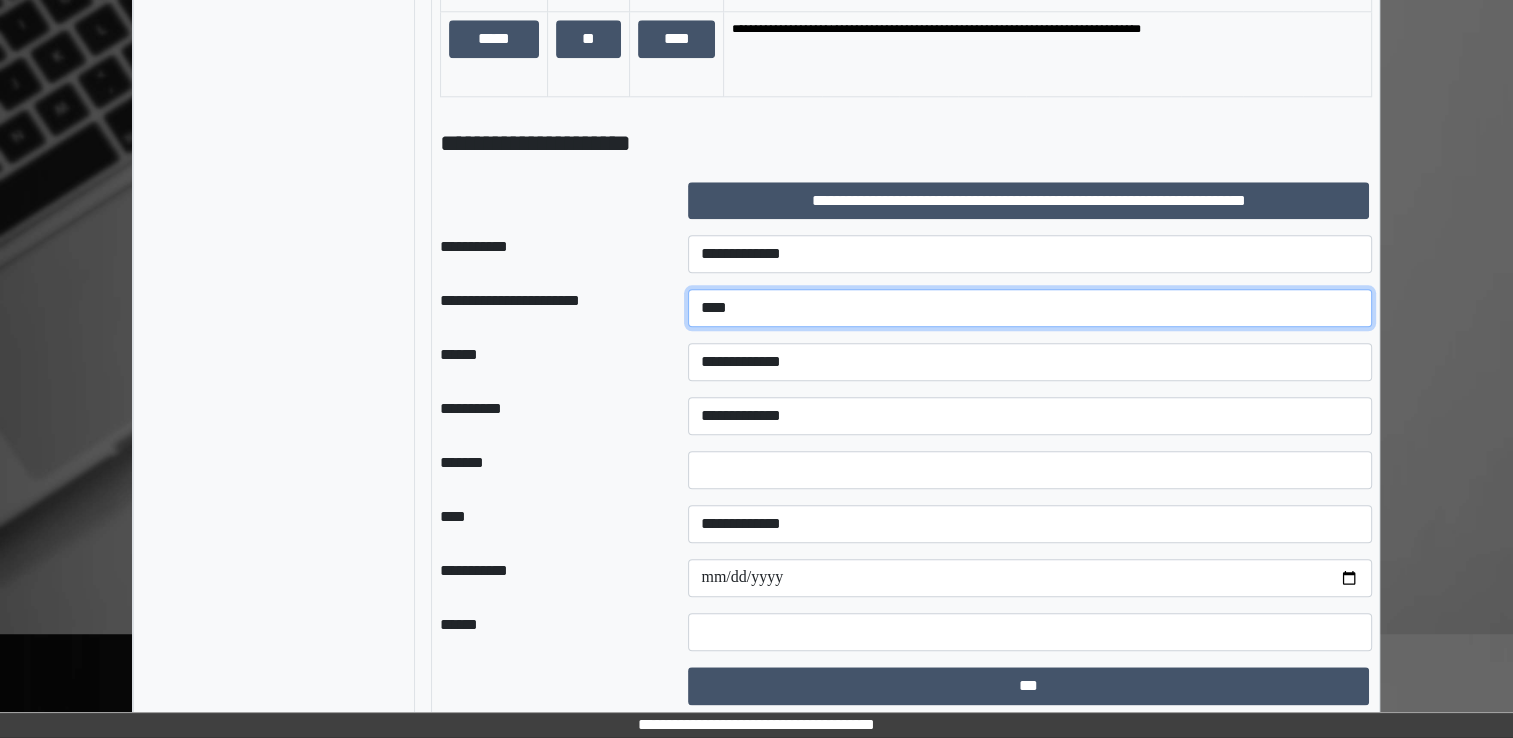 type on "****" 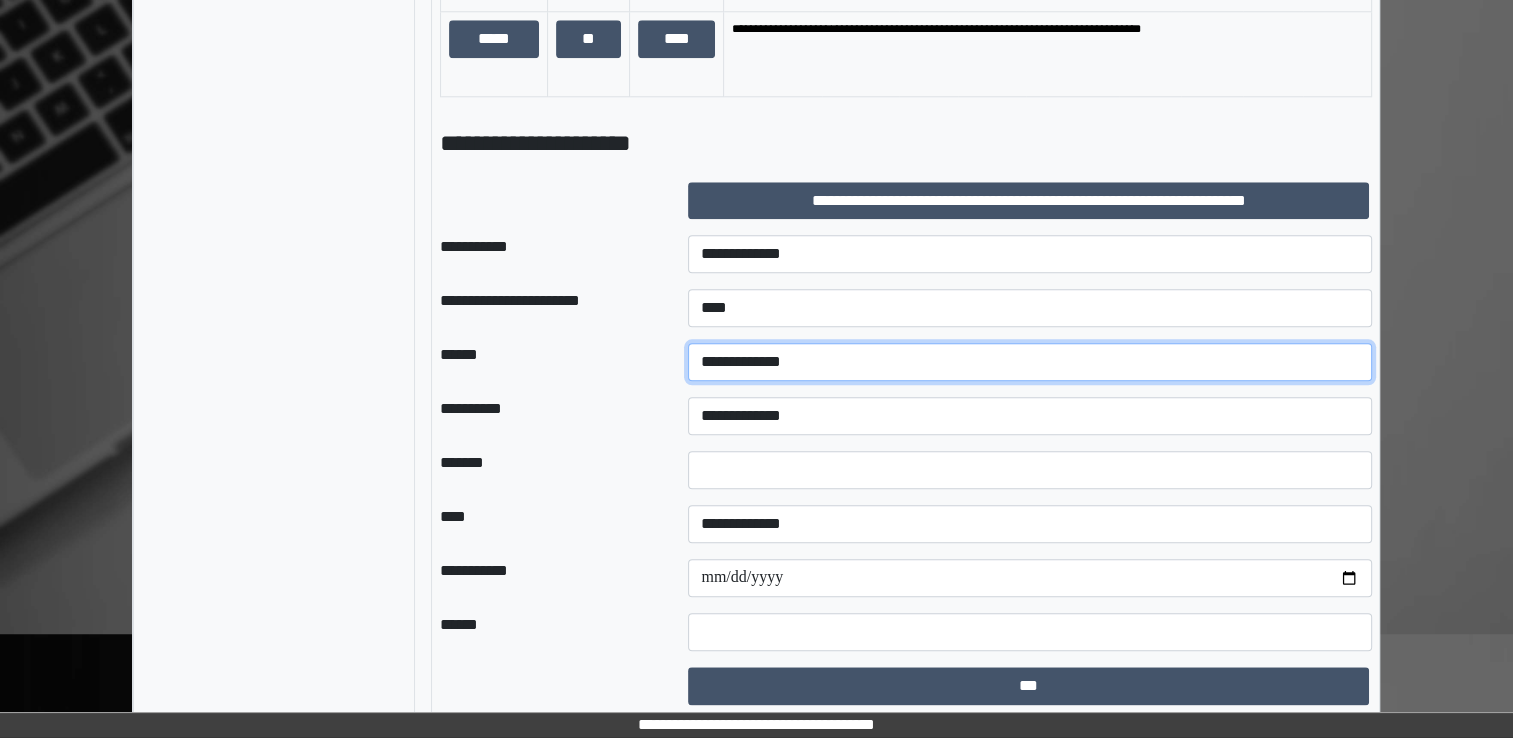 select on "*" 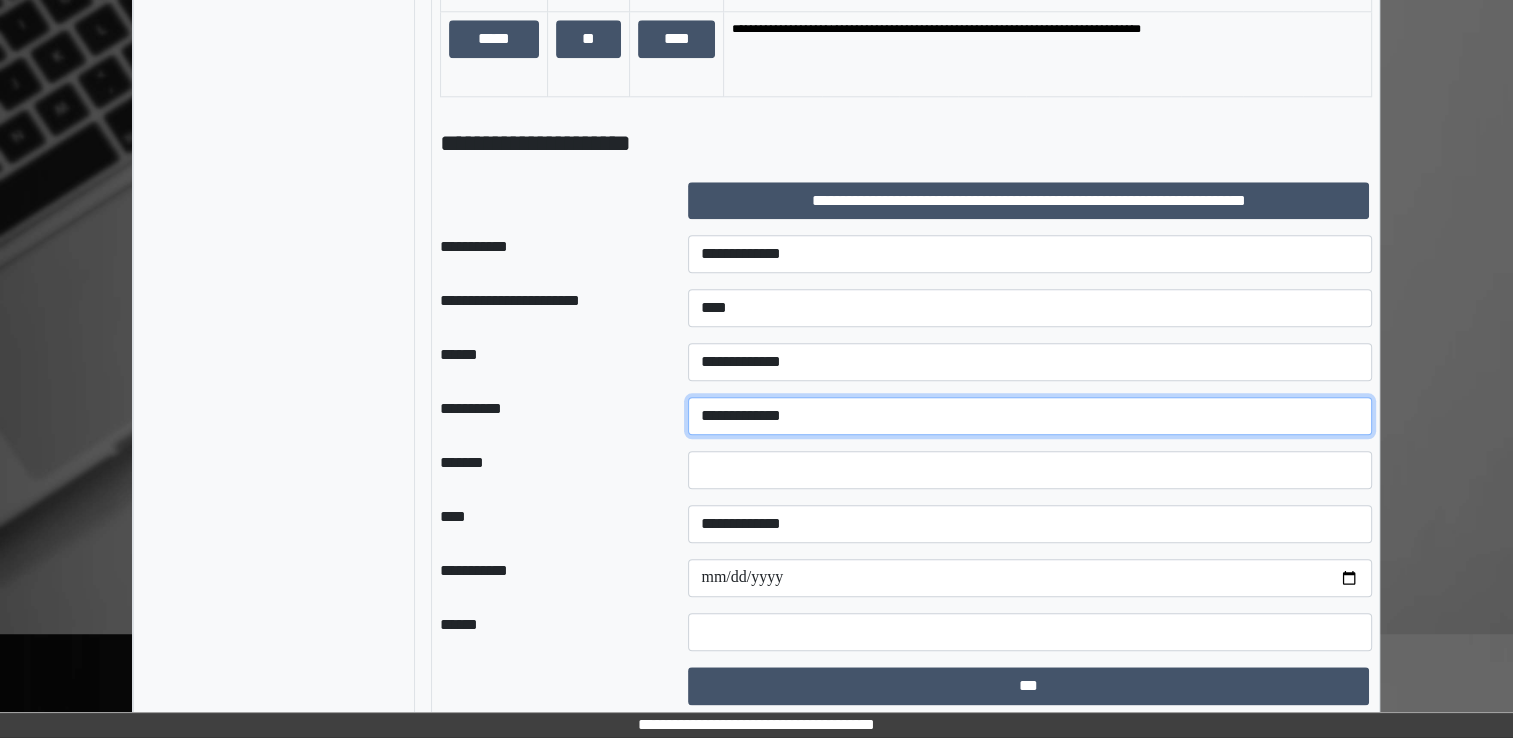 select on "*" 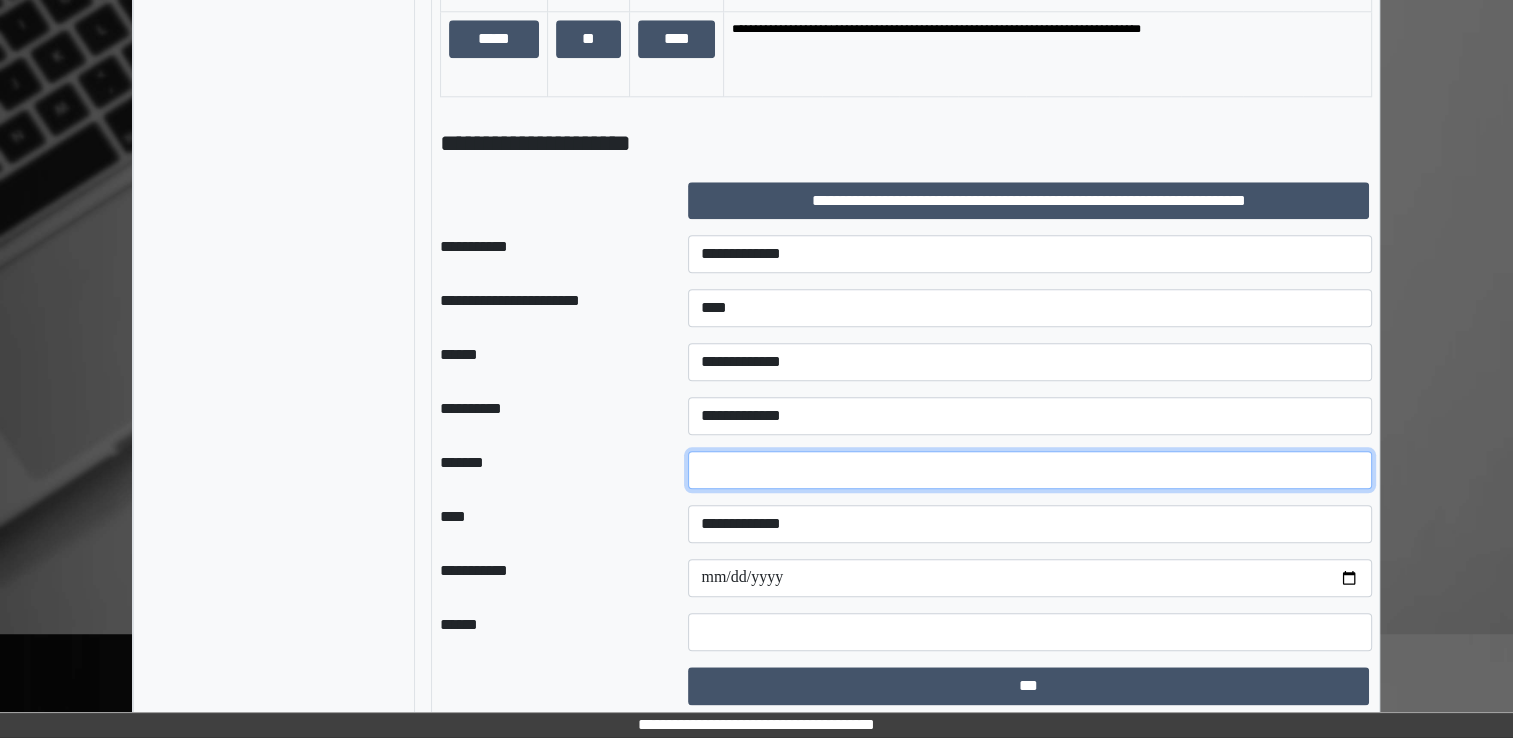 type on "*" 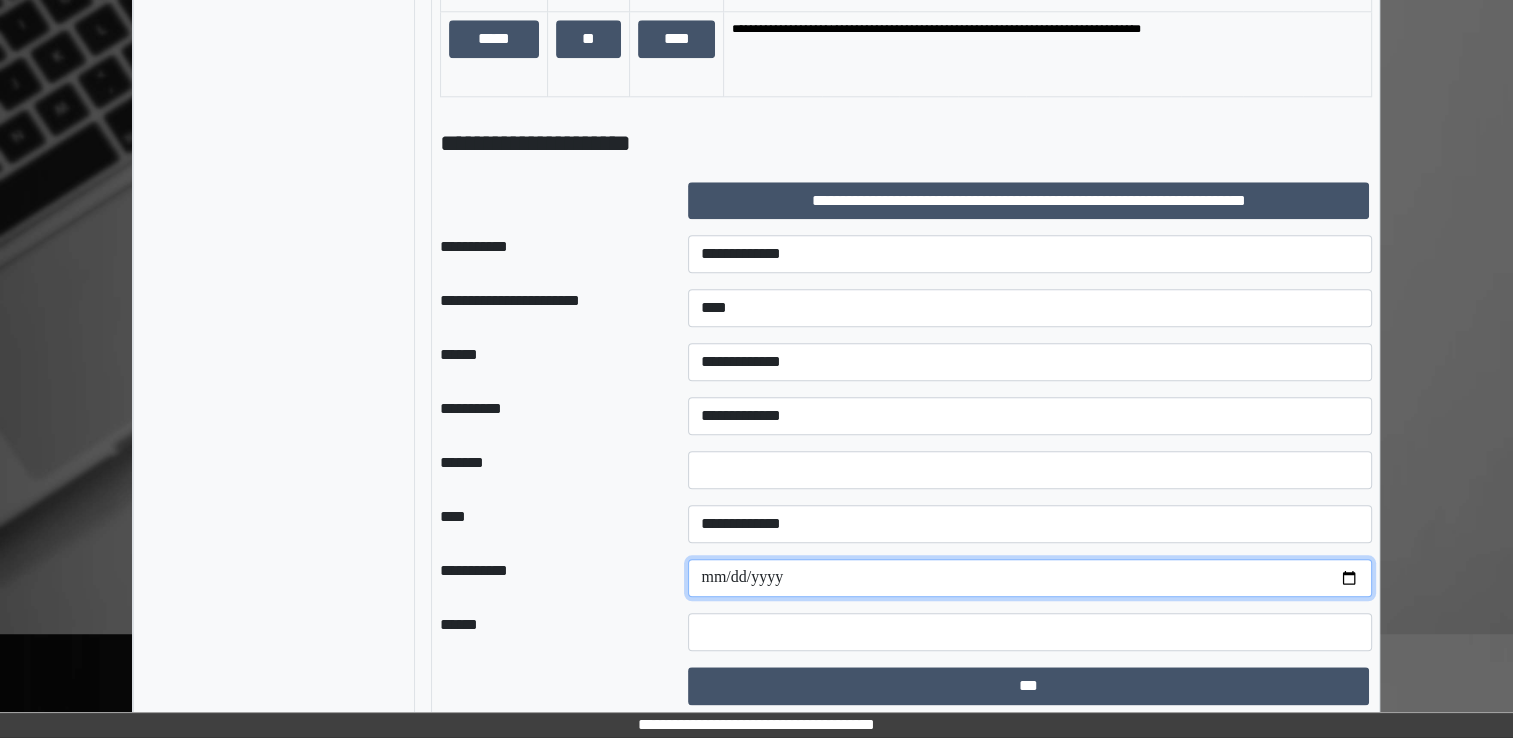 click on "**********" at bounding box center (1030, 578) 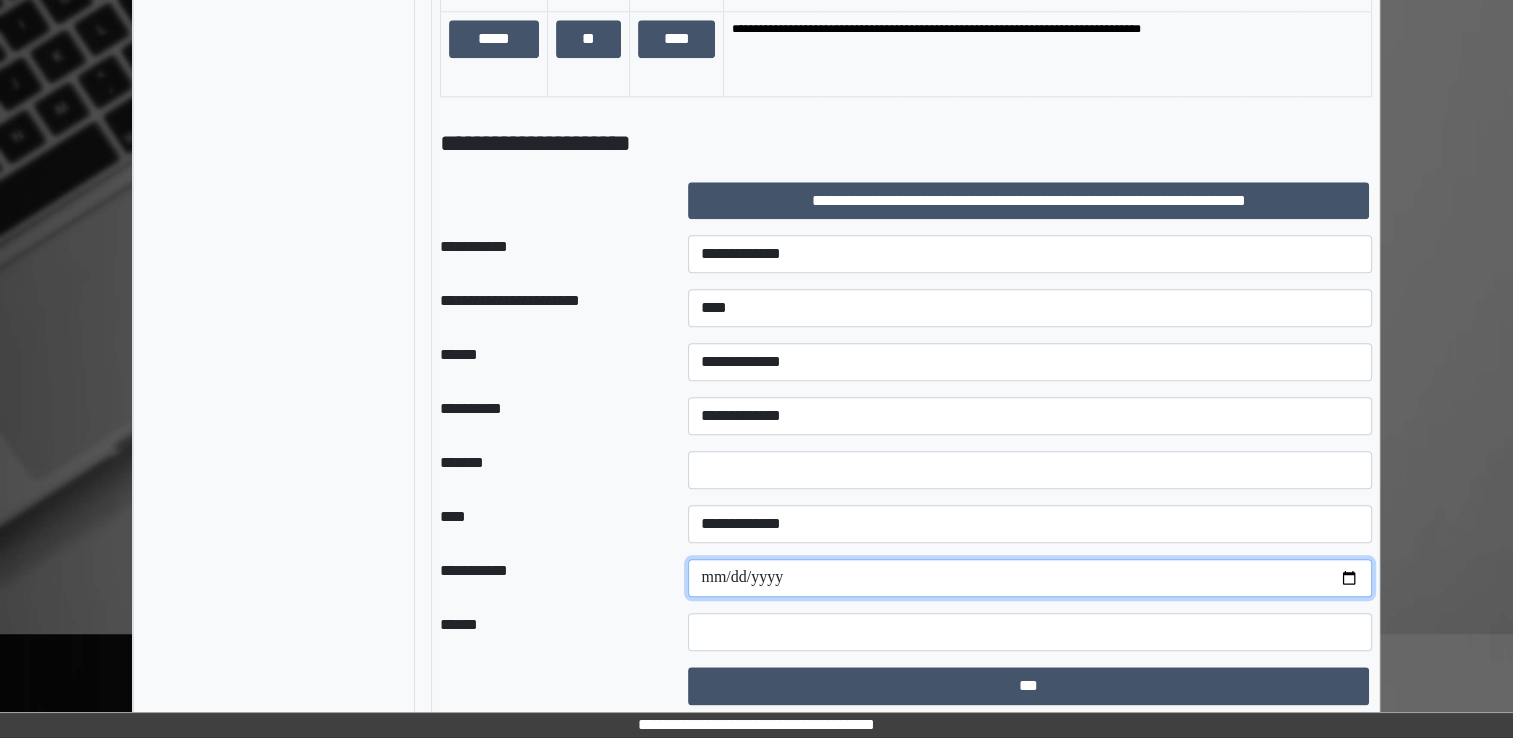 type on "**********" 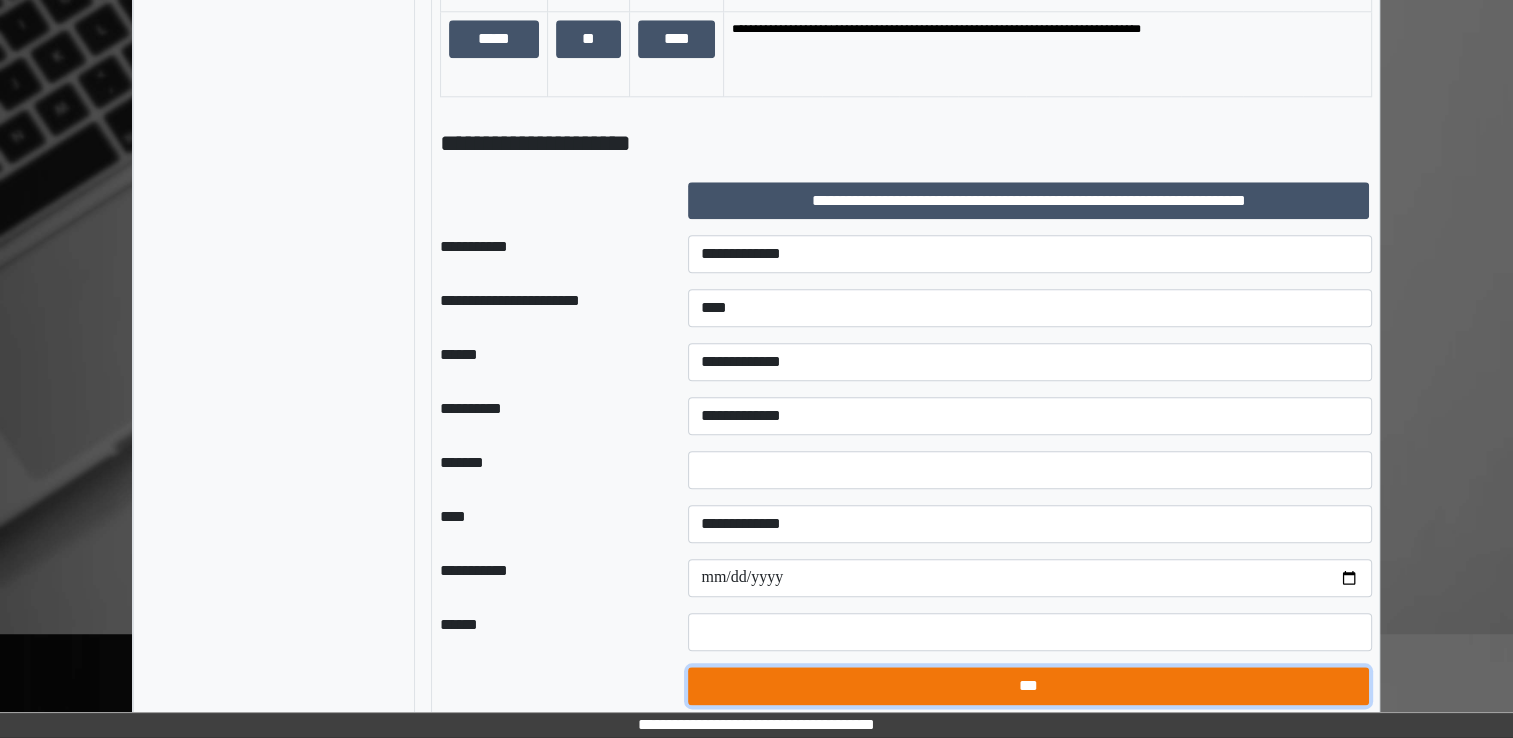 click on "***" at bounding box center (1028, 686) 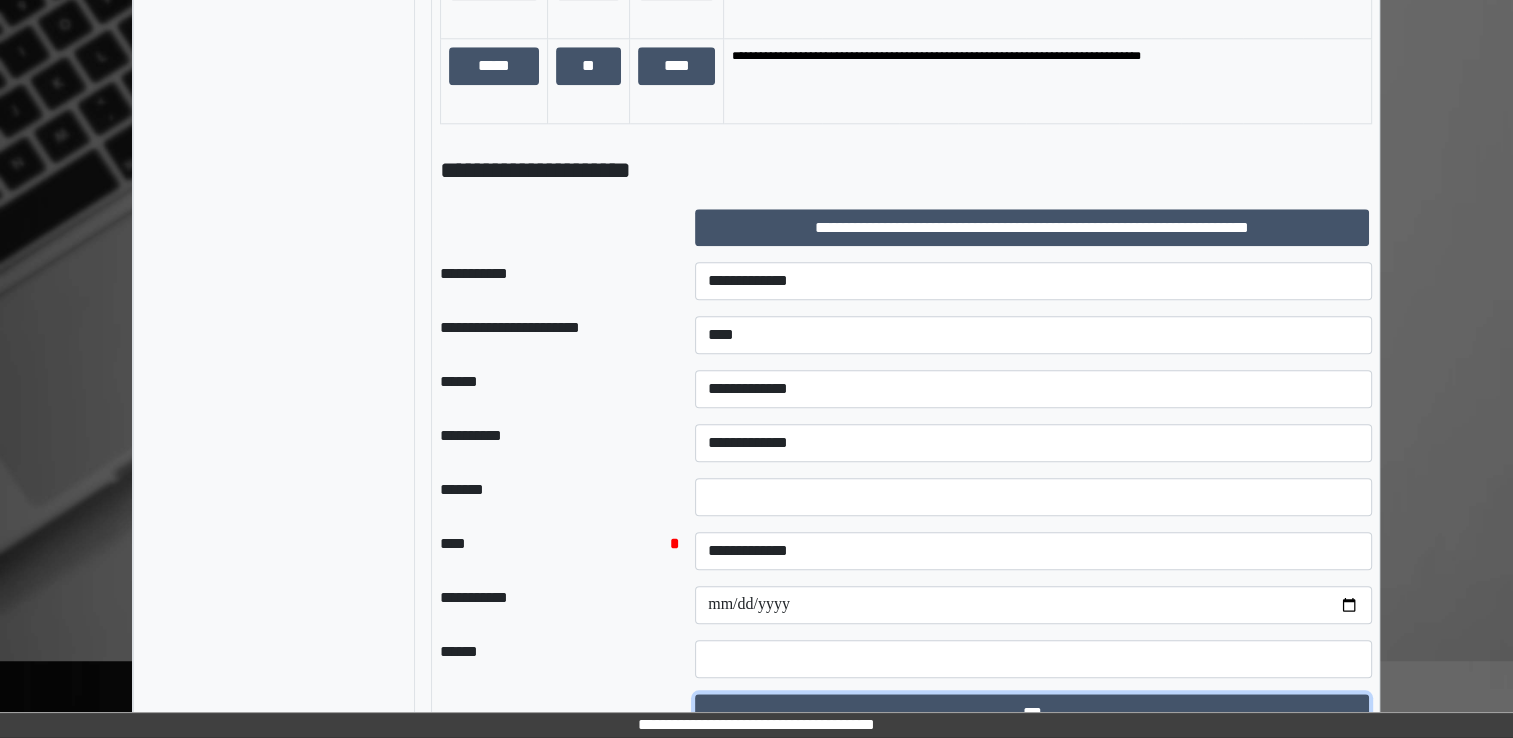 scroll, scrollTop: 2149, scrollLeft: 0, axis: vertical 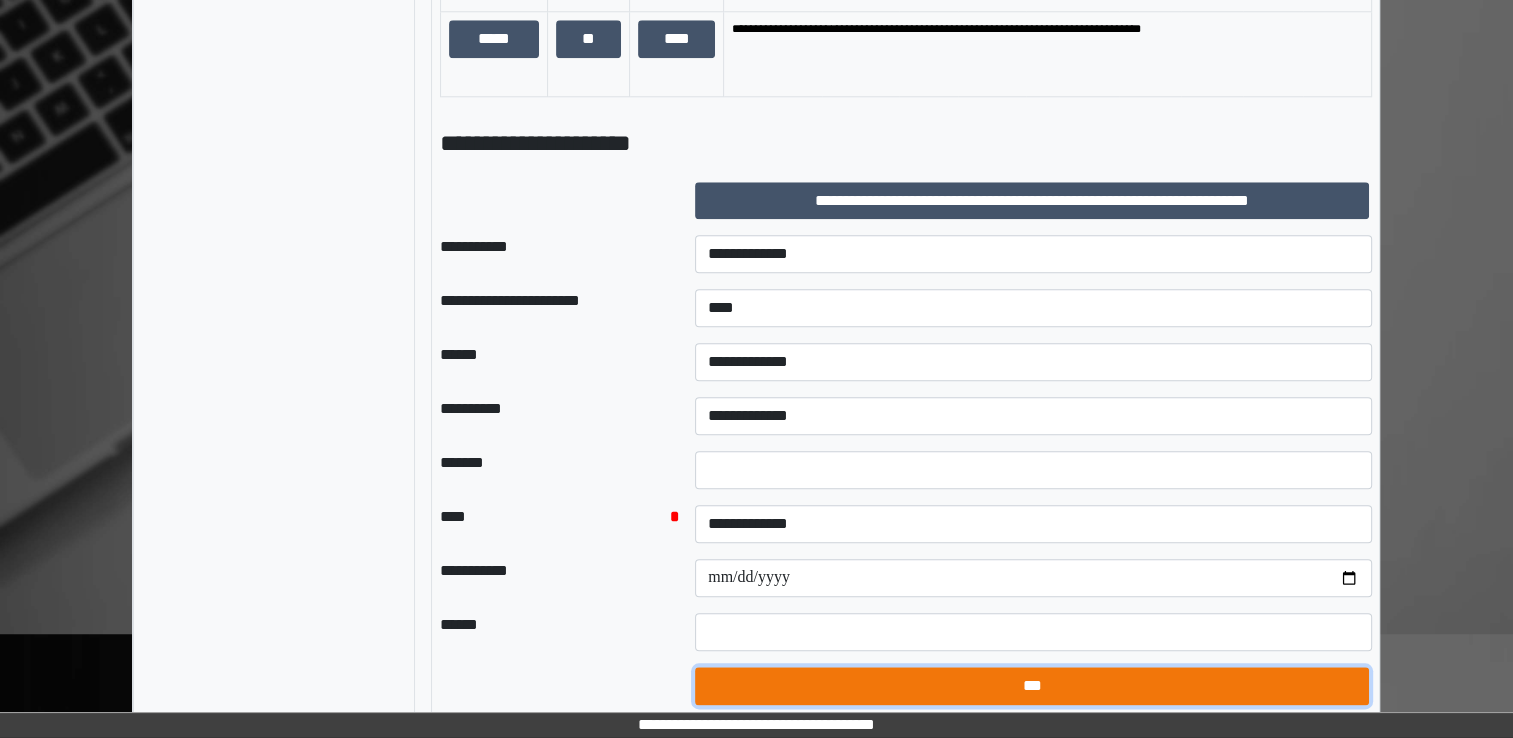 click on "***" at bounding box center [1032, 686] 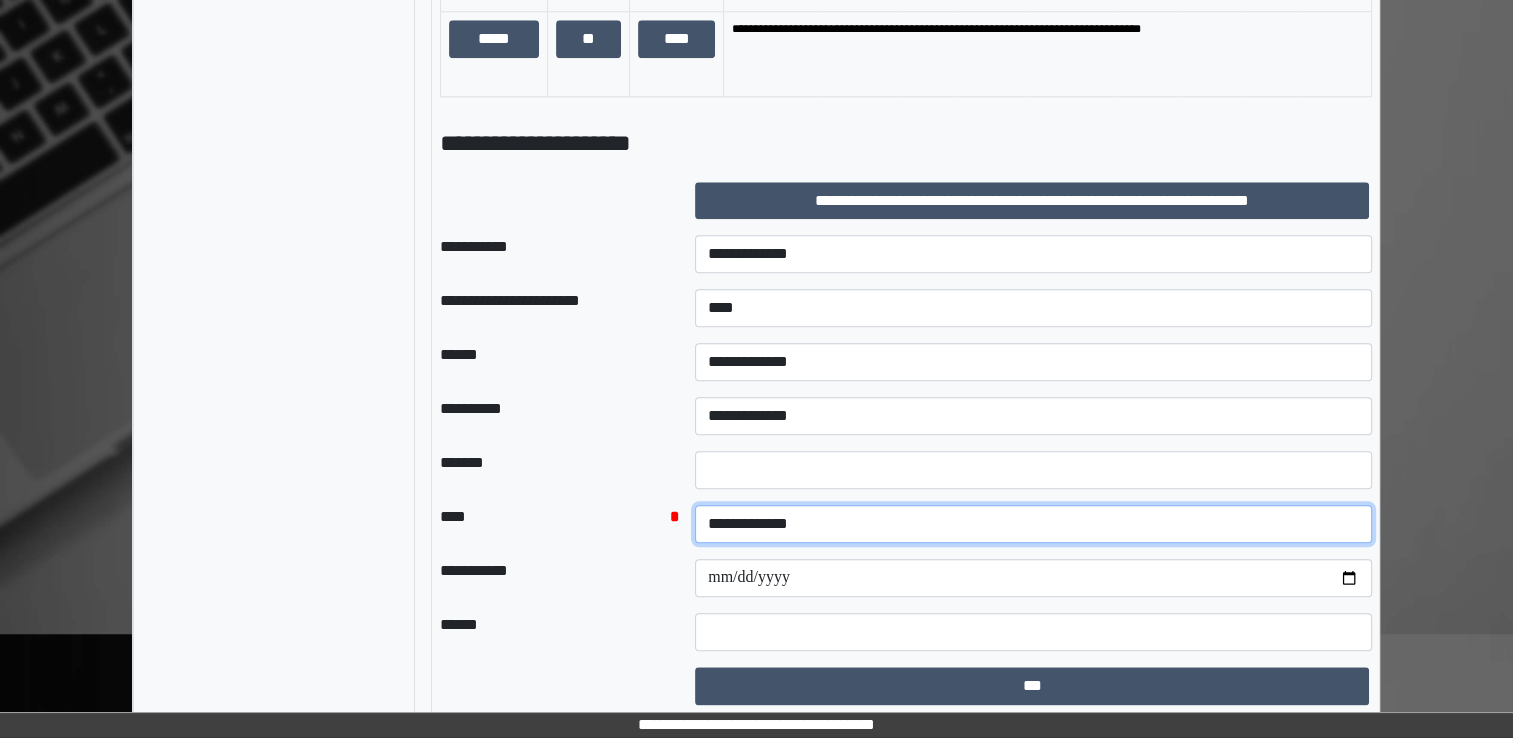 click on "**********" at bounding box center (1033, 524) 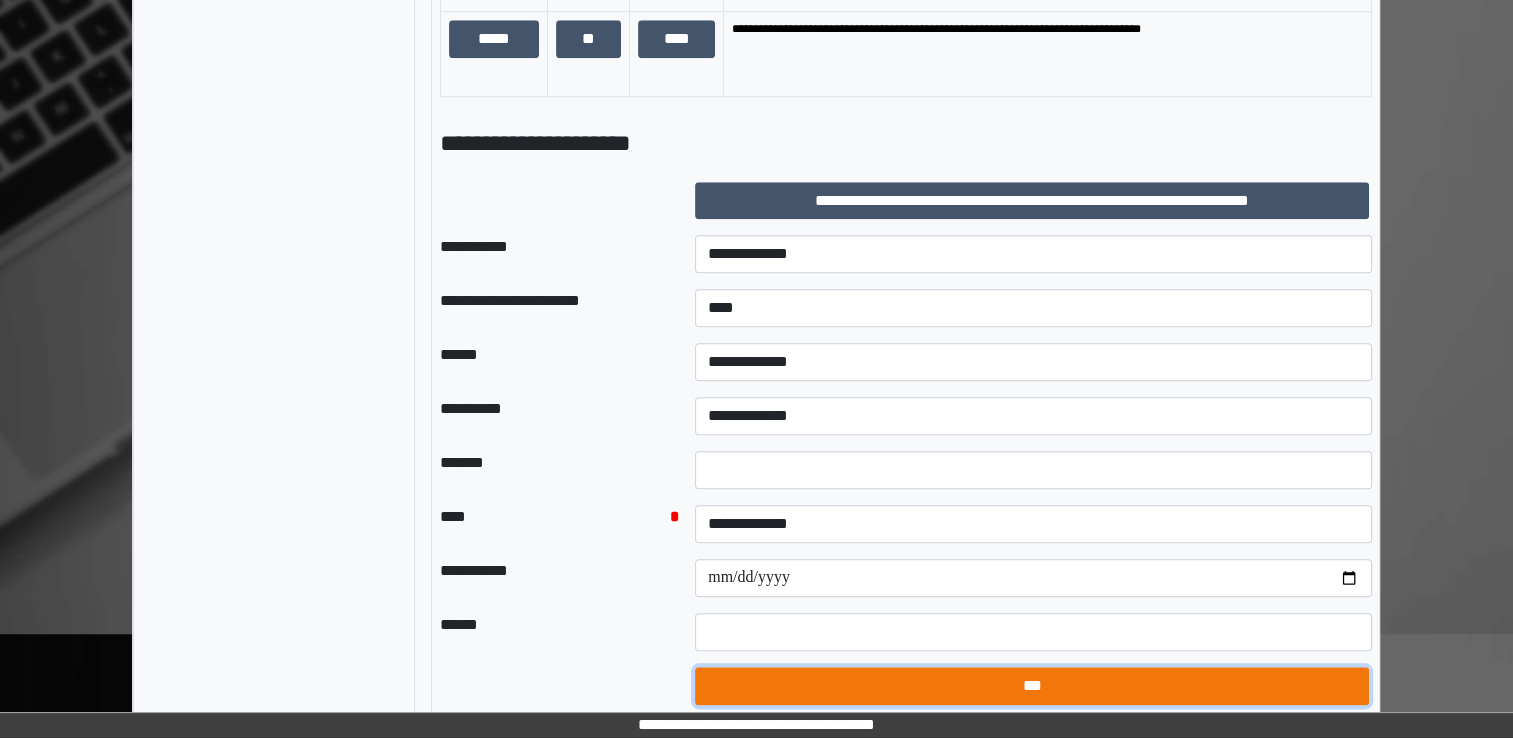 click on "***" at bounding box center [1032, 686] 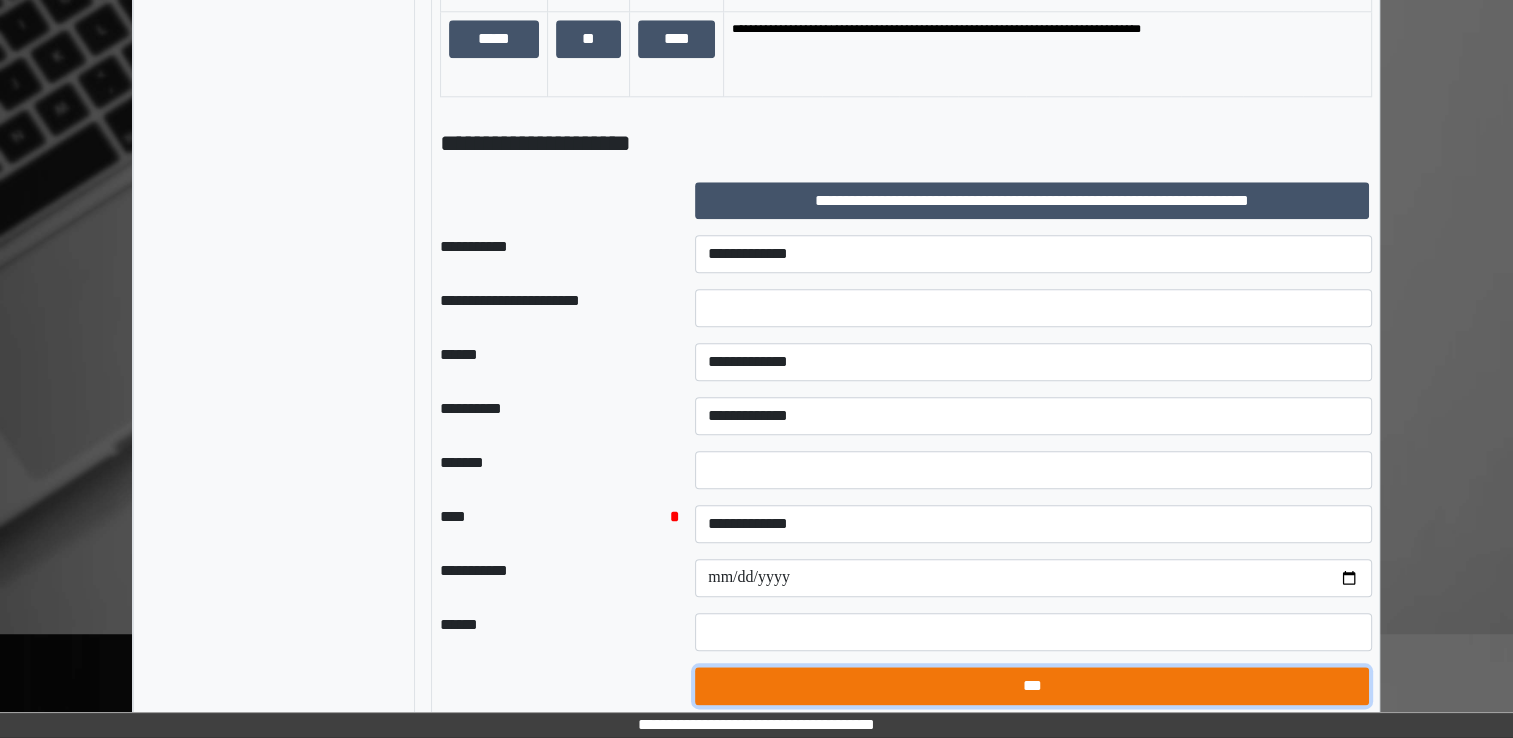 select on "*" 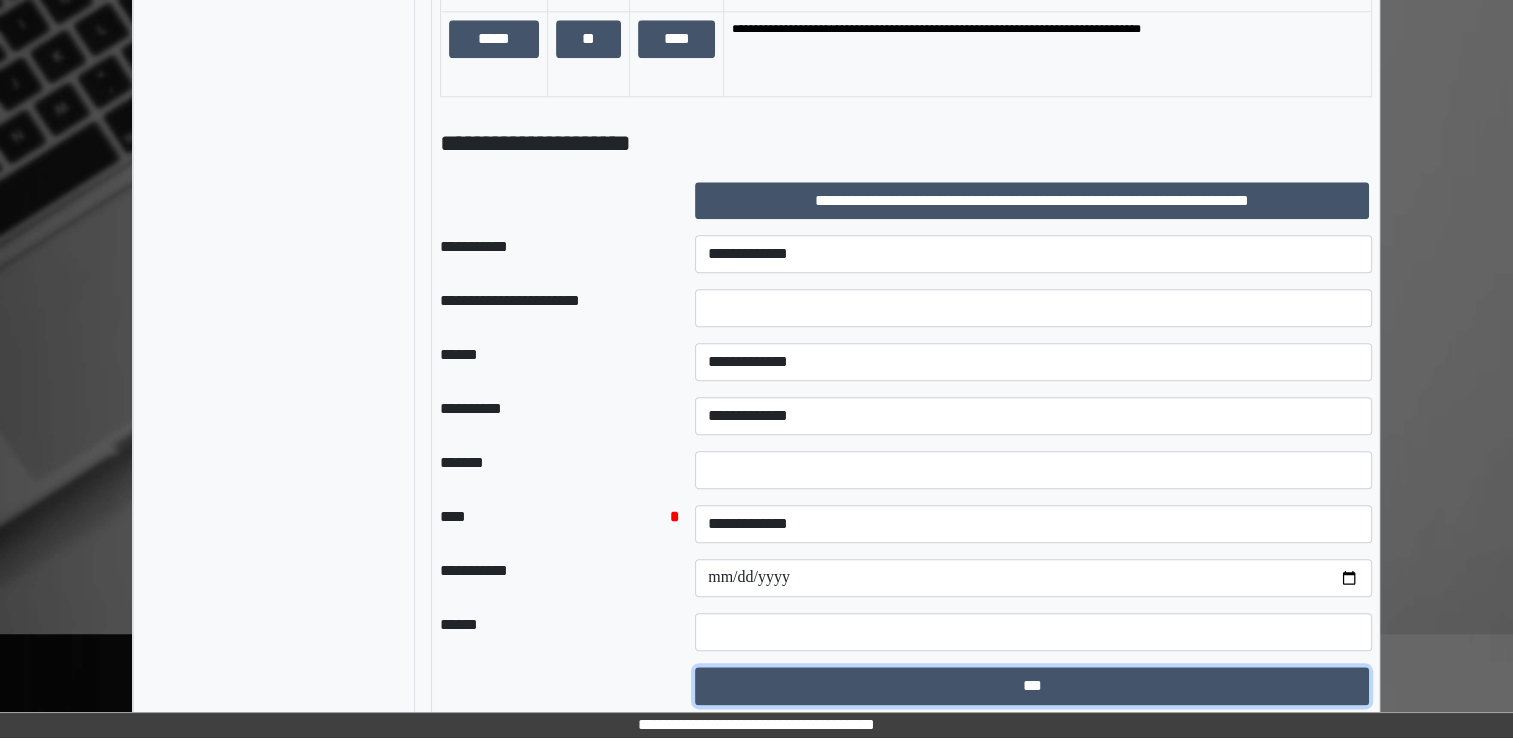 click on "**********" at bounding box center [906, -154] 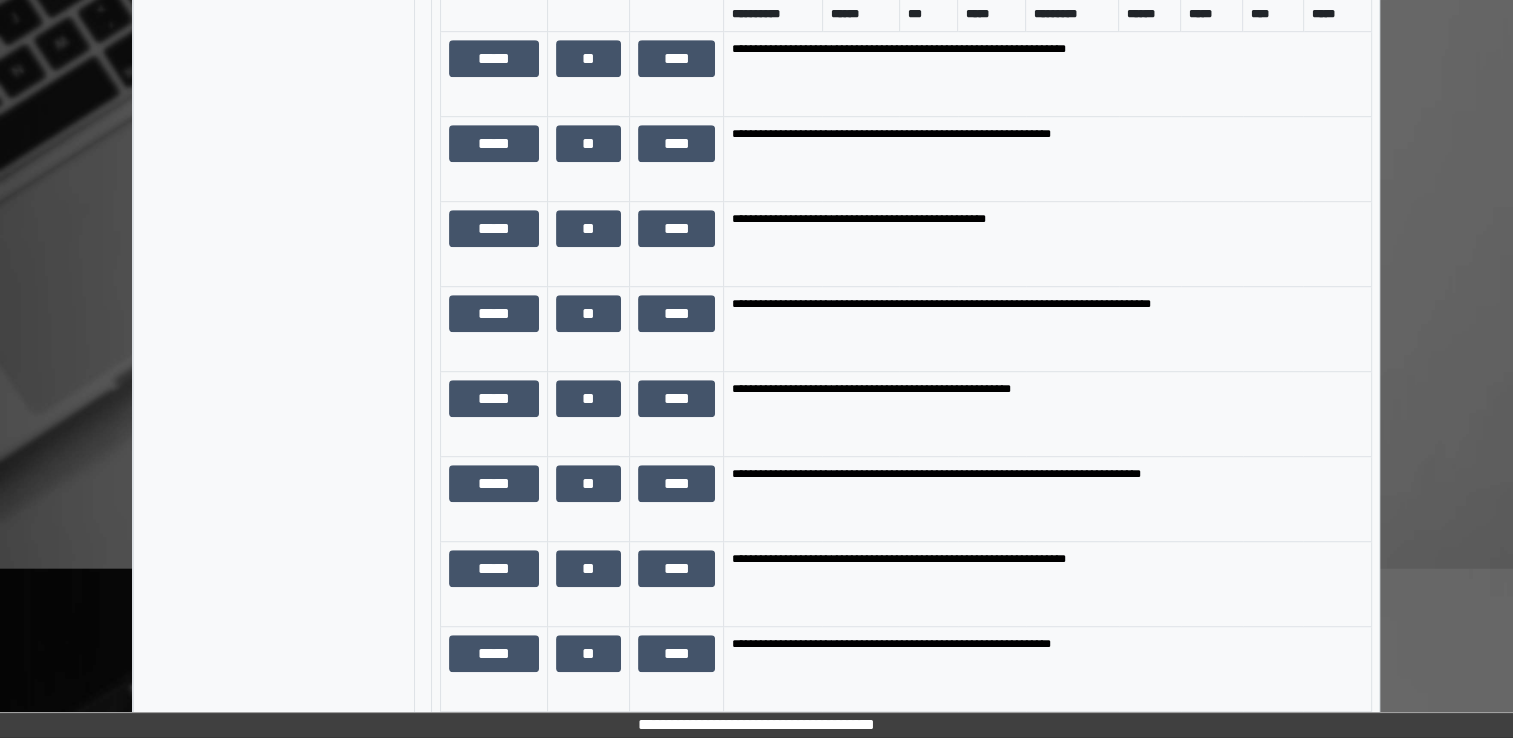 scroll, scrollTop: 449, scrollLeft: 0, axis: vertical 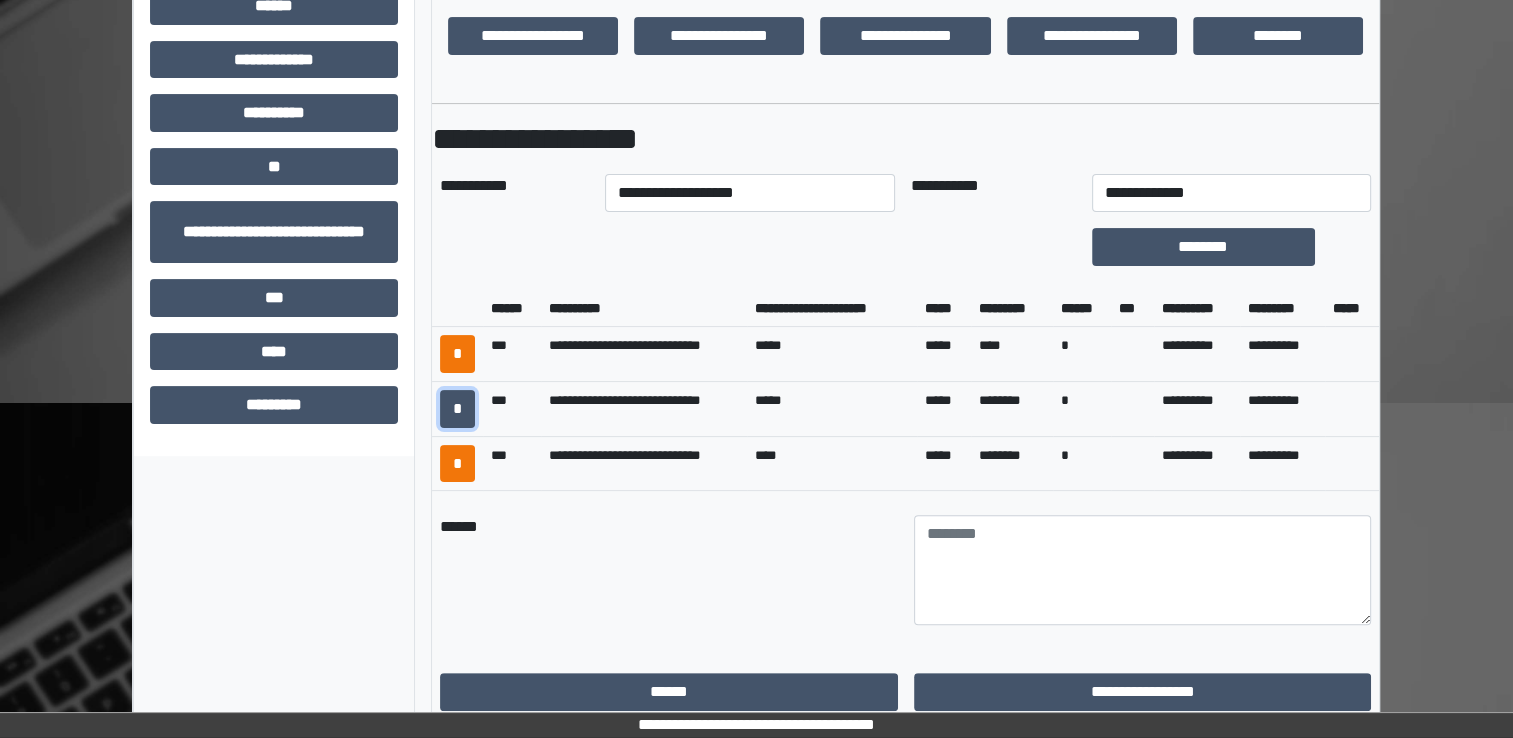 click on "*" at bounding box center (457, 409) 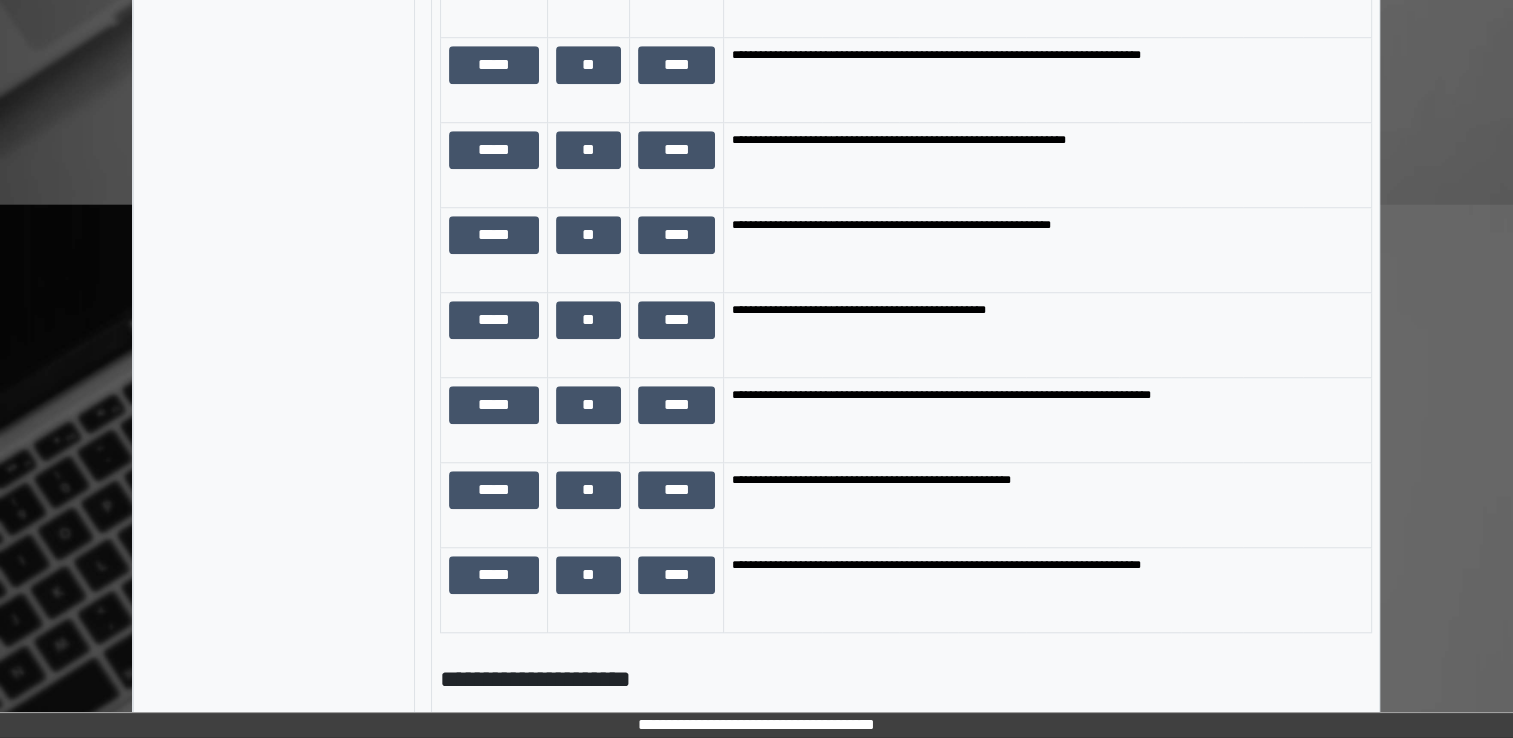 scroll, scrollTop: 2149, scrollLeft: 0, axis: vertical 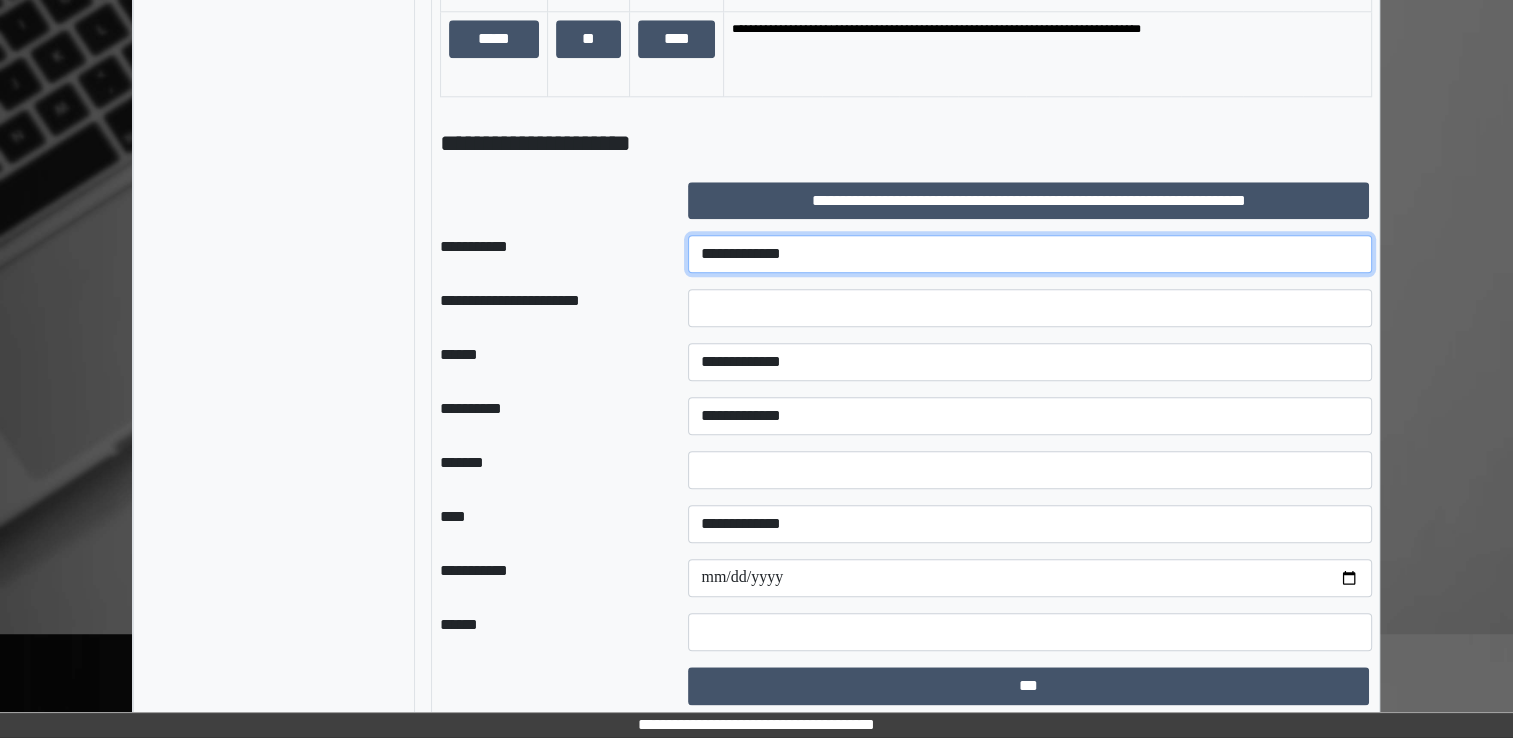 click on "**********" at bounding box center [1030, 254] 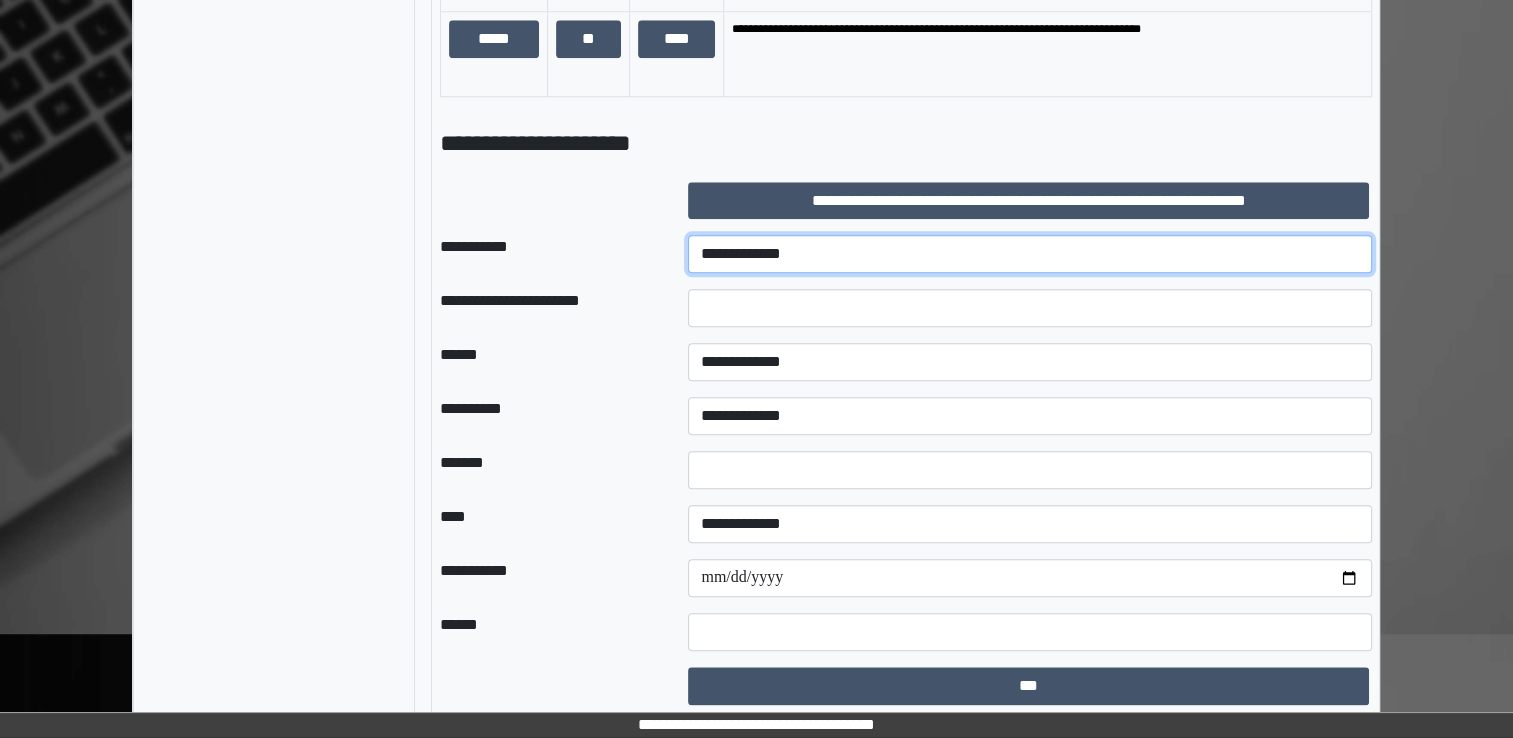 select on "***" 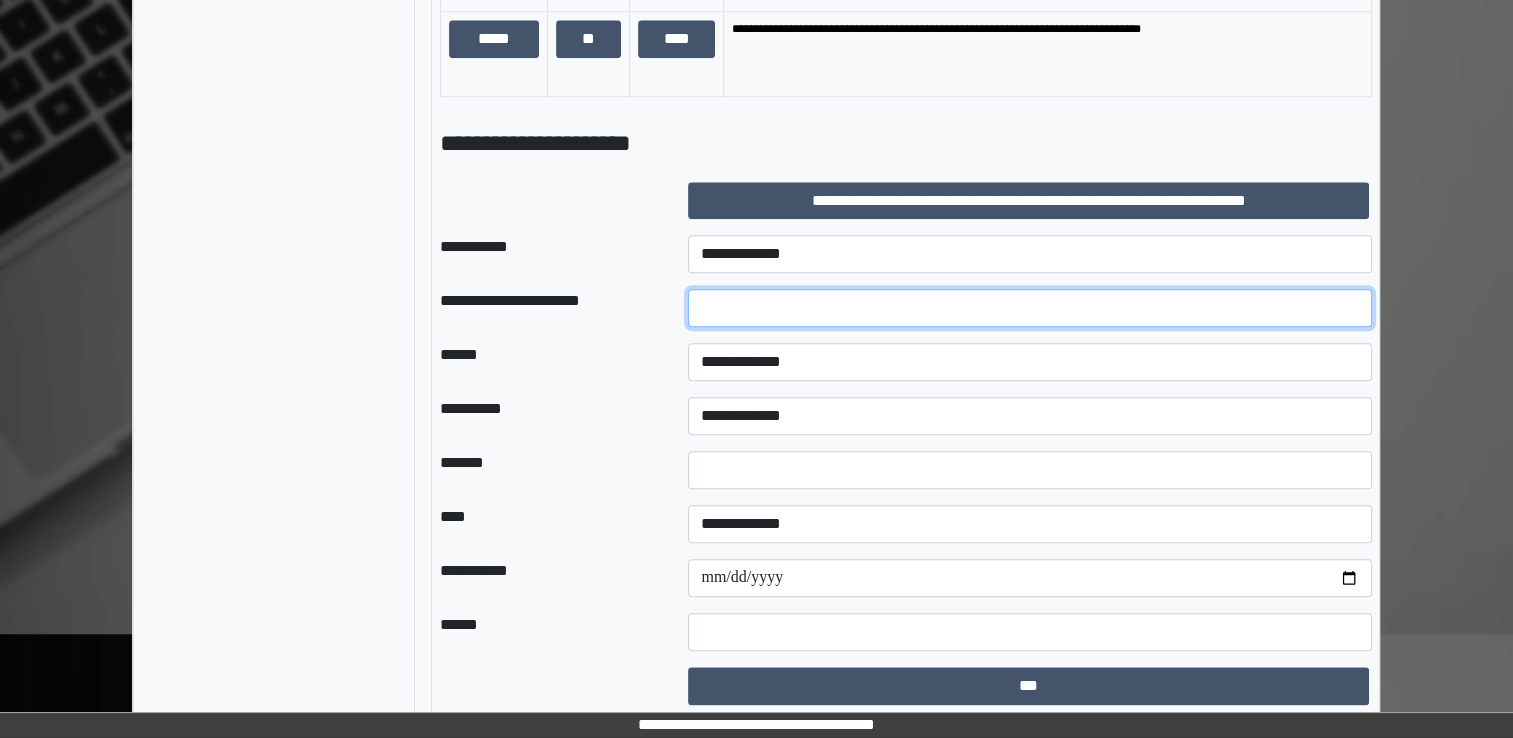 click at bounding box center (1030, 308) 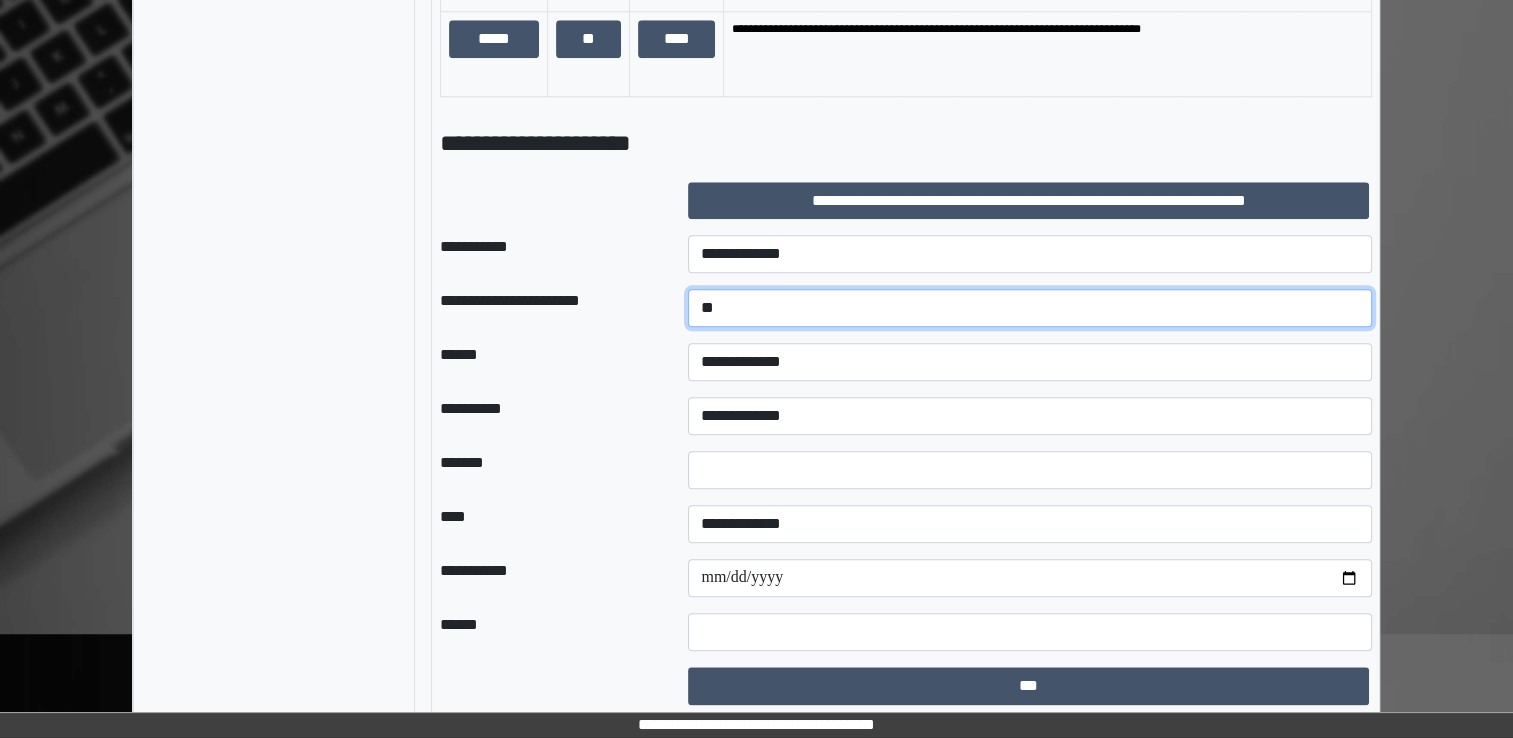 type on "*****" 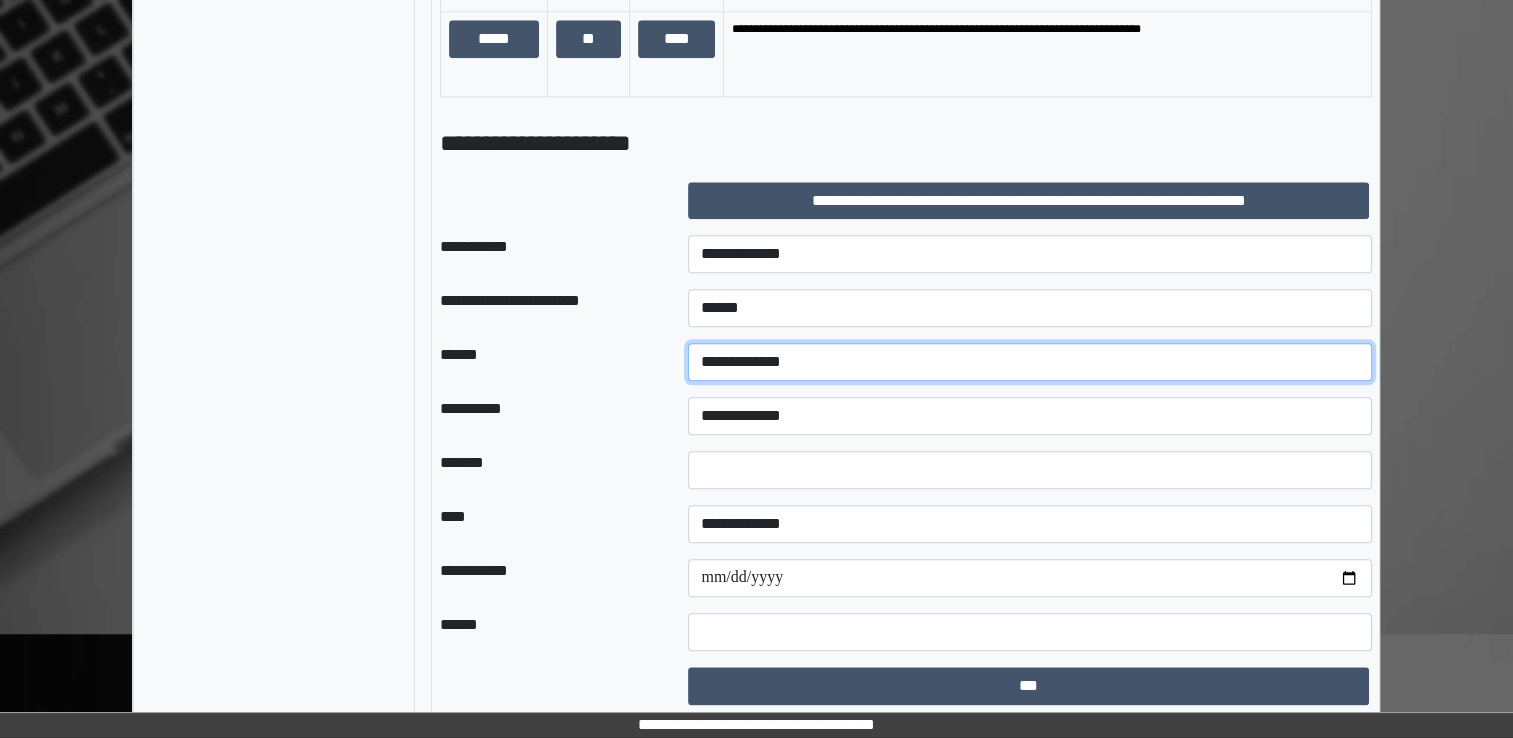 select on "*" 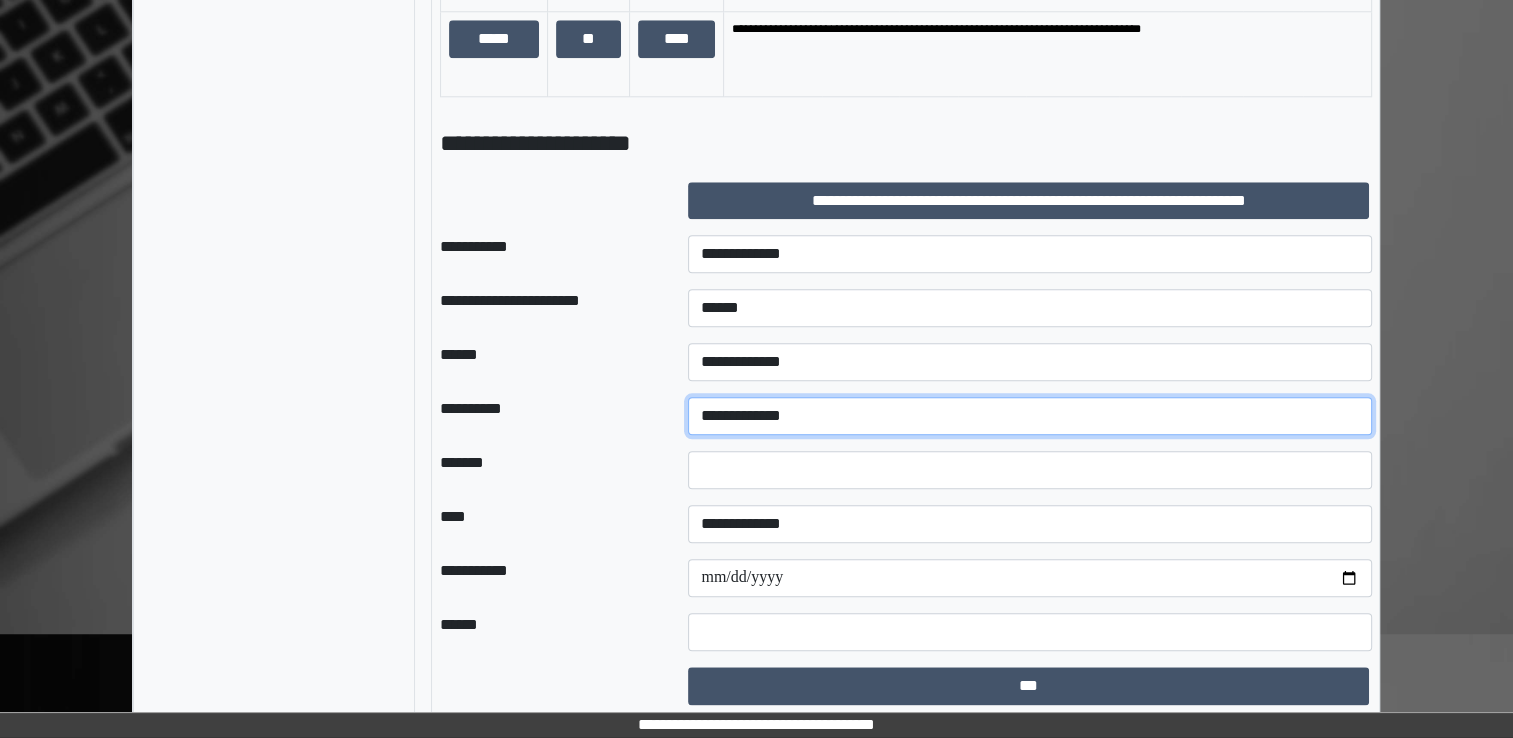 select on "**" 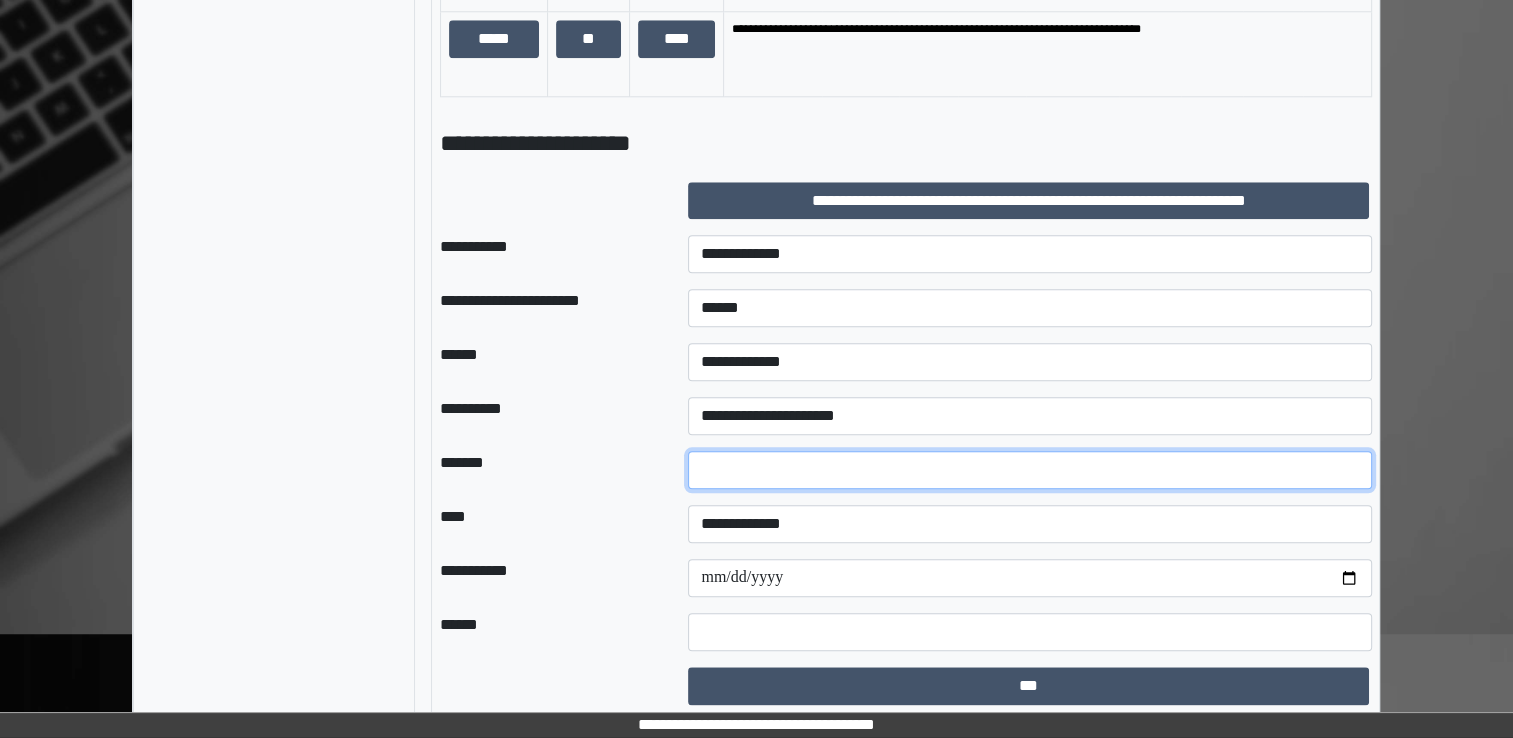 type on "*" 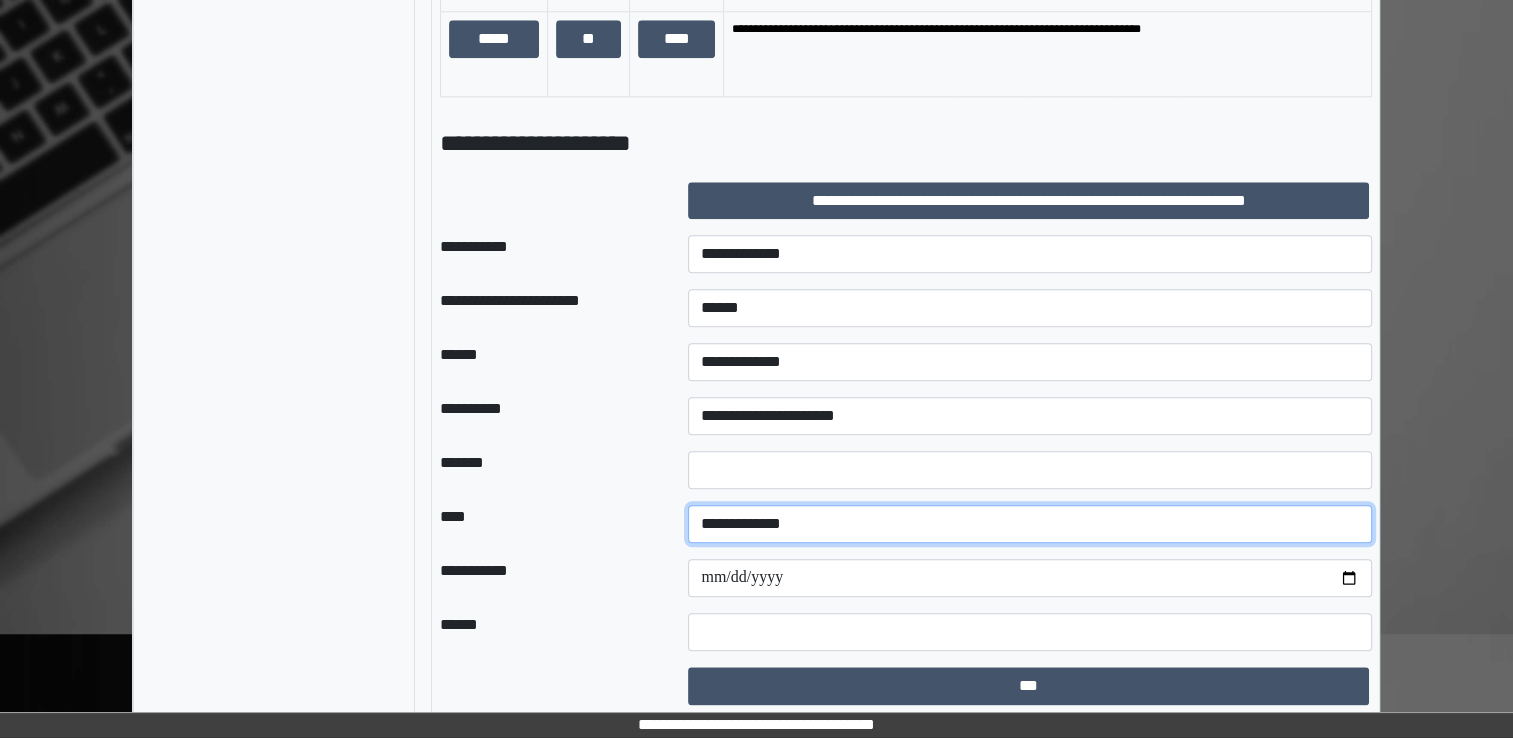select on "*" 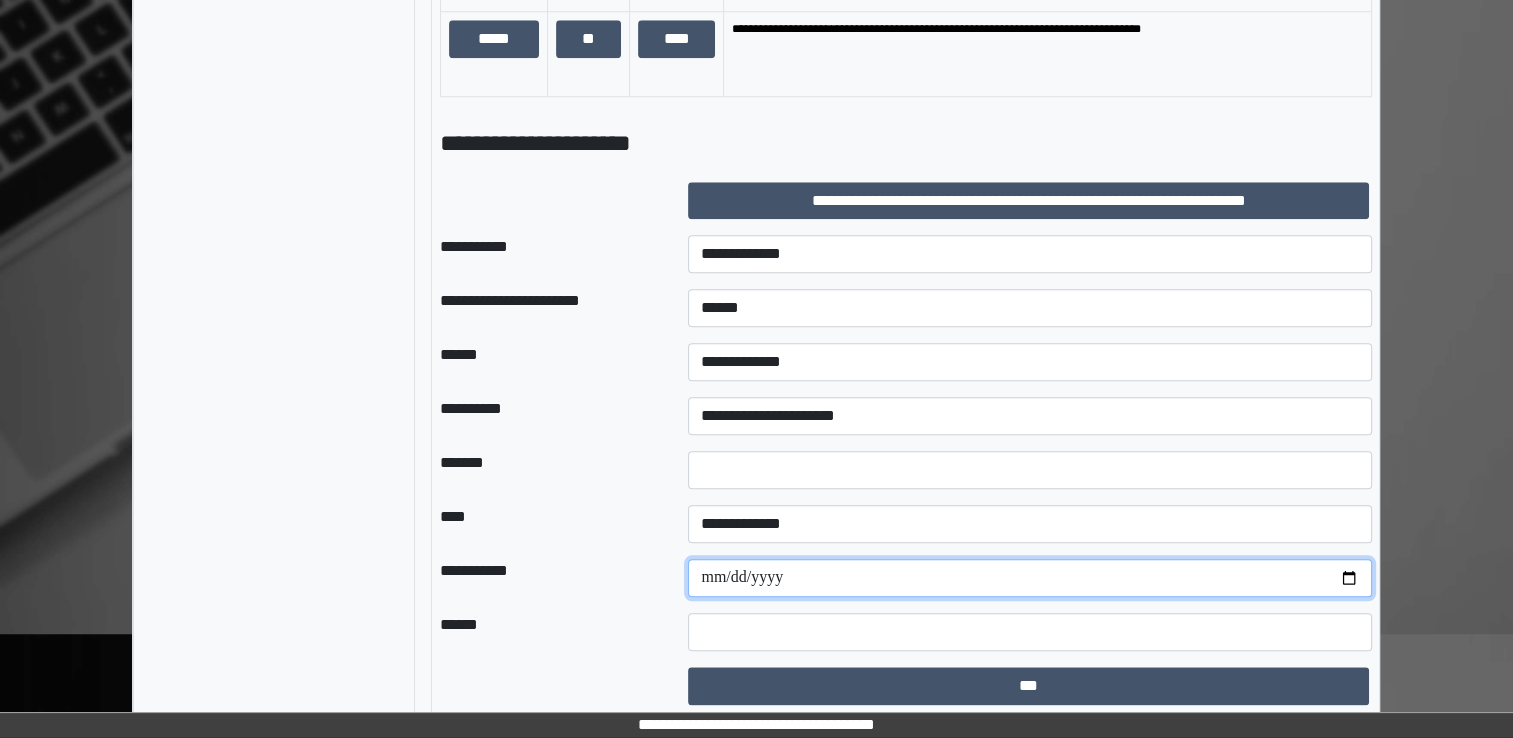 click on "**********" at bounding box center [1030, 578] 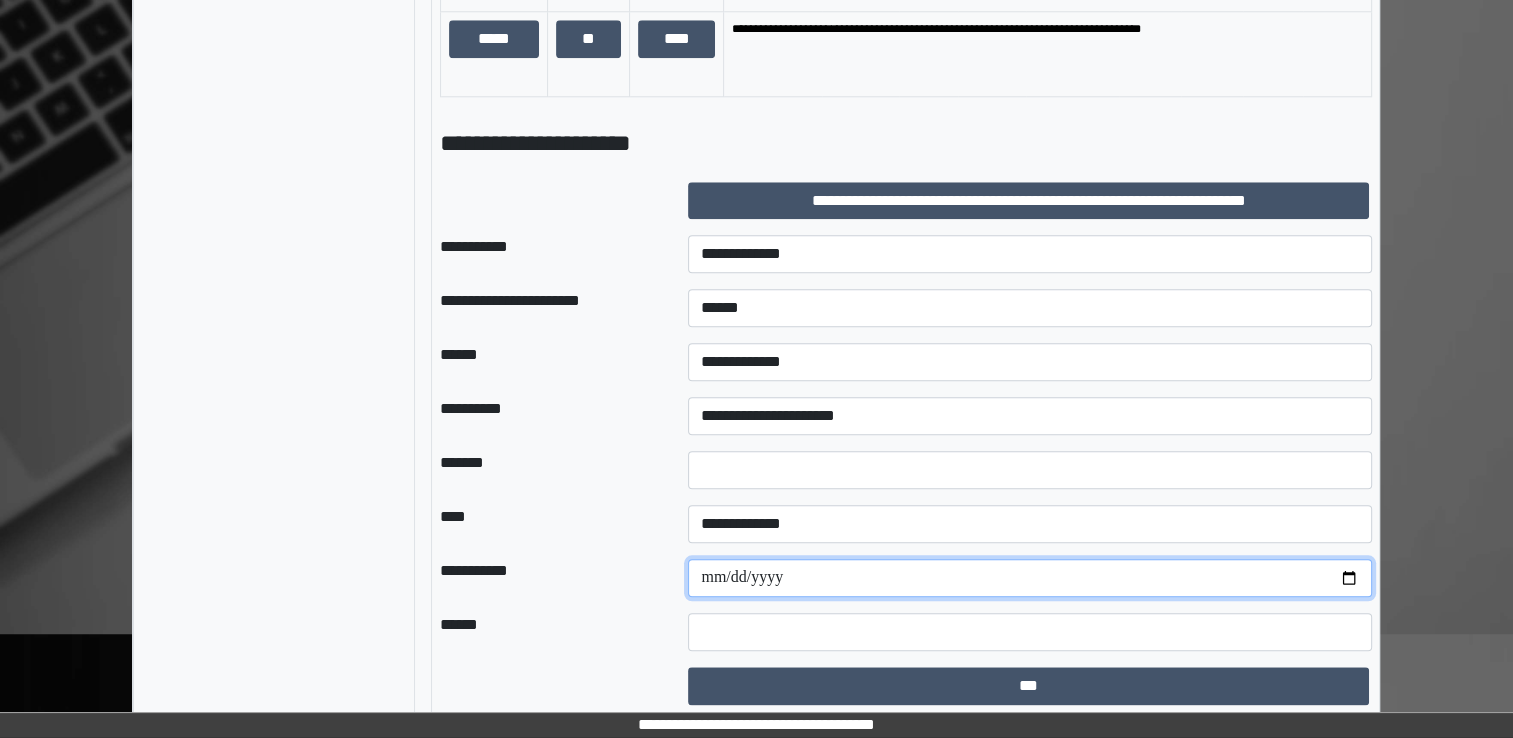 type on "**********" 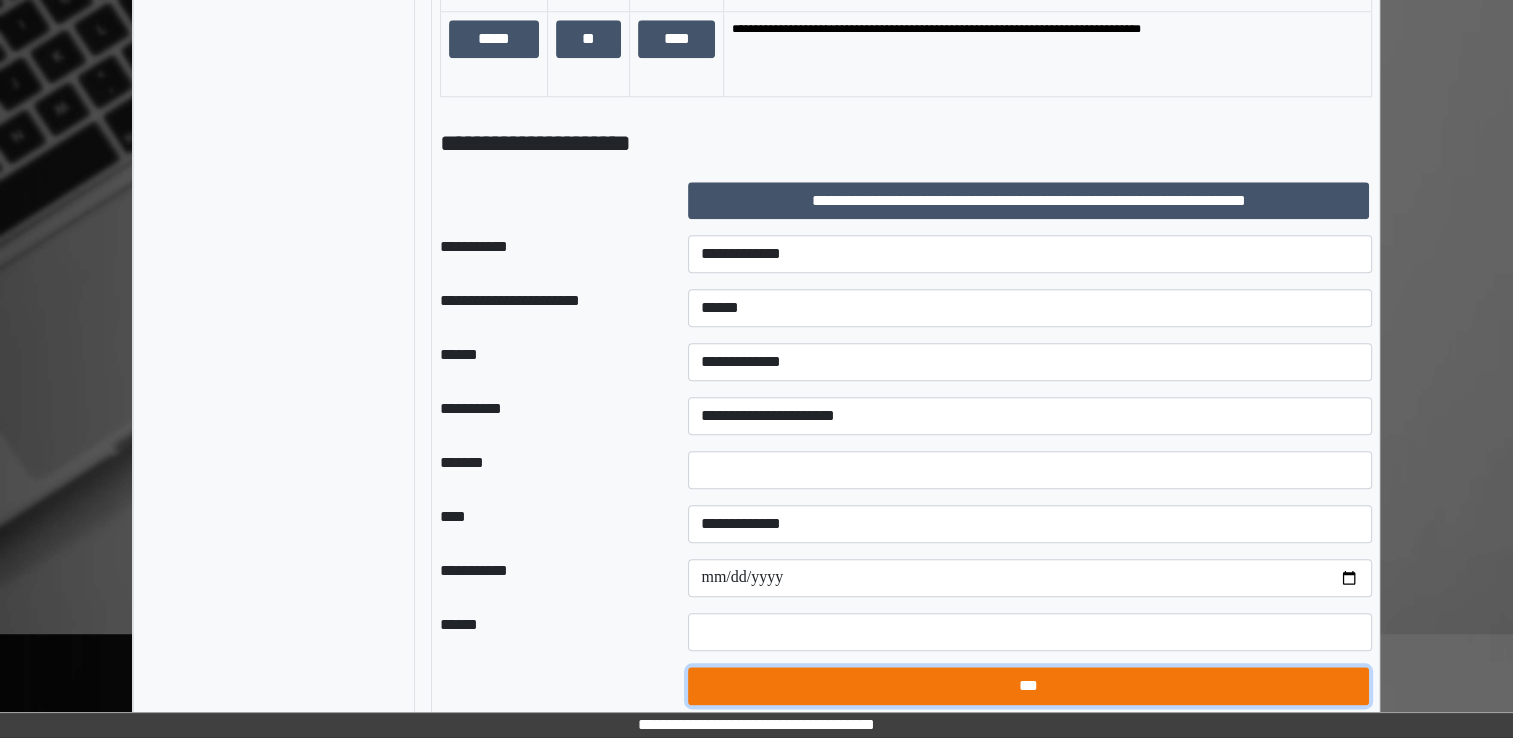 click on "***" at bounding box center (1028, 686) 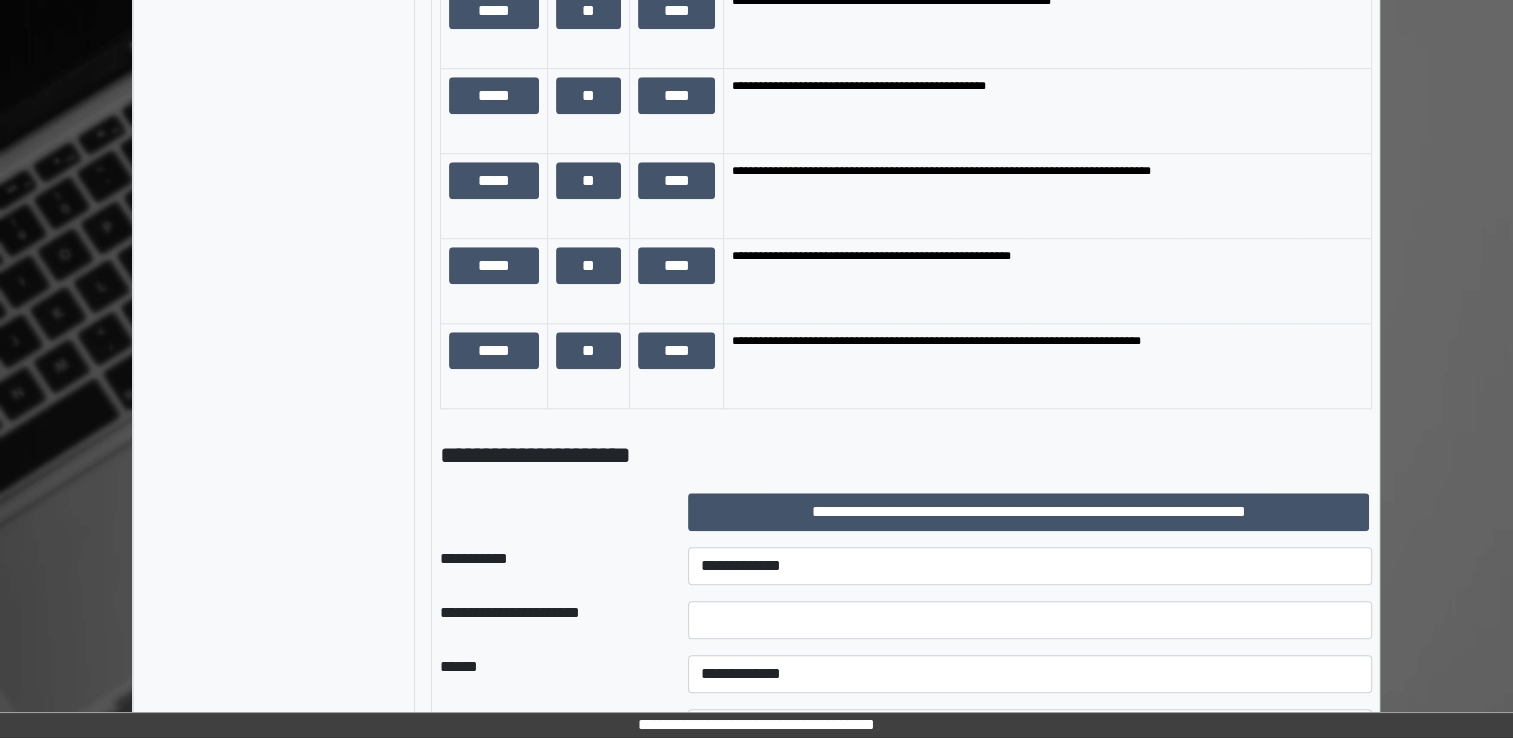 scroll, scrollTop: 2149, scrollLeft: 0, axis: vertical 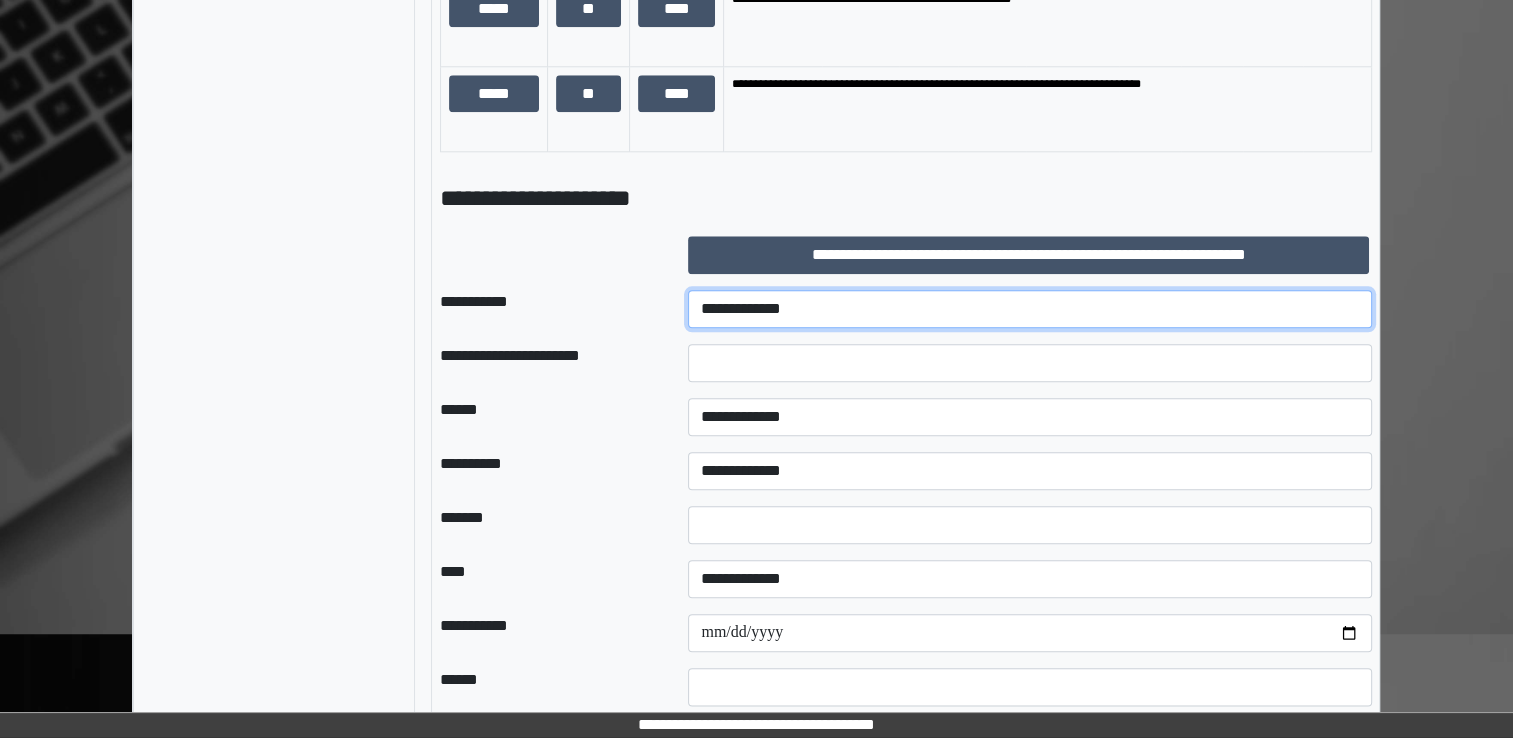 click on "**********" at bounding box center [1030, 309] 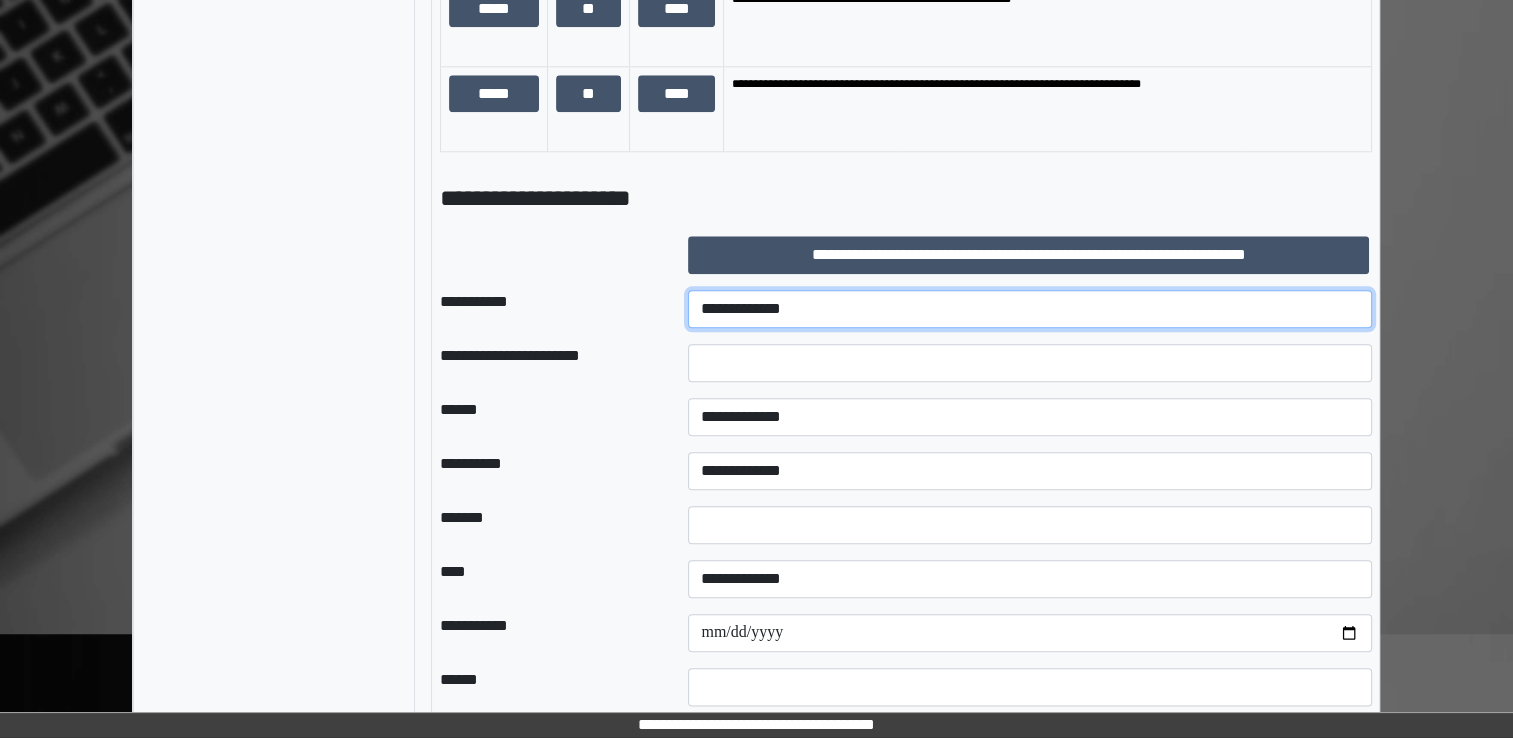 select on "***" 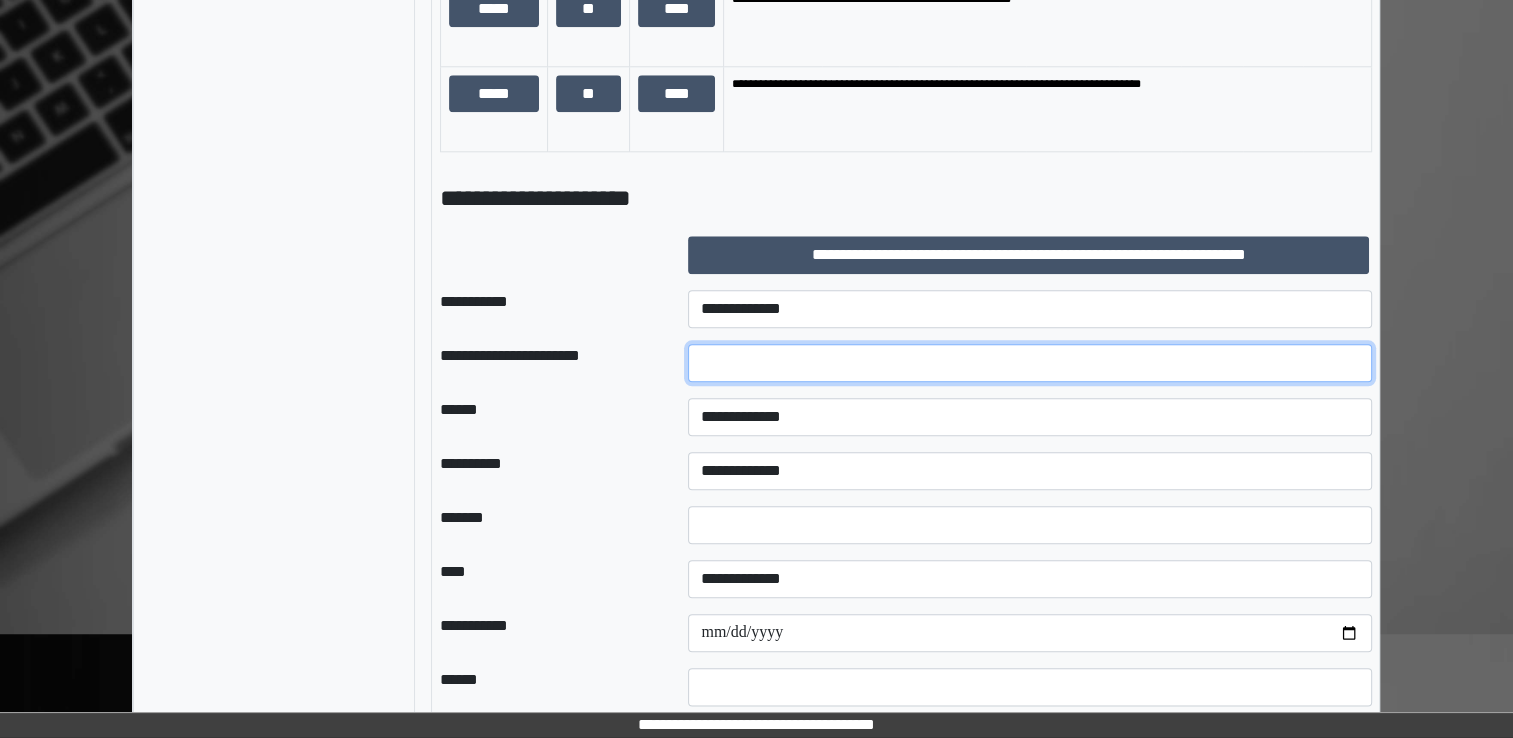 click at bounding box center [1030, 363] 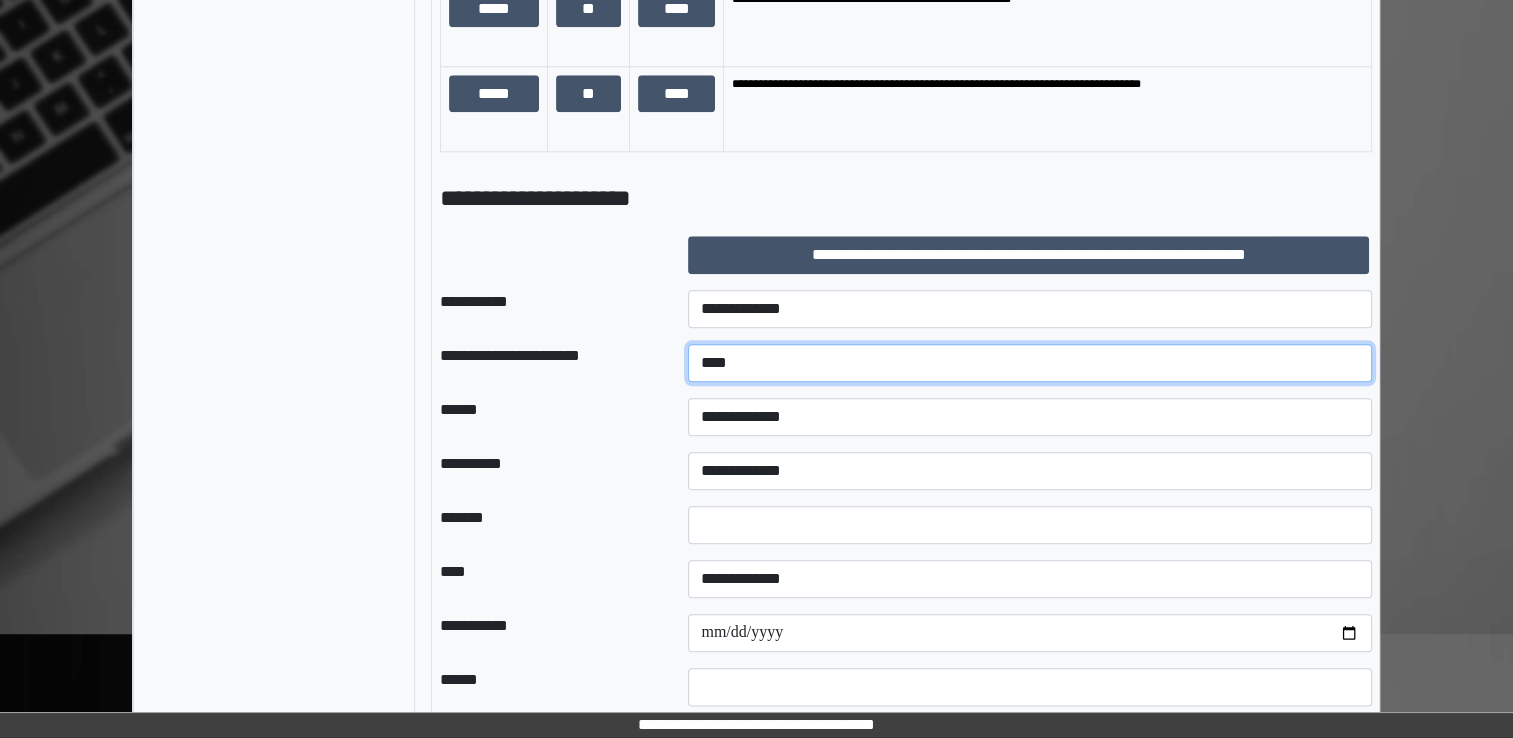 type on "****" 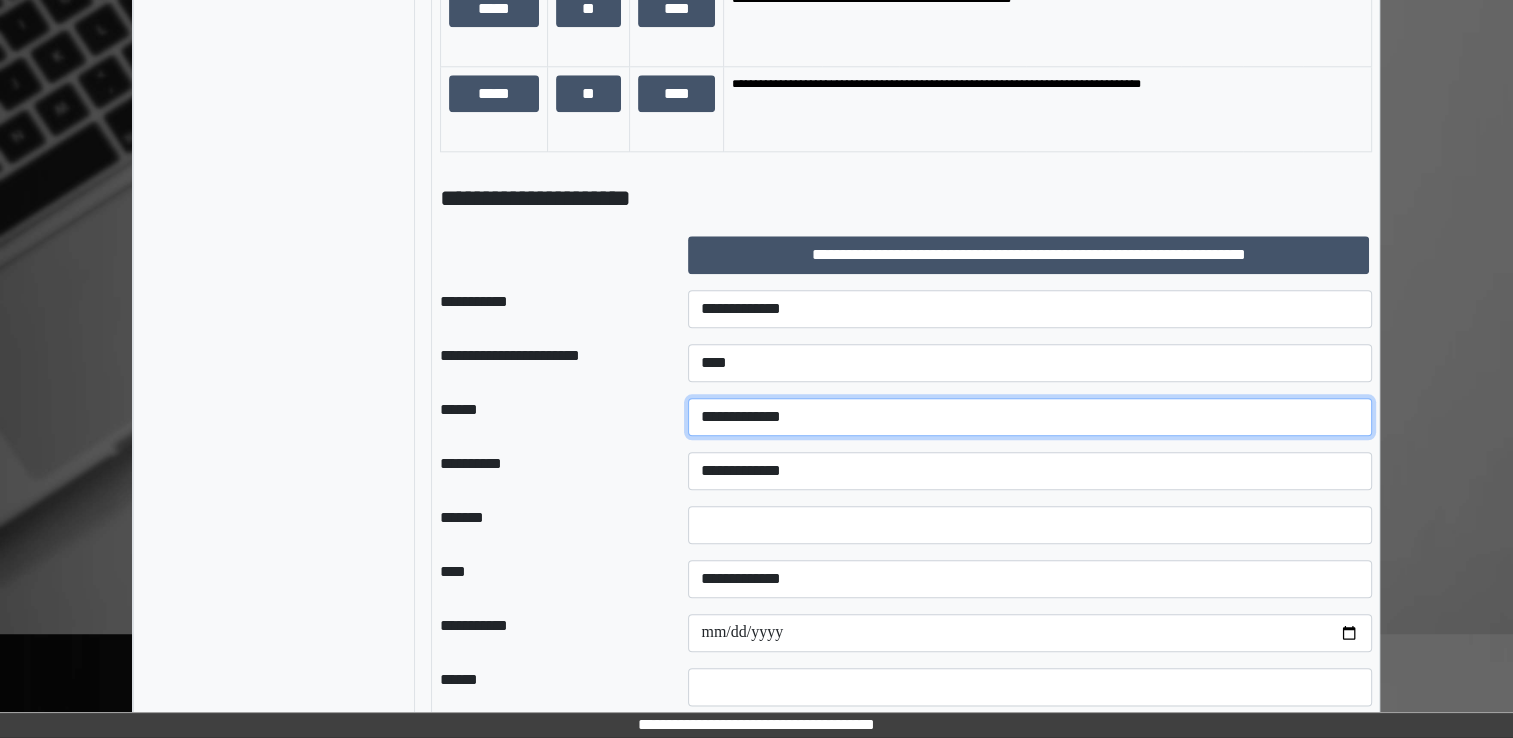 select on "*" 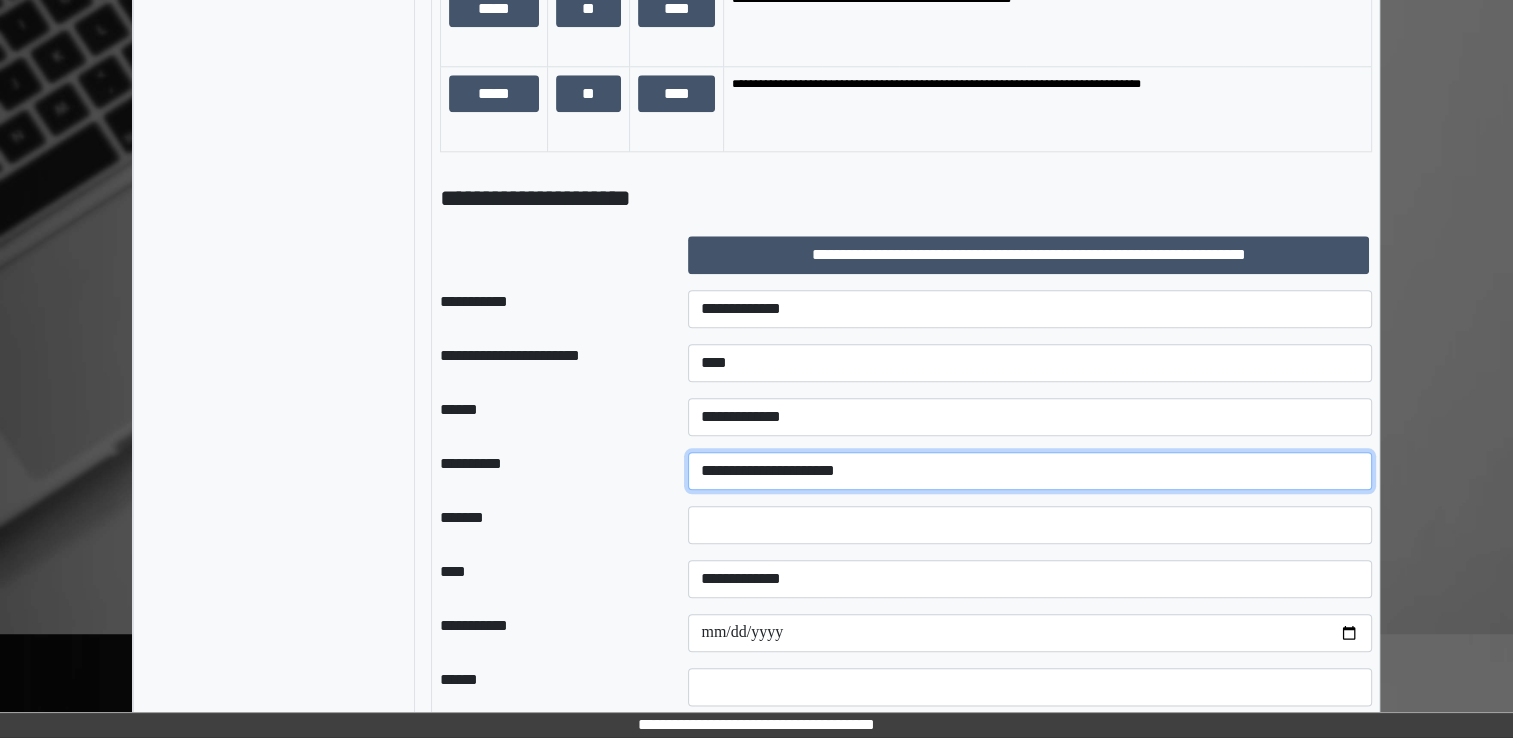 select on "*" 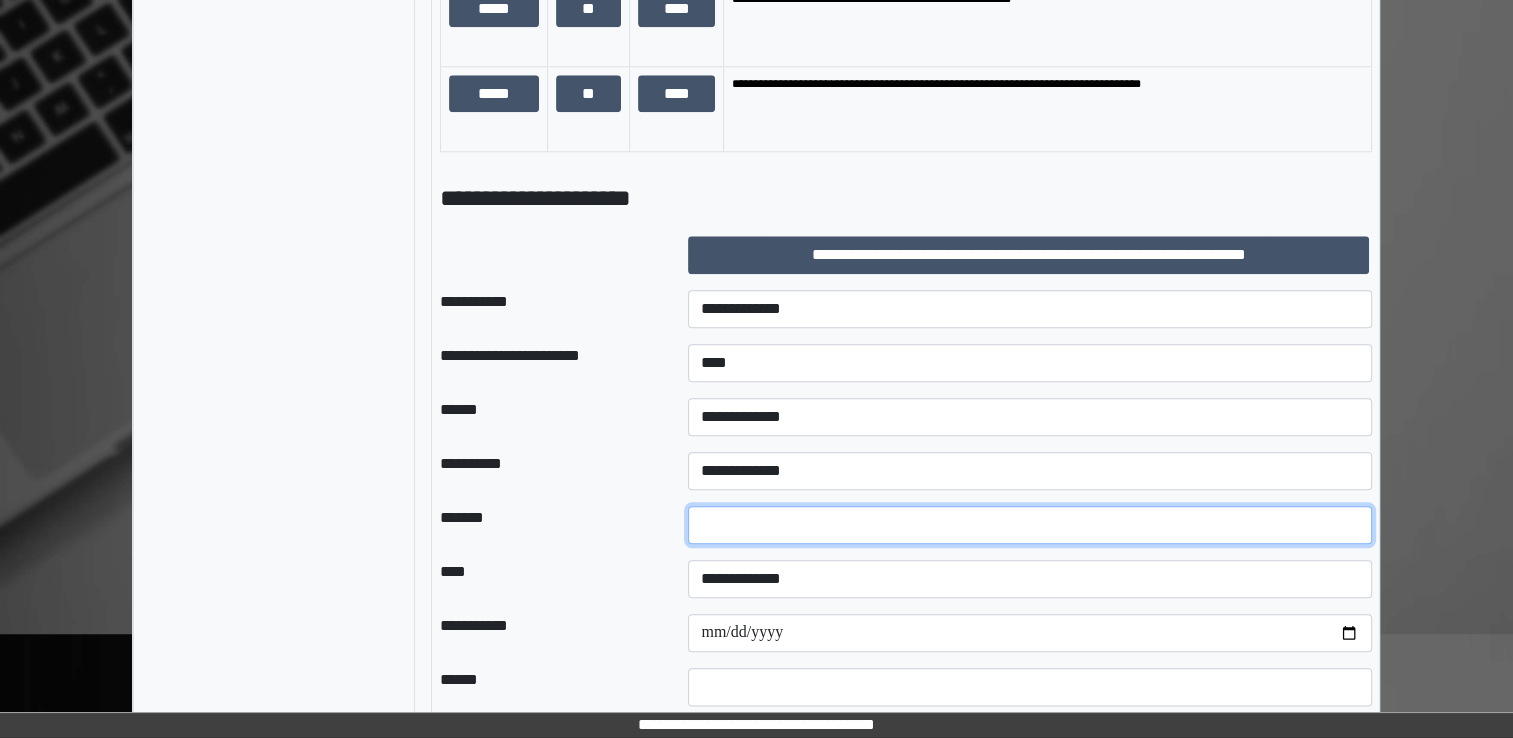 drag, startPoint x: 763, startPoint y: 530, endPoint x: 649, endPoint y: 550, distance: 115.74109 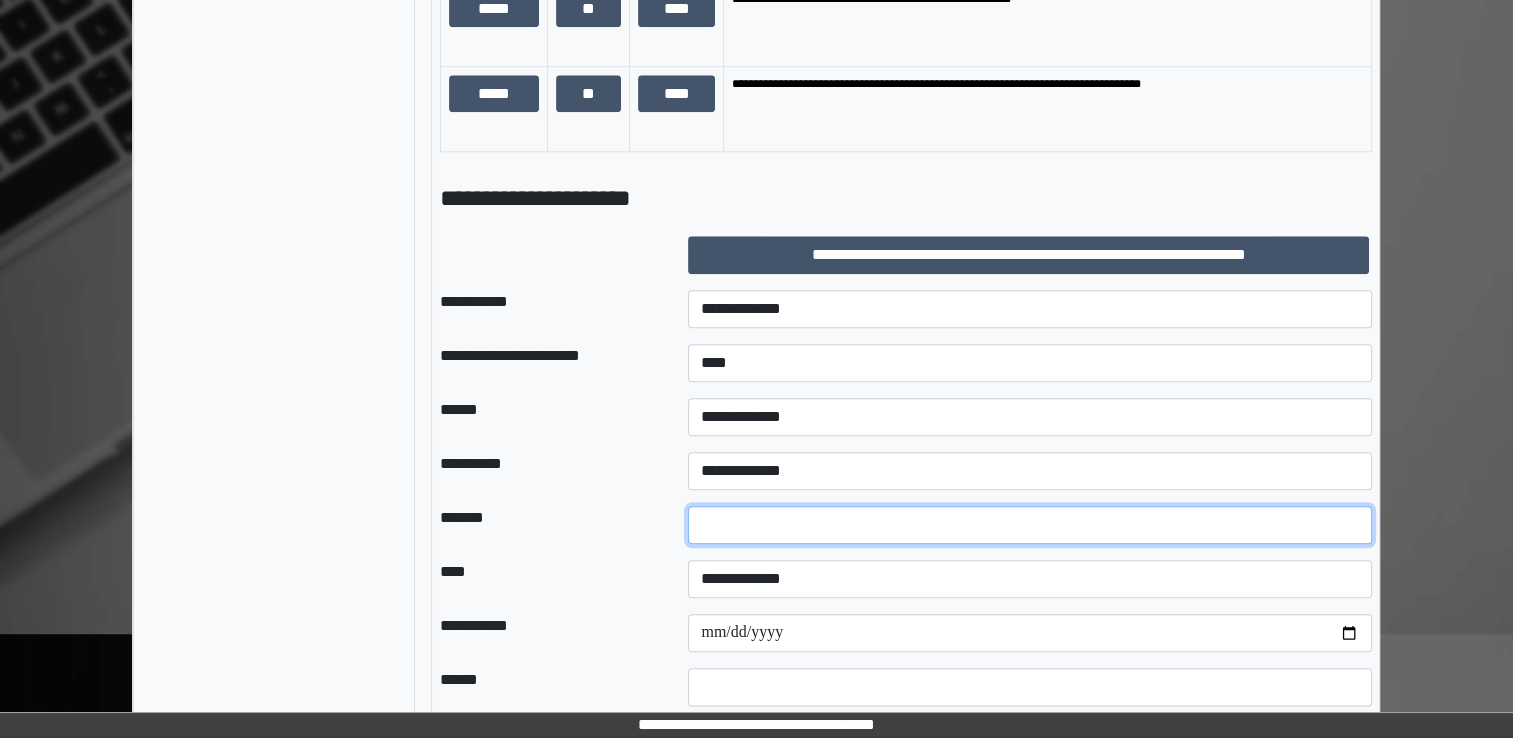 click on "******* *" at bounding box center (906, 525) 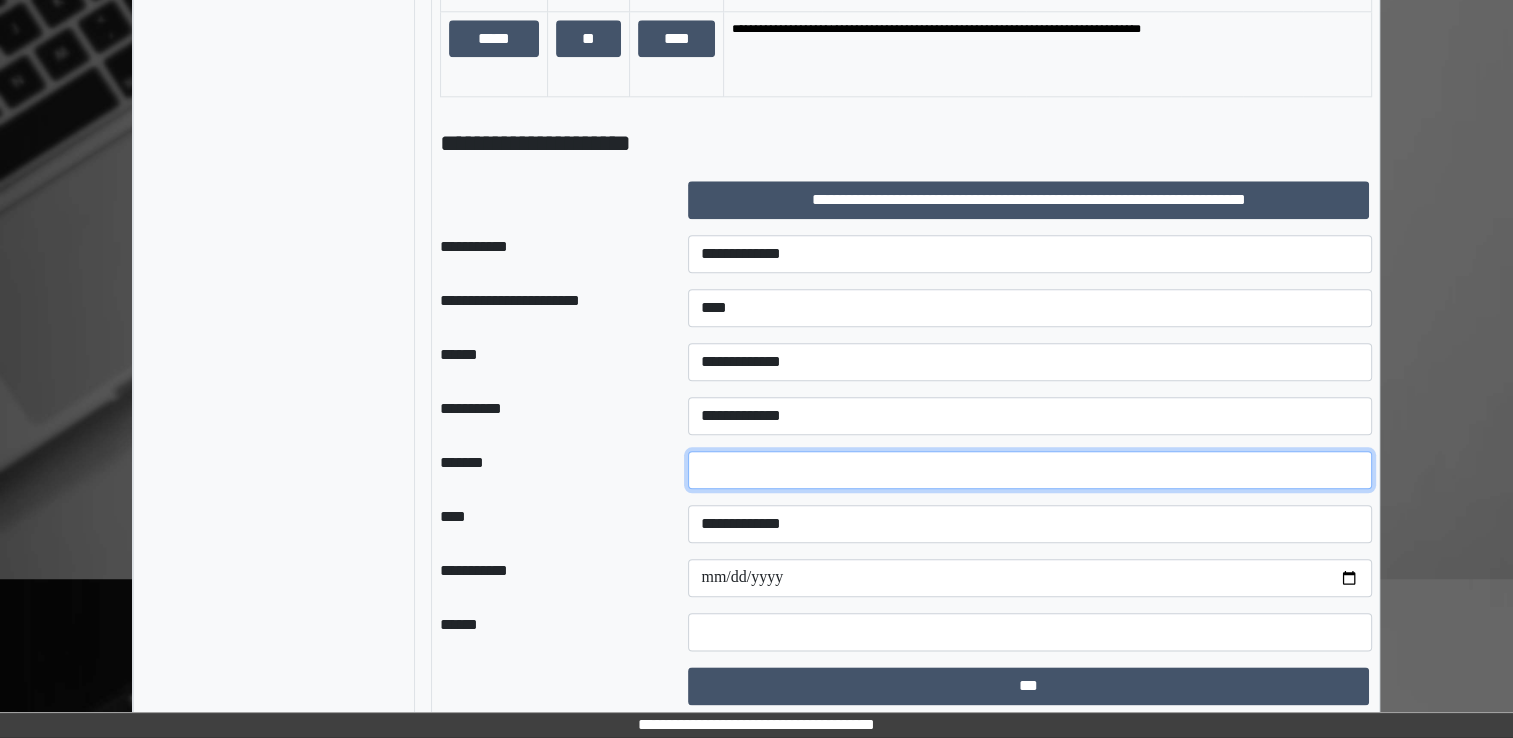 type on "*" 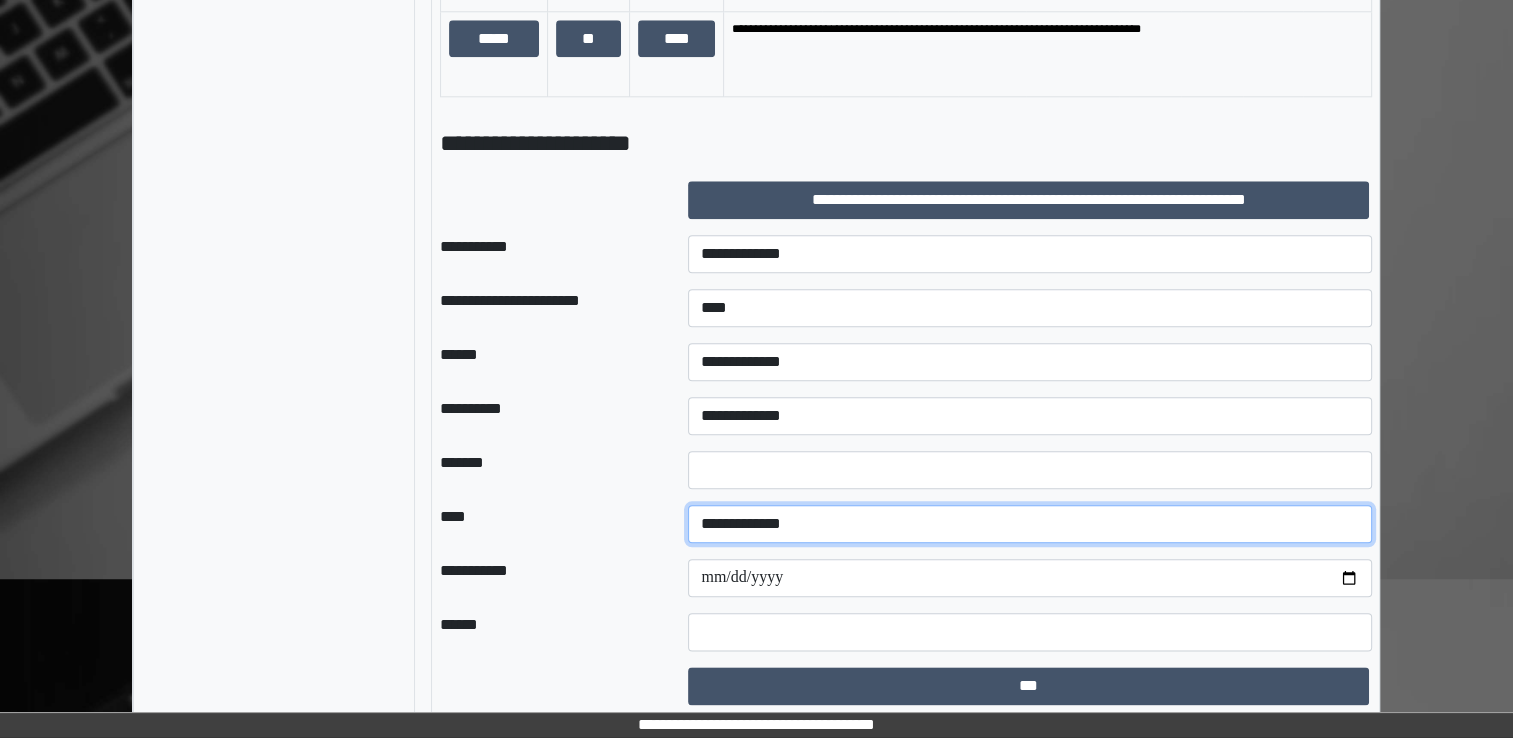 click on "**********" at bounding box center (1030, 524) 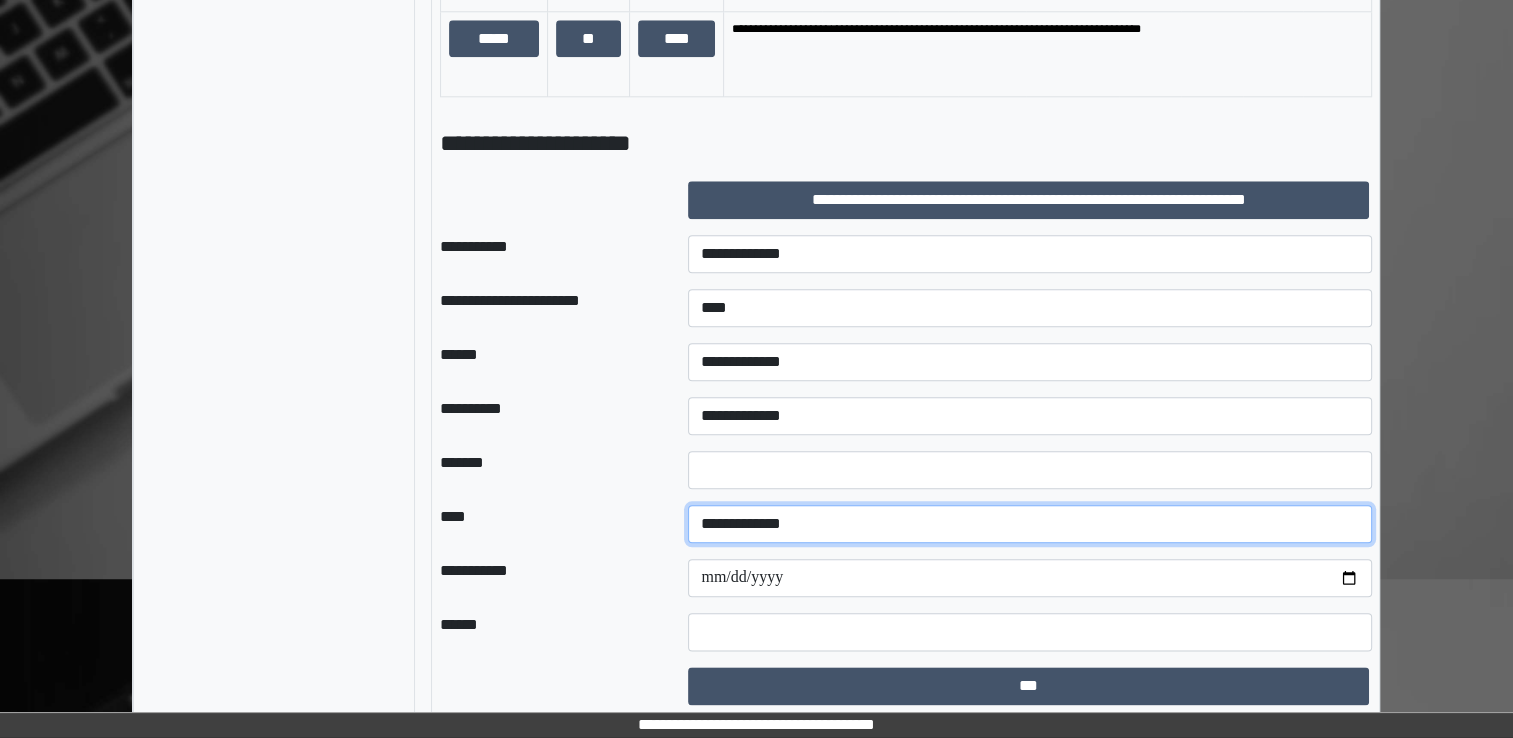 select on "*" 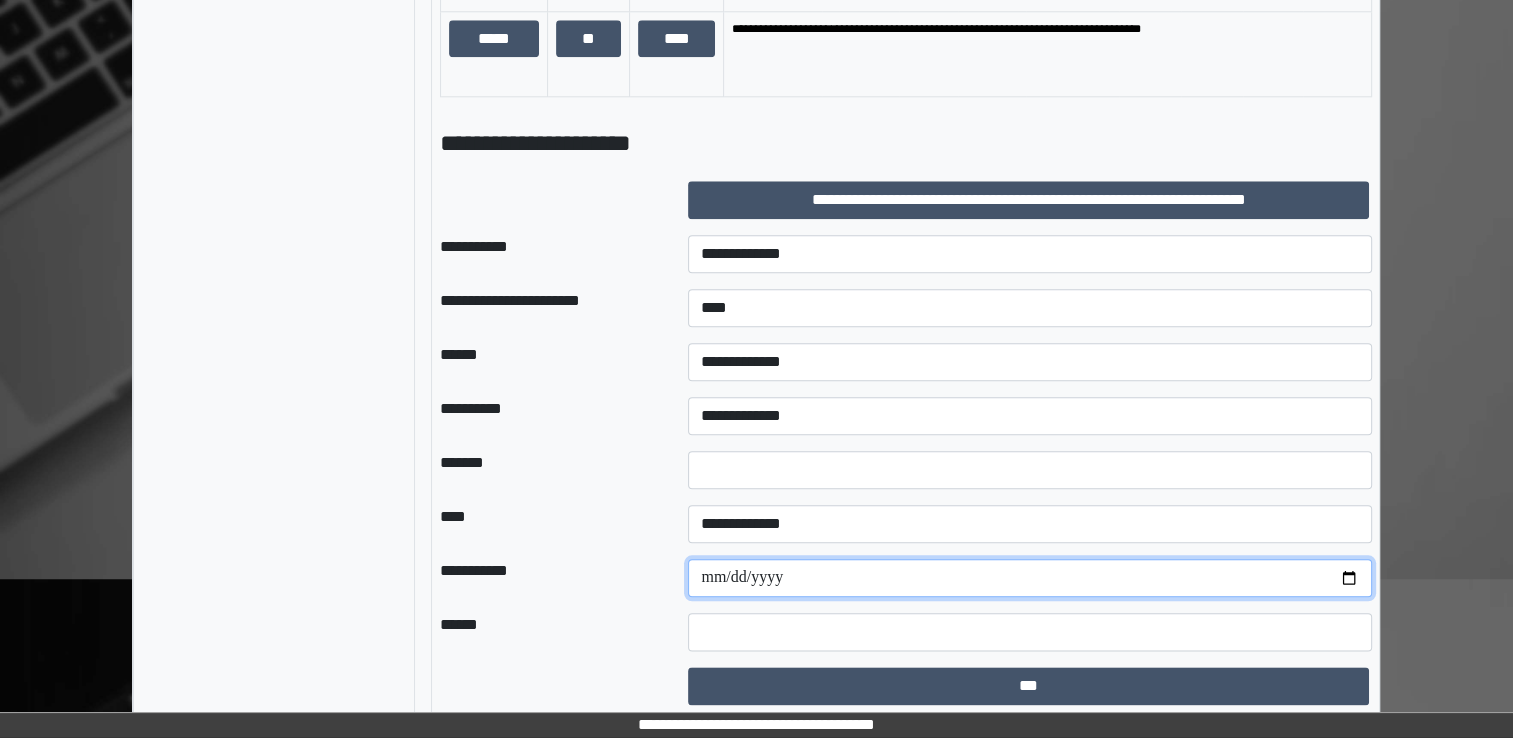 click on "**********" at bounding box center (1030, 578) 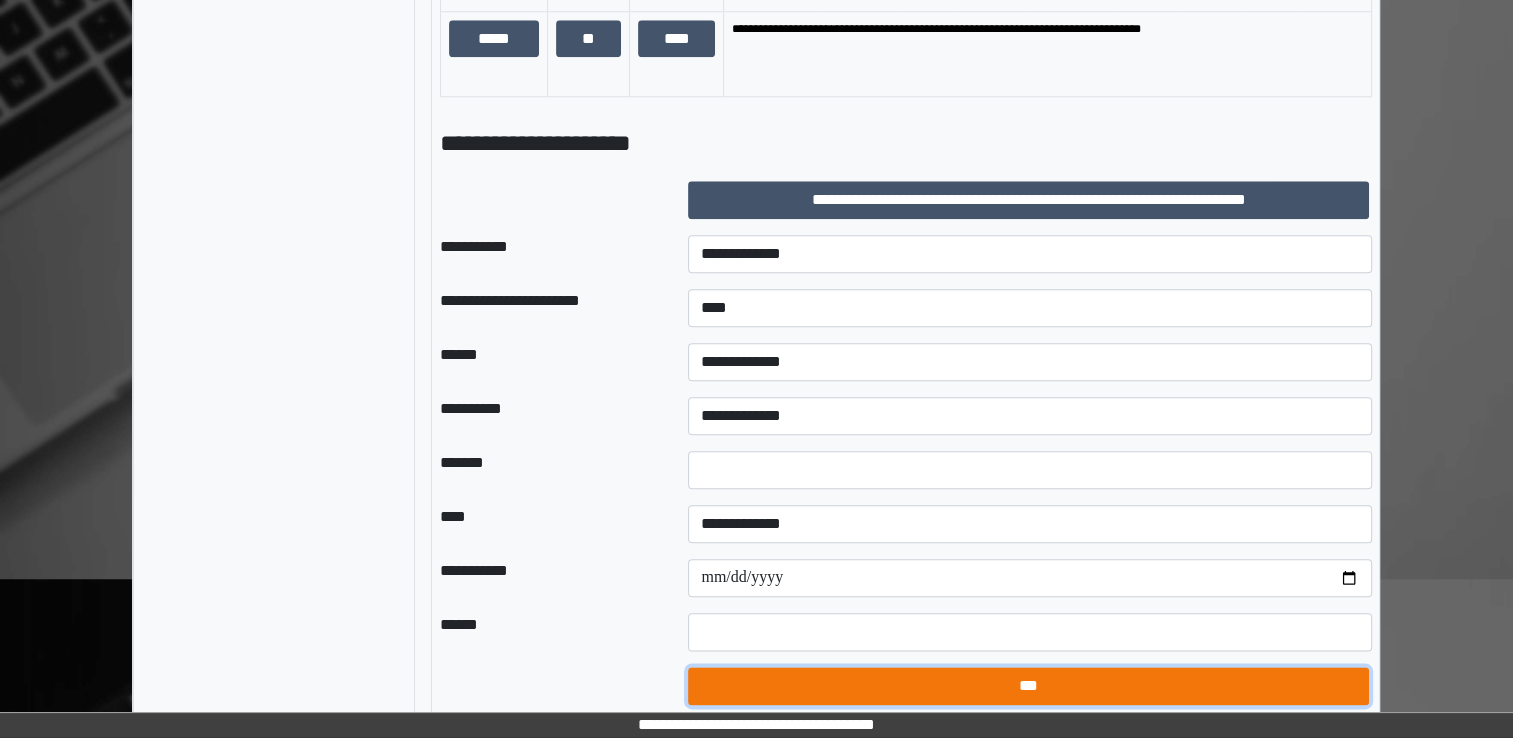 click on "***" at bounding box center (1028, 686) 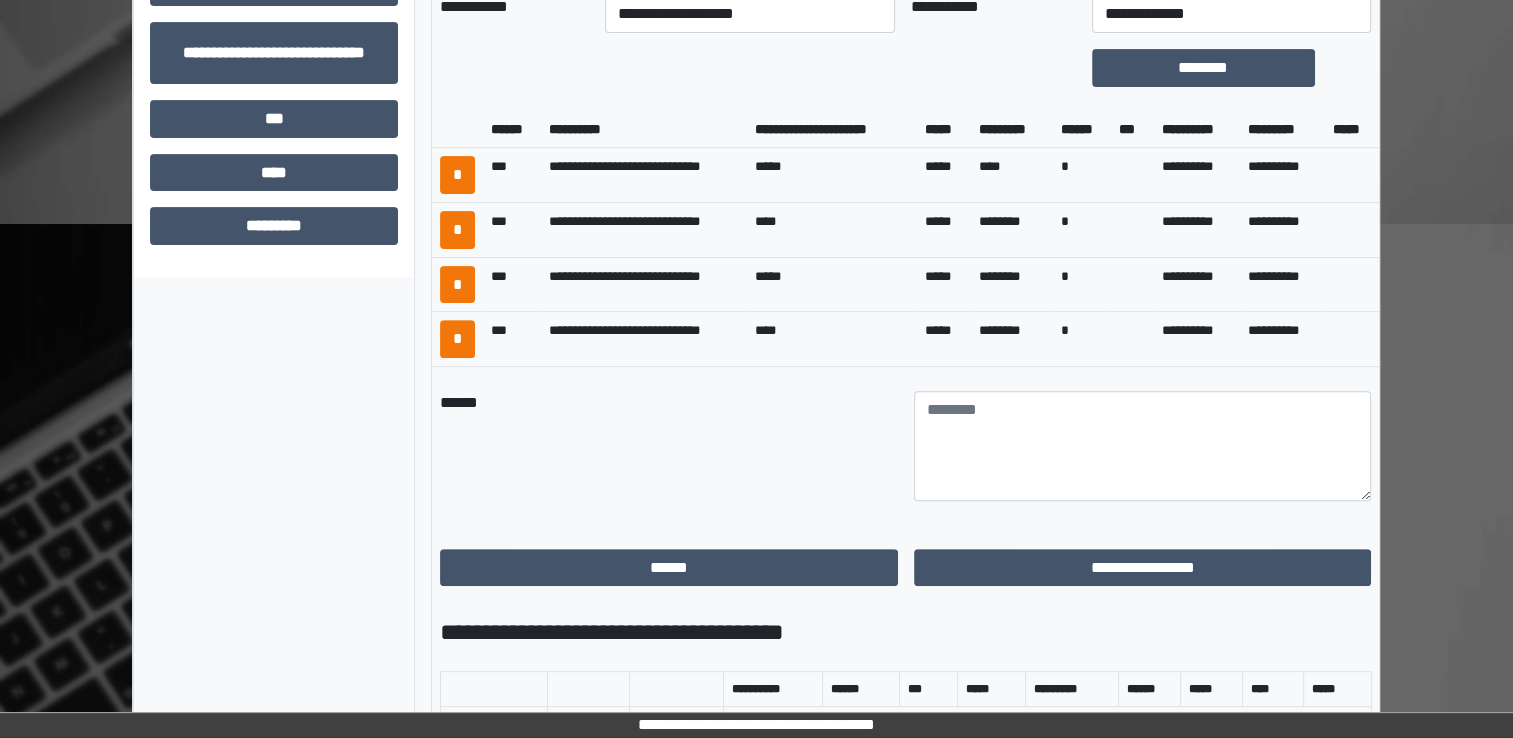 scroll, scrollTop: 904, scrollLeft: 0, axis: vertical 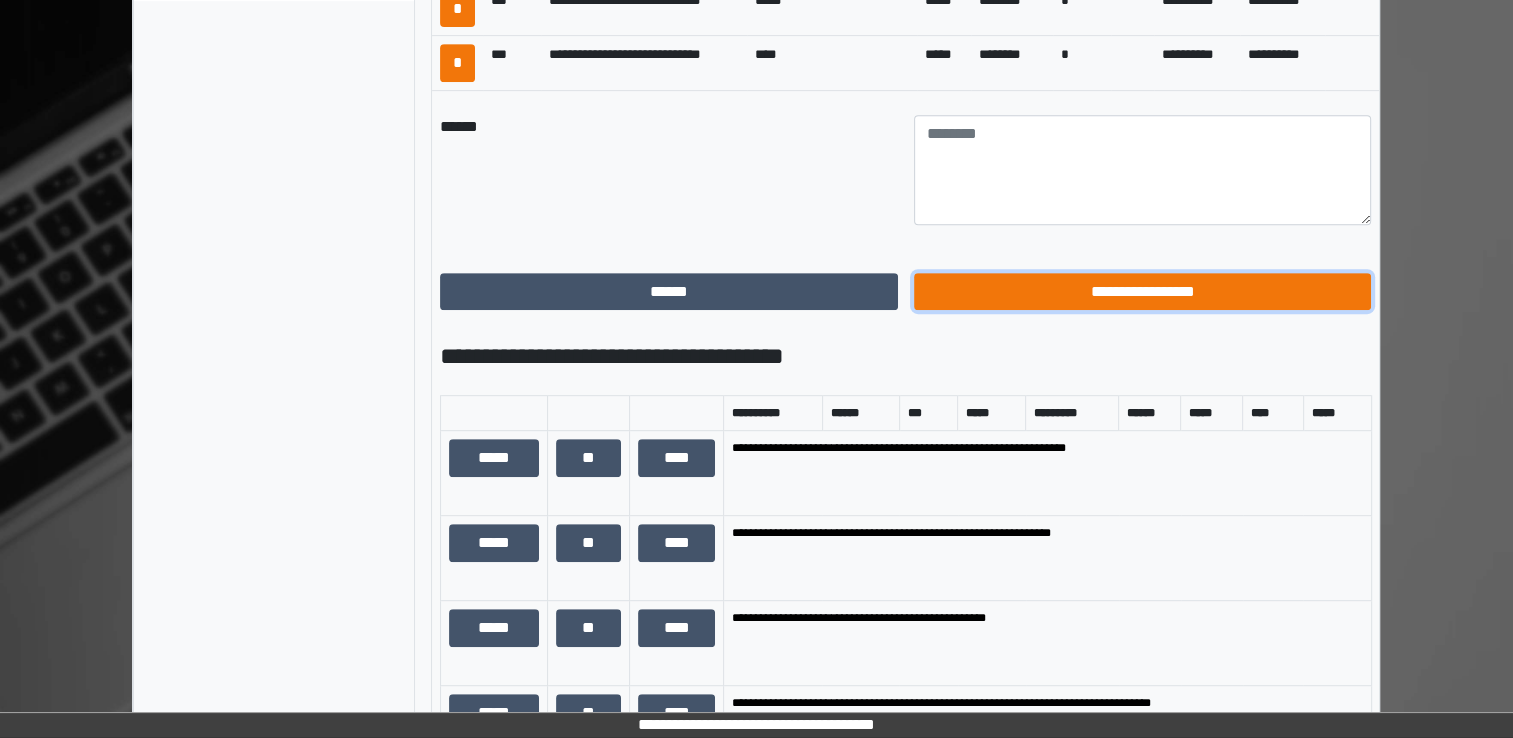 click on "**********" at bounding box center (1143, 292) 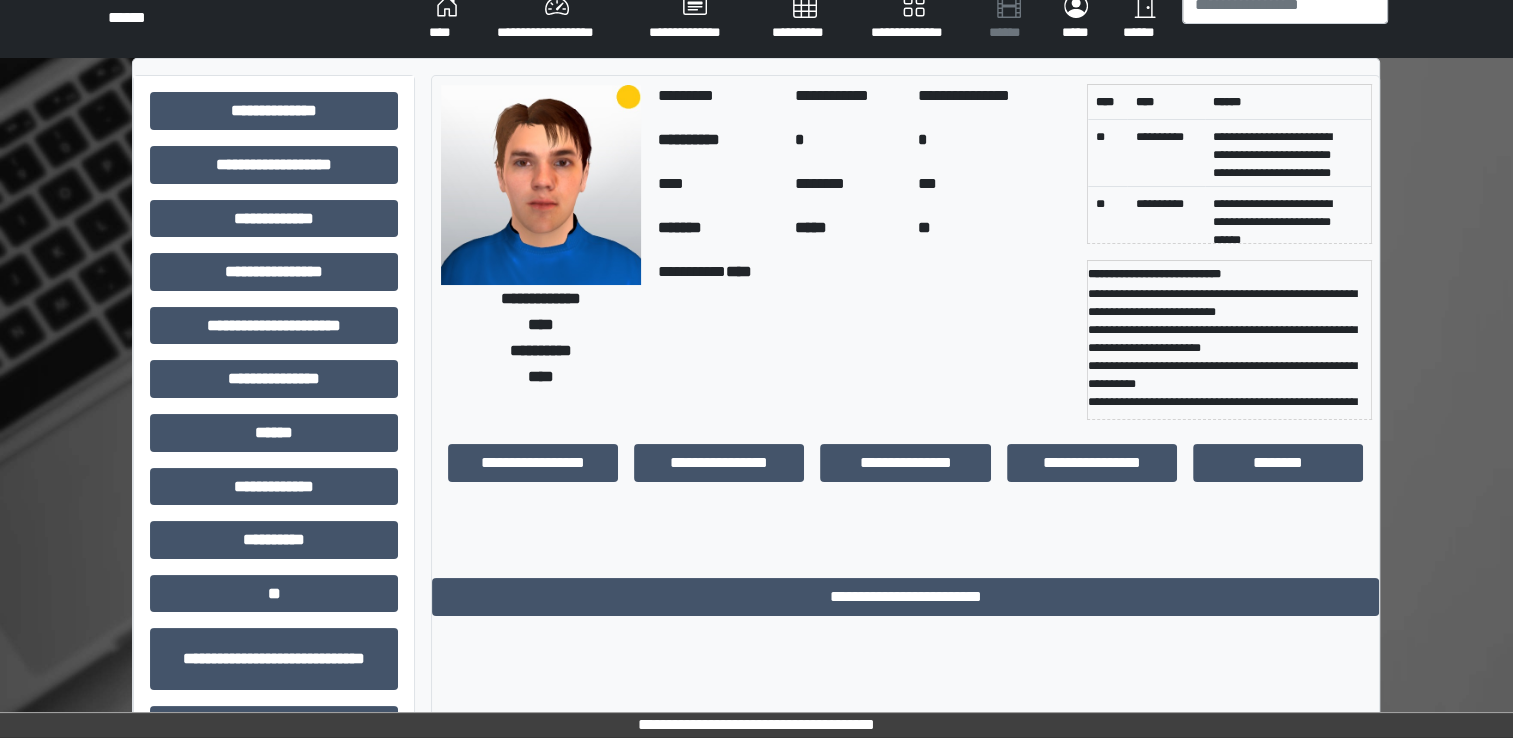 scroll, scrollTop: 0, scrollLeft: 0, axis: both 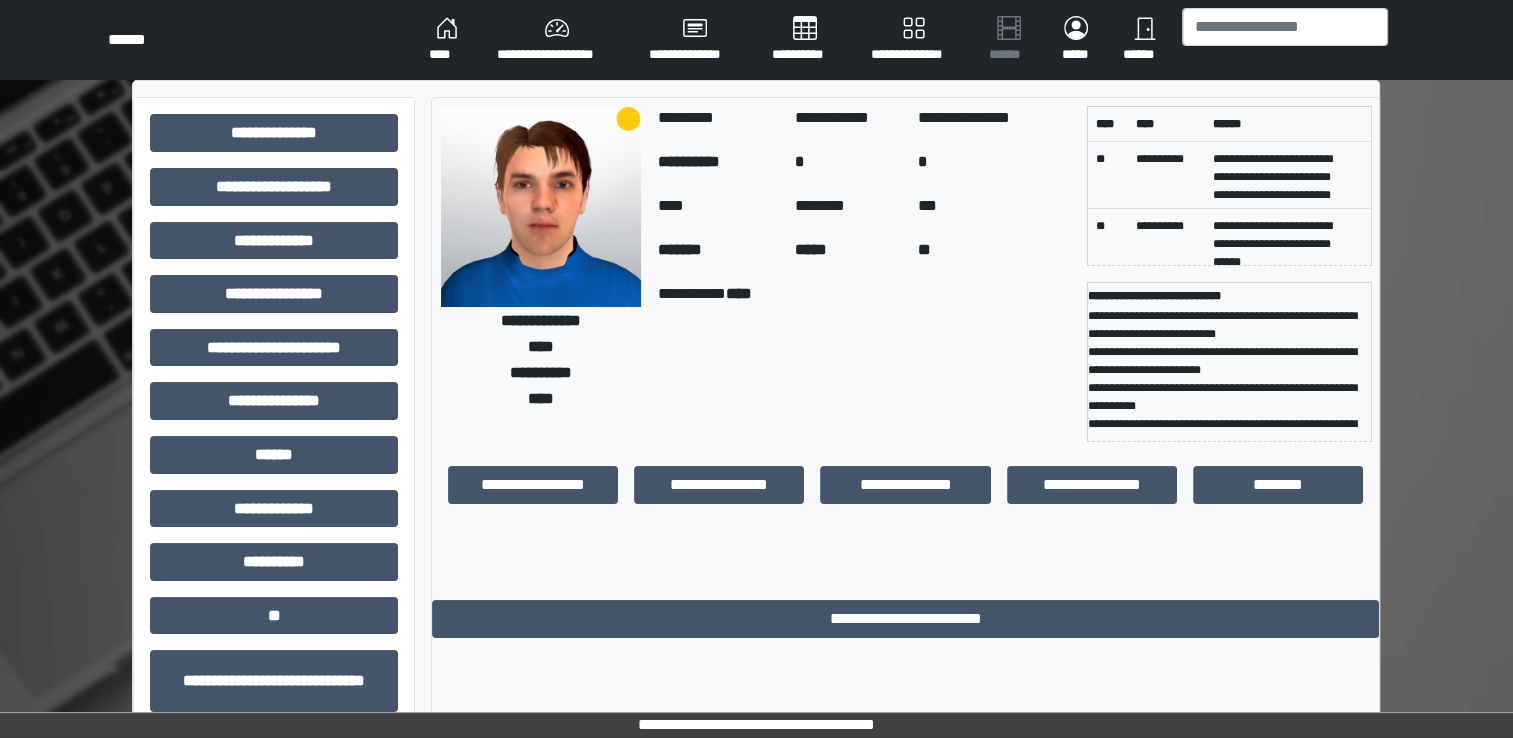 click on "****" at bounding box center [447, 40] 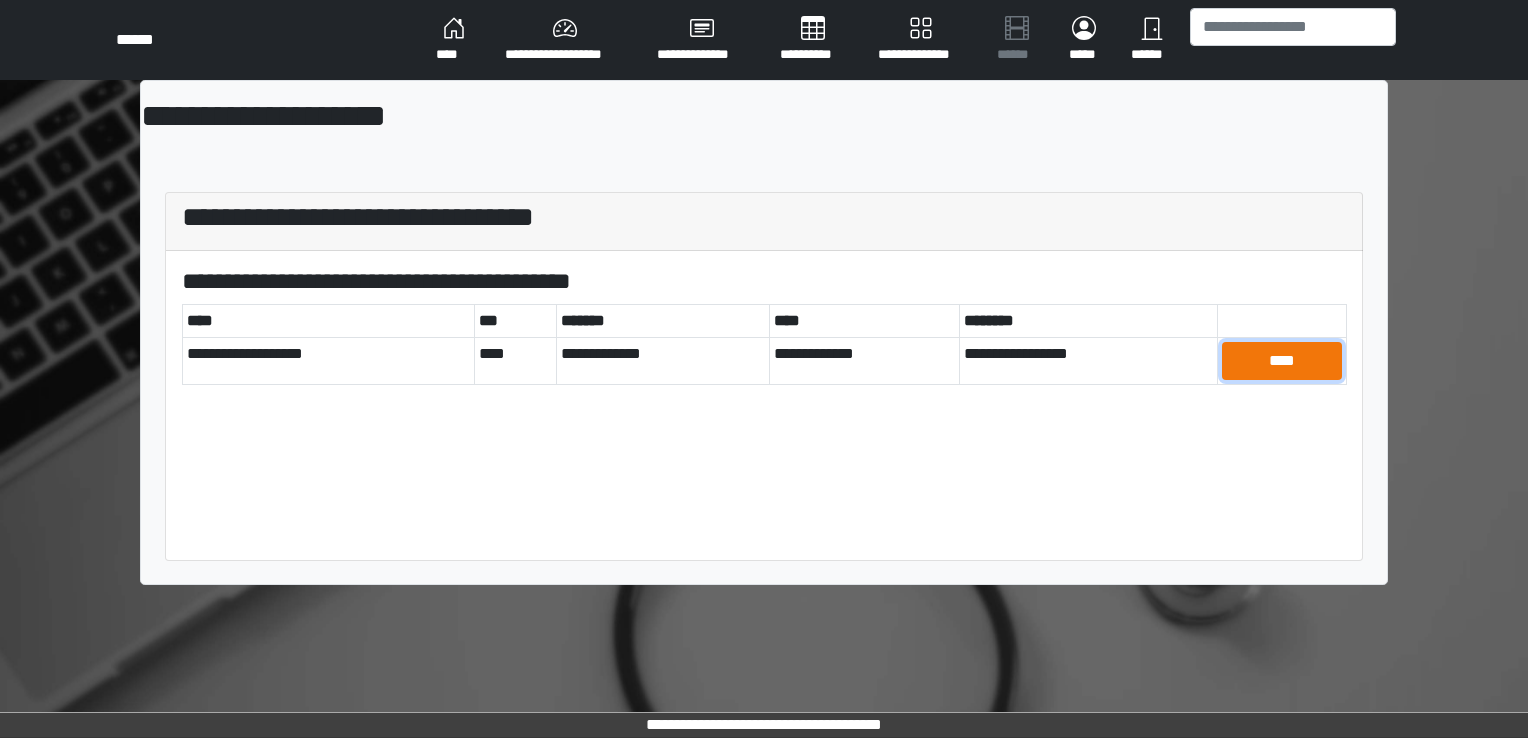 click on "****" at bounding box center (1282, 361) 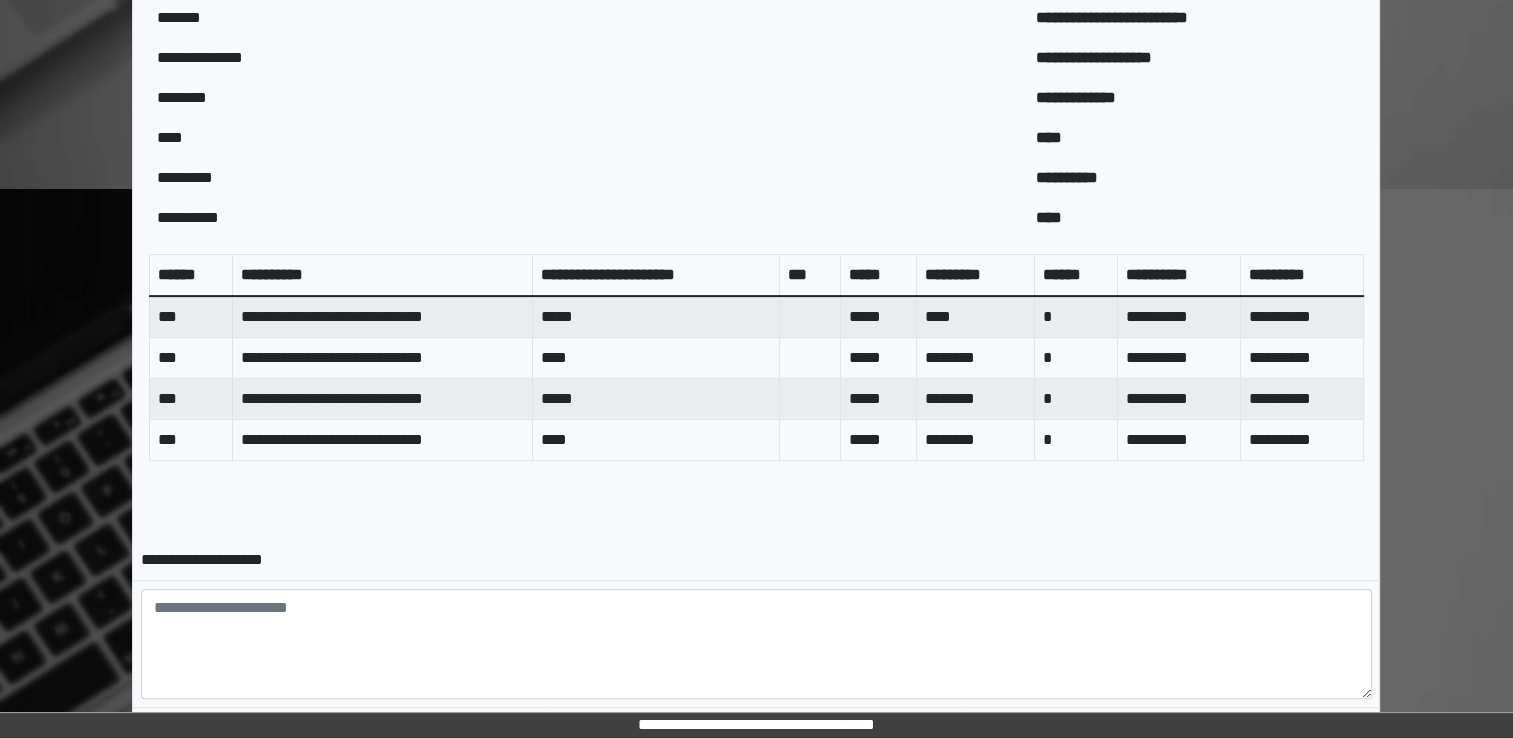 scroll, scrollTop: 700, scrollLeft: 0, axis: vertical 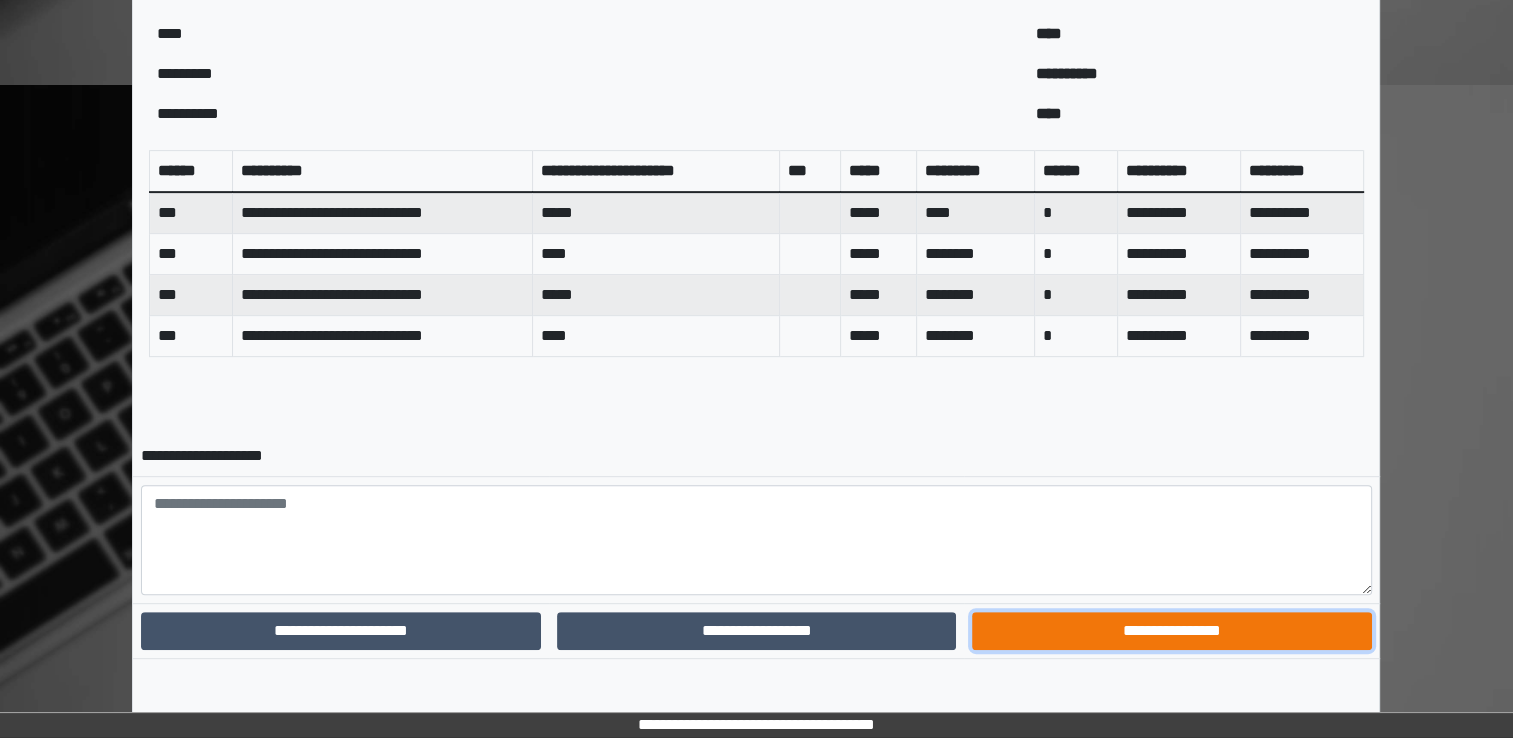 click on "**********" at bounding box center [1171, 631] 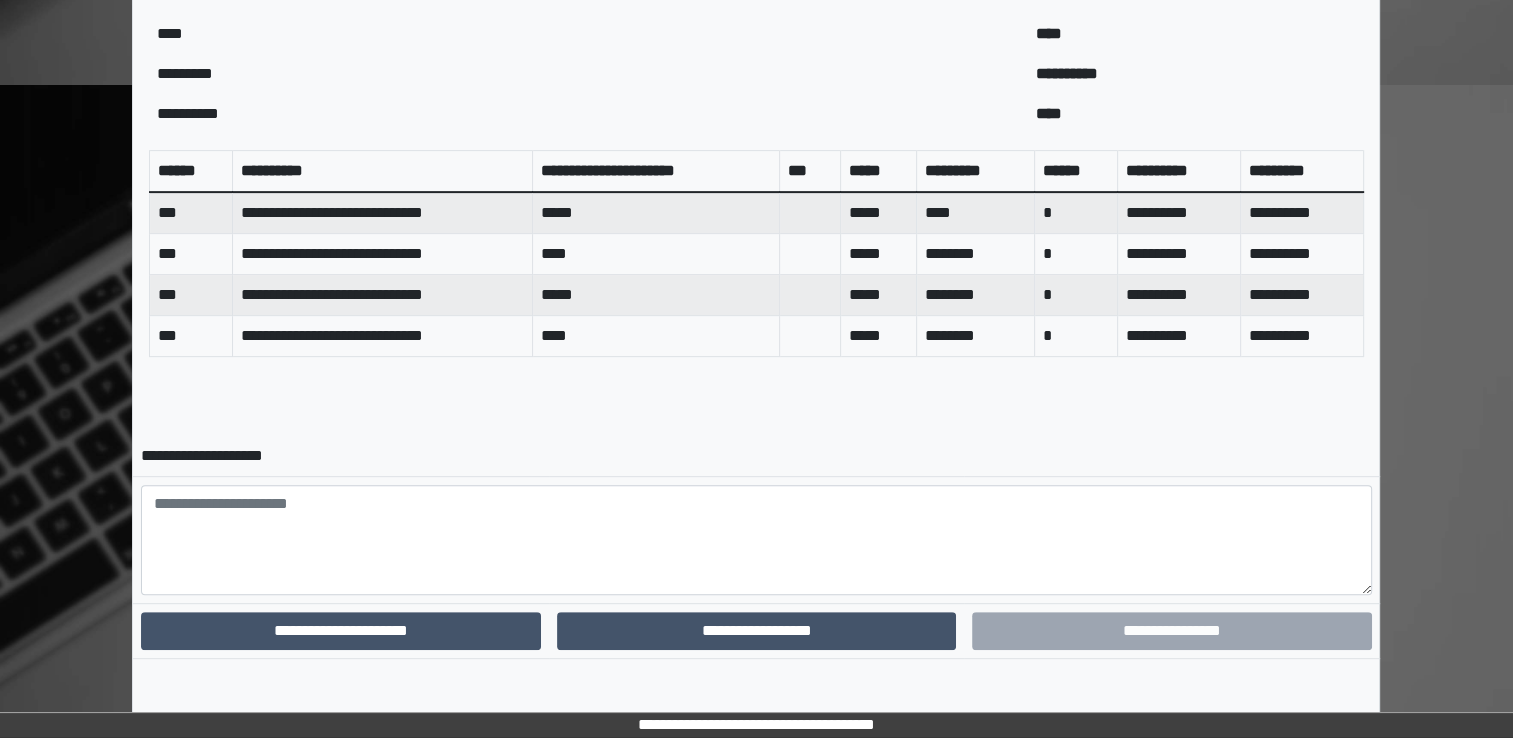 scroll, scrollTop: 681, scrollLeft: 0, axis: vertical 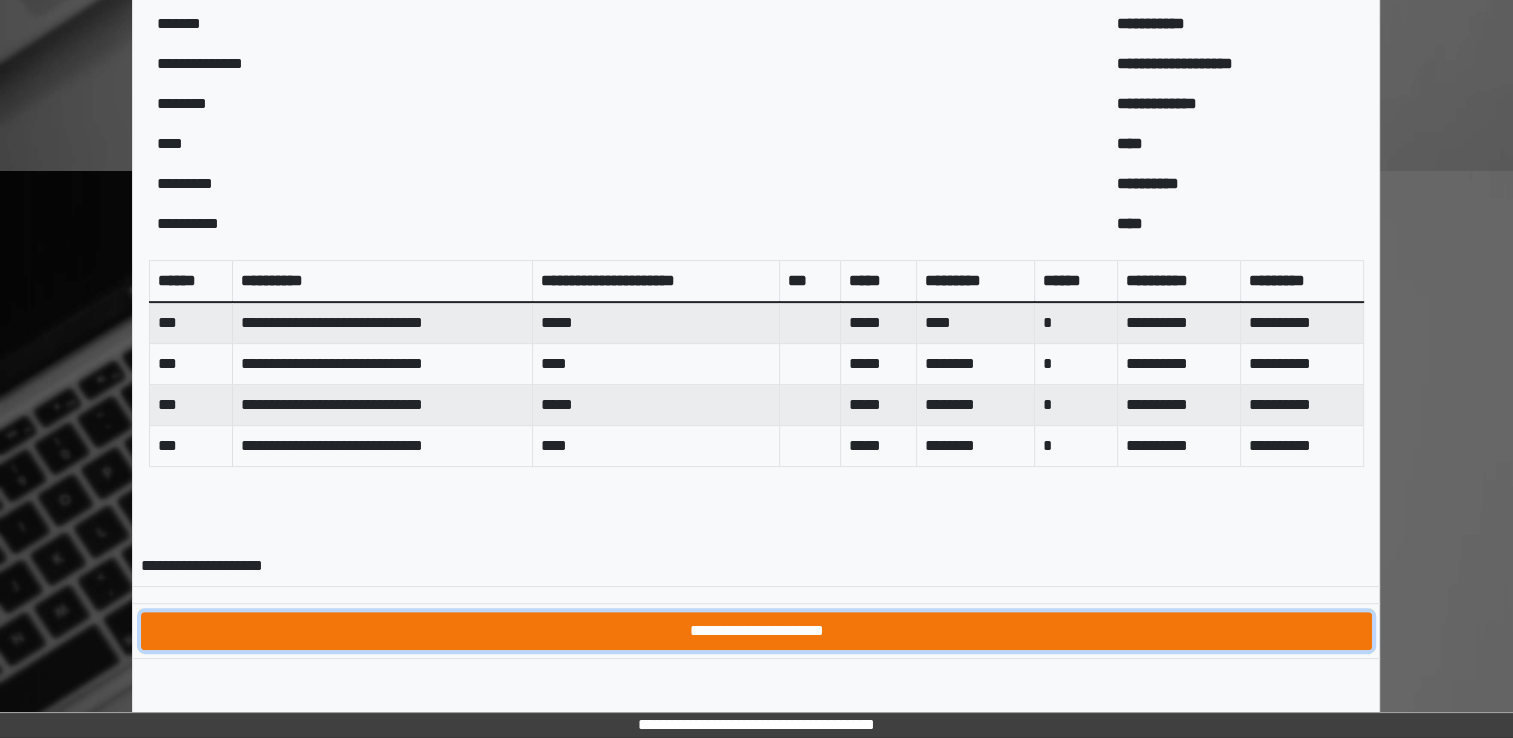 click on "**********" at bounding box center (756, 631) 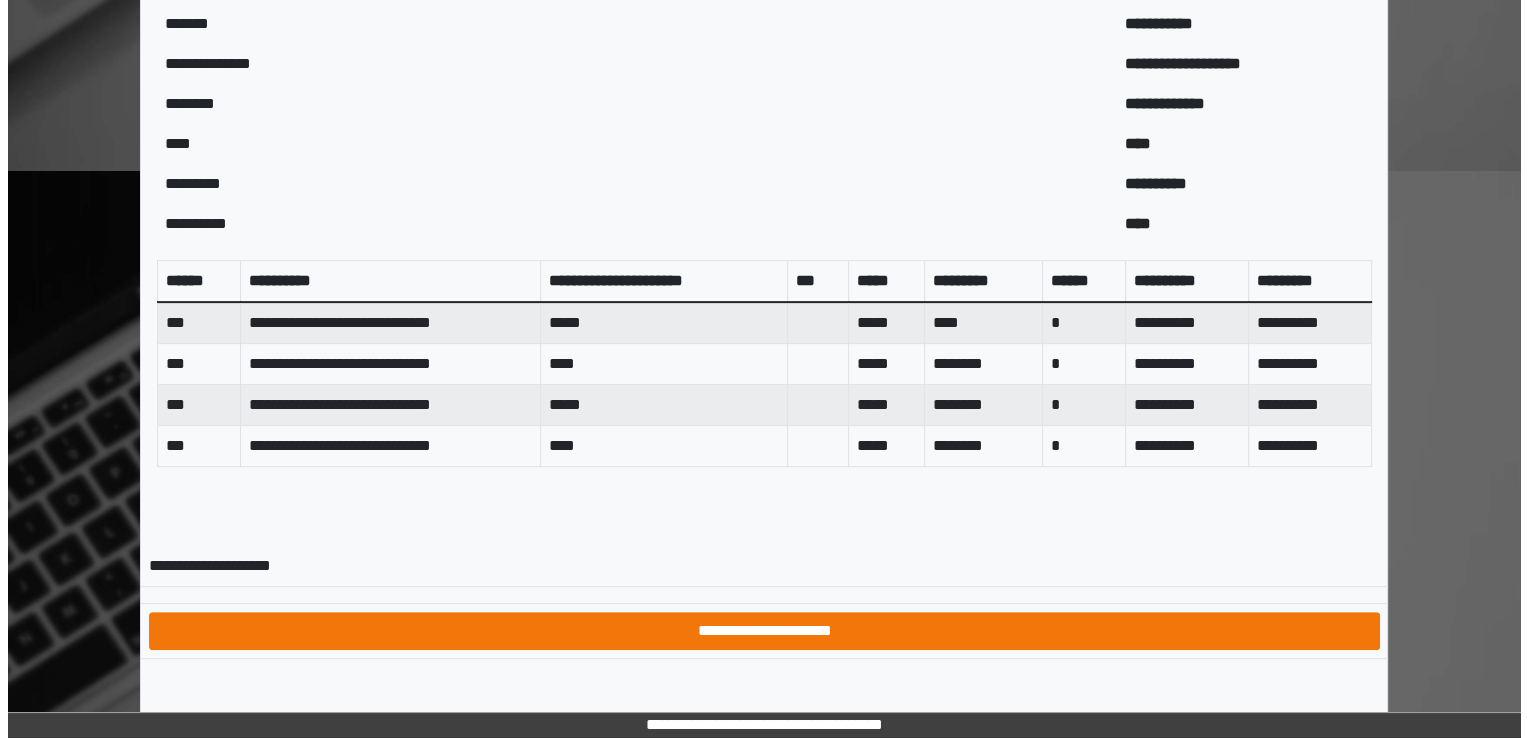 scroll, scrollTop: 0, scrollLeft: 0, axis: both 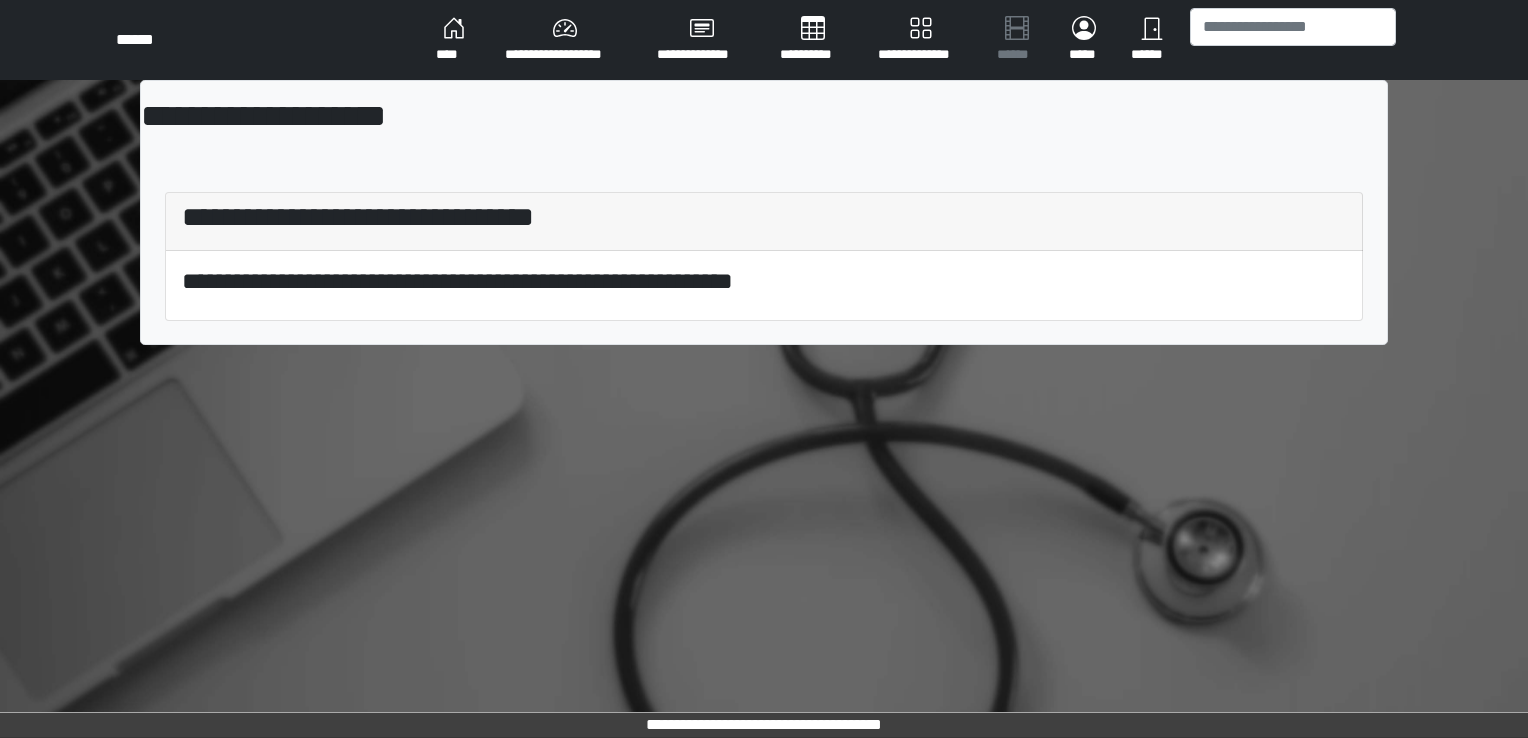 click on "****" at bounding box center [454, 40] 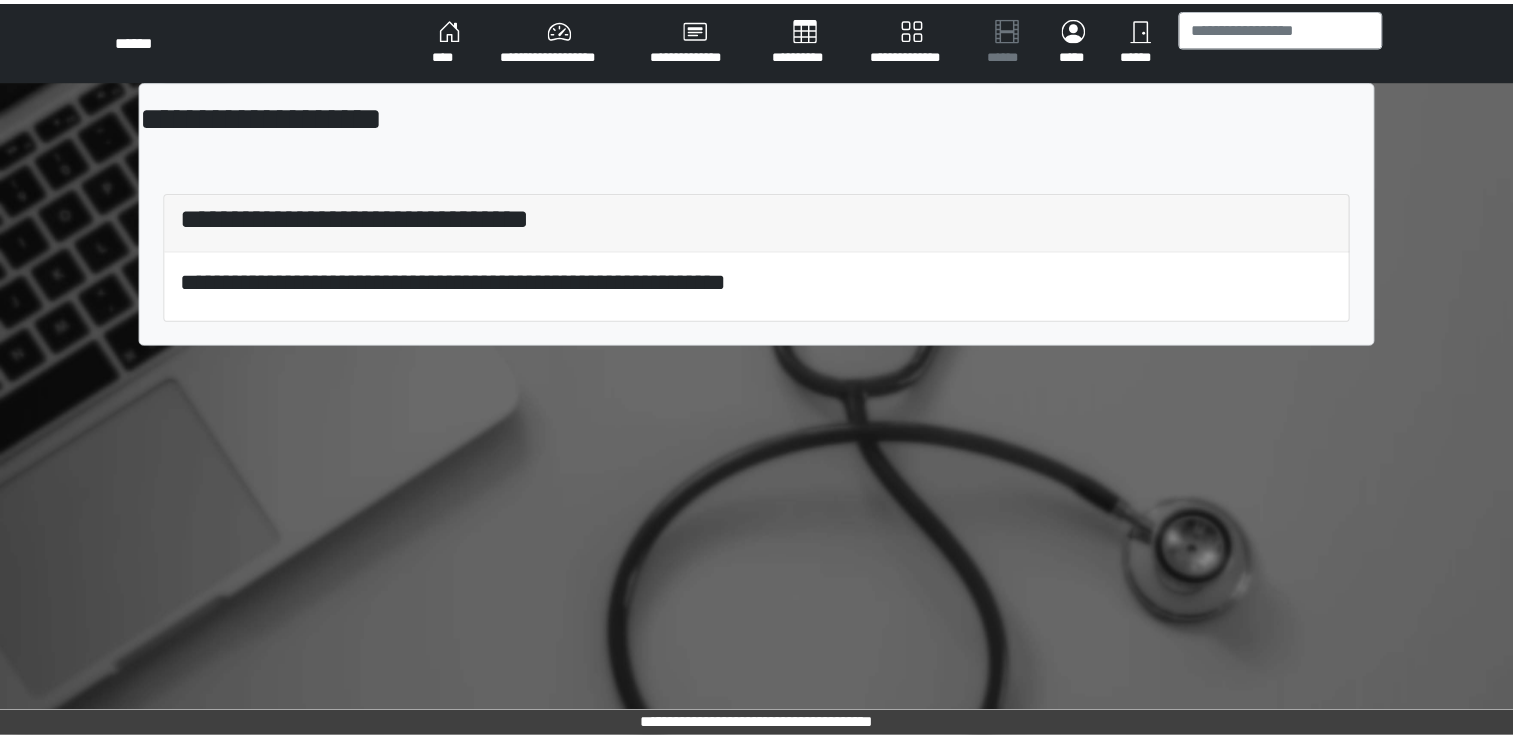 scroll, scrollTop: 0, scrollLeft: 0, axis: both 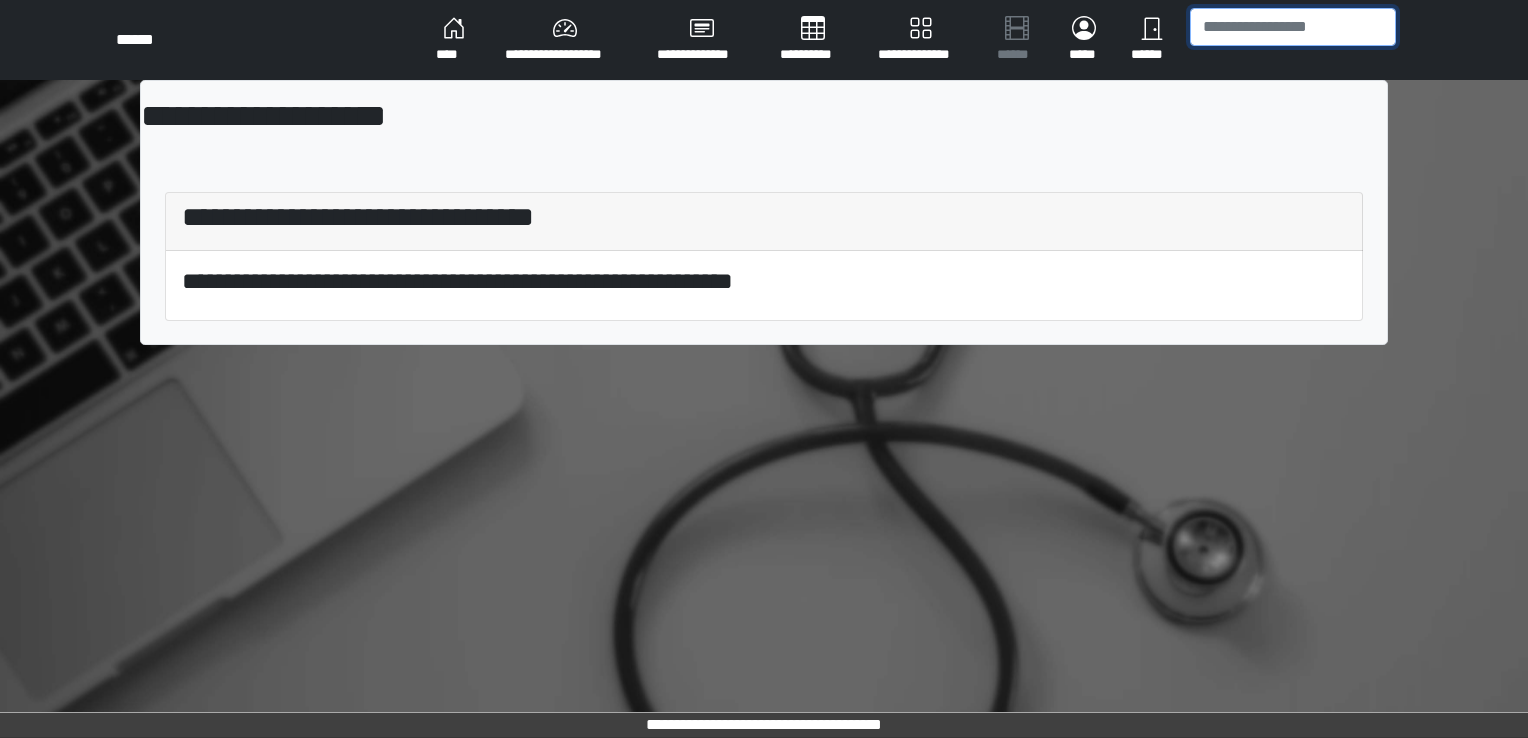 click at bounding box center [1293, 27] 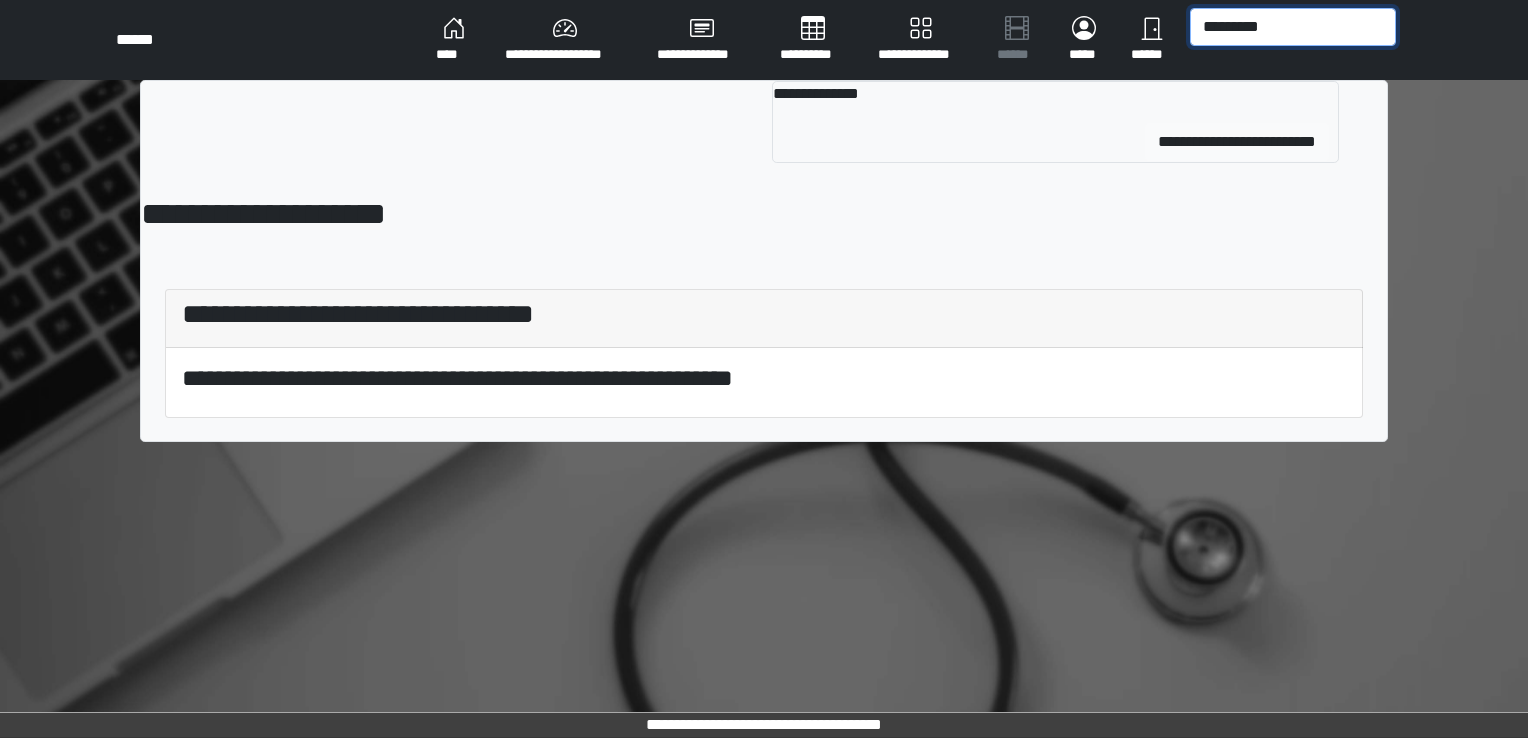 type on "*********" 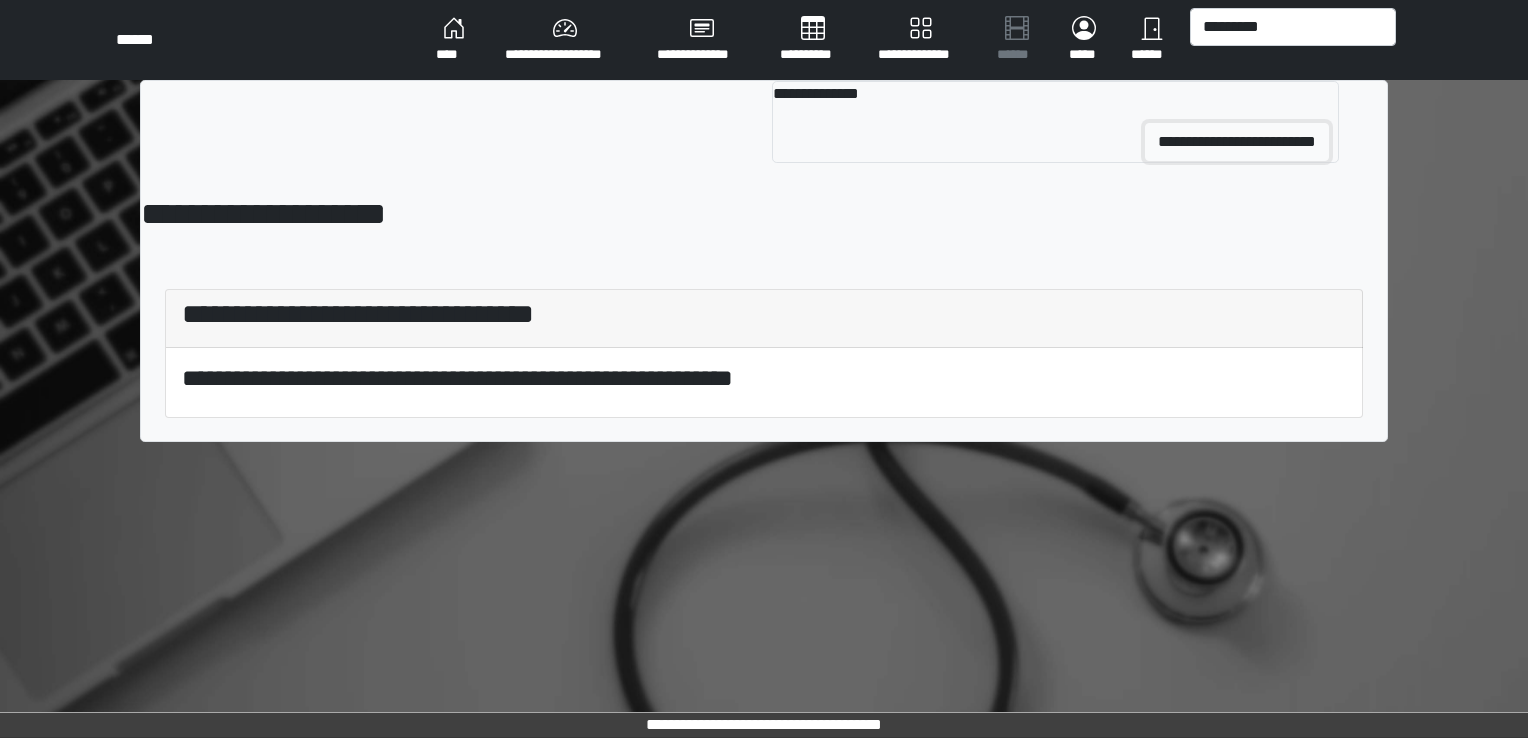click on "**********" at bounding box center (1237, 142) 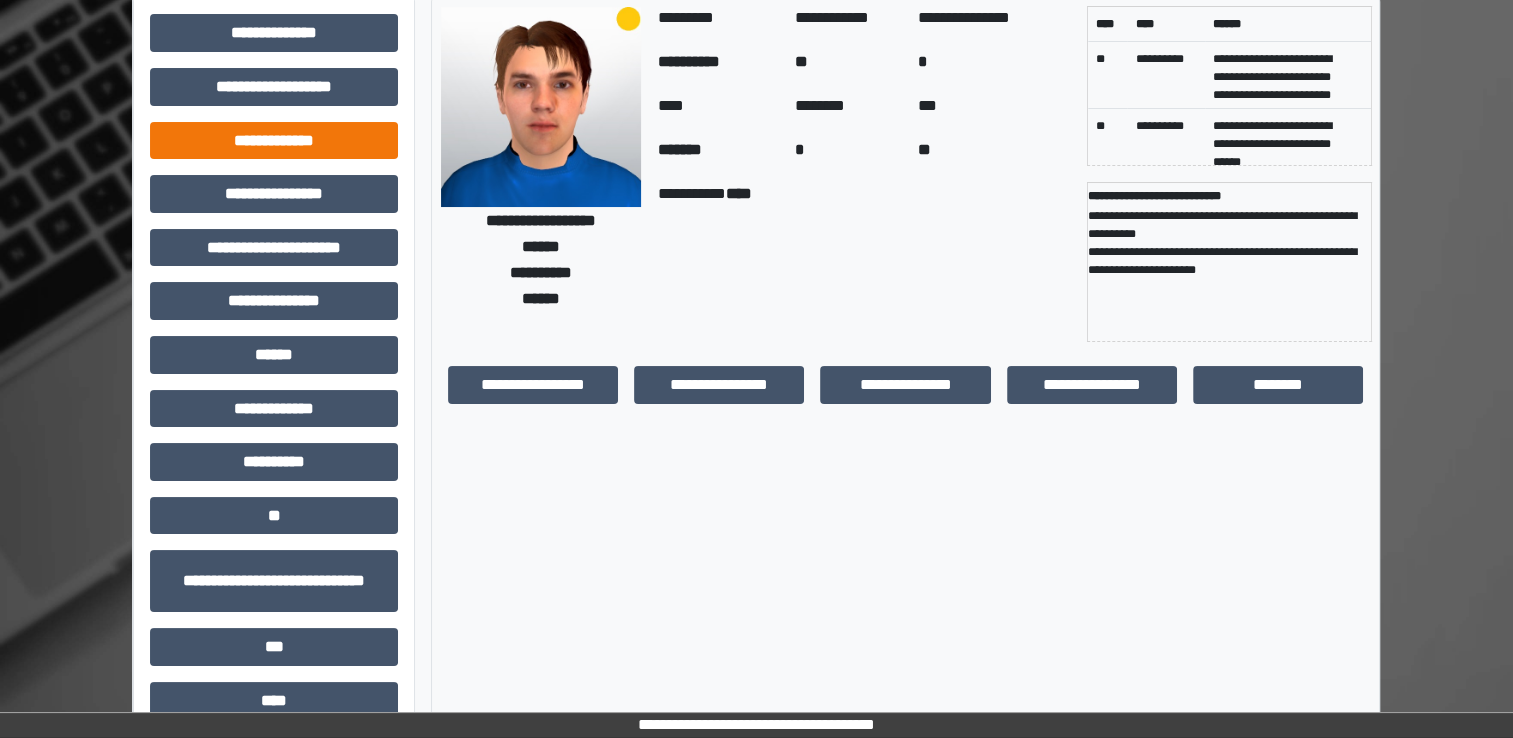 scroll, scrollTop: 184, scrollLeft: 0, axis: vertical 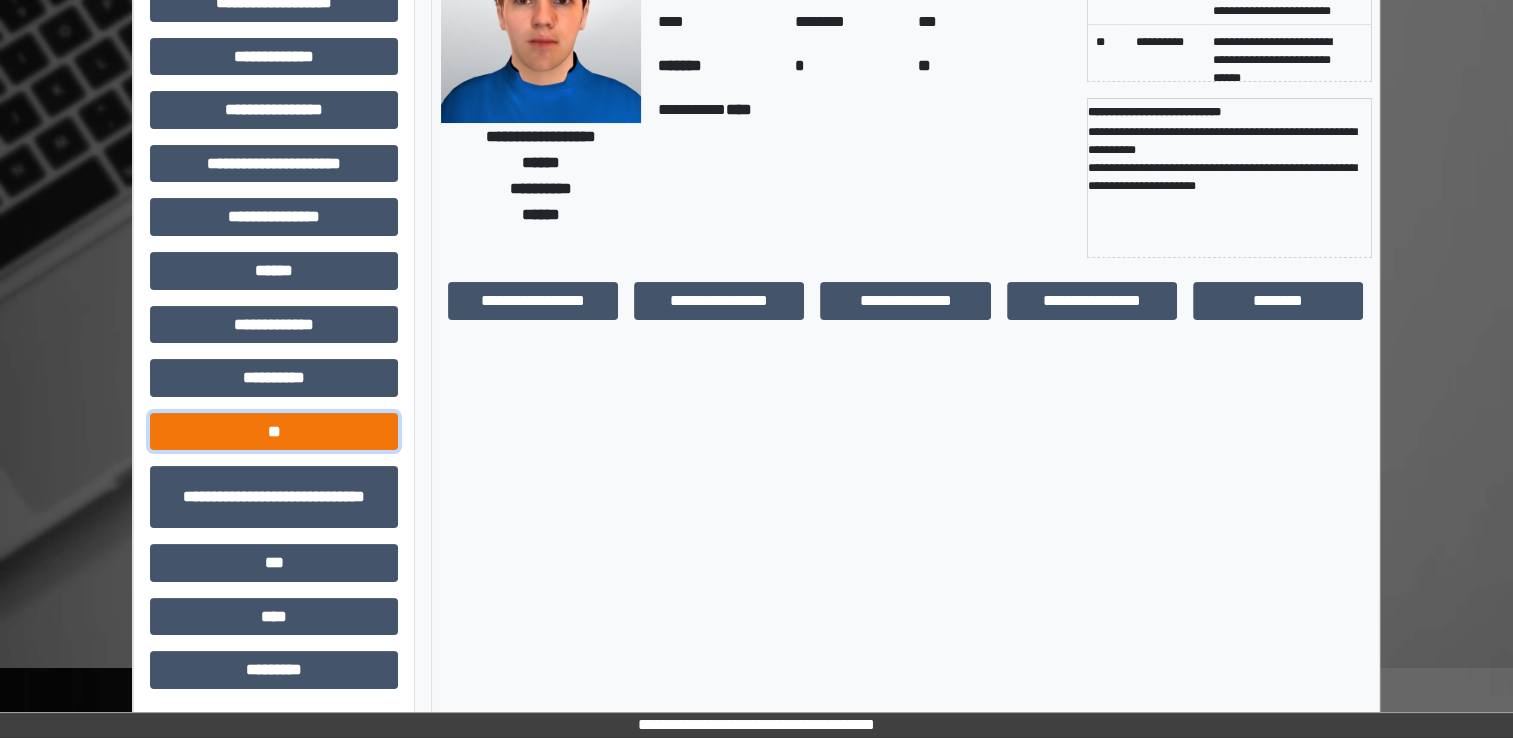 click on "**" at bounding box center [274, 432] 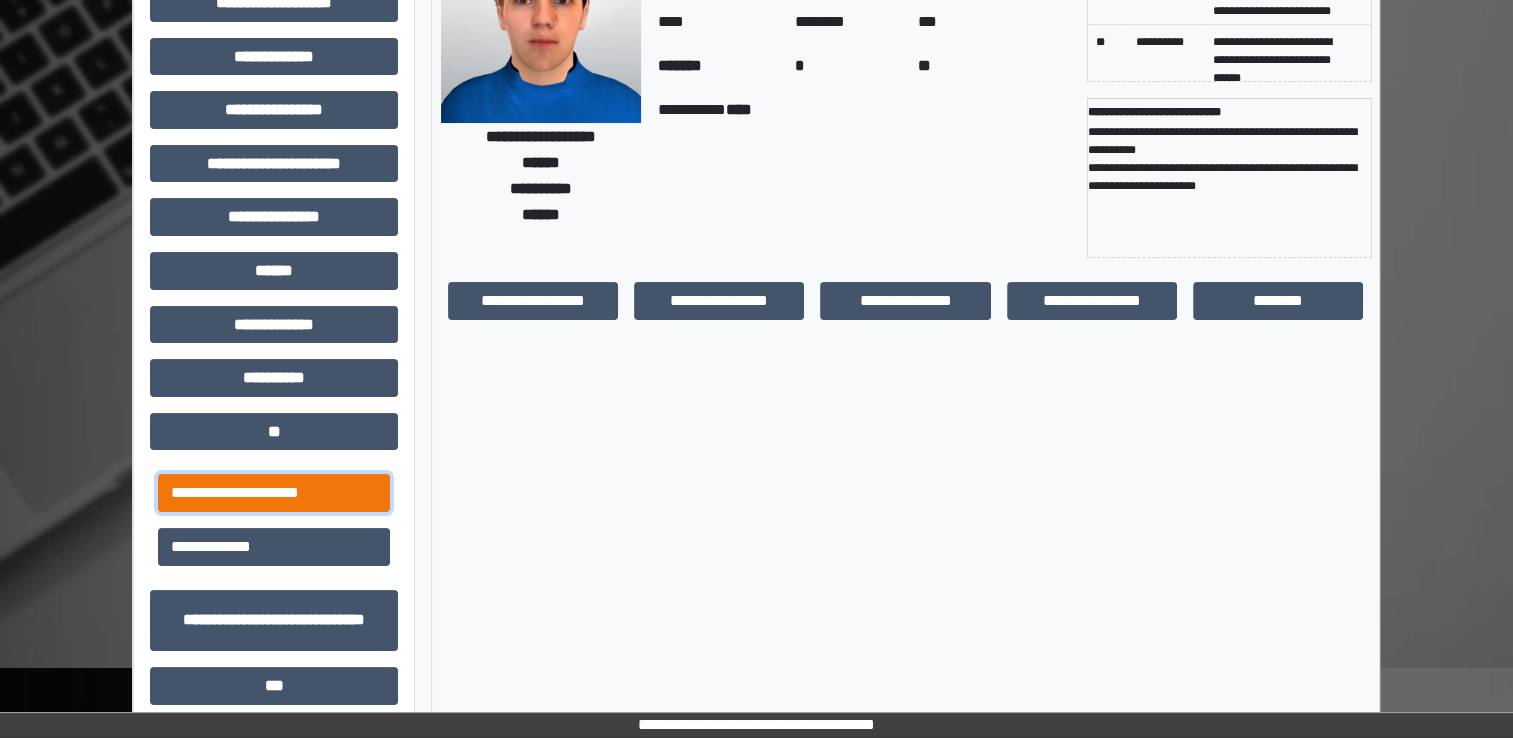 click on "**********" at bounding box center (274, 493) 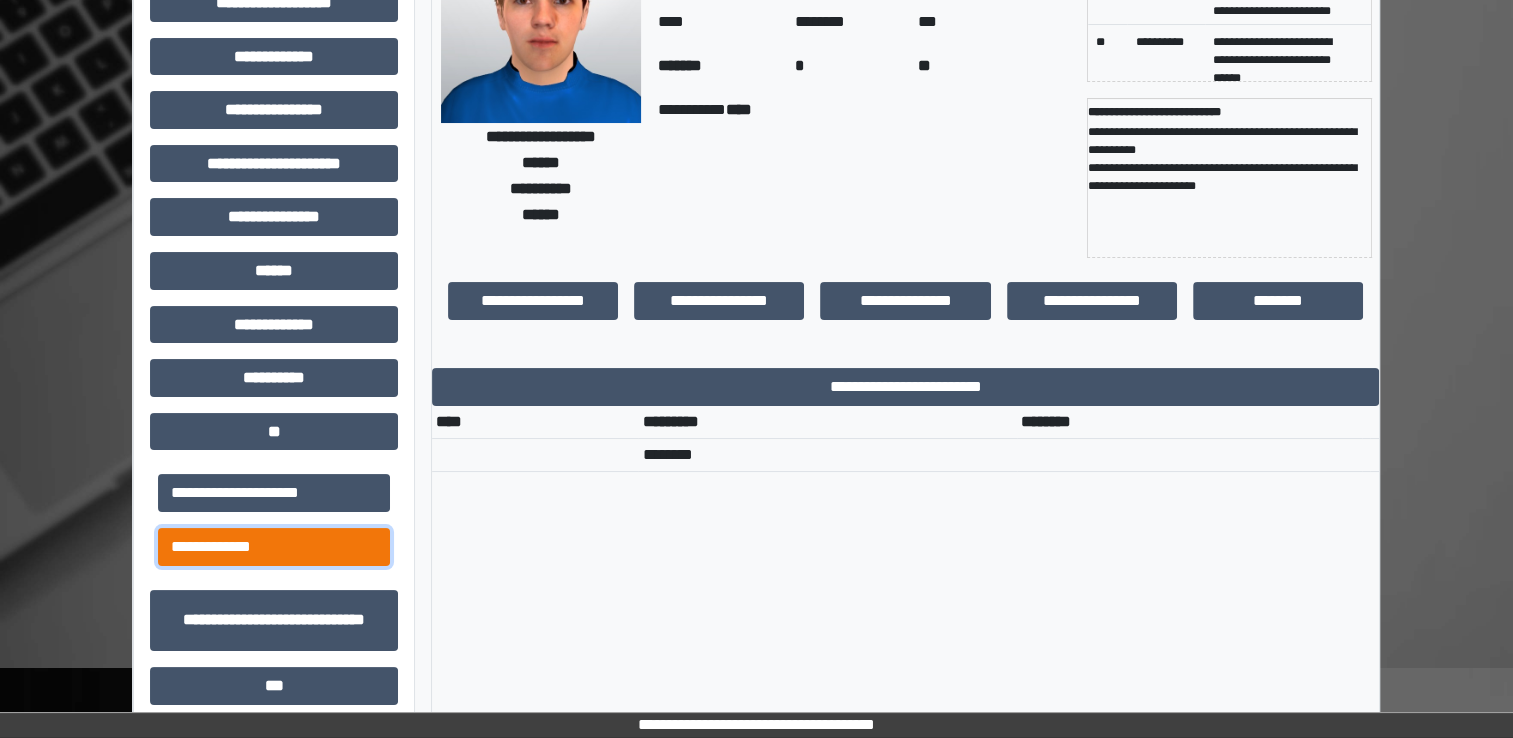 click on "**********" at bounding box center [274, 547] 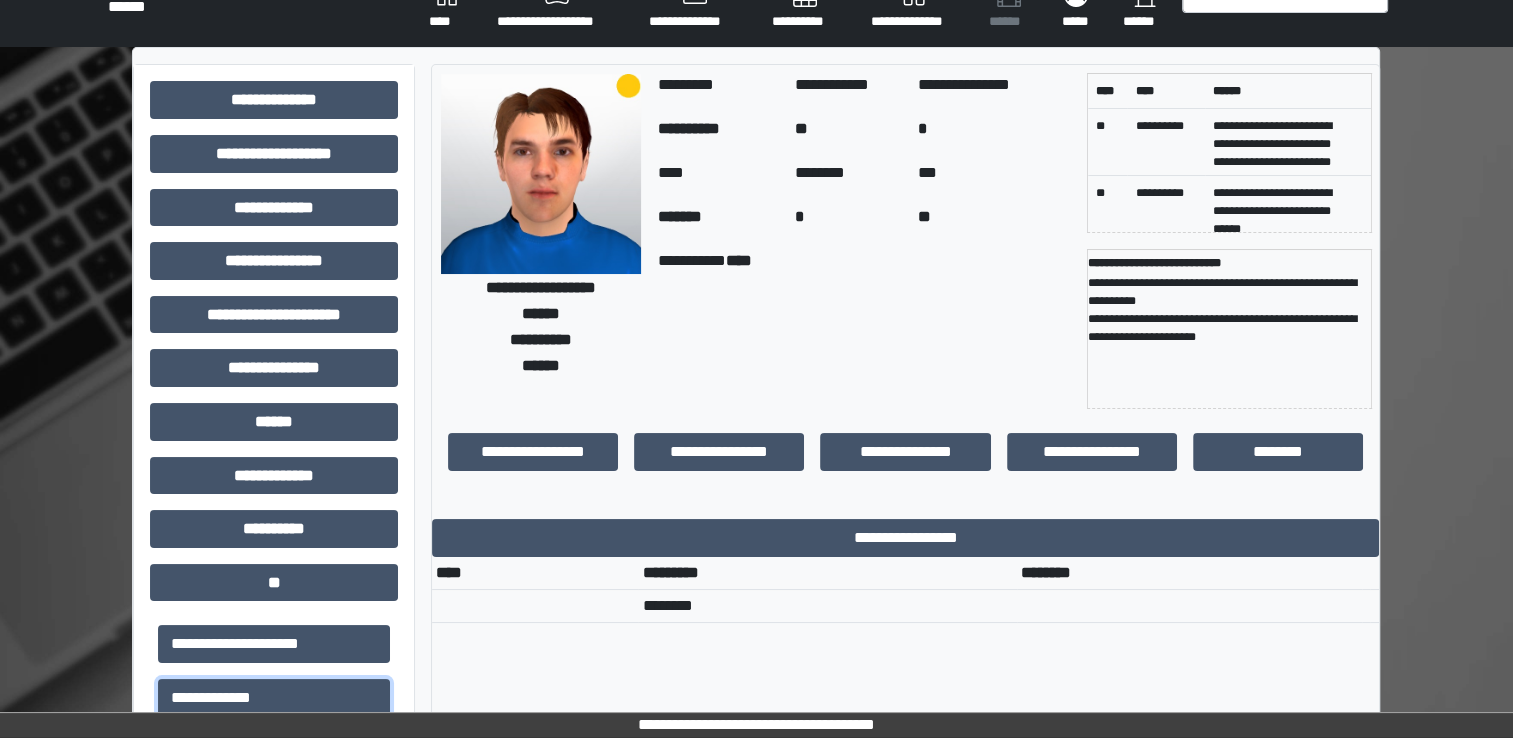 scroll, scrollTop: 0, scrollLeft: 0, axis: both 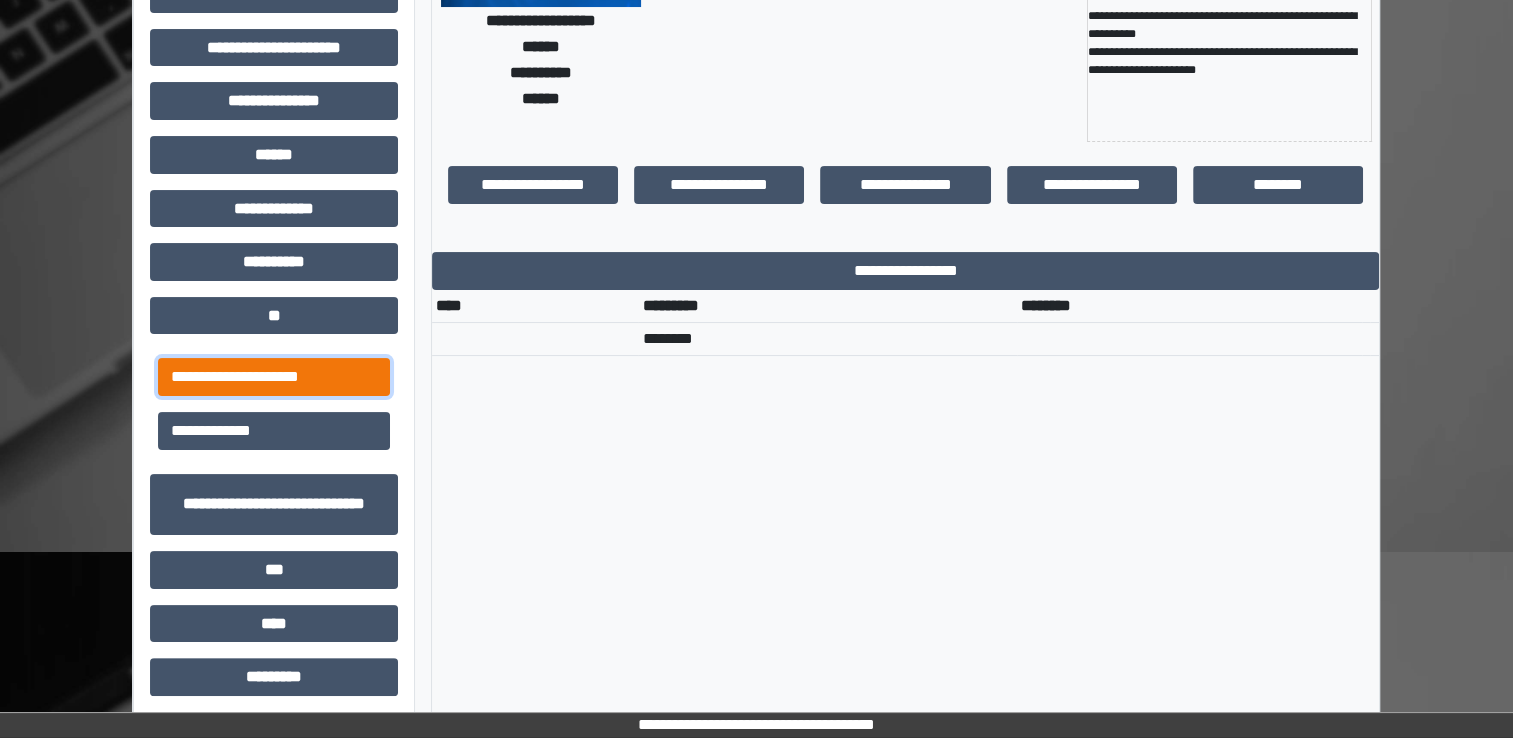 click on "**********" at bounding box center [274, 377] 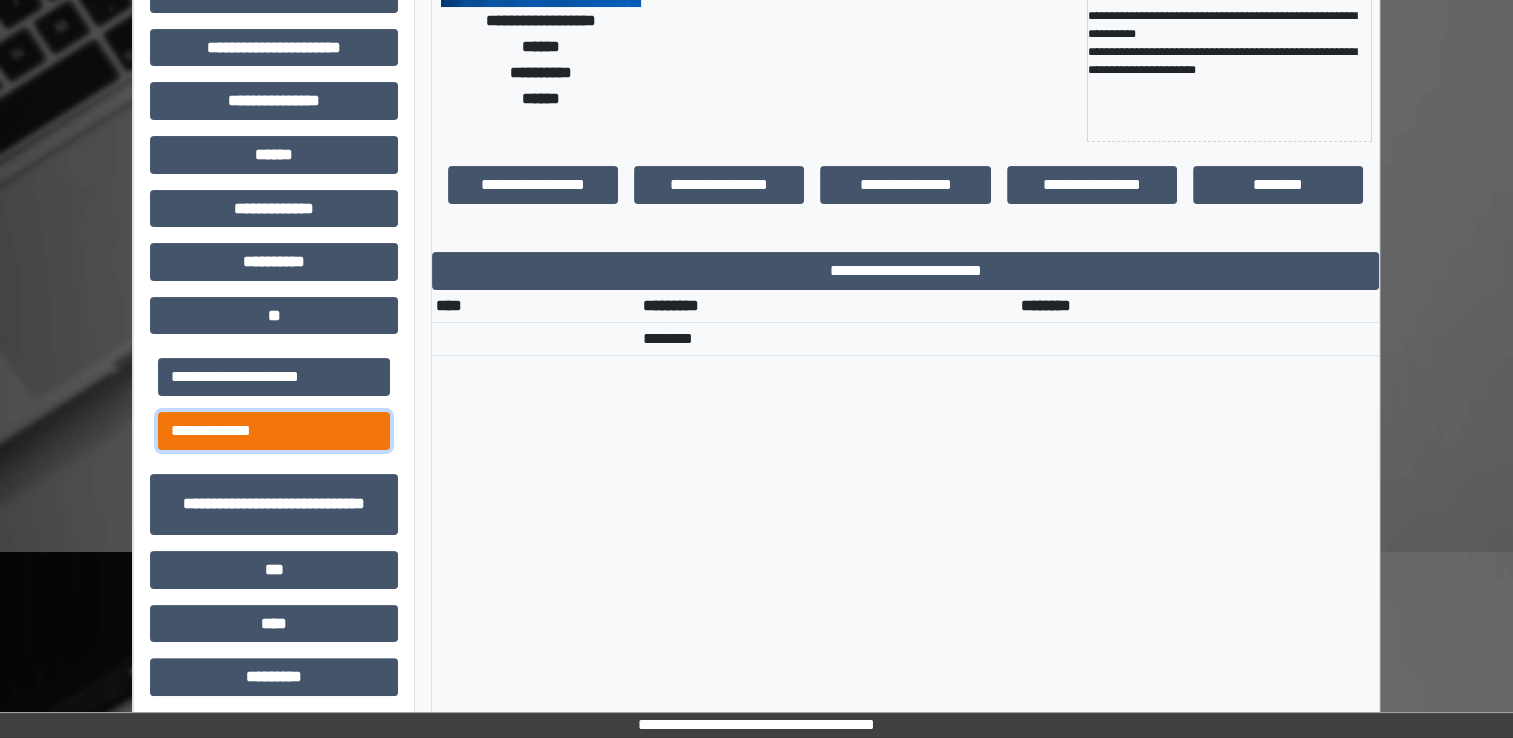 click on "**********" at bounding box center (274, 431) 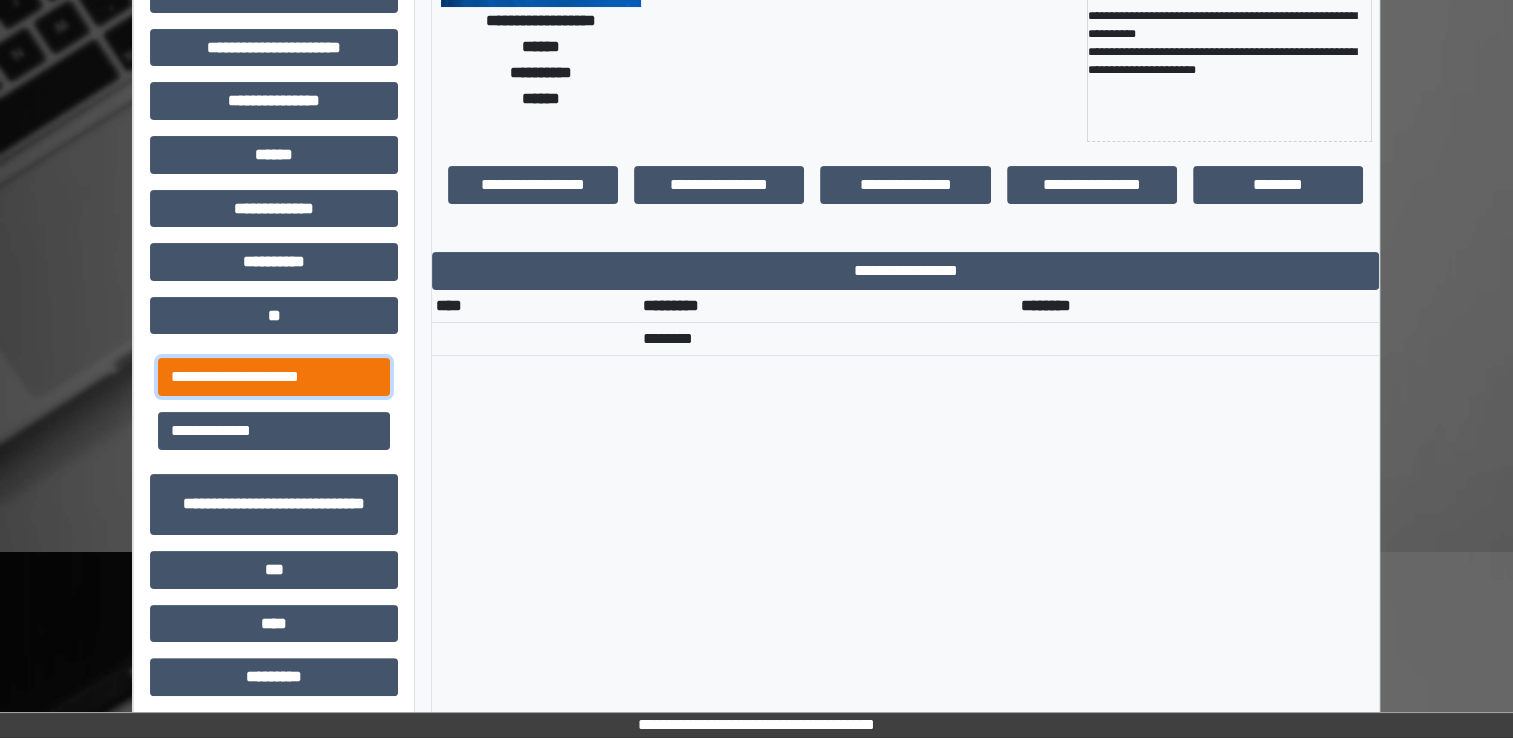 click on "**********" at bounding box center (274, 377) 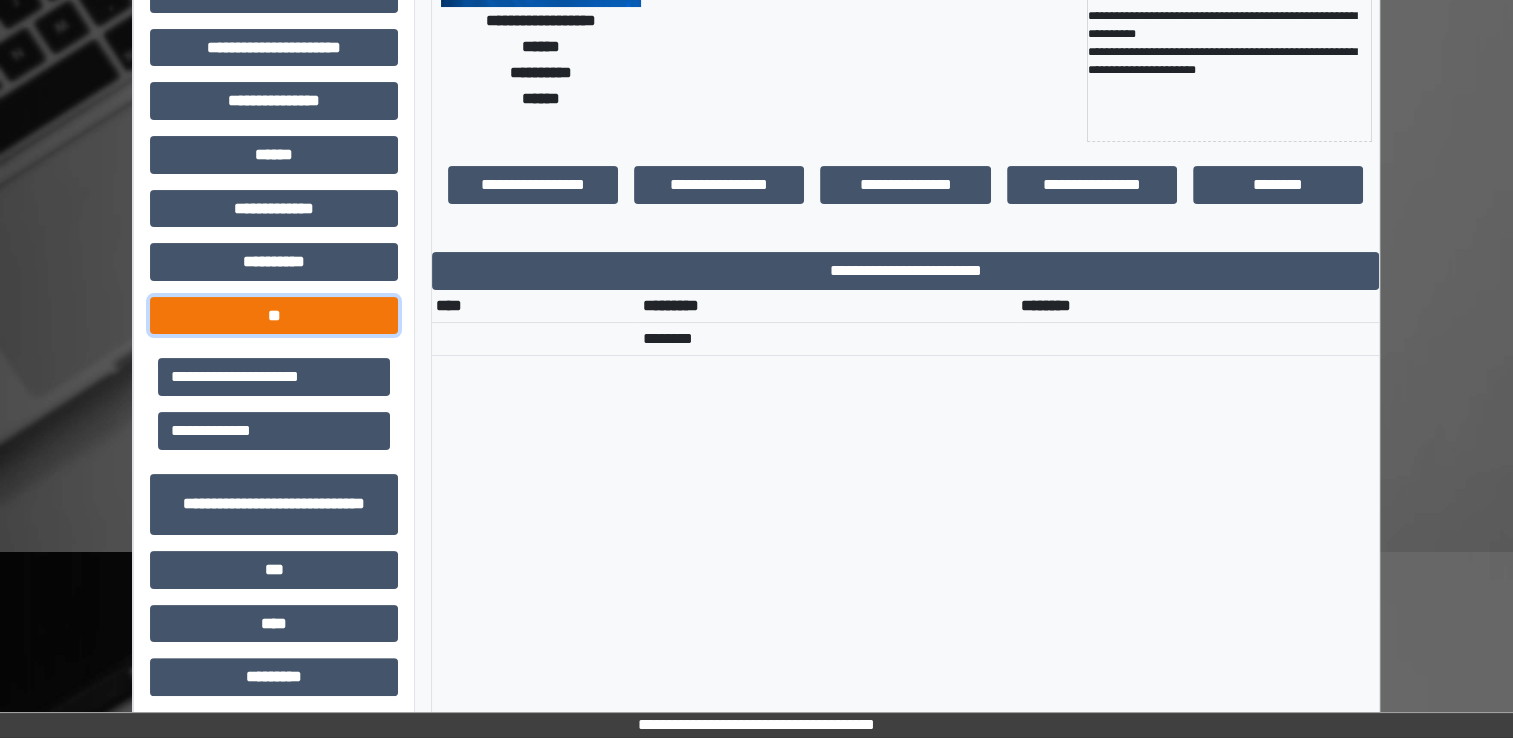 click on "**" at bounding box center (274, 316) 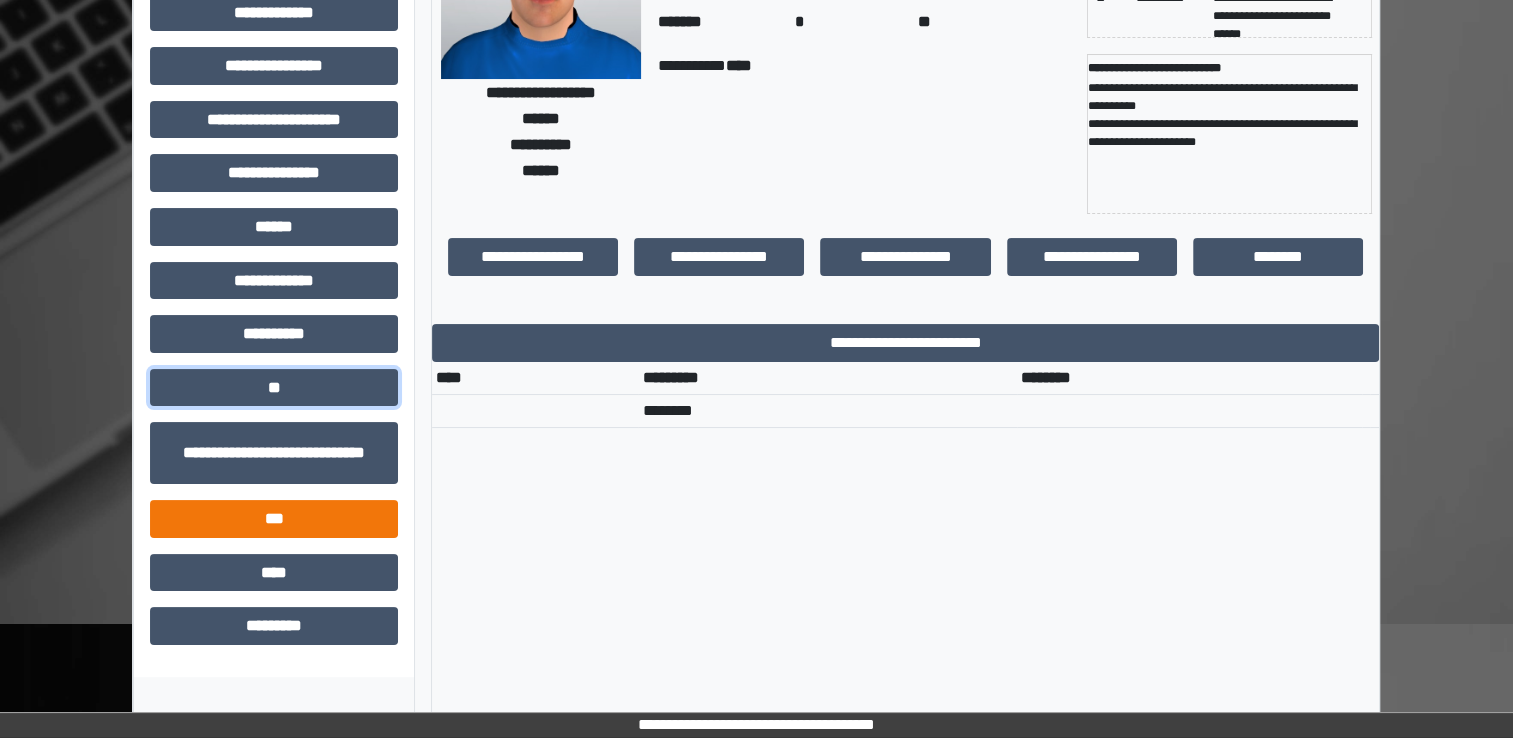 scroll, scrollTop: 286, scrollLeft: 0, axis: vertical 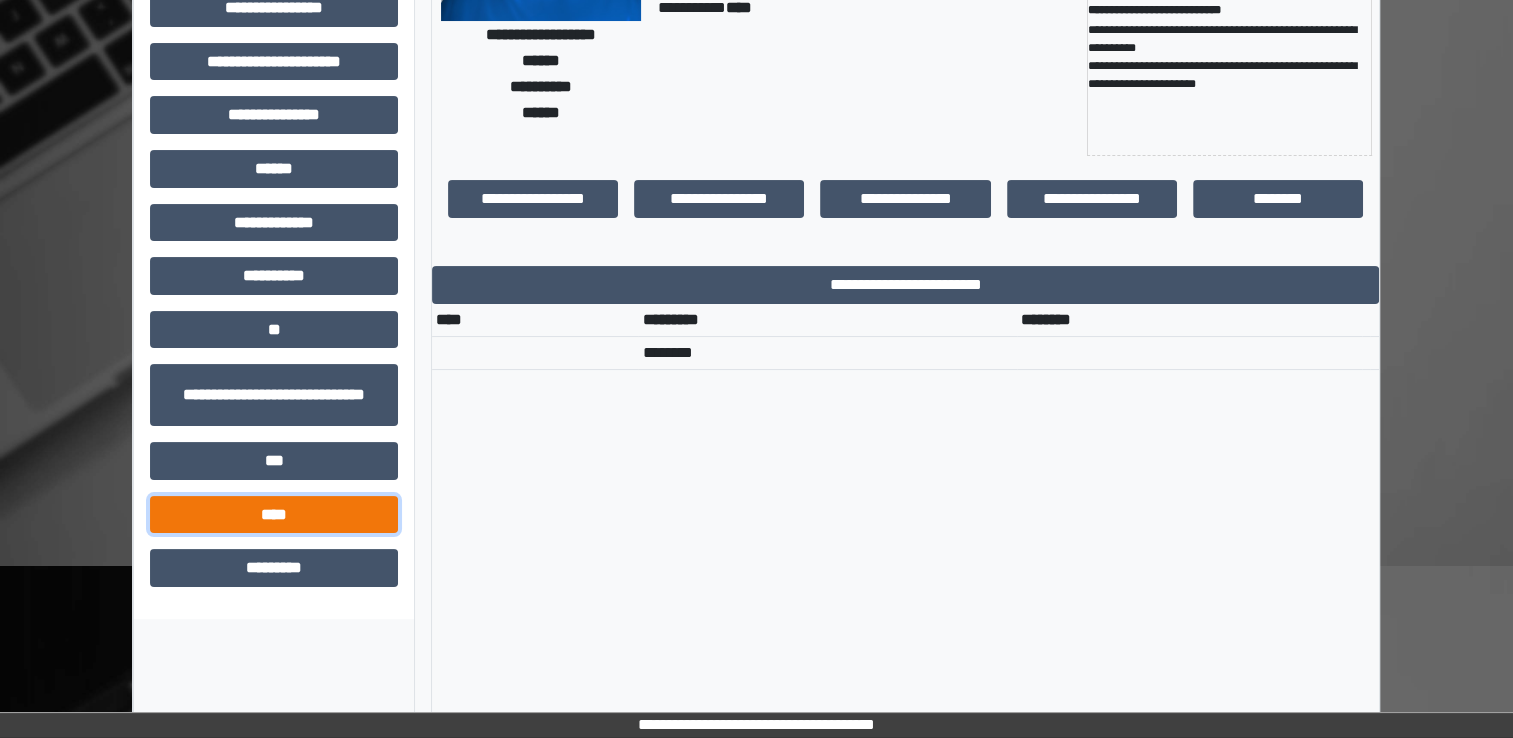 click on "****" at bounding box center [274, 515] 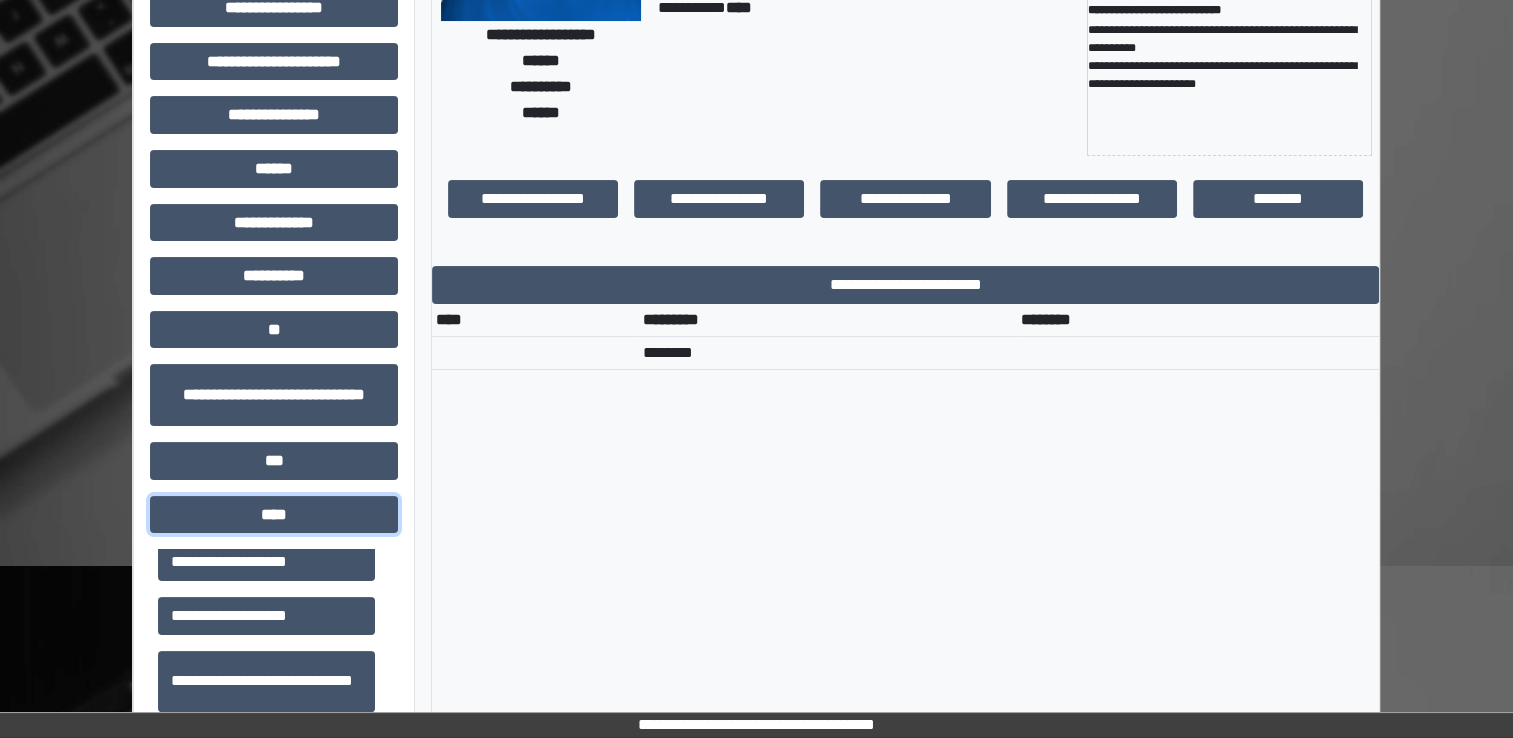 scroll, scrollTop: 792, scrollLeft: 0, axis: vertical 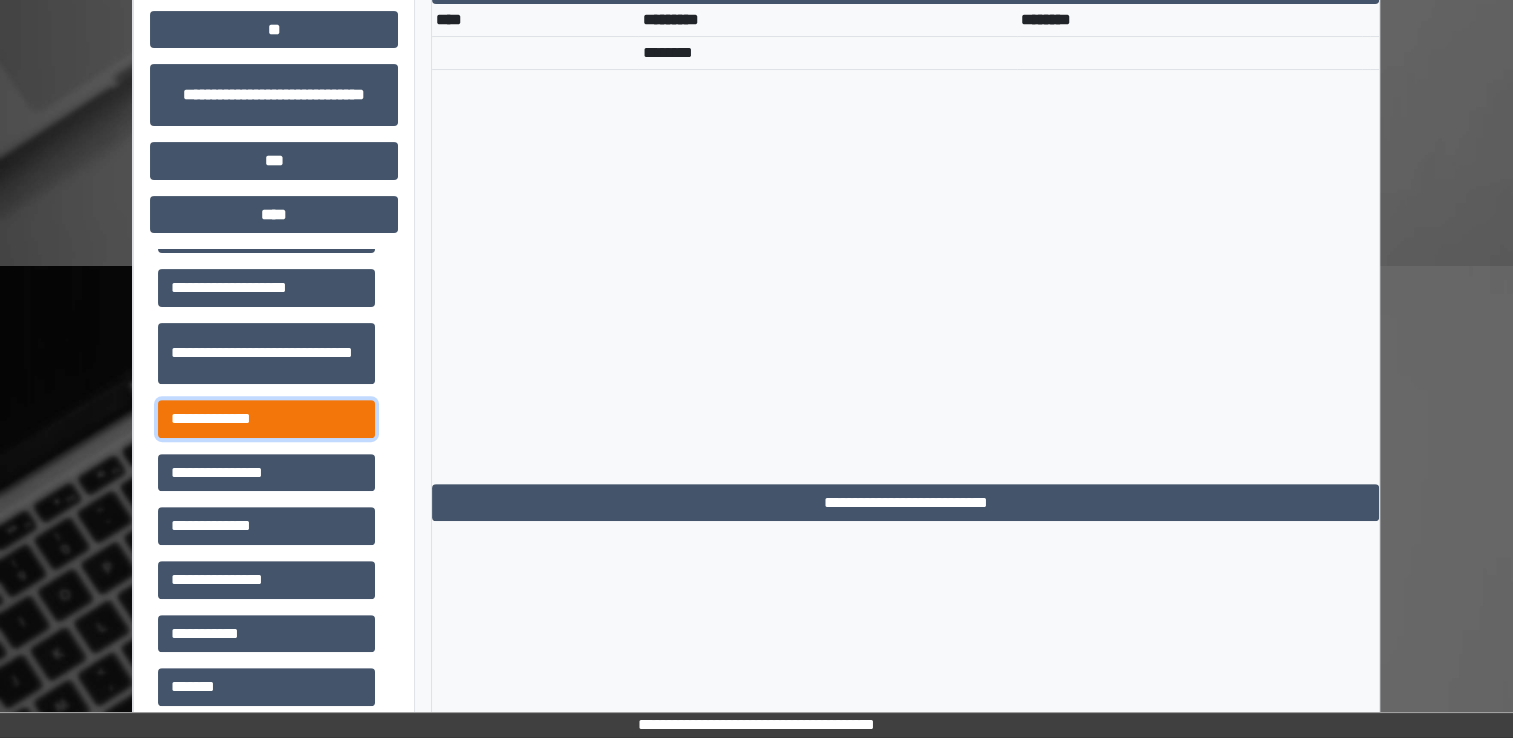 click on "**********" at bounding box center (266, 419) 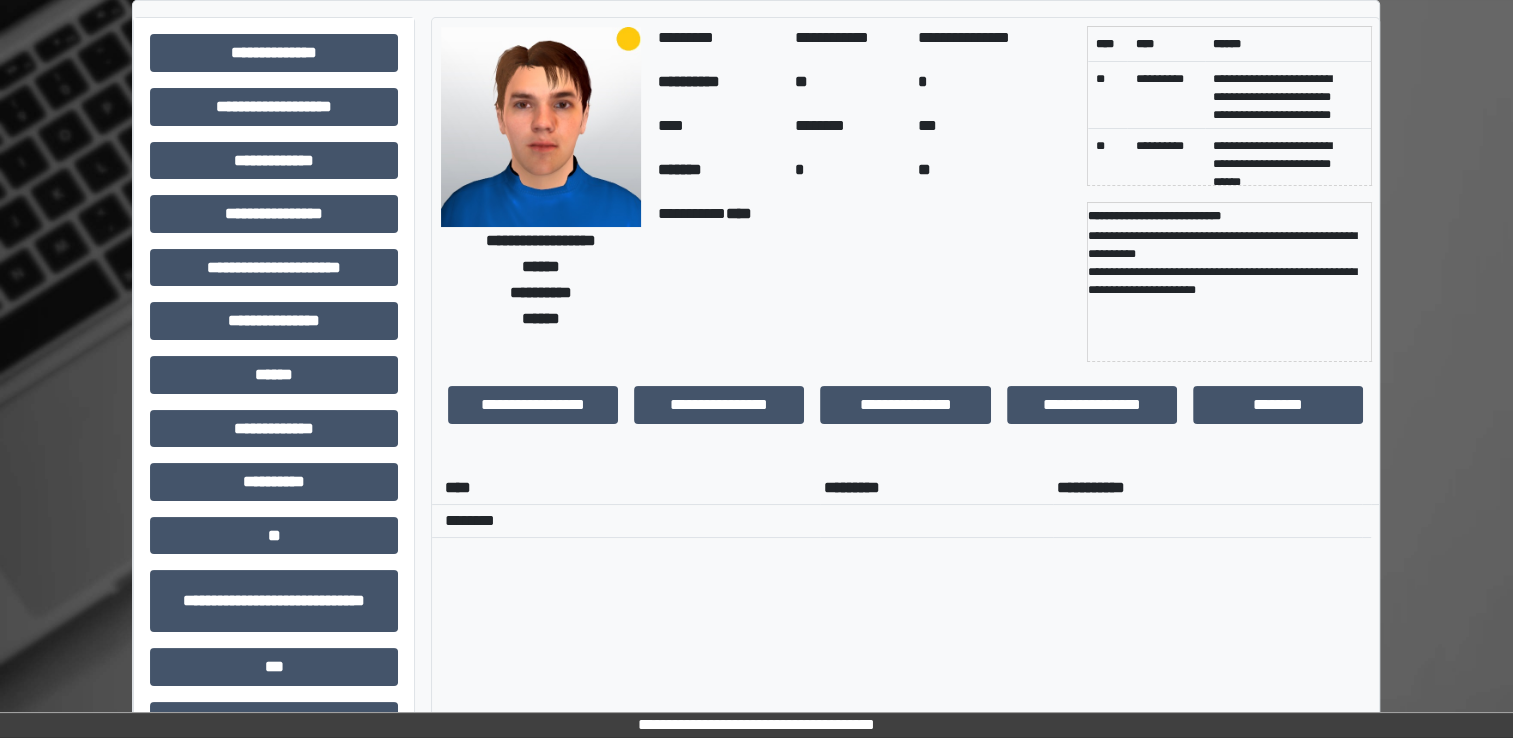 scroll, scrollTop: 0, scrollLeft: 0, axis: both 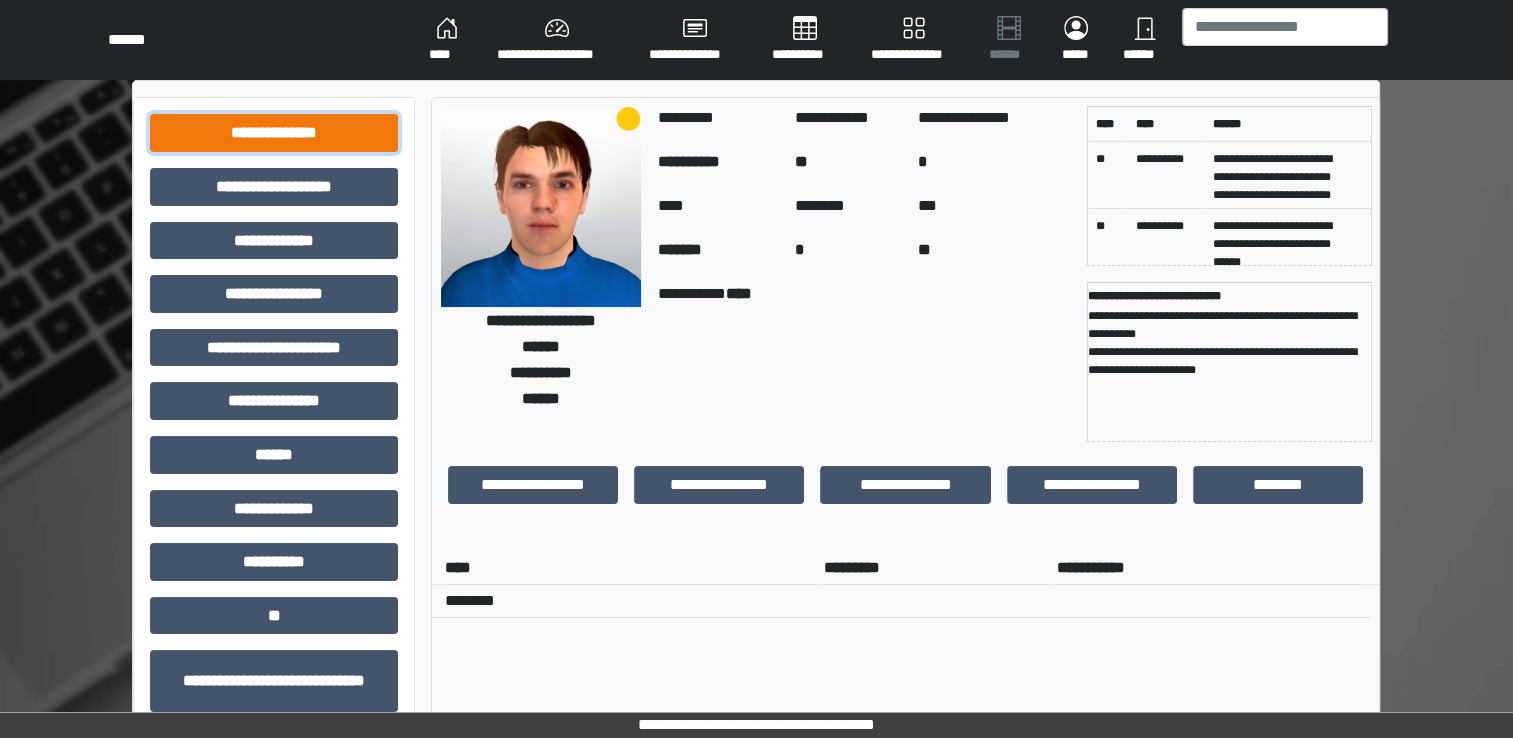 click on "**********" at bounding box center (274, 133) 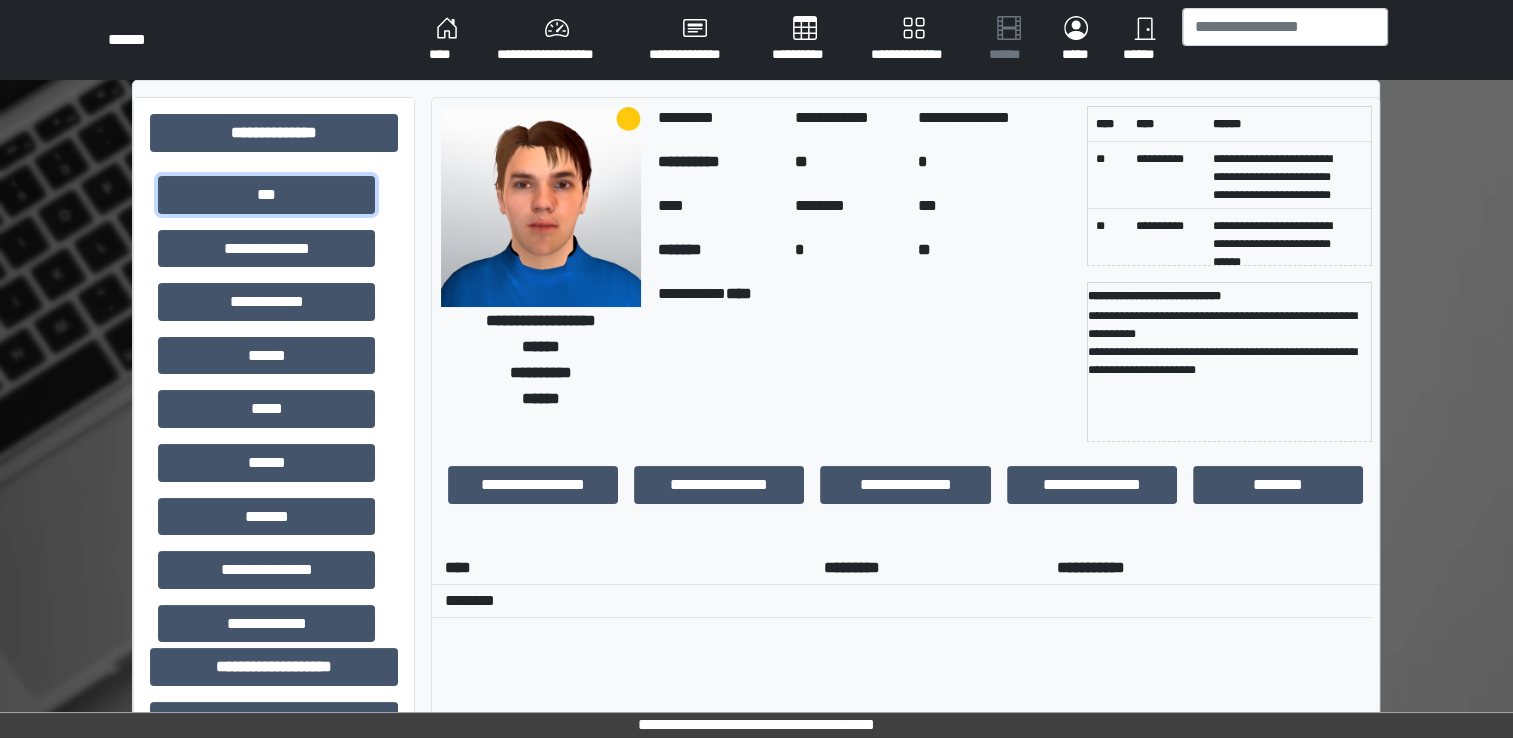 click on "***" at bounding box center [266, 195] 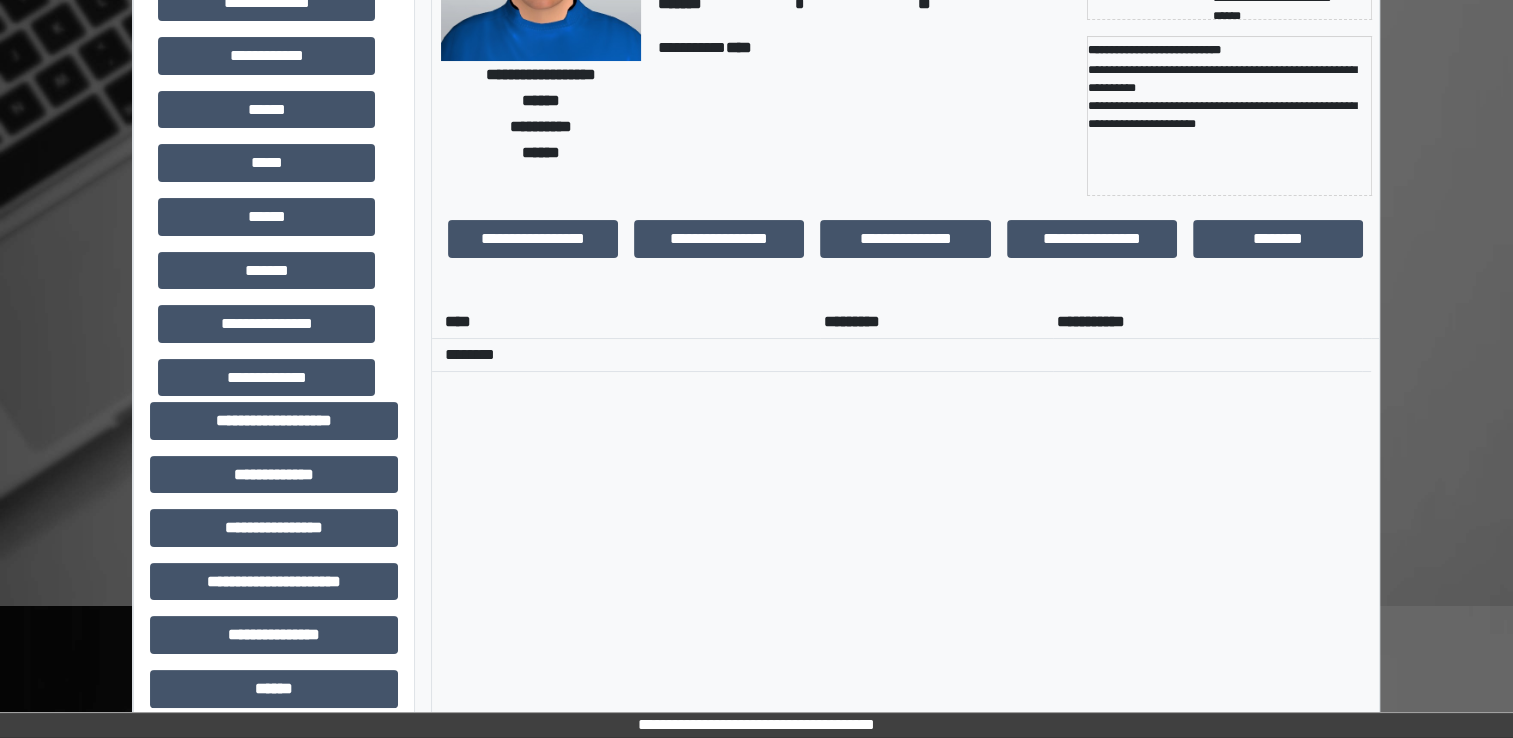 scroll, scrollTop: 600, scrollLeft: 0, axis: vertical 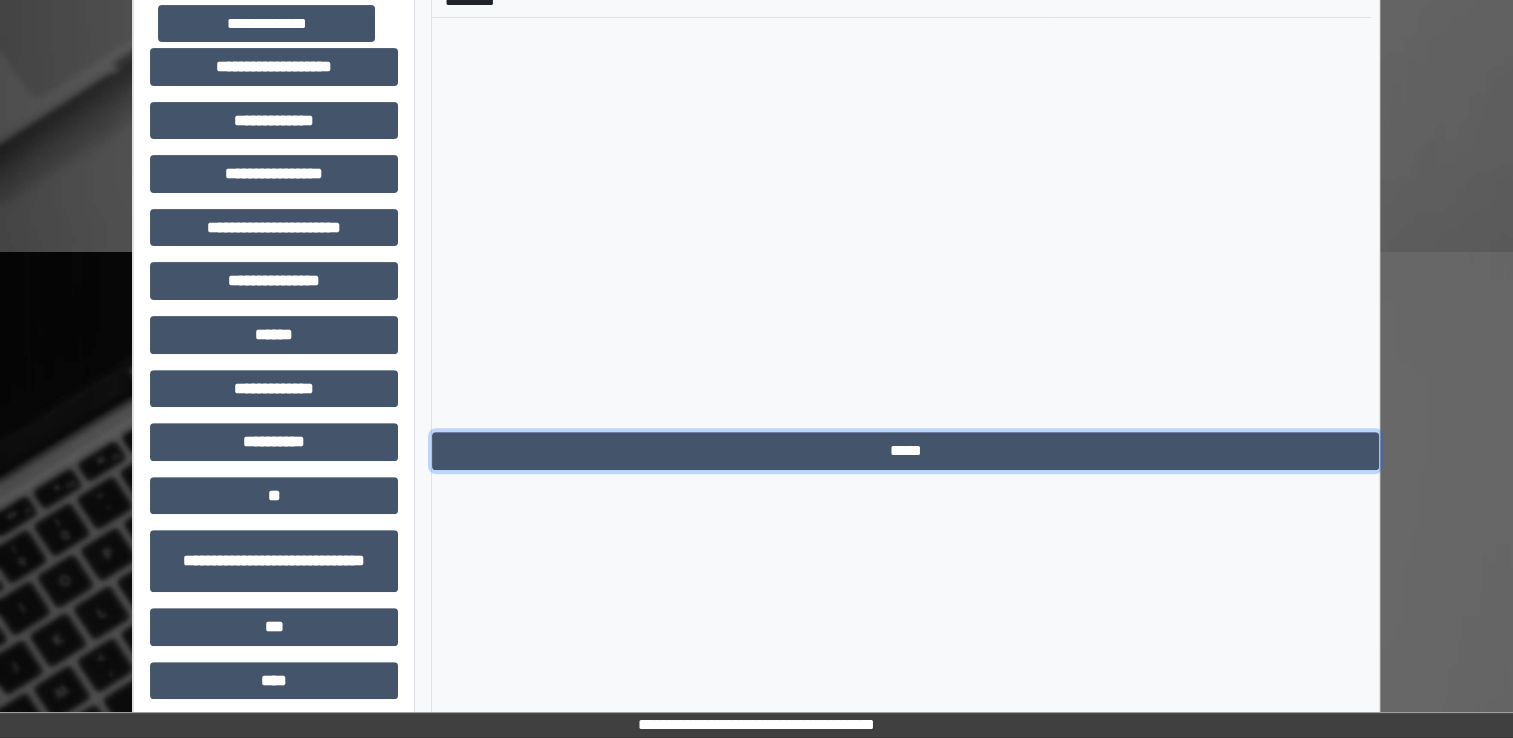 click on "*****" at bounding box center (905, 451) 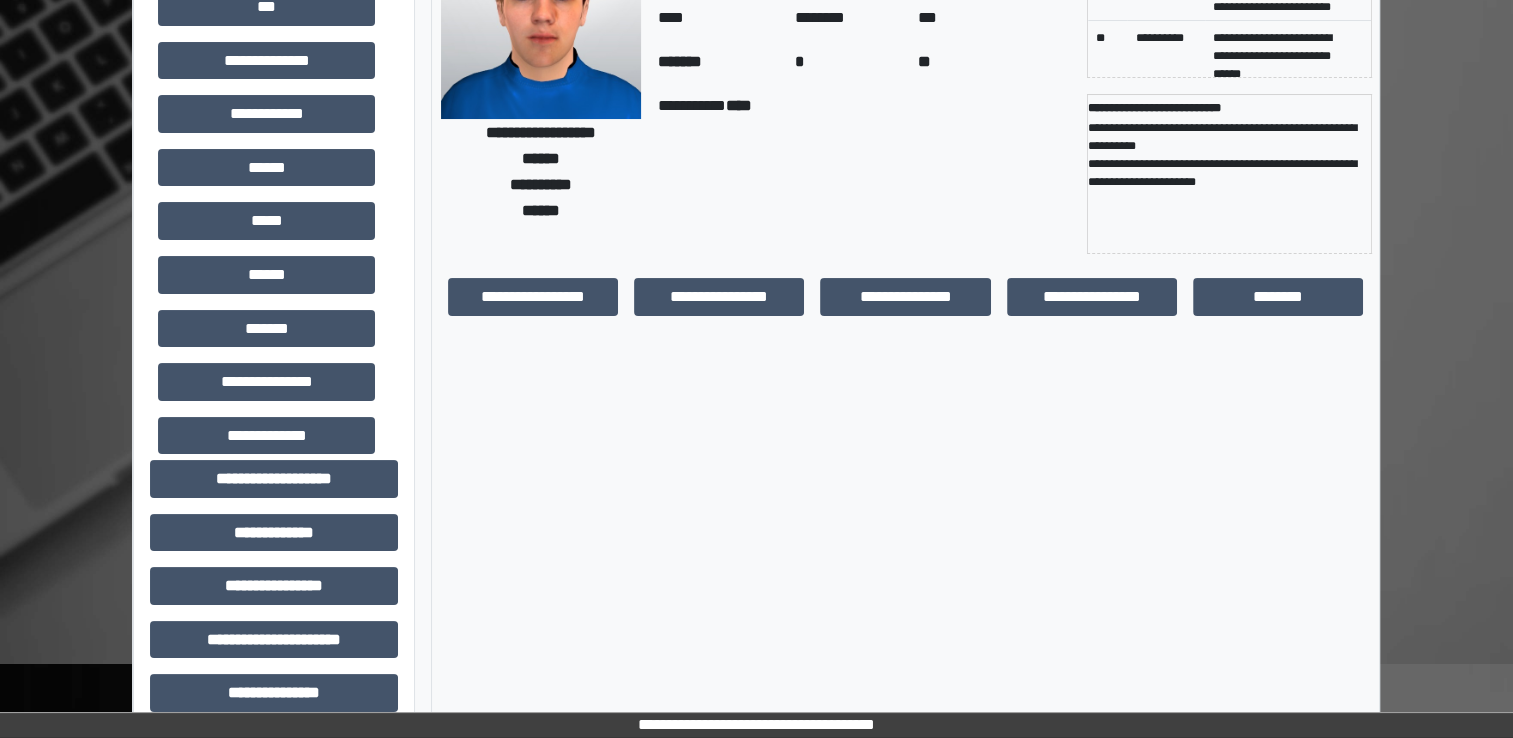 scroll, scrollTop: 0, scrollLeft: 0, axis: both 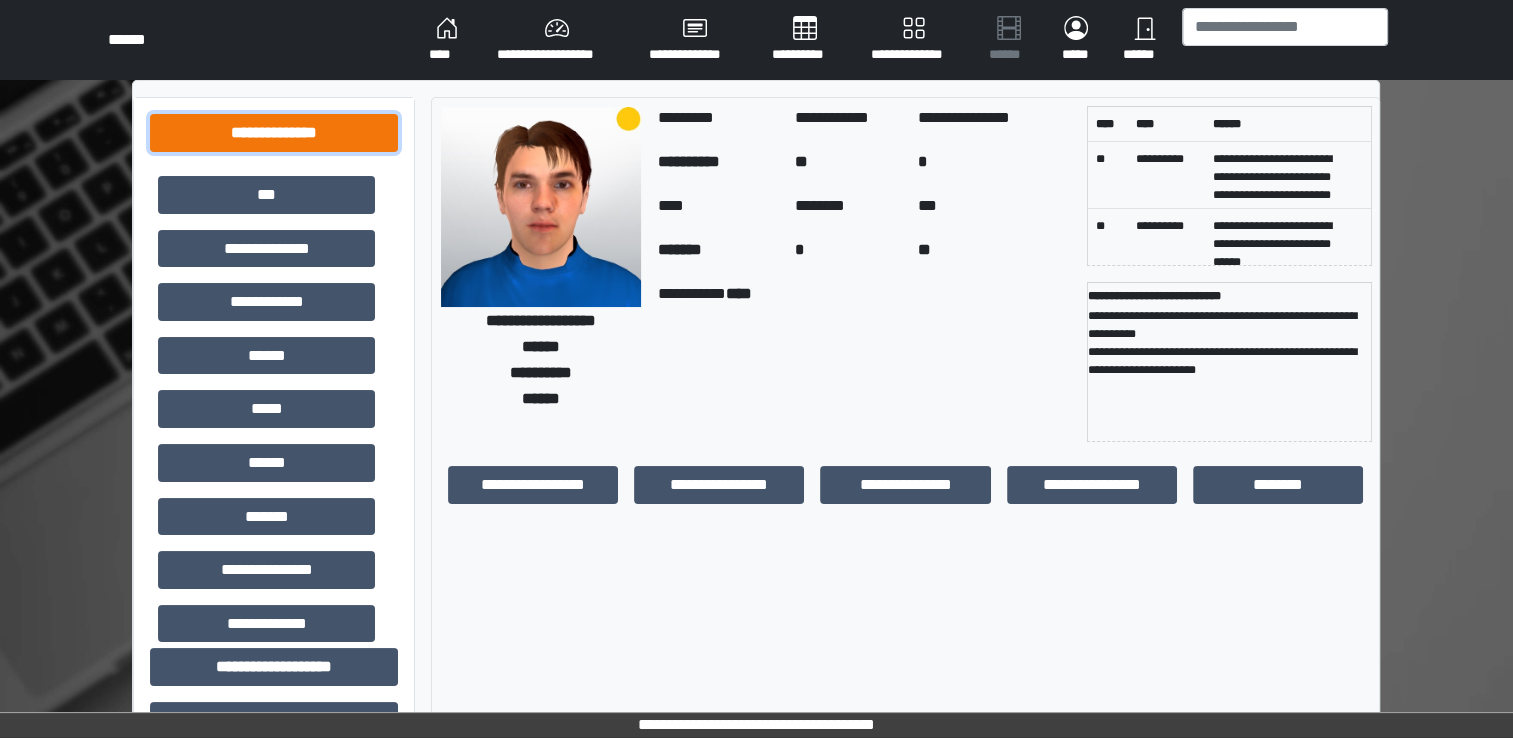 click on "**********" at bounding box center [274, 133] 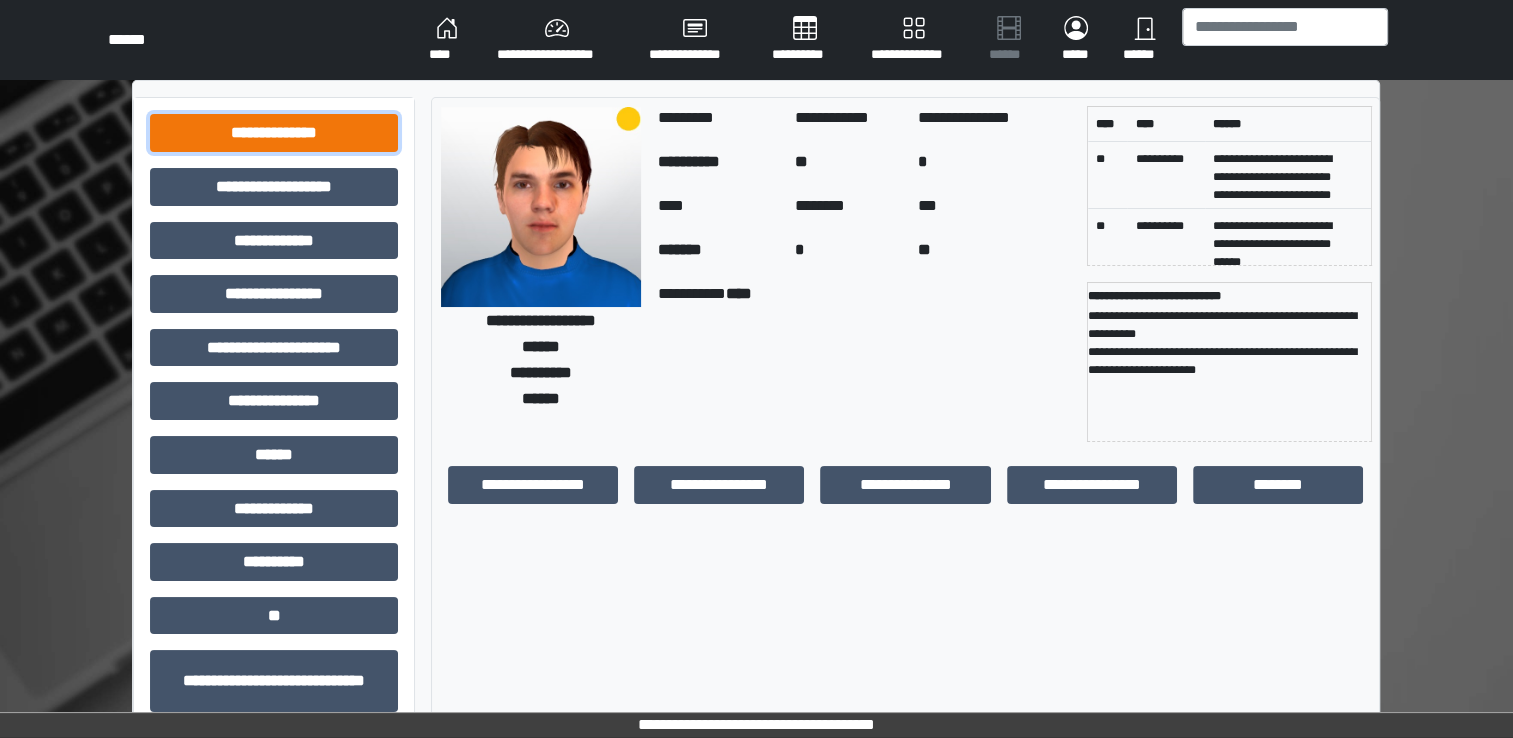 click on "**********" at bounding box center [274, 133] 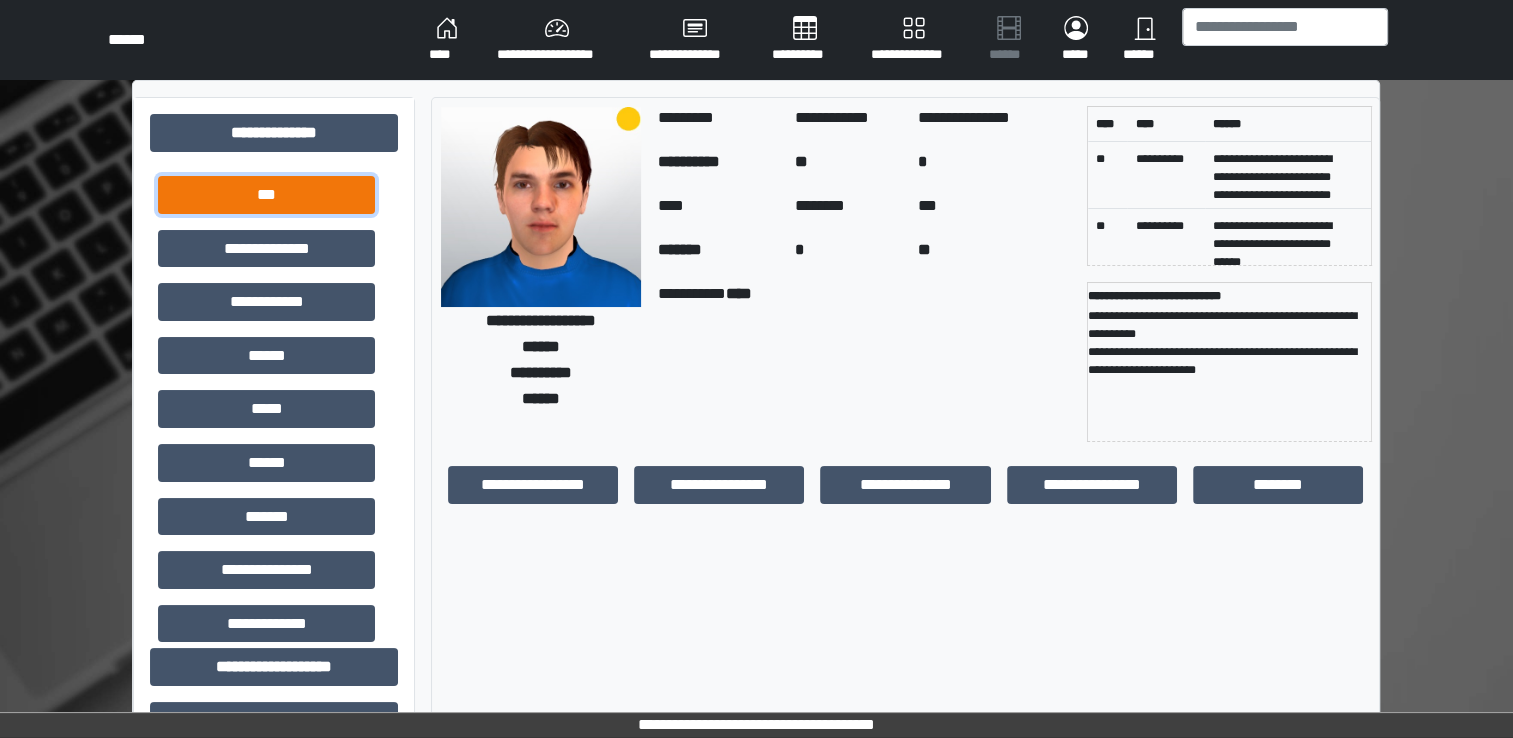 click on "***" at bounding box center [266, 195] 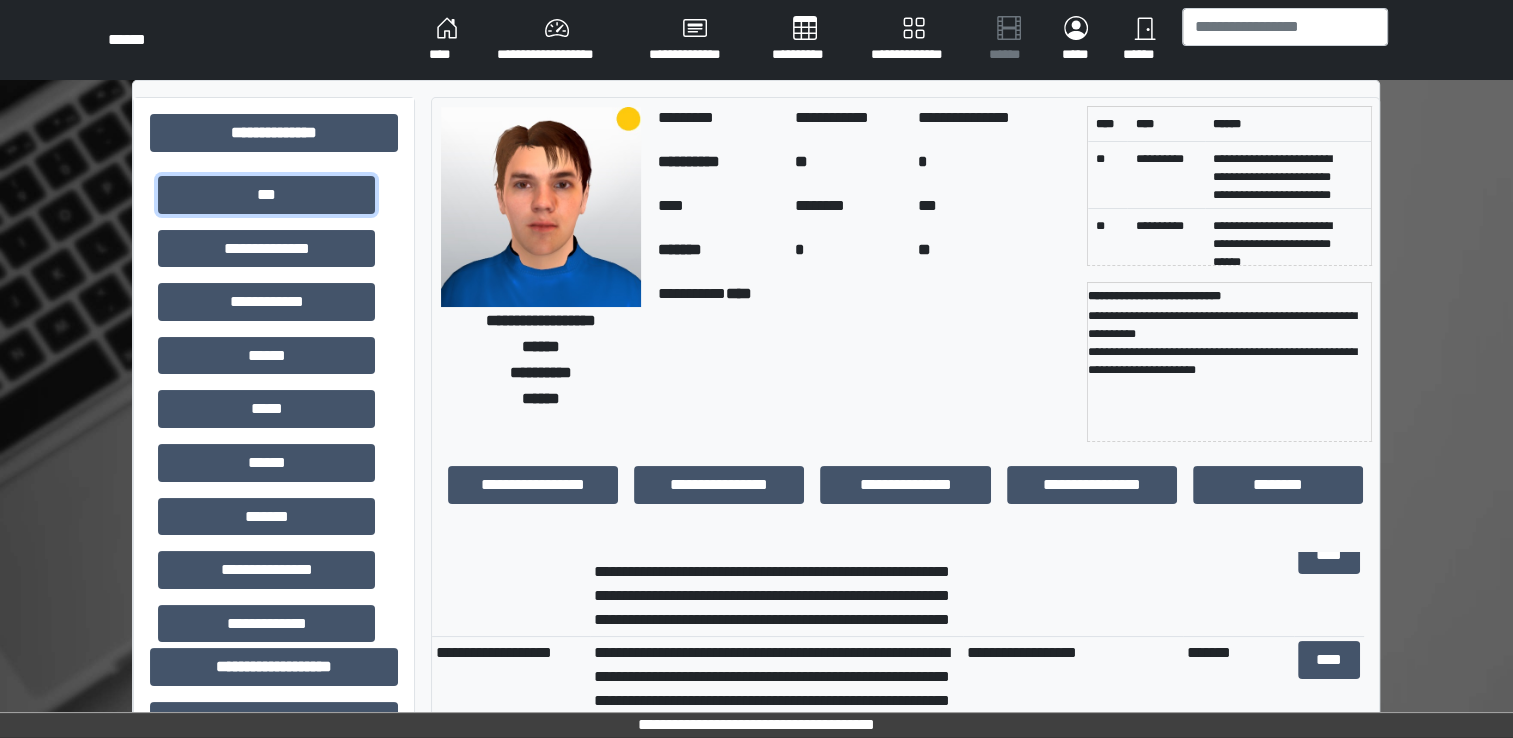 scroll, scrollTop: 100, scrollLeft: 0, axis: vertical 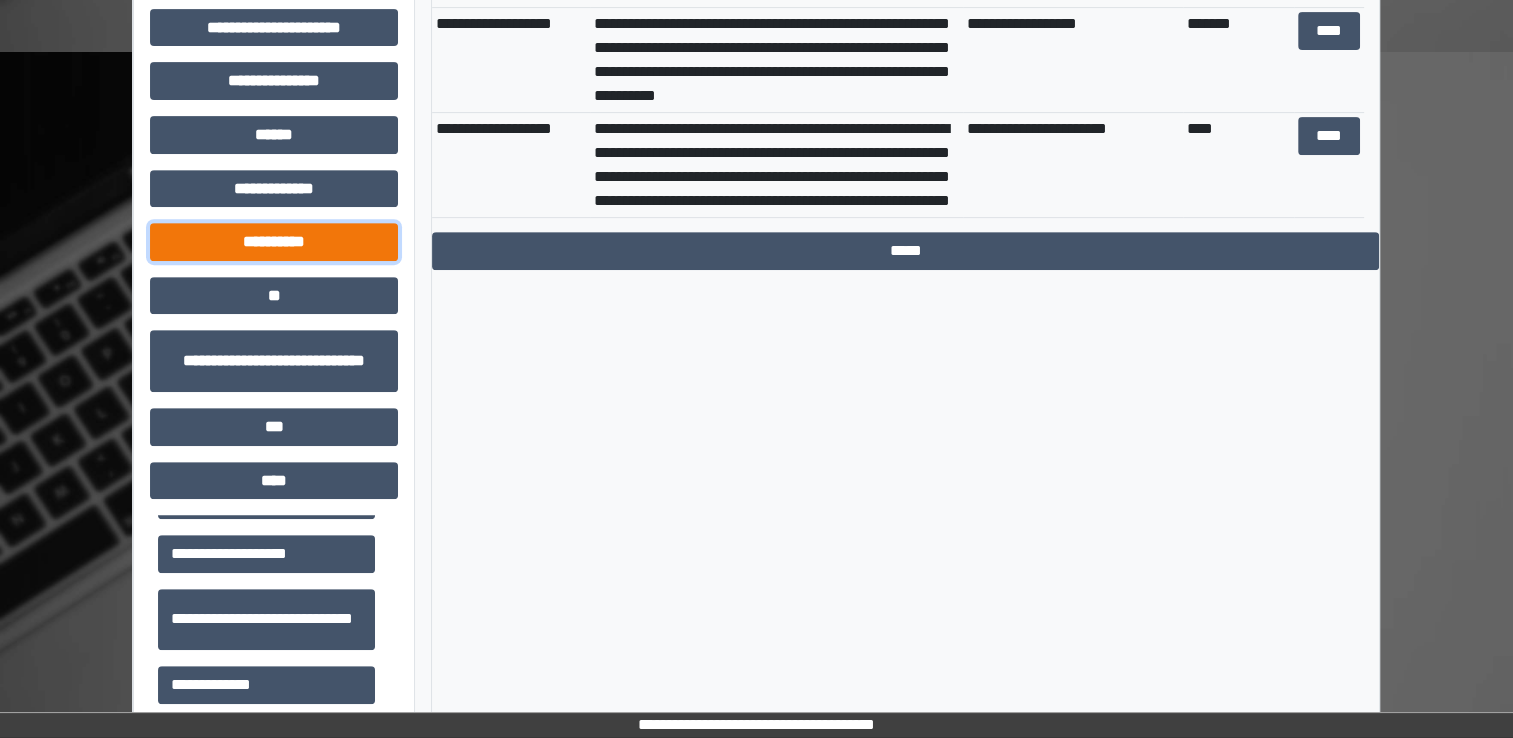 drag, startPoint x: 272, startPoint y: 234, endPoint x: 255, endPoint y: 259, distance: 30.232433 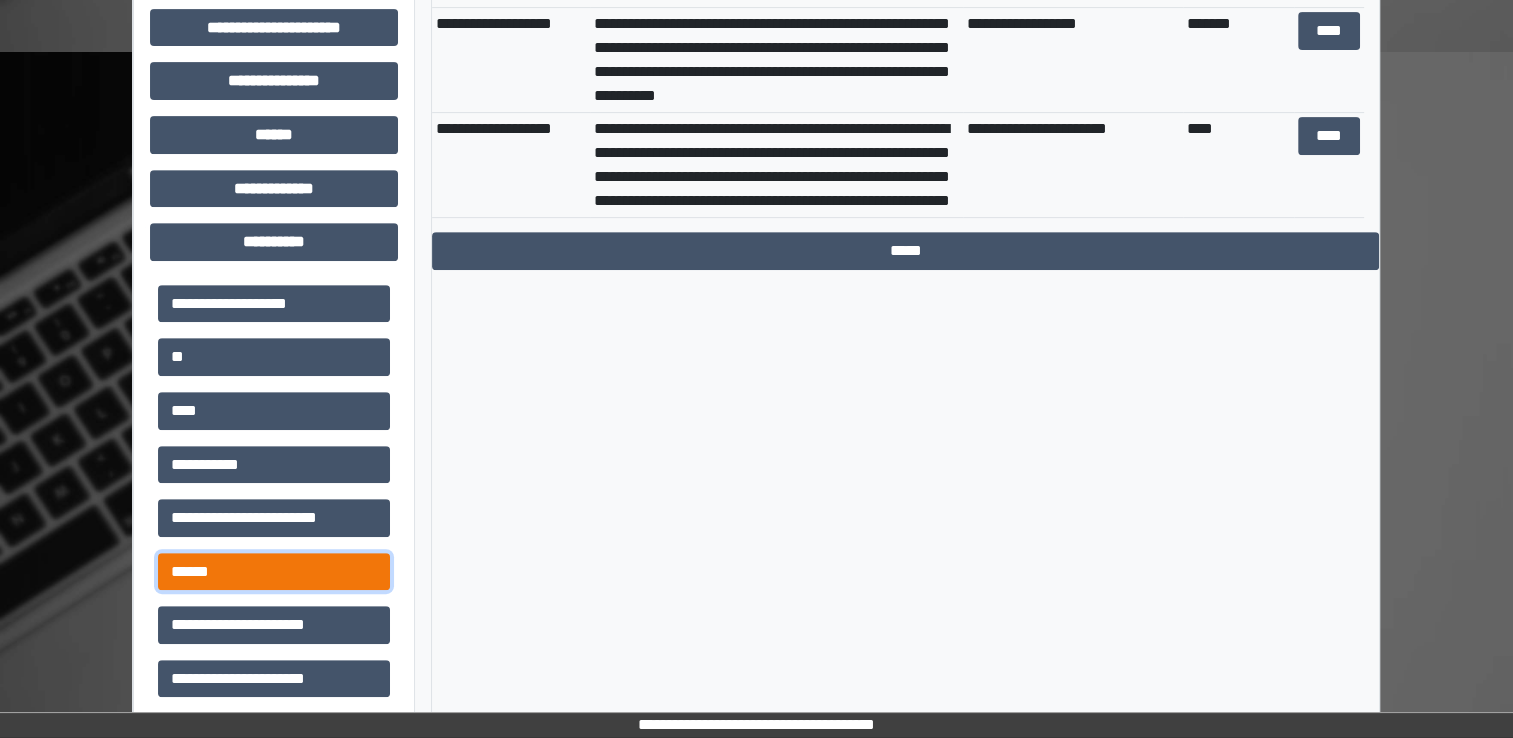click on "******" at bounding box center (274, 572) 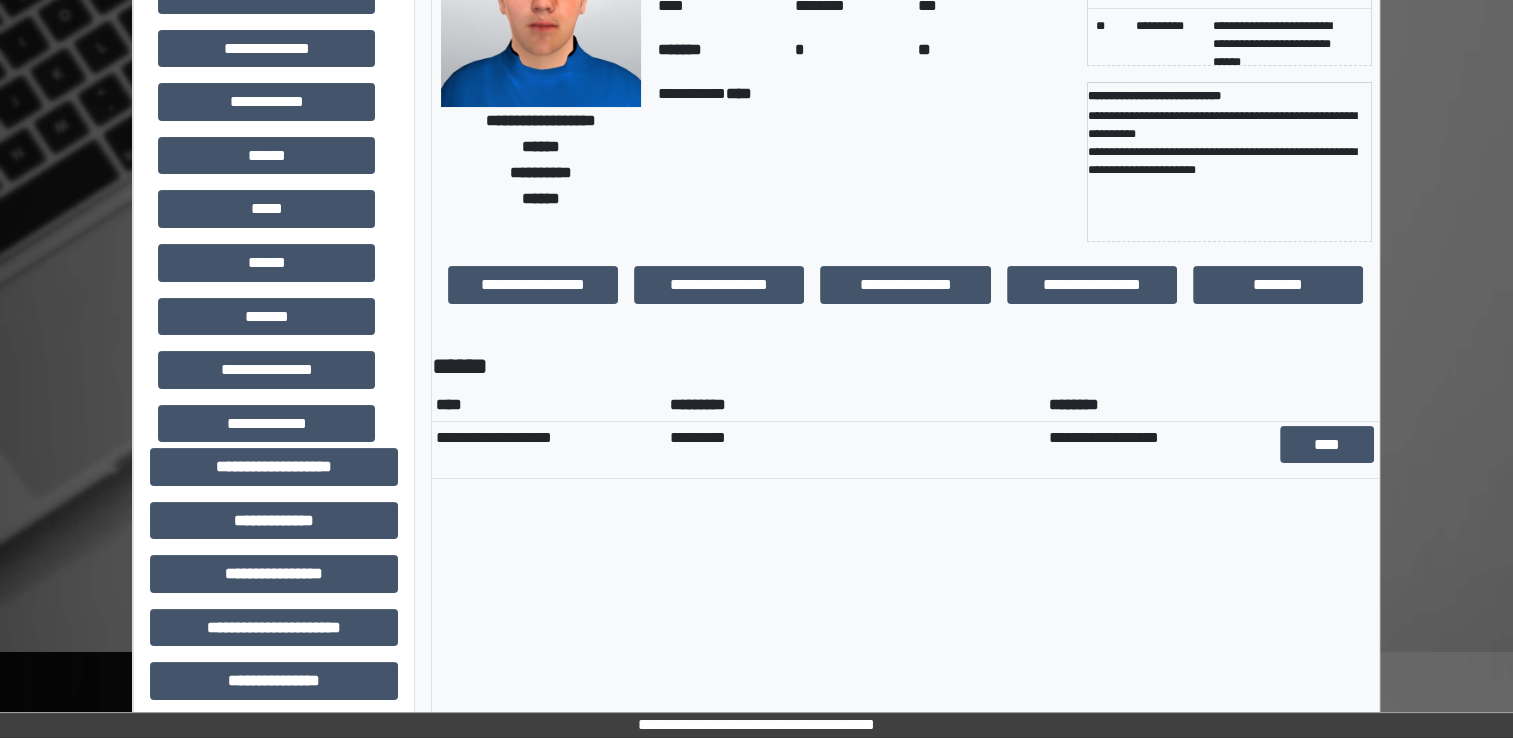 scroll, scrollTop: 0, scrollLeft: 0, axis: both 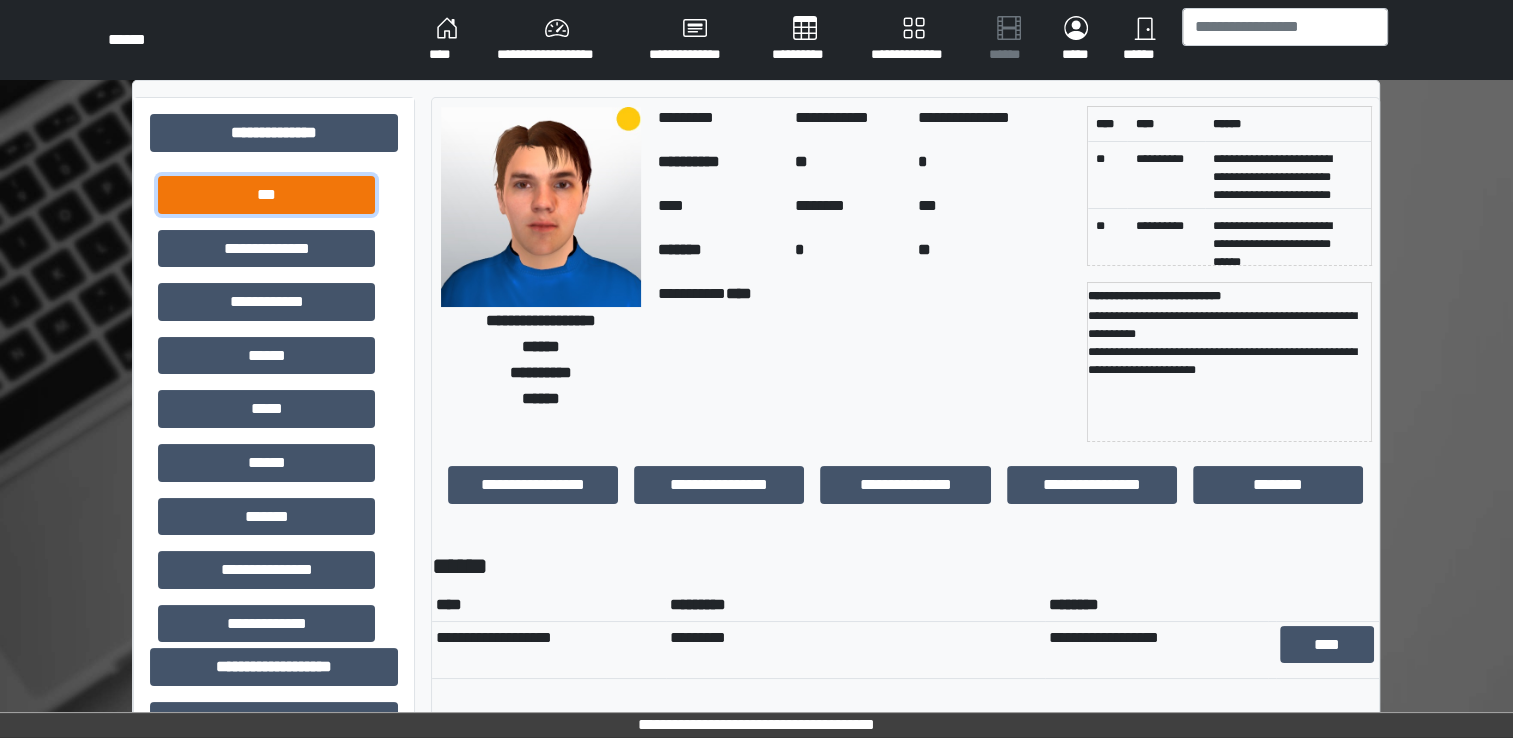 click on "***" at bounding box center (266, 195) 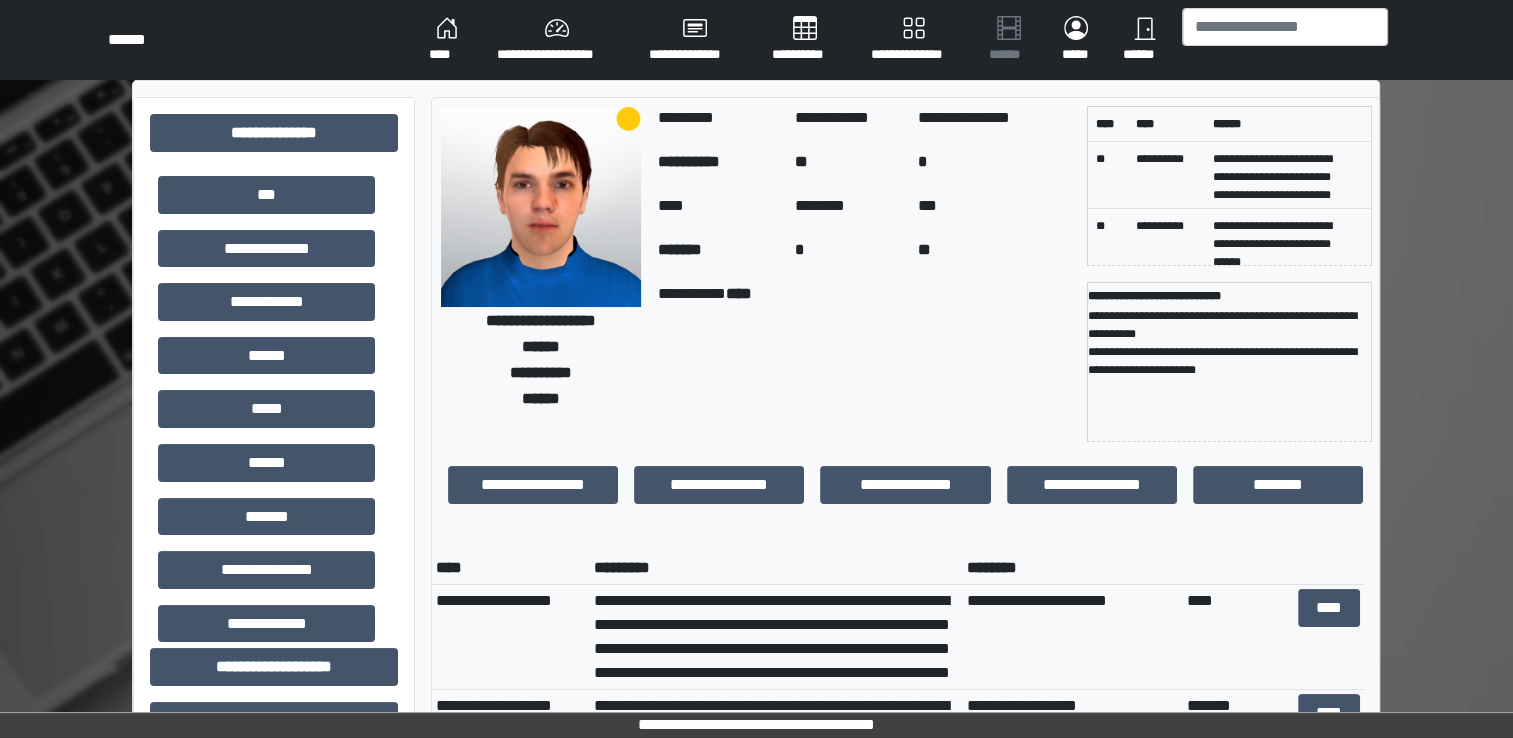 click on "****" at bounding box center [447, 40] 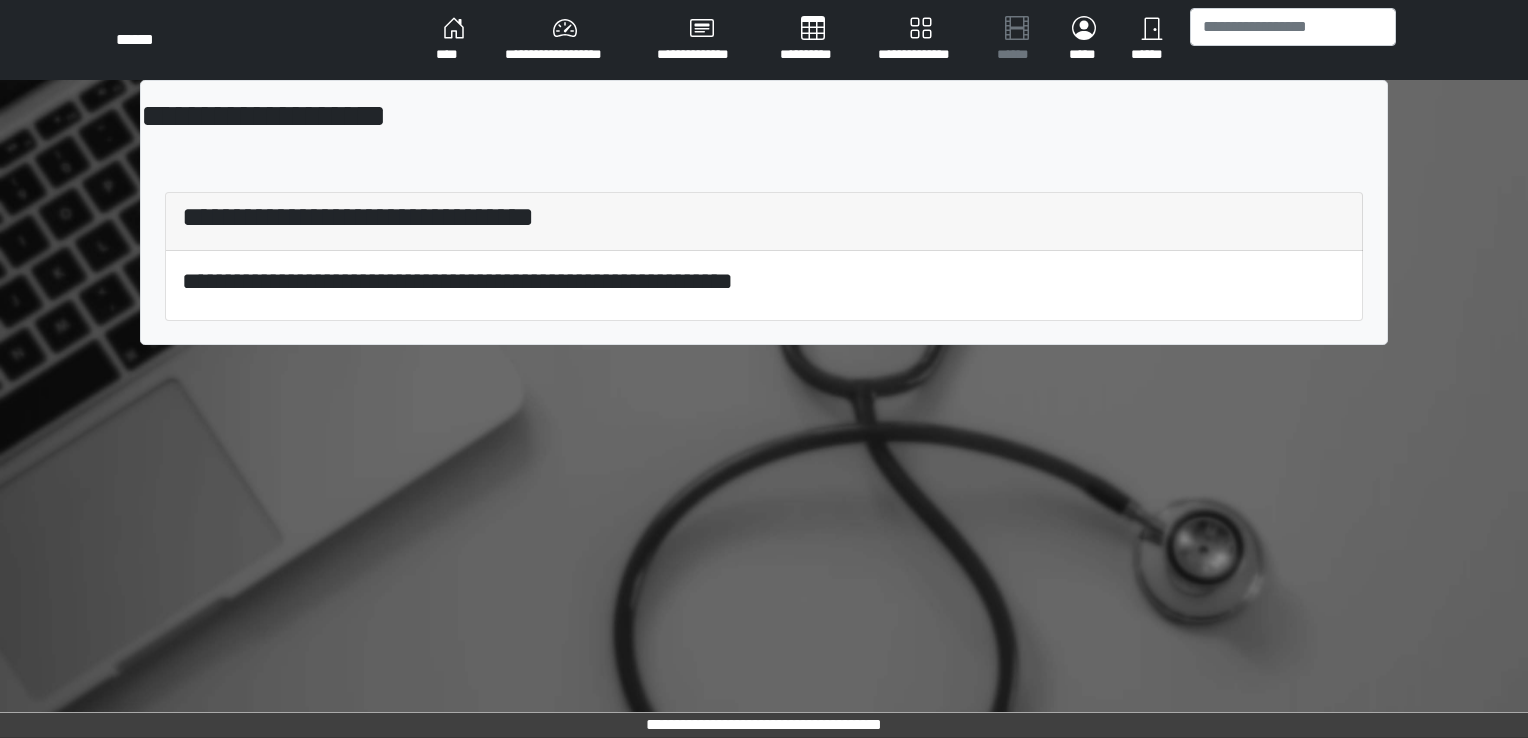click on "****" at bounding box center (454, 40) 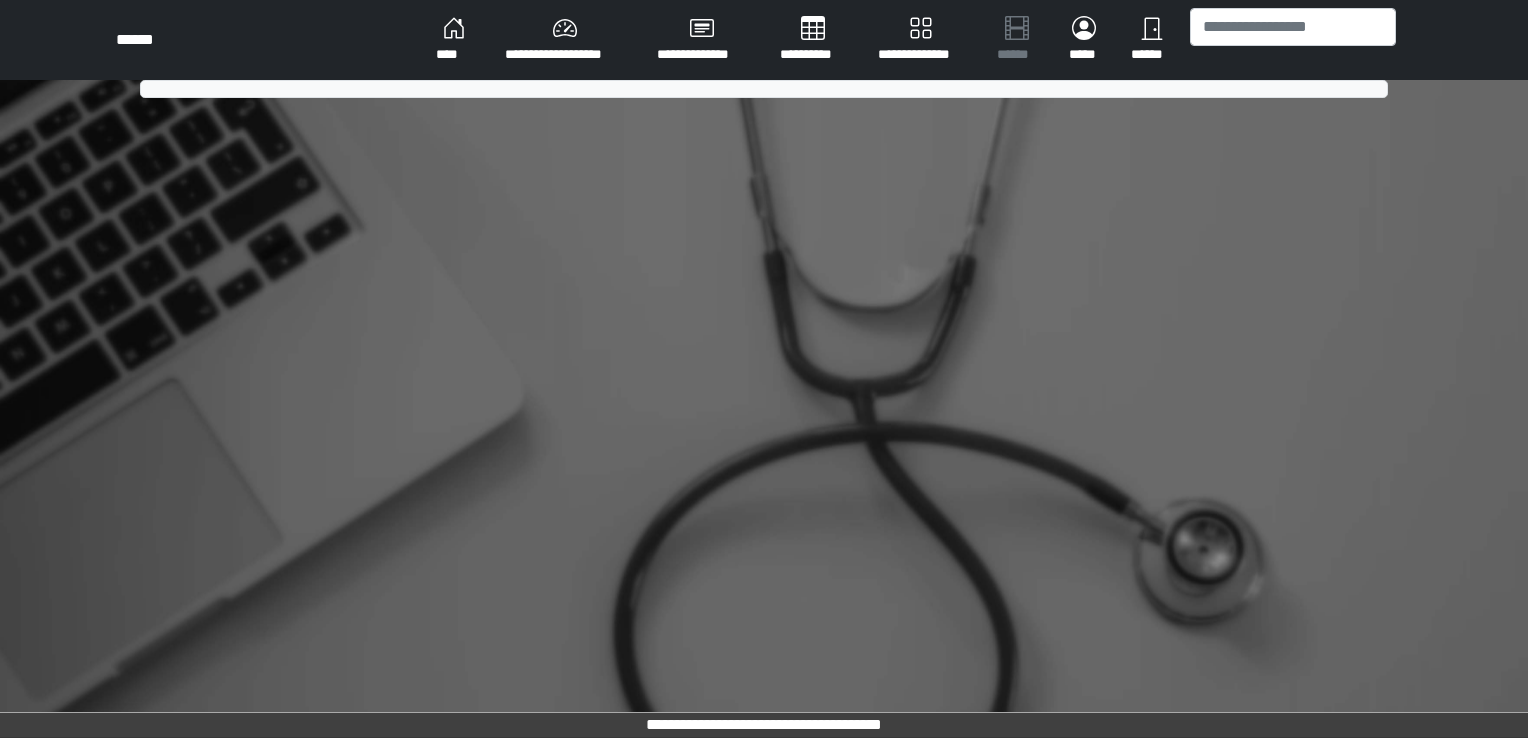 click on "****" at bounding box center (454, 40) 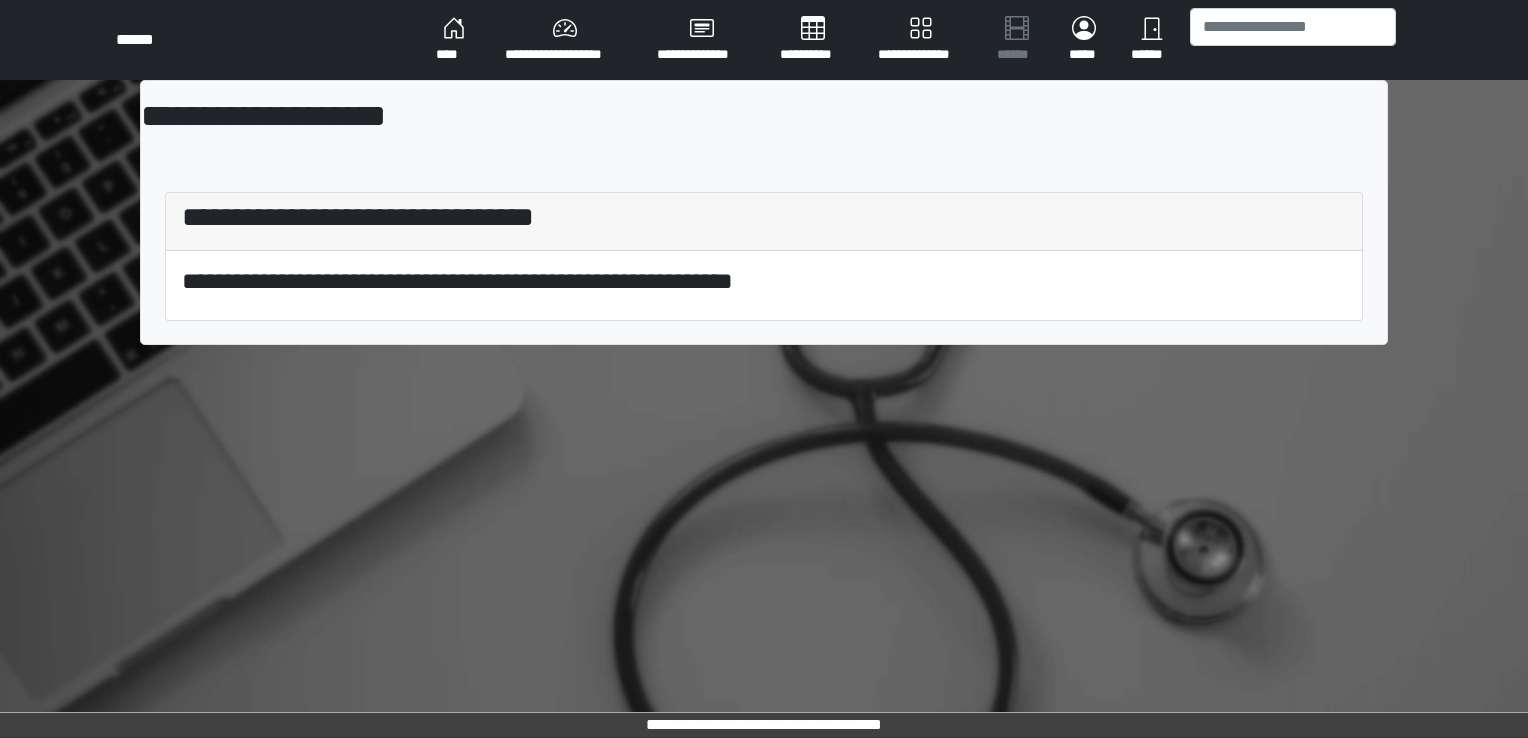 click on "****" at bounding box center (454, 40) 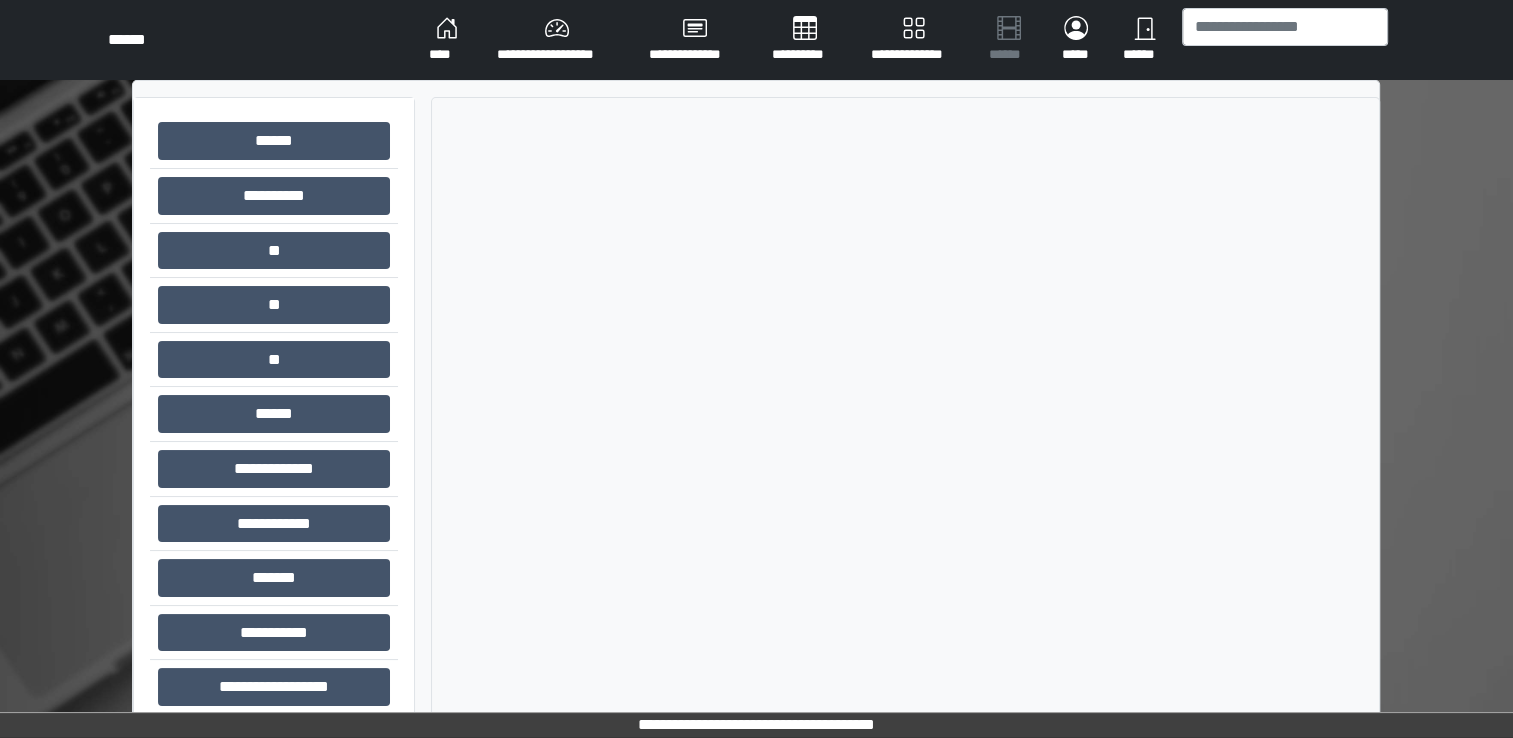 click on "****" at bounding box center (447, 40) 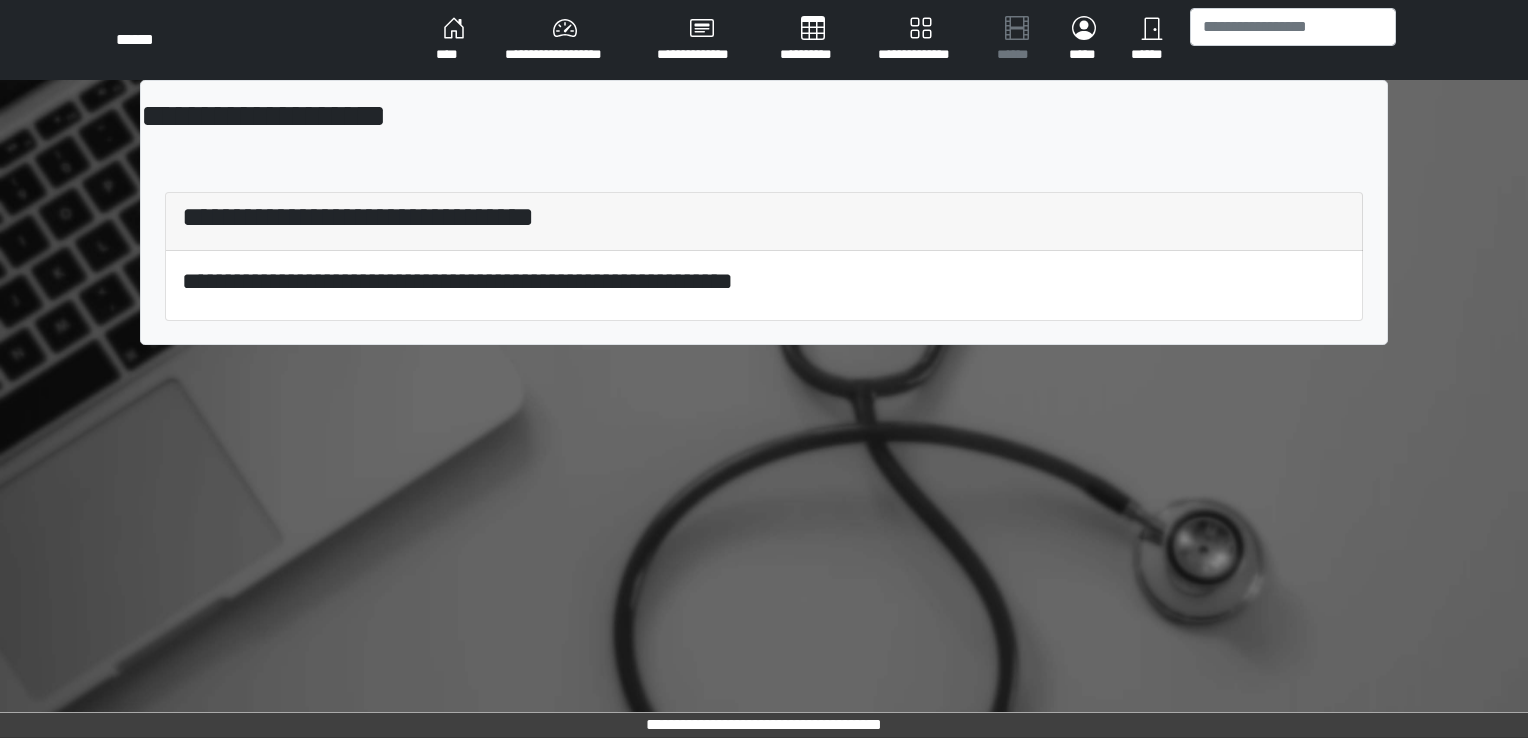 click on "****" at bounding box center (454, 40) 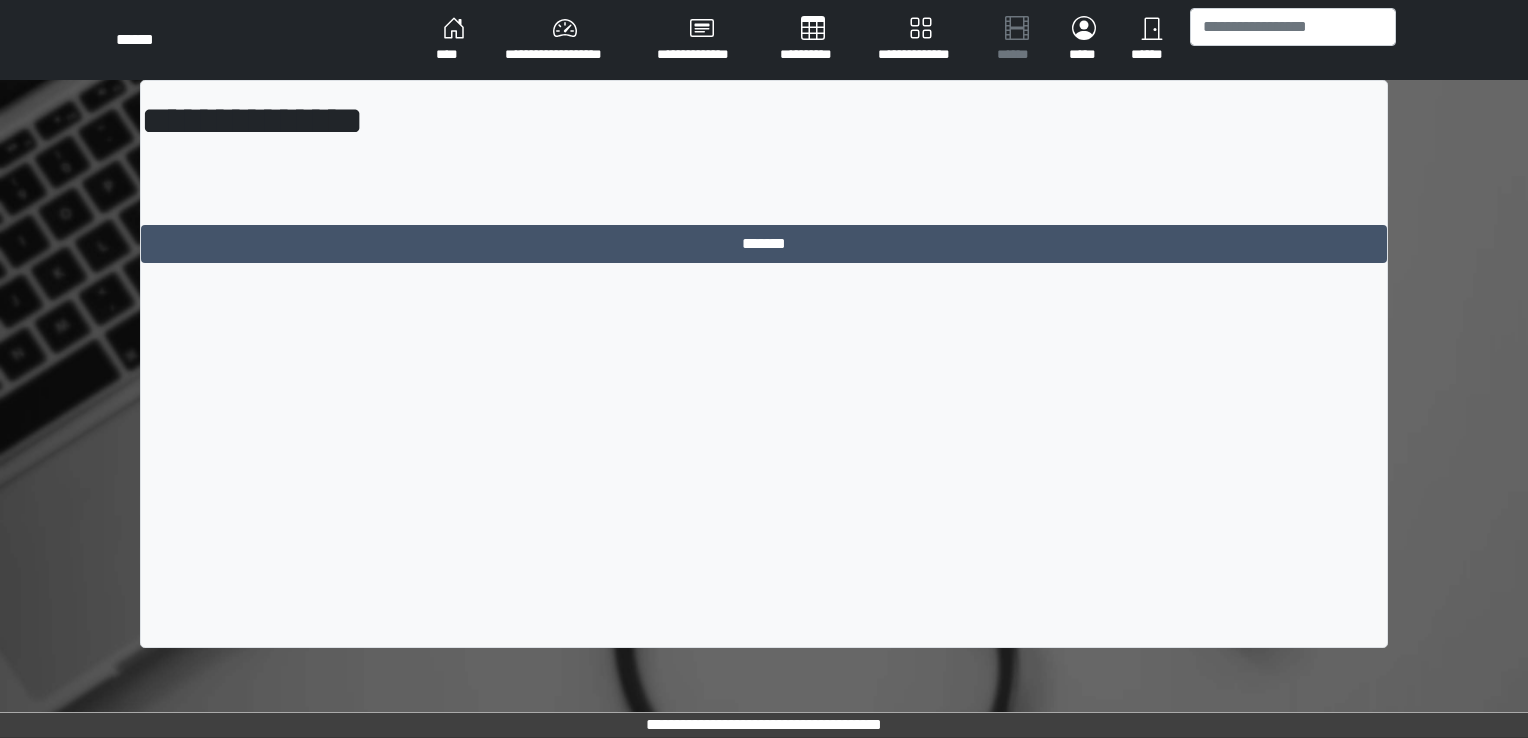 click on "****" at bounding box center (454, 40) 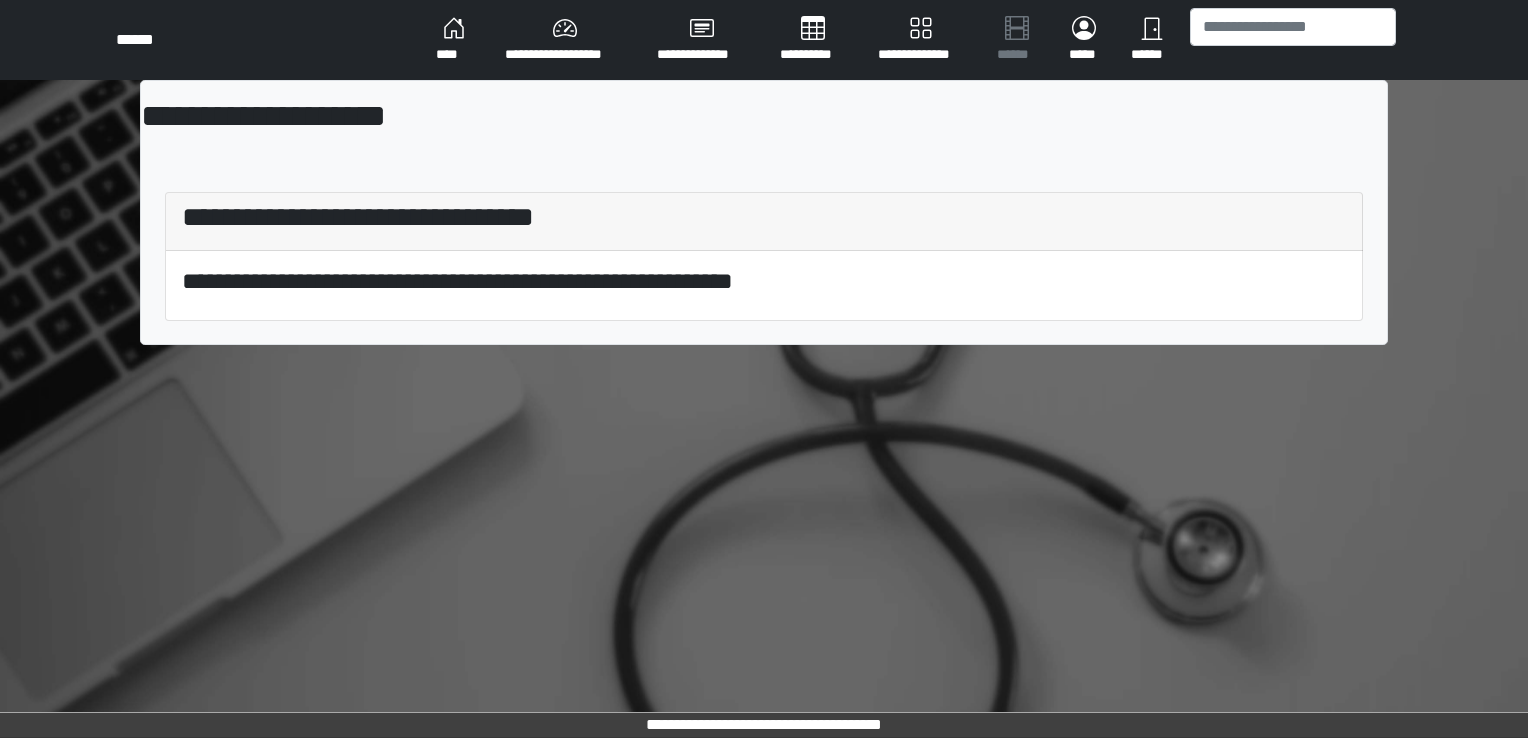 click on "**********" at bounding box center (565, 40) 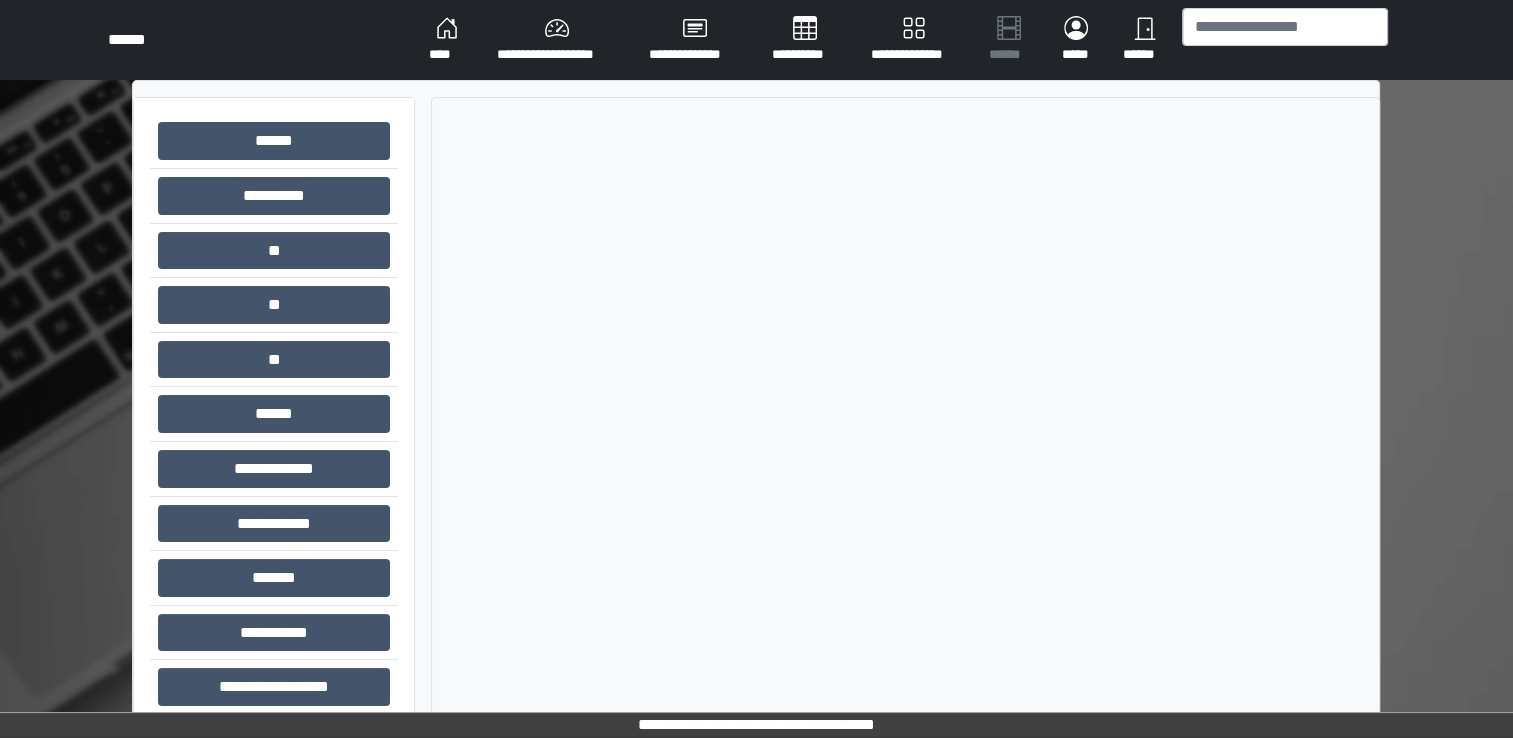 click on "****" at bounding box center (447, 40) 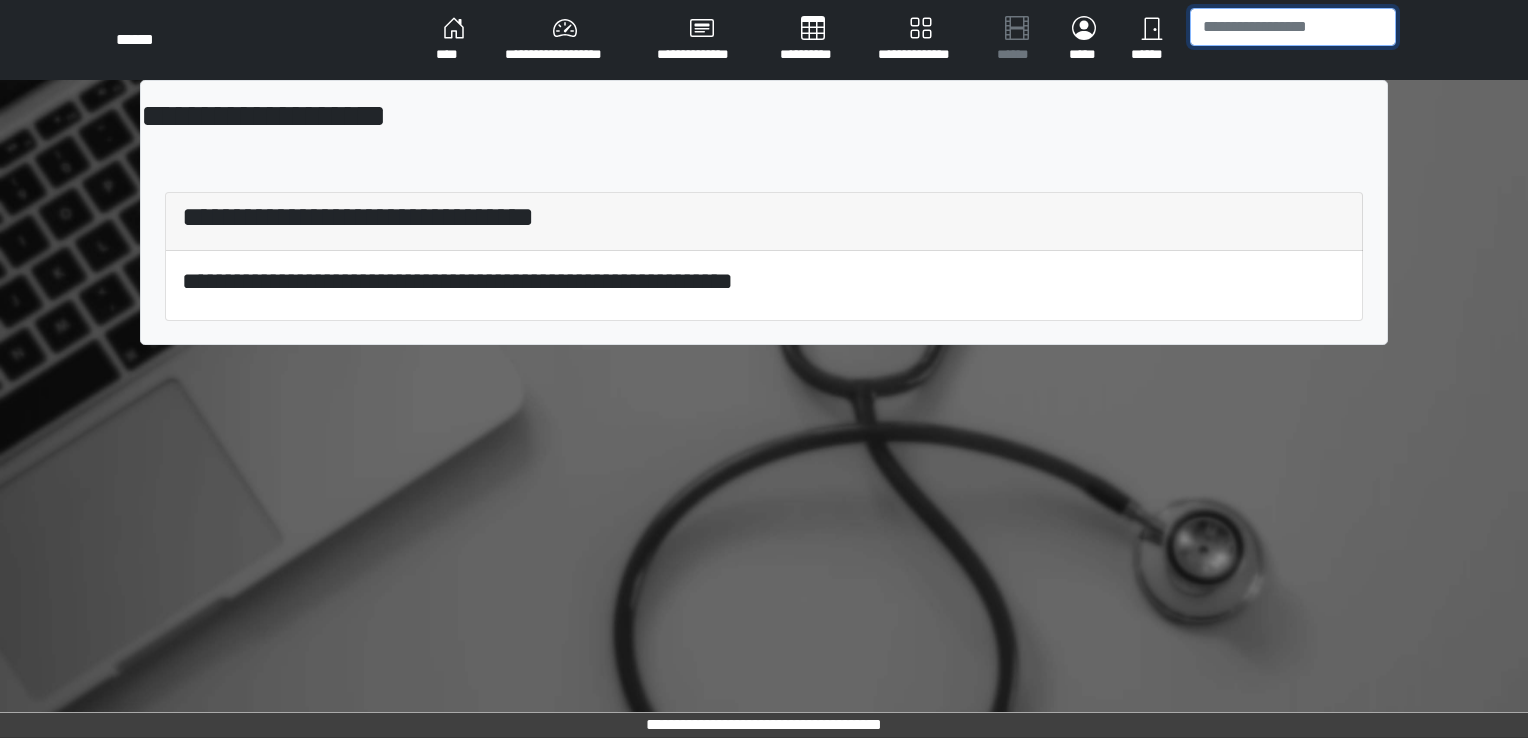 click at bounding box center [1293, 27] 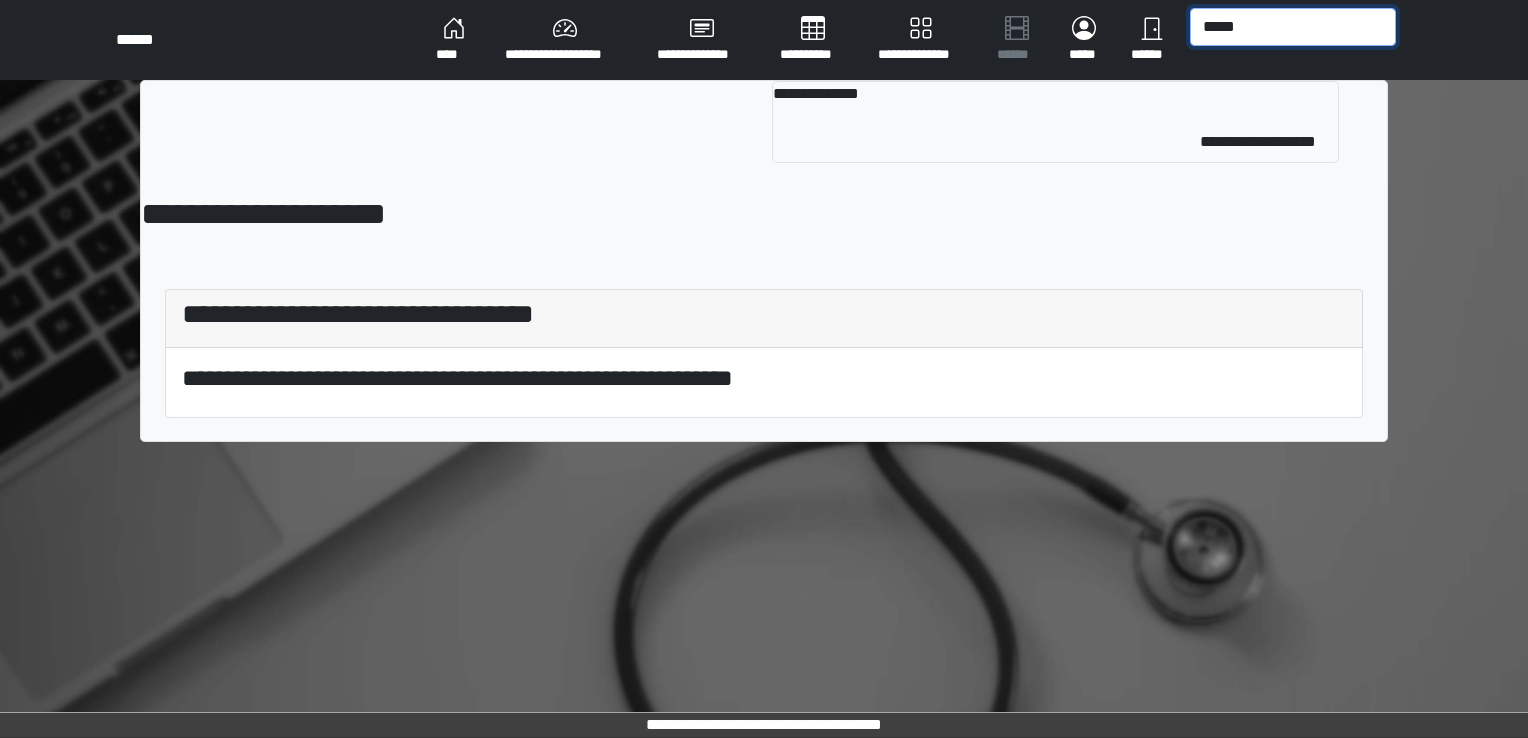 type on "*****" 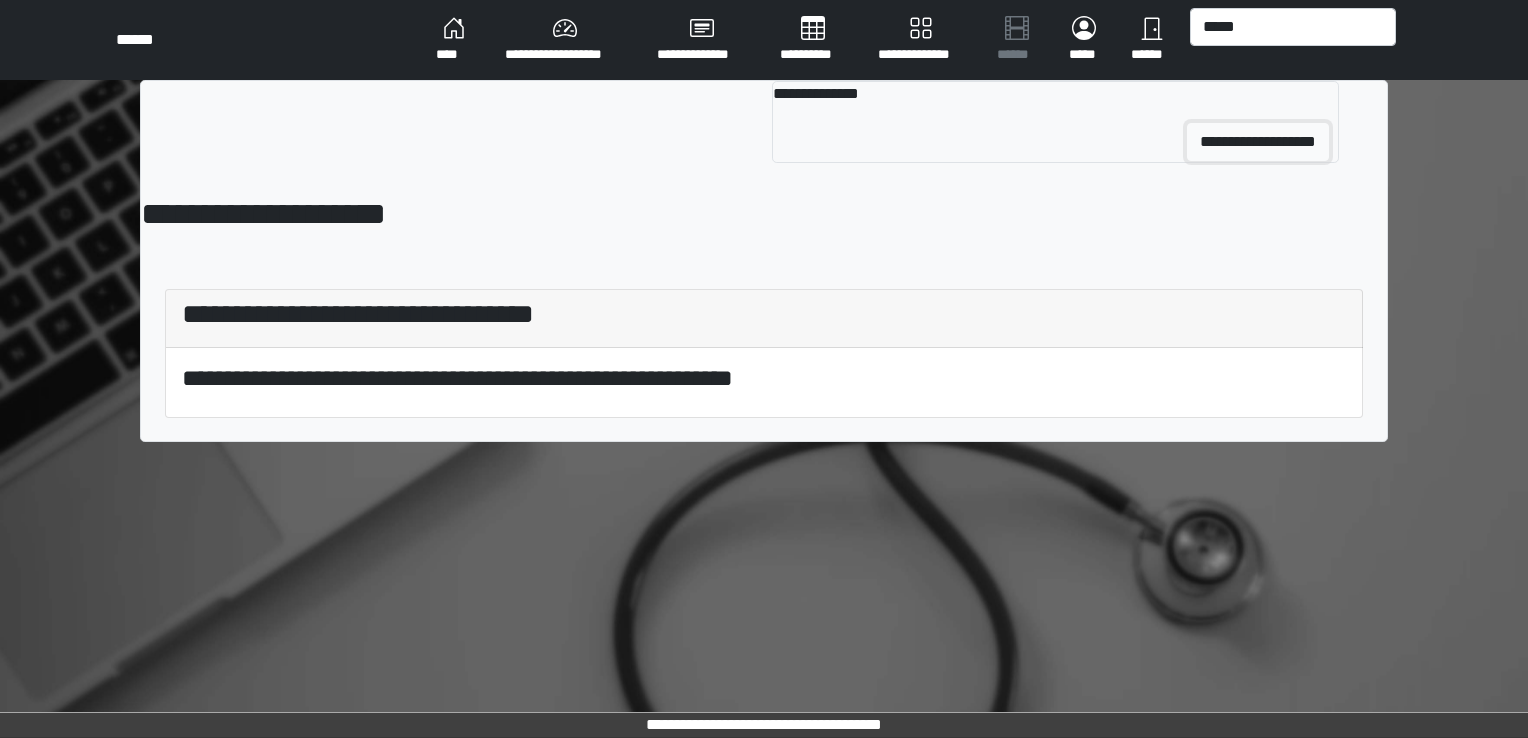 click on "**********" at bounding box center [1258, 142] 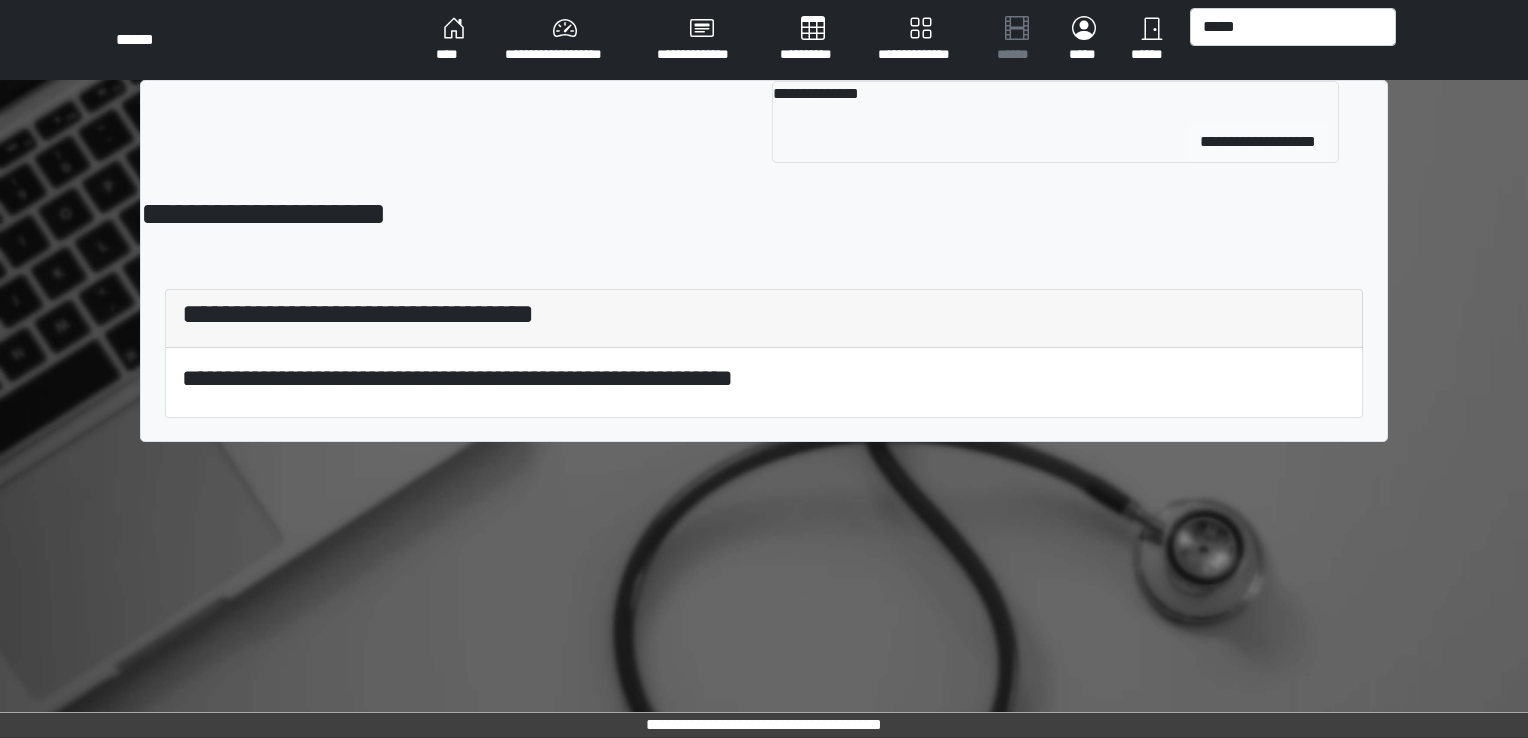 type 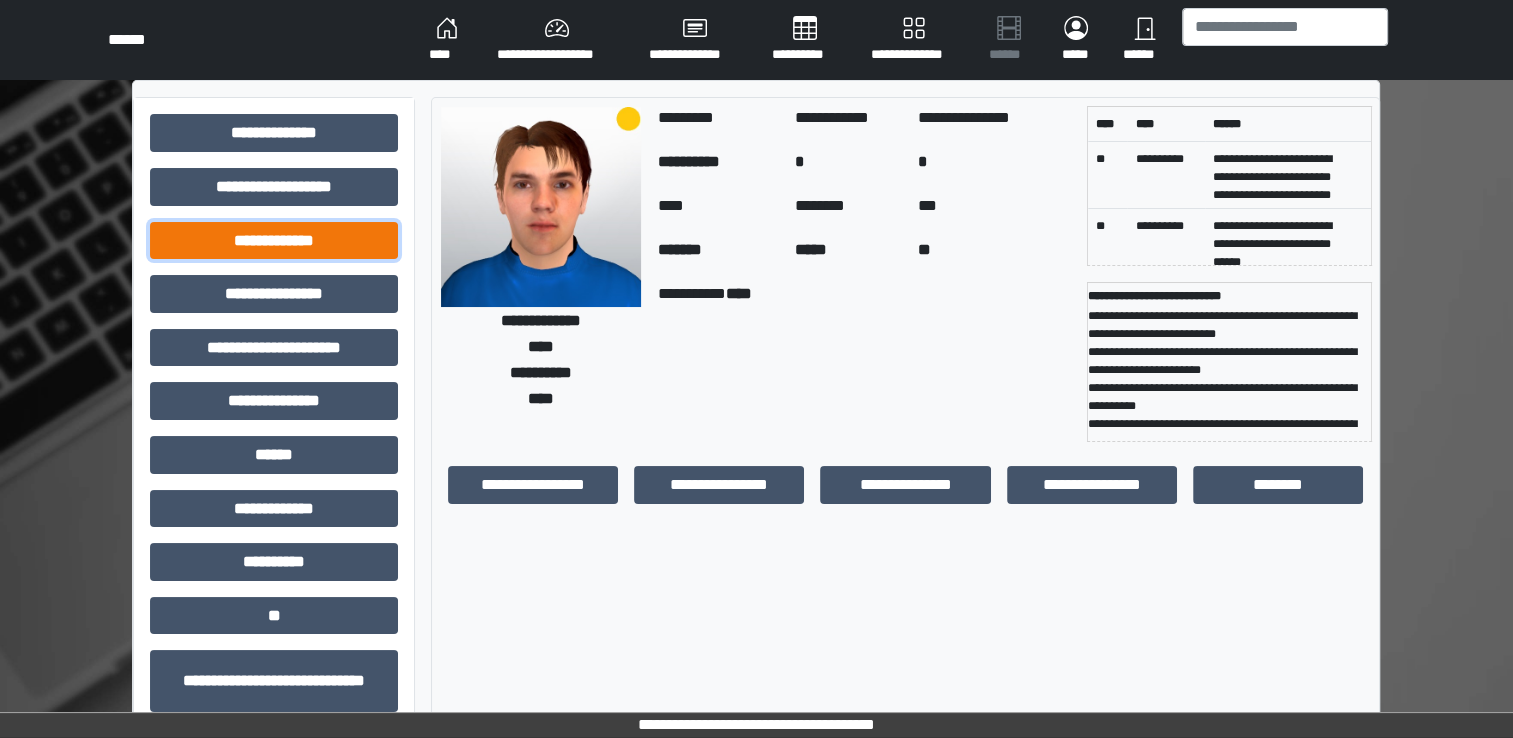 click on "**********" at bounding box center (274, 241) 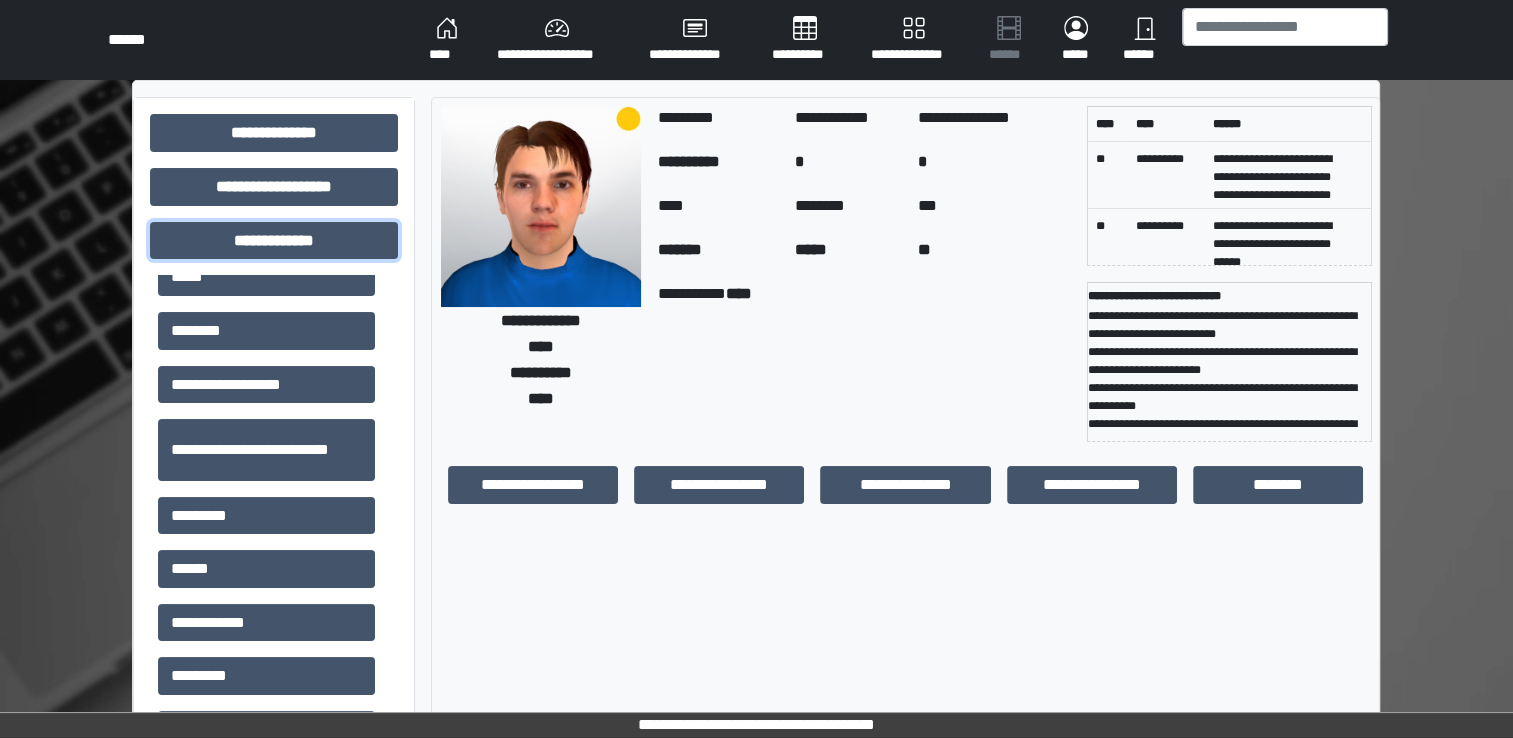 scroll, scrollTop: 500, scrollLeft: 0, axis: vertical 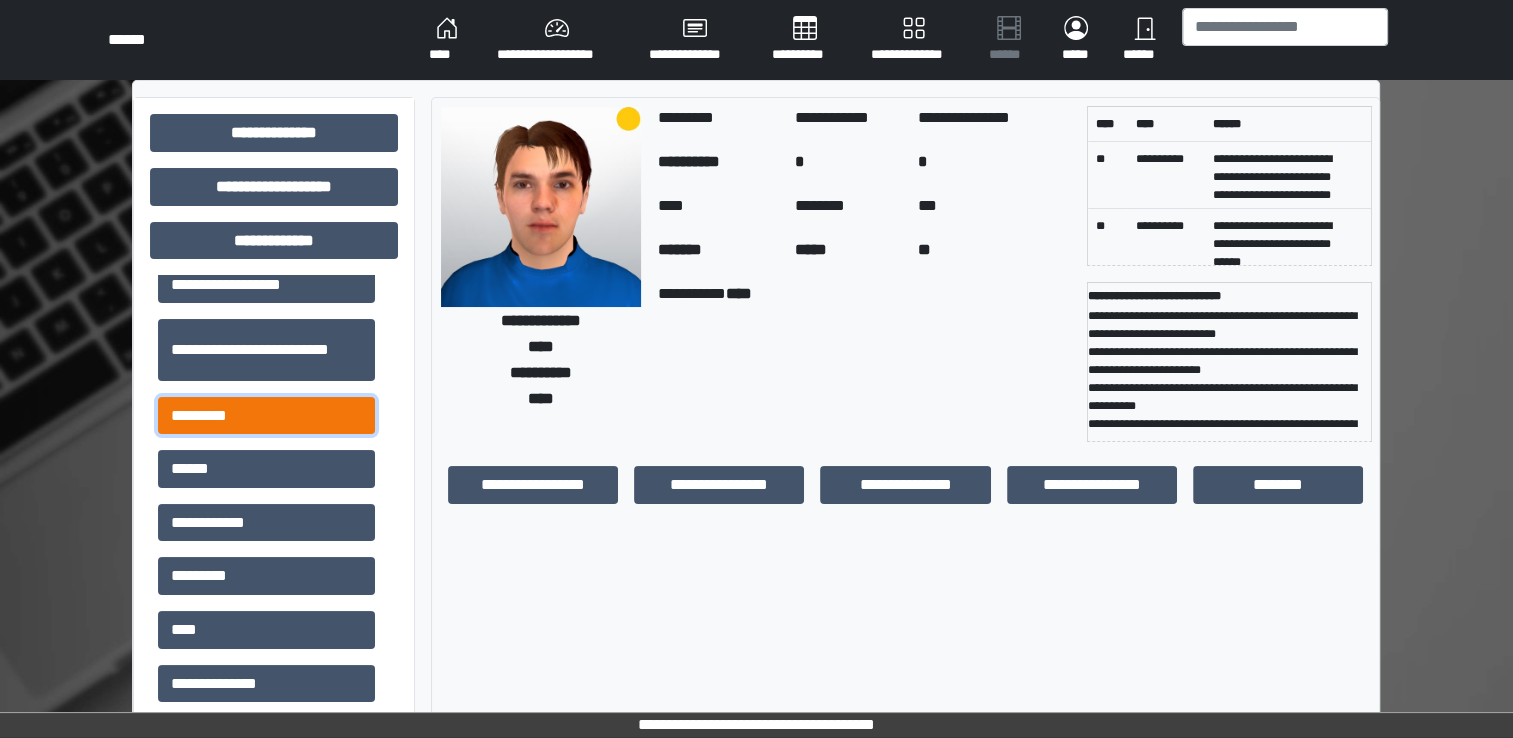 click on "*********" at bounding box center (266, 416) 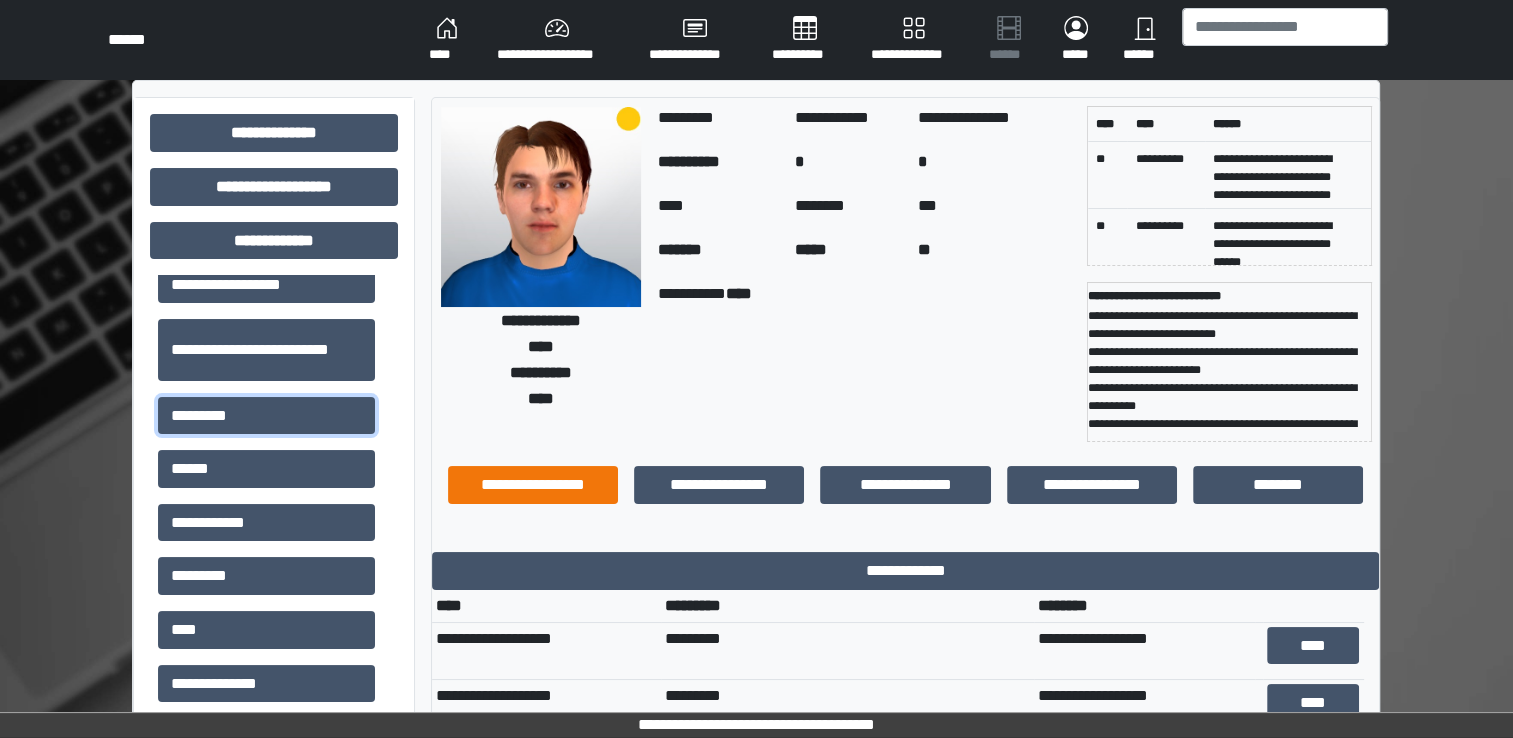 scroll, scrollTop: 100, scrollLeft: 0, axis: vertical 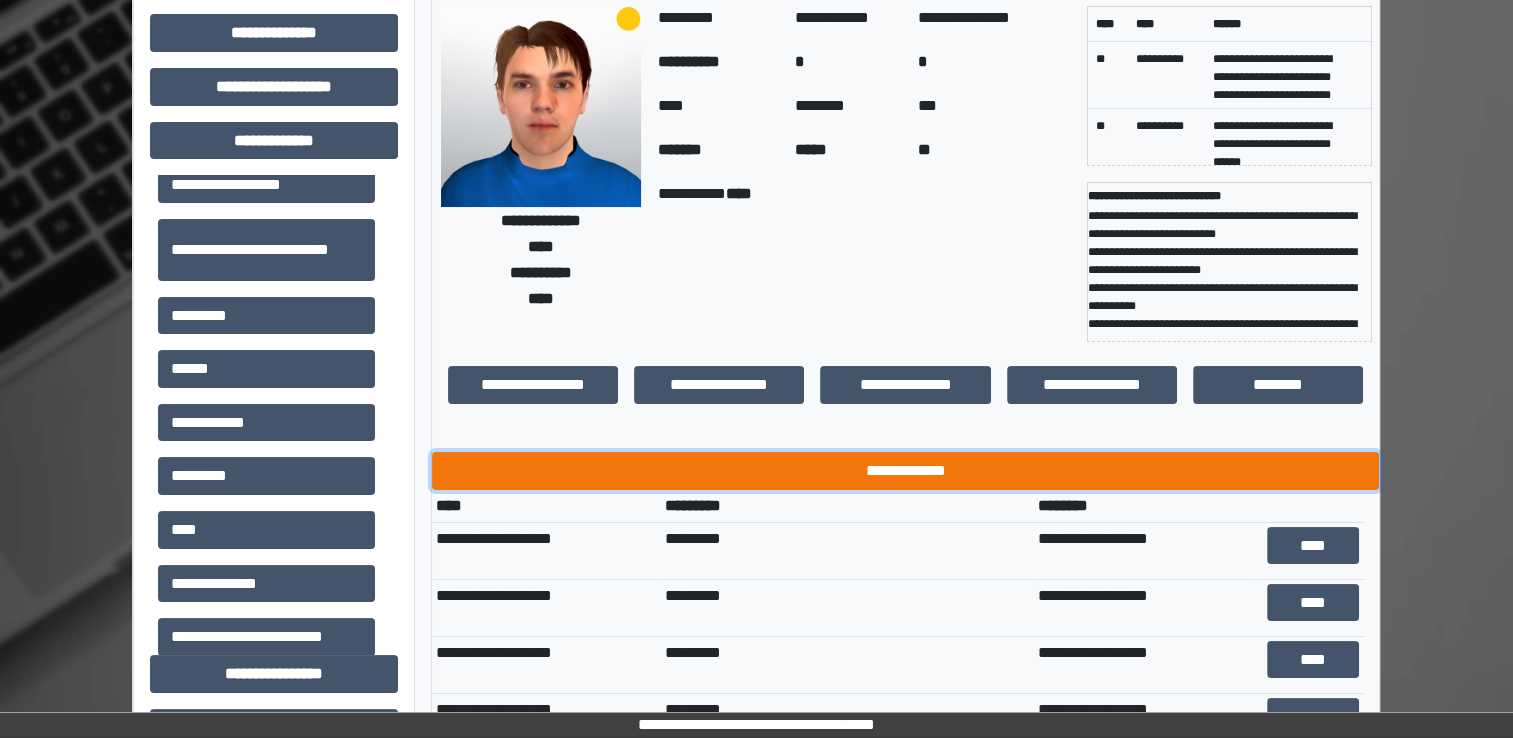 click on "**********" at bounding box center (905, 471) 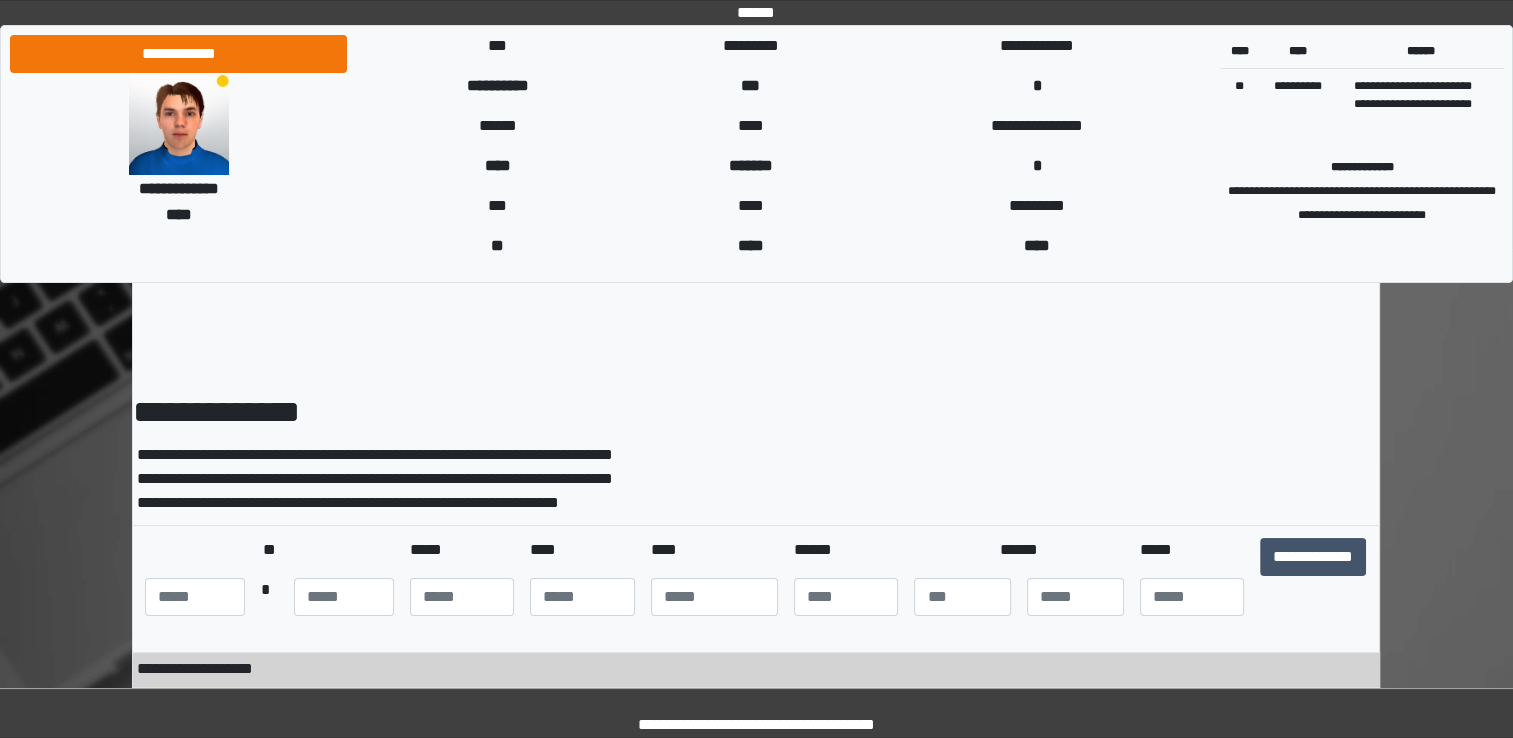 scroll, scrollTop: 100, scrollLeft: 0, axis: vertical 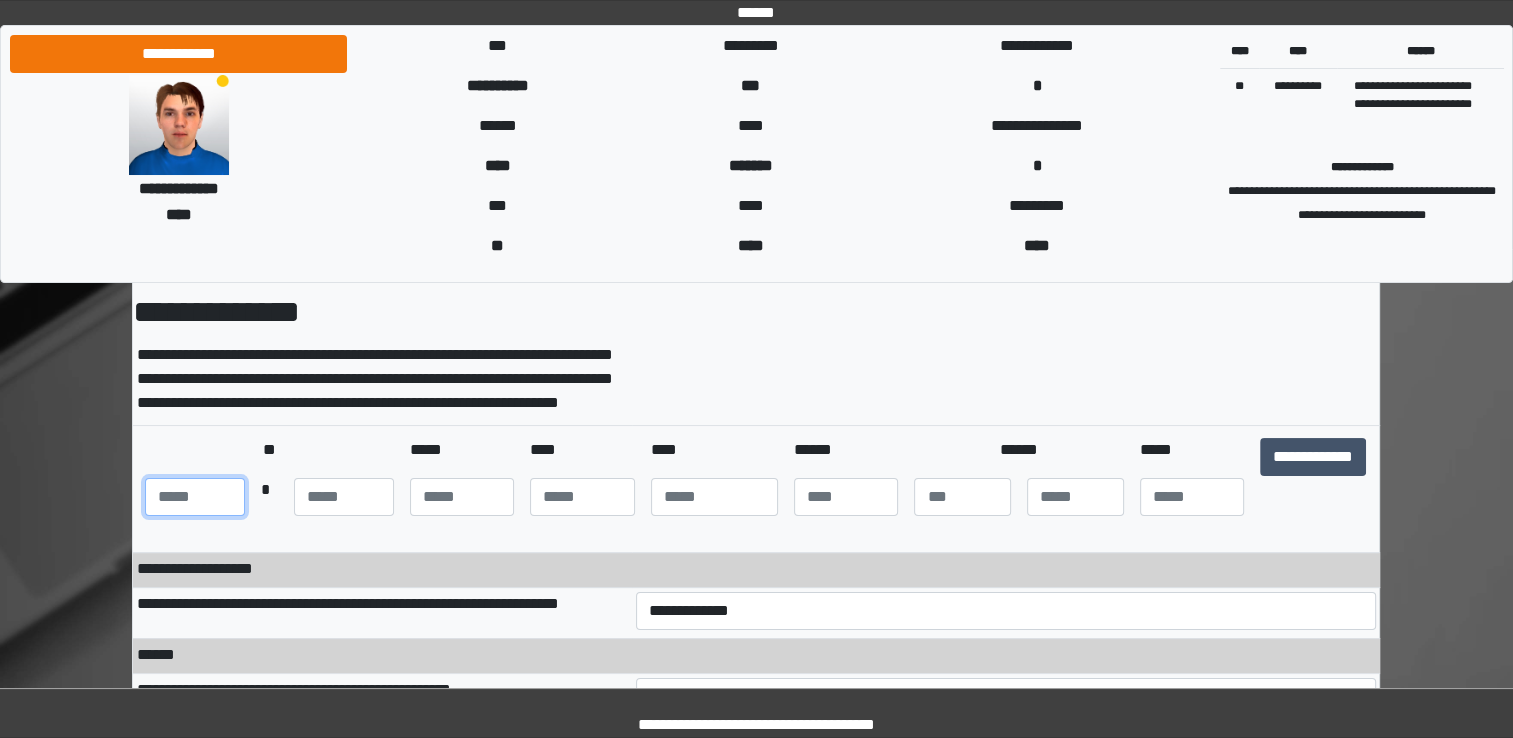 click at bounding box center (195, 497) 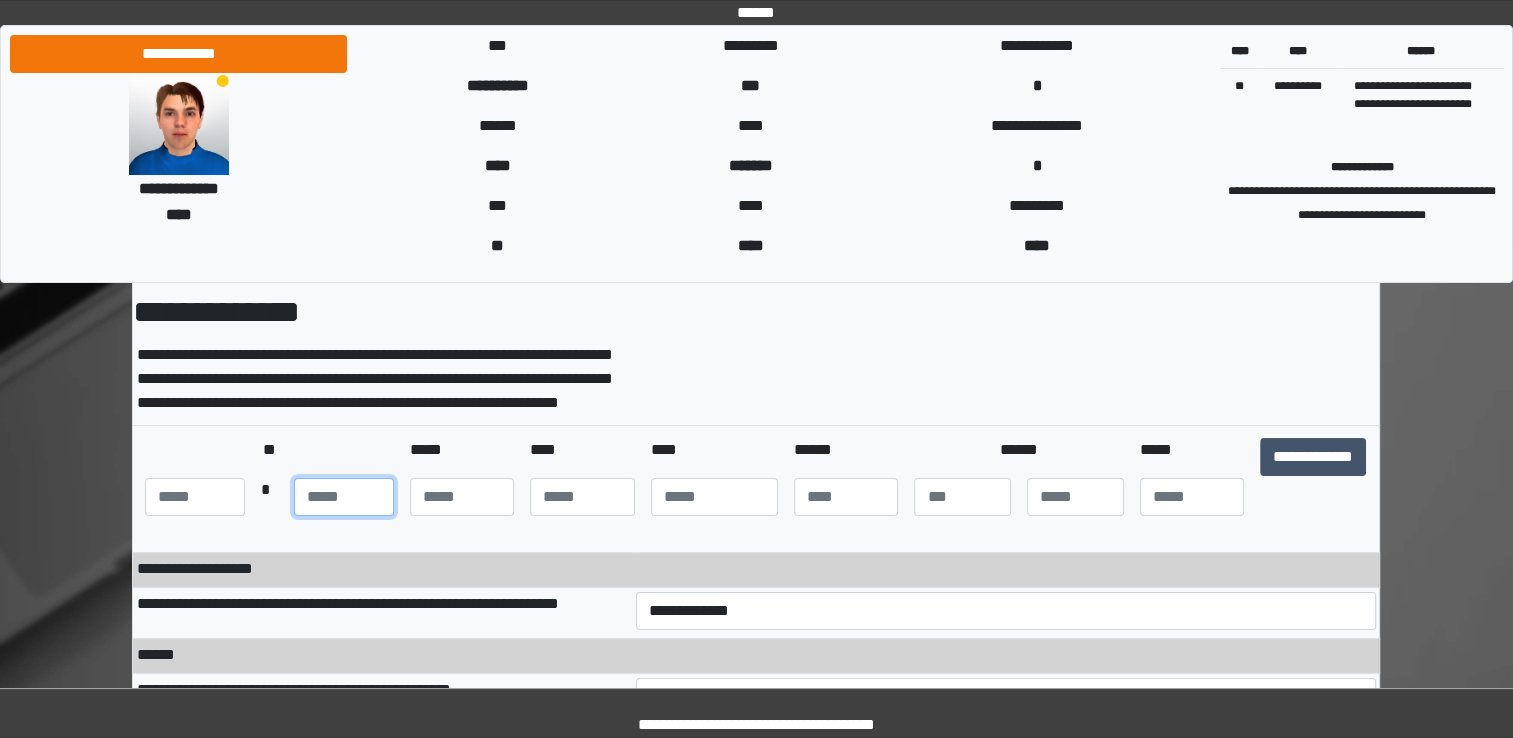type on "**" 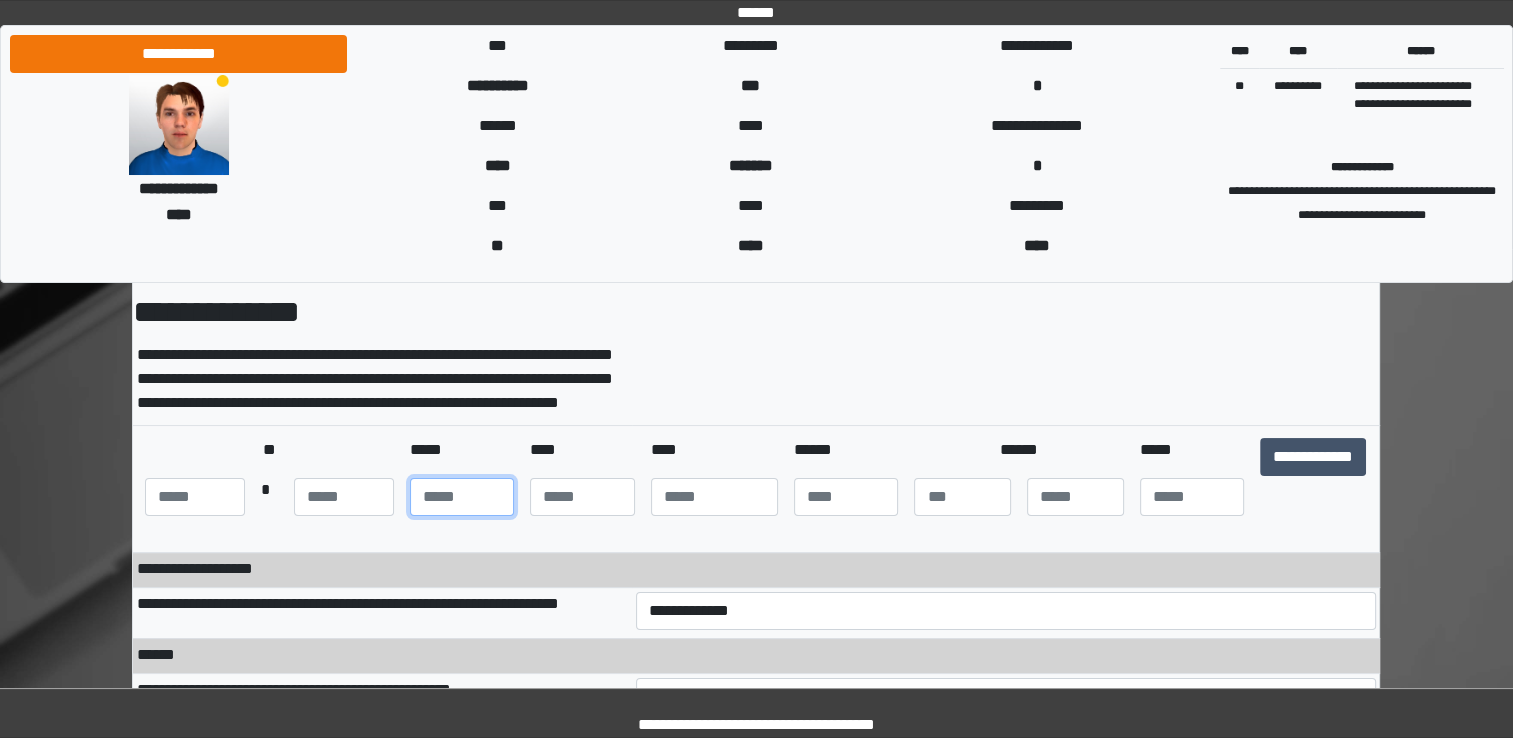 type on "**" 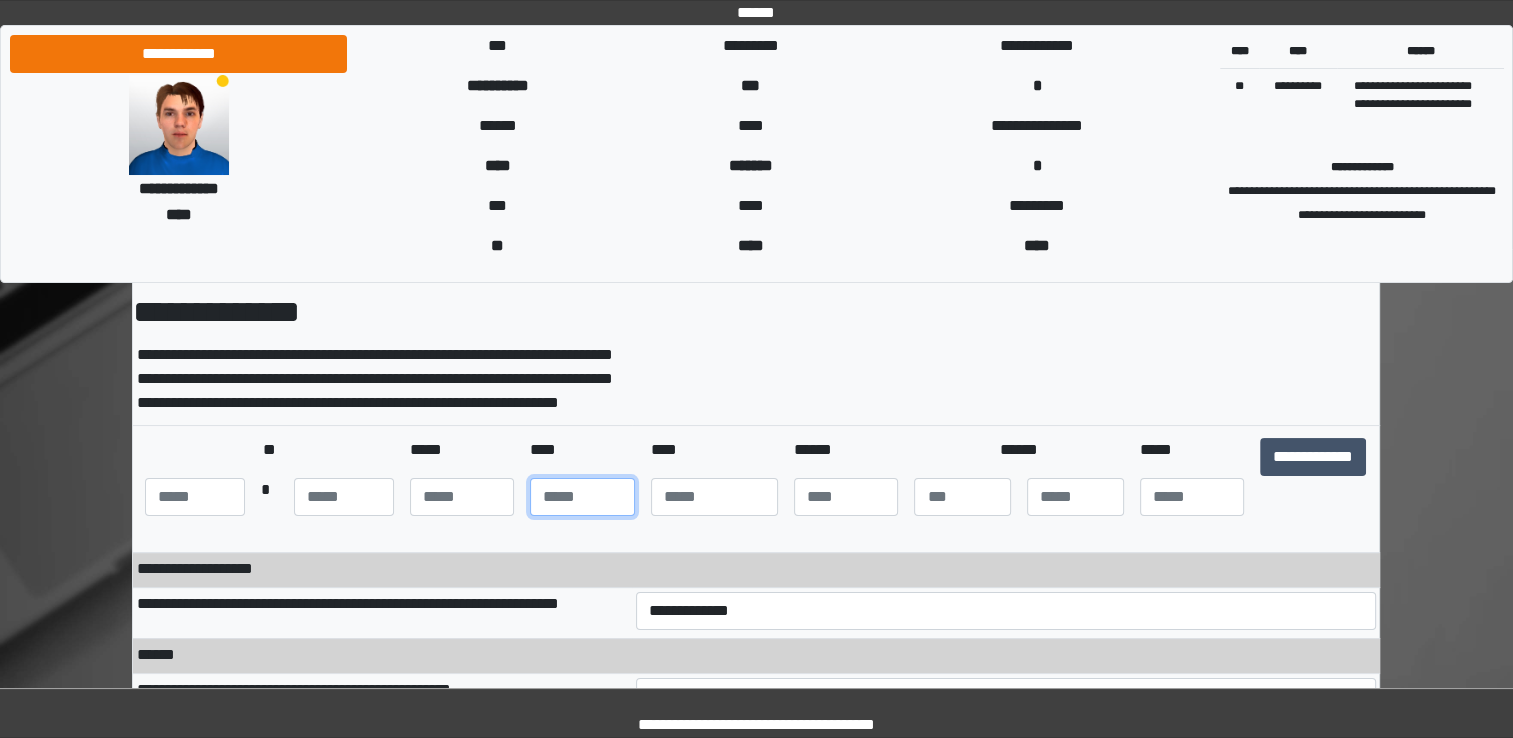 type on "**" 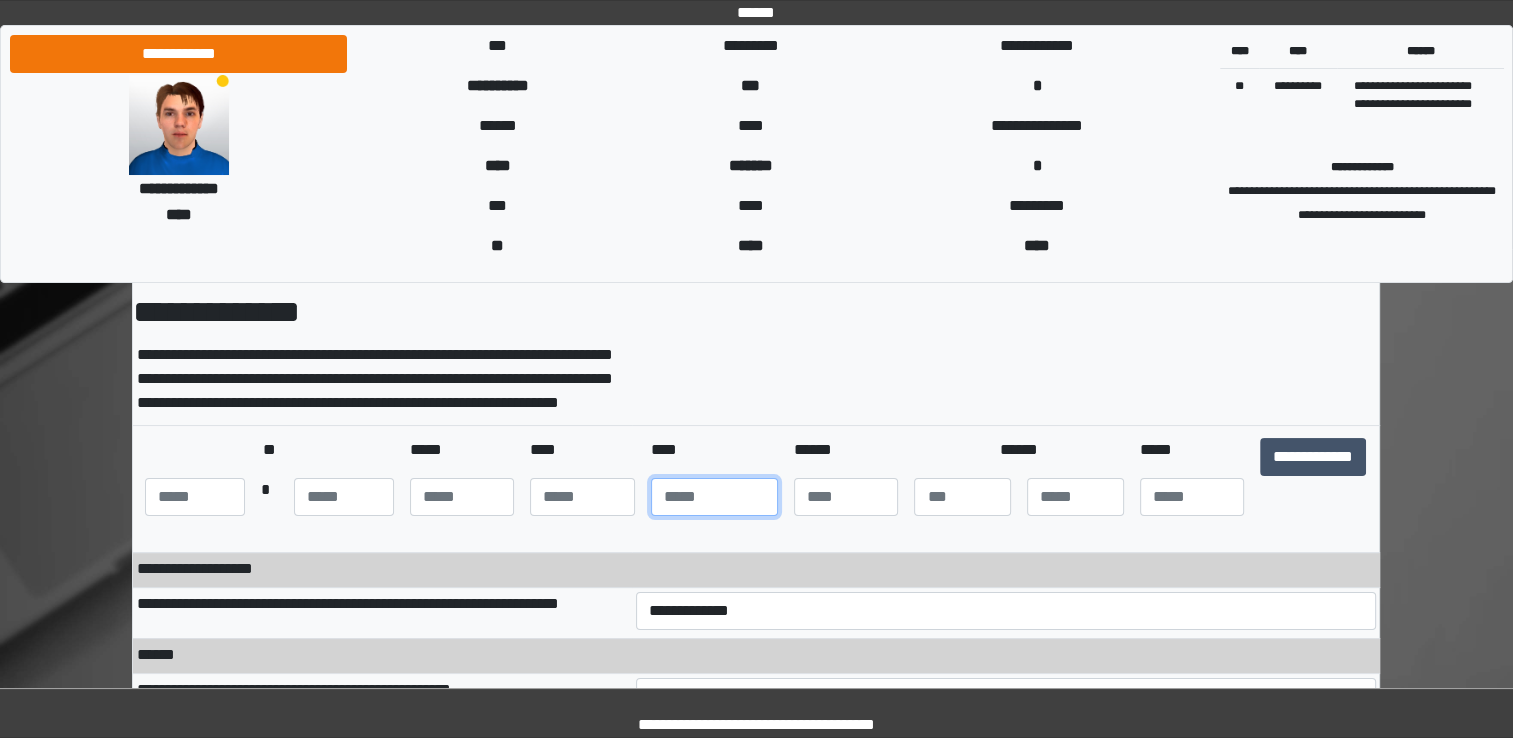 type on "****" 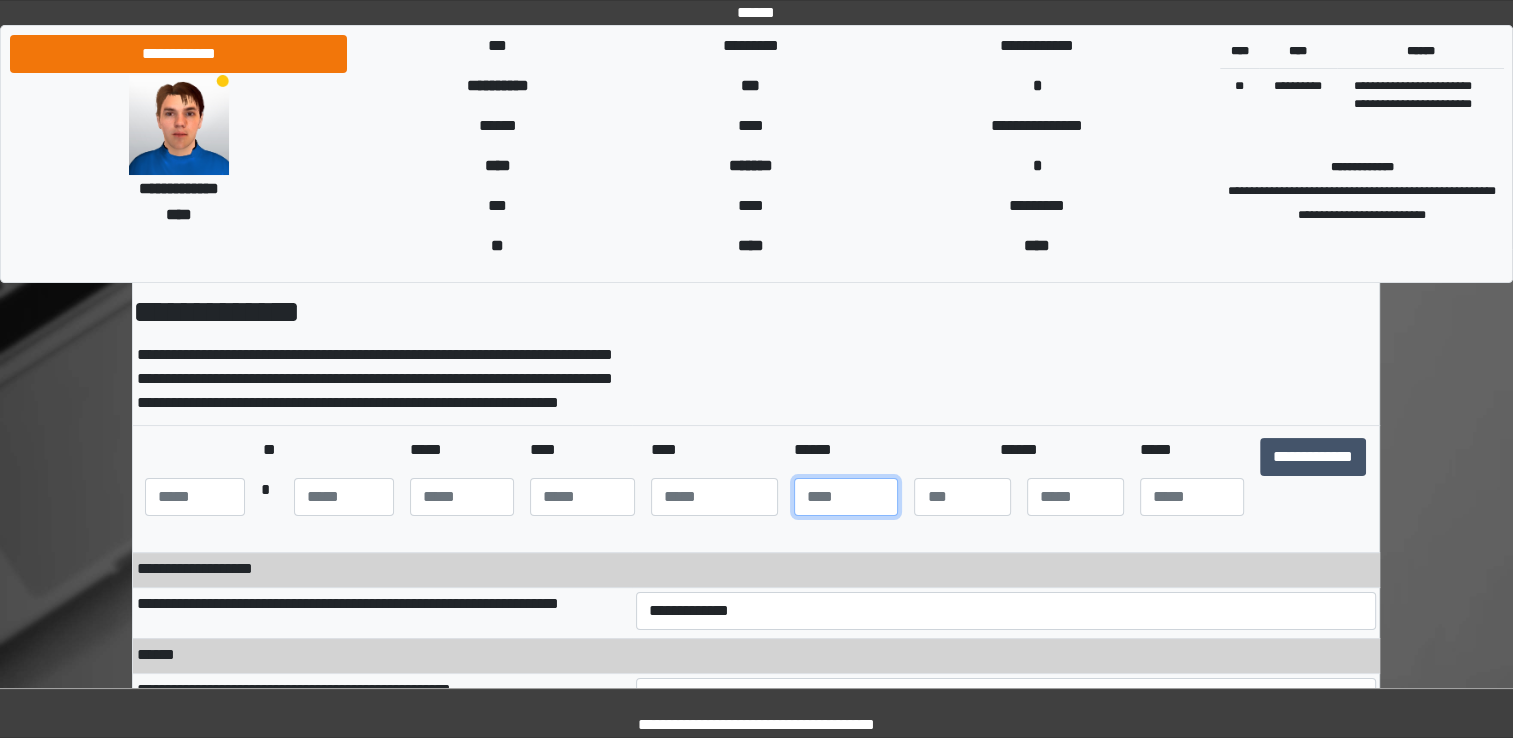 click on "*" at bounding box center (846, 497) 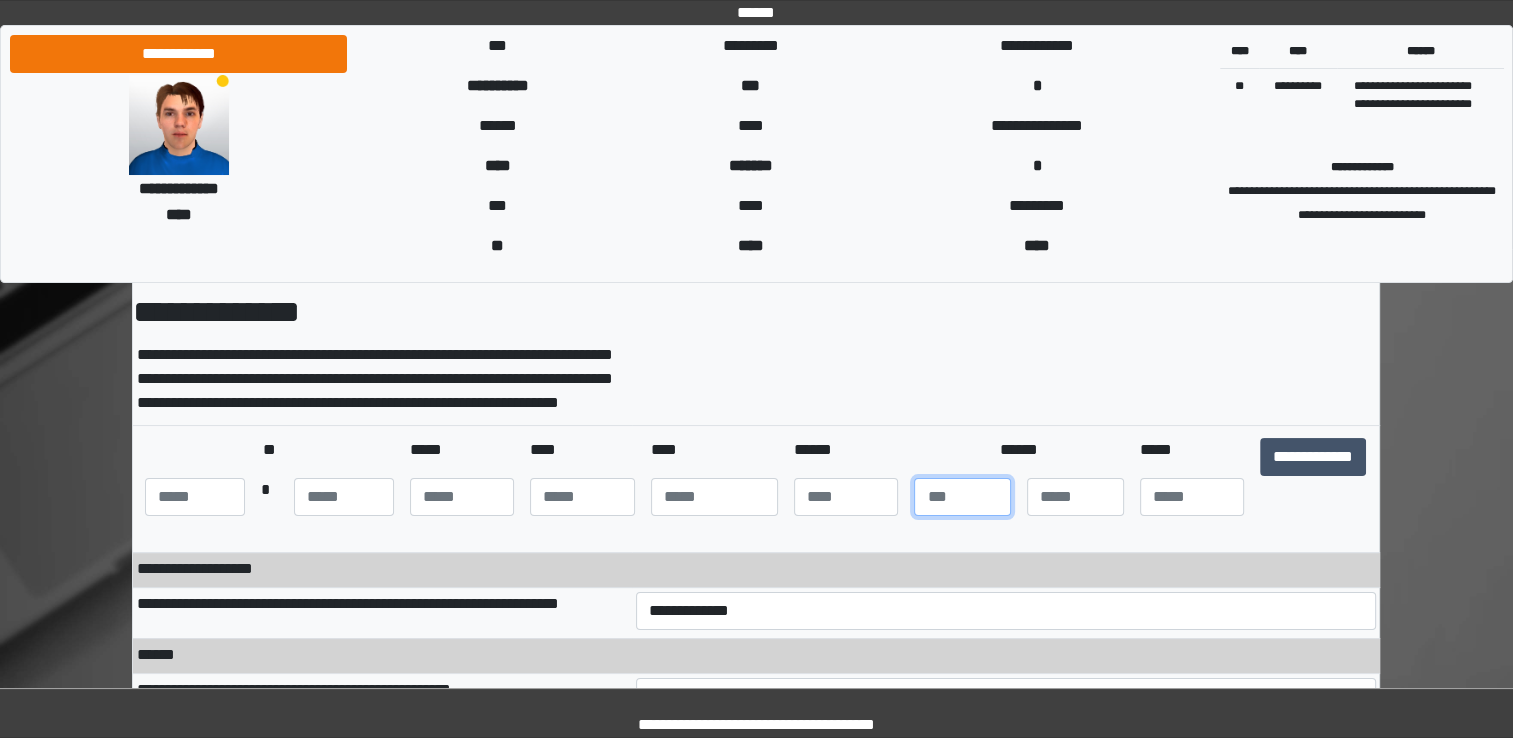 type on "*" 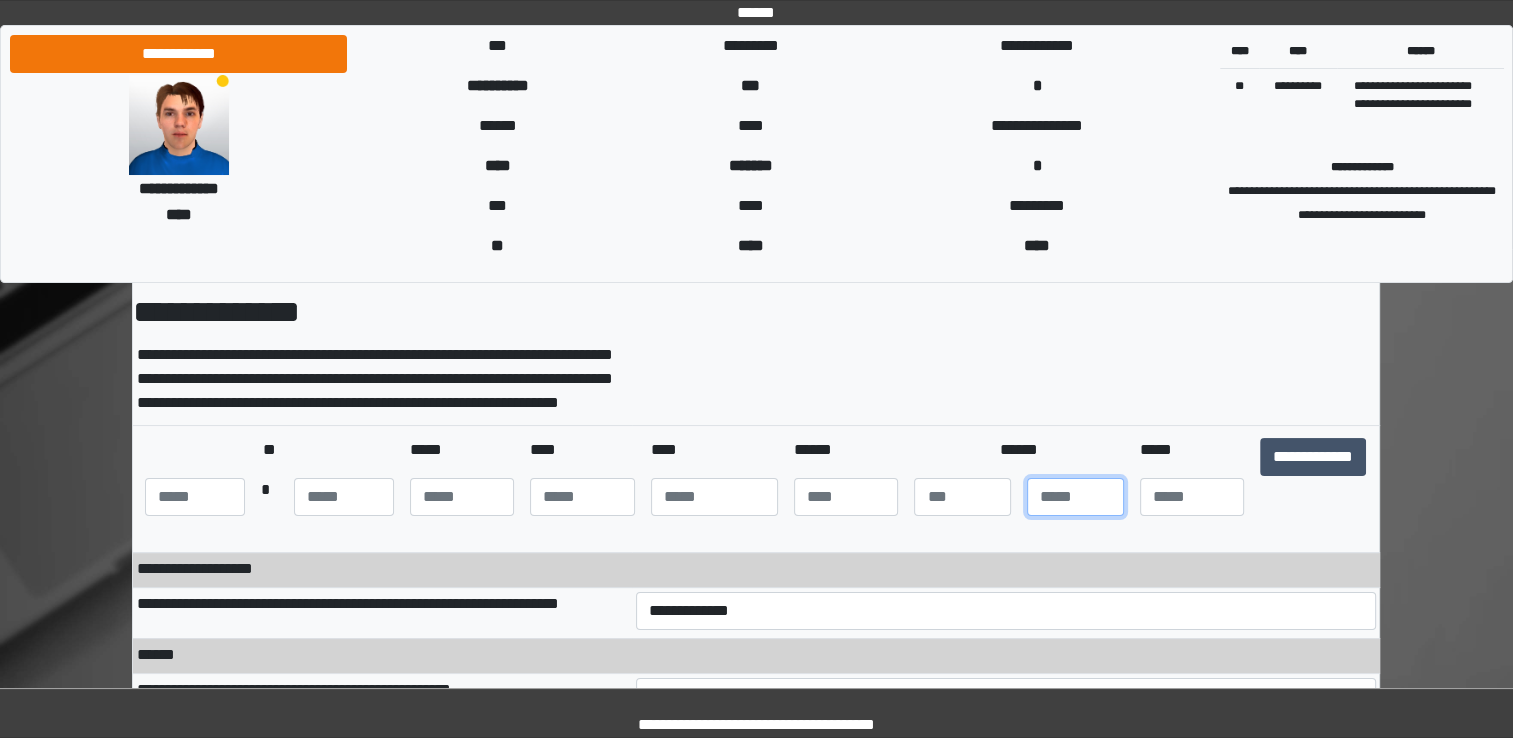 type on "*" 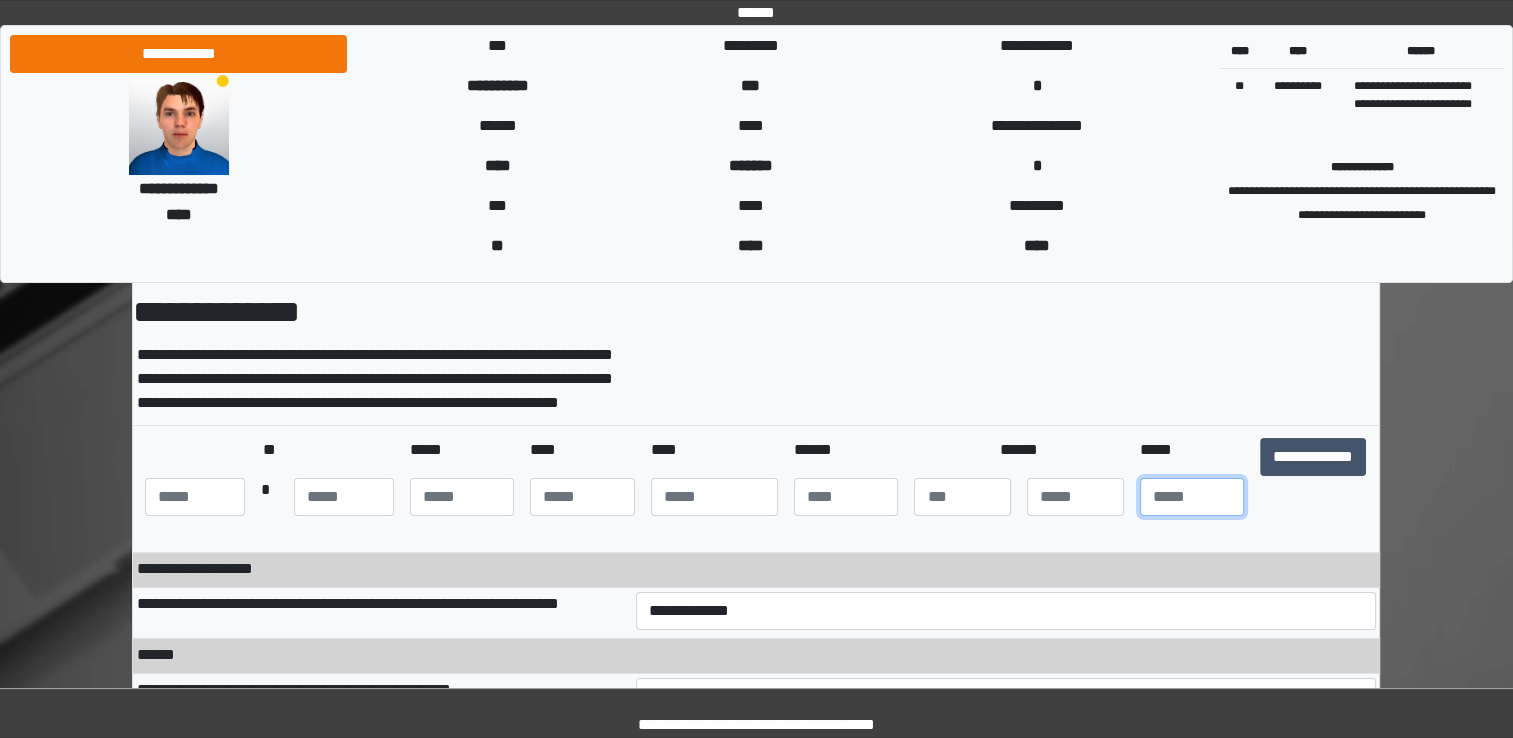 click at bounding box center [1192, 497] 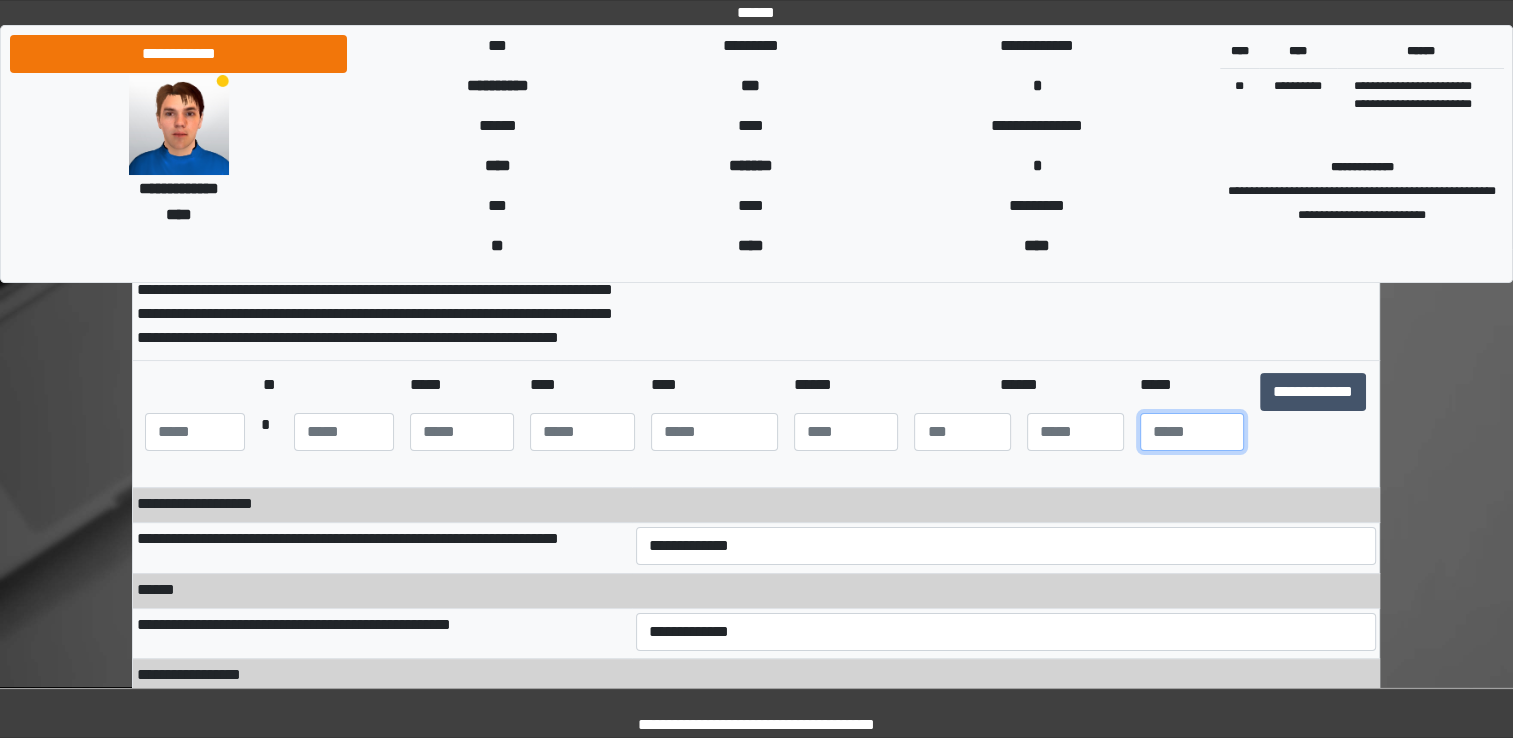 scroll, scrollTop: 200, scrollLeft: 0, axis: vertical 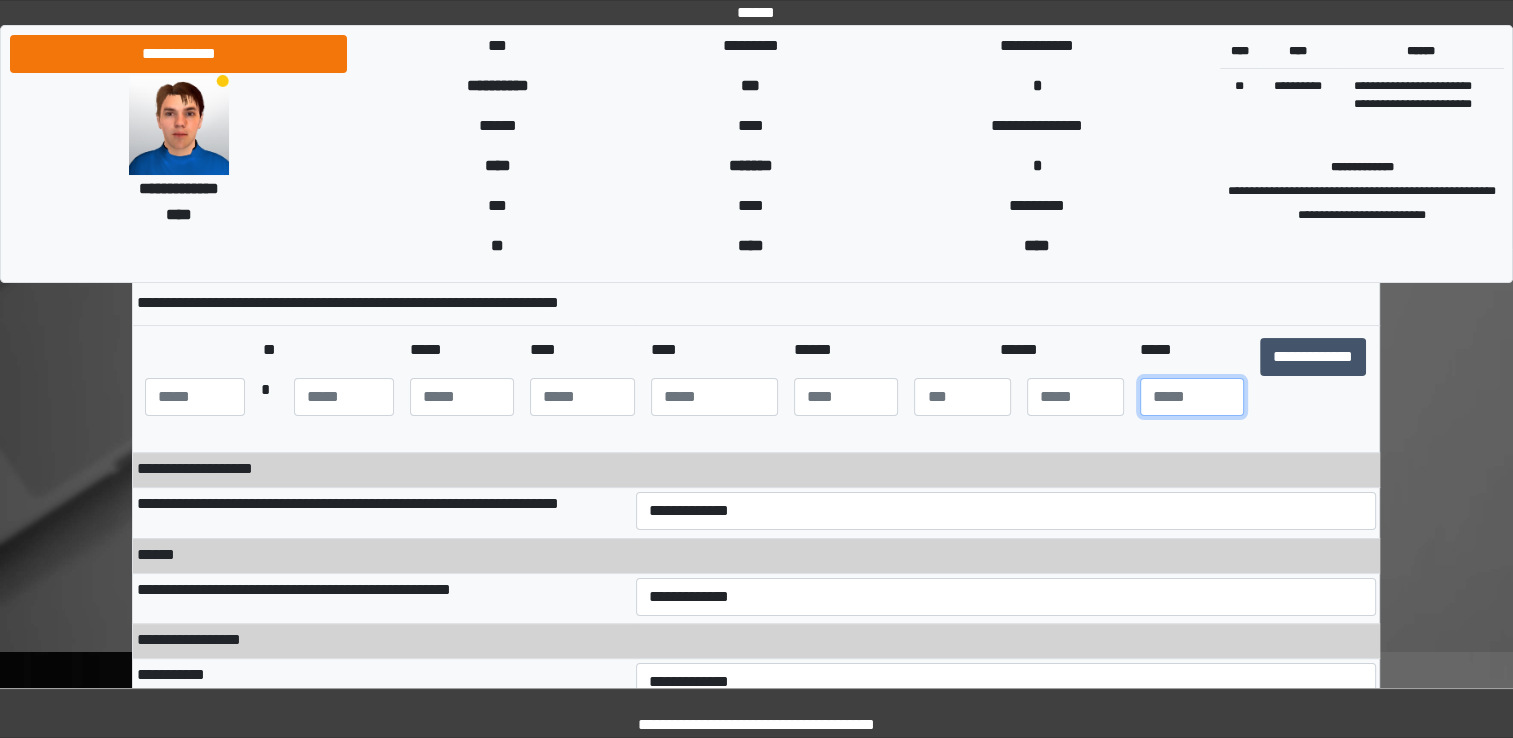 type on "**" 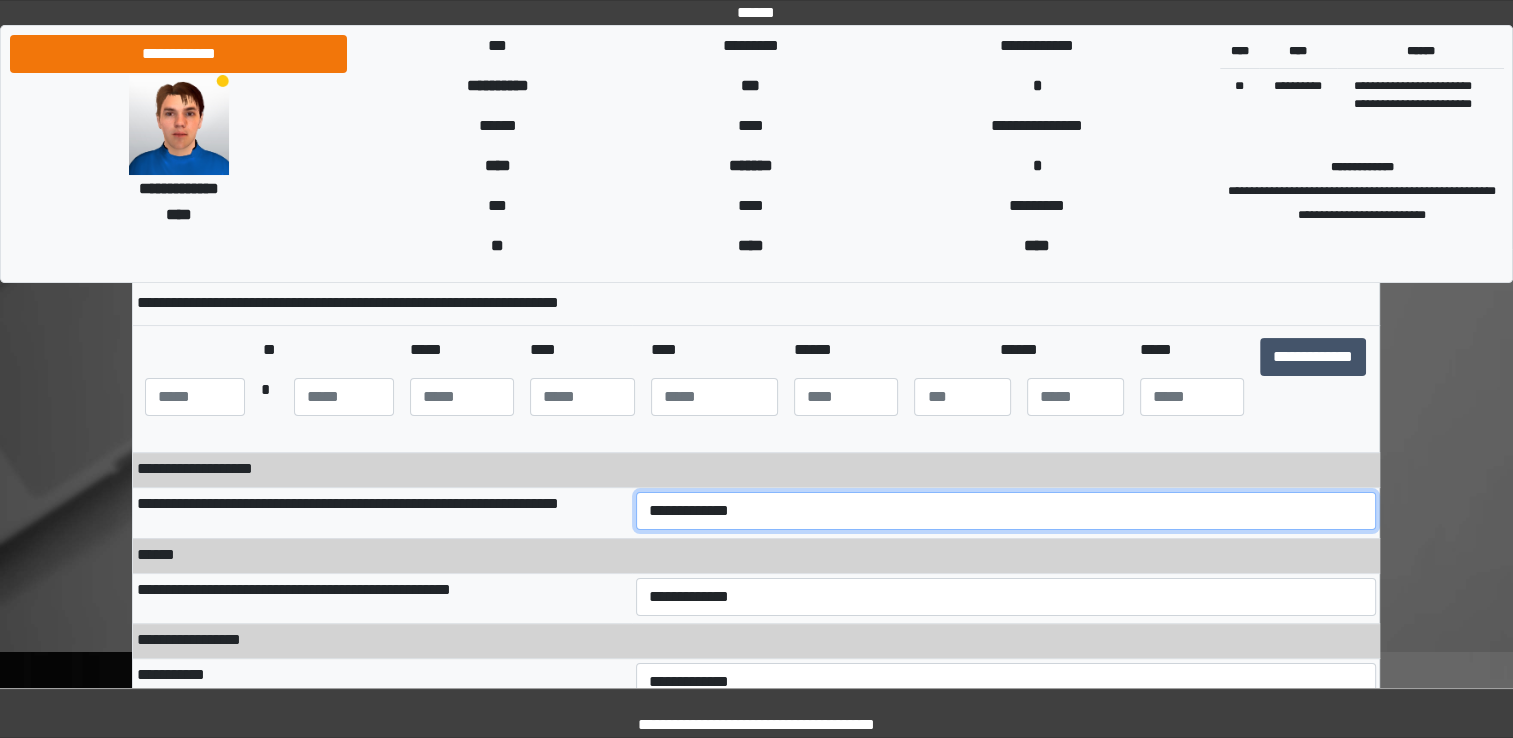 click on "**********" at bounding box center (1006, 511) 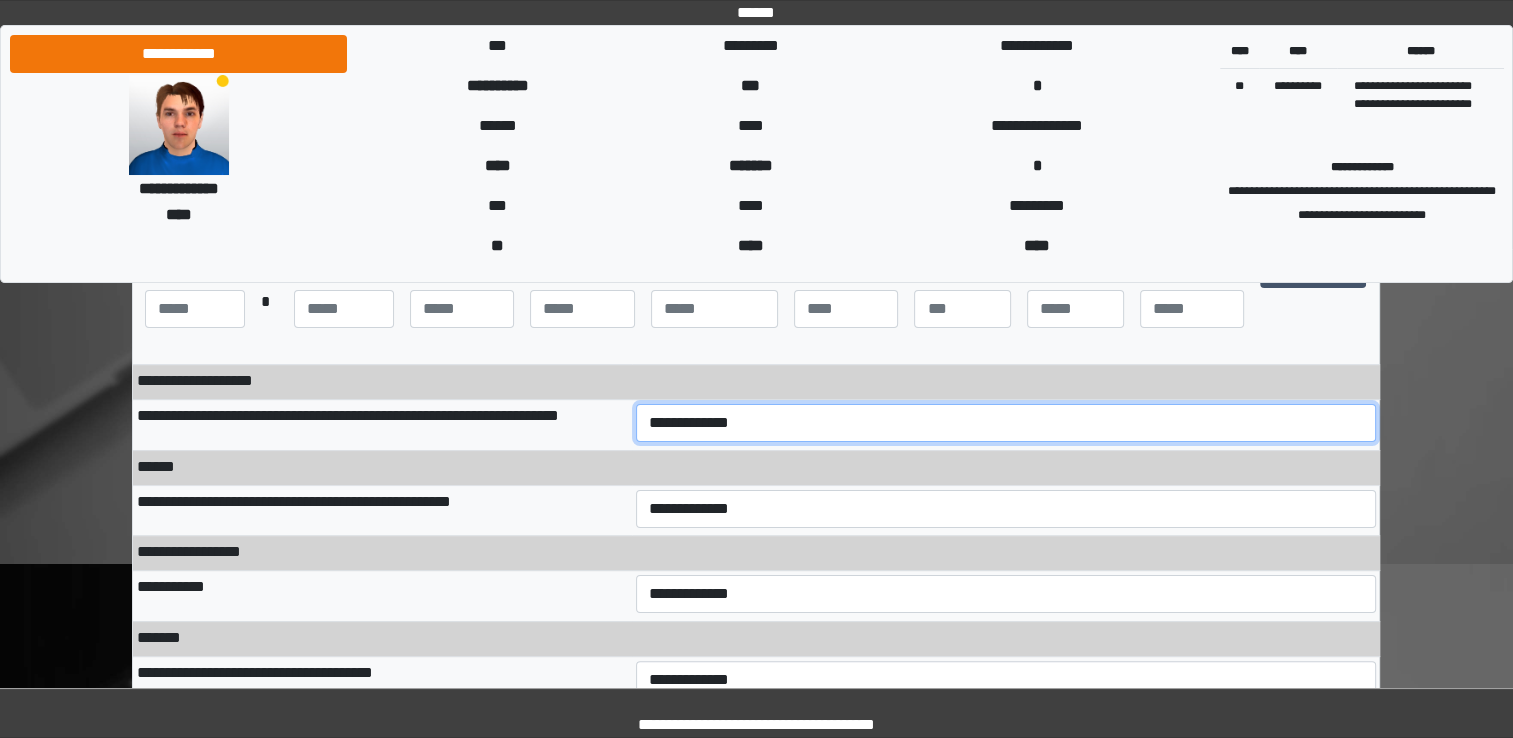 scroll, scrollTop: 300, scrollLeft: 0, axis: vertical 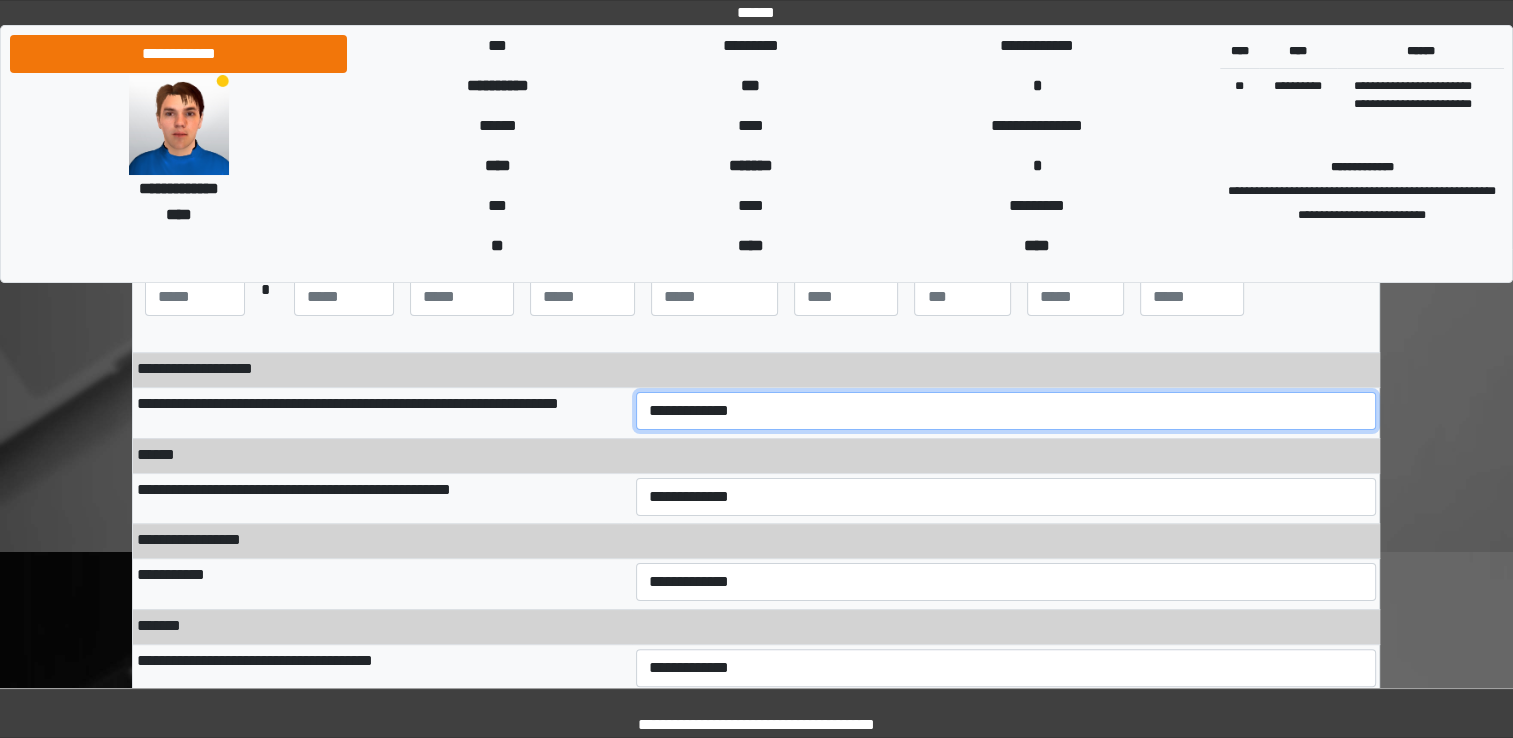 click on "**********" at bounding box center (1006, 411) 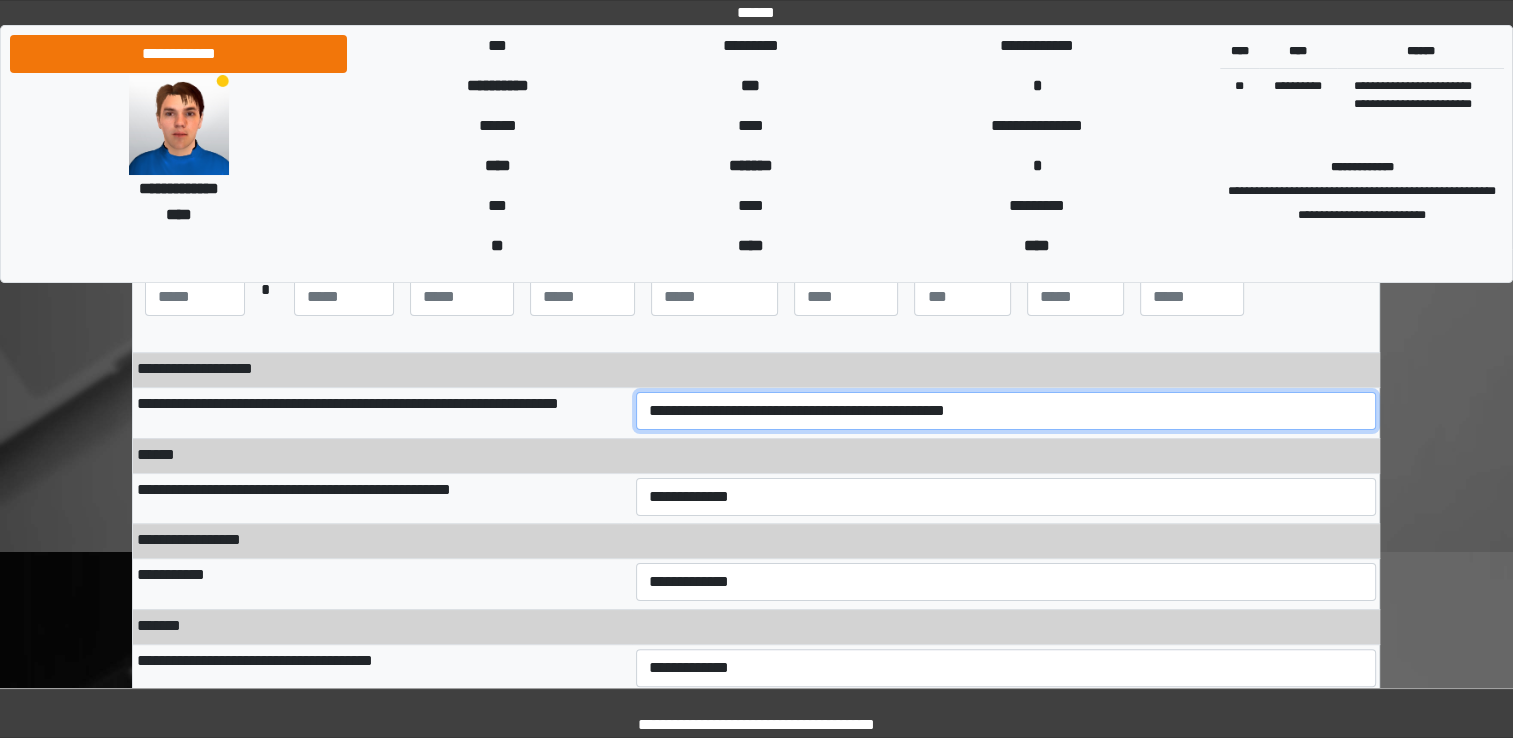 click on "**********" at bounding box center (1006, 411) 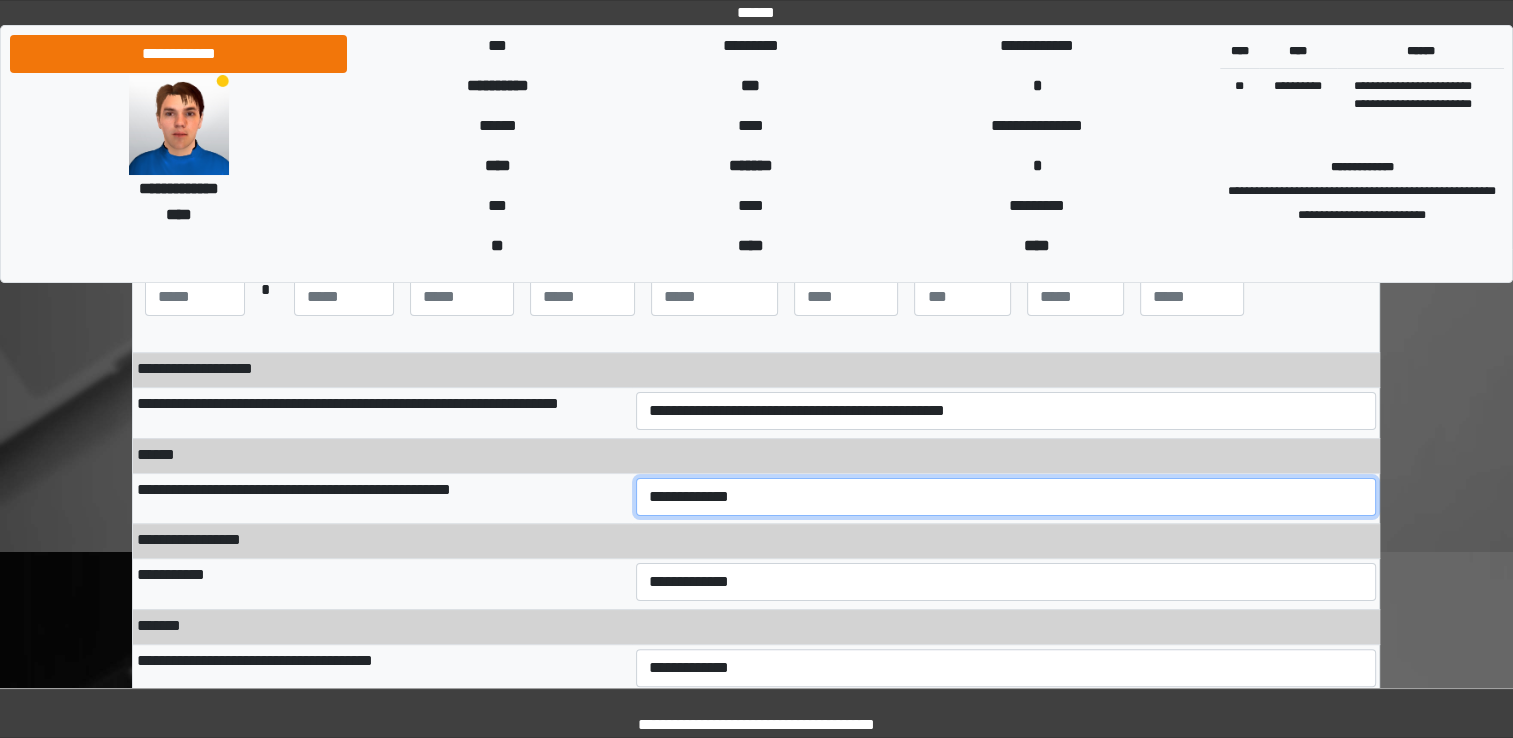 click on "**********" at bounding box center (1006, 497) 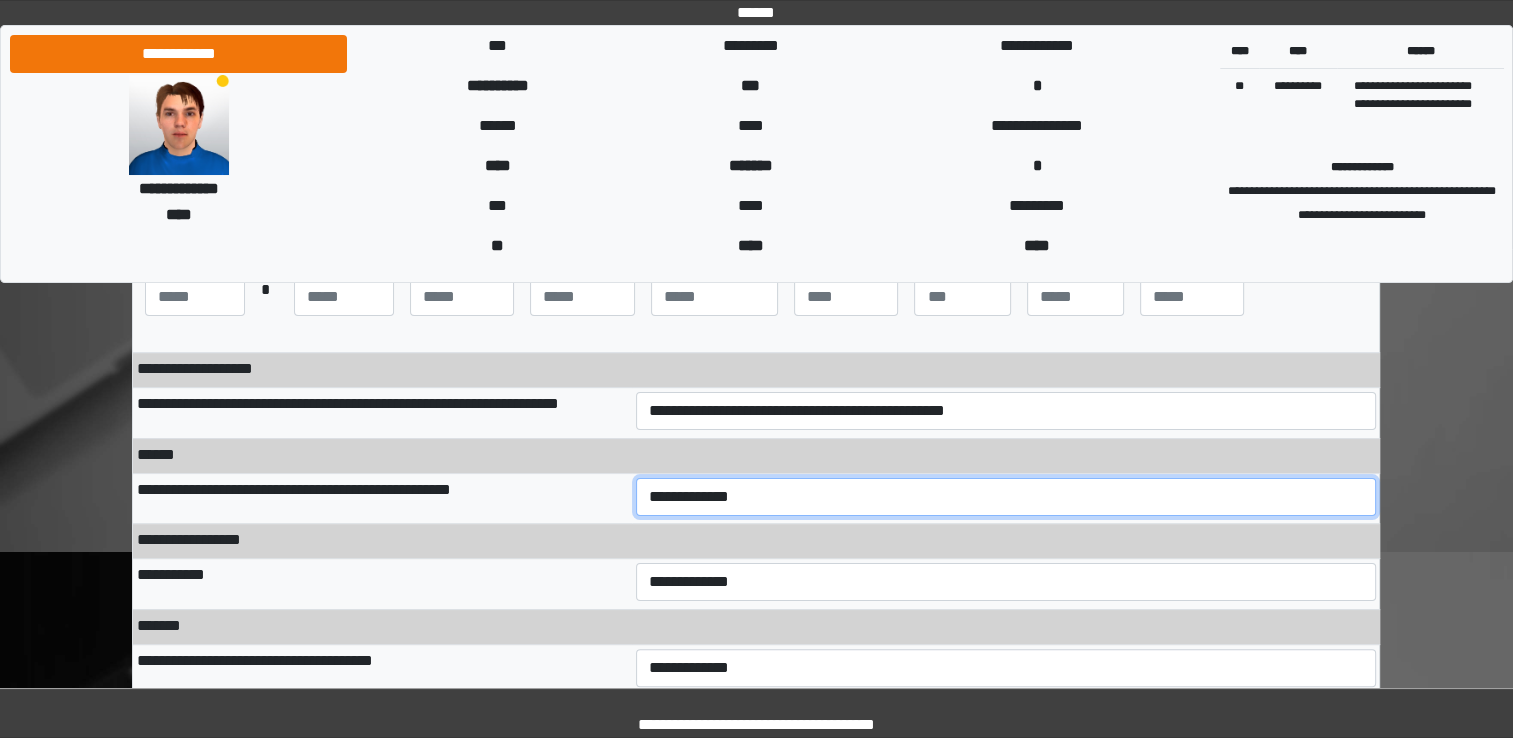 select on "***" 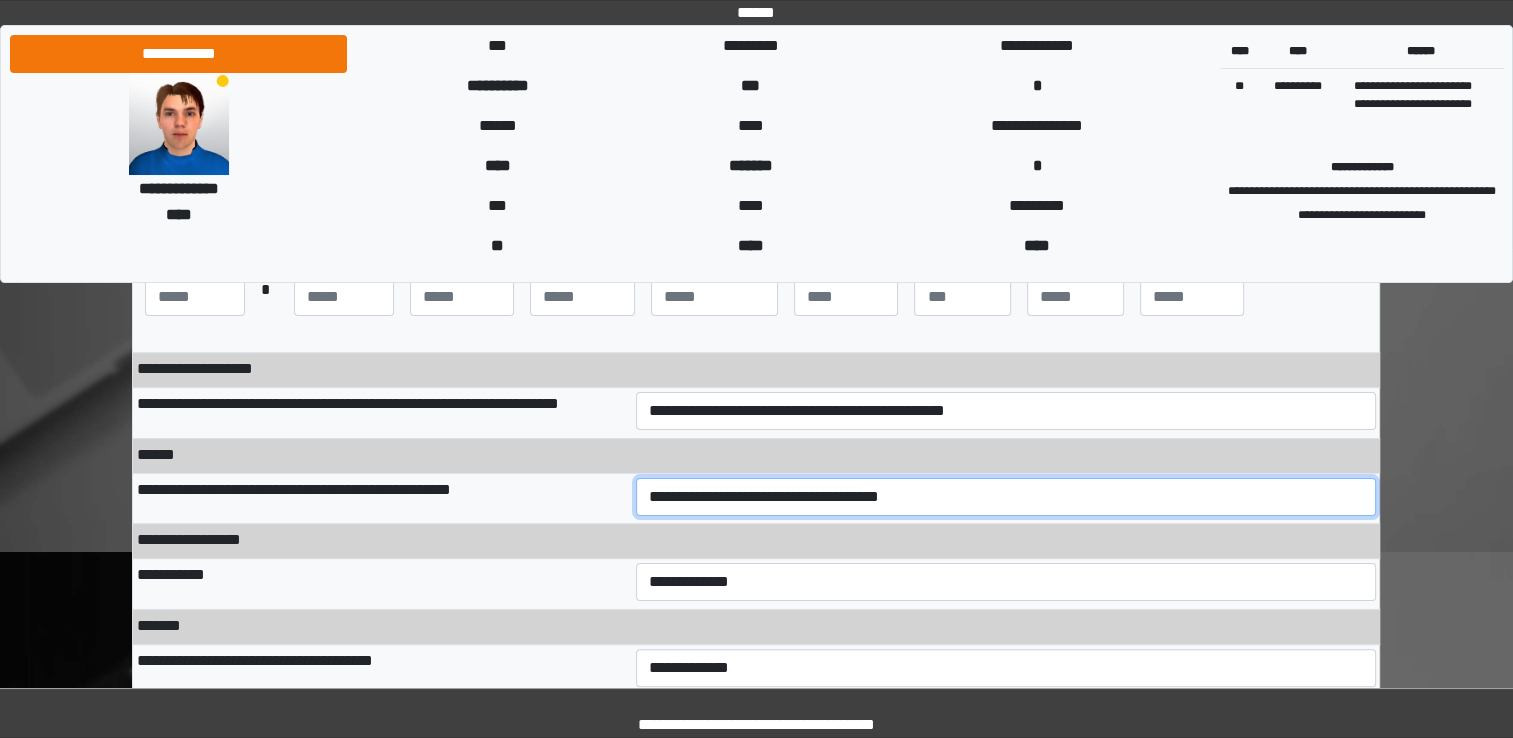 click on "**********" at bounding box center [1006, 497] 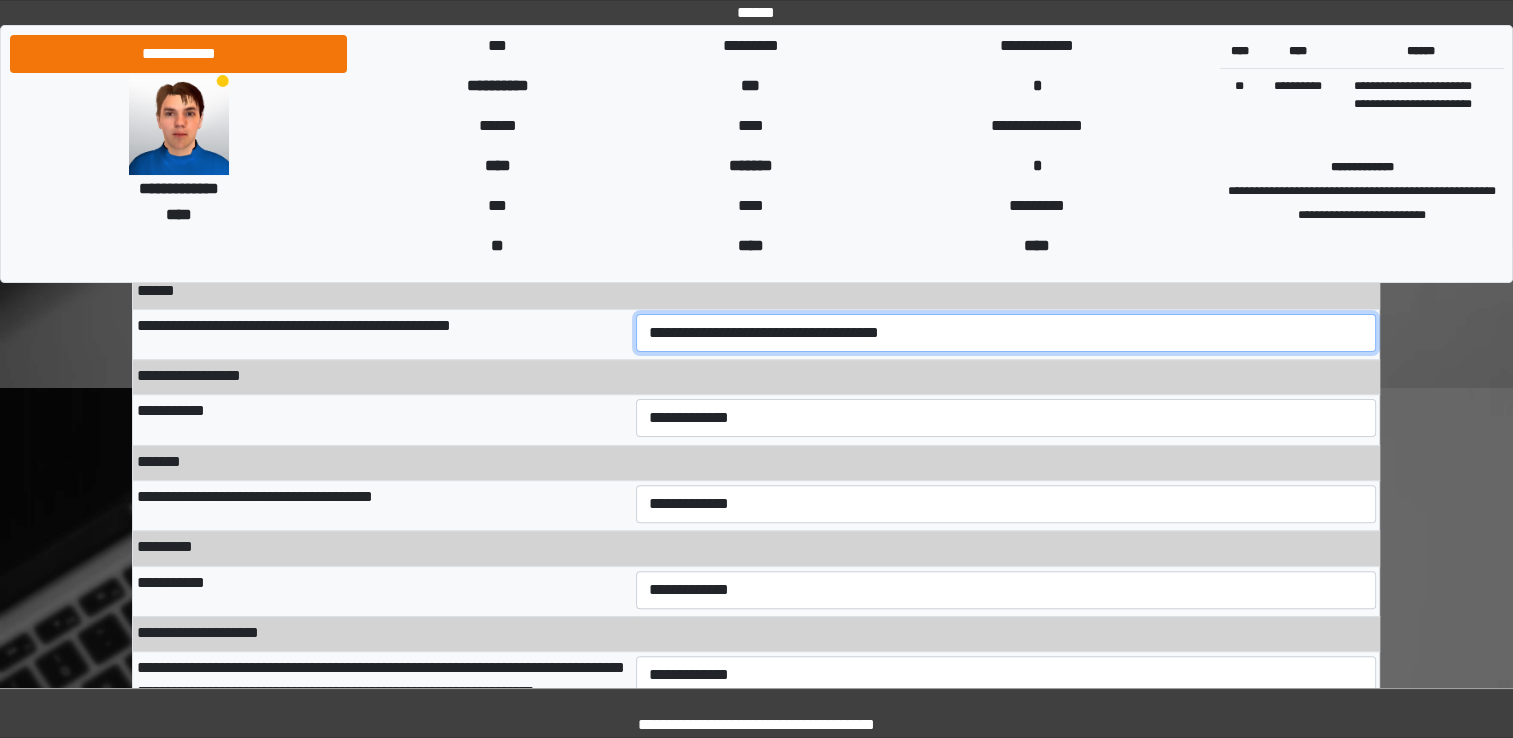 scroll, scrollTop: 500, scrollLeft: 0, axis: vertical 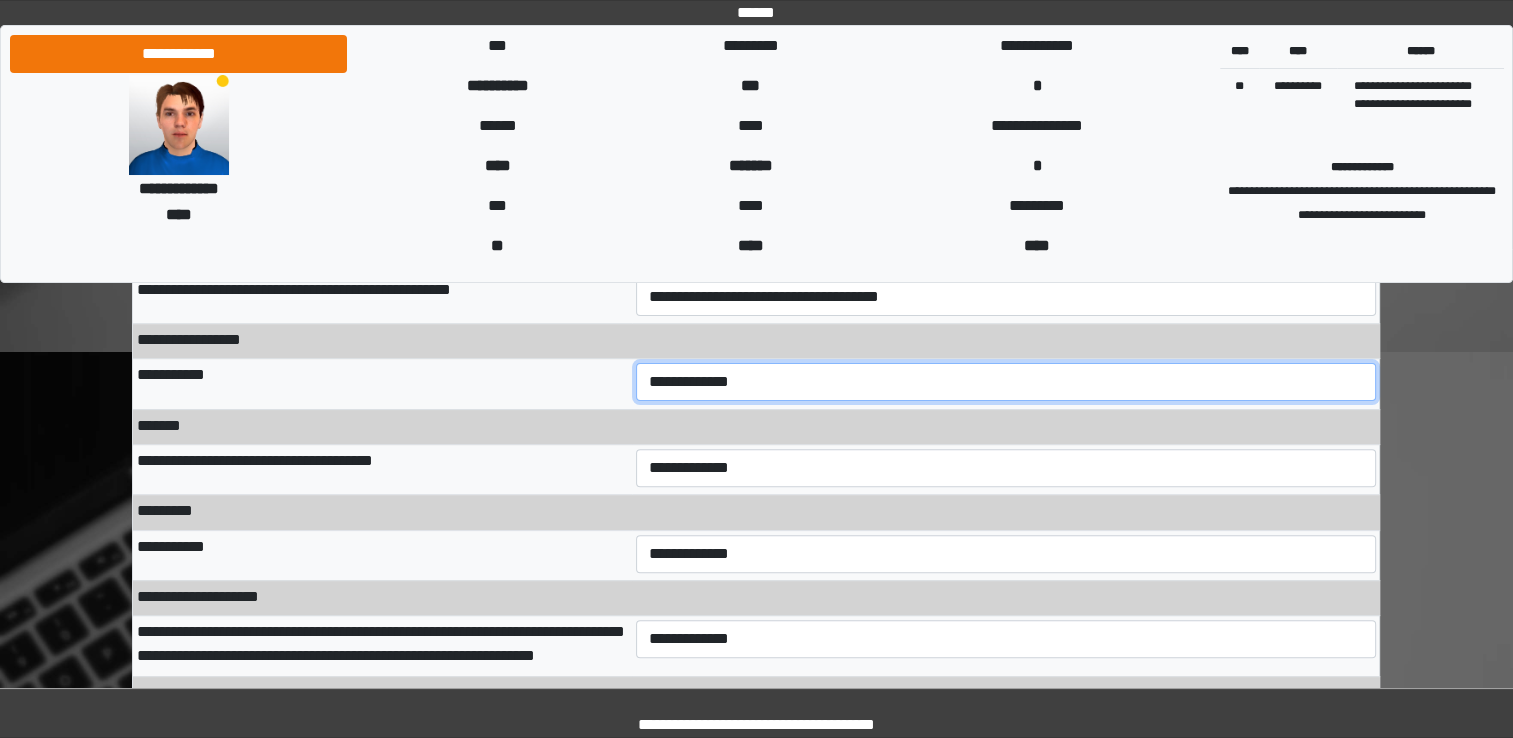 click on "**********" at bounding box center (1006, 382) 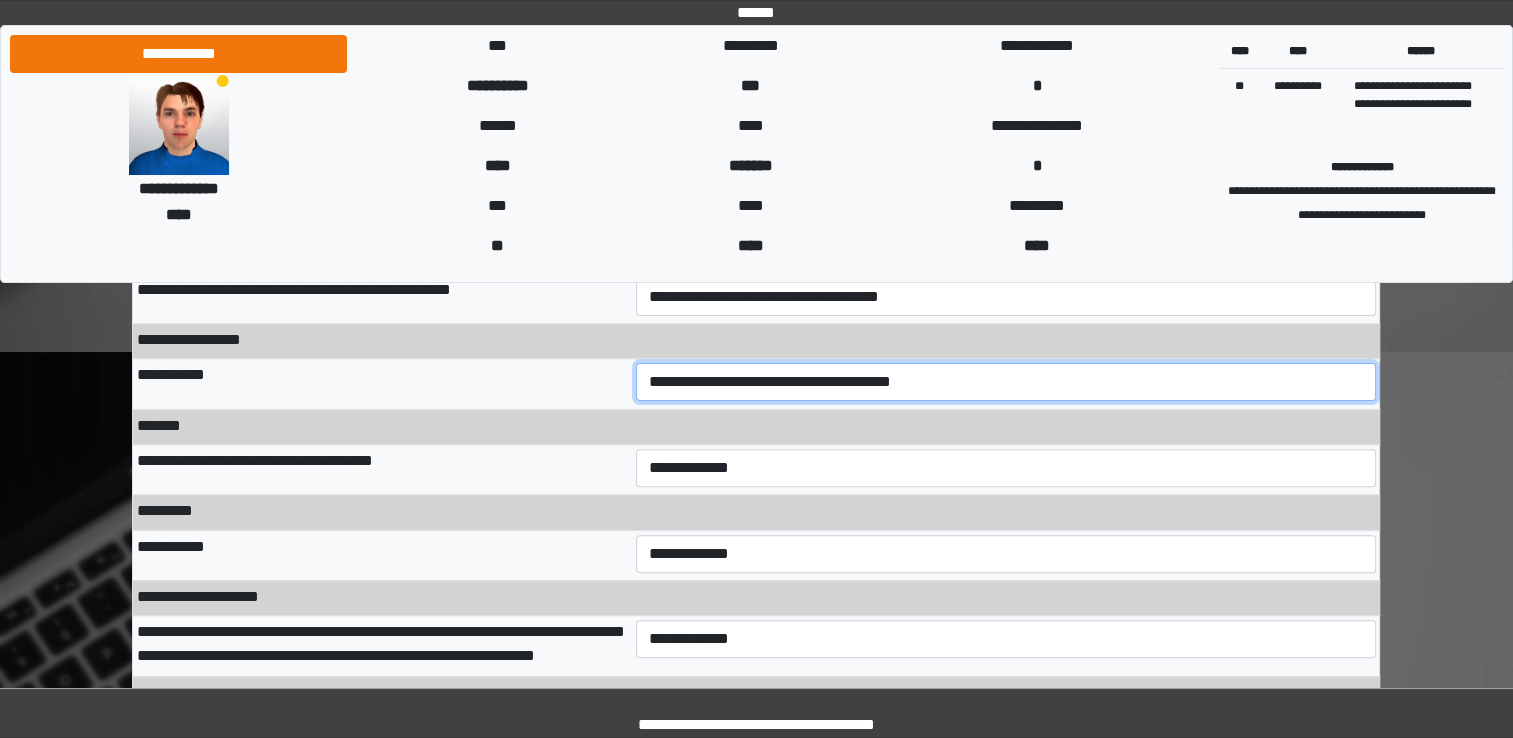 click on "**********" at bounding box center (1006, 382) 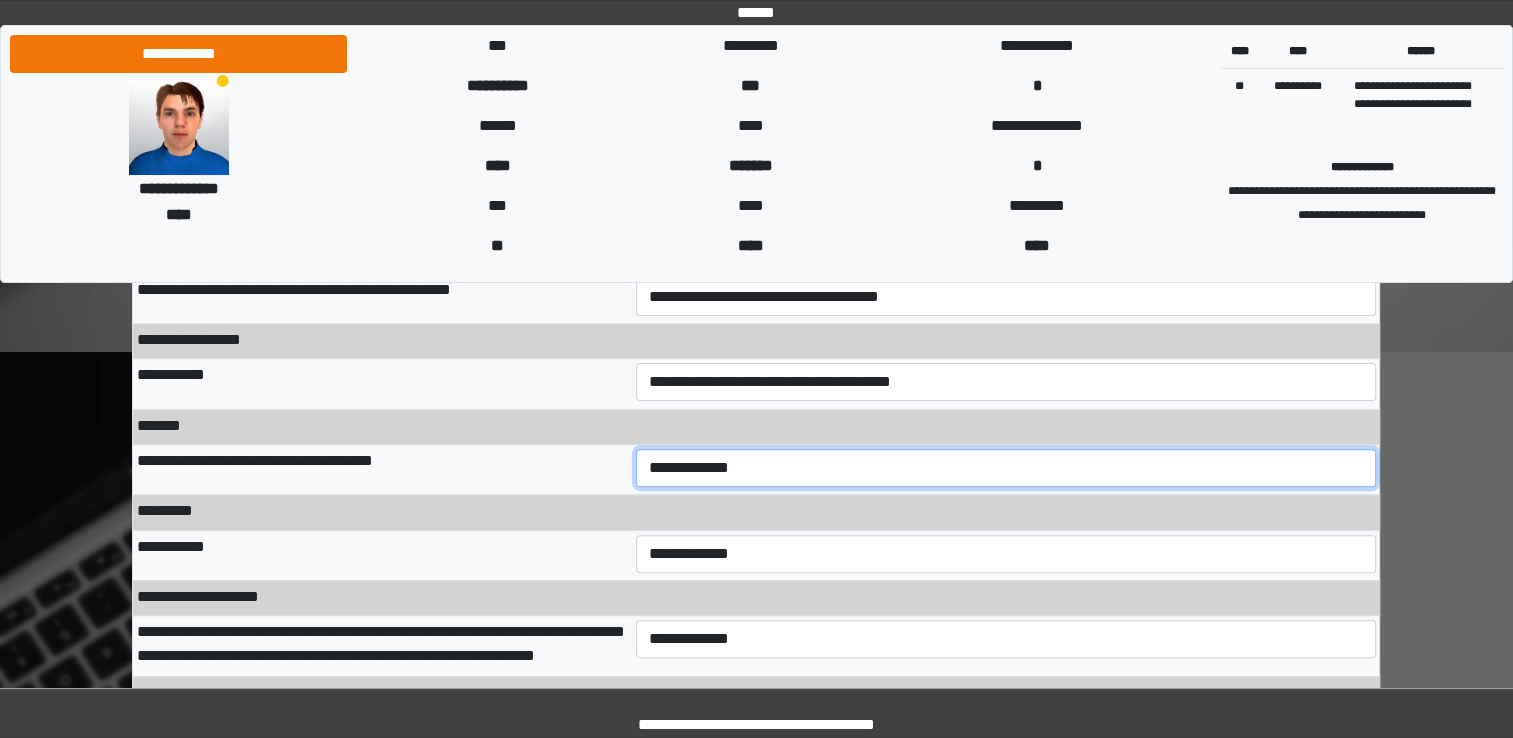 click on "**********" at bounding box center [1006, 468] 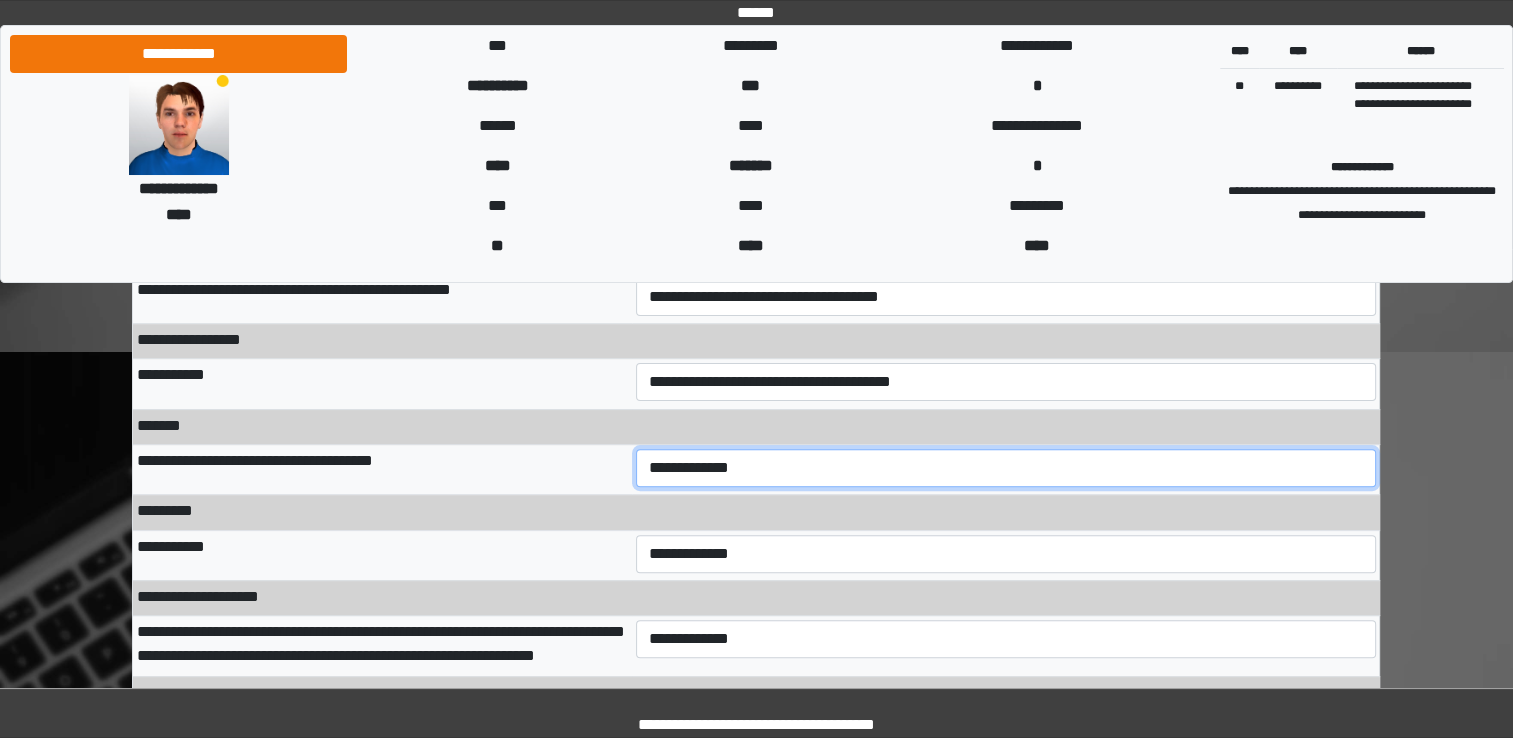 select on "***" 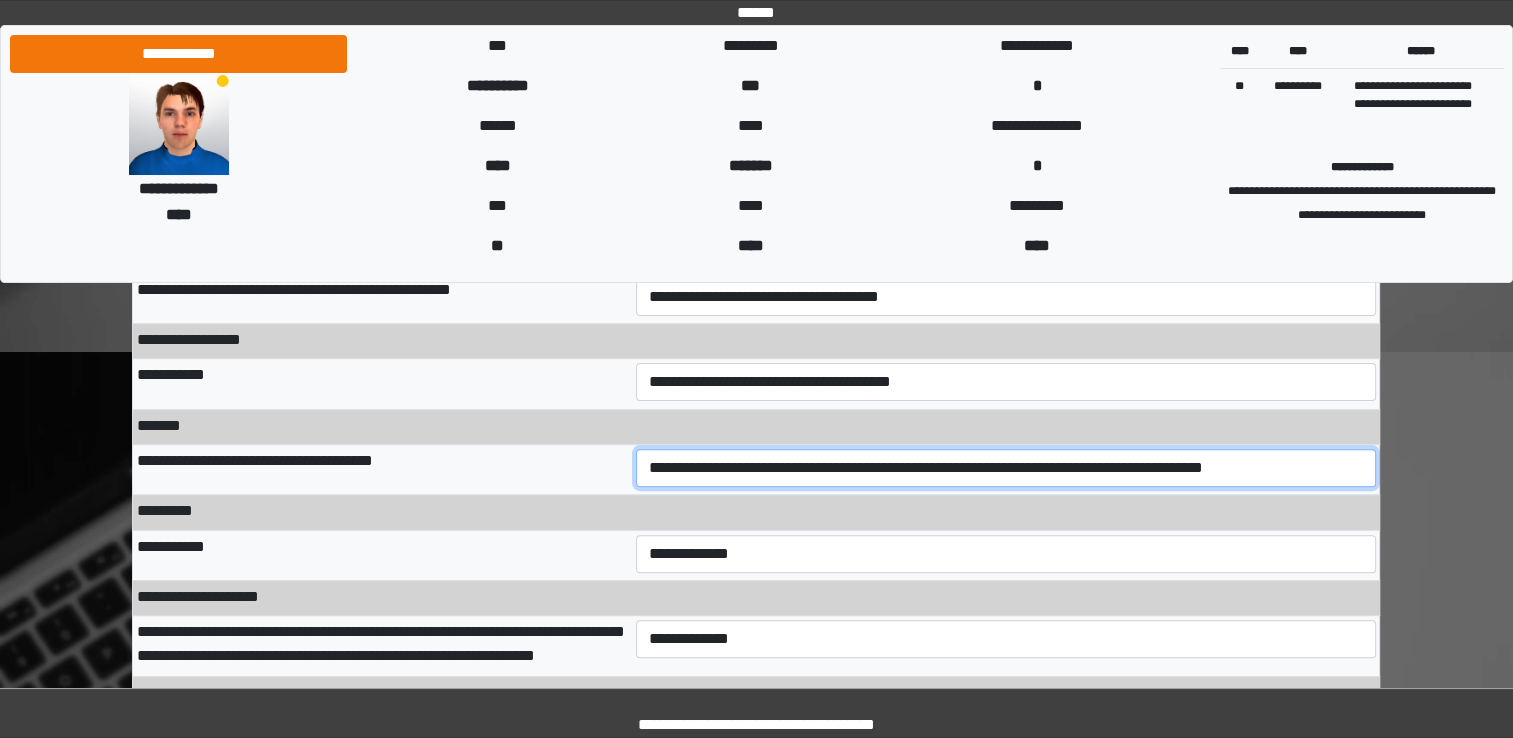 click on "**********" at bounding box center [1006, 468] 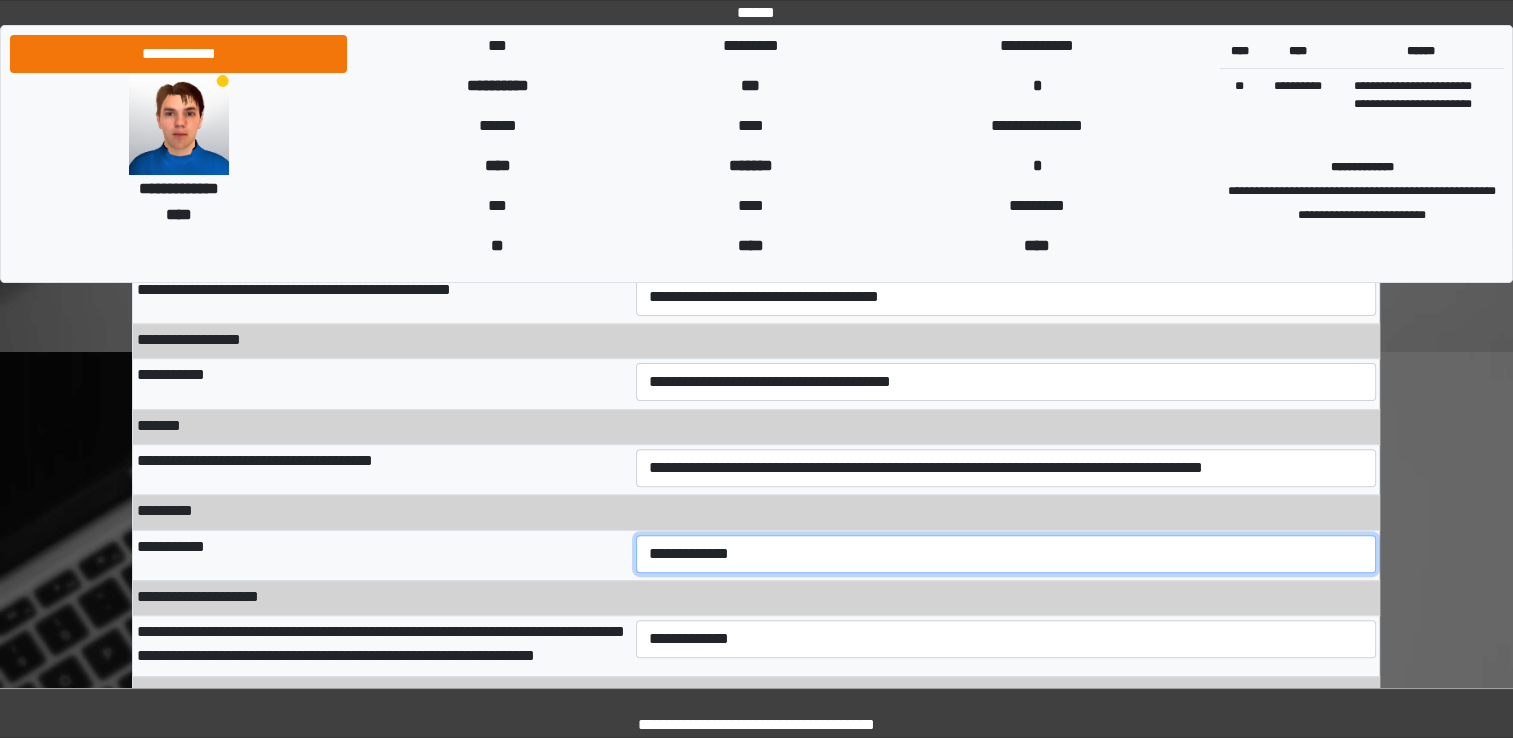 click on "**********" at bounding box center [1006, 554] 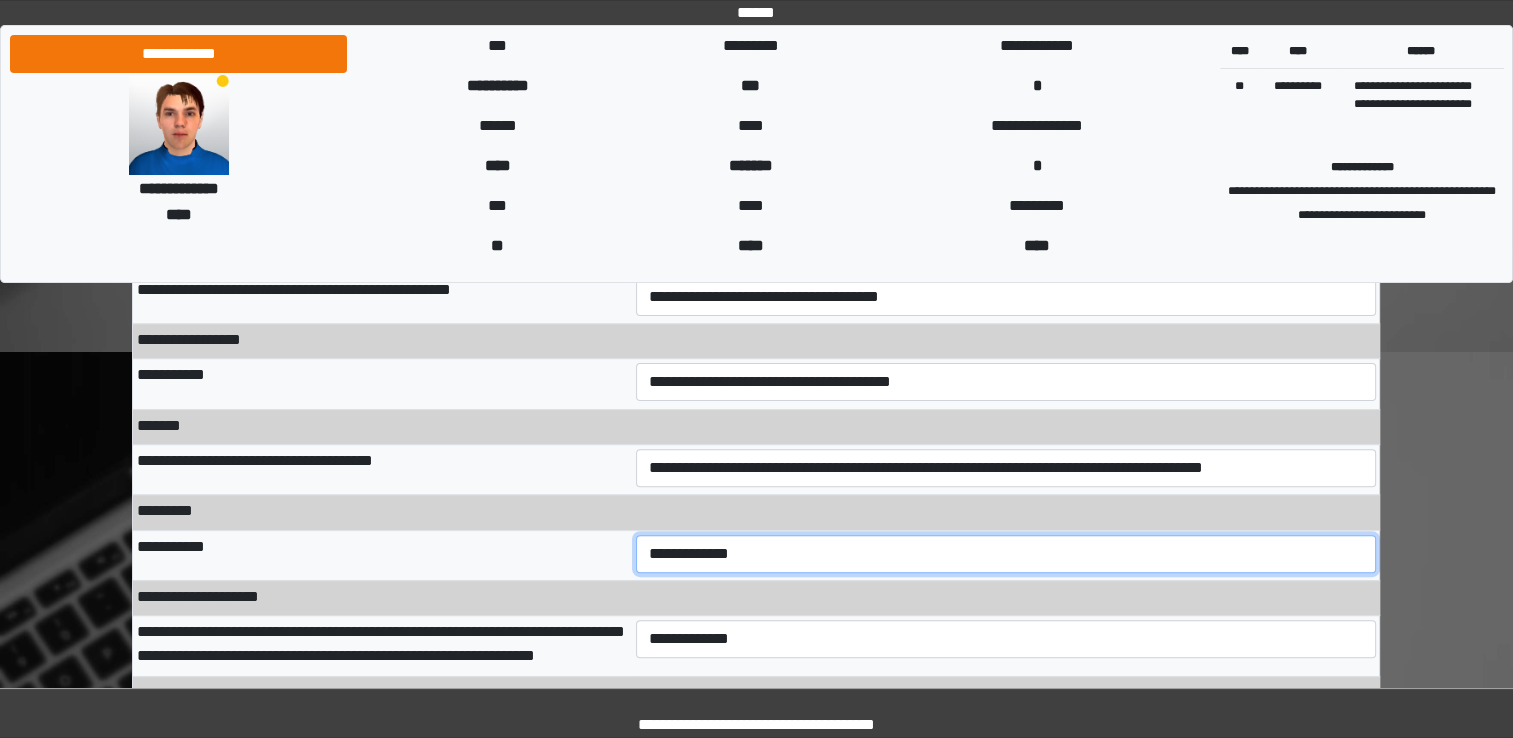 select on "***" 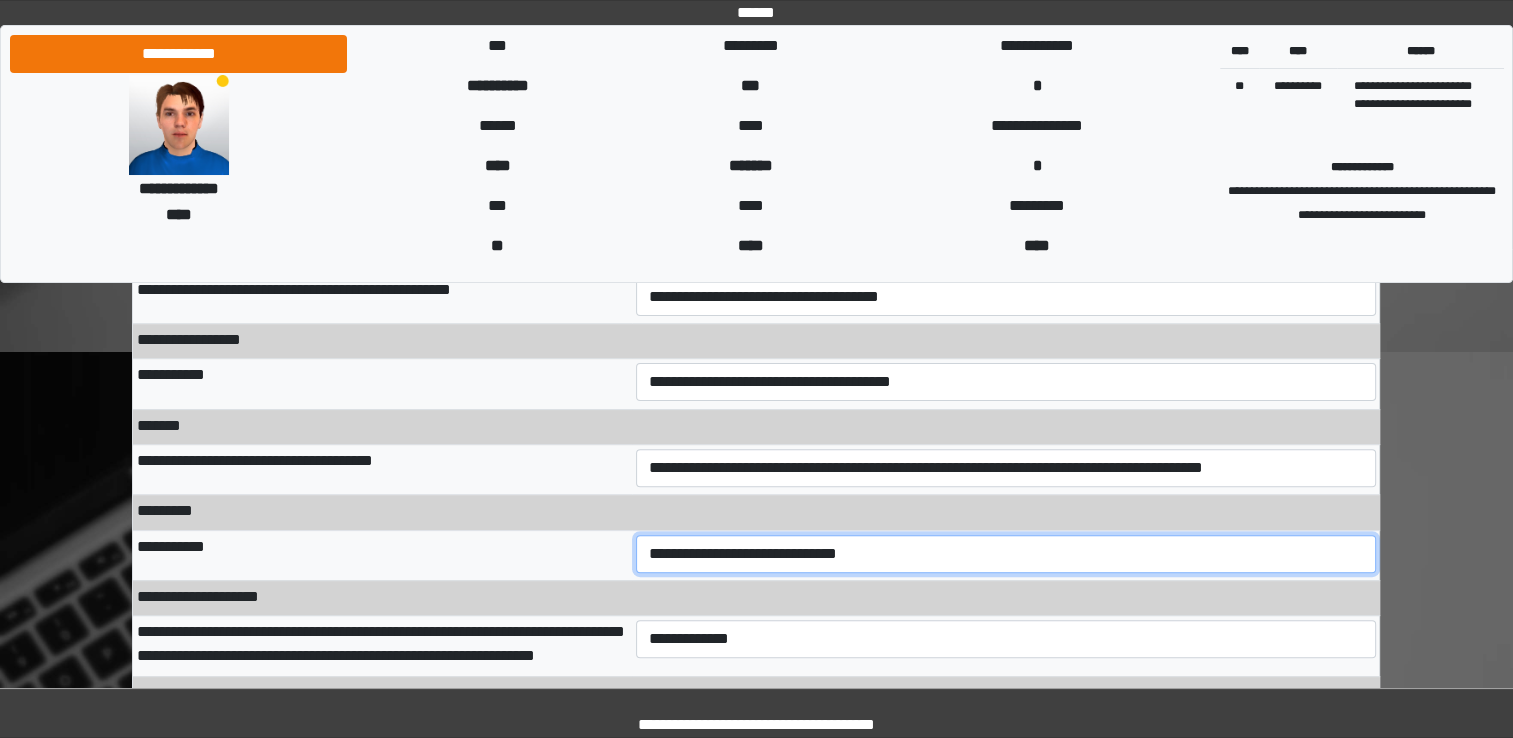 click on "**********" at bounding box center (1006, 554) 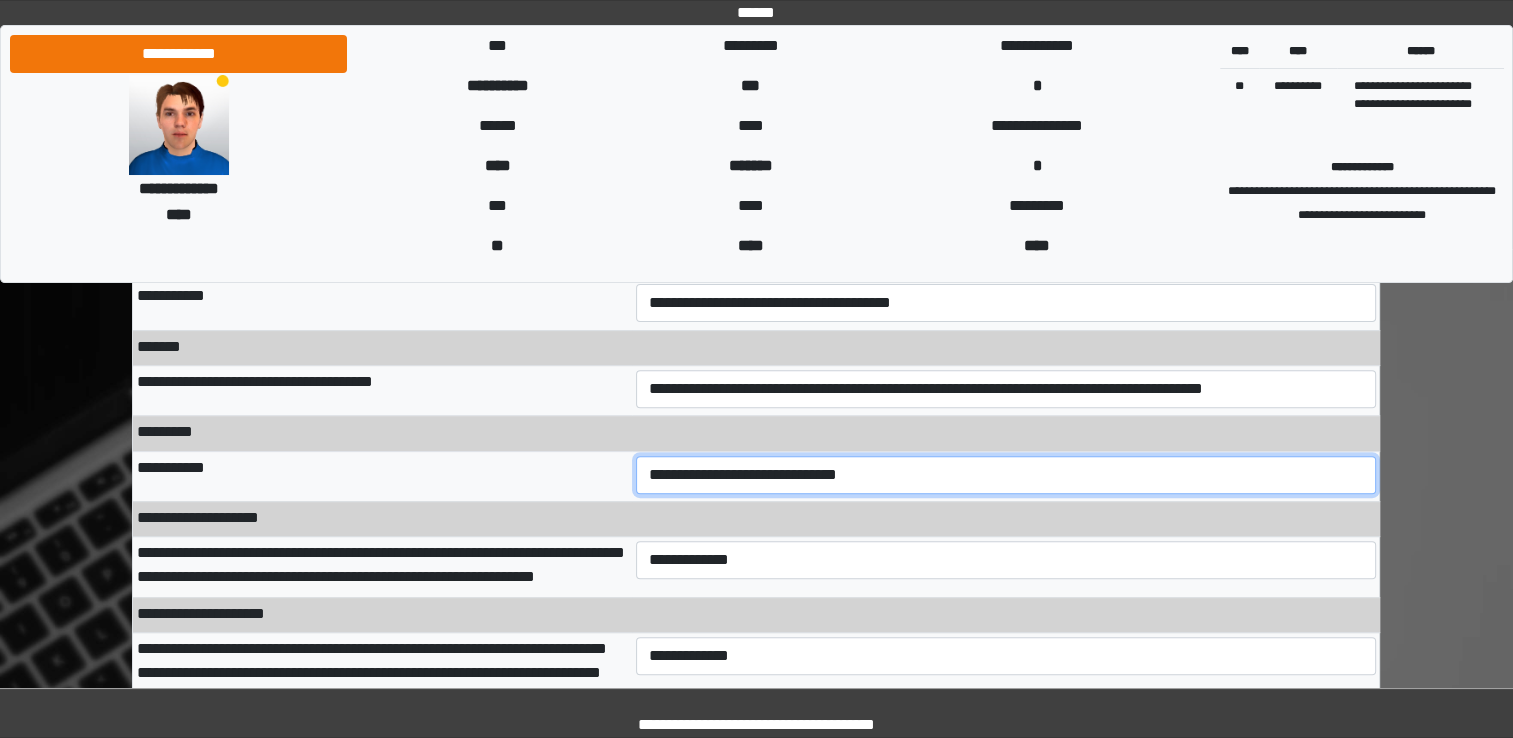 scroll, scrollTop: 700, scrollLeft: 0, axis: vertical 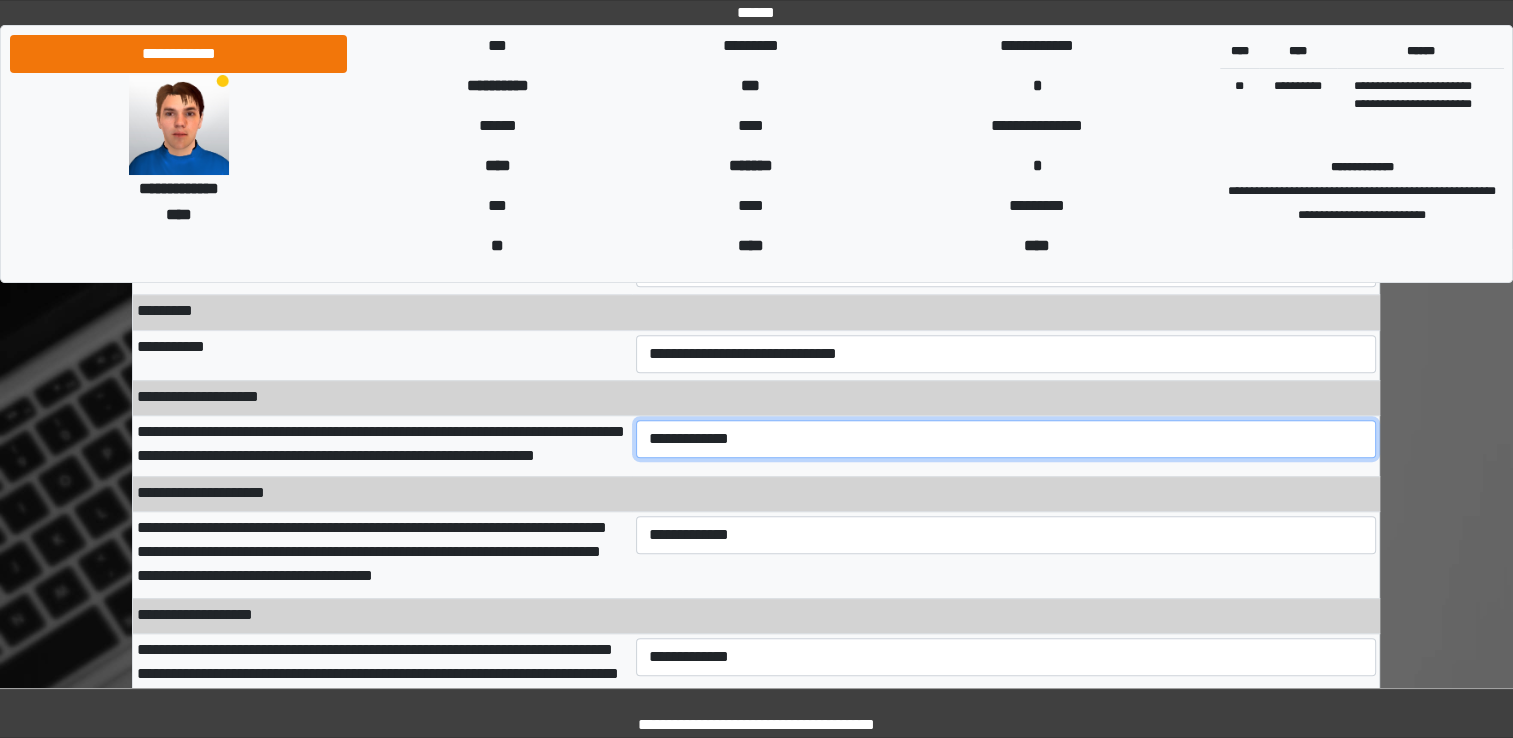 click on "**********" at bounding box center (1006, 439) 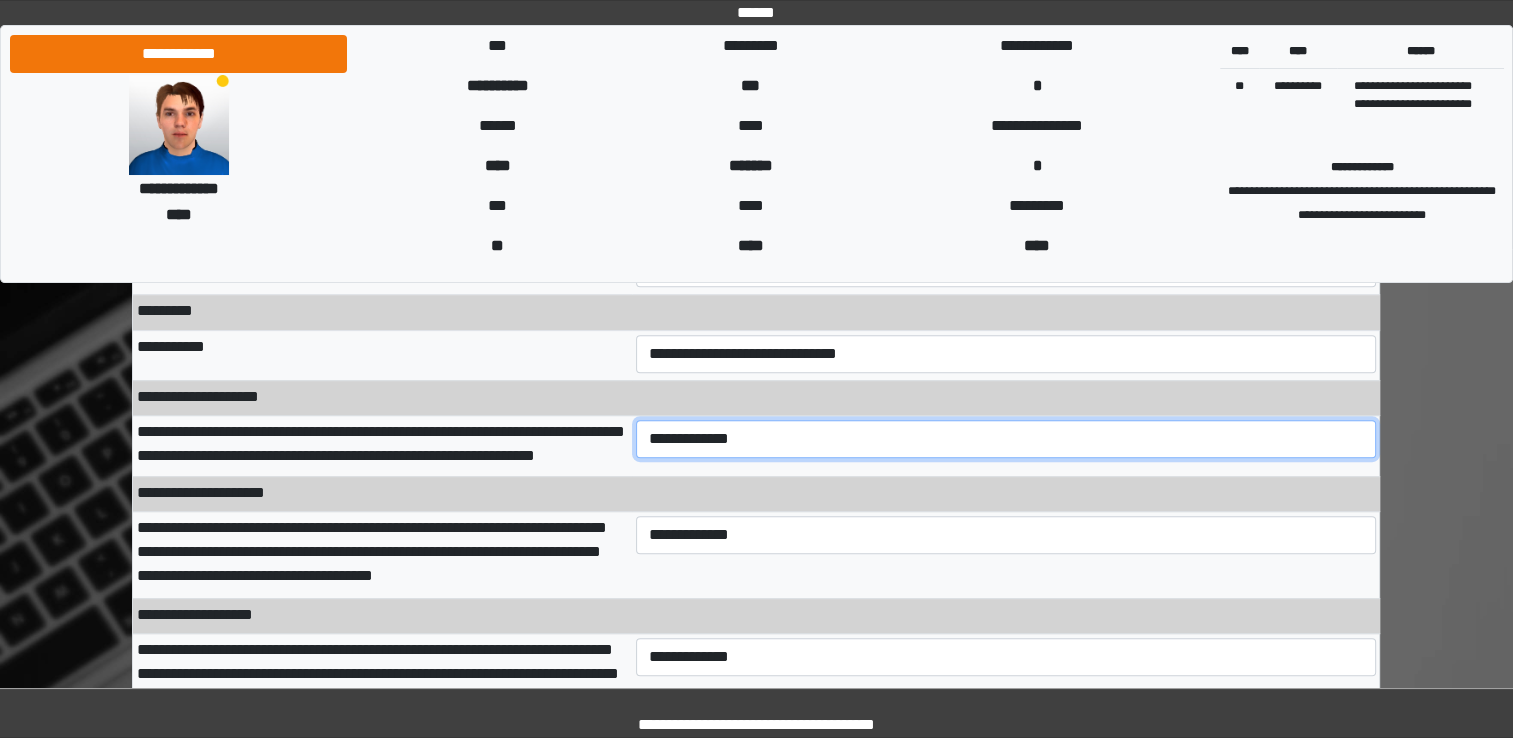 select on "***" 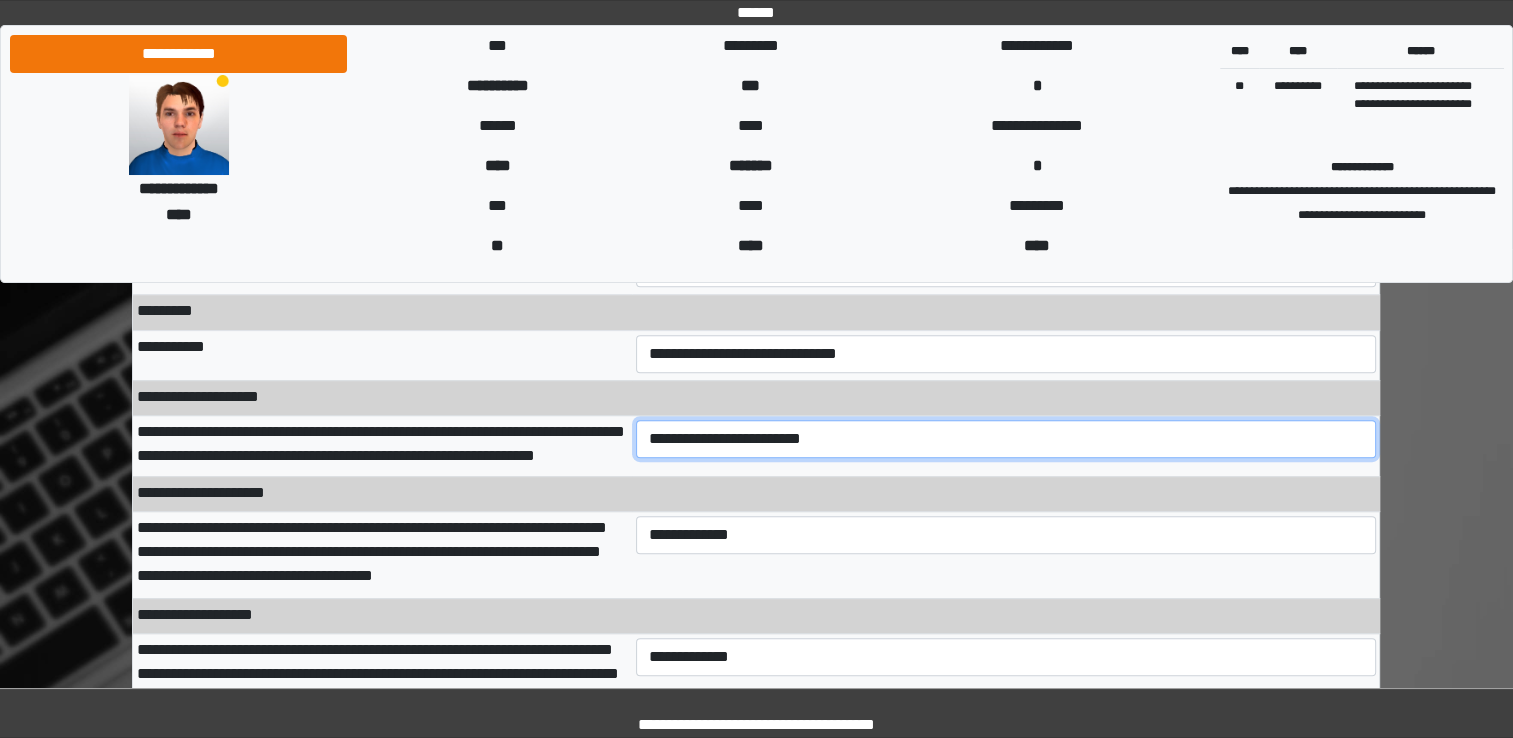 click on "**********" at bounding box center [1006, 439] 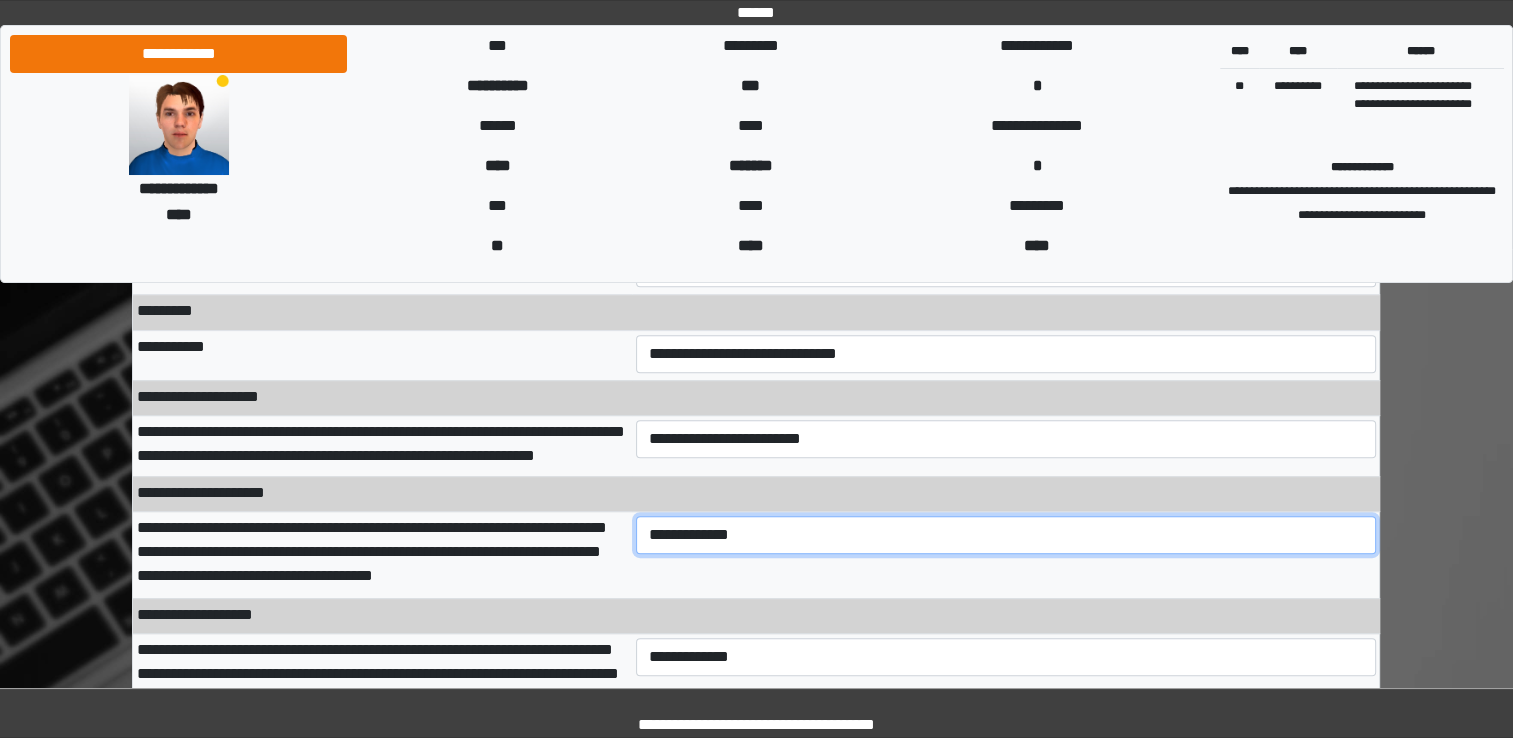 click on "**********" at bounding box center [1006, 535] 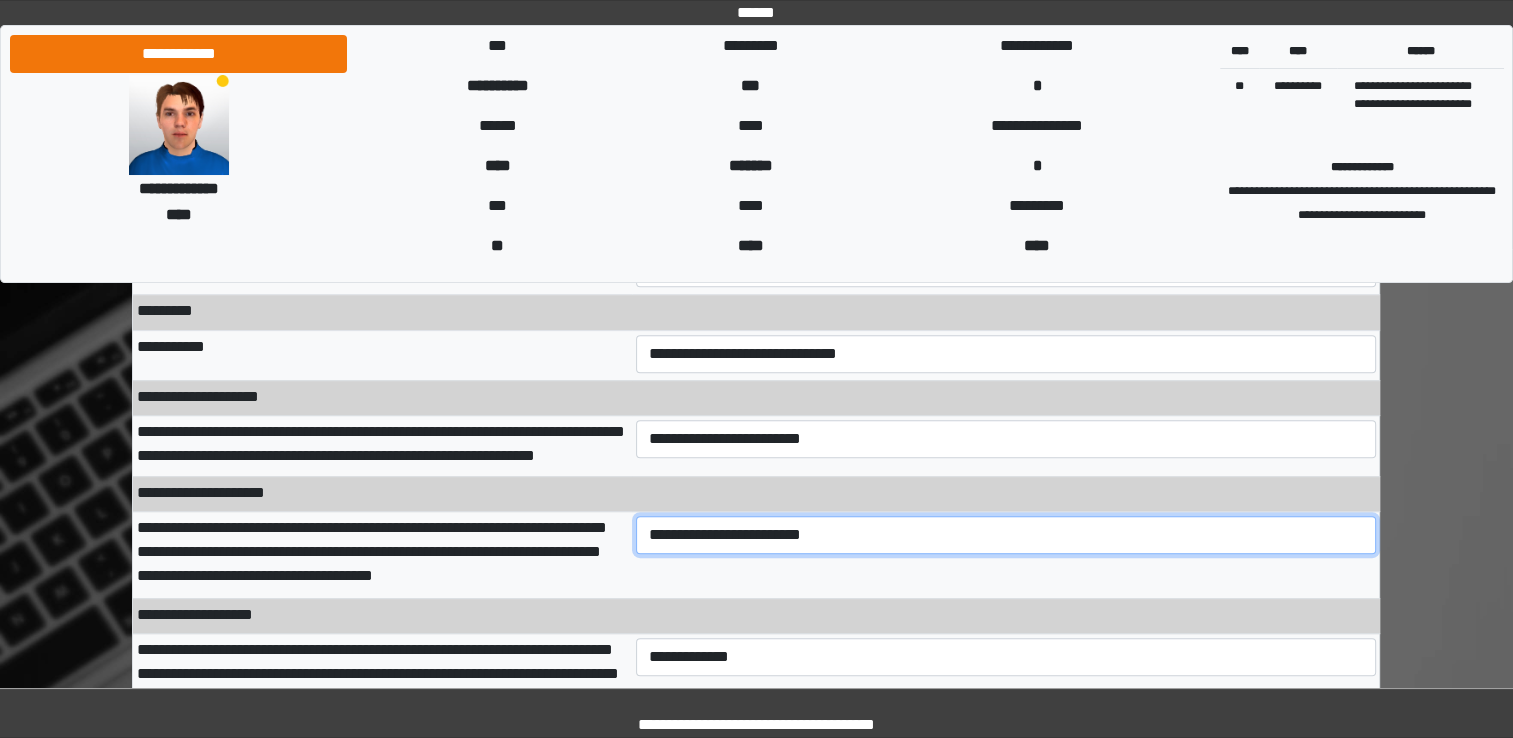 click on "**********" at bounding box center [1006, 535] 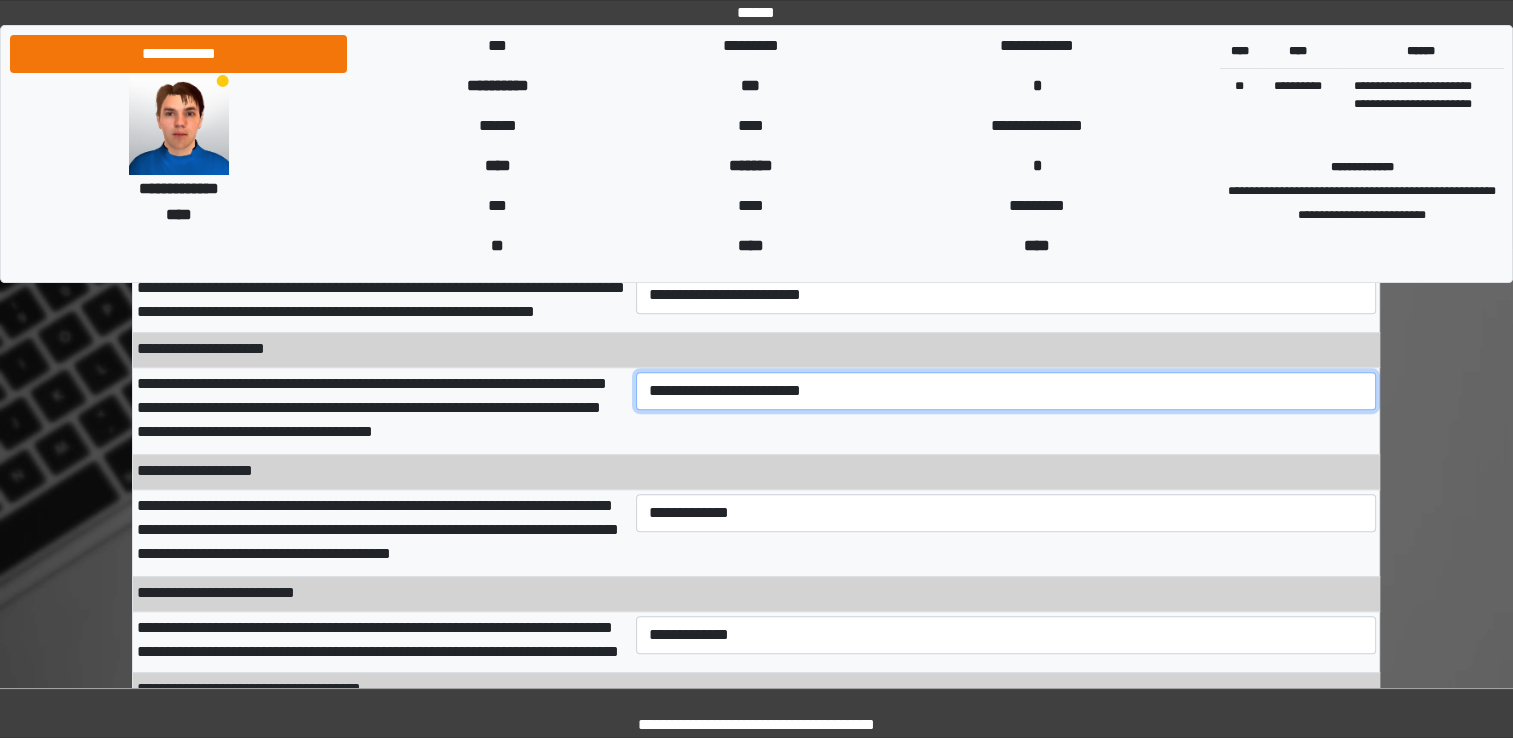 scroll, scrollTop: 900, scrollLeft: 0, axis: vertical 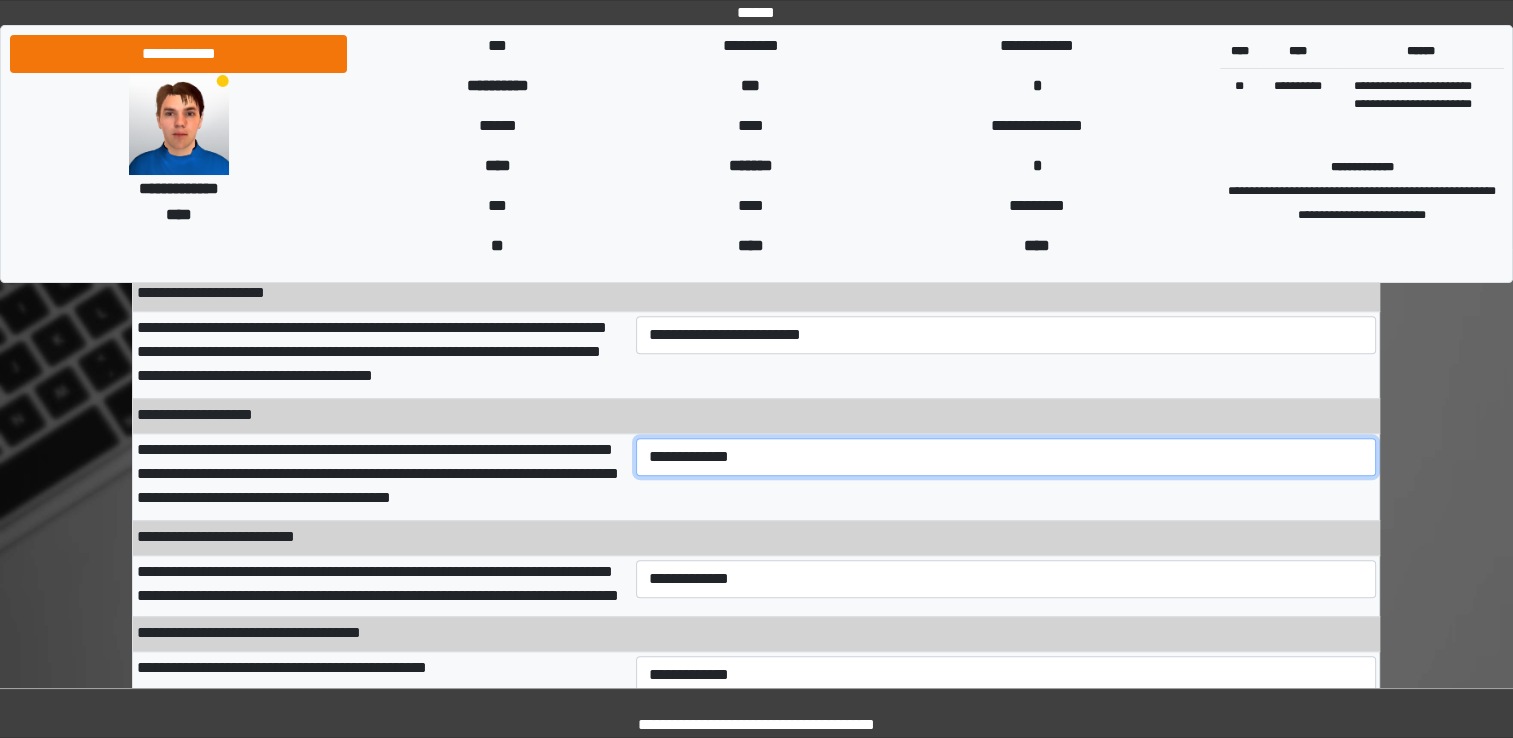 click on "**********" at bounding box center (1006, 457) 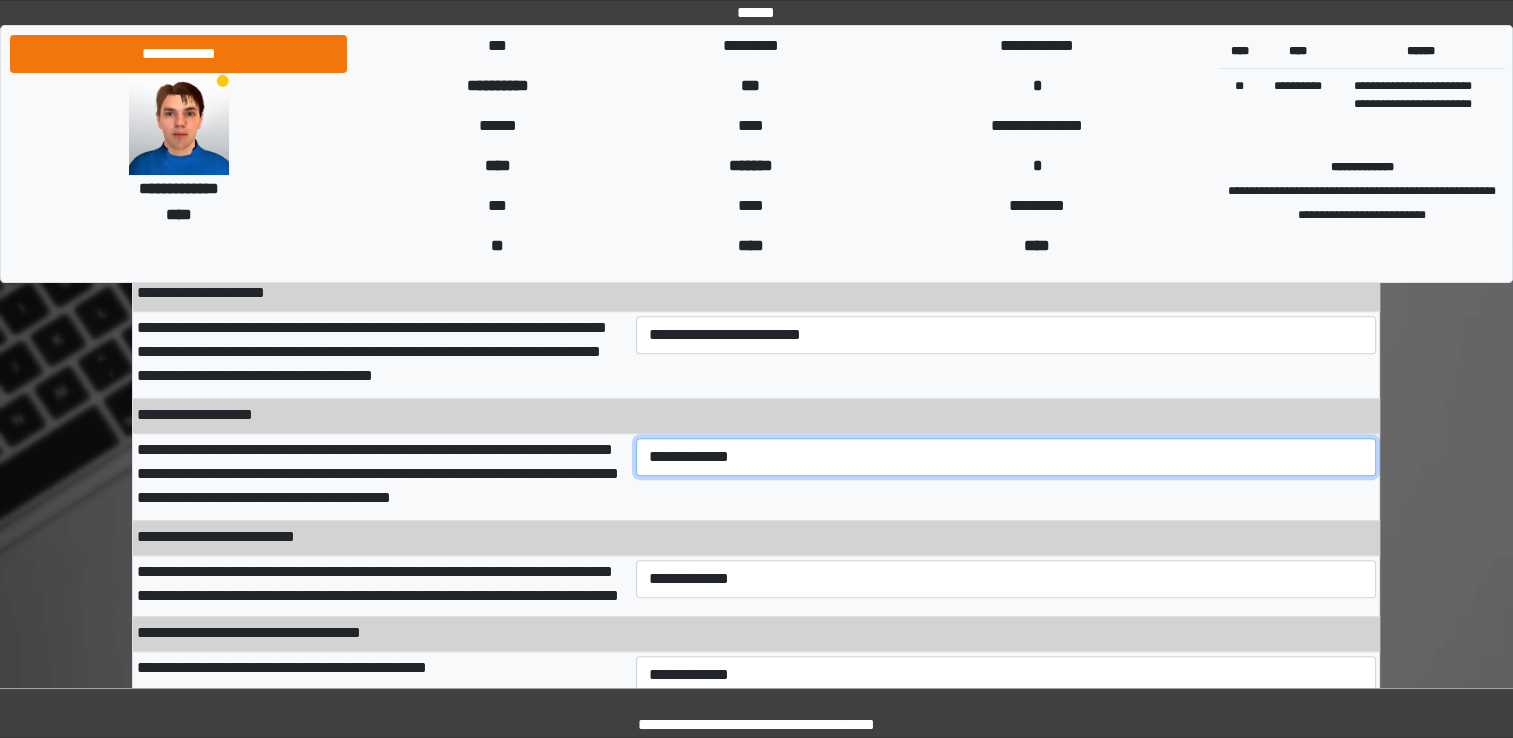 select on "***" 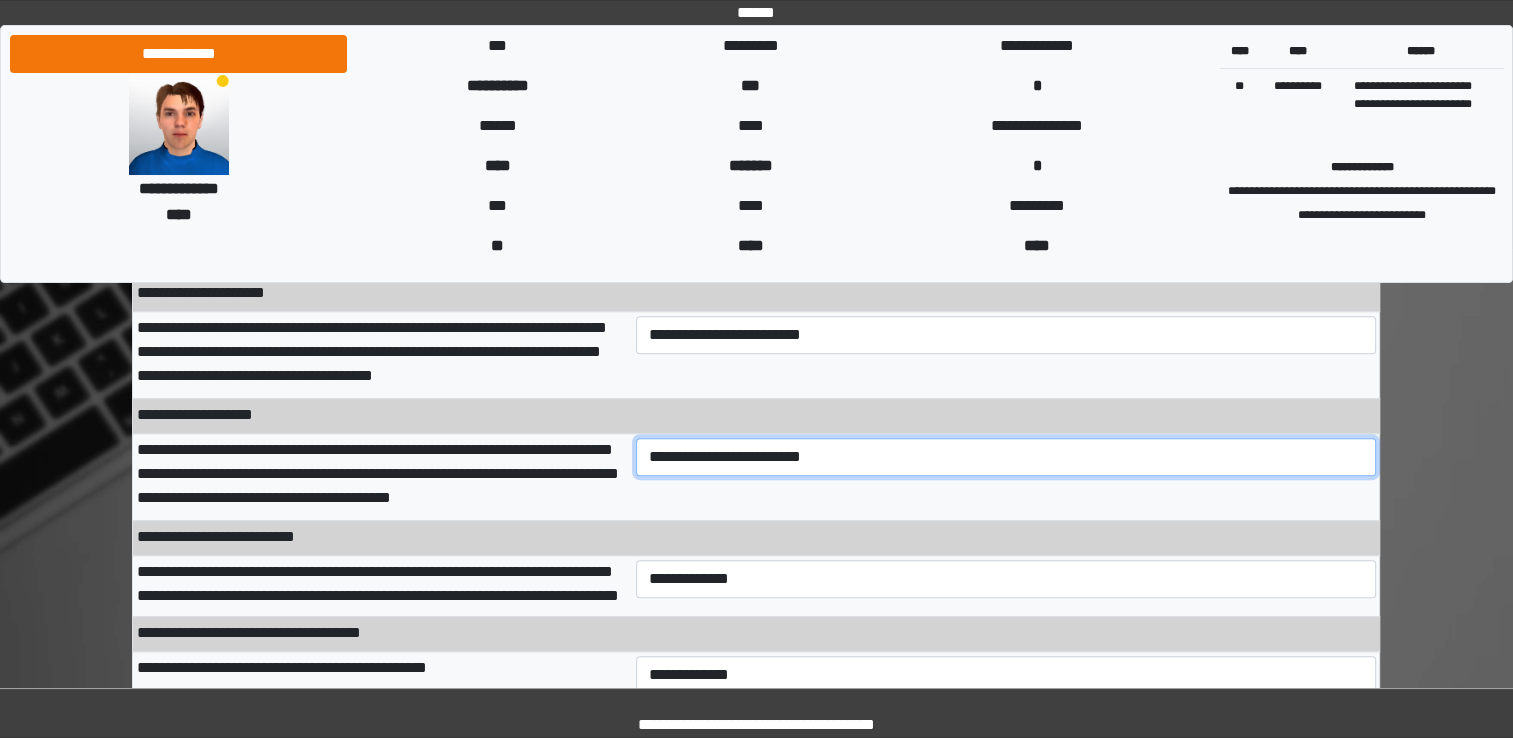 click on "**********" at bounding box center (1006, 457) 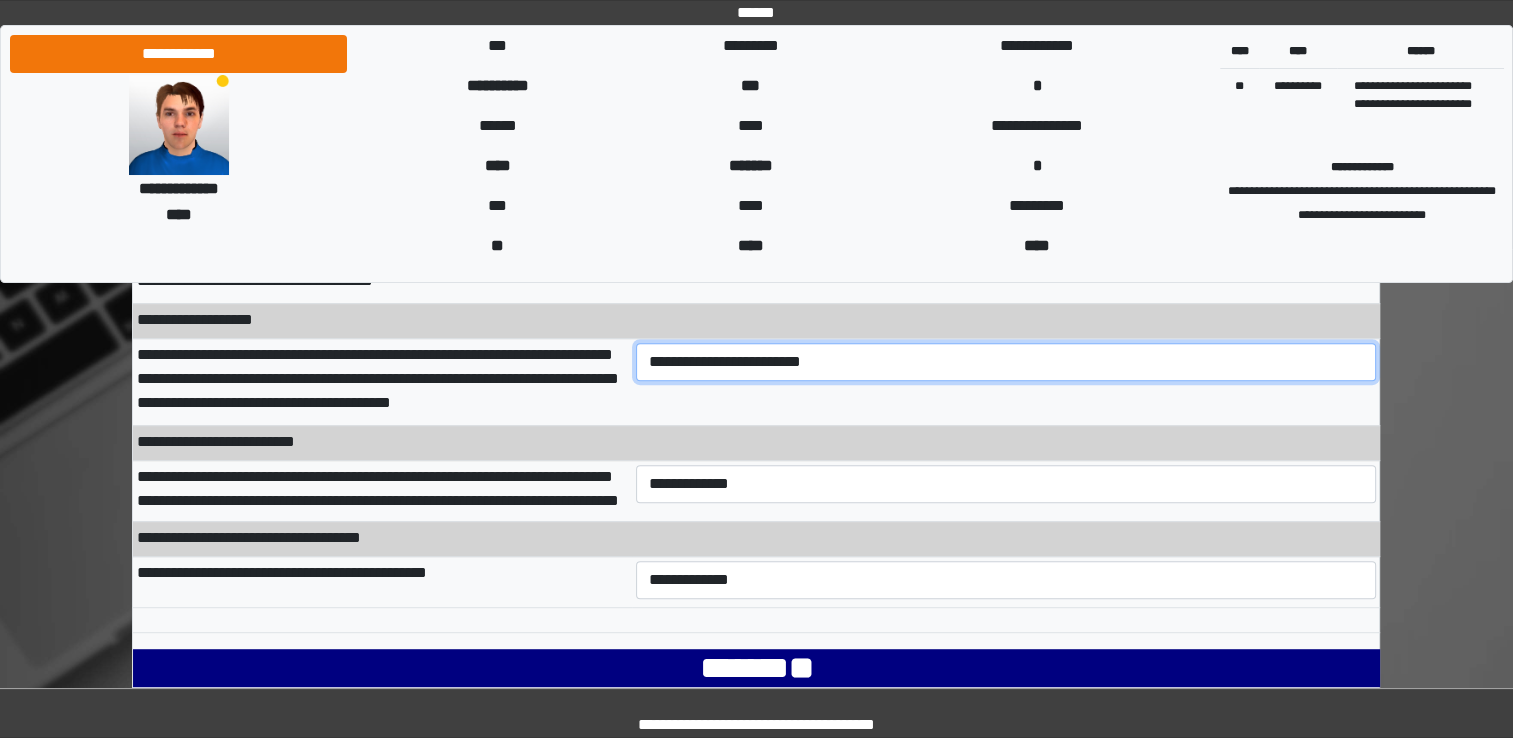 scroll, scrollTop: 1000, scrollLeft: 0, axis: vertical 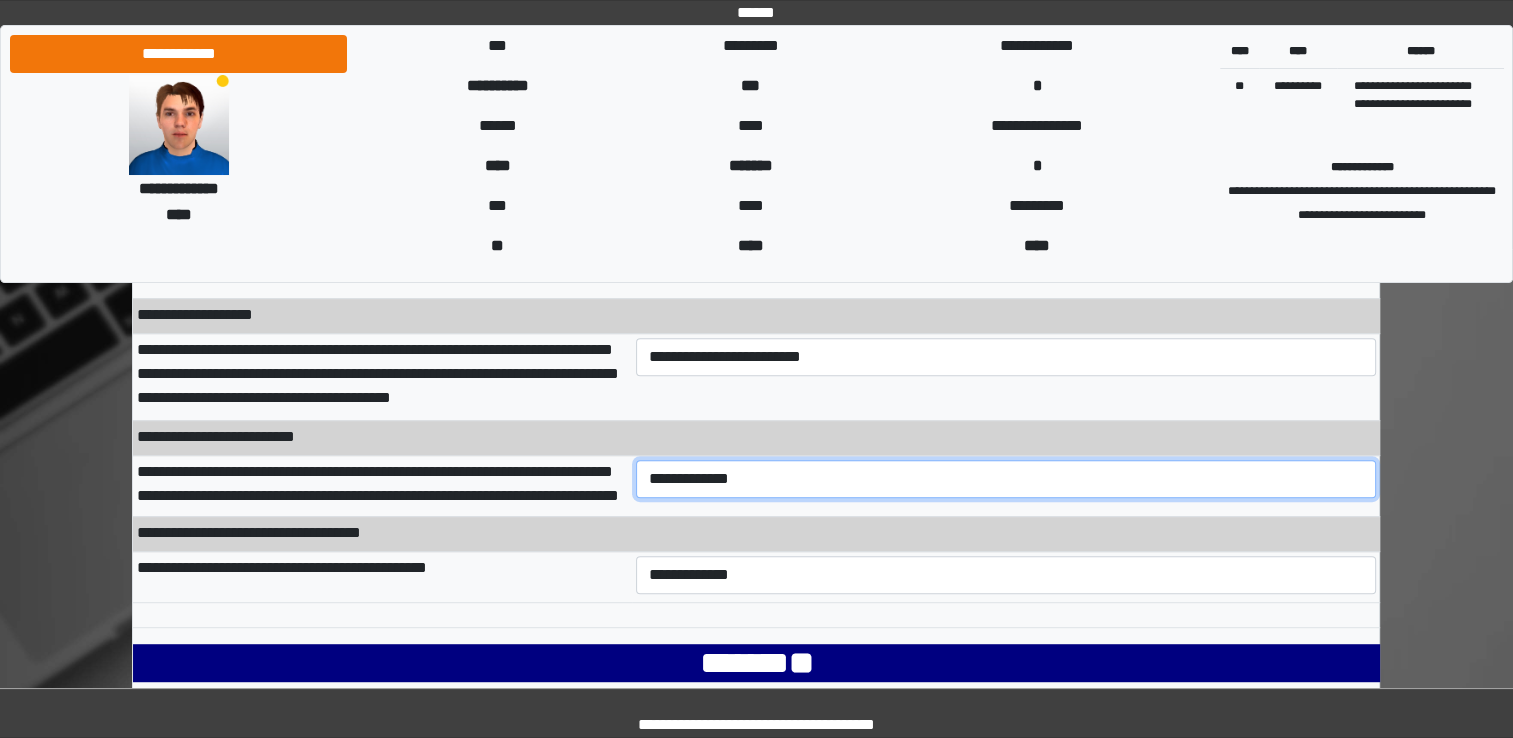 click on "**********" at bounding box center (1006, 479) 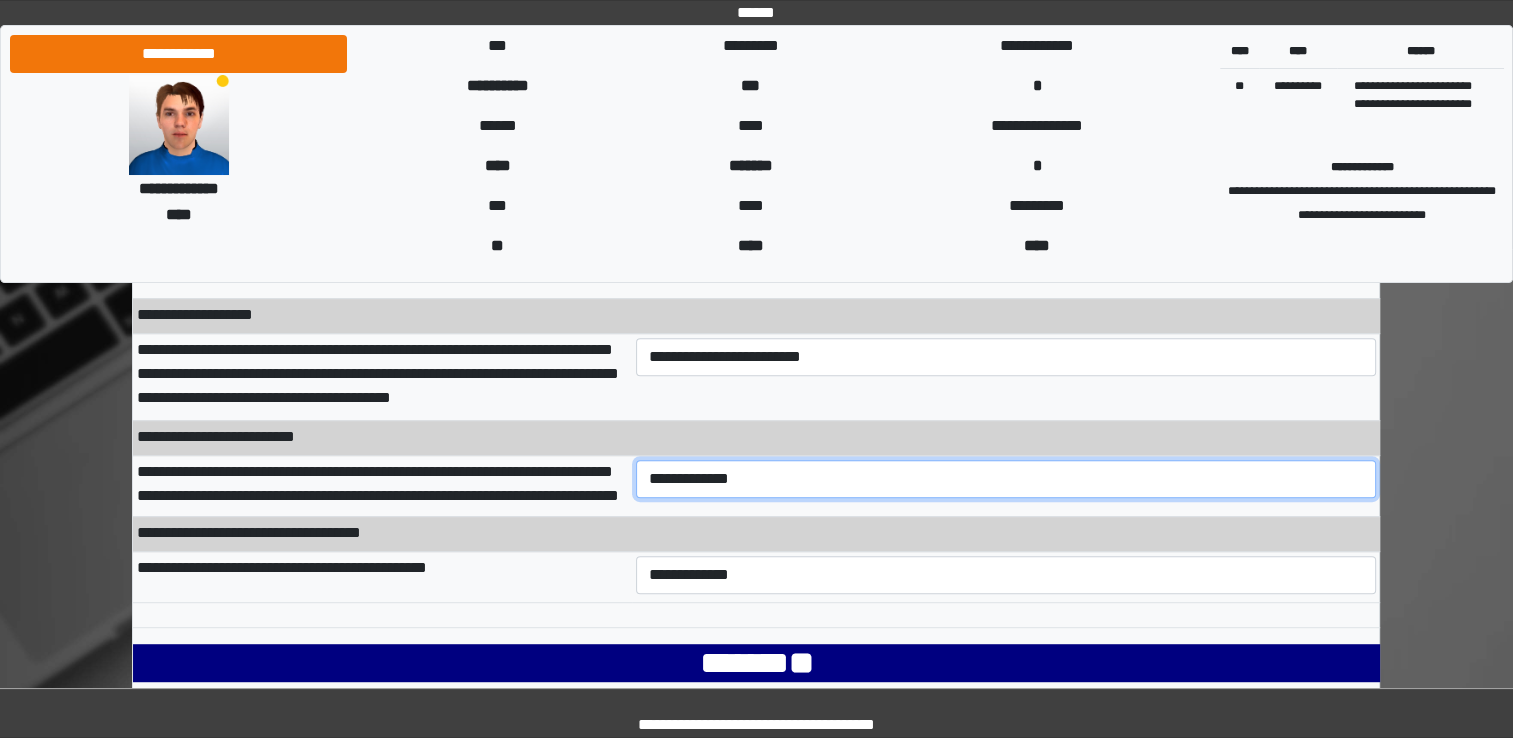 select on "***" 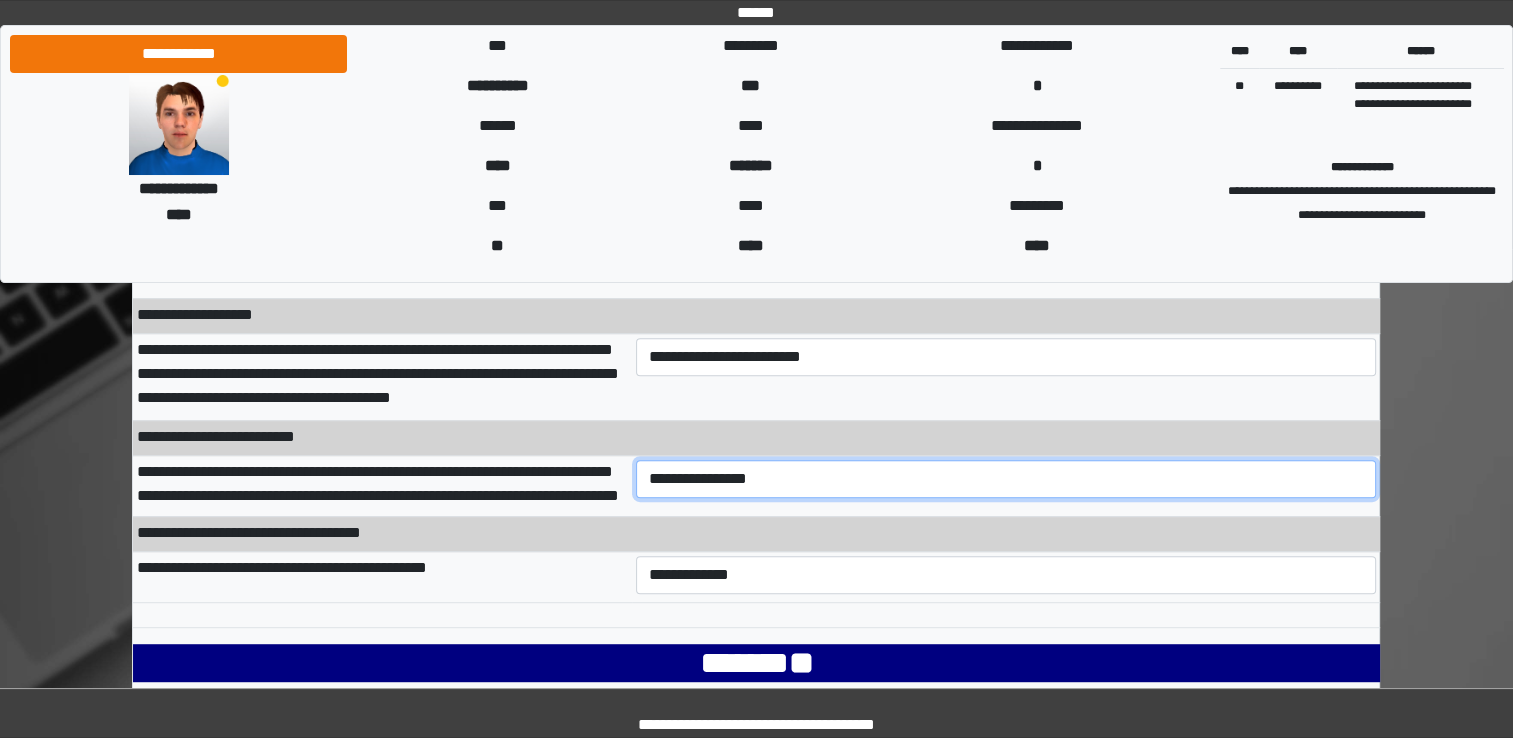 click on "**********" at bounding box center [1006, 479] 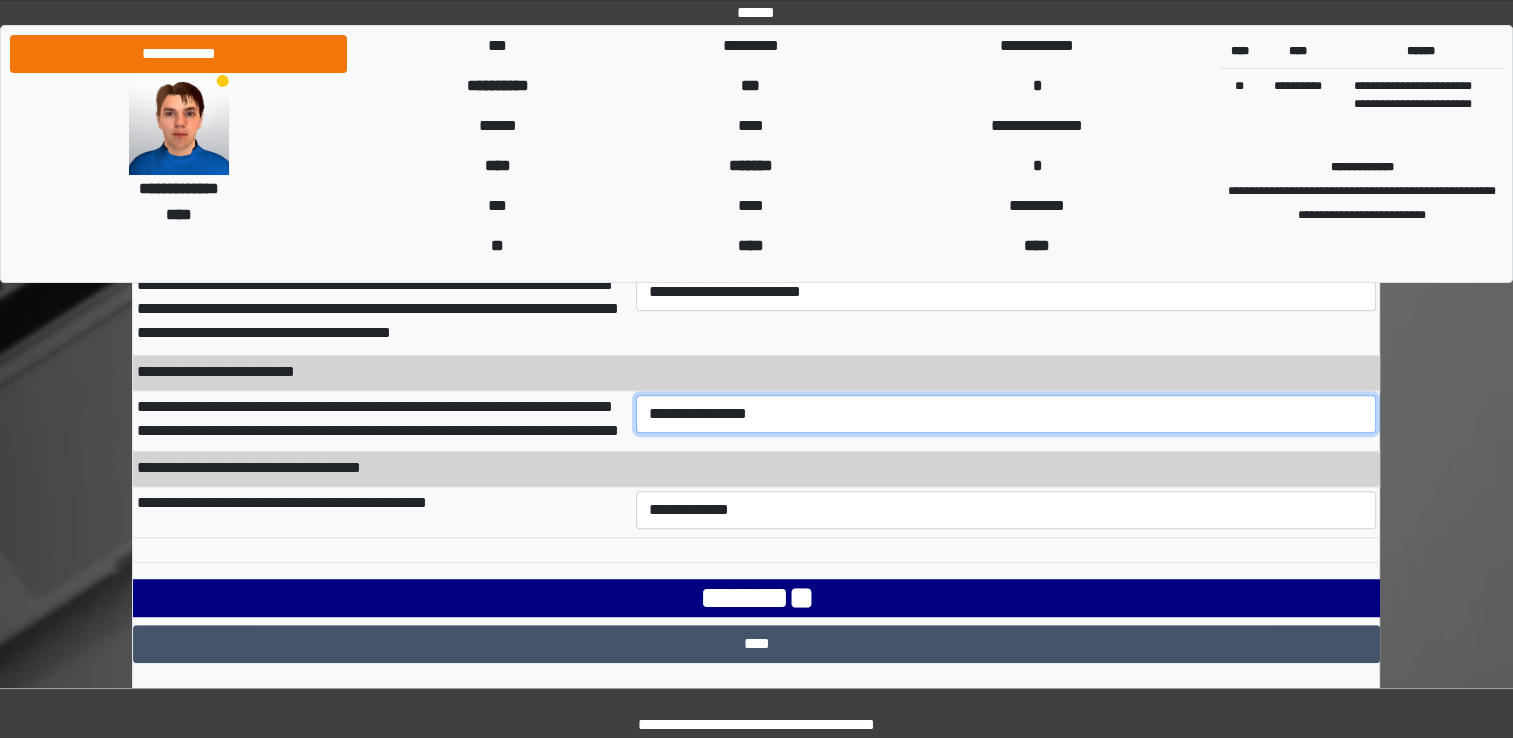 scroll, scrollTop: 1100, scrollLeft: 0, axis: vertical 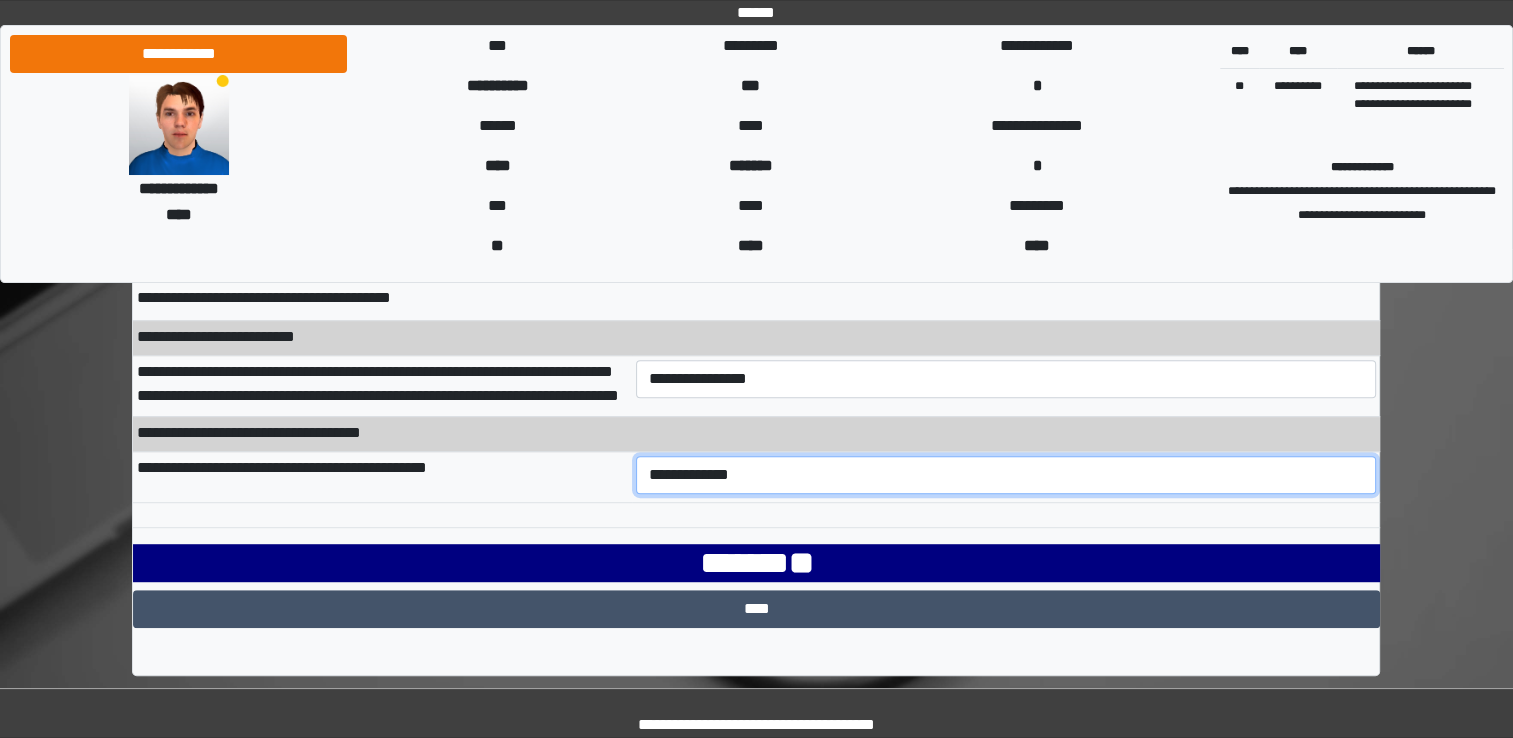 click on "**********" at bounding box center [1006, 475] 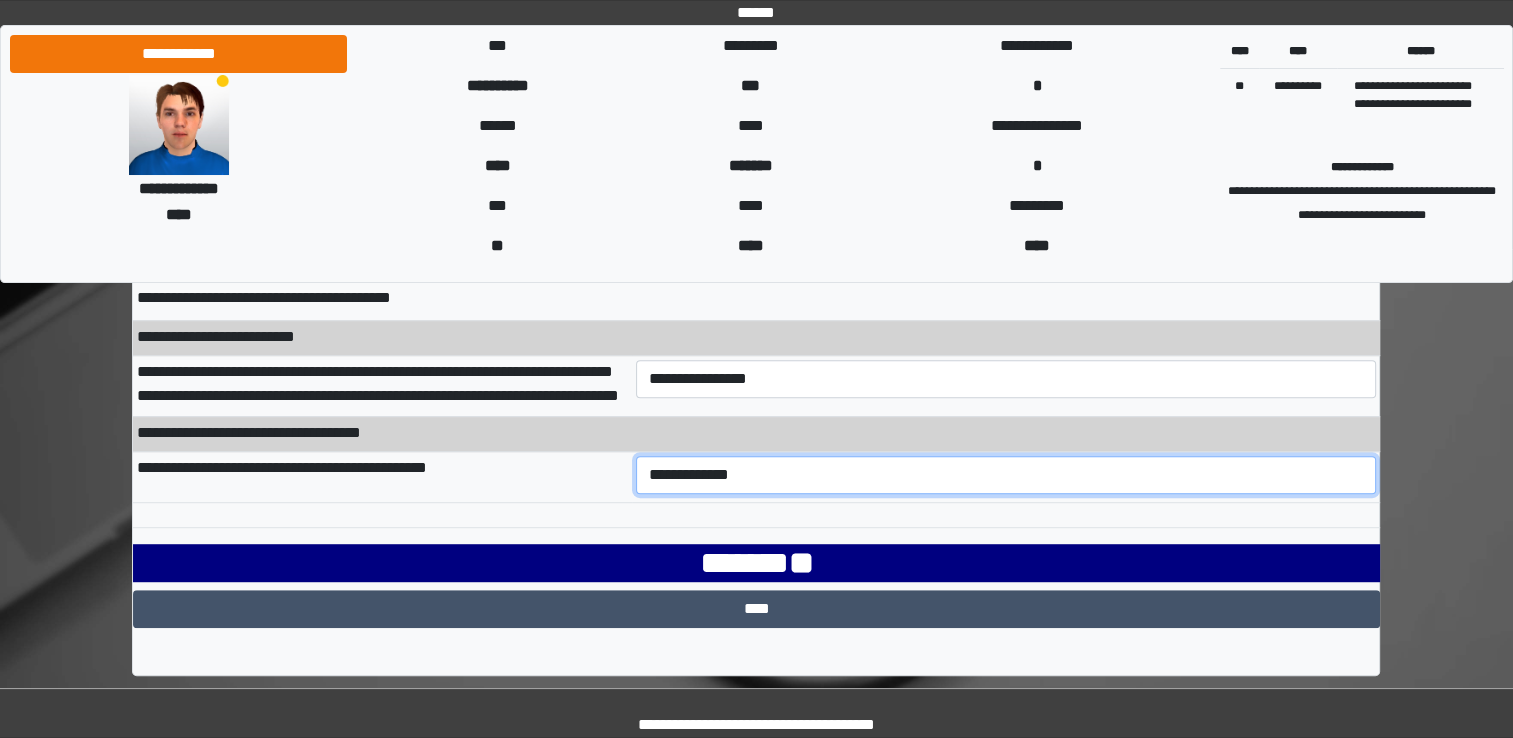select on "***" 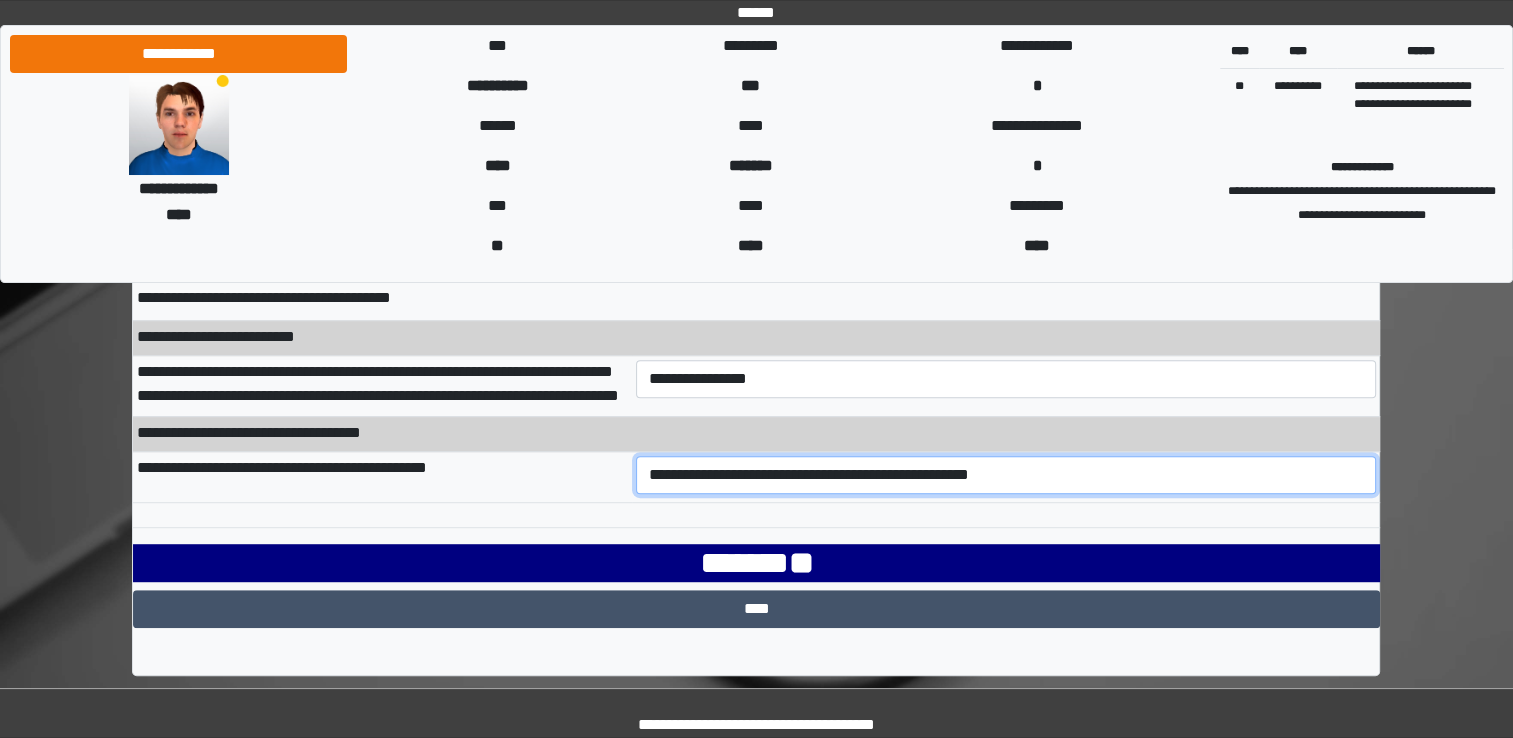 click on "**********" at bounding box center (1006, 475) 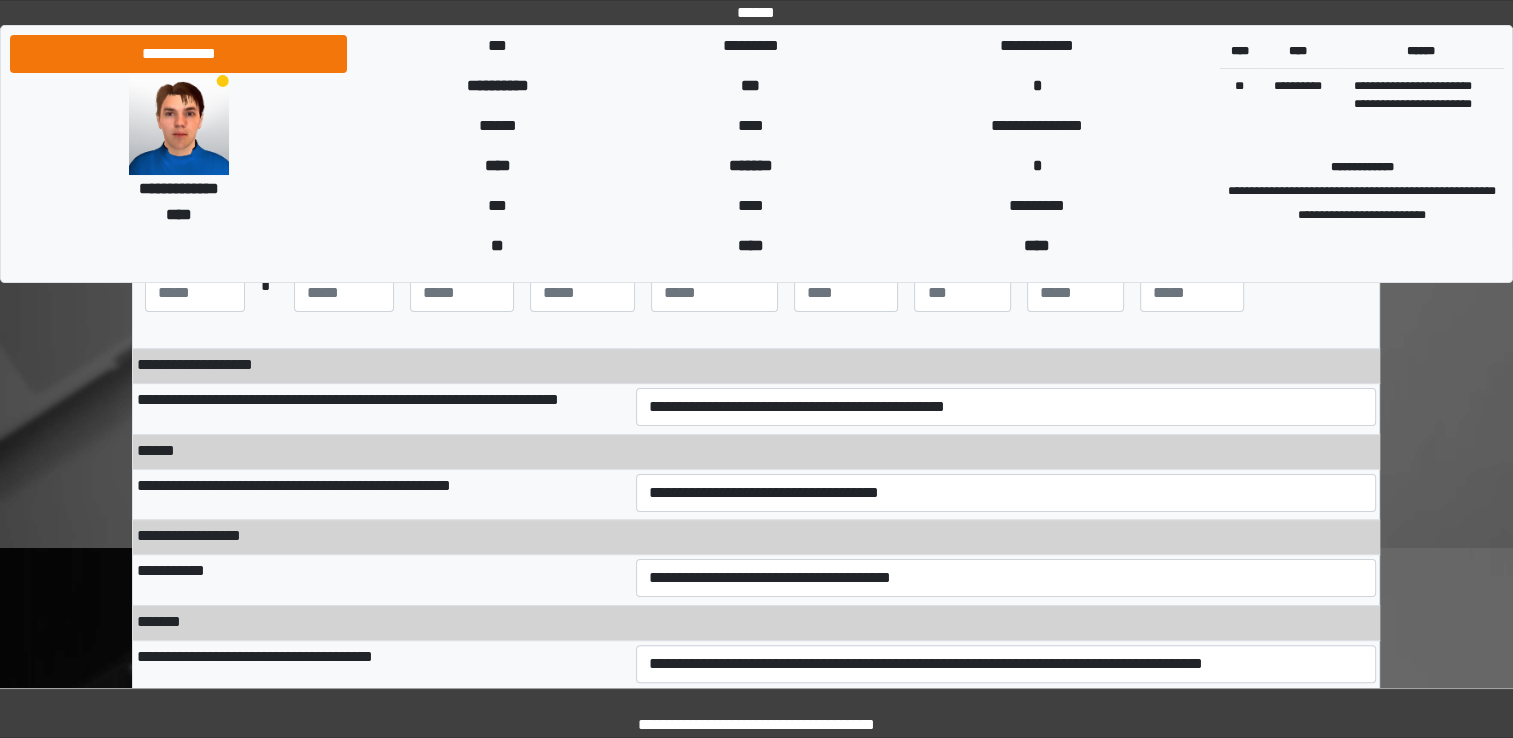 scroll, scrollTop: 301, scrollLeft: 0, axis: vertical 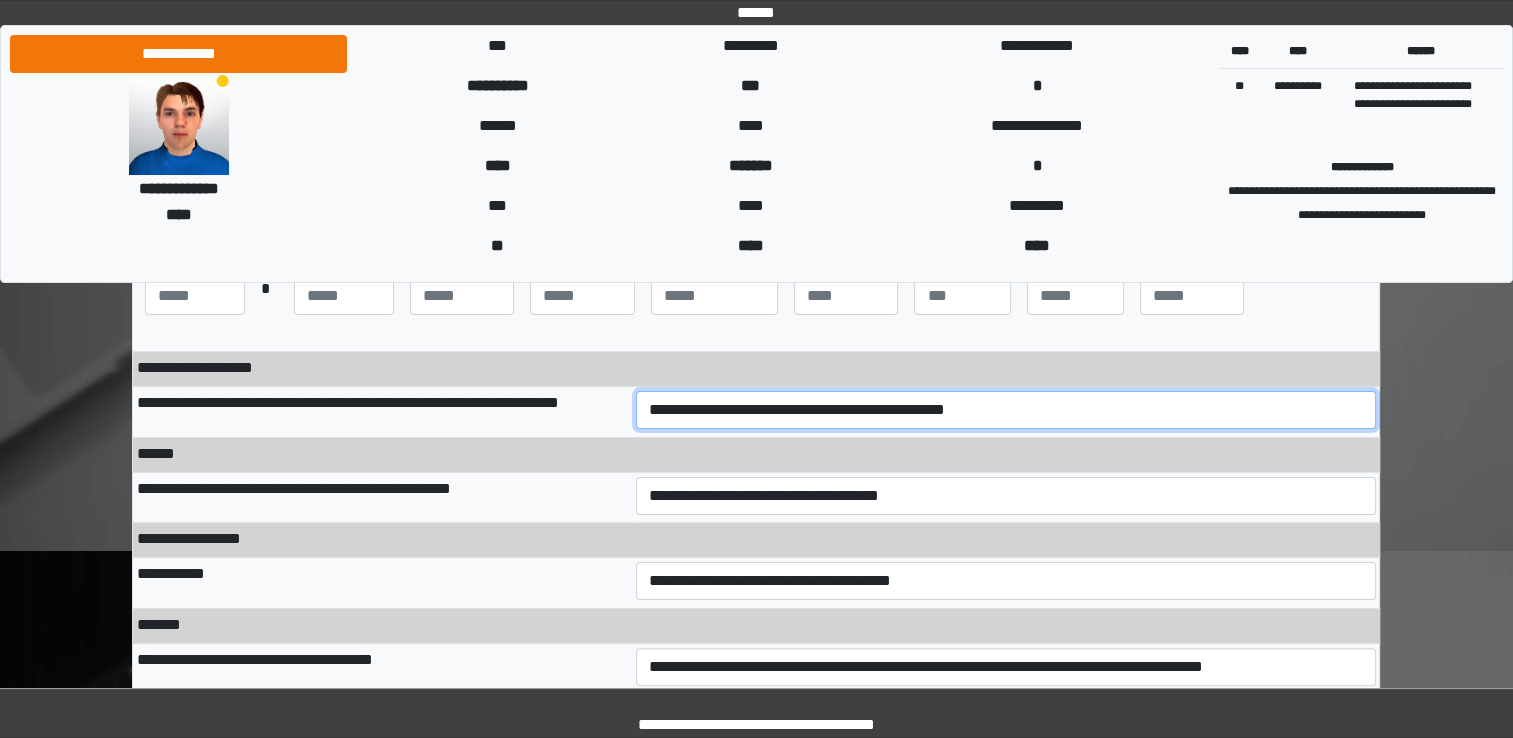 click on "**********" at bounding box center [1006, 410] 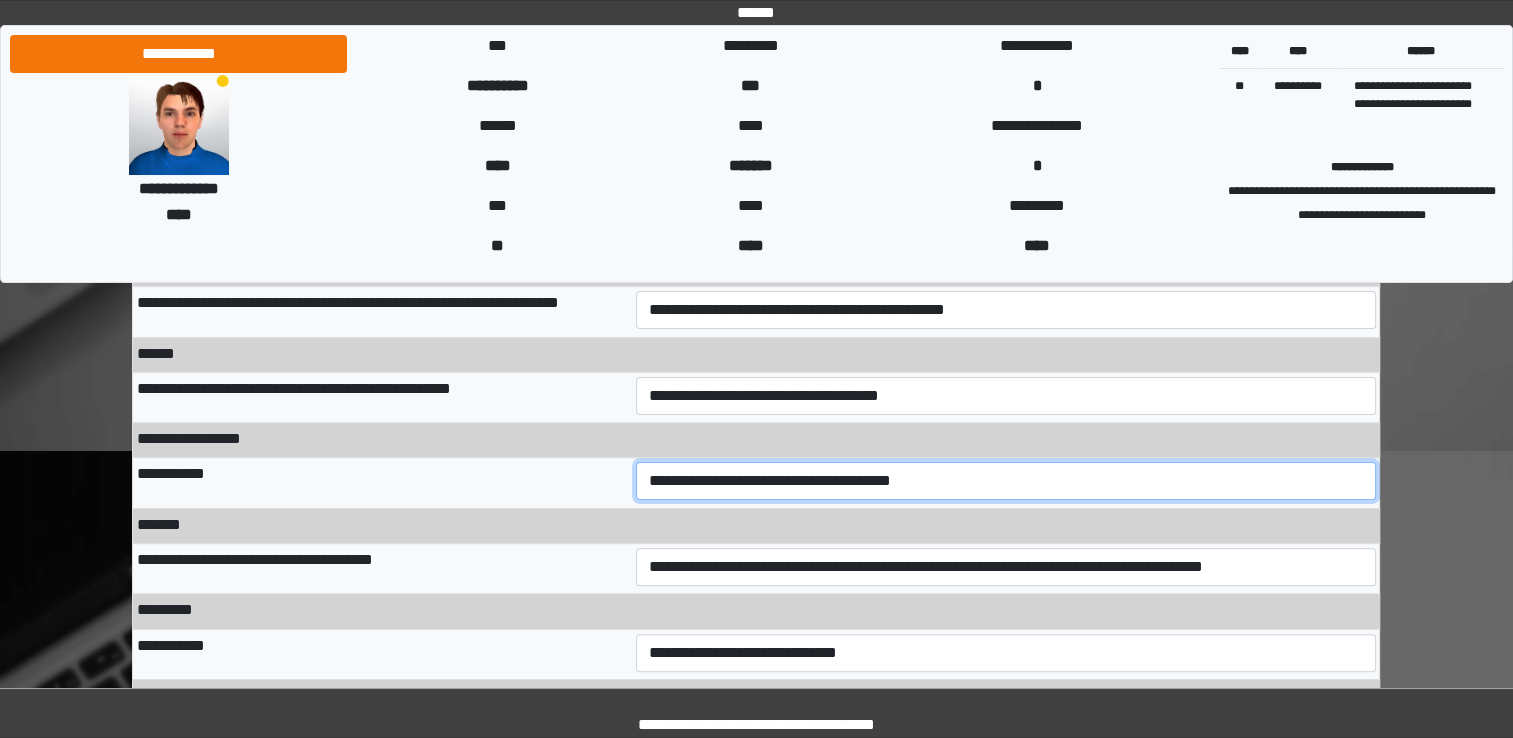 click on "**********" at bounding box center (1006, 481) 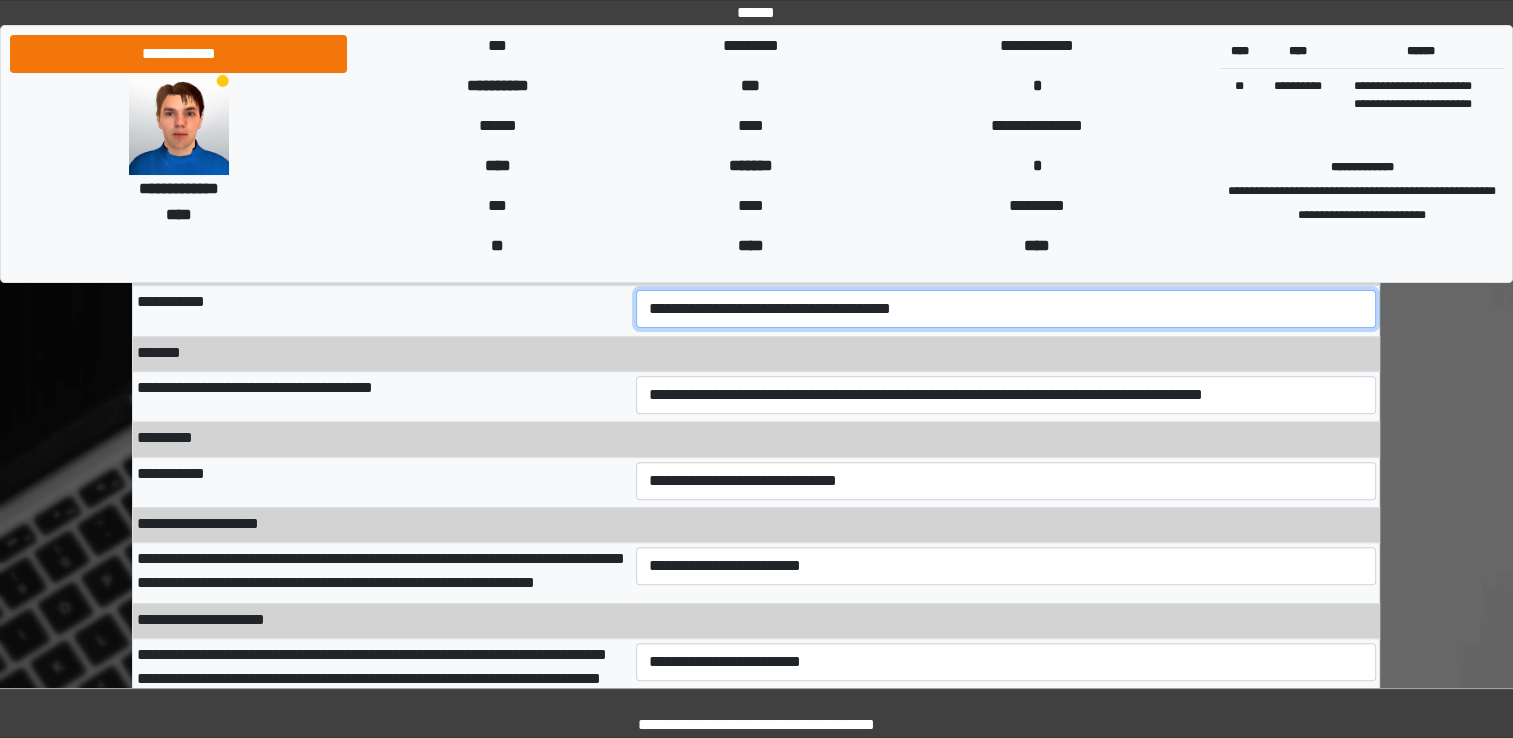 scroll, scrollTop: 601, scrollLeft: 0, axis: vertical 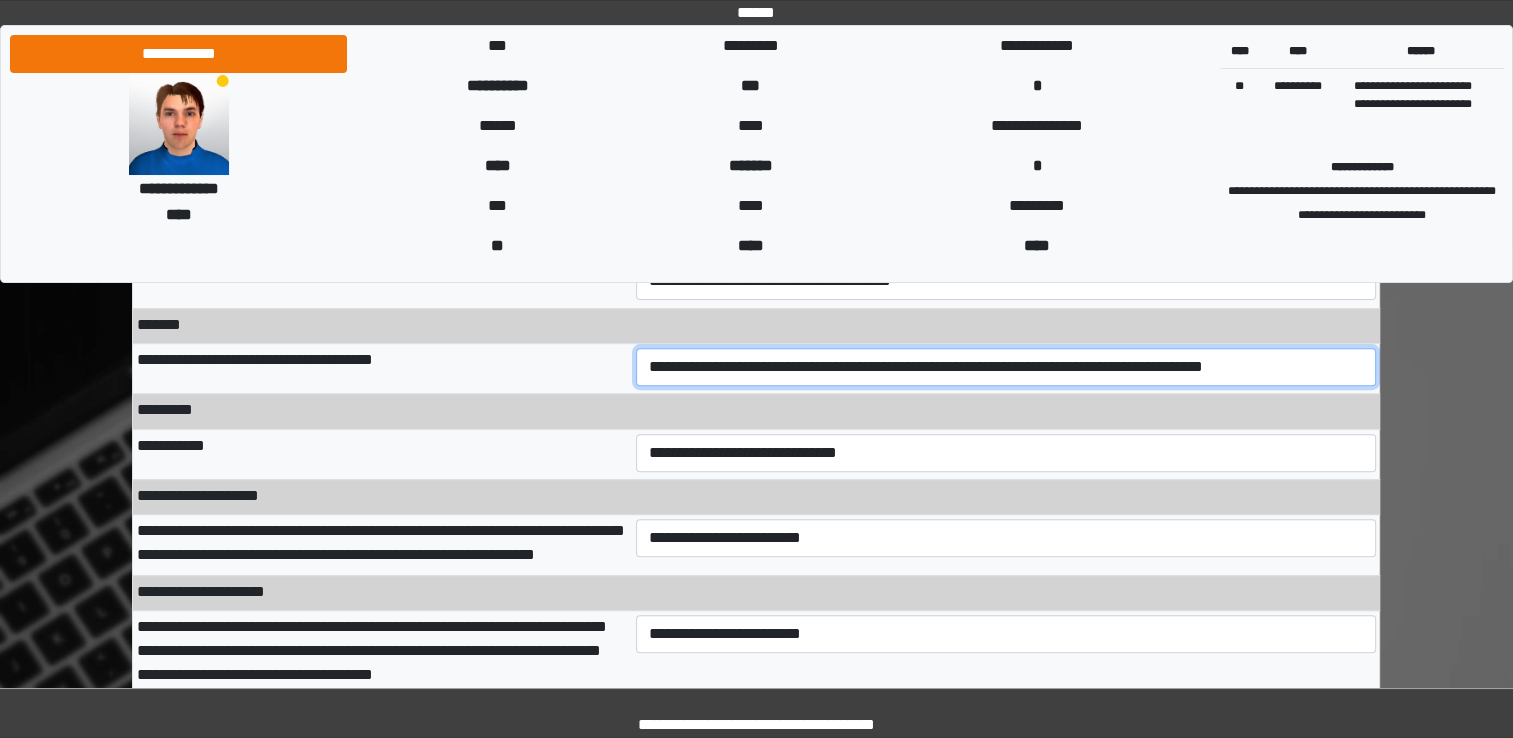 click on "**********" at bounding box center (1006, 367) 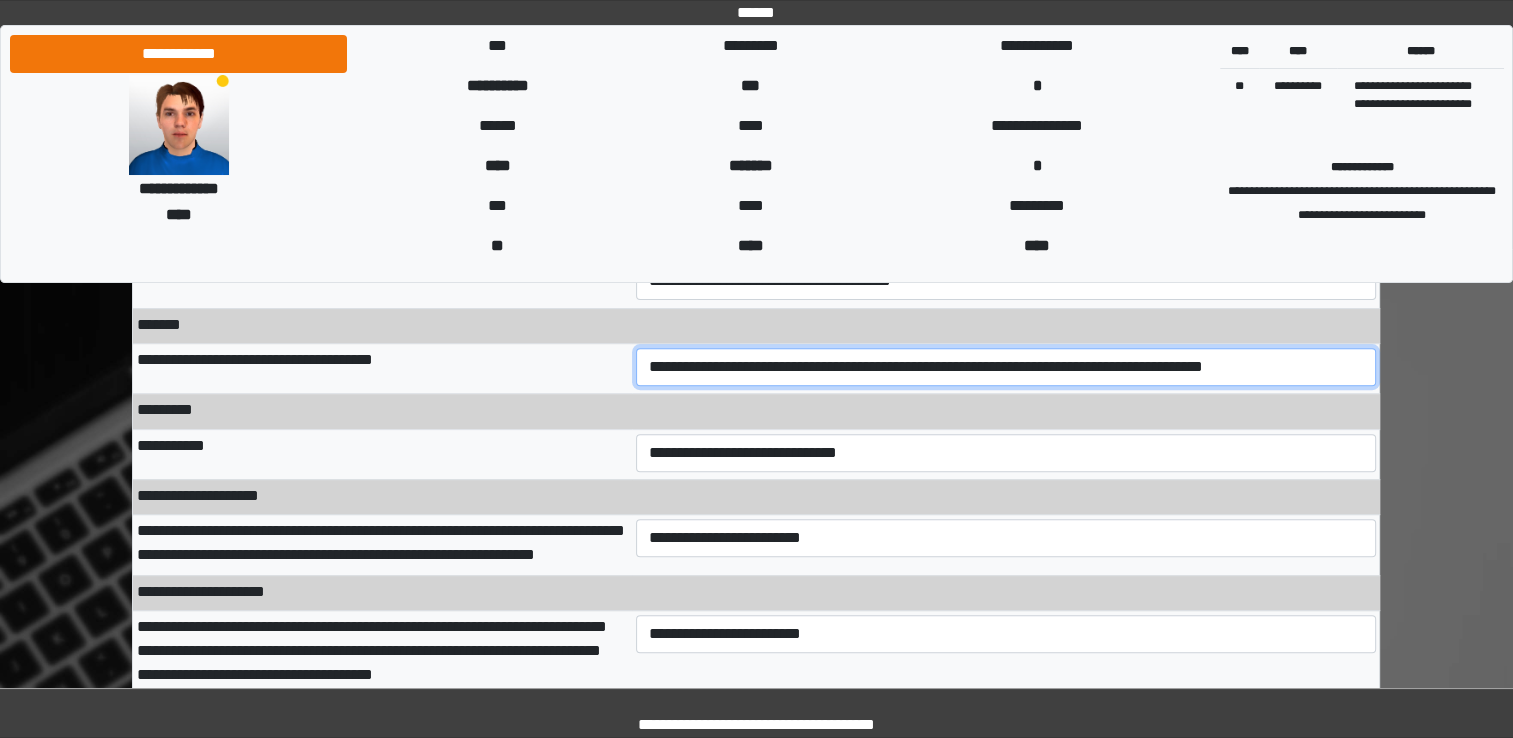click on "**********" at bounding box center [1006, 367] 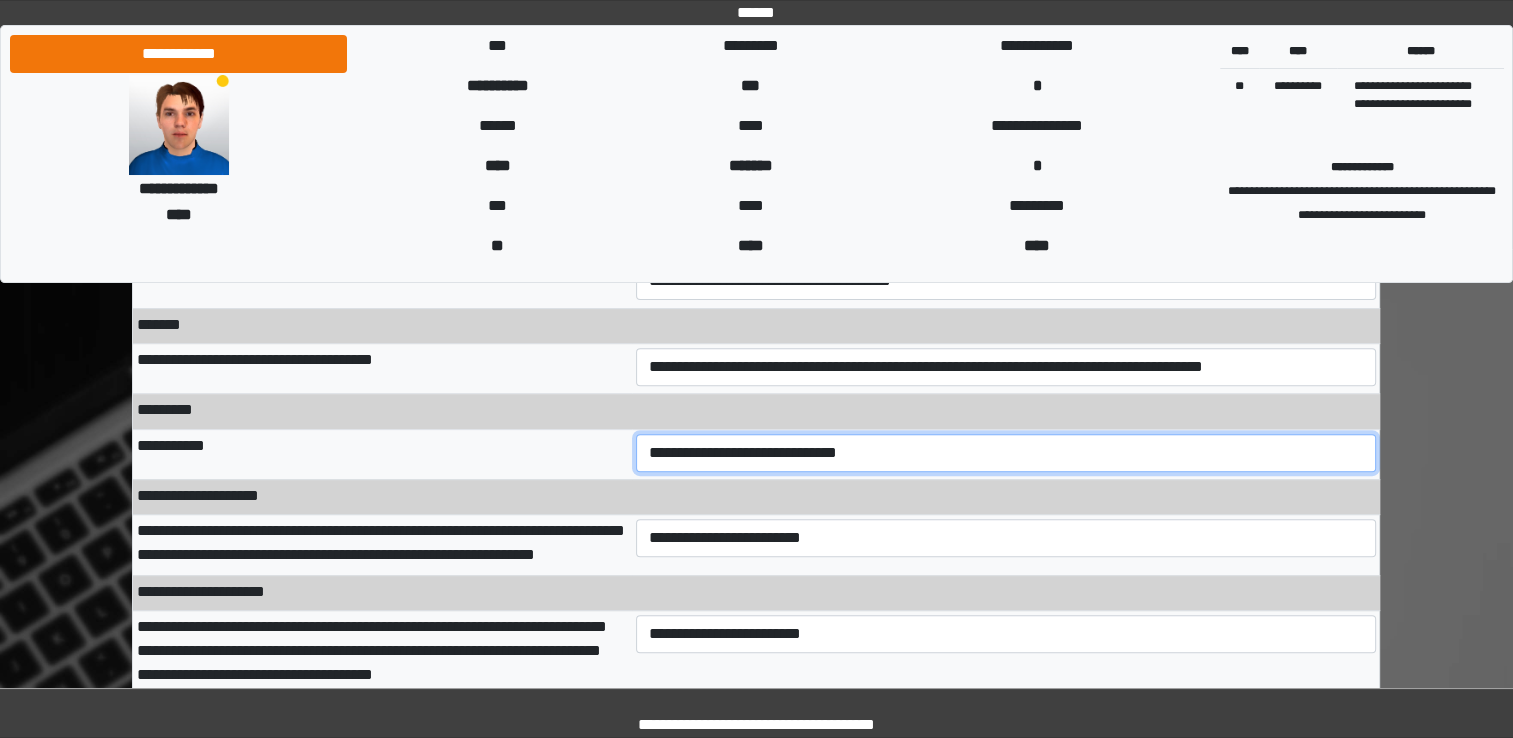 click on "**********" at bounding box center (1006, 453) 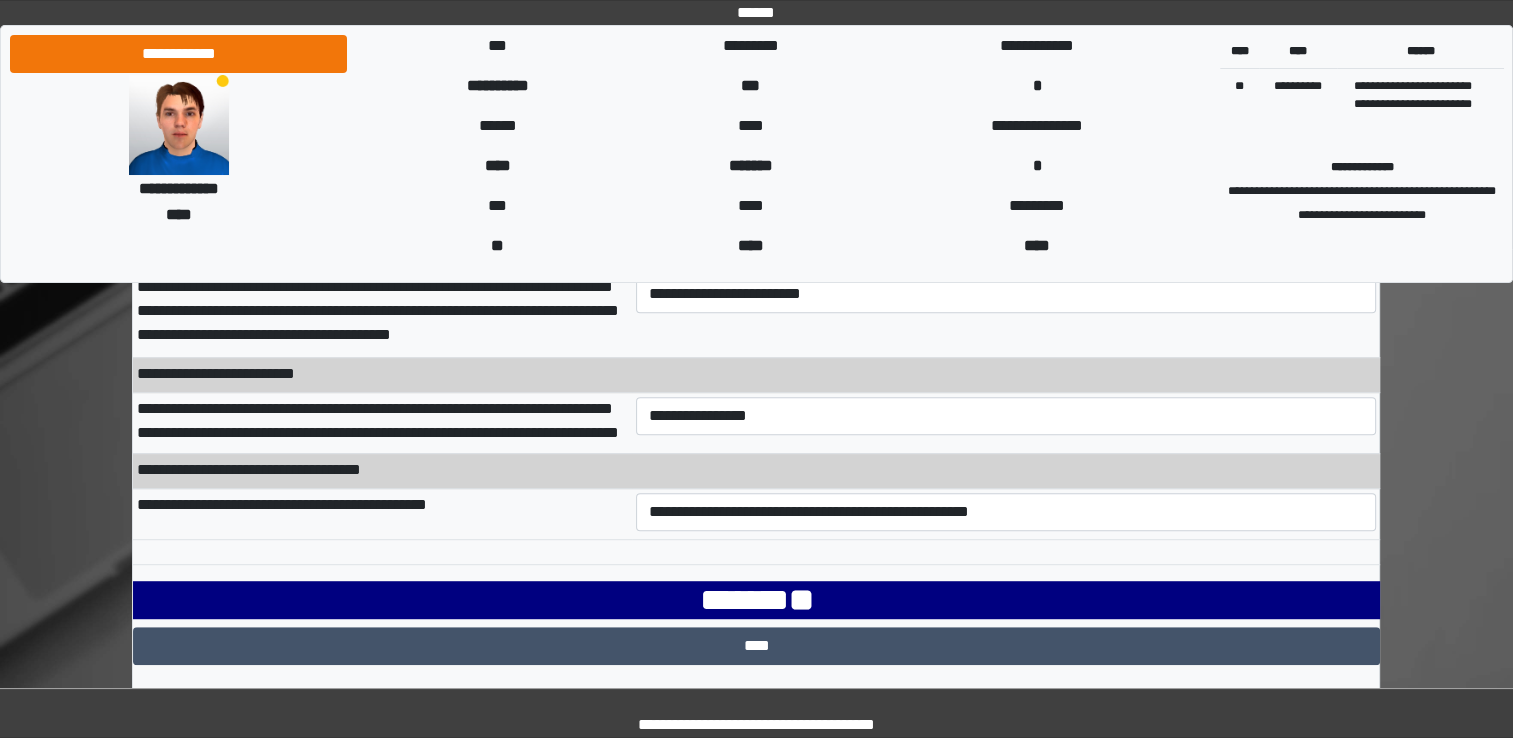 scroll, scrollTop: 1101, scrollLeft: 0, axis: vertical 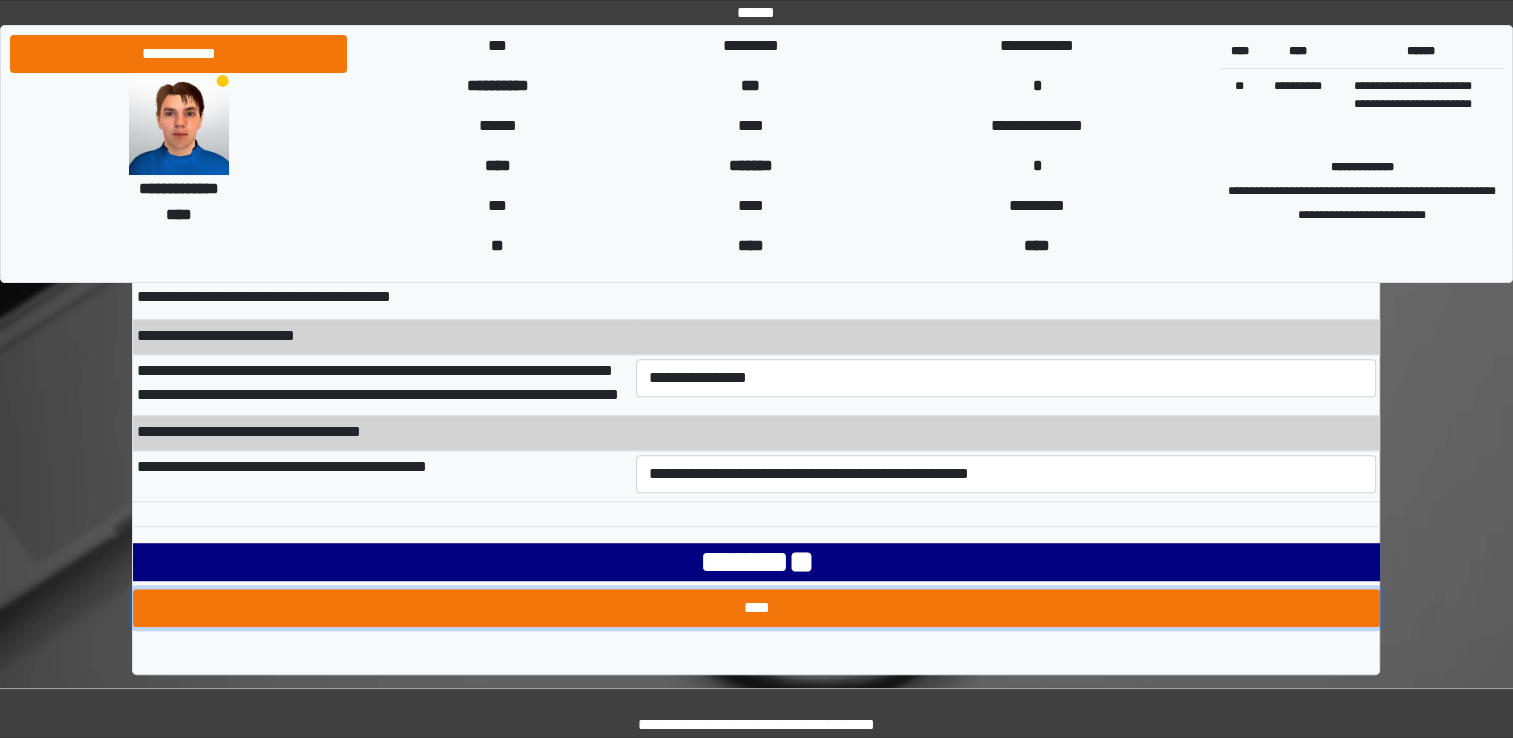 click on "****" at bounding box center [756, 608] 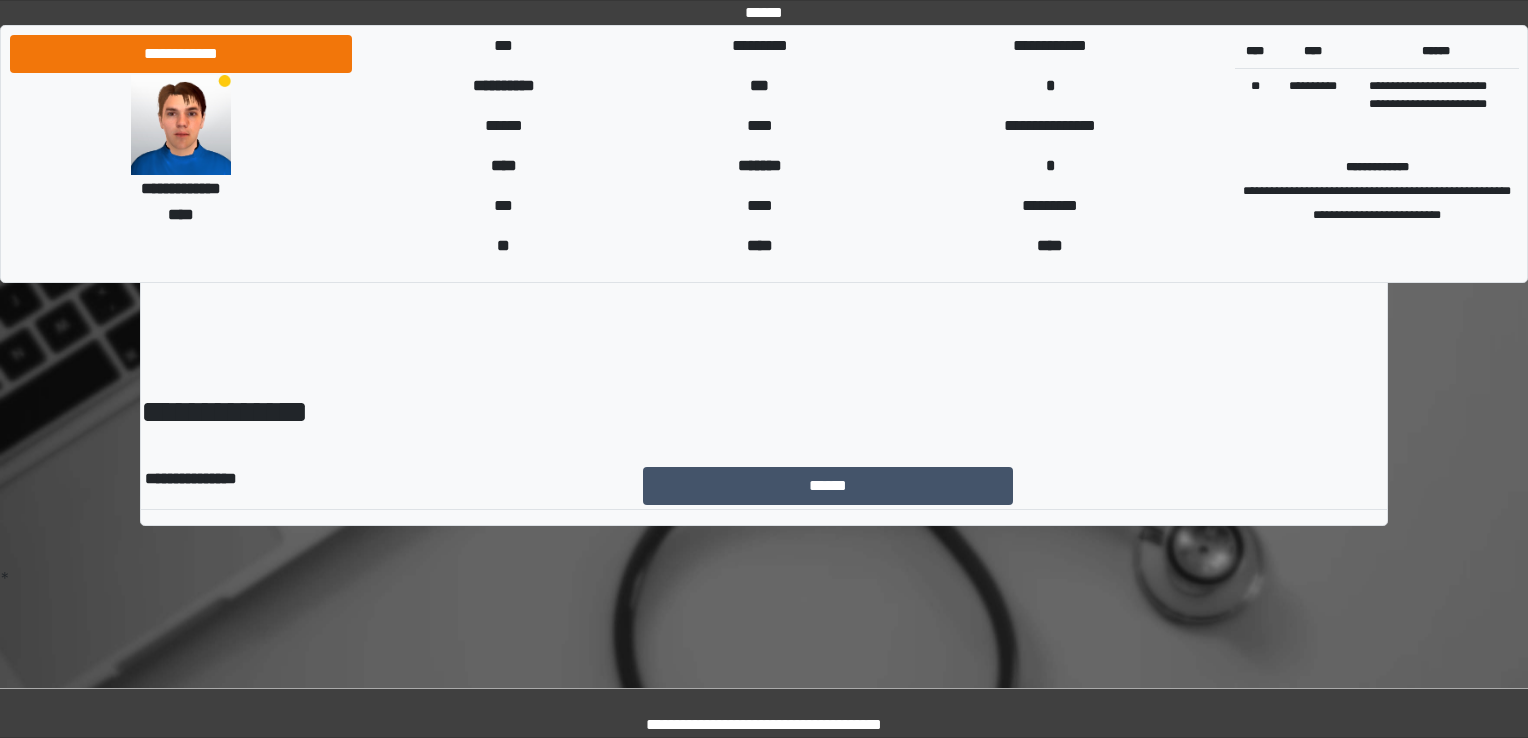 scroll, scrollTop: 0, scrollLeft: 0, axis: both 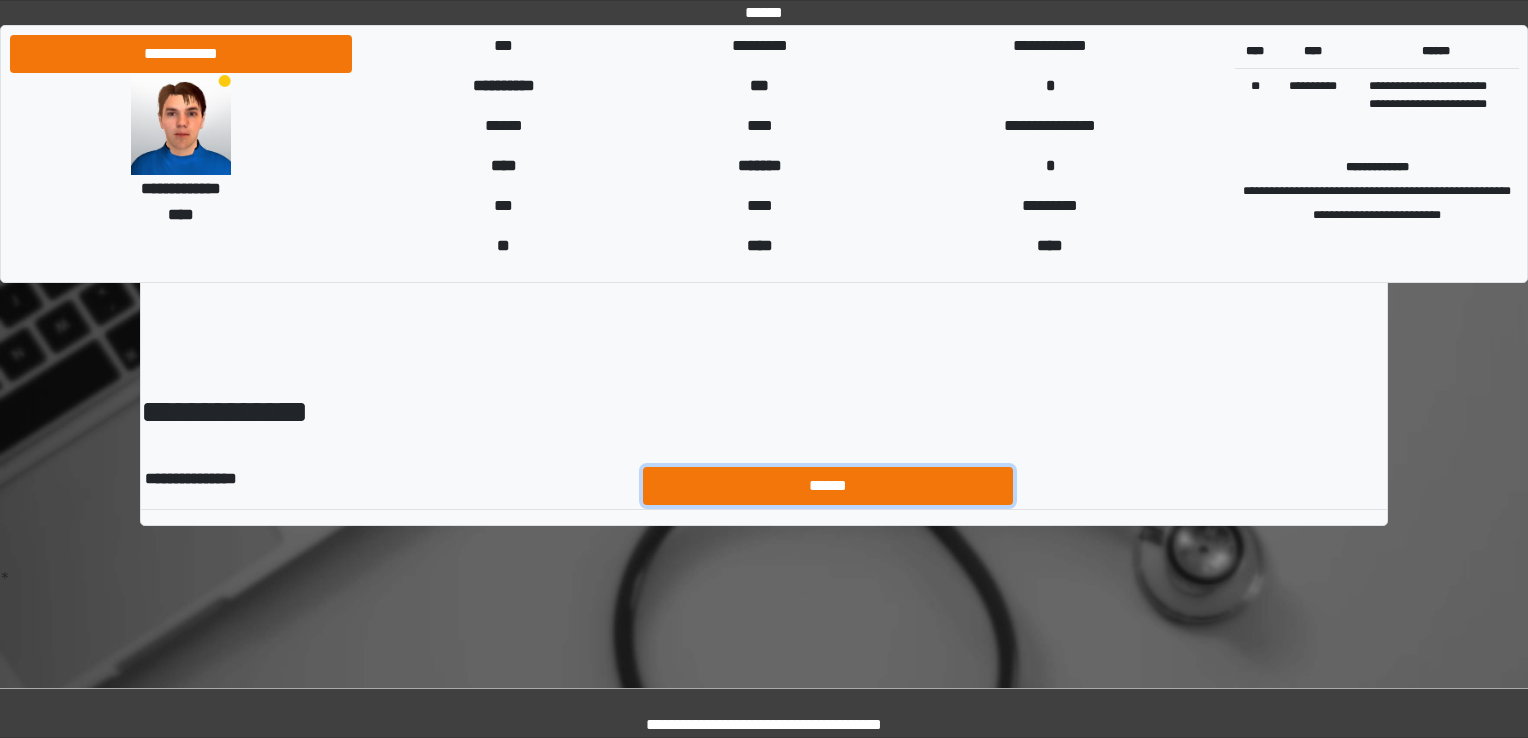 click on "******" at bounding box center [828, 486] 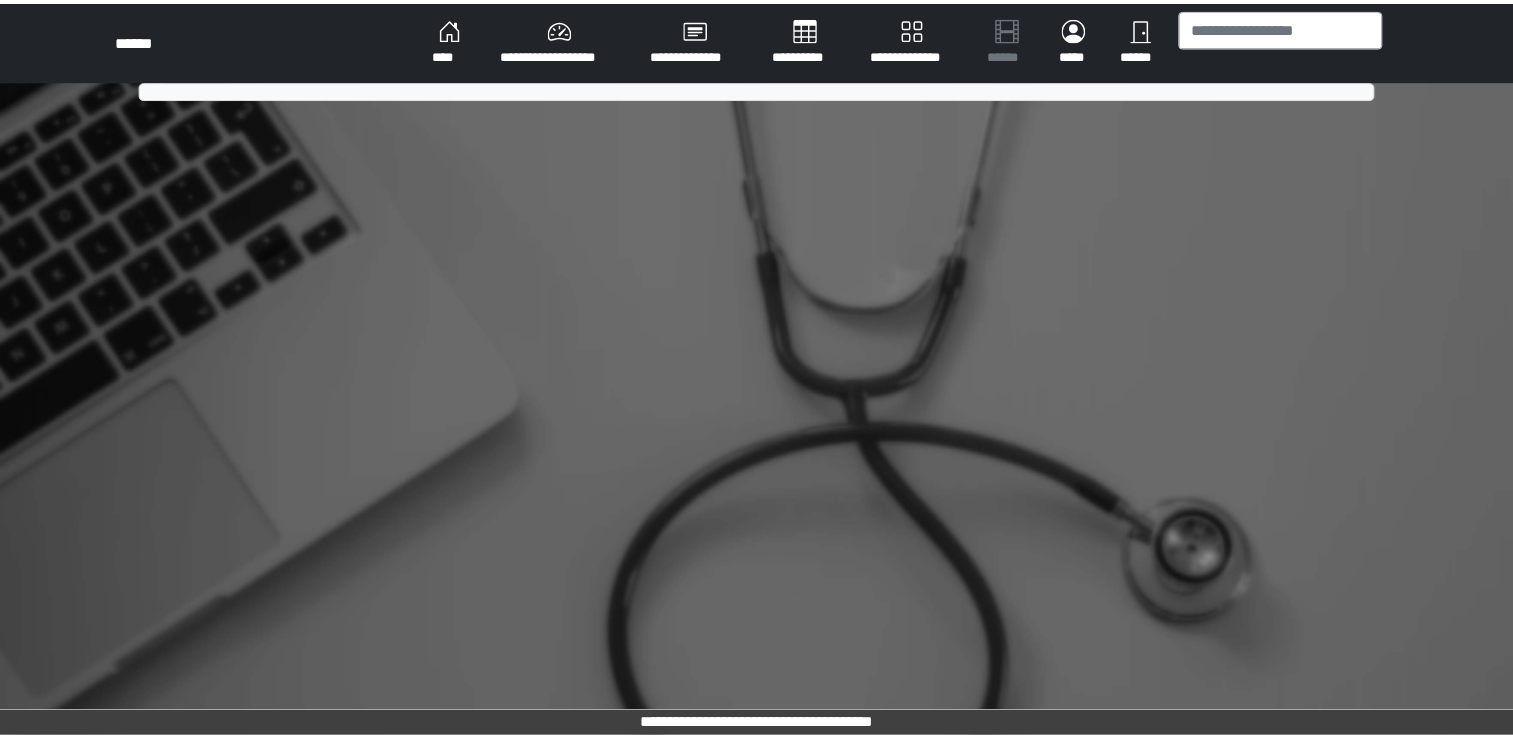 scroll, scrollTop: 0, scrollLeft: 0, axis: both 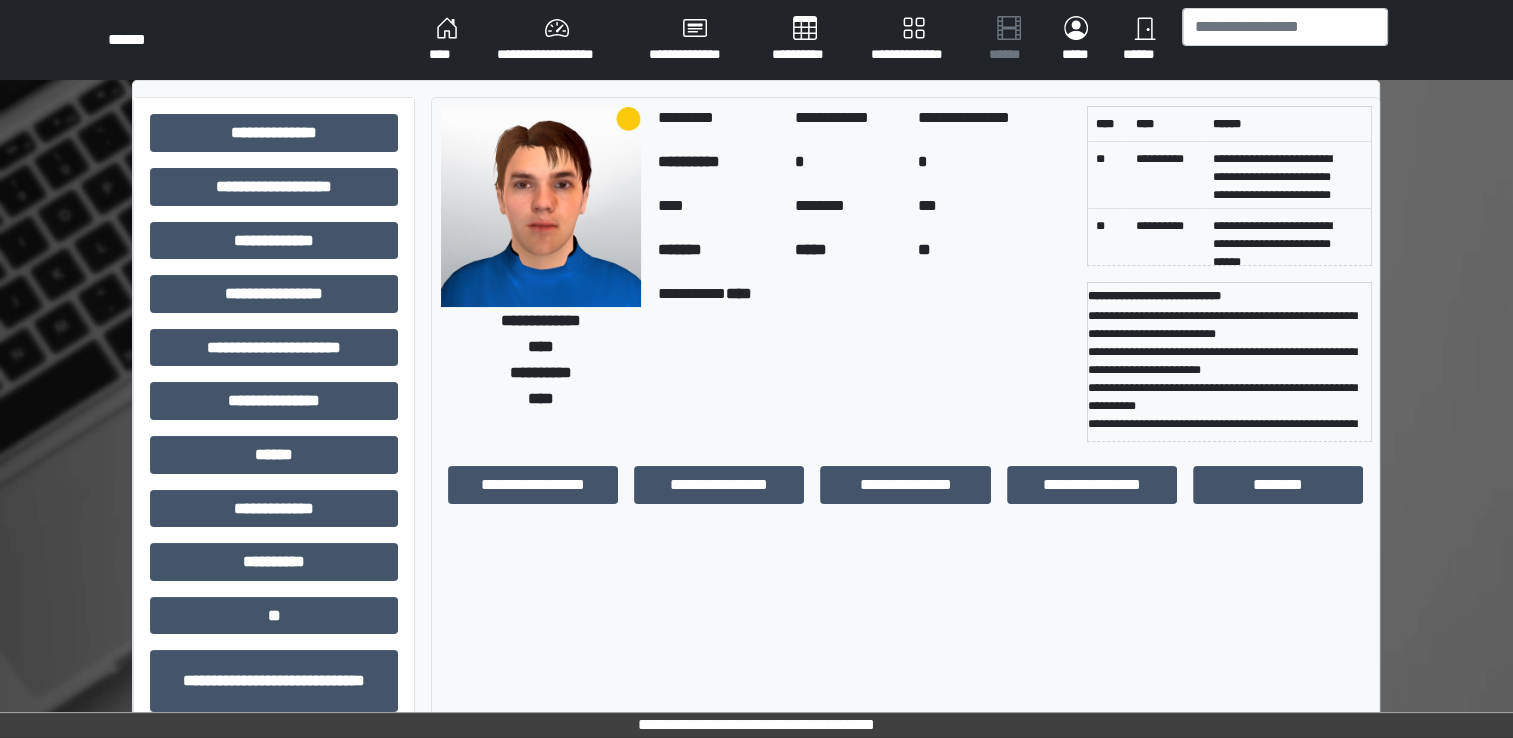 click on "****" at bounding box center (447, 40) 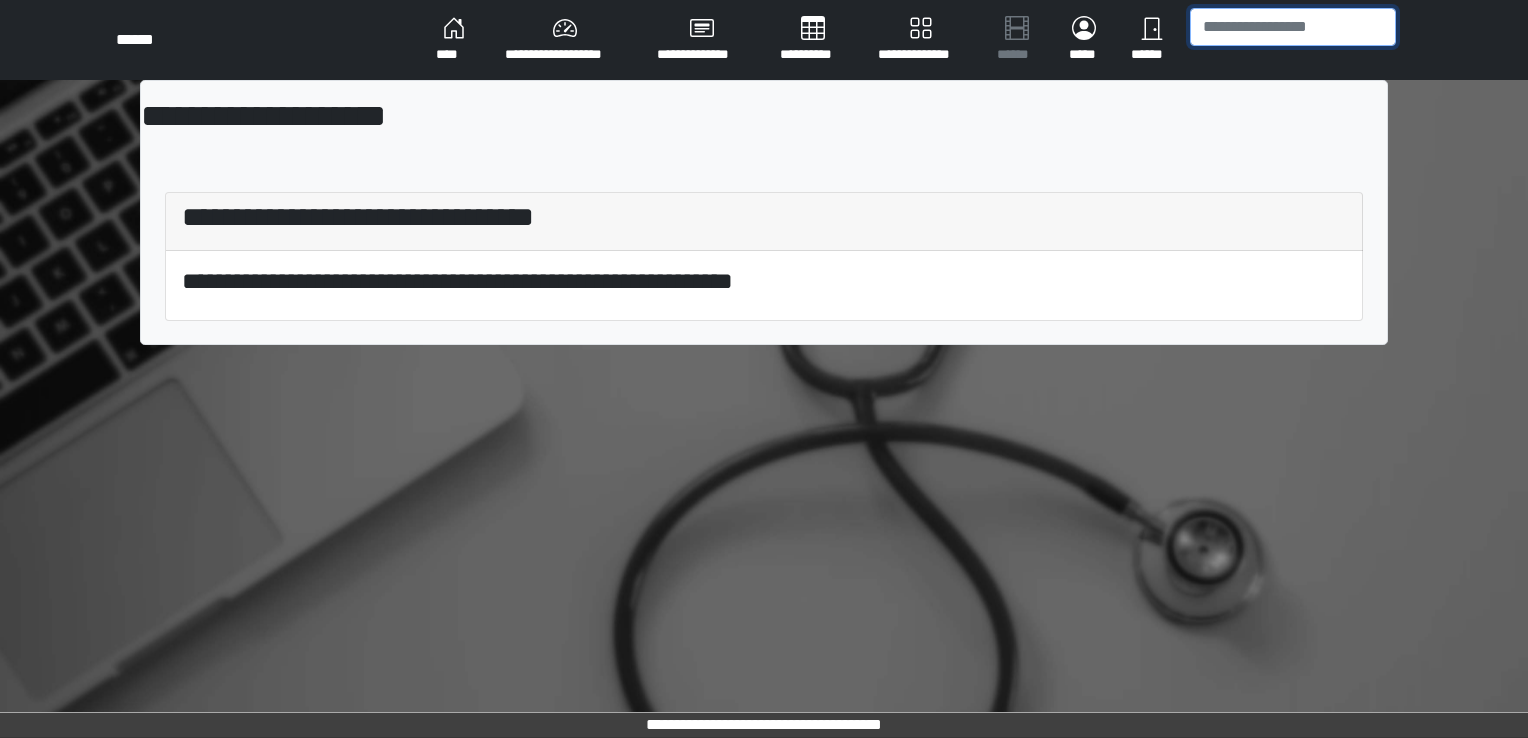 click at bounding box center (1293, 27) 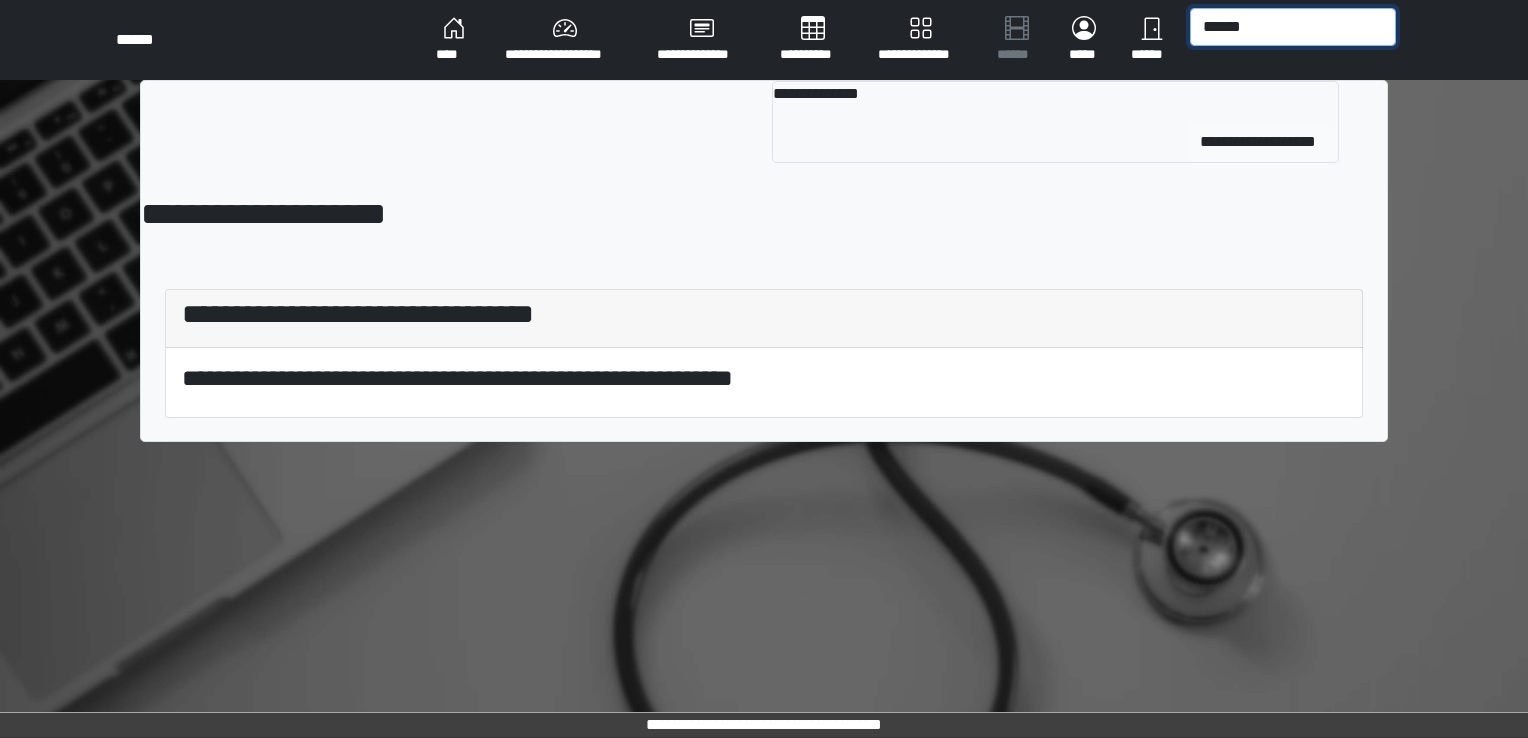 type on "******" 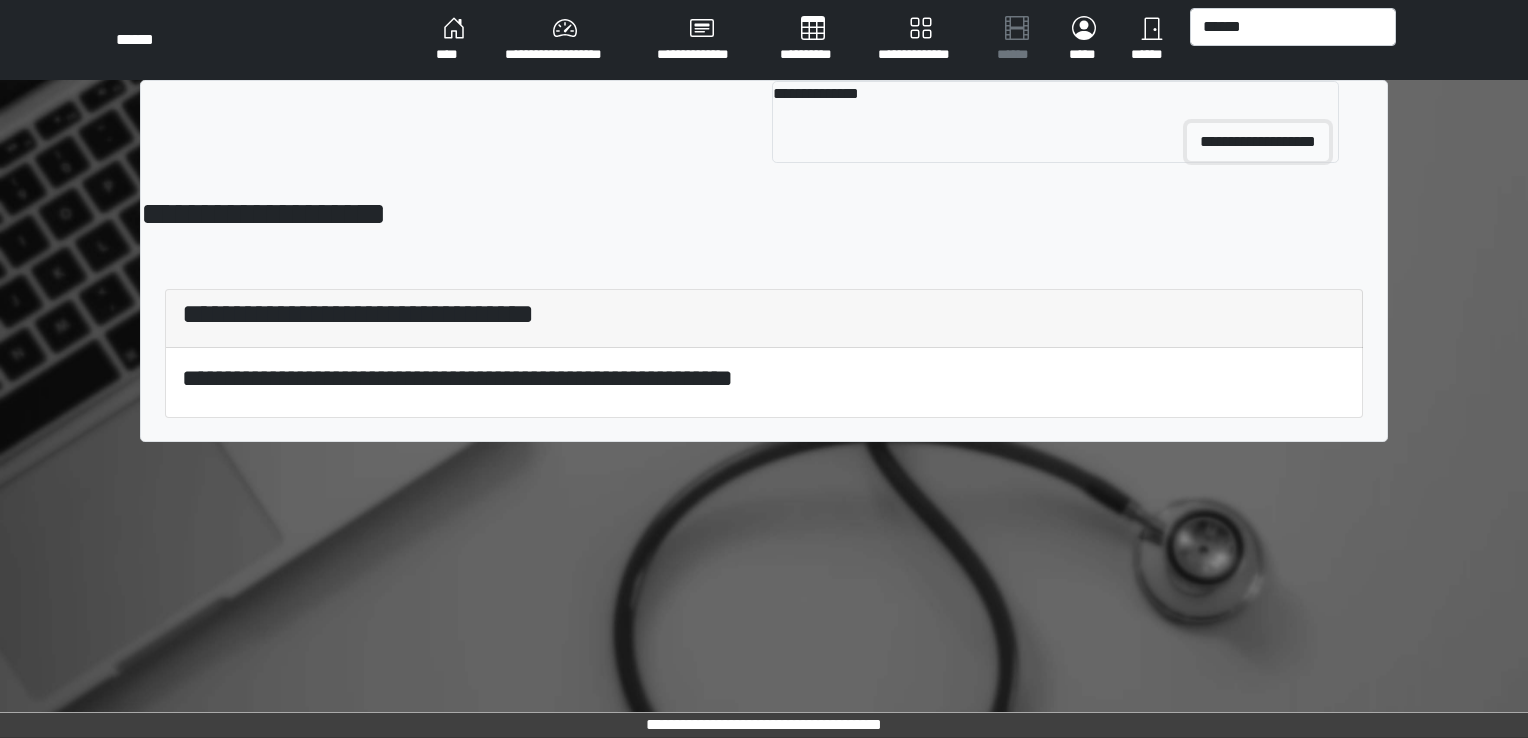 click on "**********" at bounding box center [1258, 142] 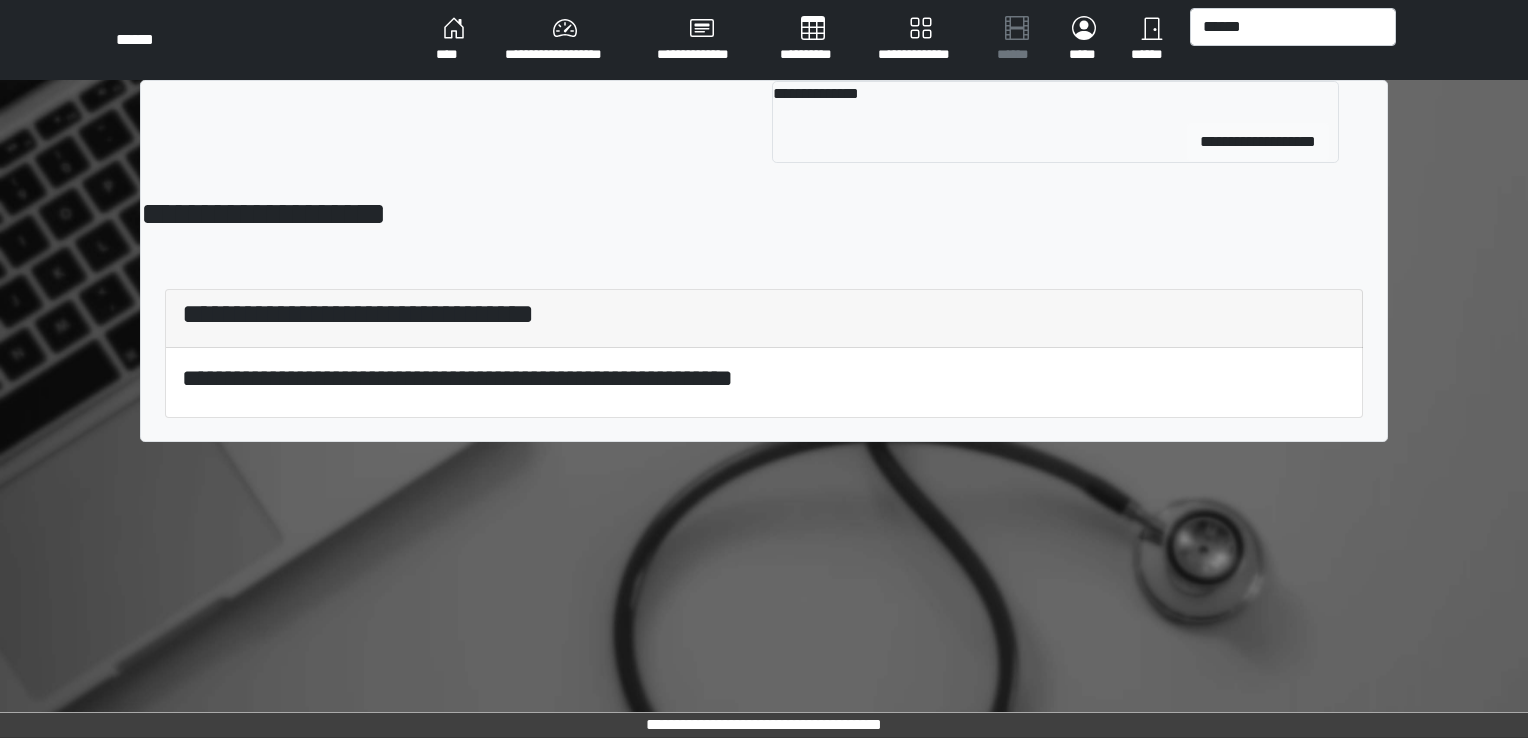 type 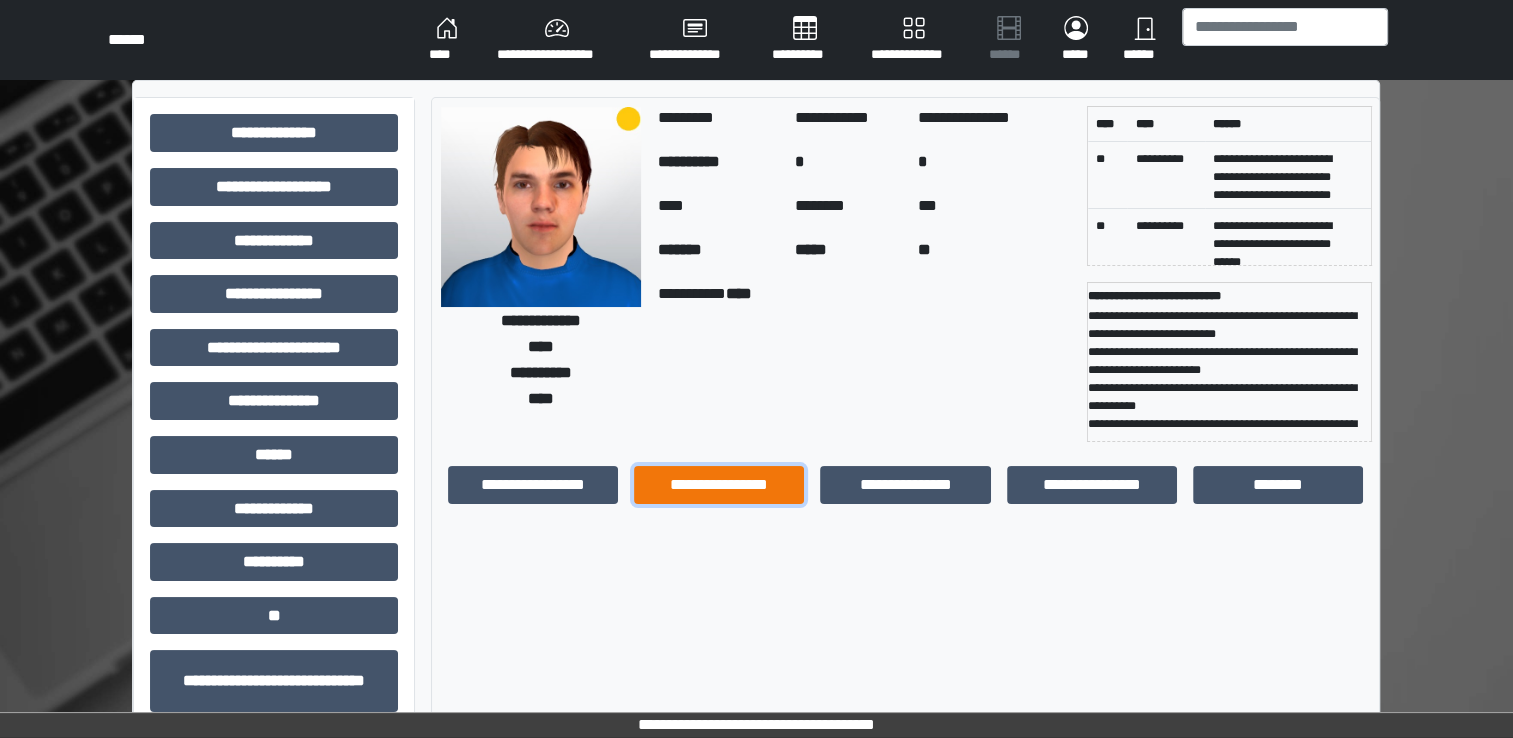 click on "**********" at bounding box center (719, 485) 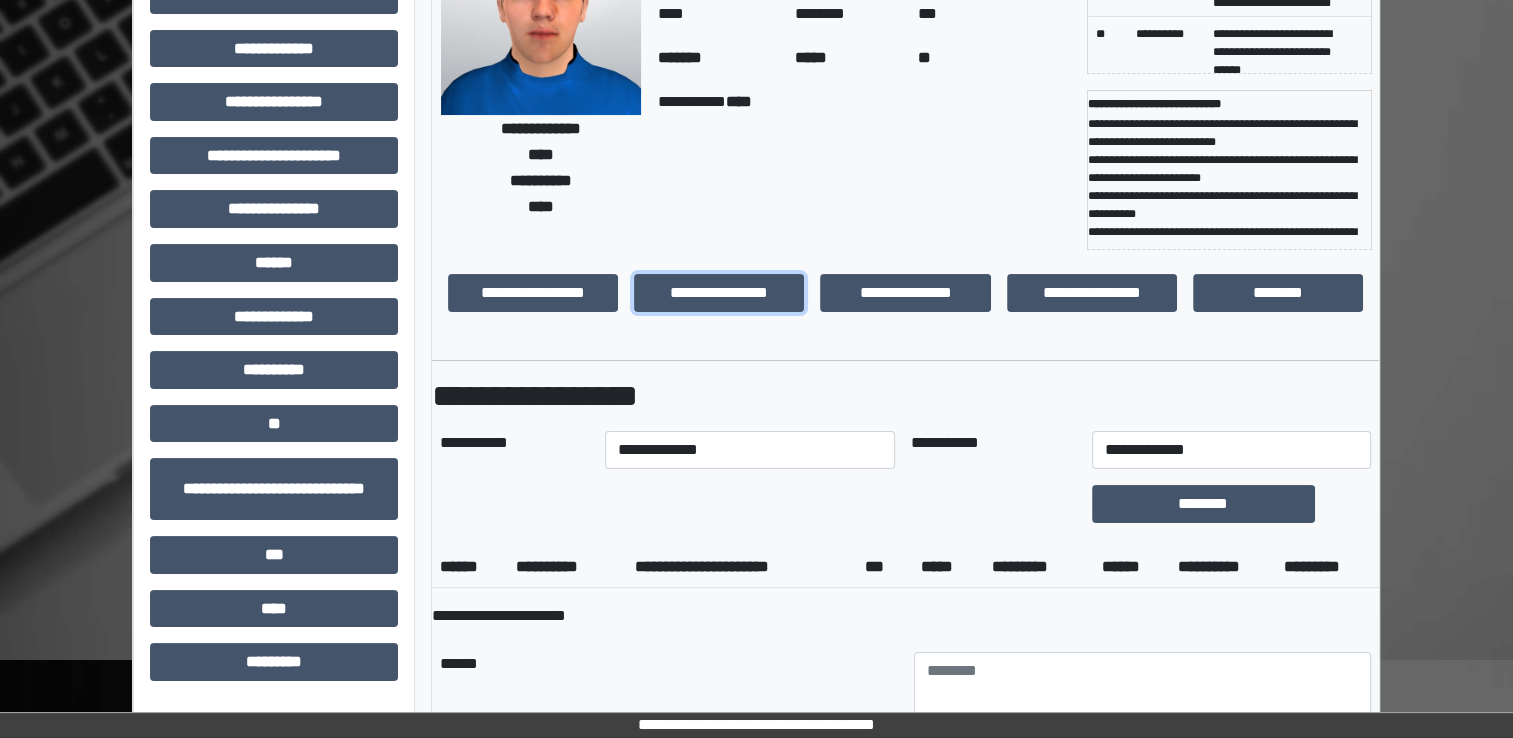 scroll, scrollTop: 400, scrollLeft: 0, axis: vertical 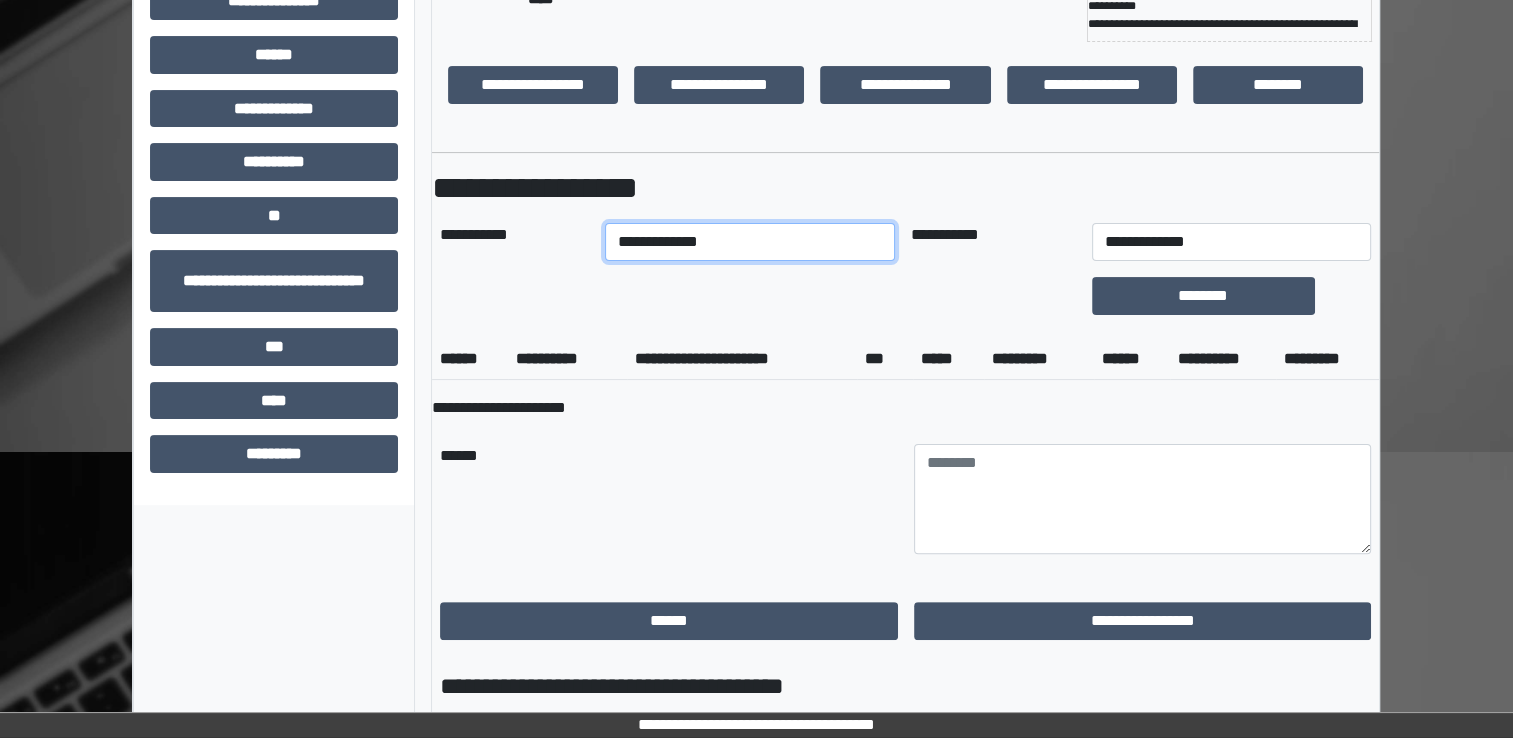 click on "**********" at bounding box center (750, 242) 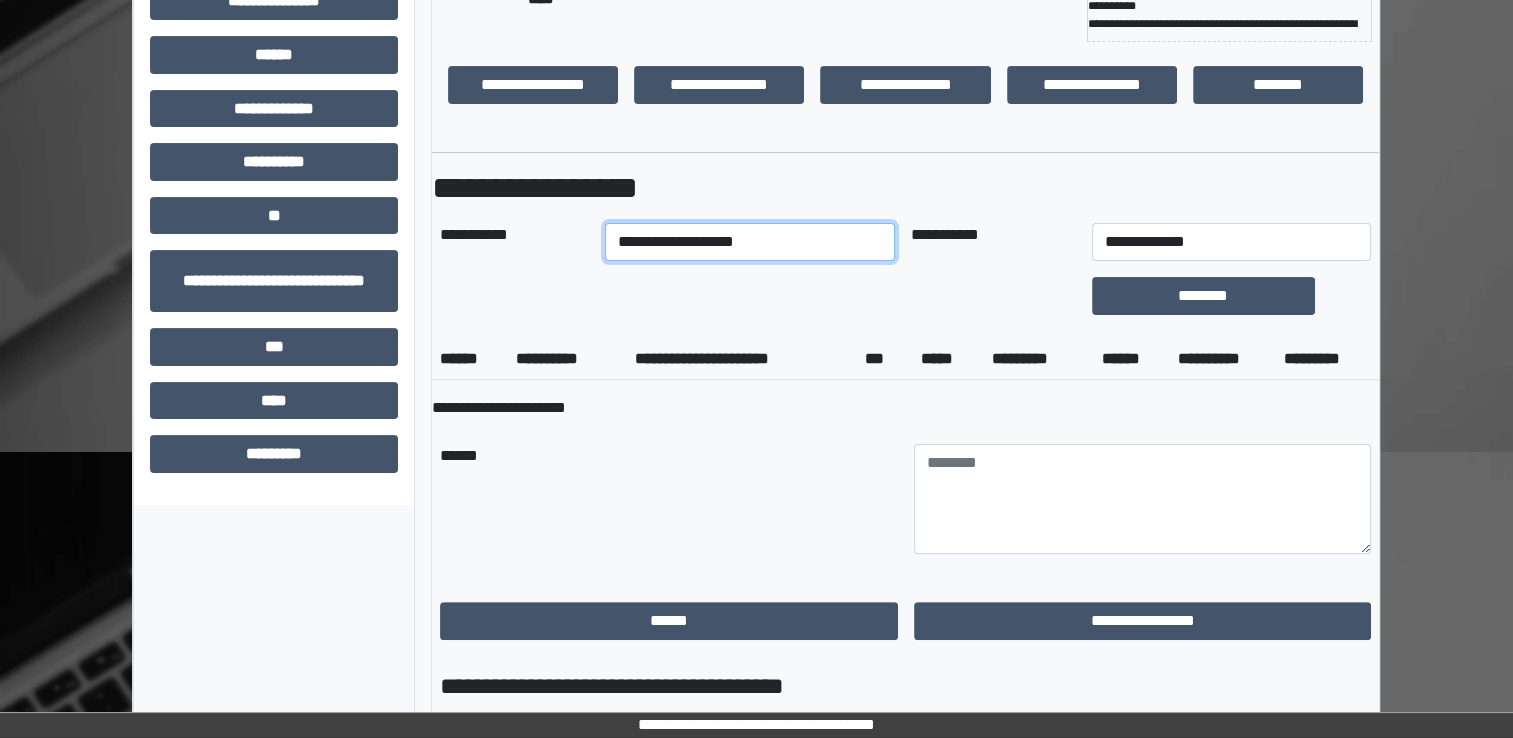 click on "**********" at bounding box center (750, 242) 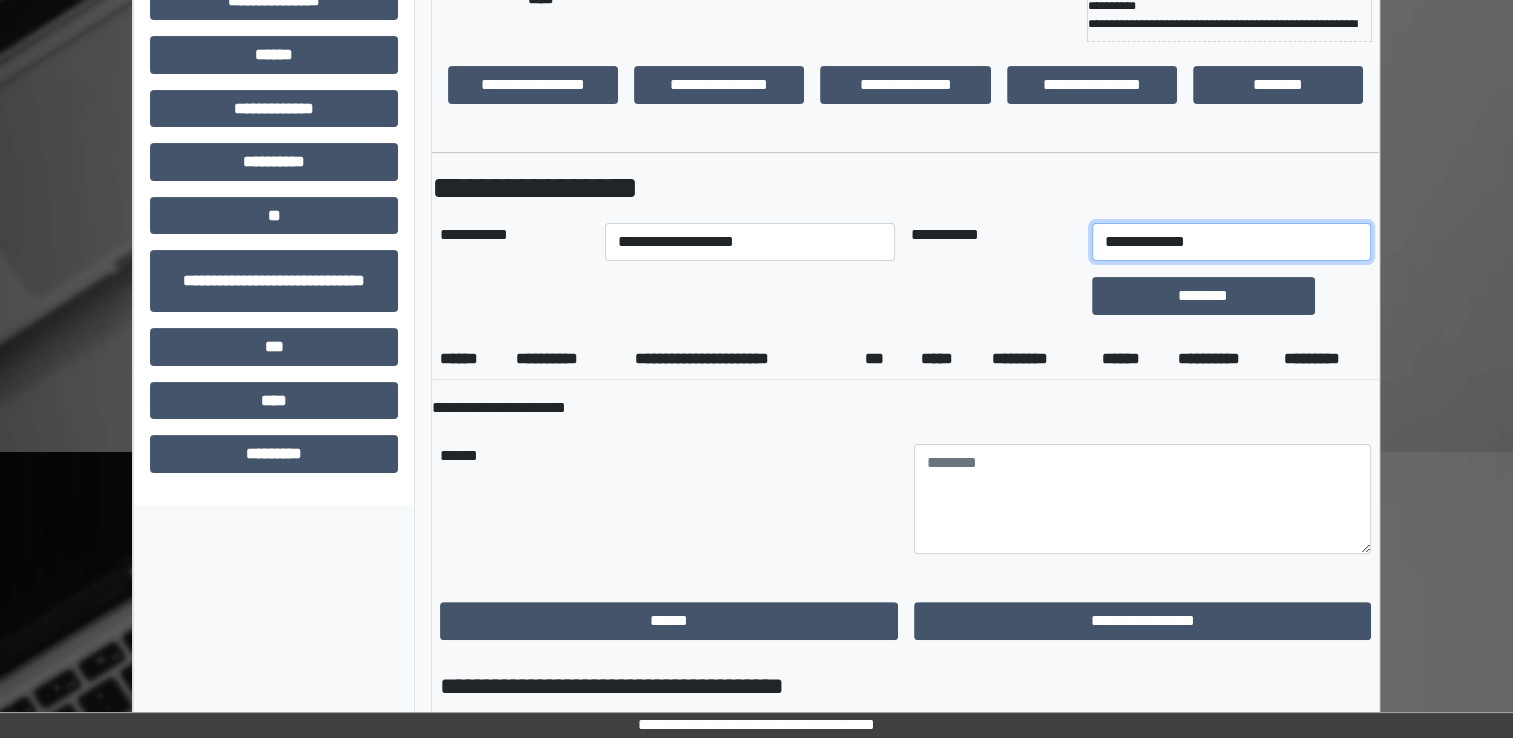 click on "**********" at bounding box center (1231, 242) 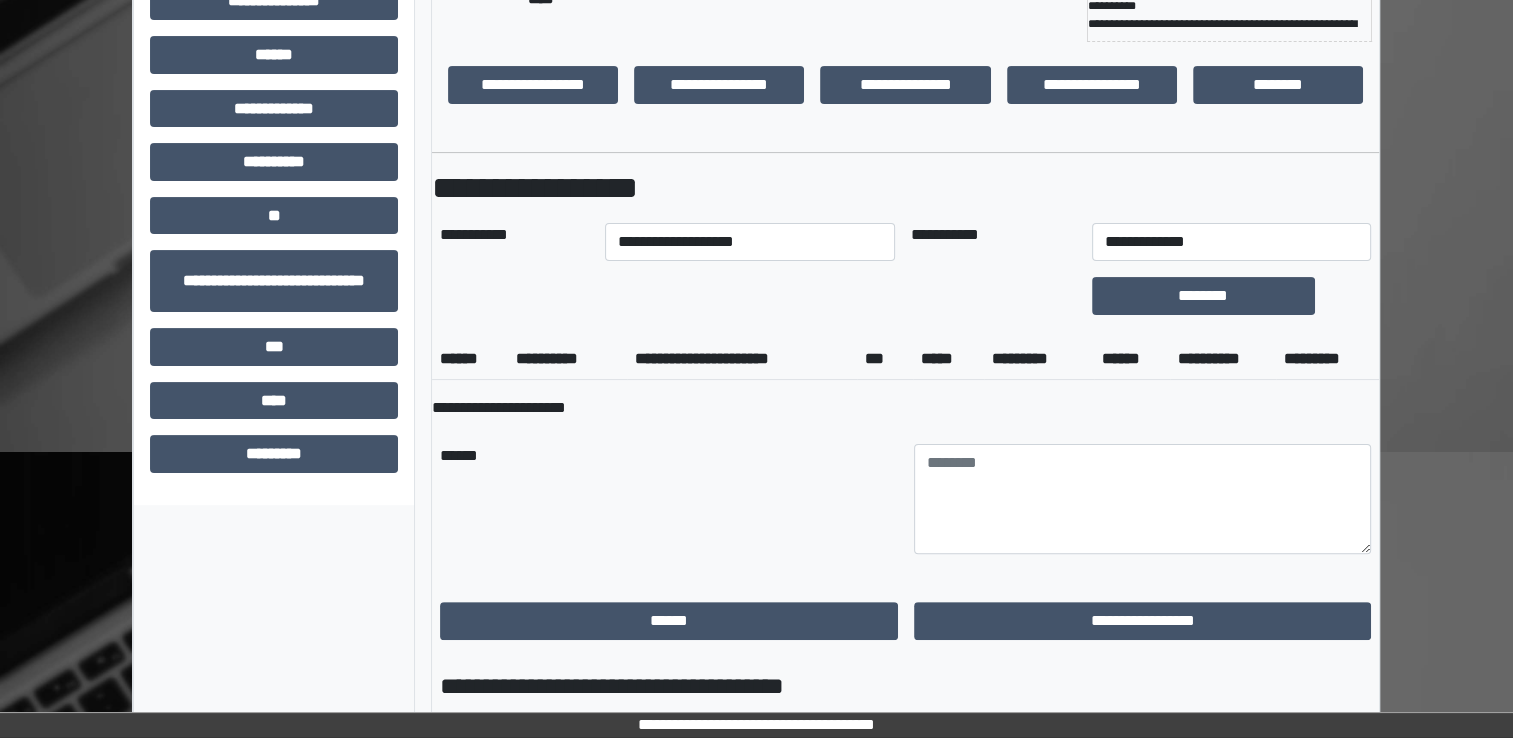 click at bounding box center (993, 296) 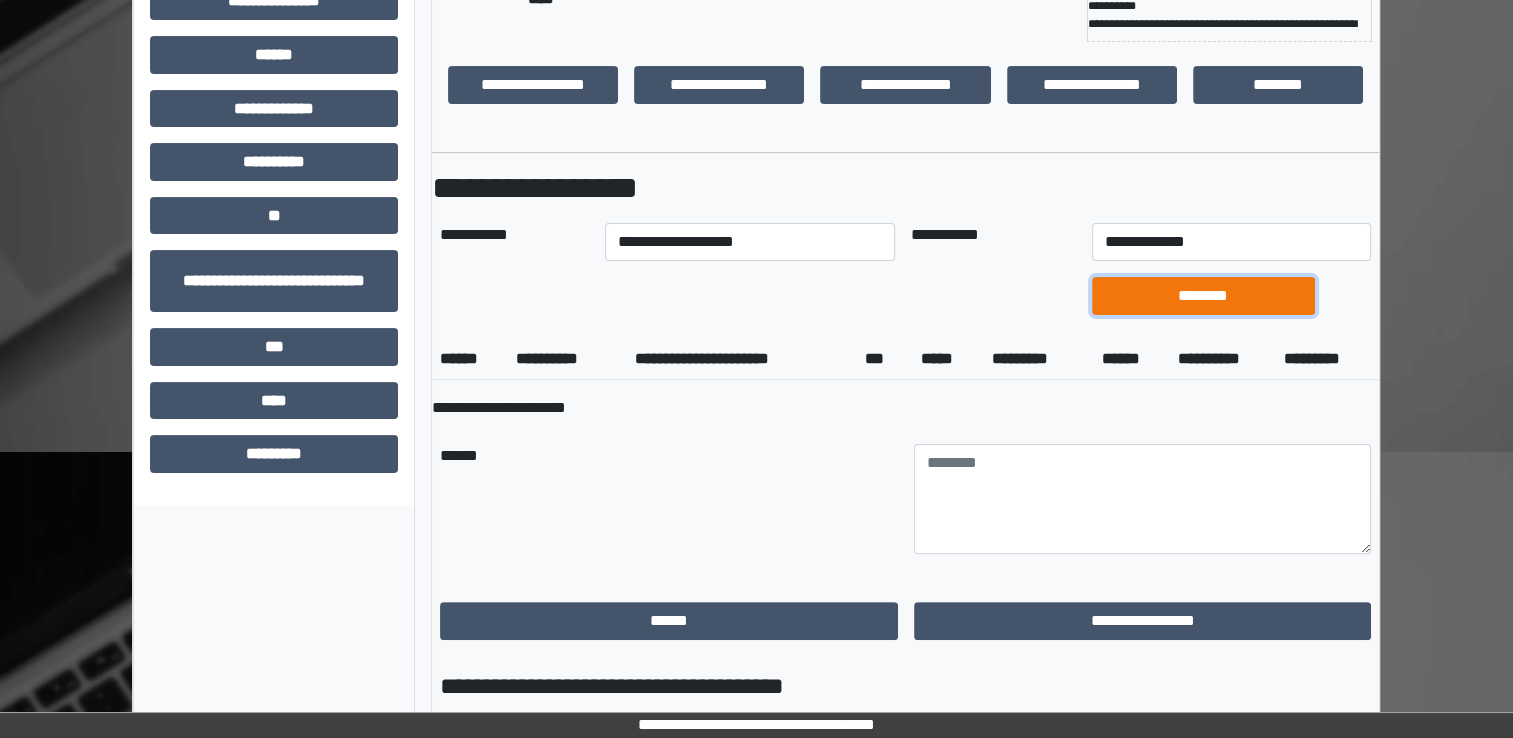 click on "********" at bounding box center [1203, 296] 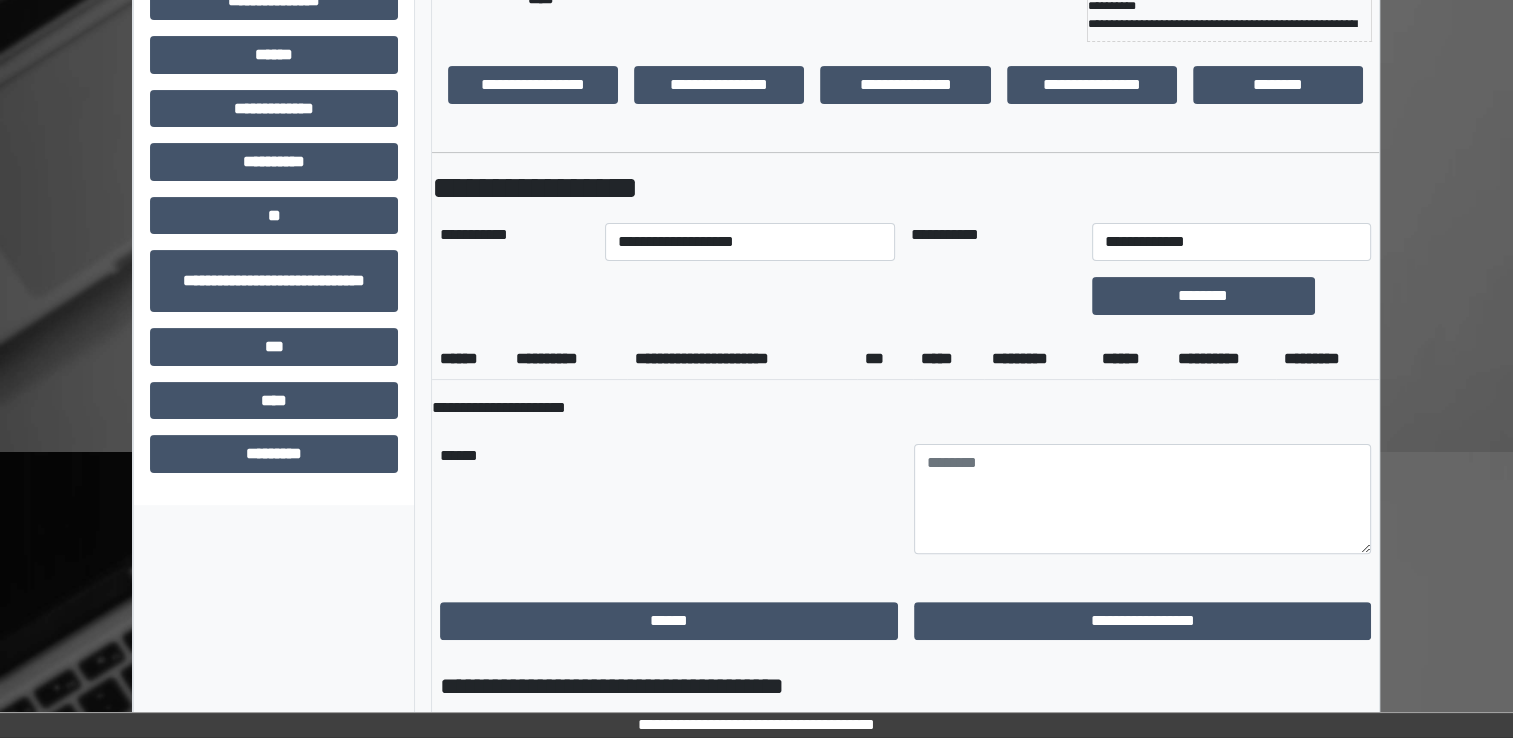 scroll, scrollTop: 184, scrollLeft: 0, axis: vertical 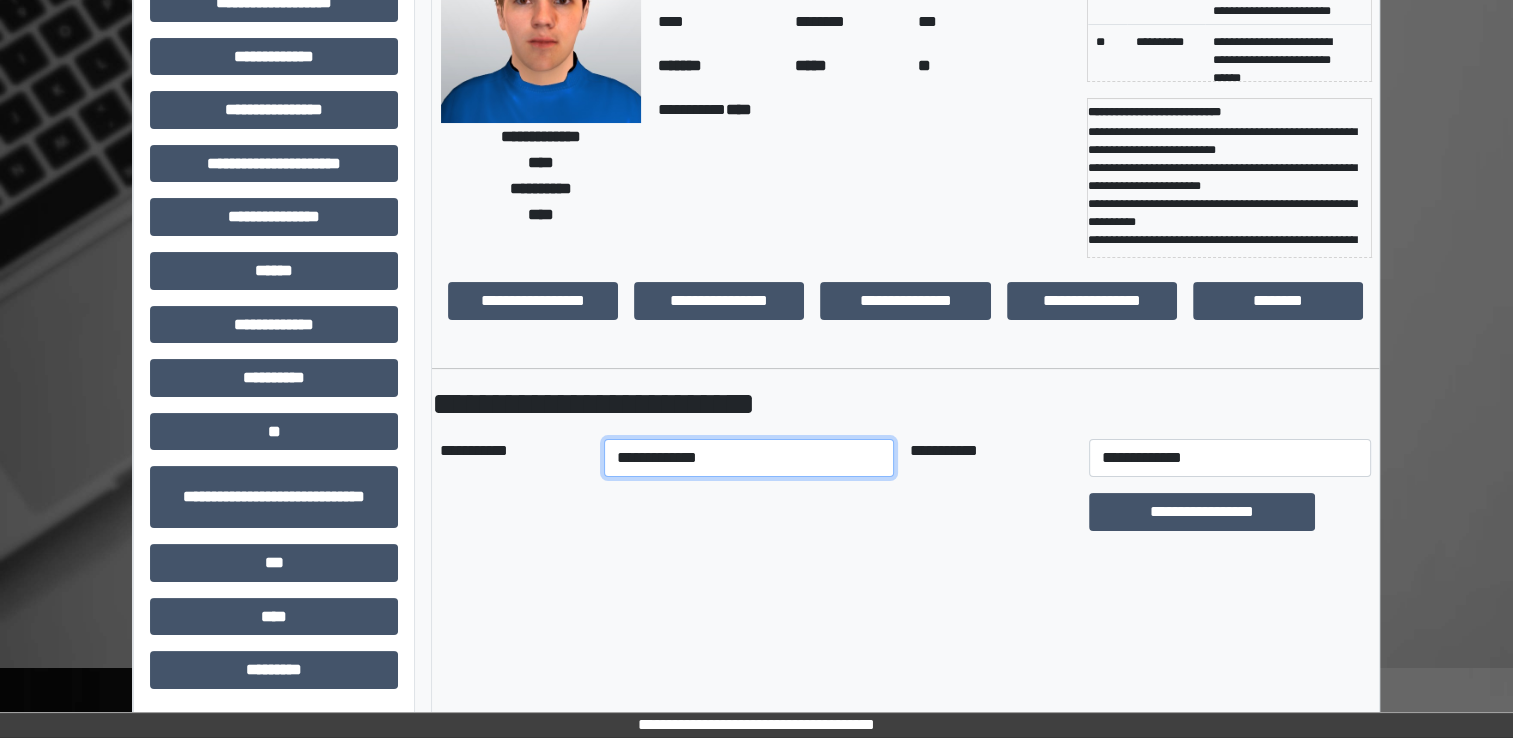 click on "**********" at bounding box center (749, 458) 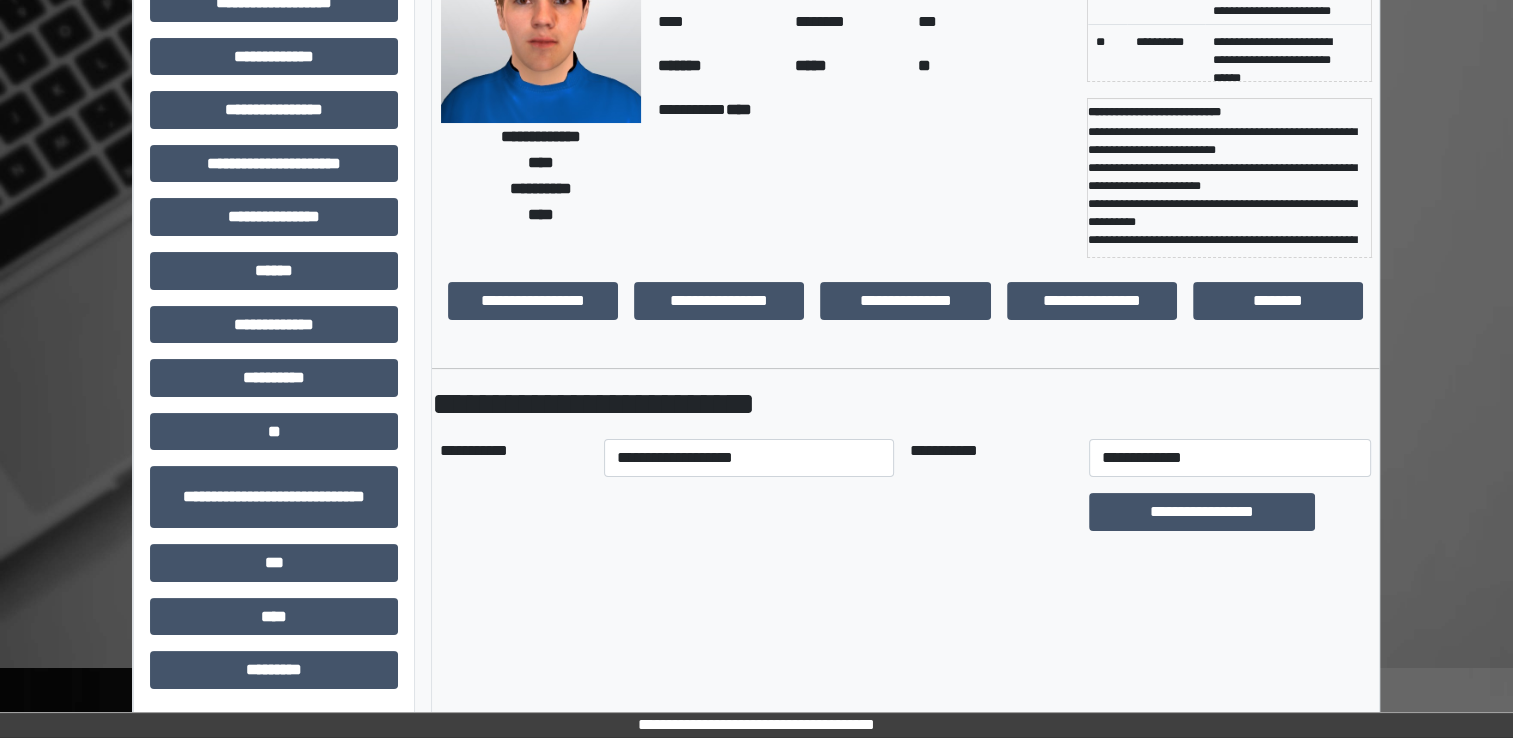 click on "**********" at bounding box center [1230, 458] 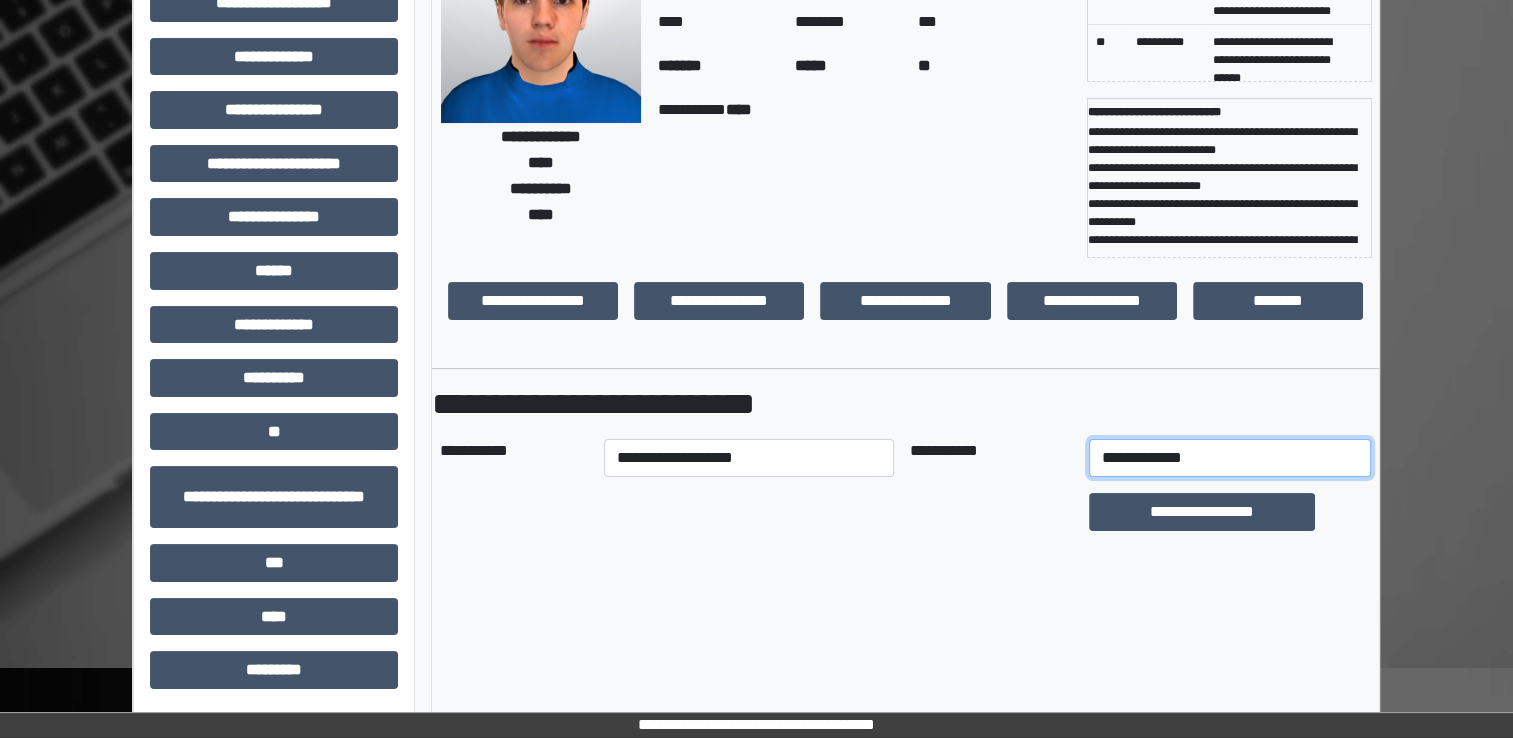 click on "**********" at bounding box center [1230, 458] 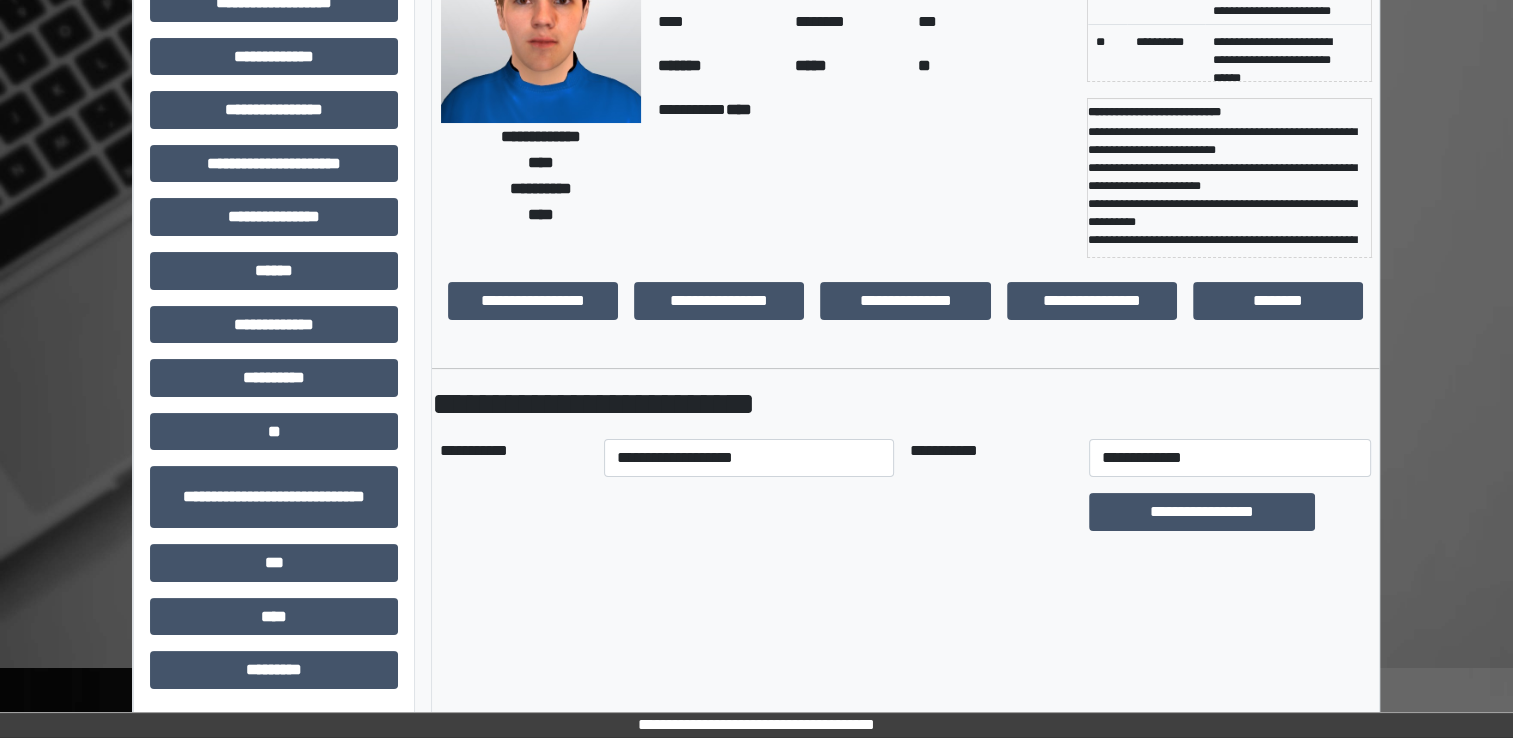 click on "**********" at bounding box center (905, 317) 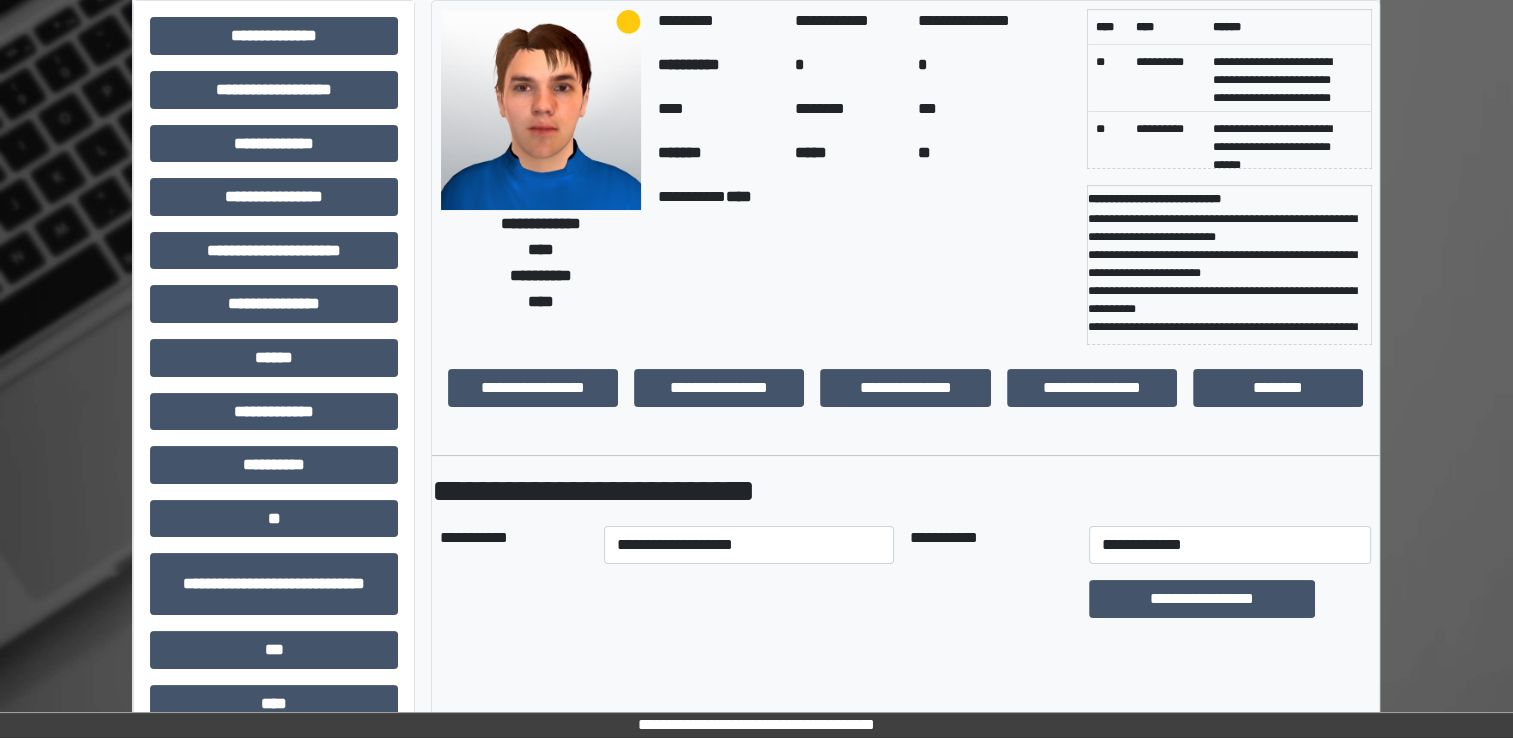 scroll, scrollTop: 0, scrollLeft: 0, axis: both 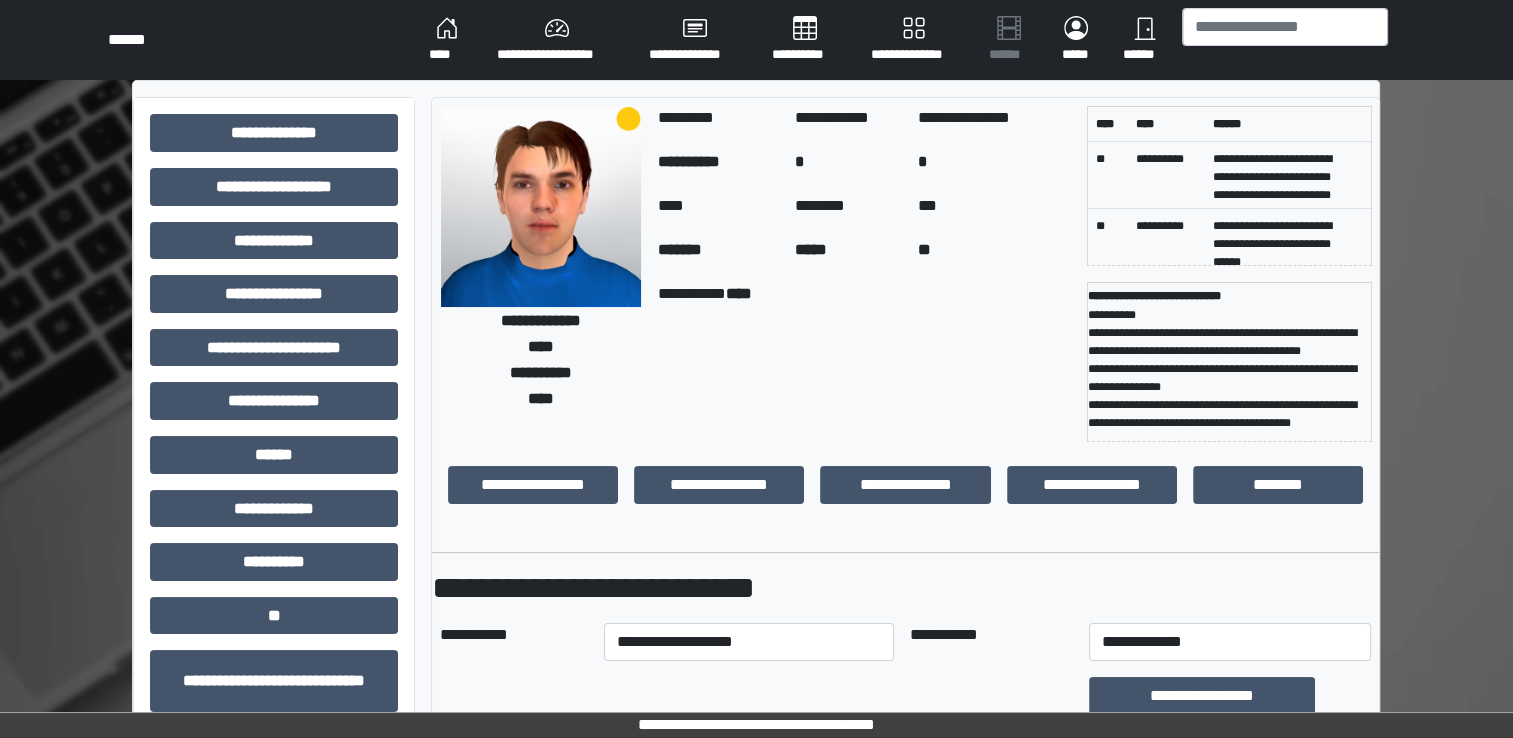 click on "****" at bounding box center (447, 40) 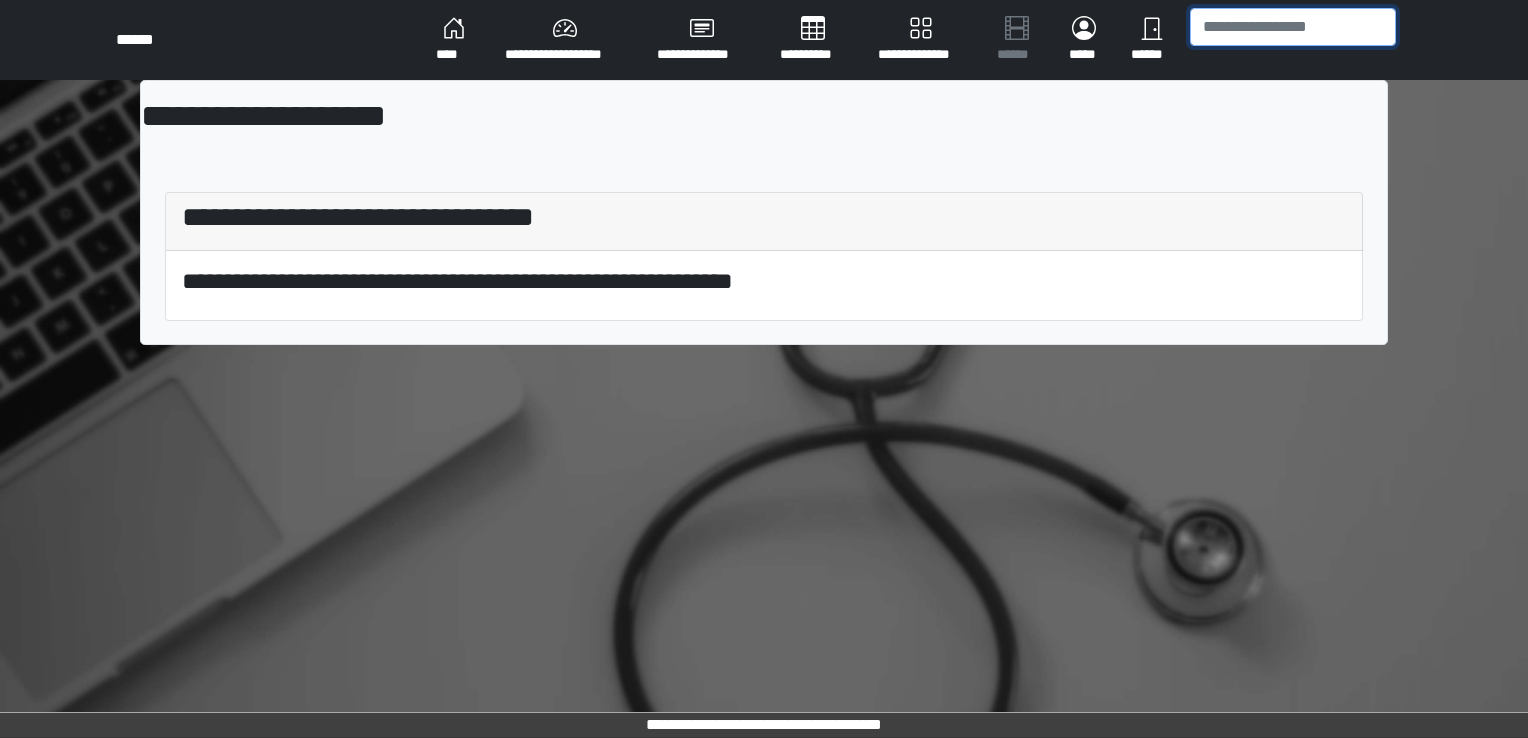 click at bounding box center [1293, 27] 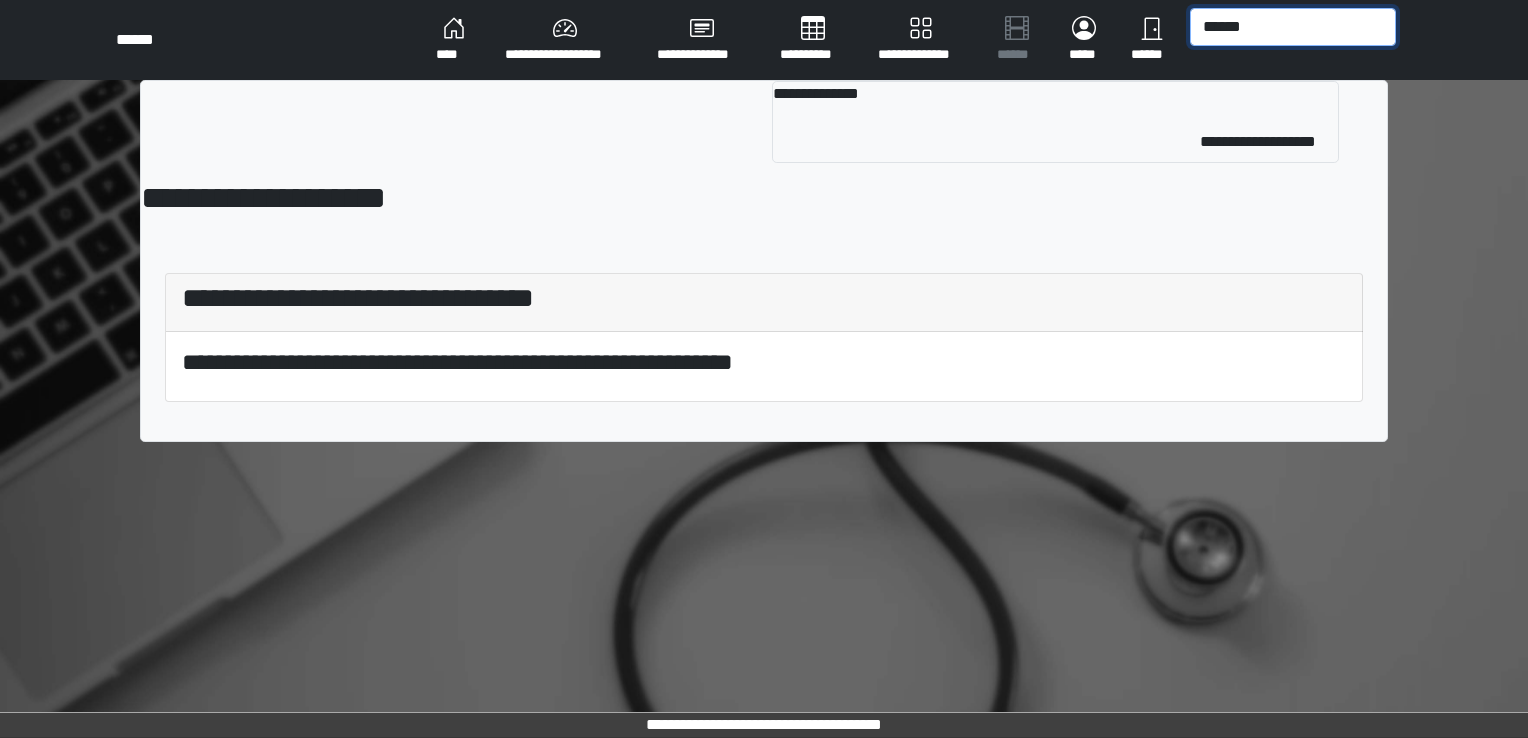 type on "******" 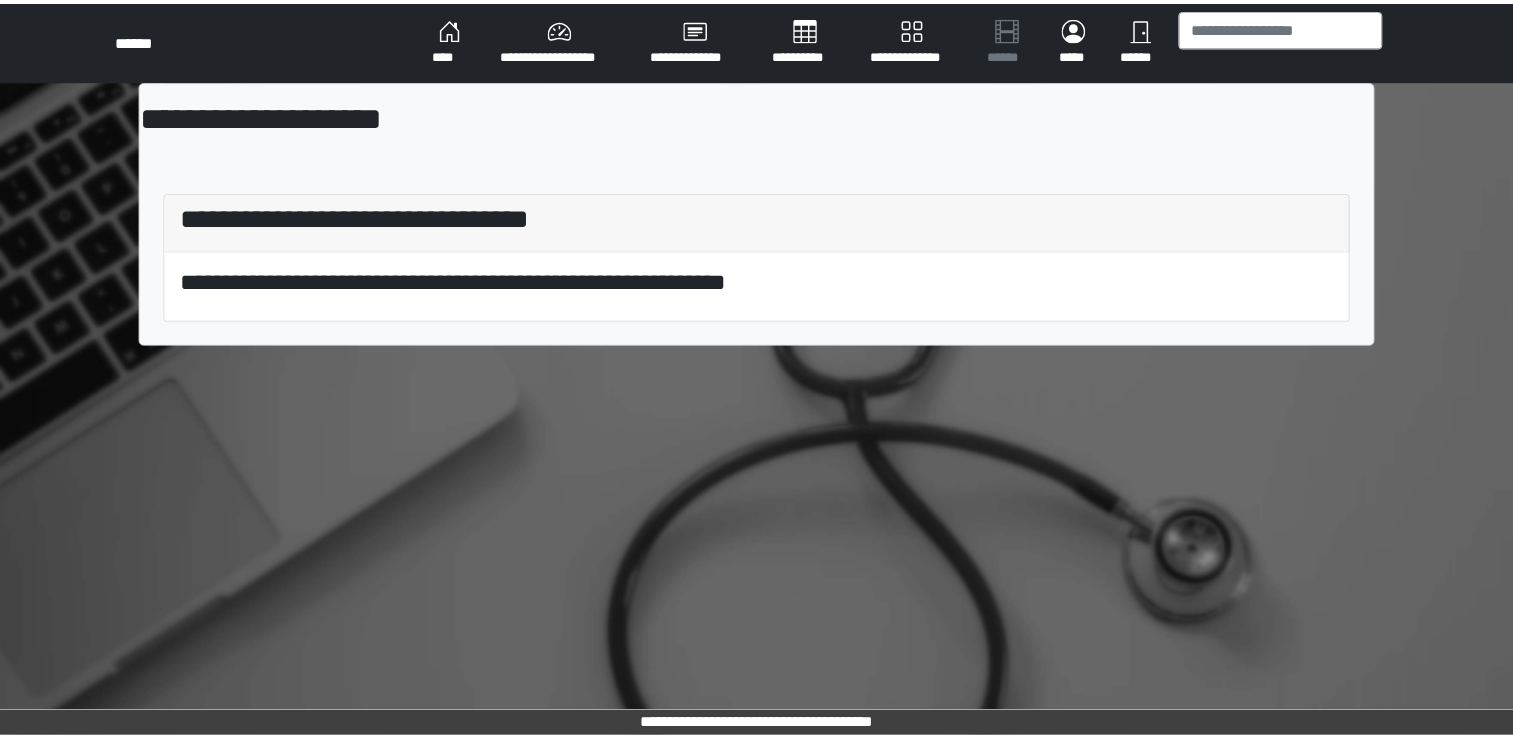 scroll, scrollTop: 0, scrollLeft: 0, axis: both 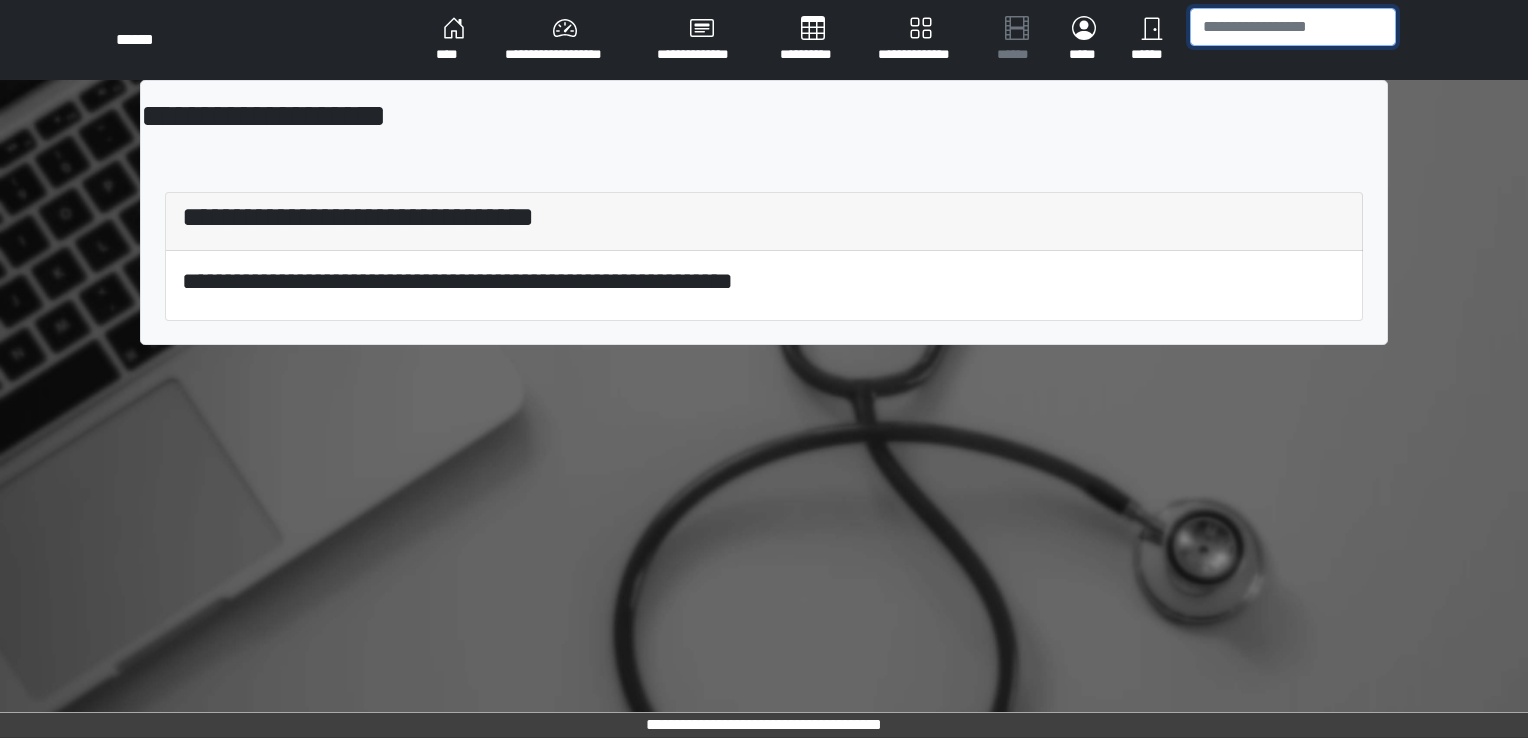 click at bounding box center (1293, 27) 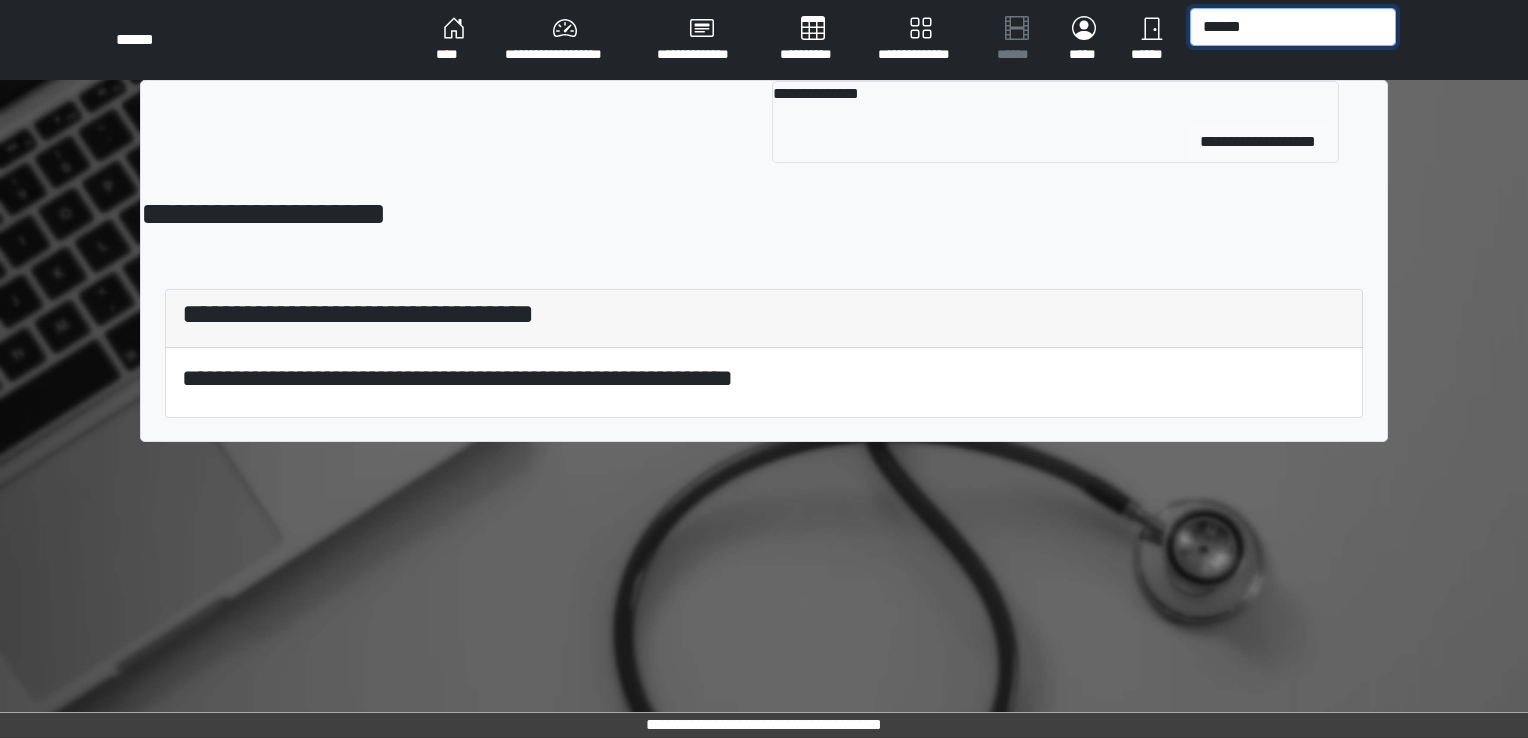 type on "******" 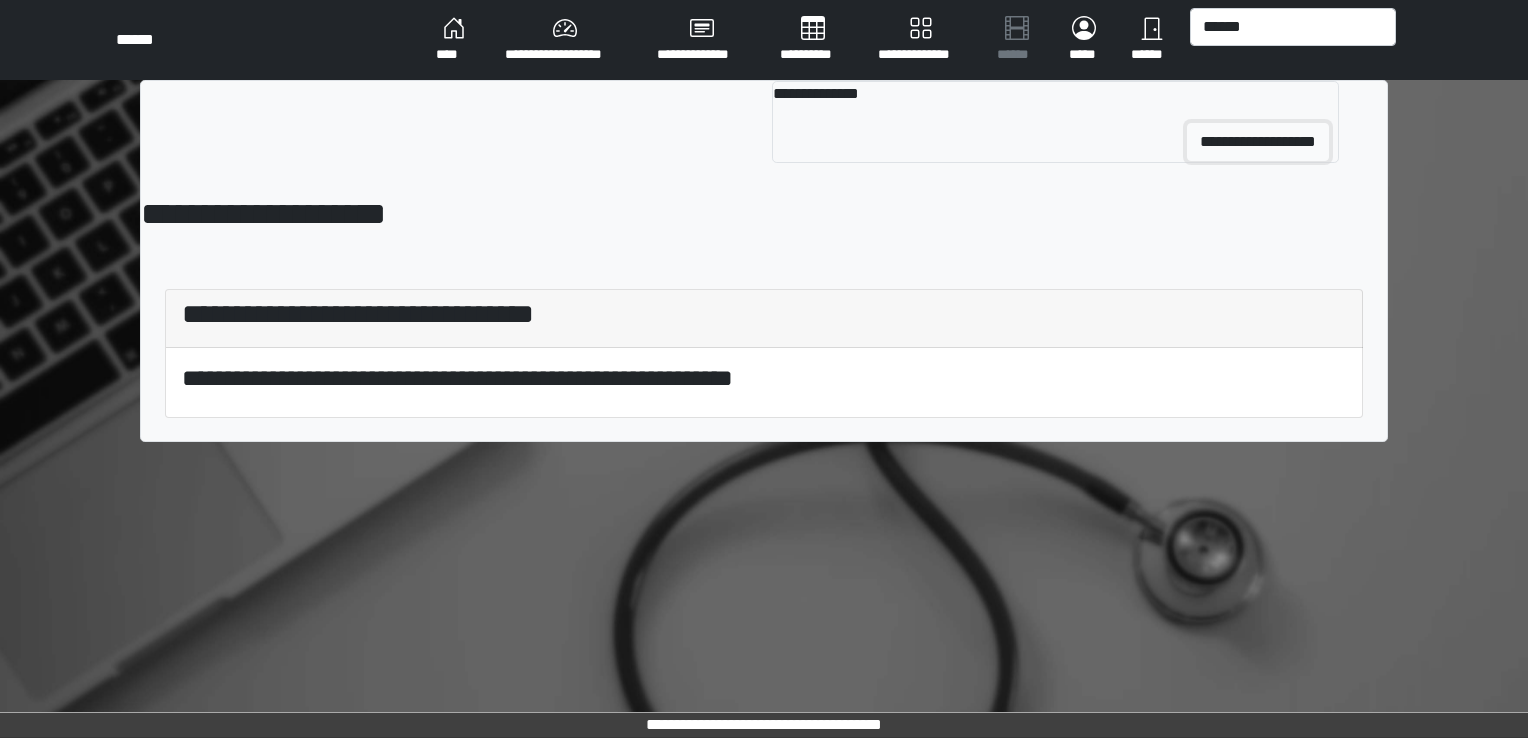 click on "**********" at bounding box center [1258, 142] 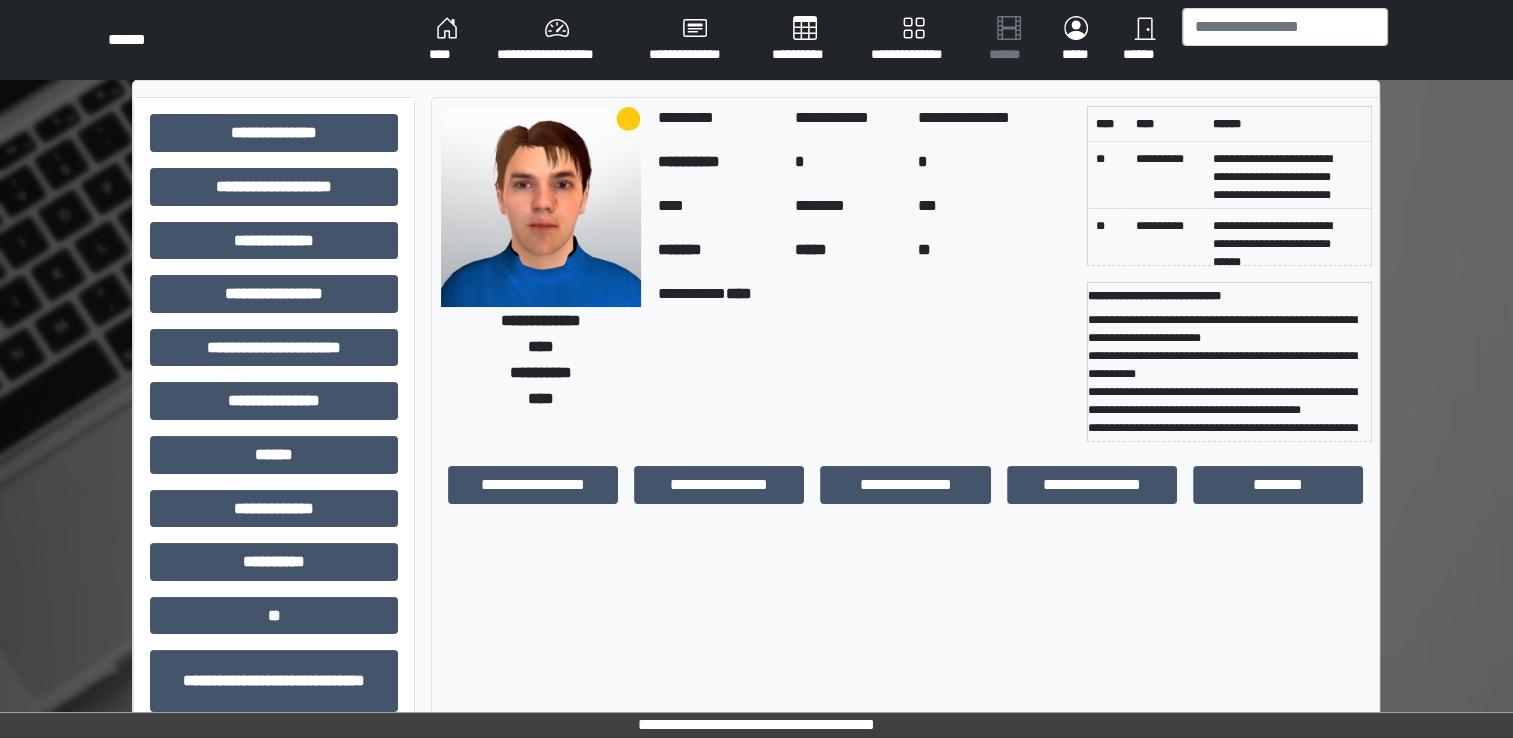 scroll, scrollTop: 343, scrollLeft: 0, axis: vertical 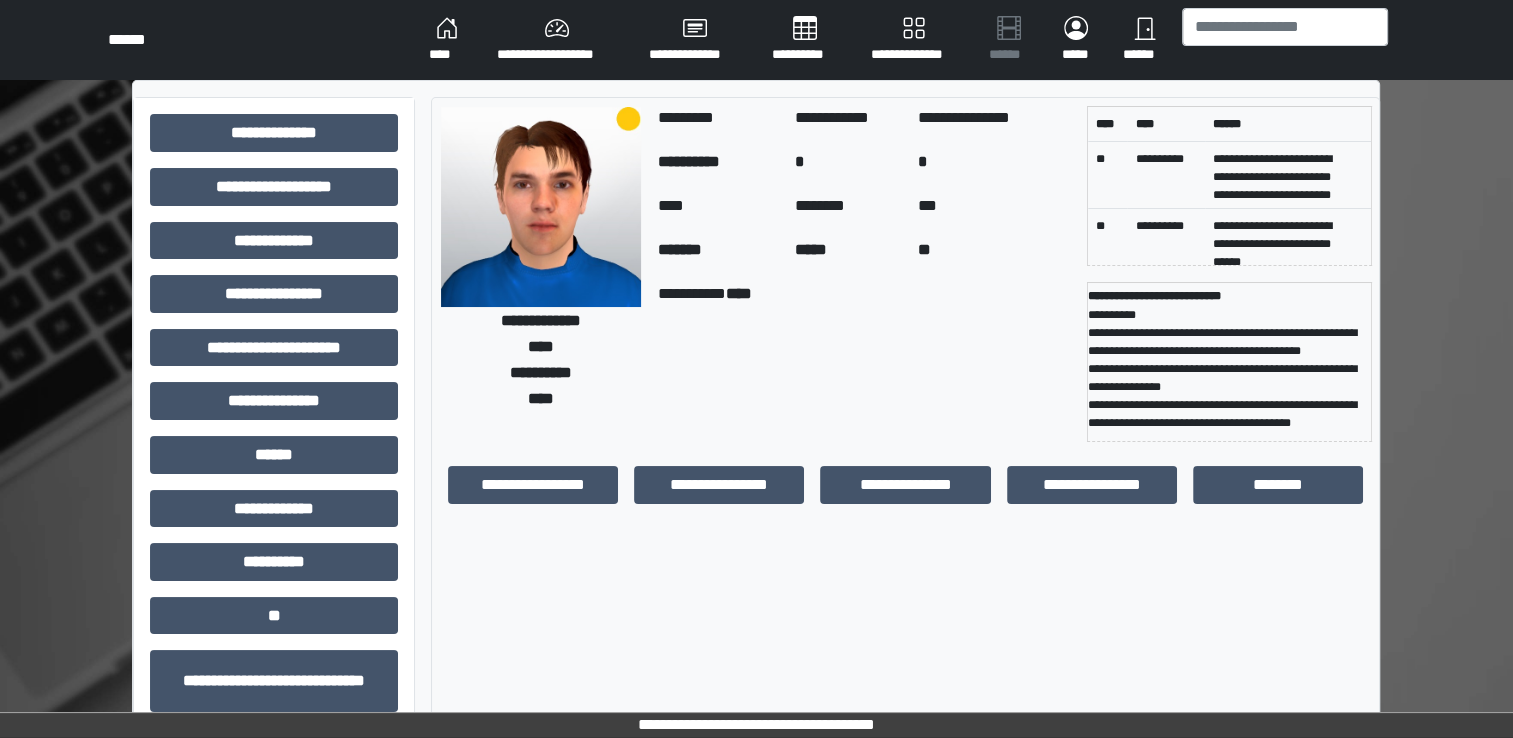 click on "****" at bounding box center [447, 40] 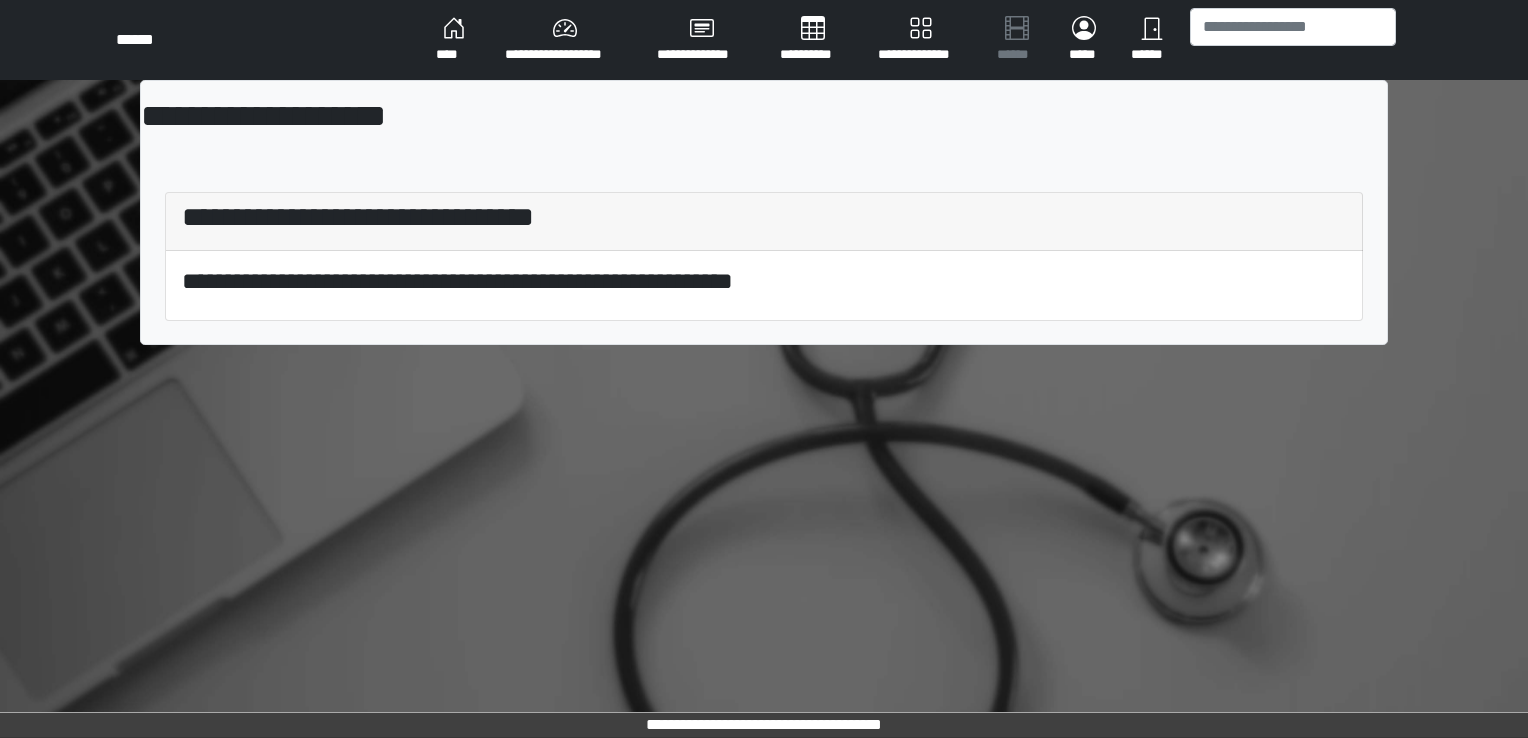 click on "****" at bounding box center (454, 40) 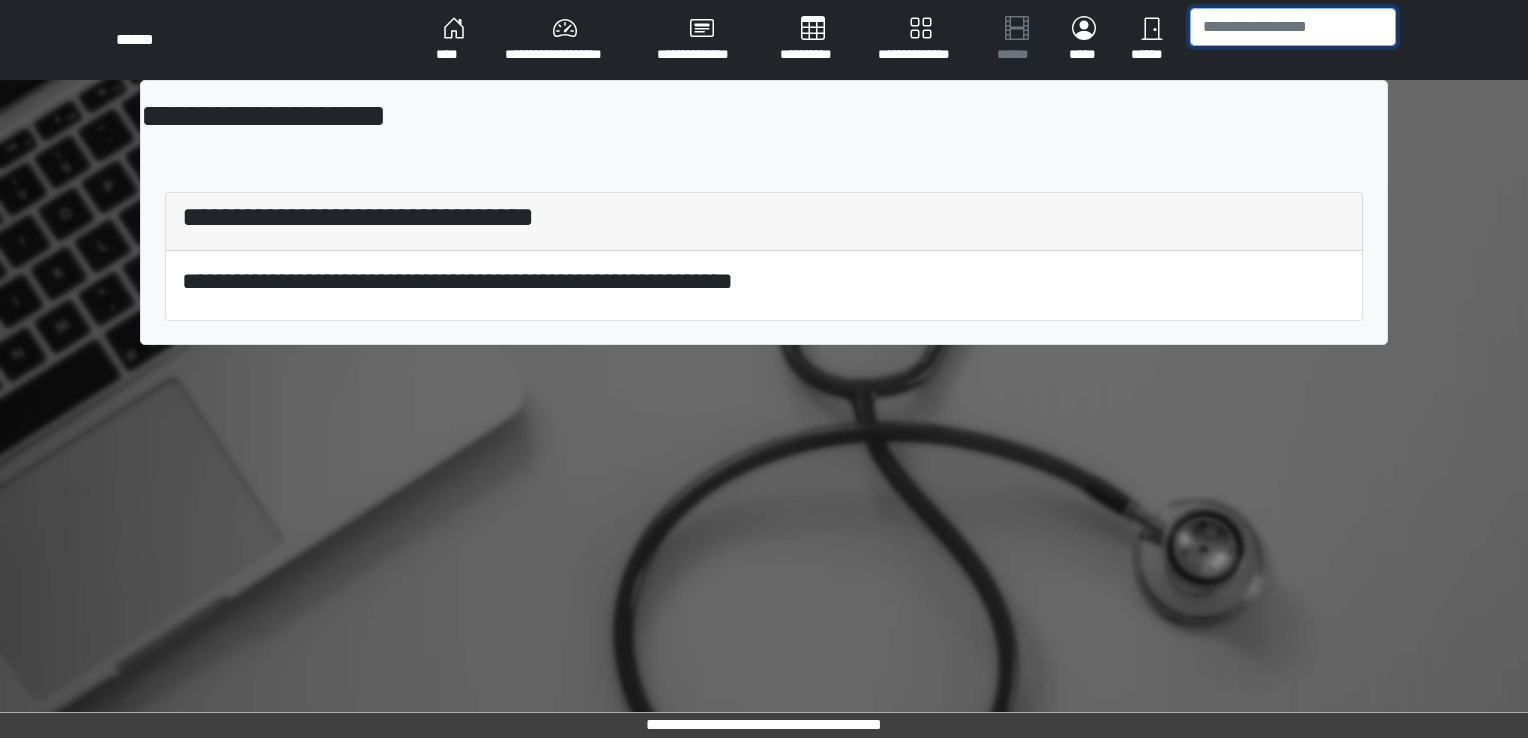 click at bounding box center (1293, 27) 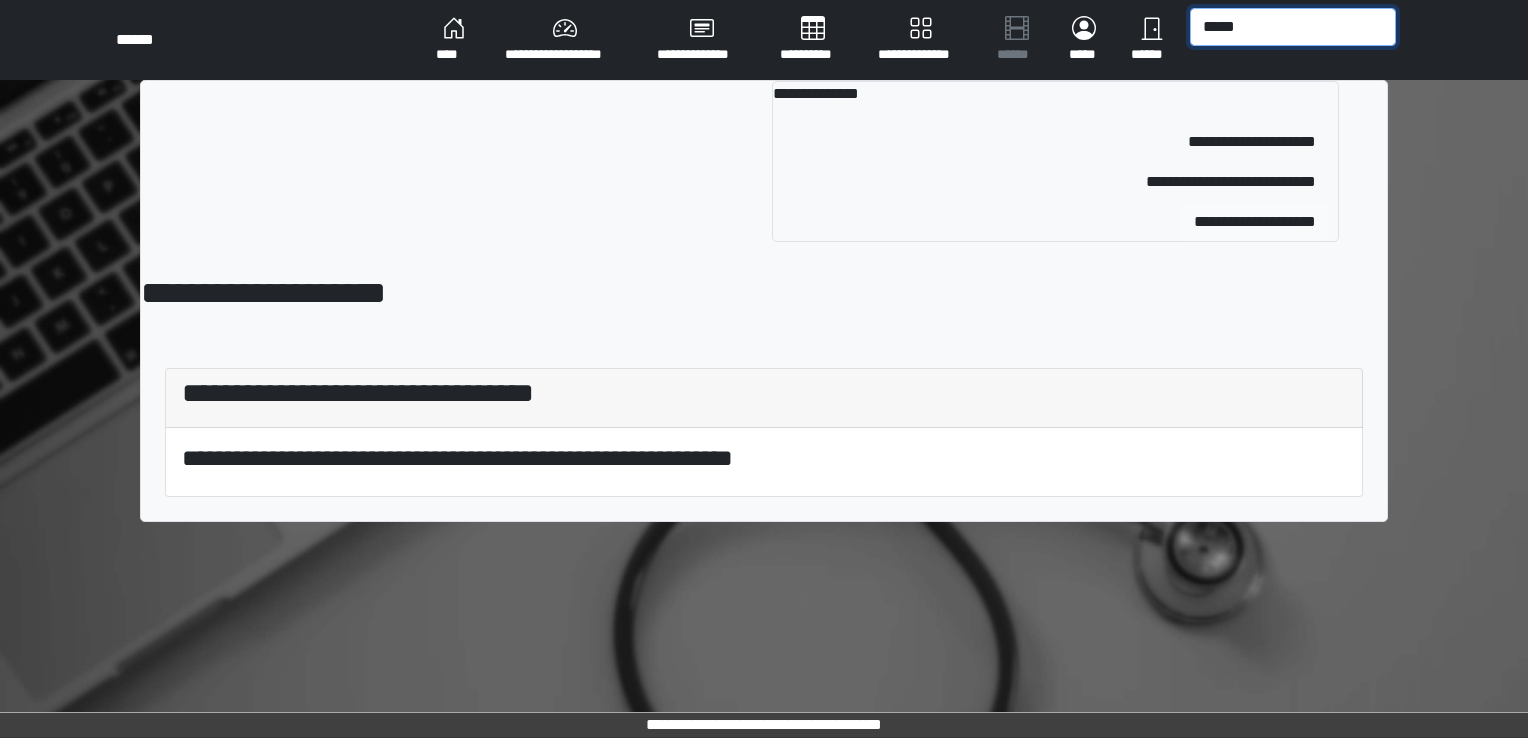 type on "*****" 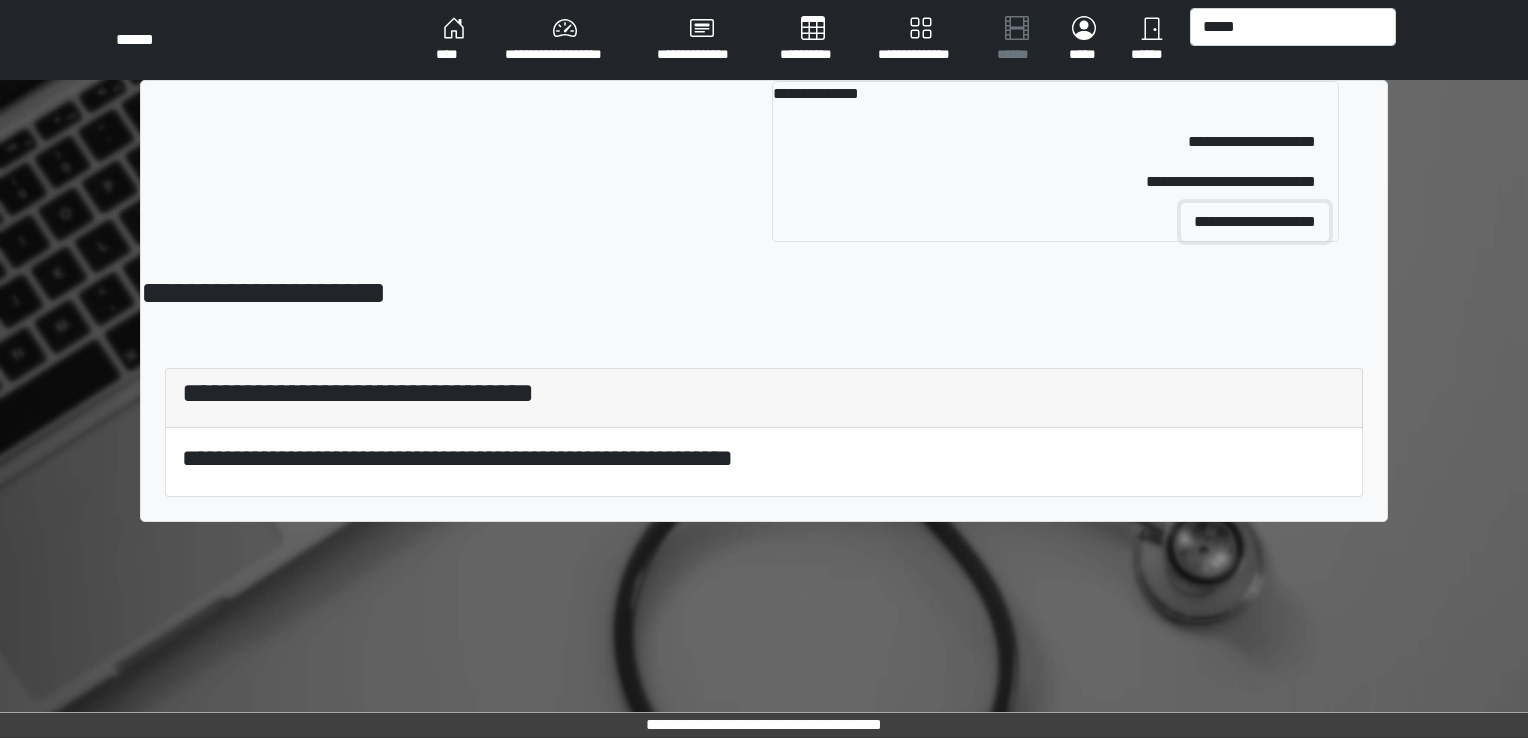 click on "**********" at bounding box center (1255, 222) 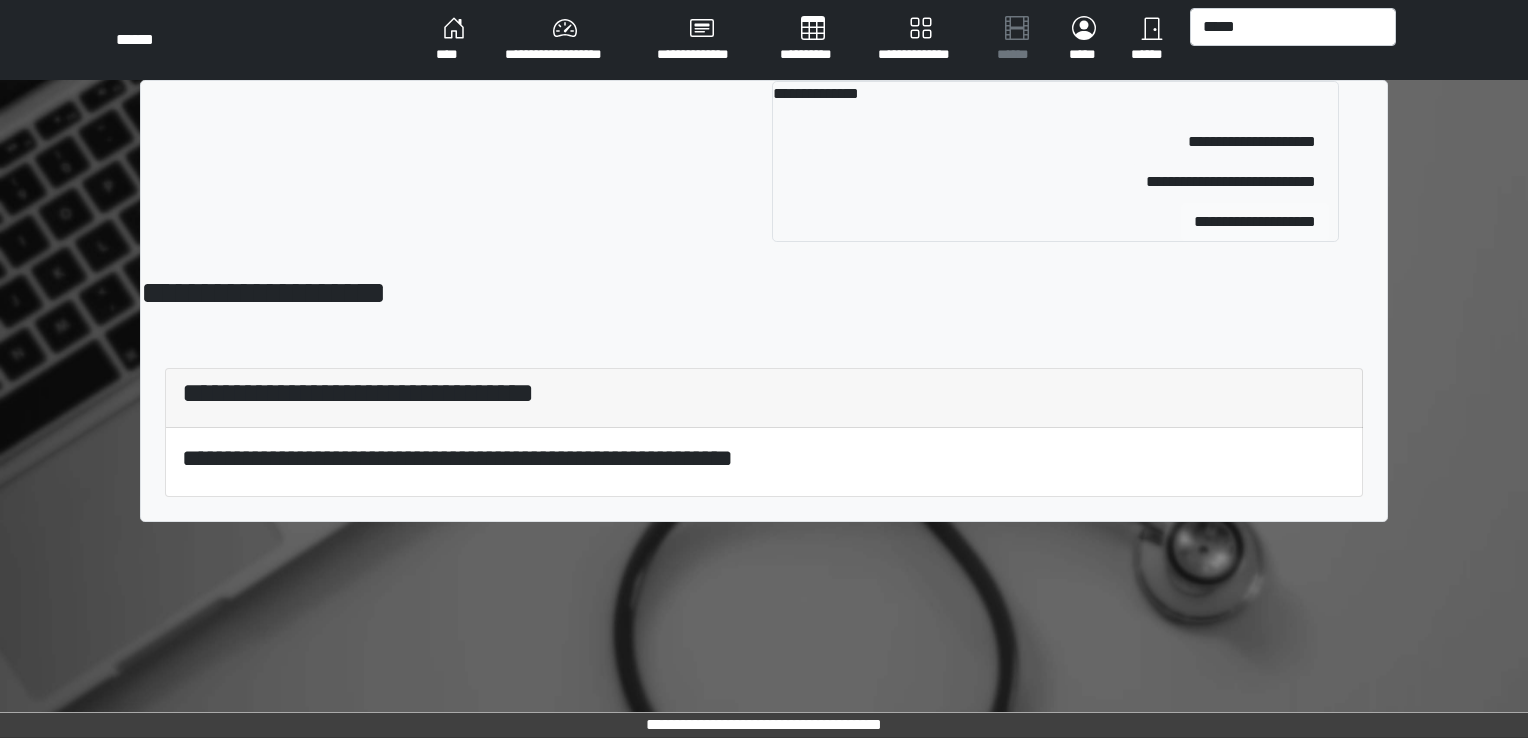 type 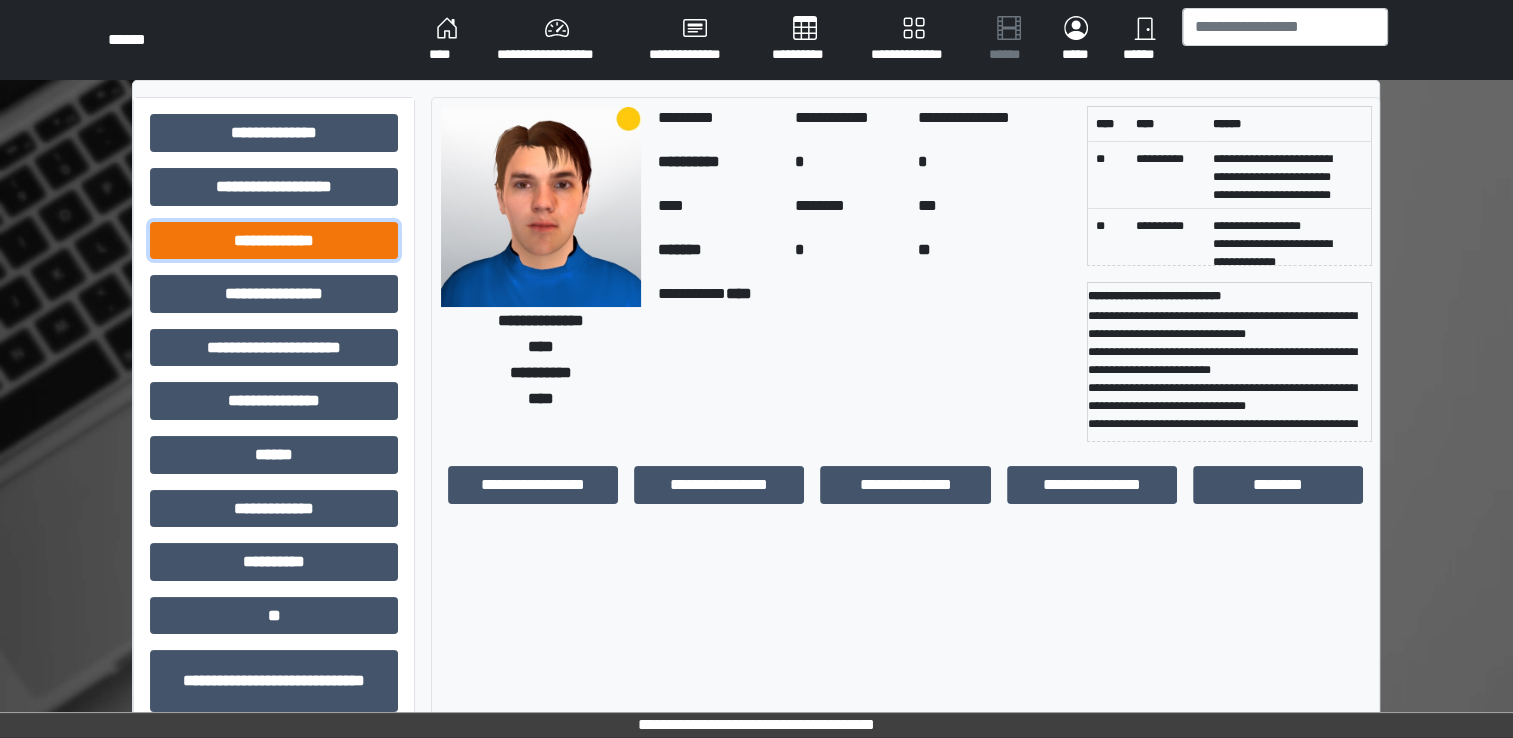 click on "**********" at bounding box center [274, 241] 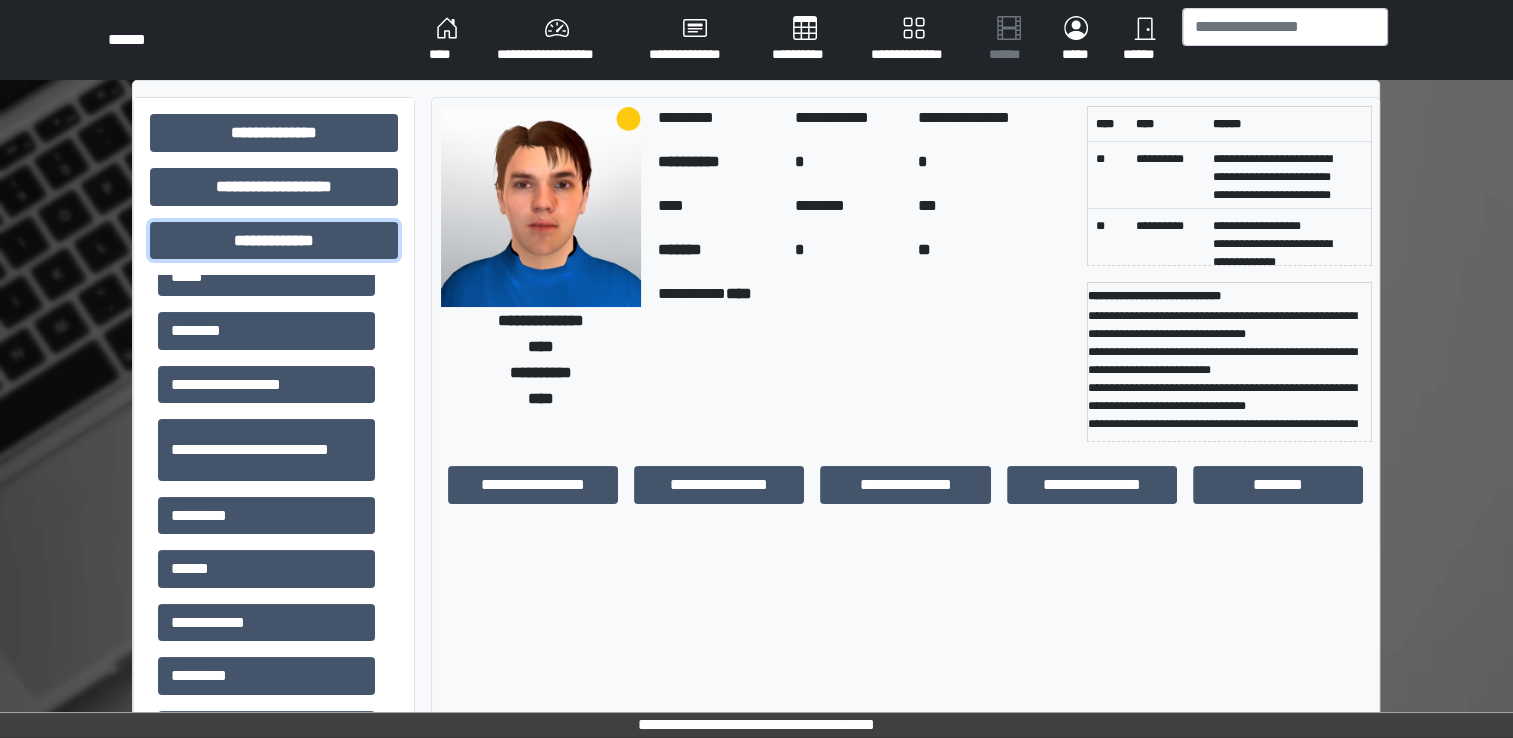 scroll, scrollTop: 500, scrollLeft: 0, axis: vertical 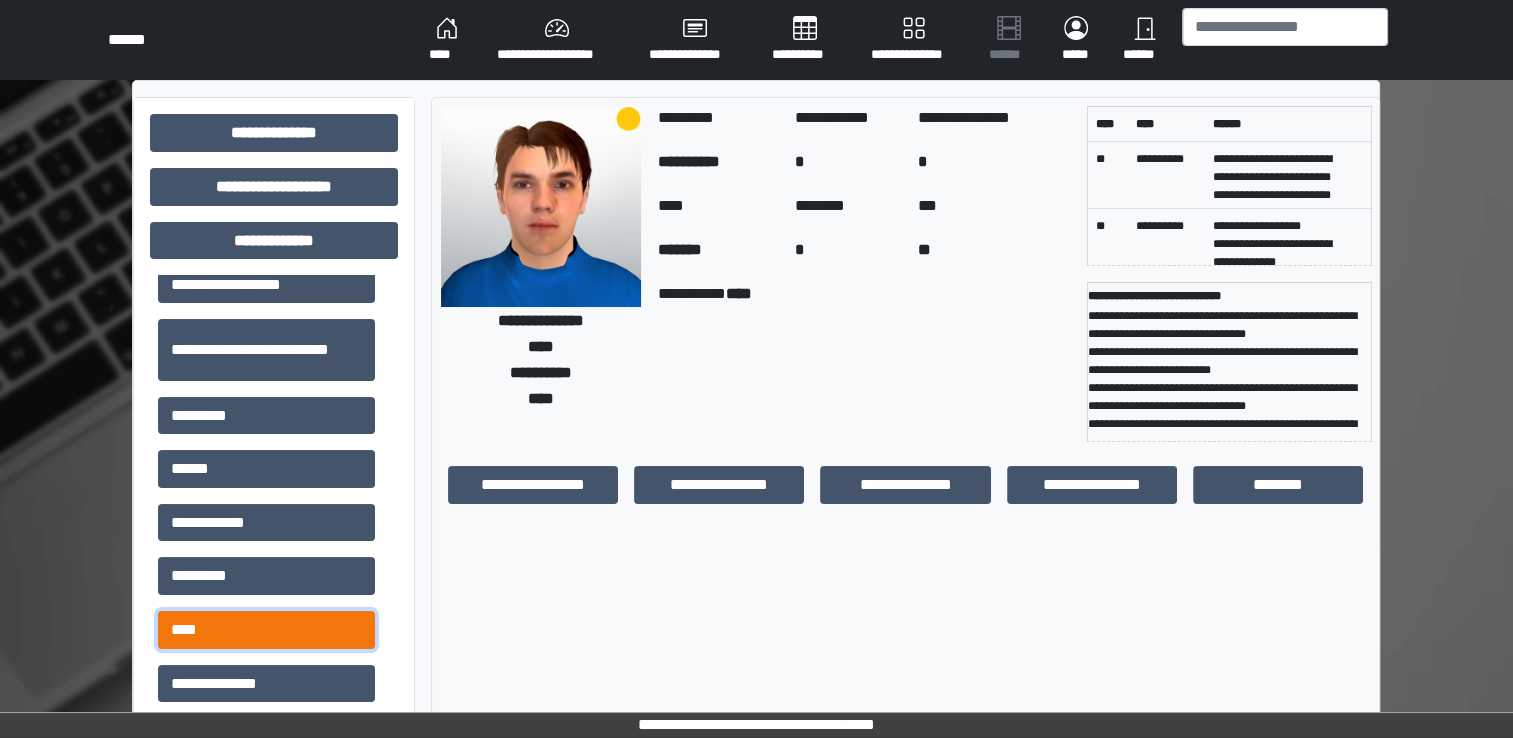 click on "****" at bounding box center [266, 630] 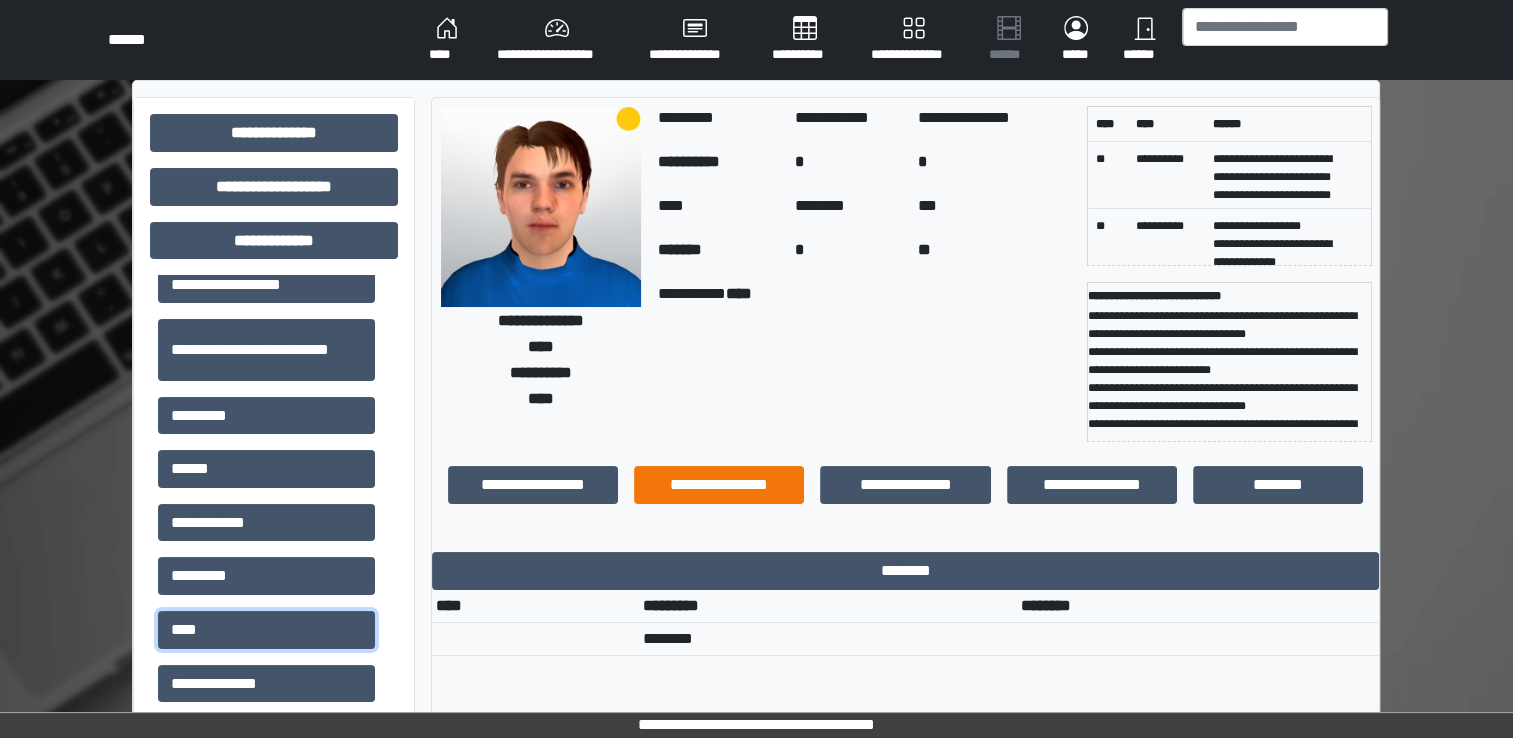 scroll, scrollTop: 300, scrollLeft: 0, axis: vertical 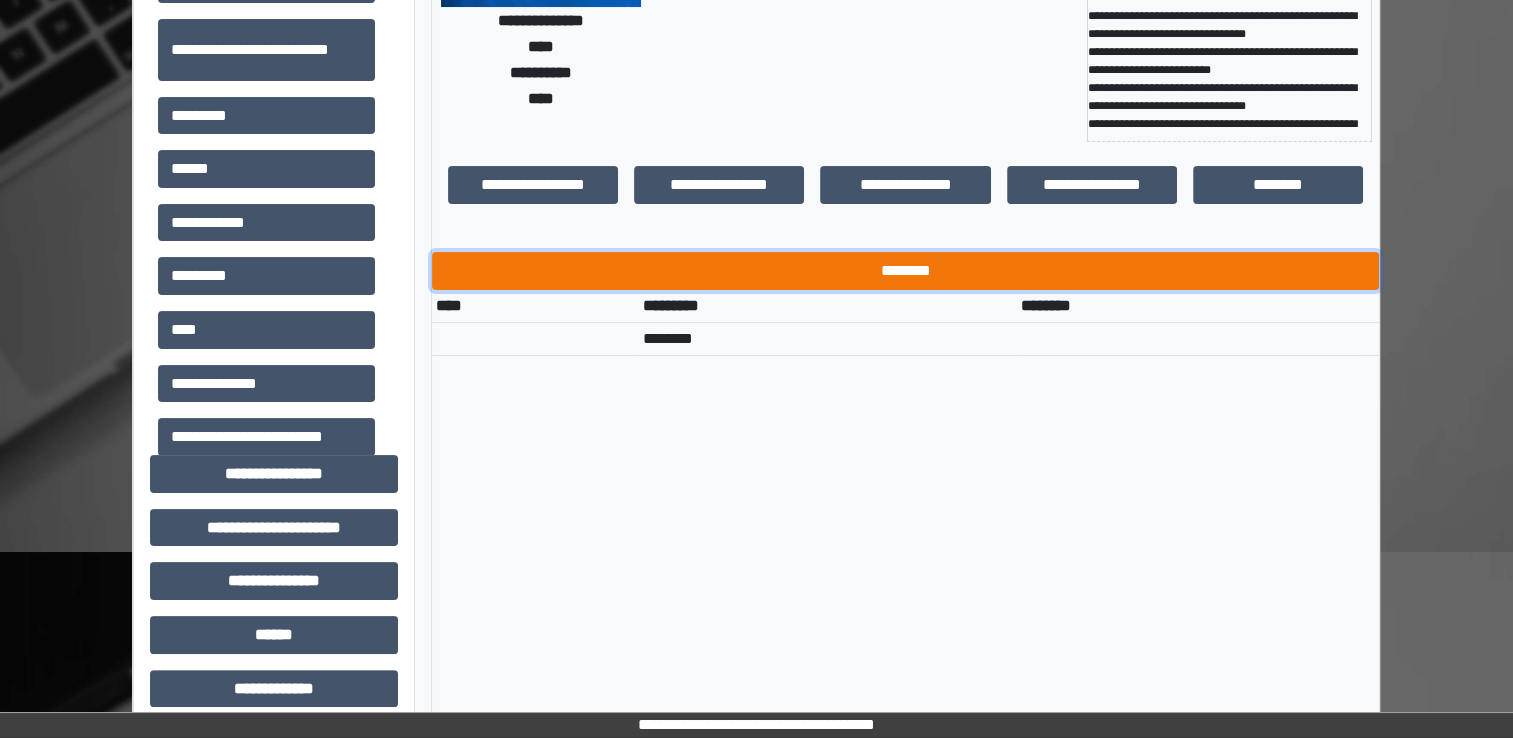 click on "********" at bounding box center (905, 271) 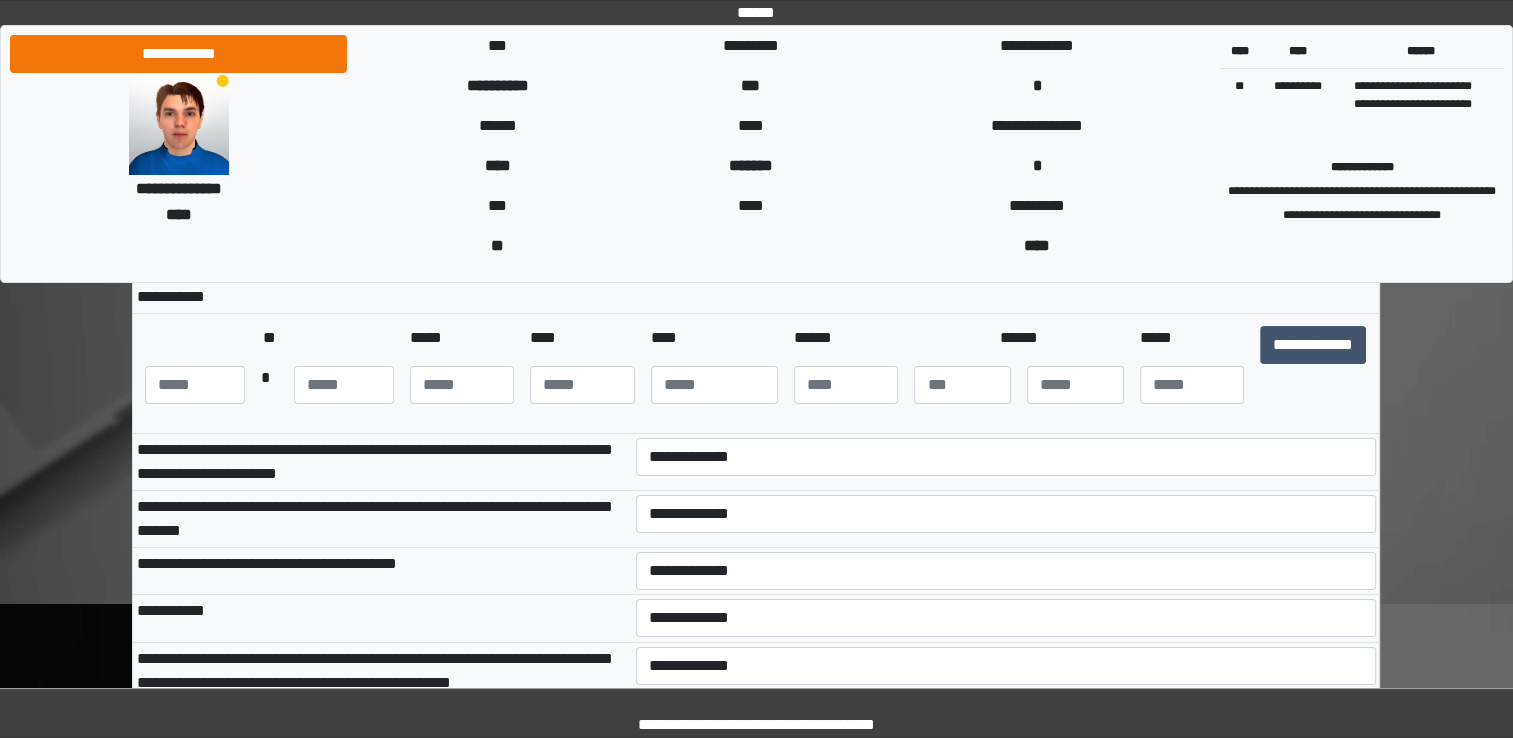 scroll, scrollTop: 200, scrollLeft: 0, axis: vertical 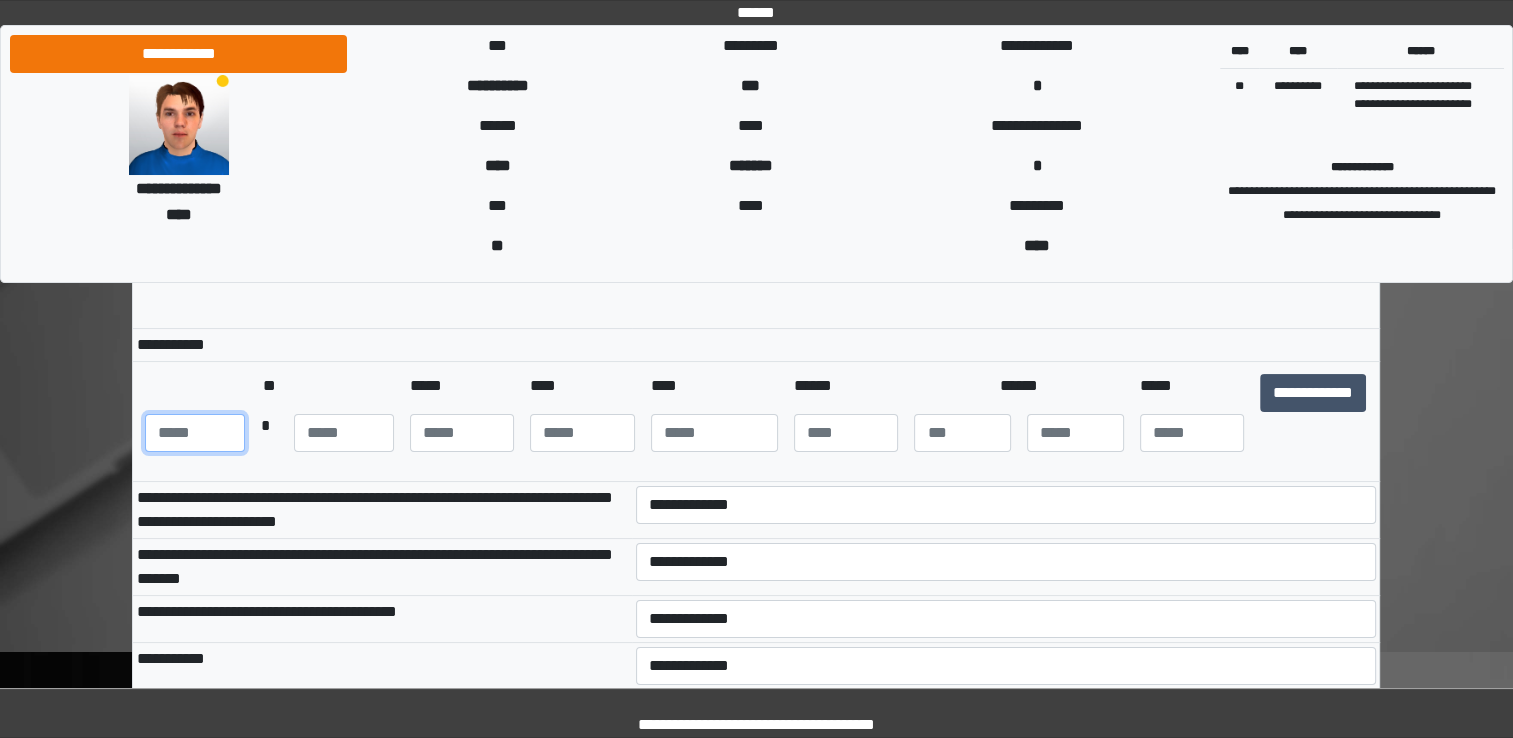 click at bounding box center [195, 433] 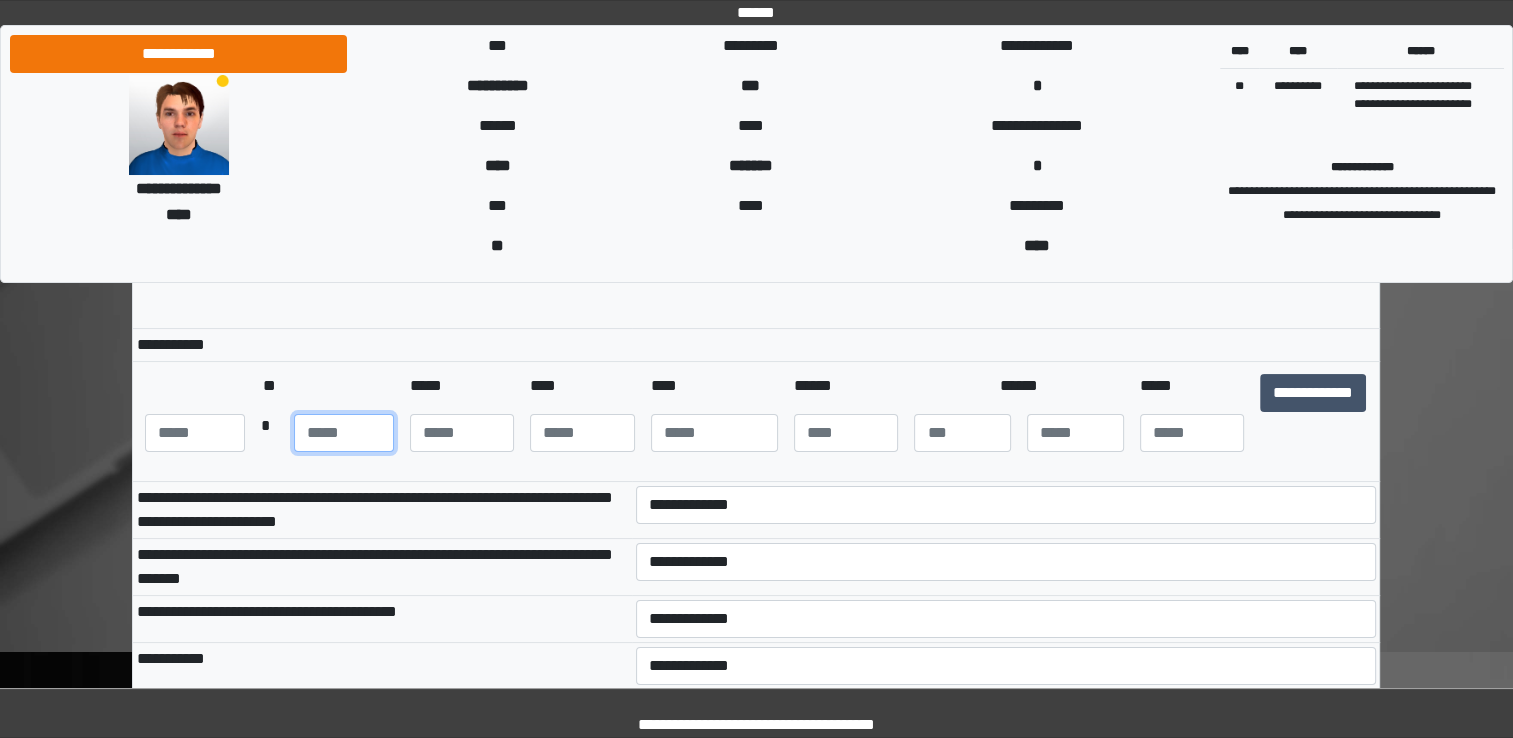 type on "**" 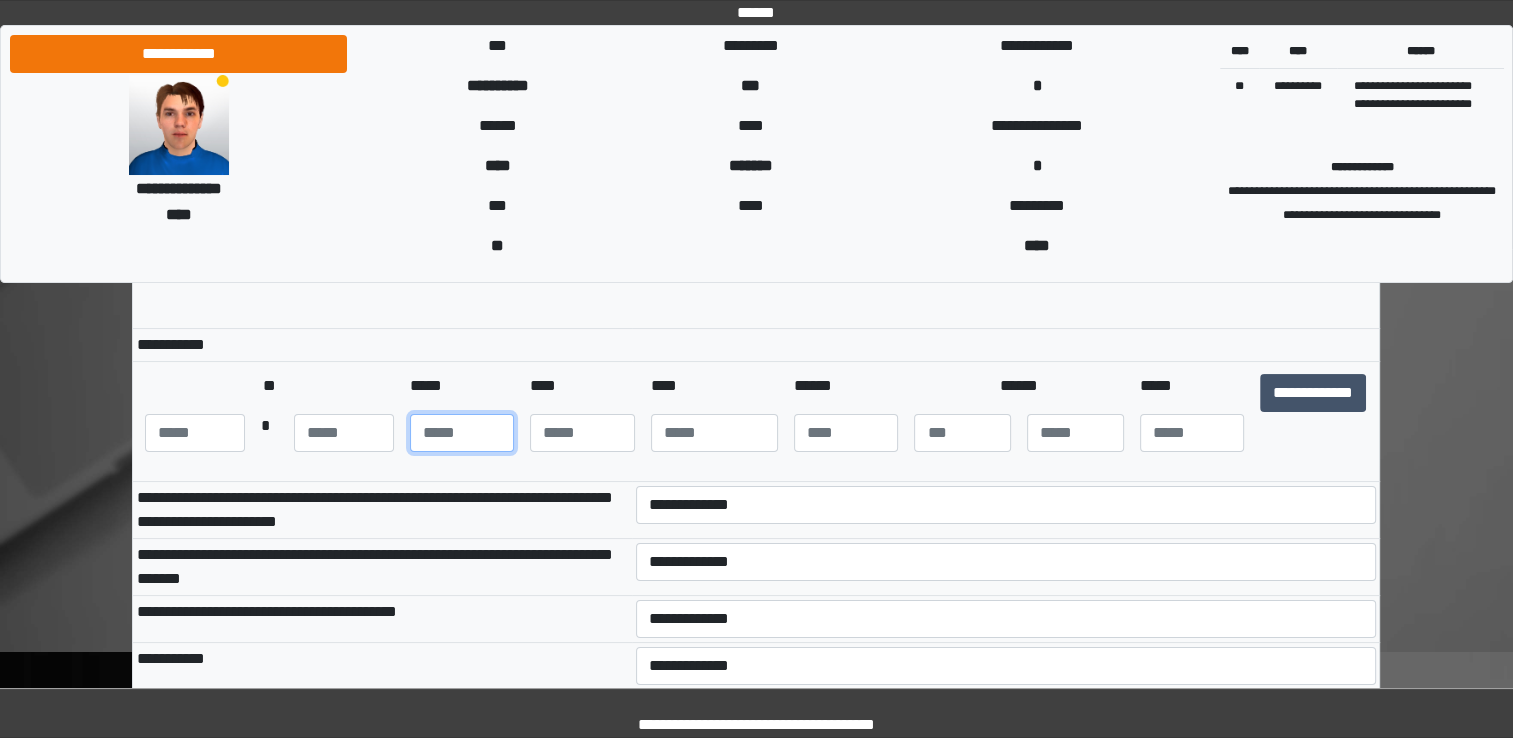 type on "**" 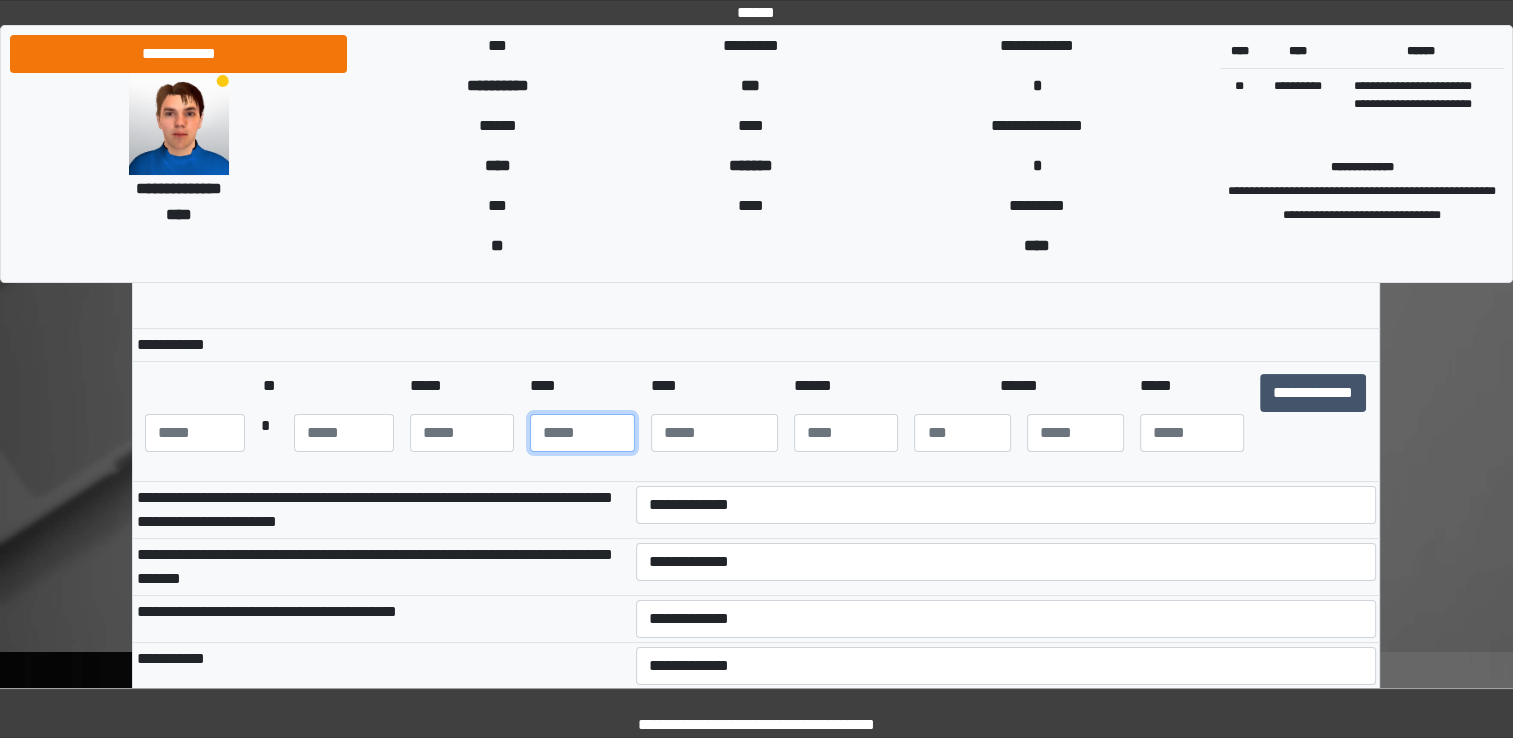type on "**" 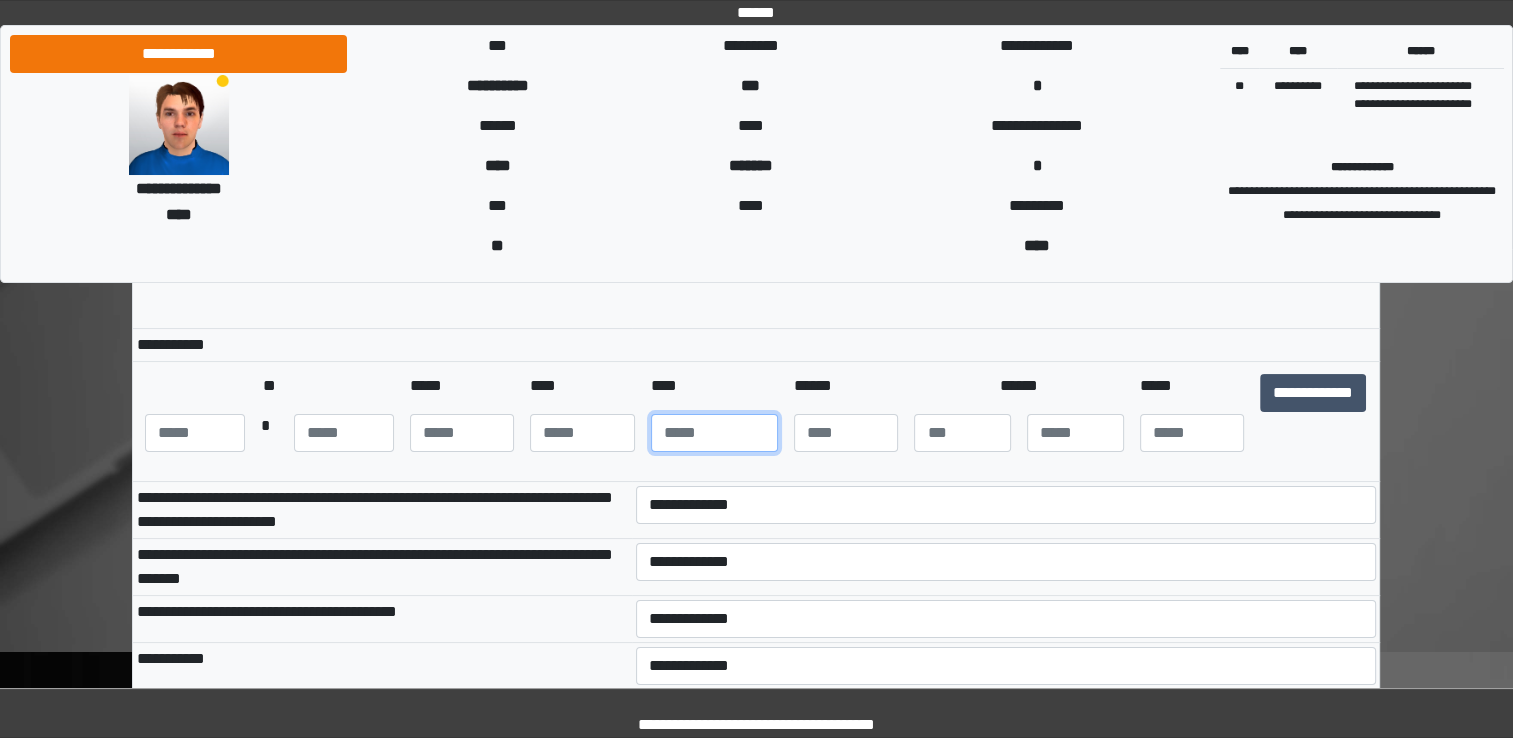 type on "****" 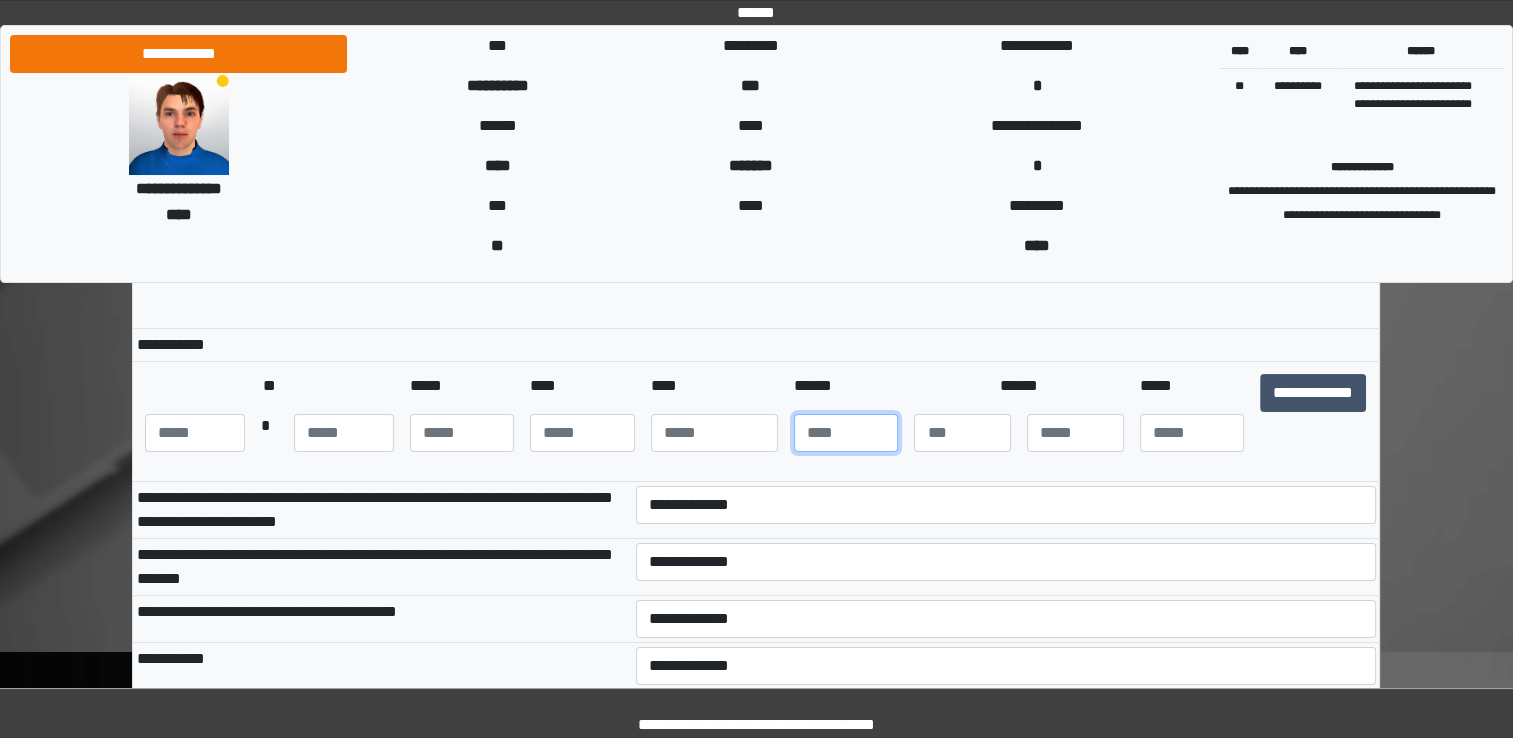type on "**" 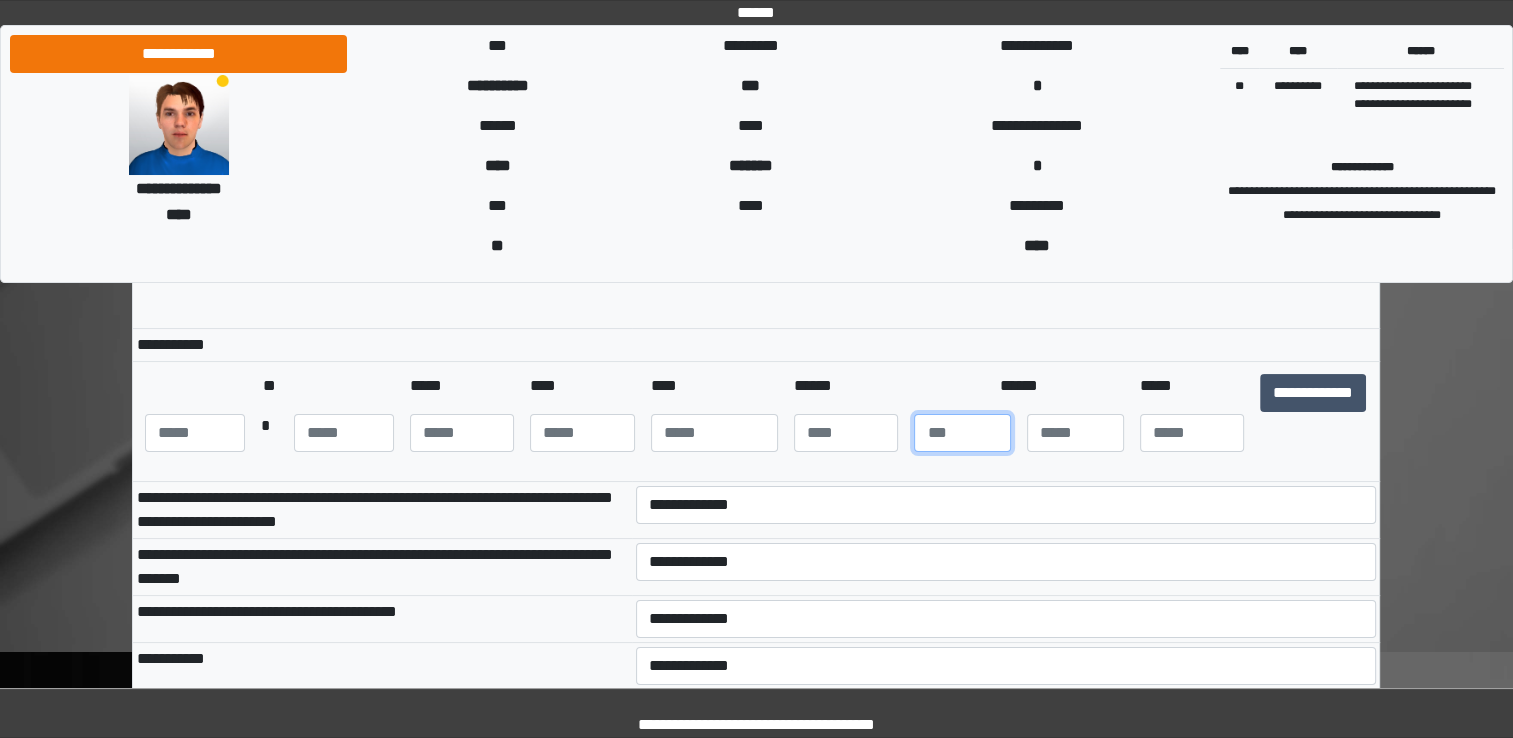 type on "*" 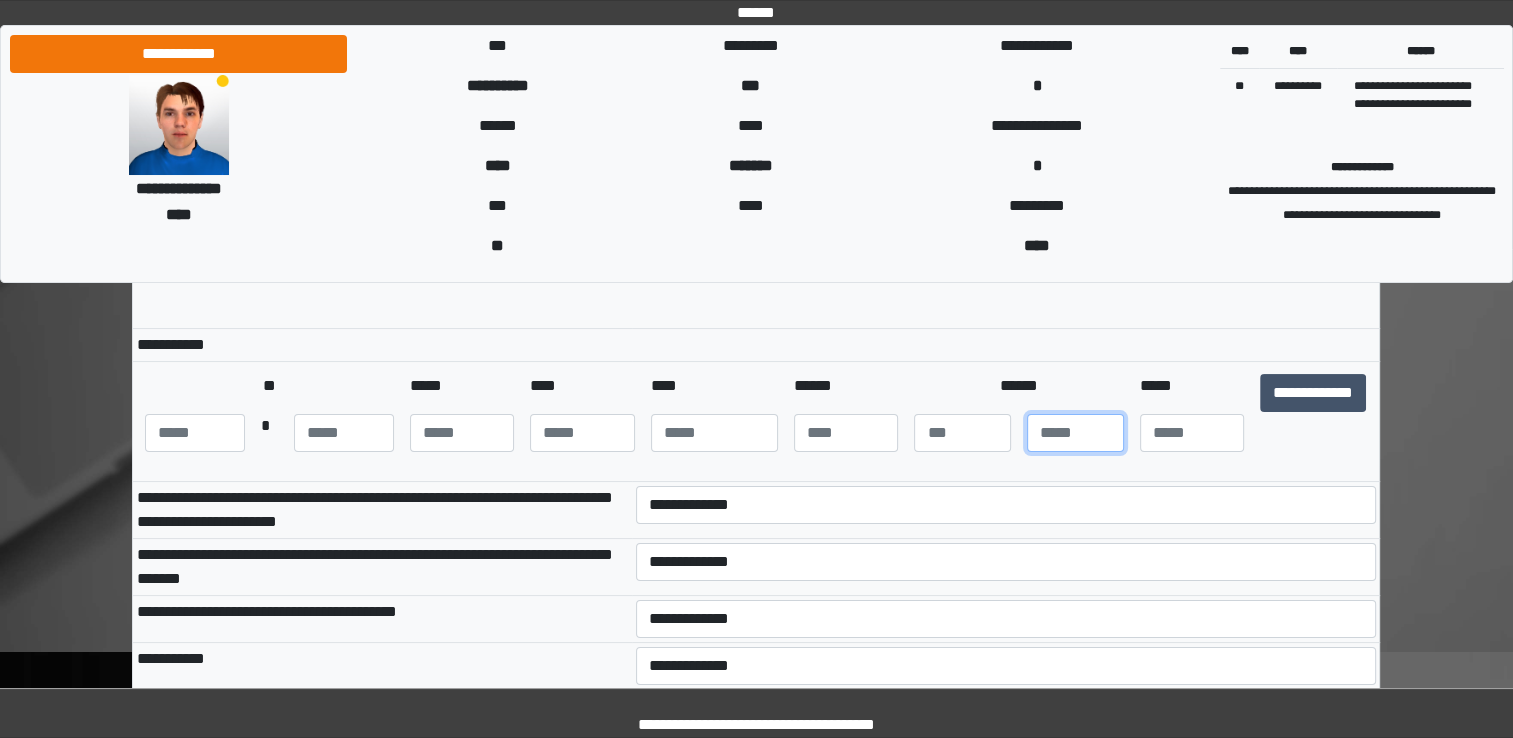 type on "*" 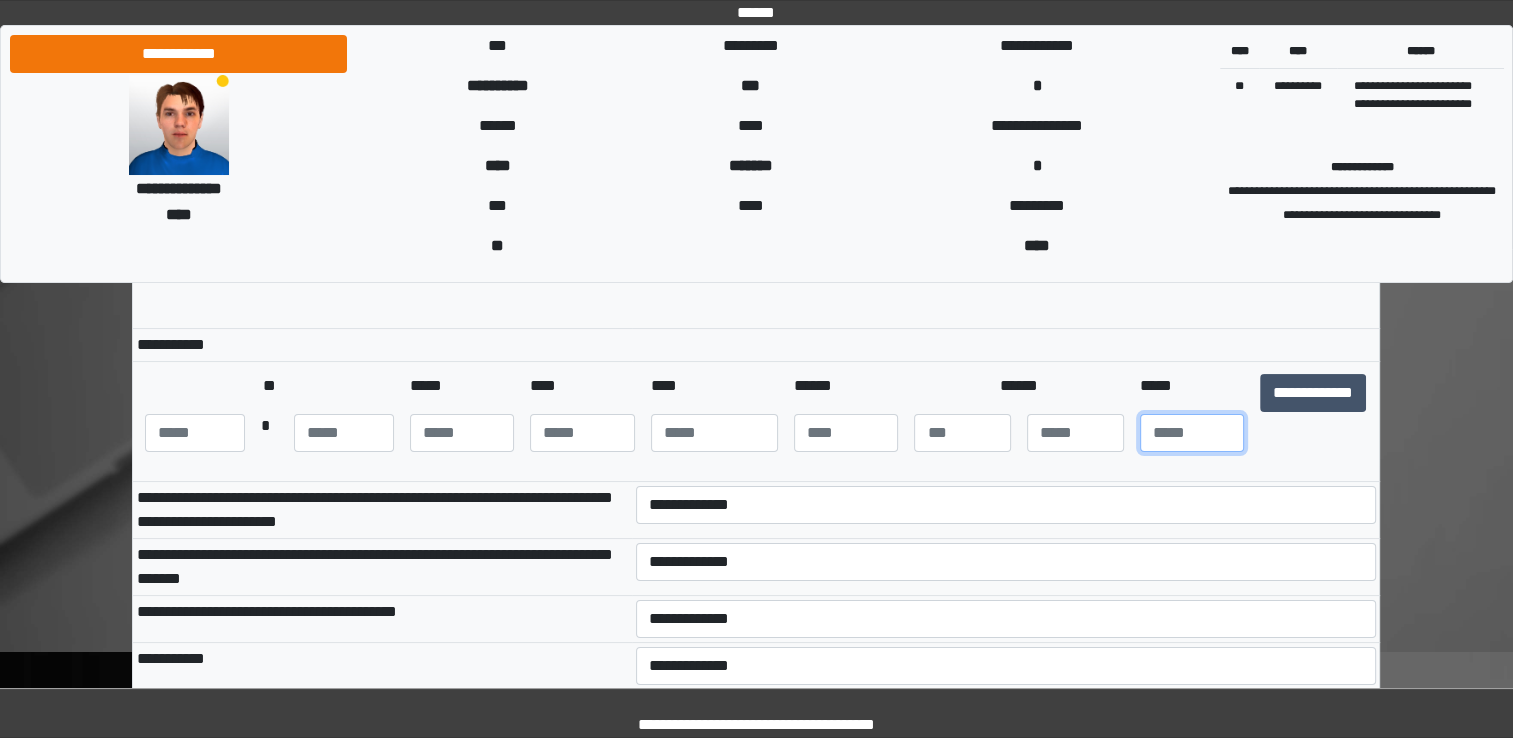 click at bounding box center (1192, 433) 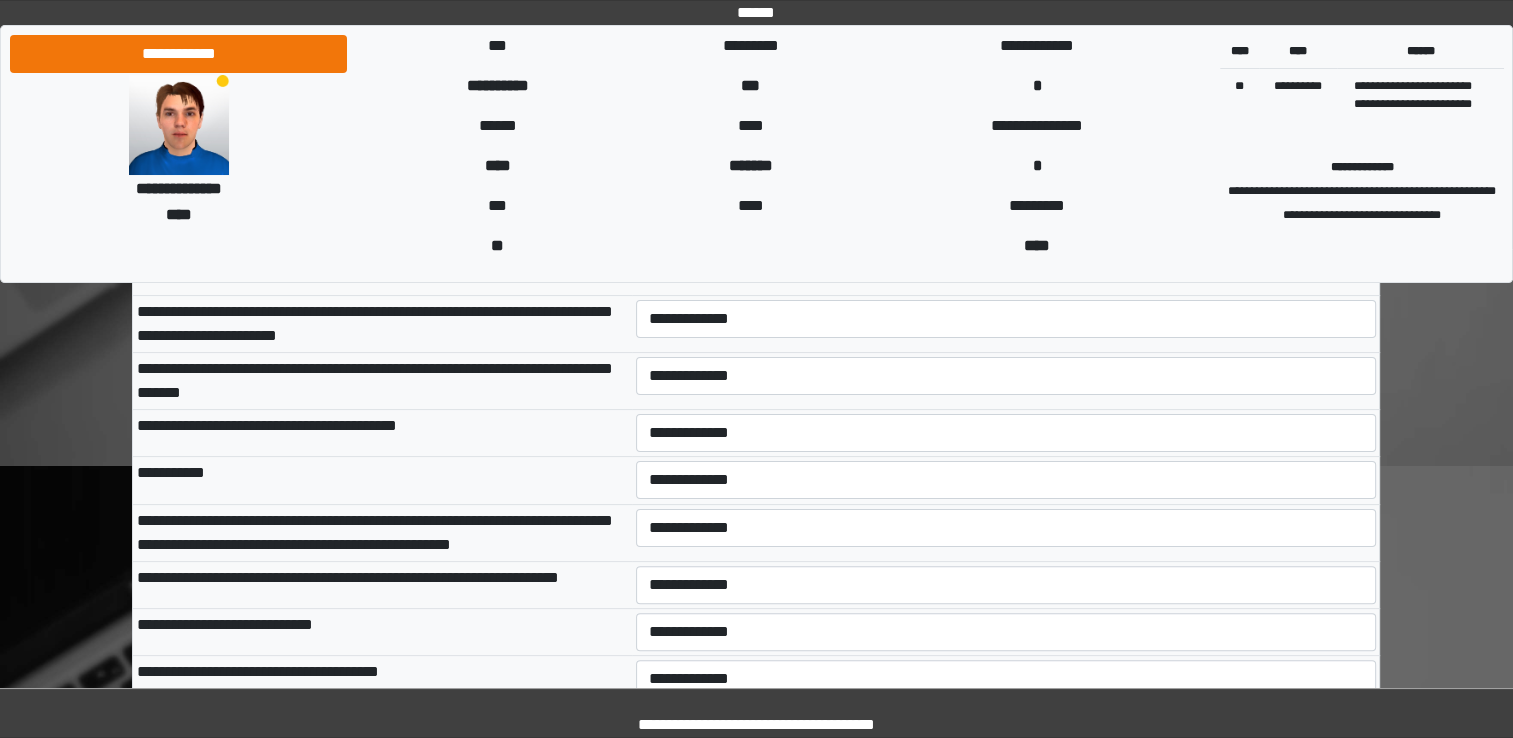 scroll, scrollTop: 400, scrollLeft: 0, axis: vertical 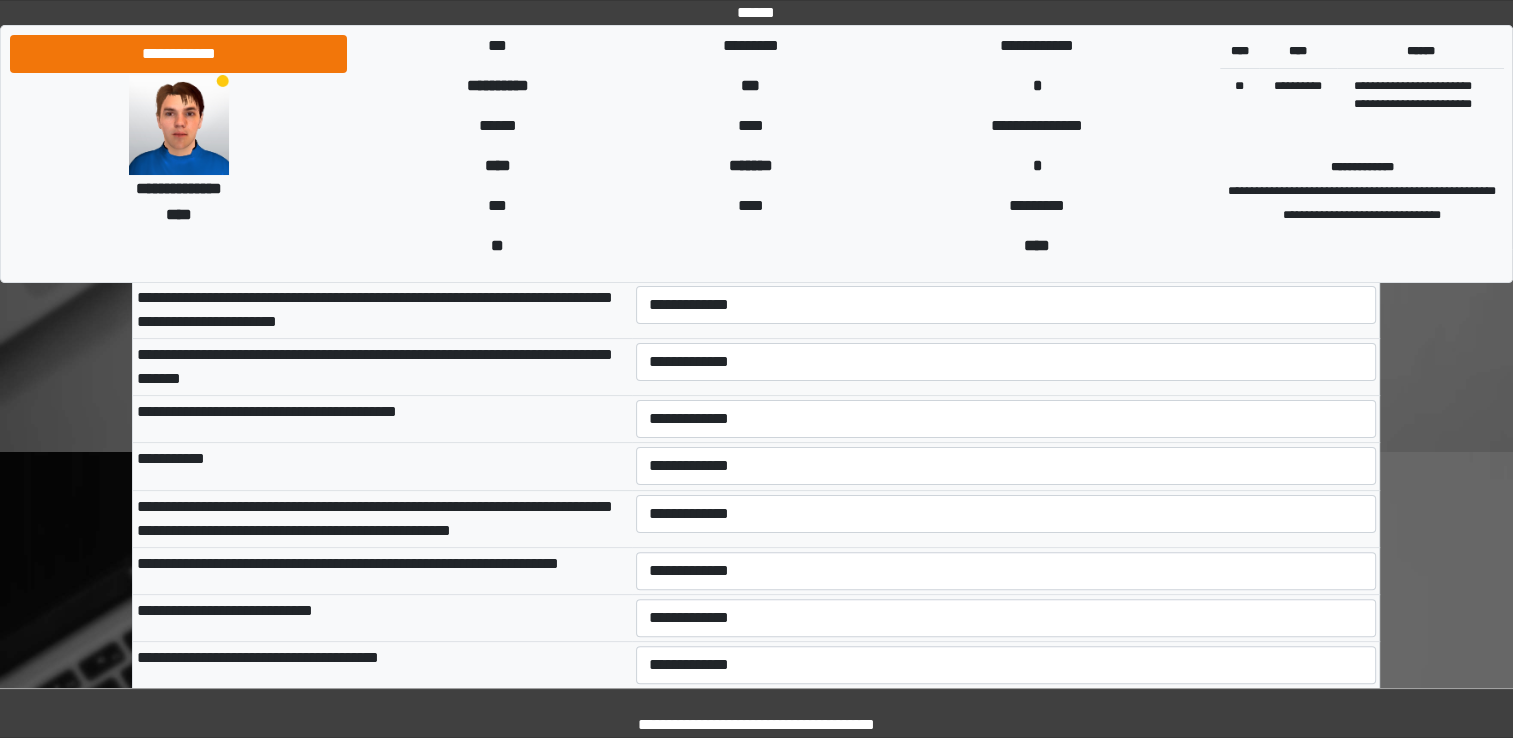 type on "**" 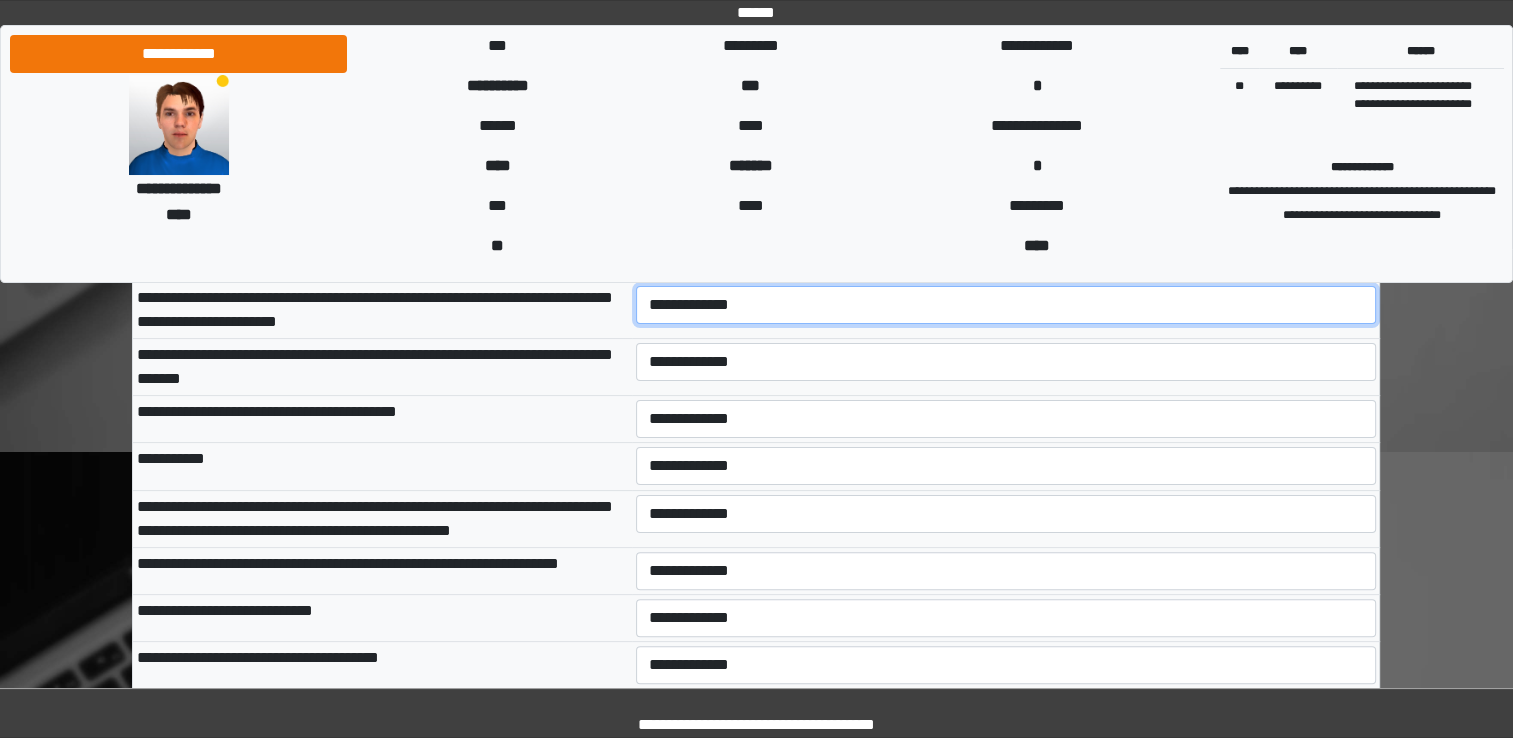 click on "**********" at bounding box center [1006, 305] 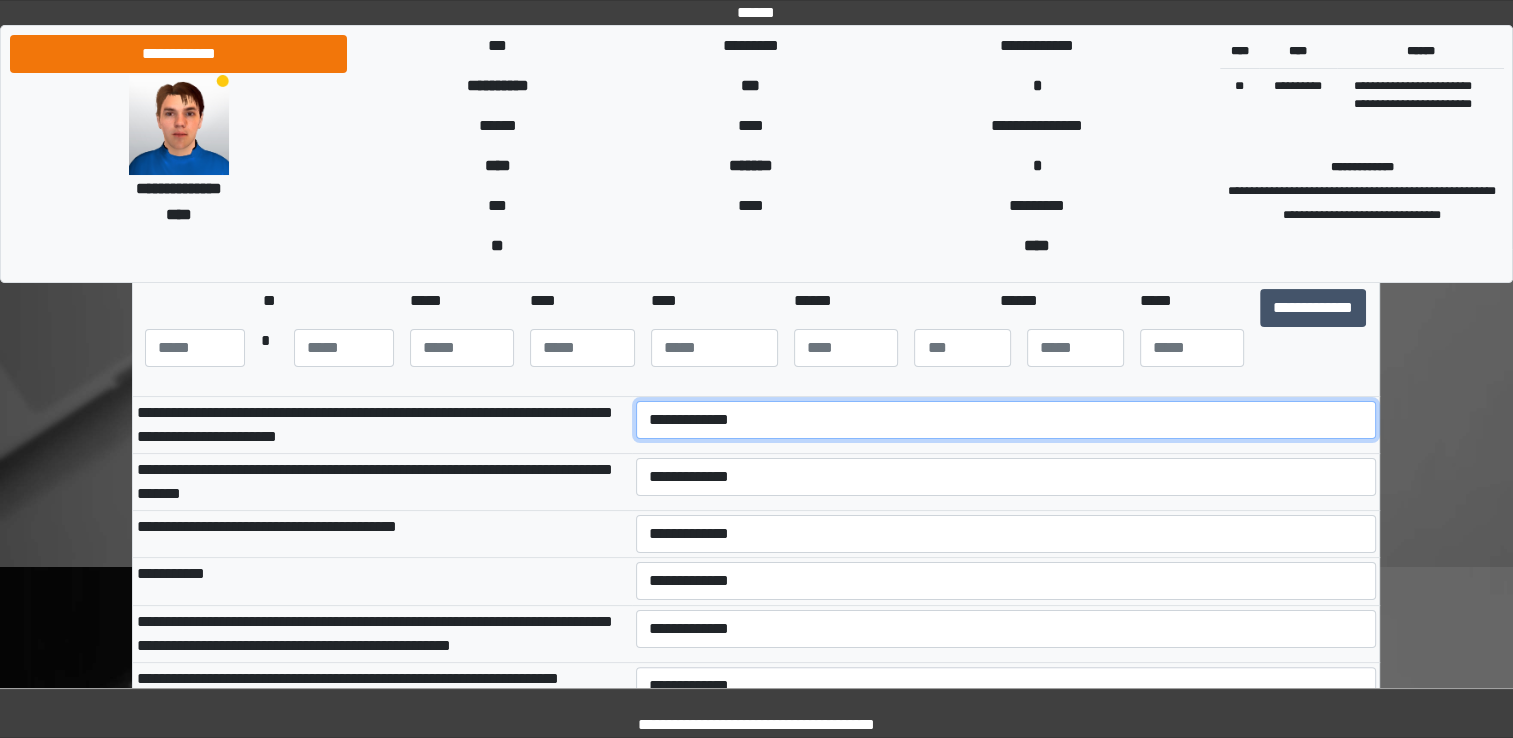 scroll, scrollTop: 200, scrollLeft: 0, axis: vertical 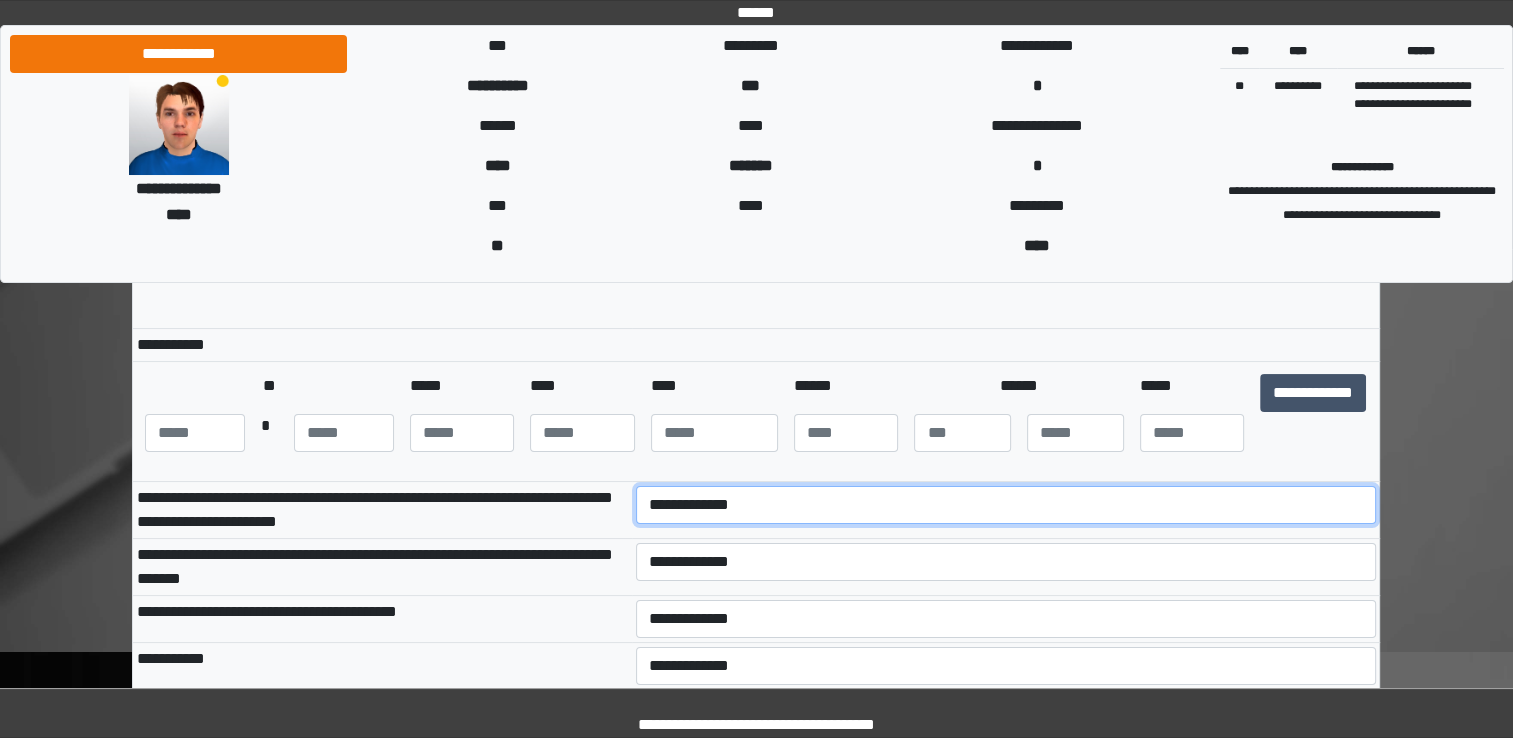 click on "**********" at bounding box center (1006, 505) 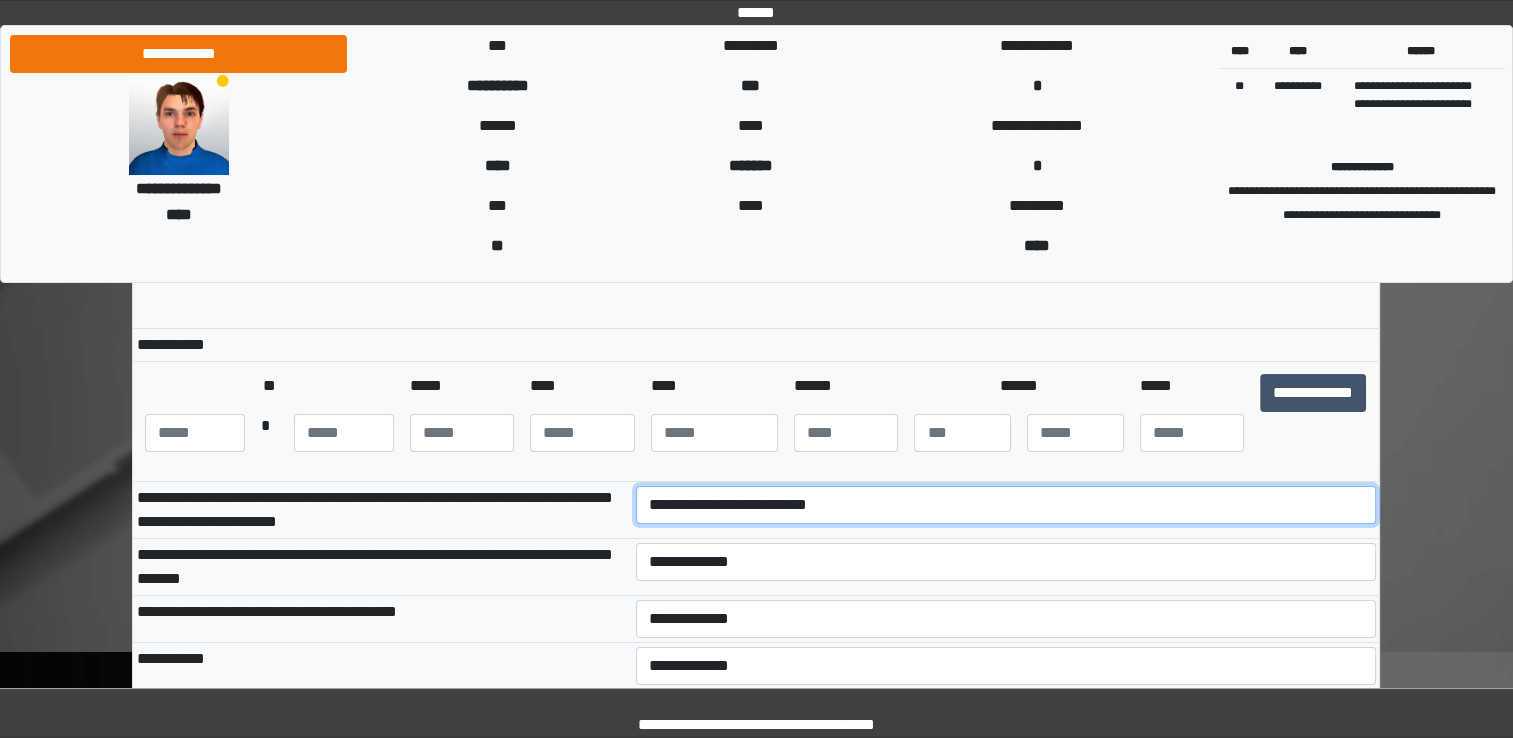 click on "**********" at bounding box center [1006, 505] 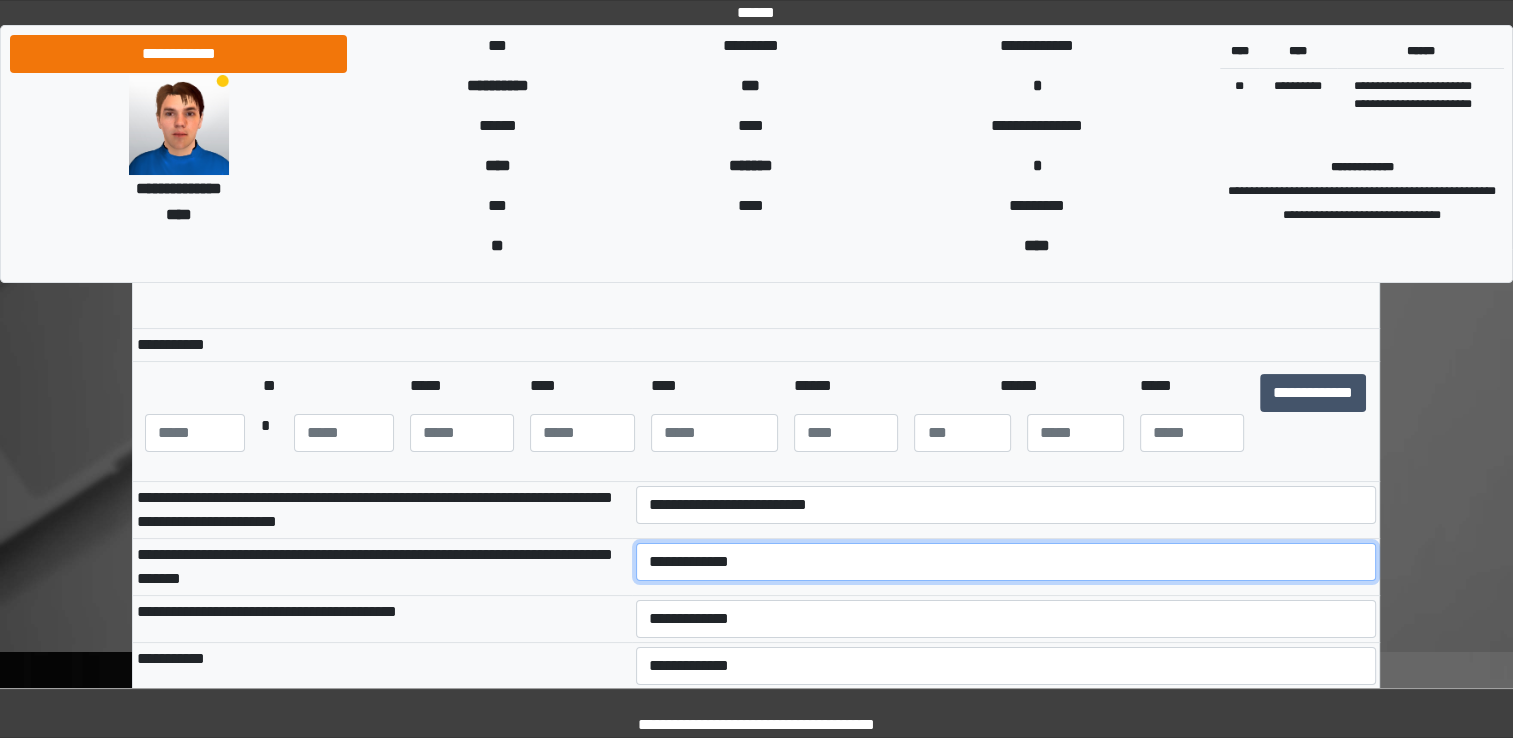 click on "**********" at bounding box center (1006, 562) 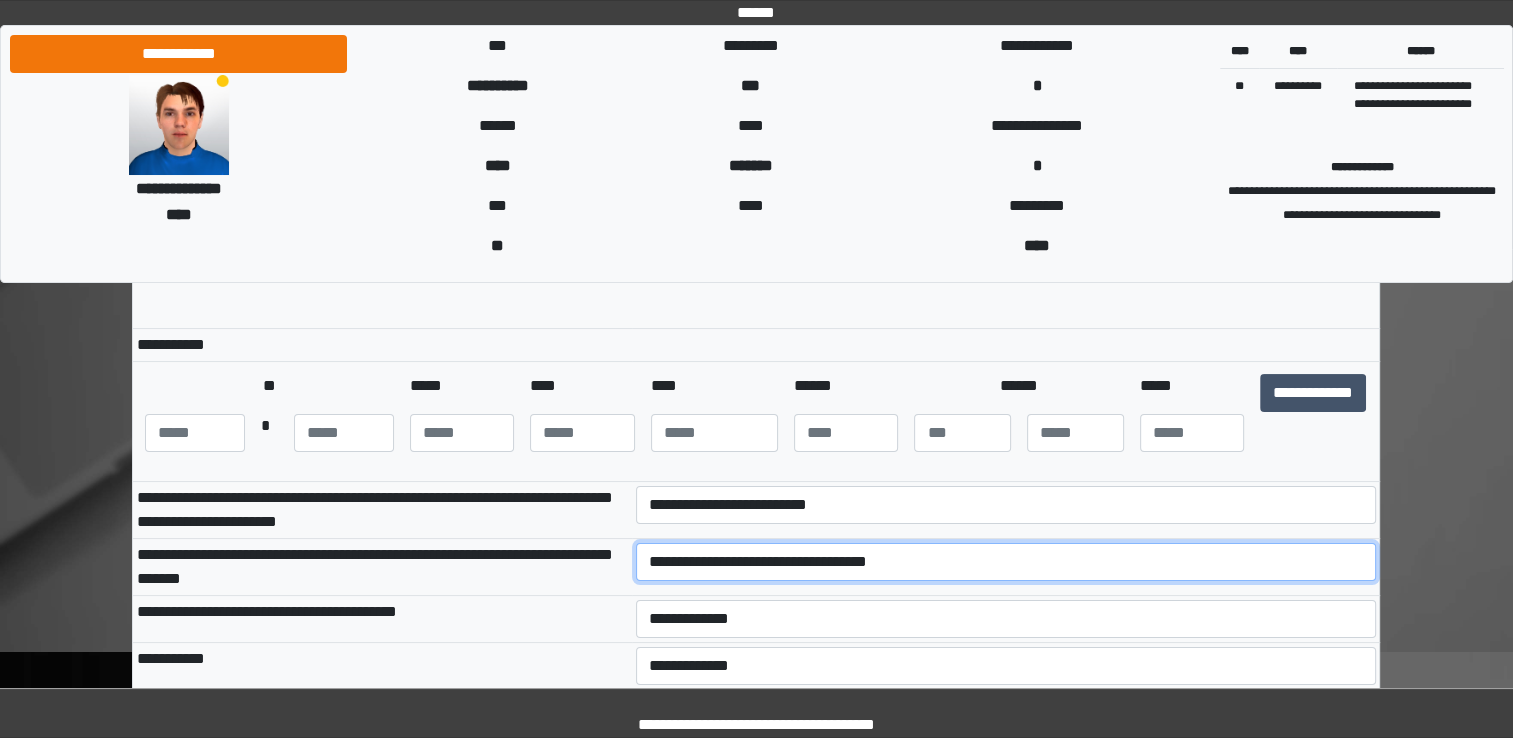 click on "**********" at bounding box center (1006, 562) 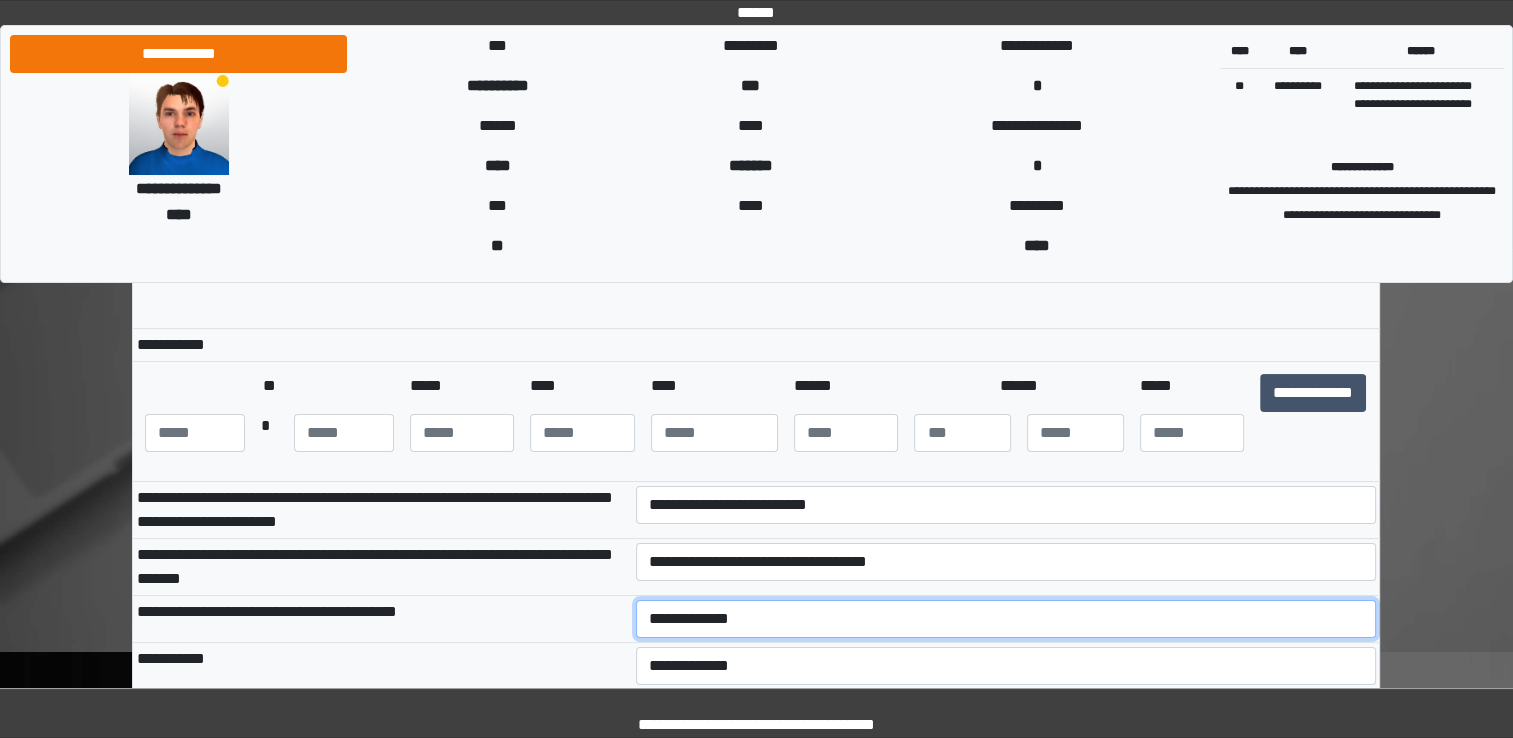 click on "**********" at bounding box center (1006, 619) 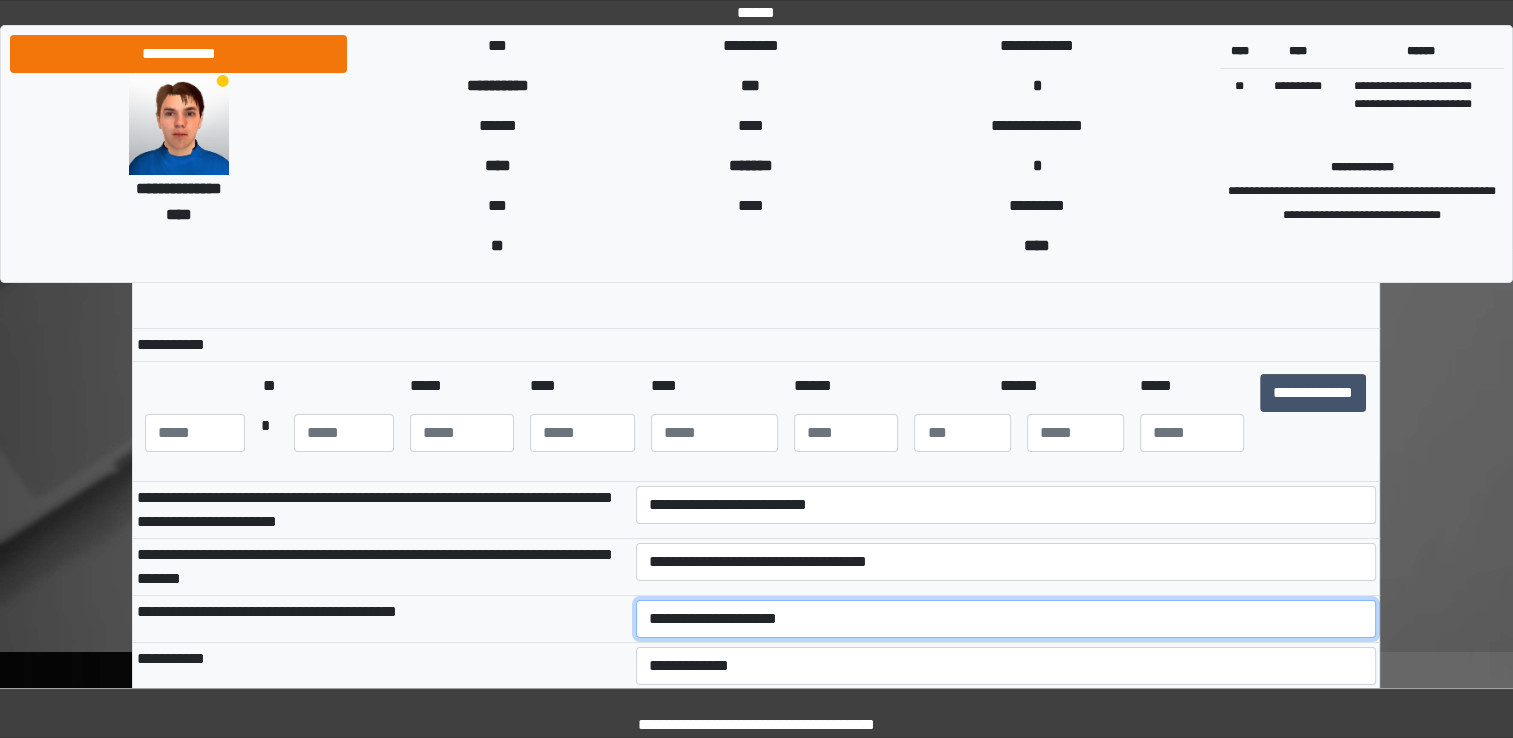 click on "**********" at bounding box center [1006, 619] 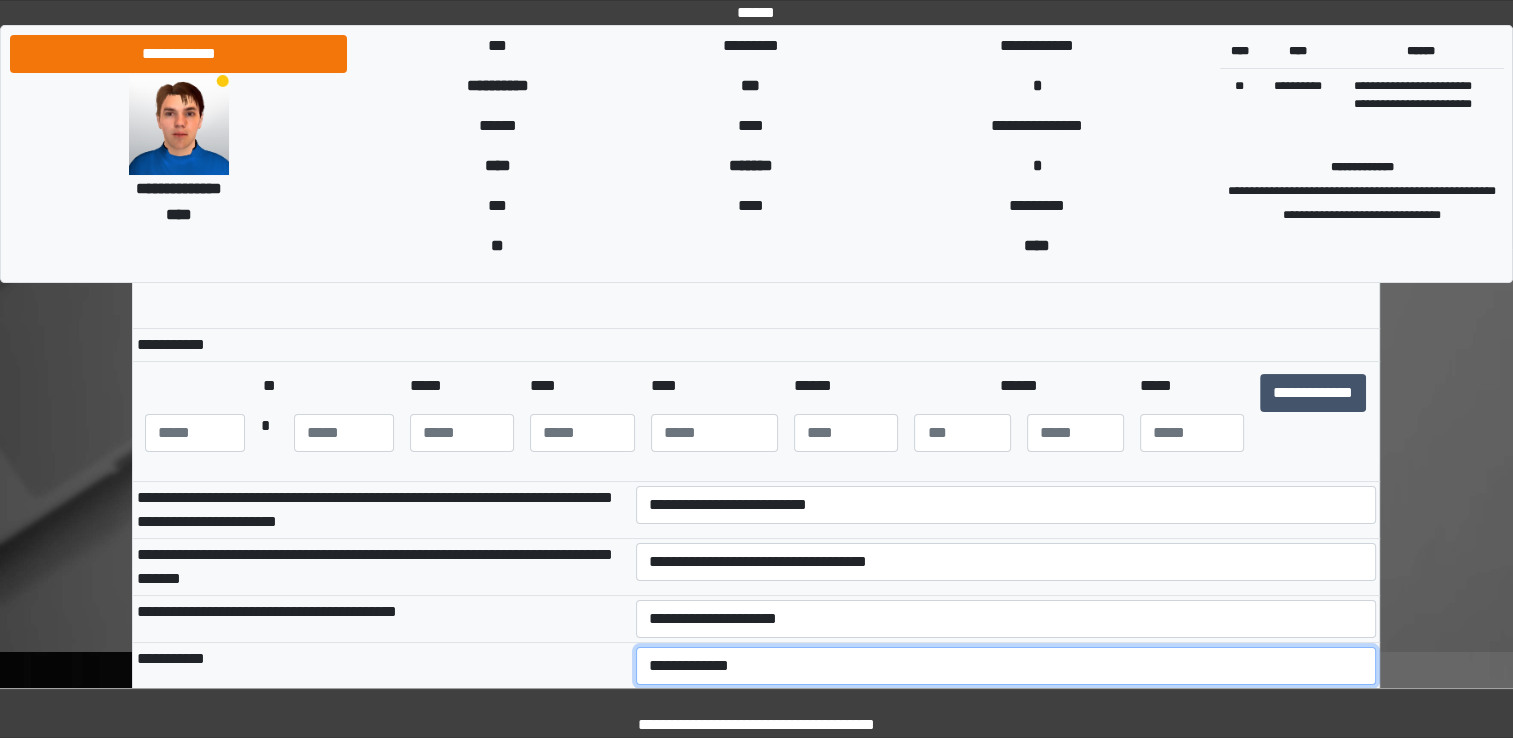click on "**********" at bounding box center [1006, 666] 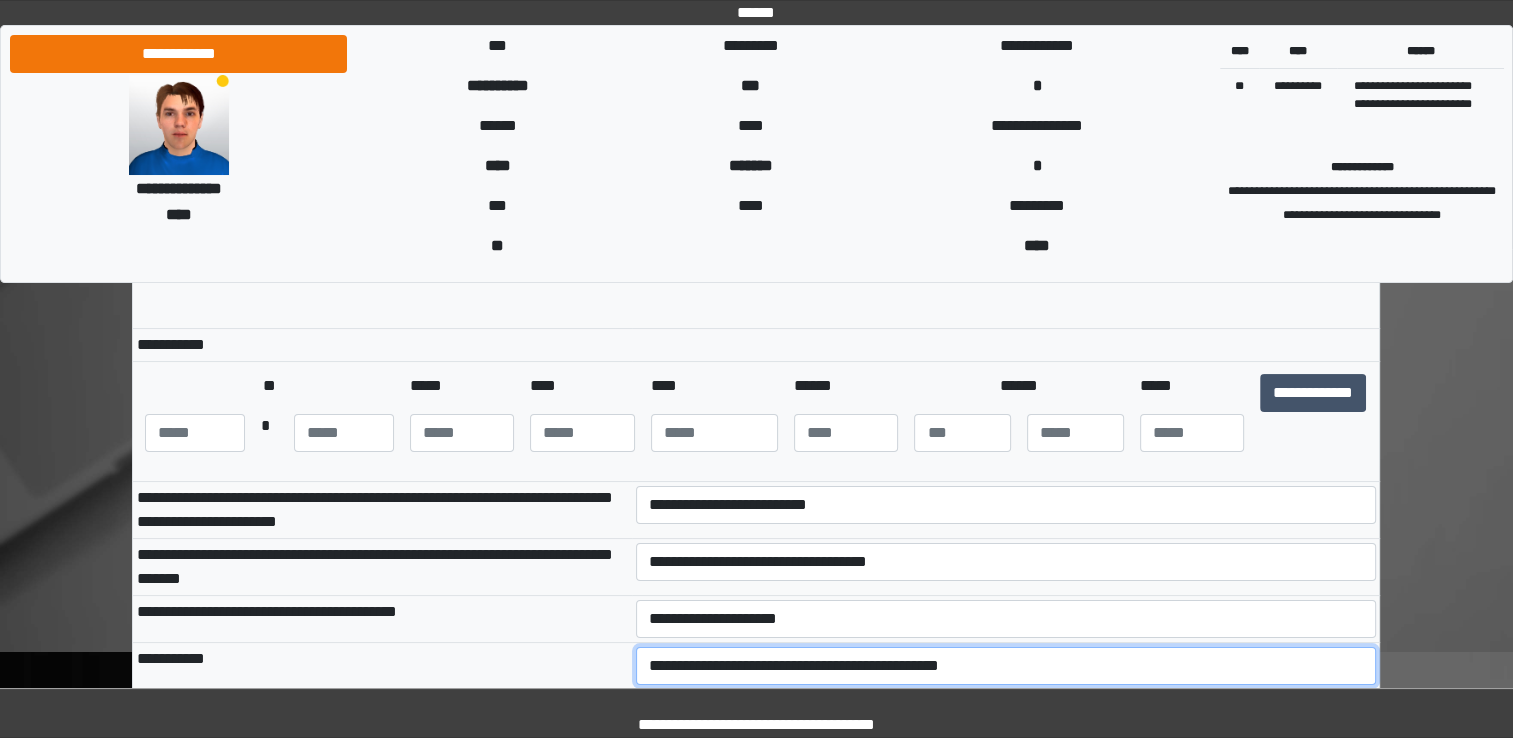 click on "**********" at bounding box center [1006, 666] 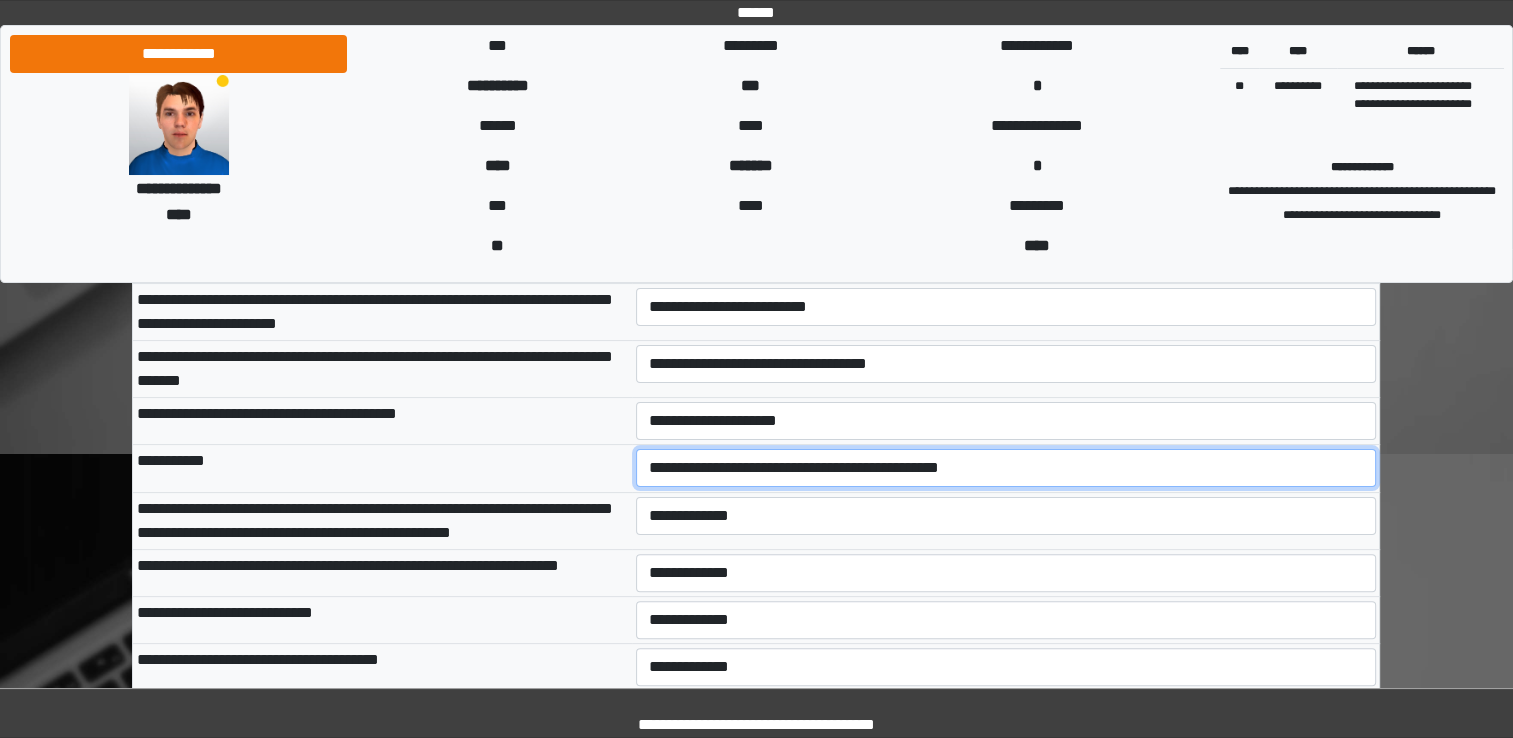 scroll, scrollTop: 400, scrollLeft: 0, axis: vertical 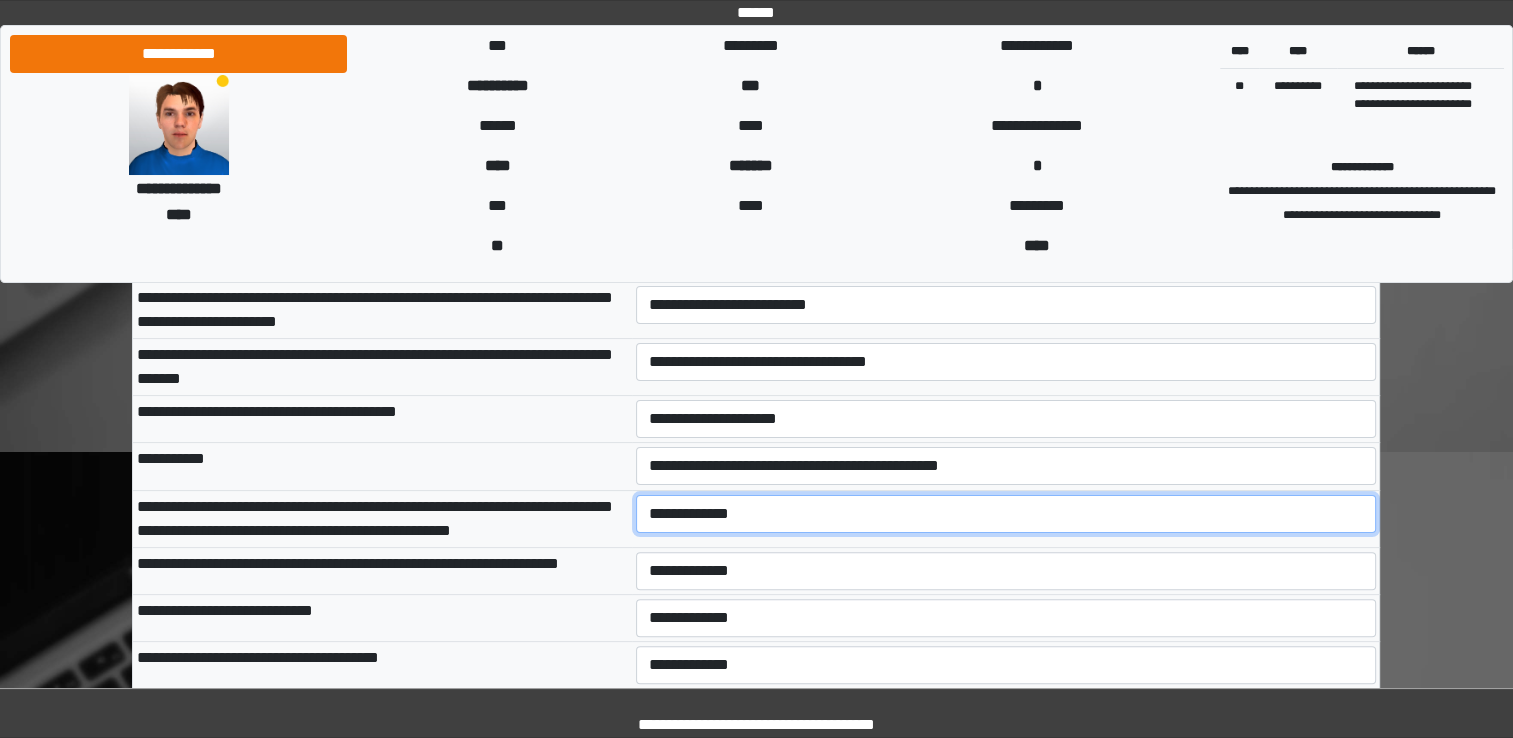 click on "**********" at bounding box center [1006, 514] 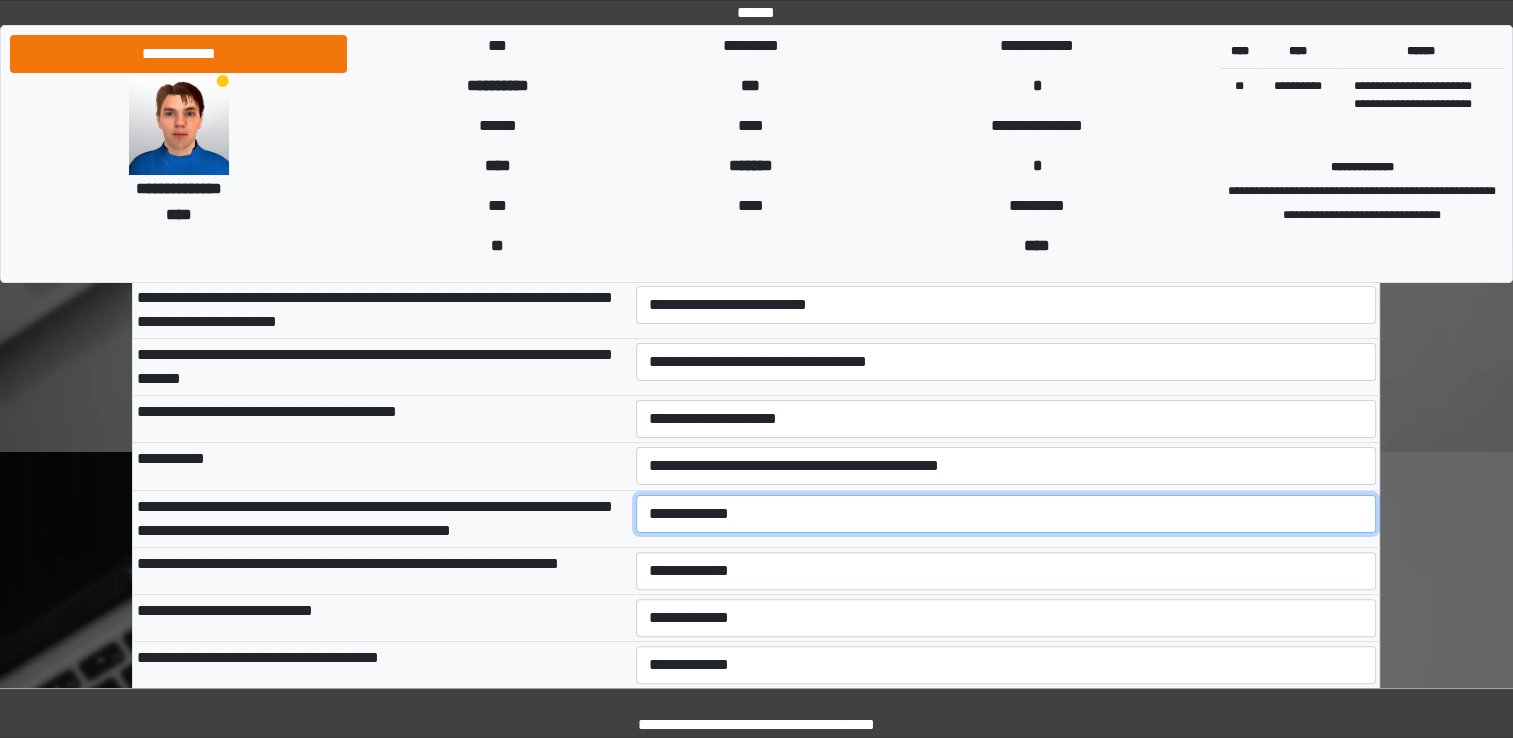 select on "***" 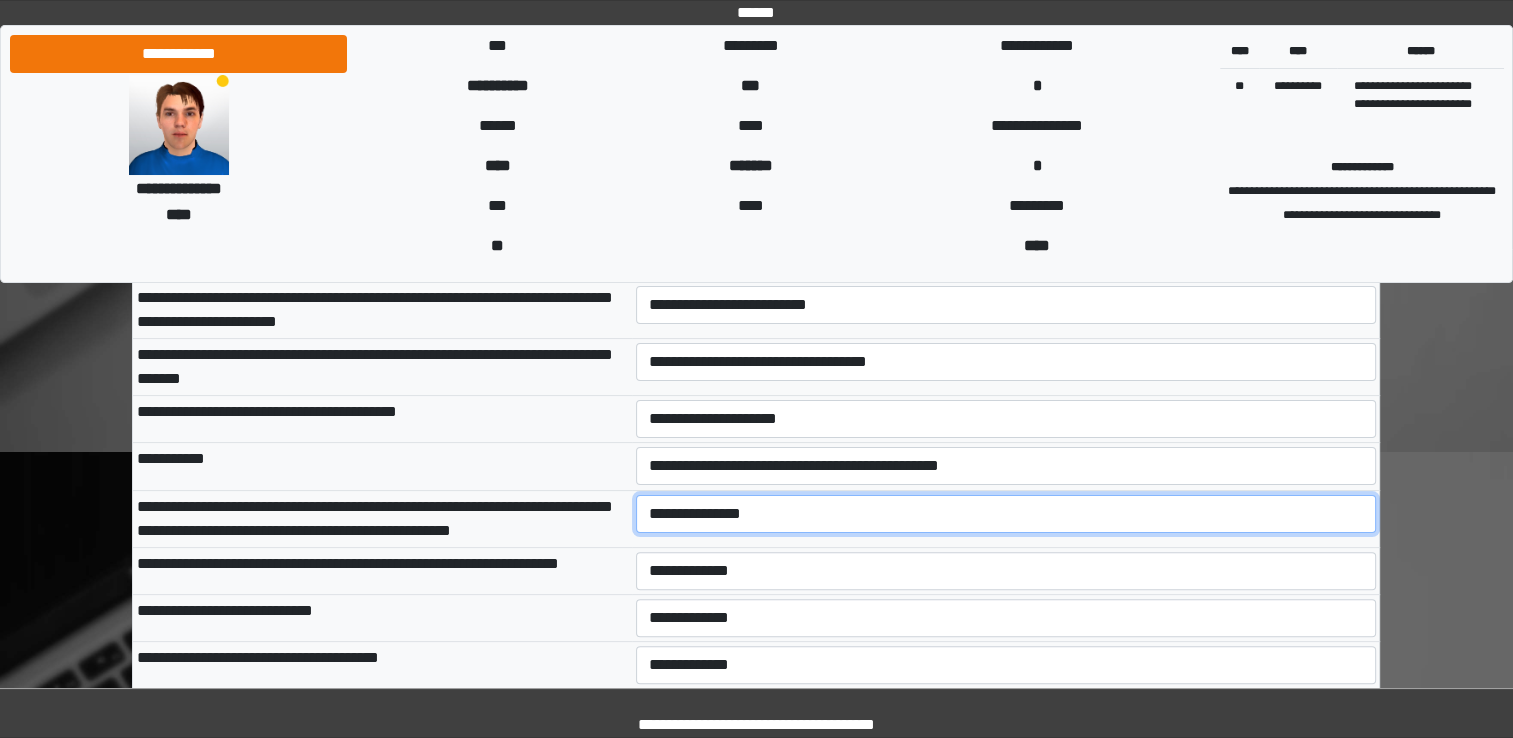 click on "**********" at bounding box center (1006, 514) 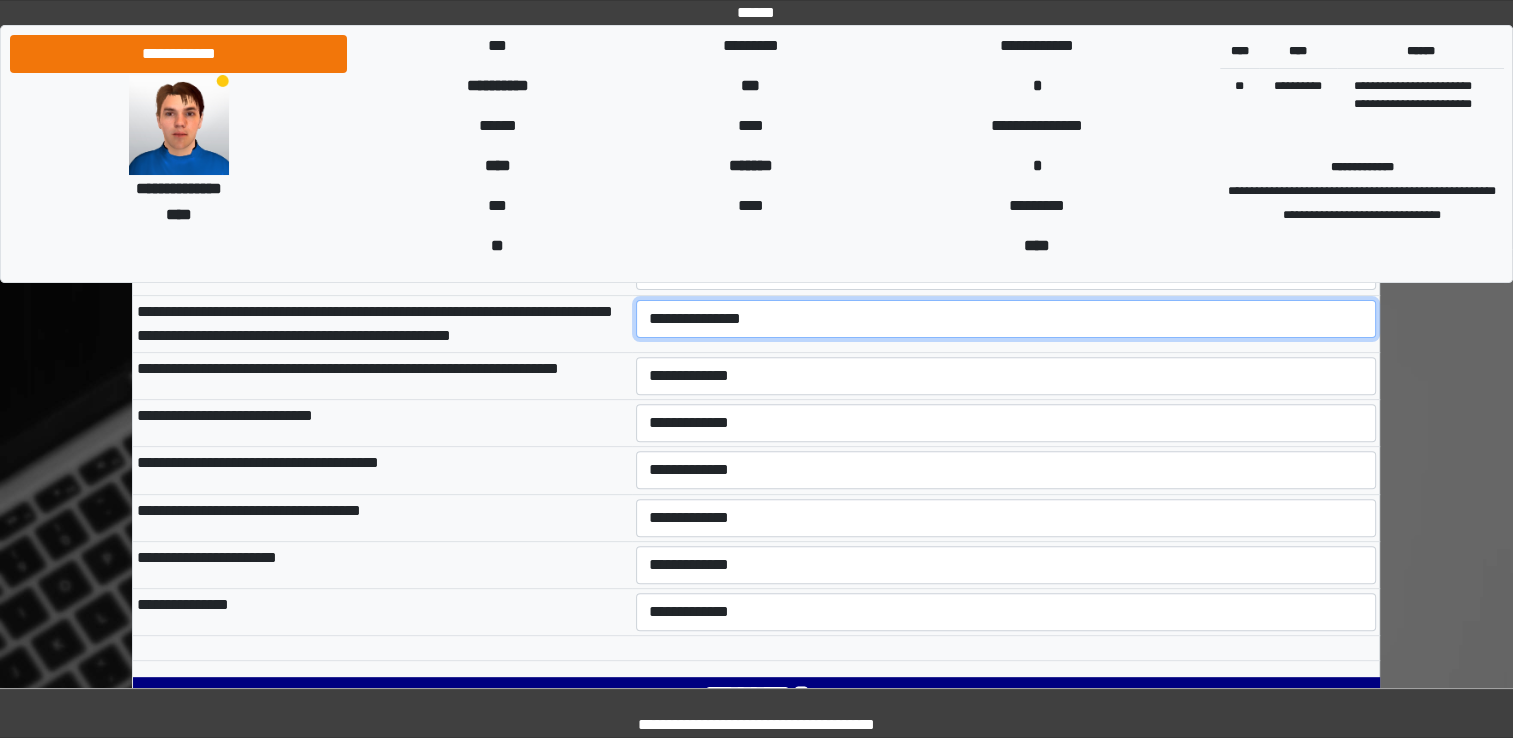 scroll, scrollTop: 600, scrollLeft: 0, axis: vertical 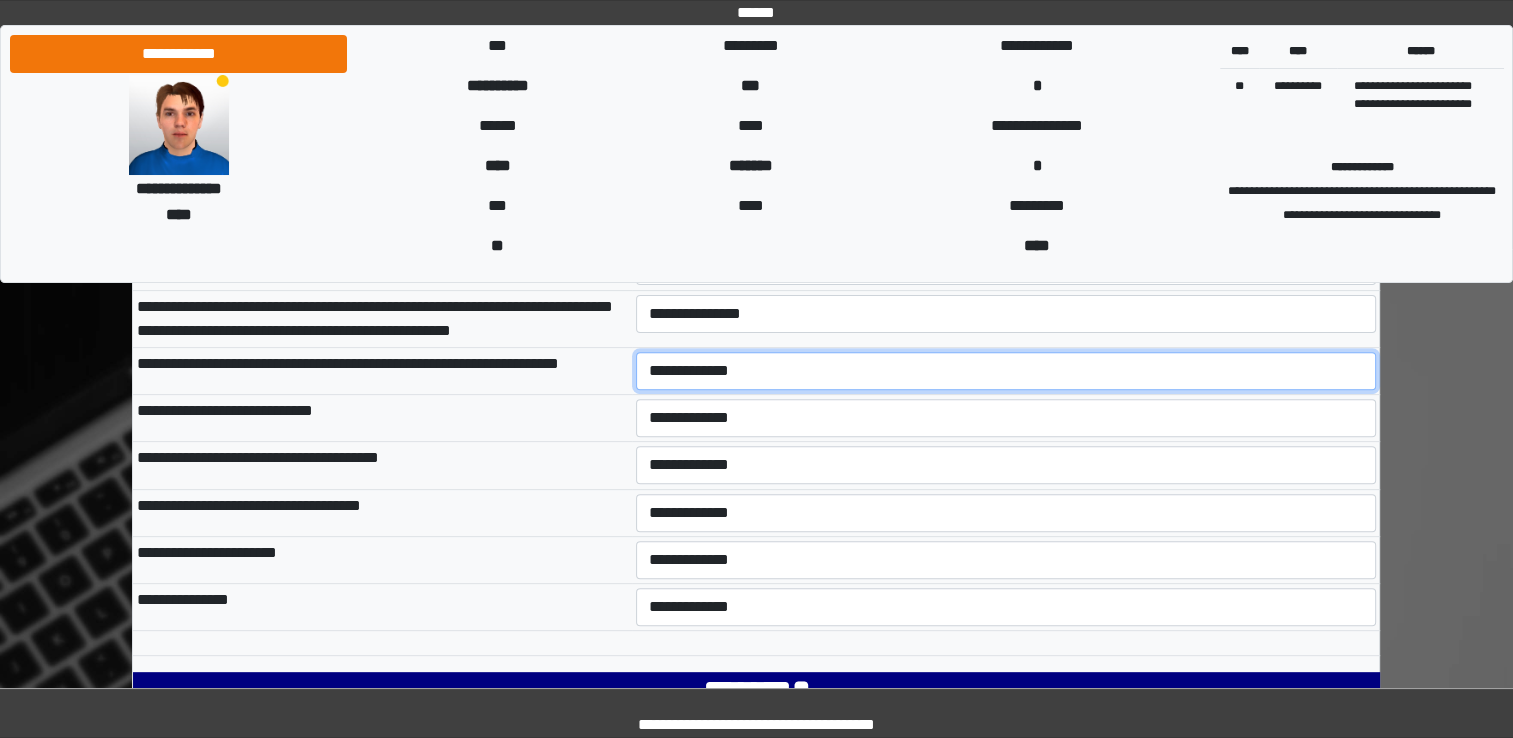 click on "**********" at bounding box center [1006, 371] 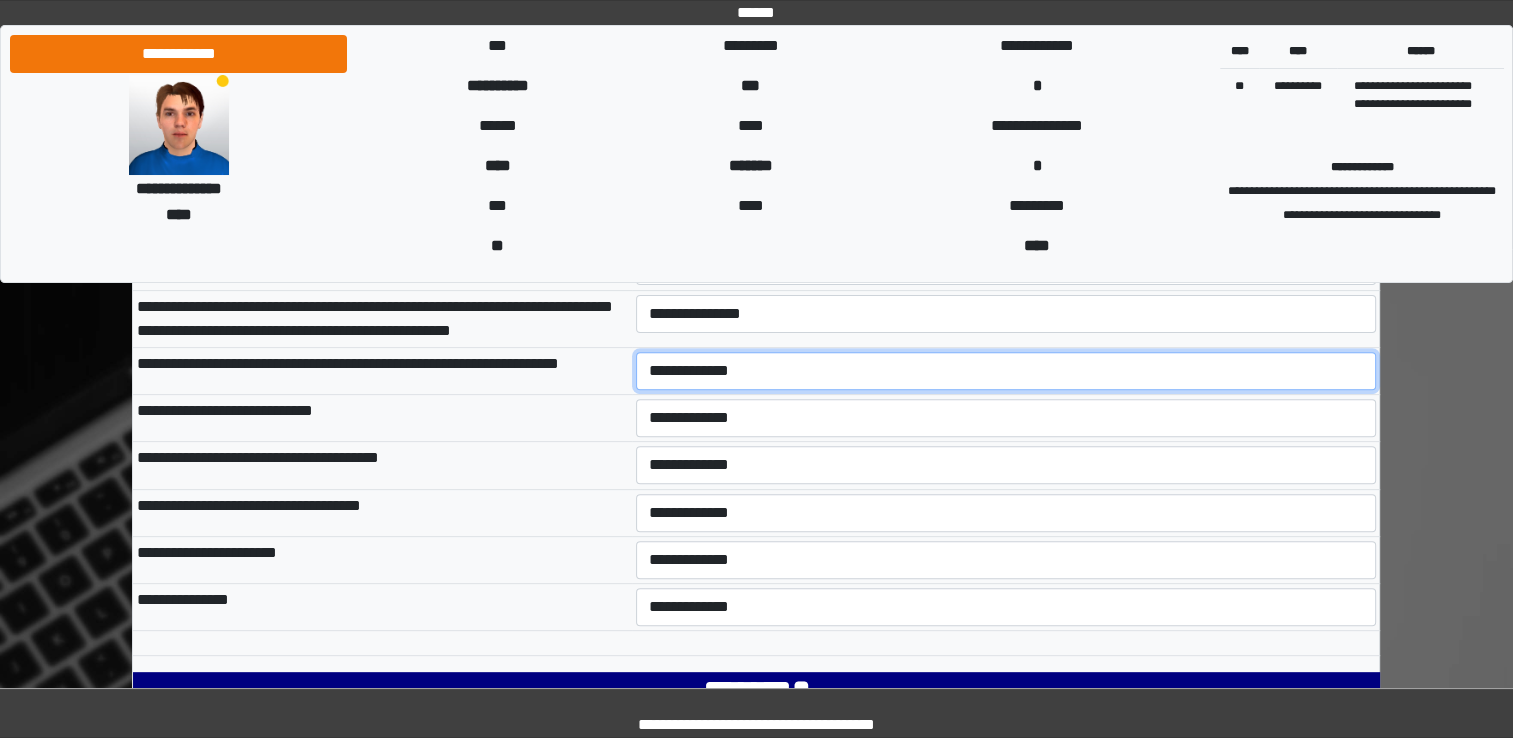 select on "***" 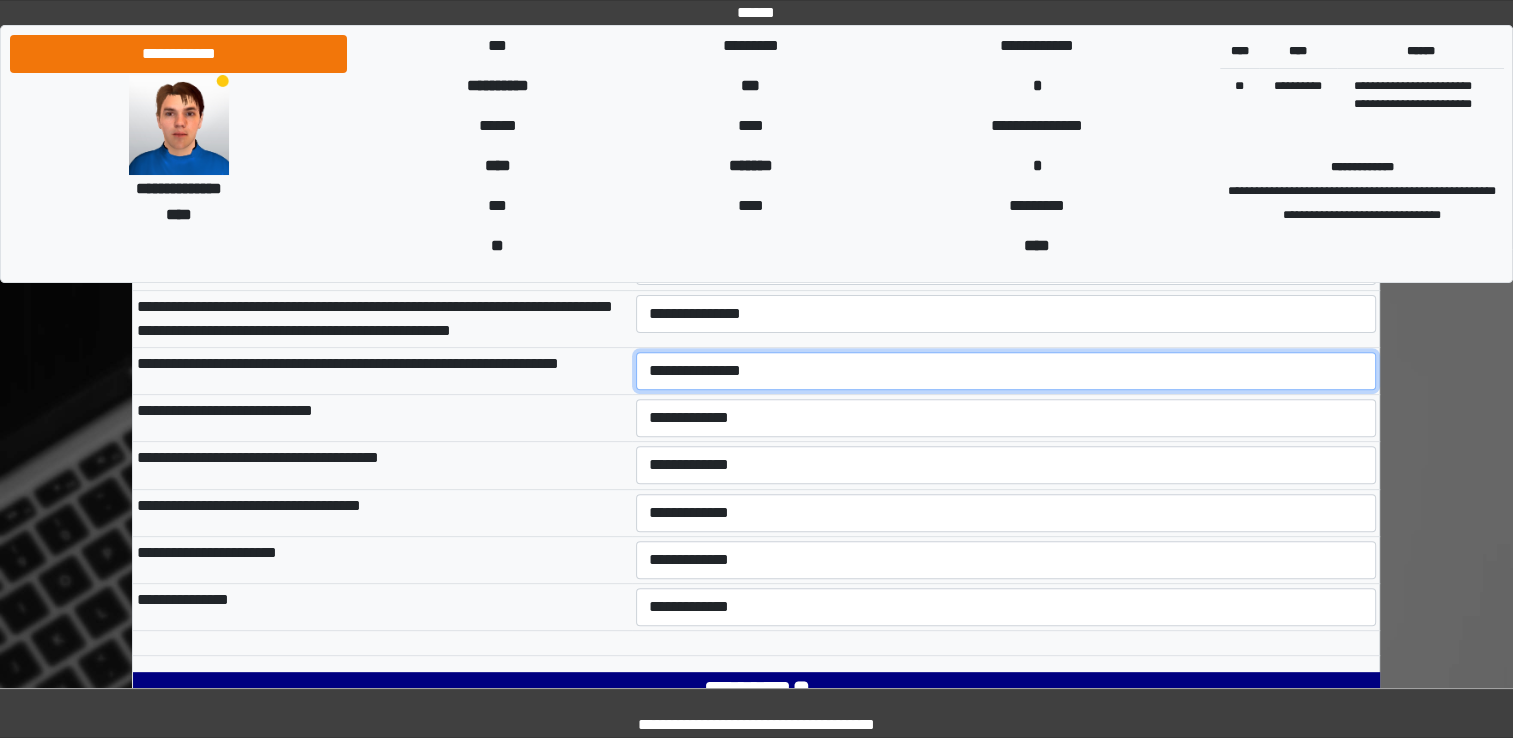 click on "**********" at bounding box center (1006, 371) 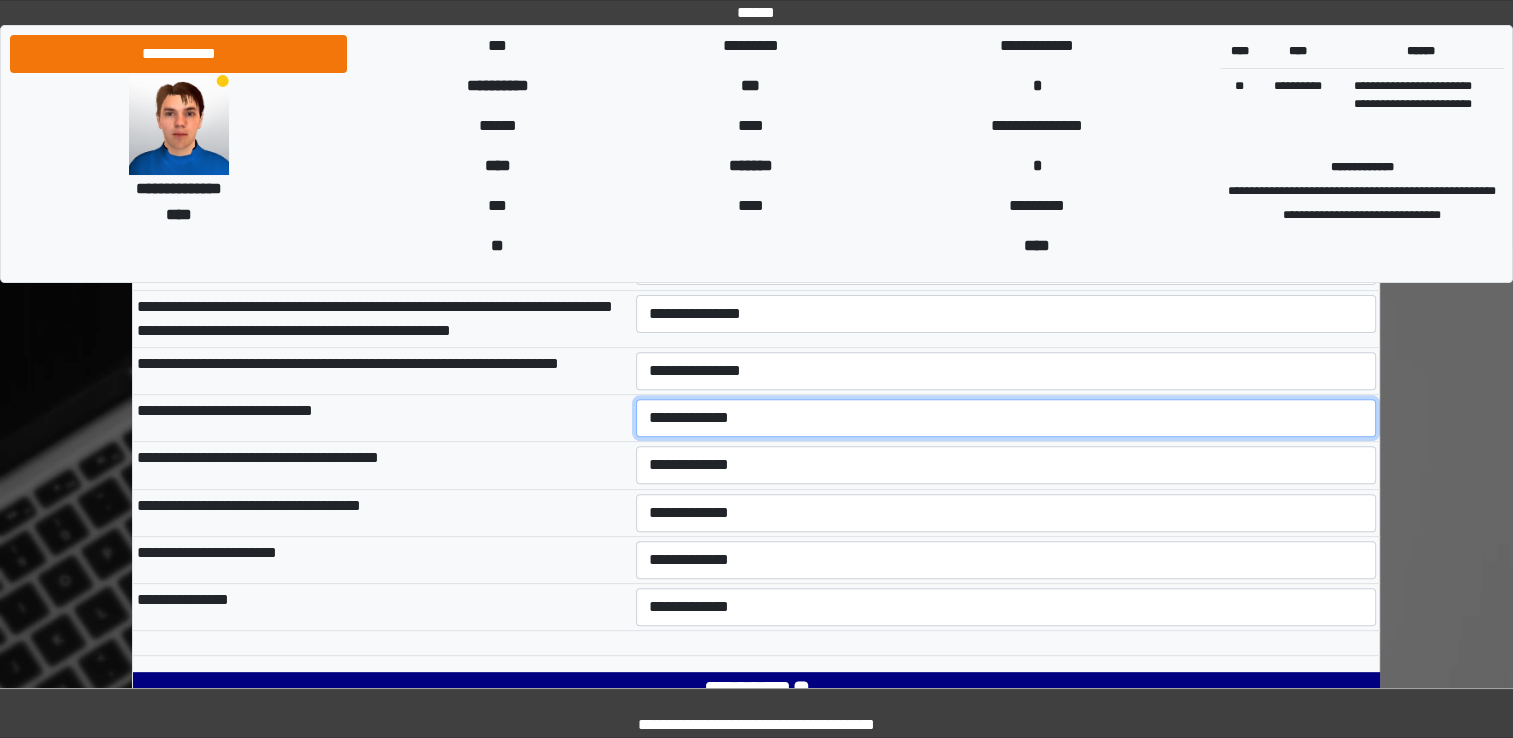 click on "**********" at bounding box center [1006, 418] 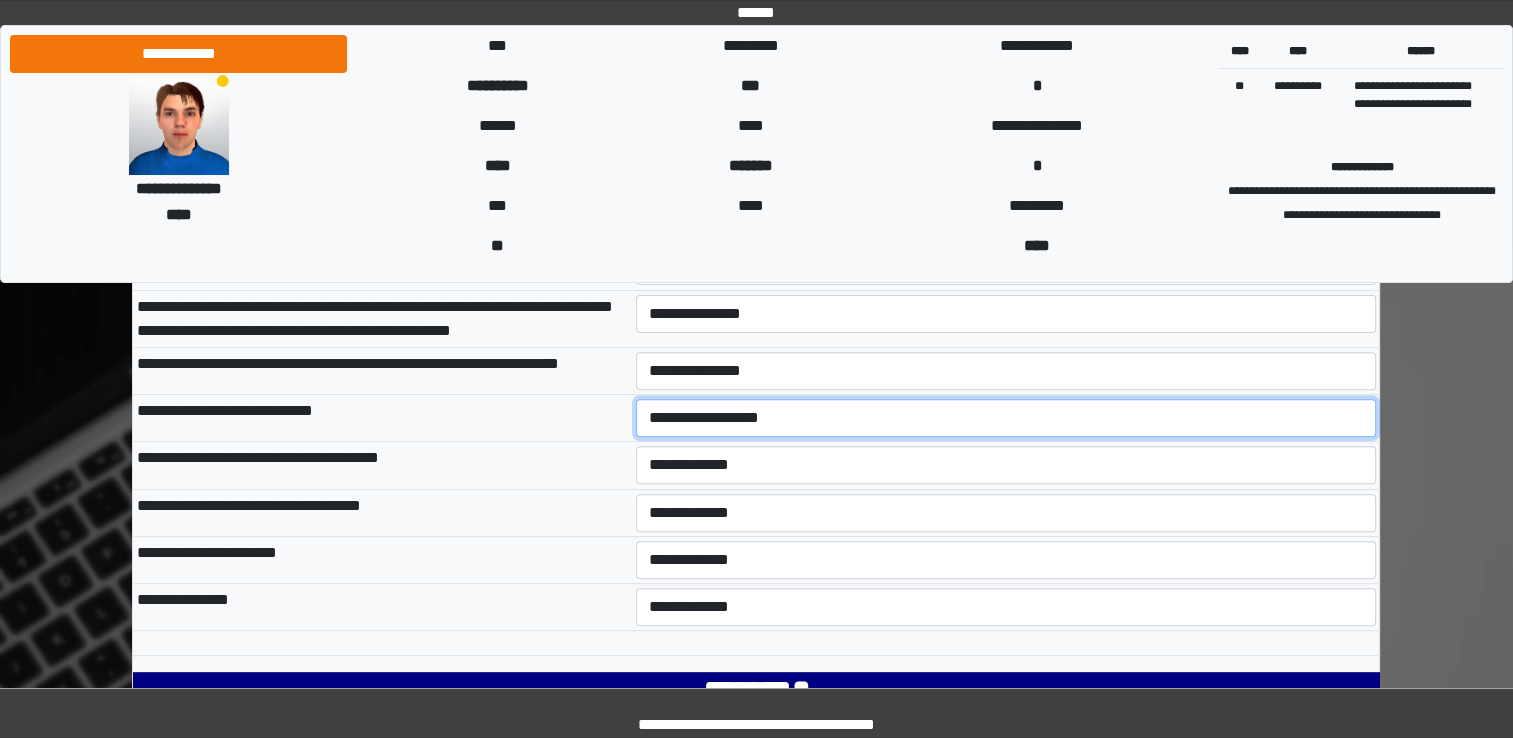click on "**********" at bounding box center (1006, 418) 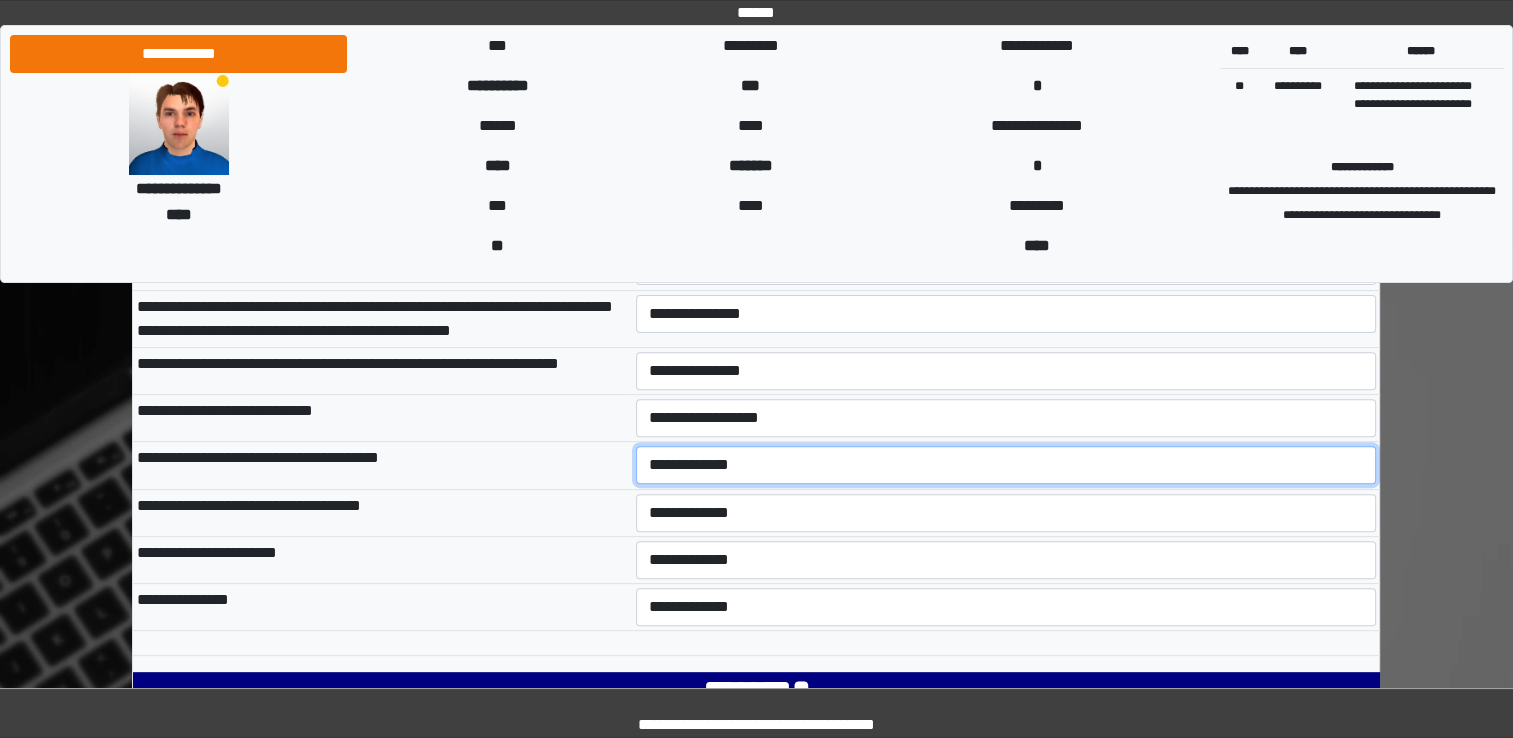 click on "**********" at bounding box center [1006, 465] 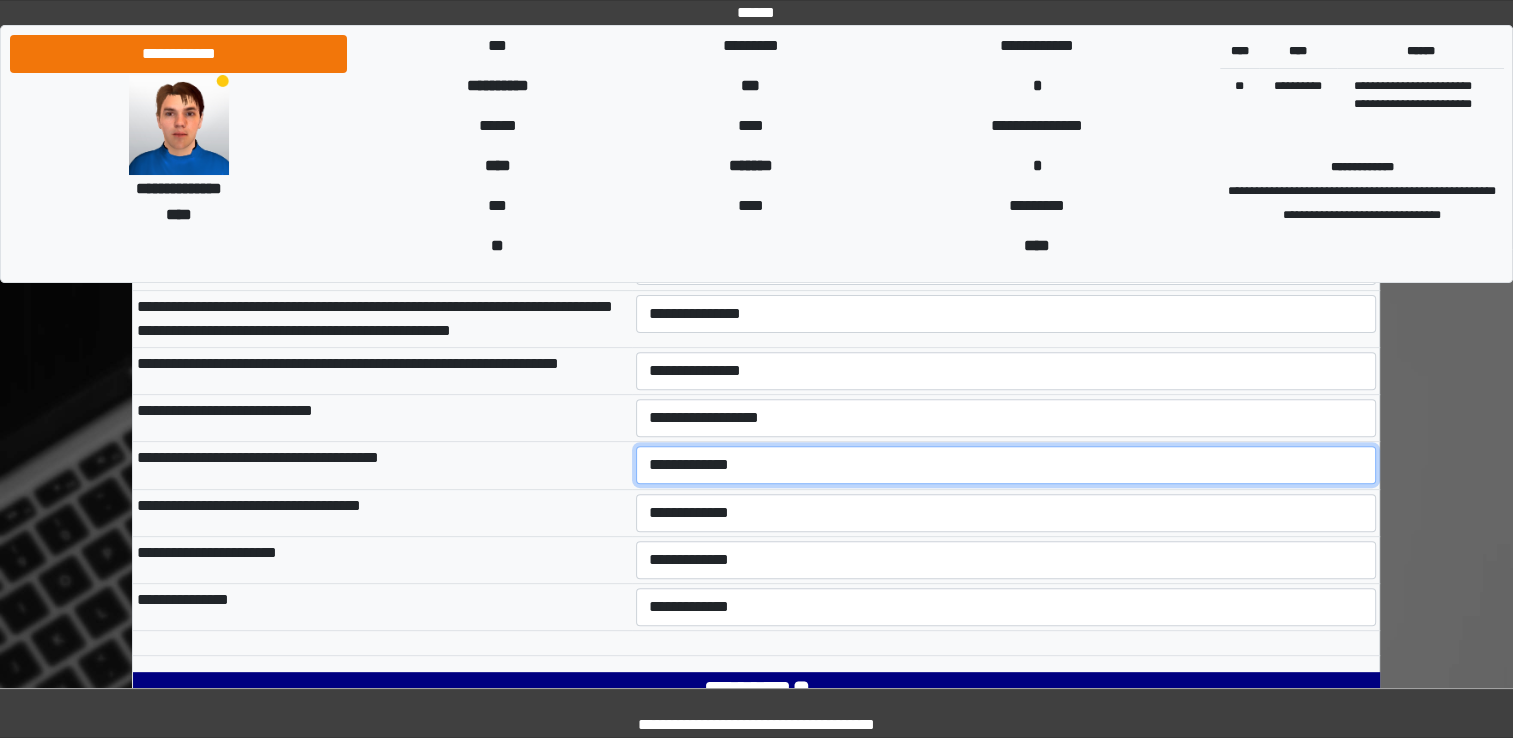 select on "***" 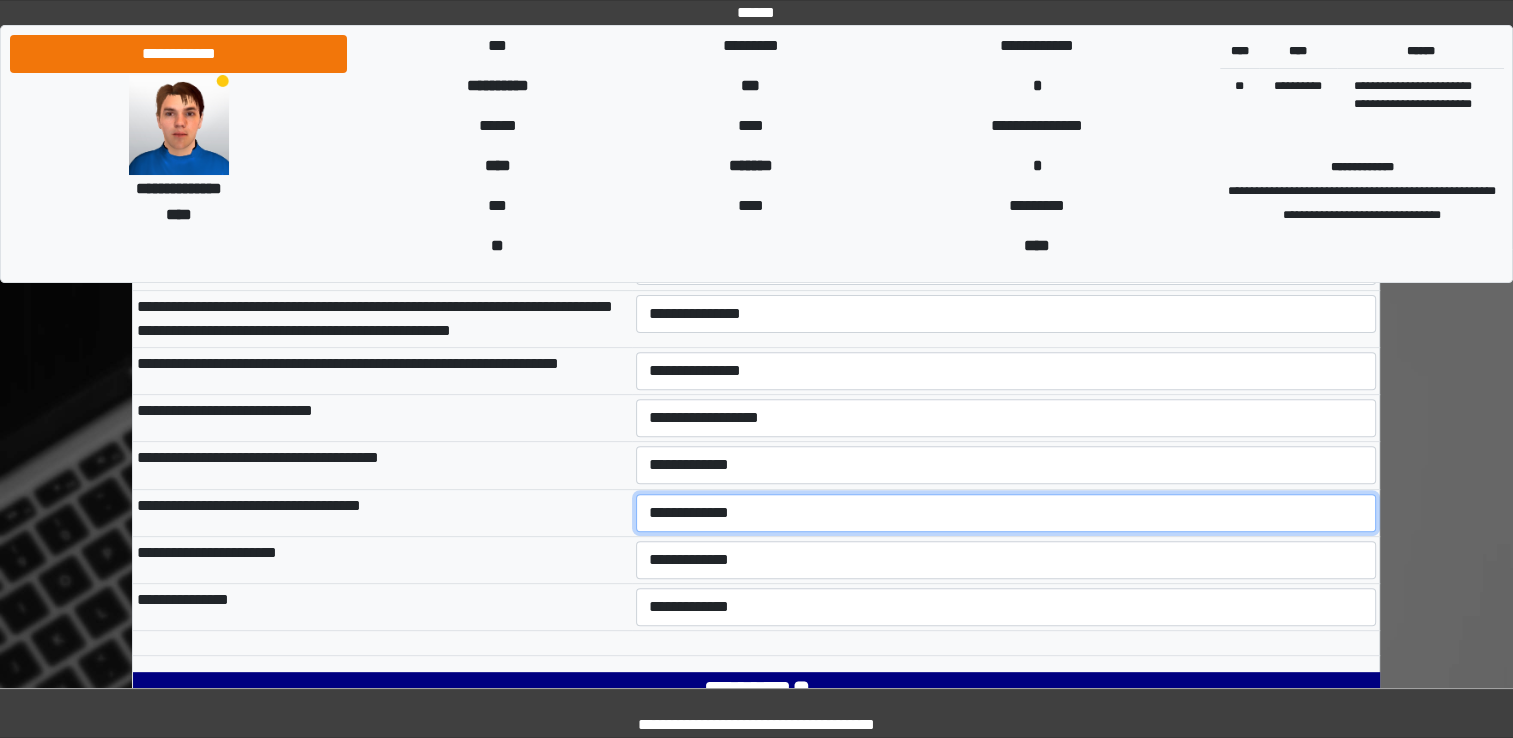 click on "**********" at bounding box center (1006, 513) 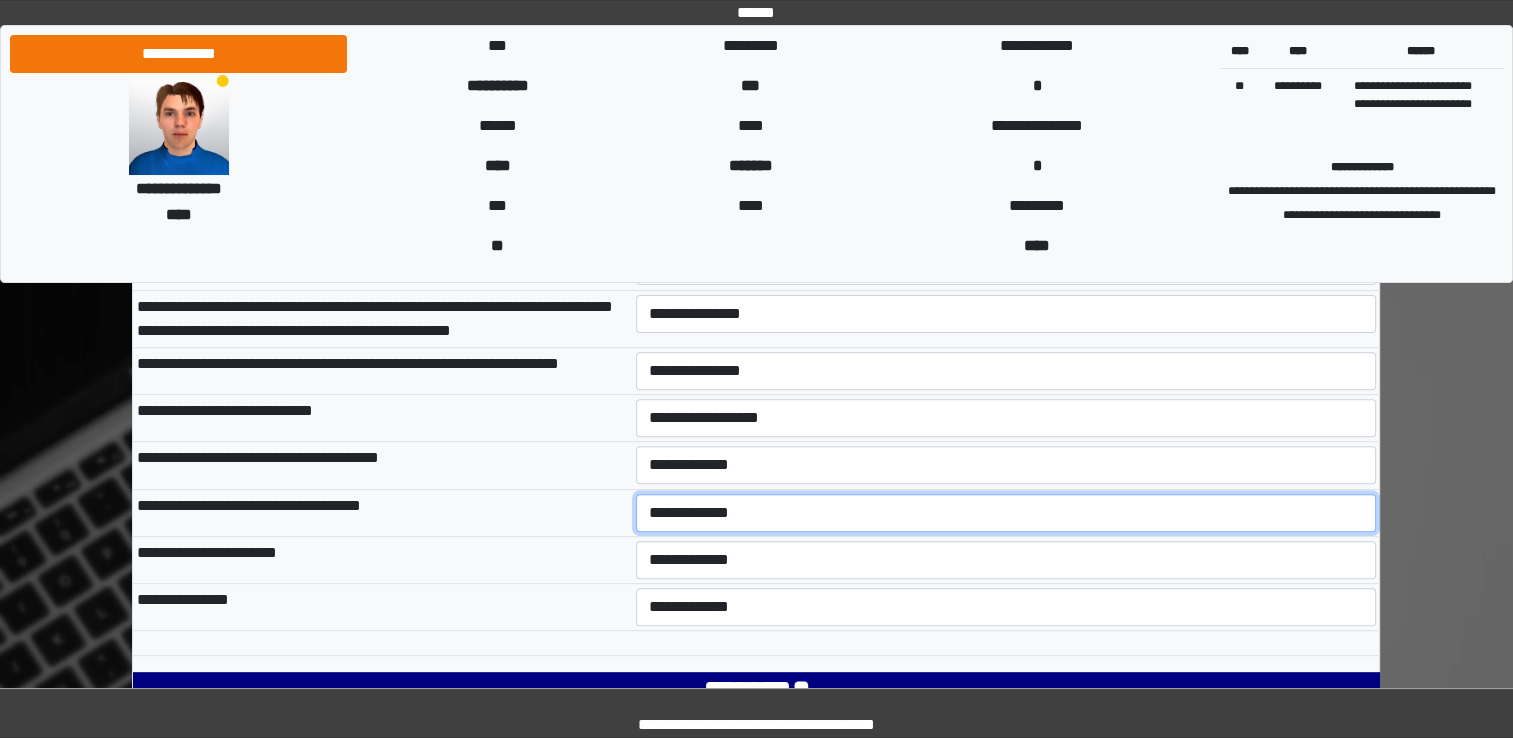 select on "***" 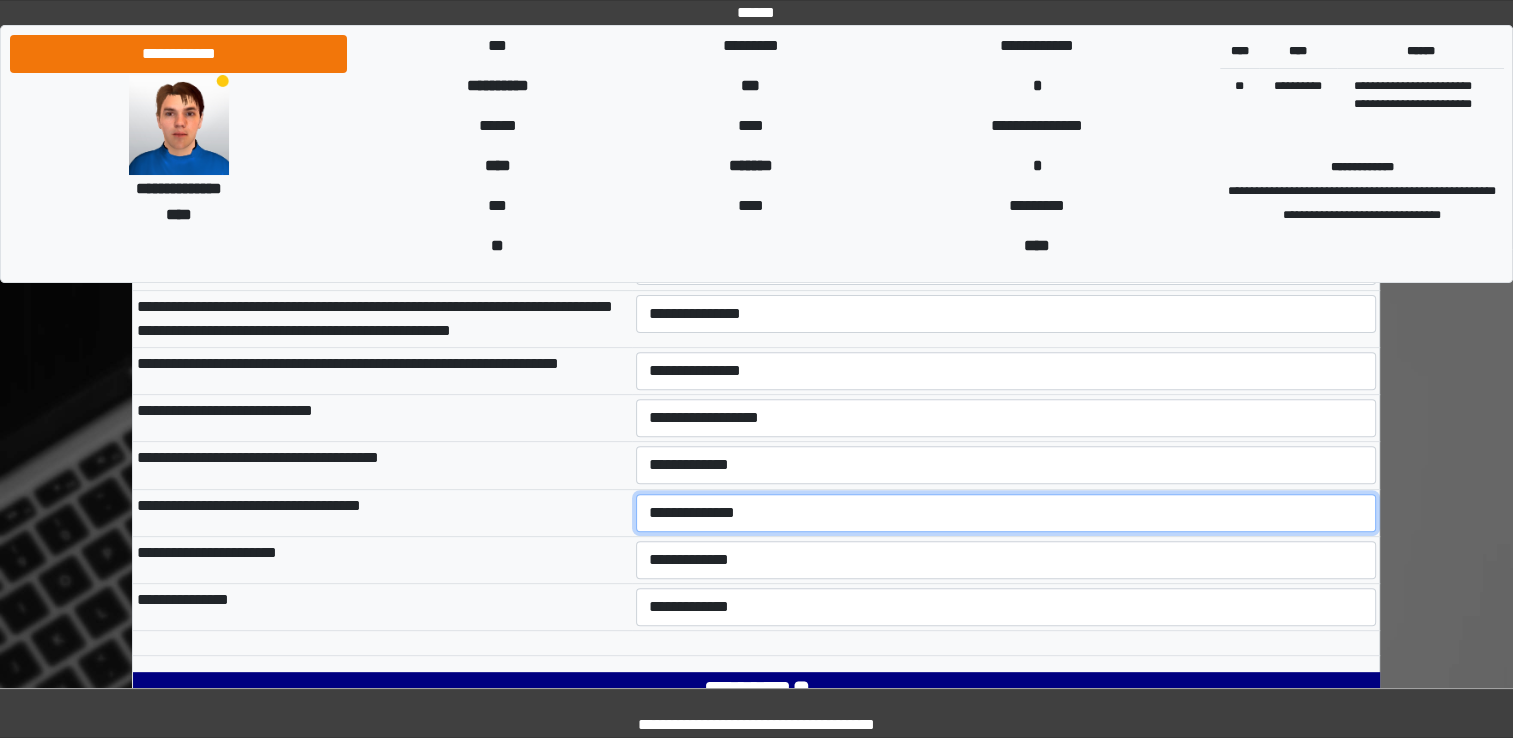 click on "**********" at bounding box center [1006, 513] 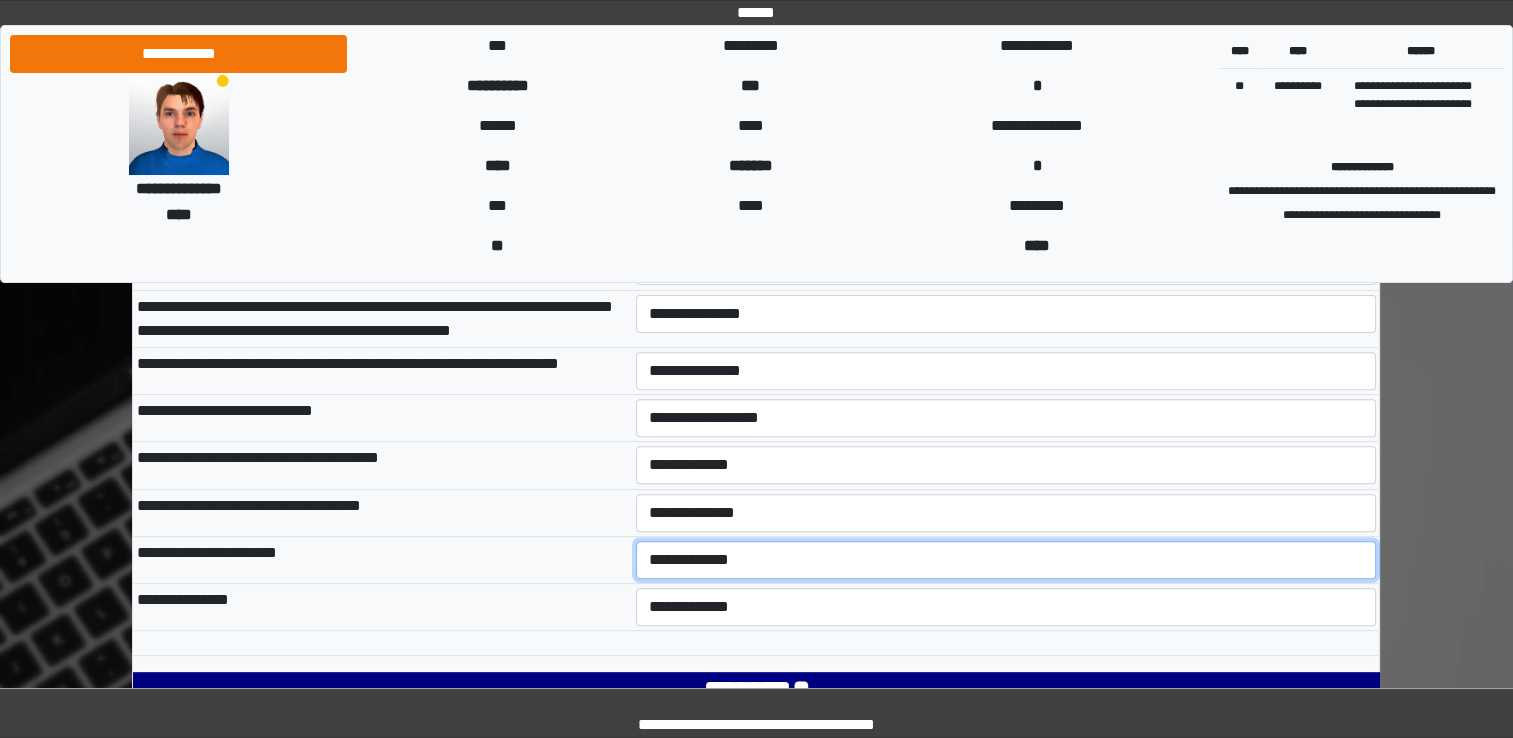 drag, startPoint x: 716, startPoint y: 551, endPoint x: 724, endPoint y: 569, distance: 19.697716 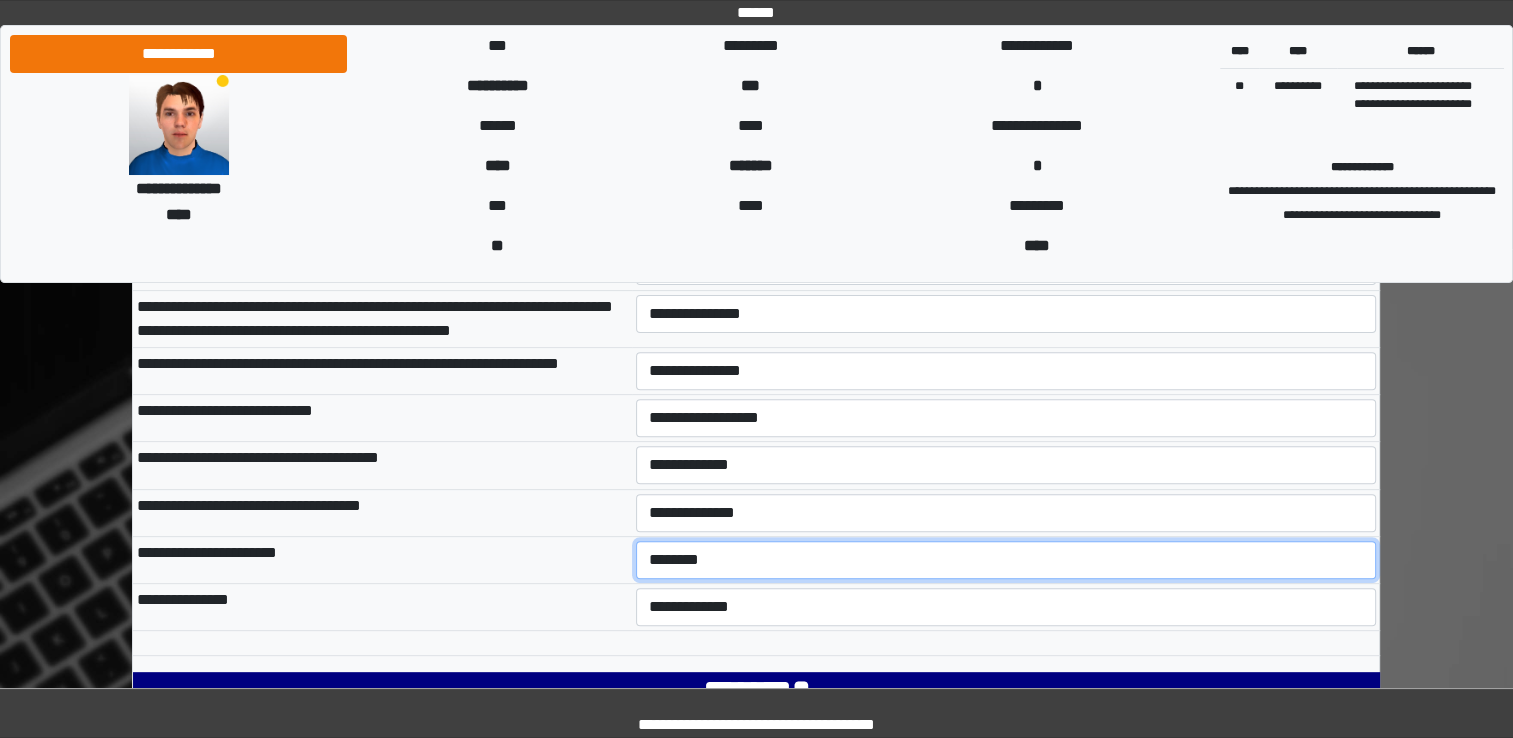 click on "**********" at bounding box center [1006, 560] 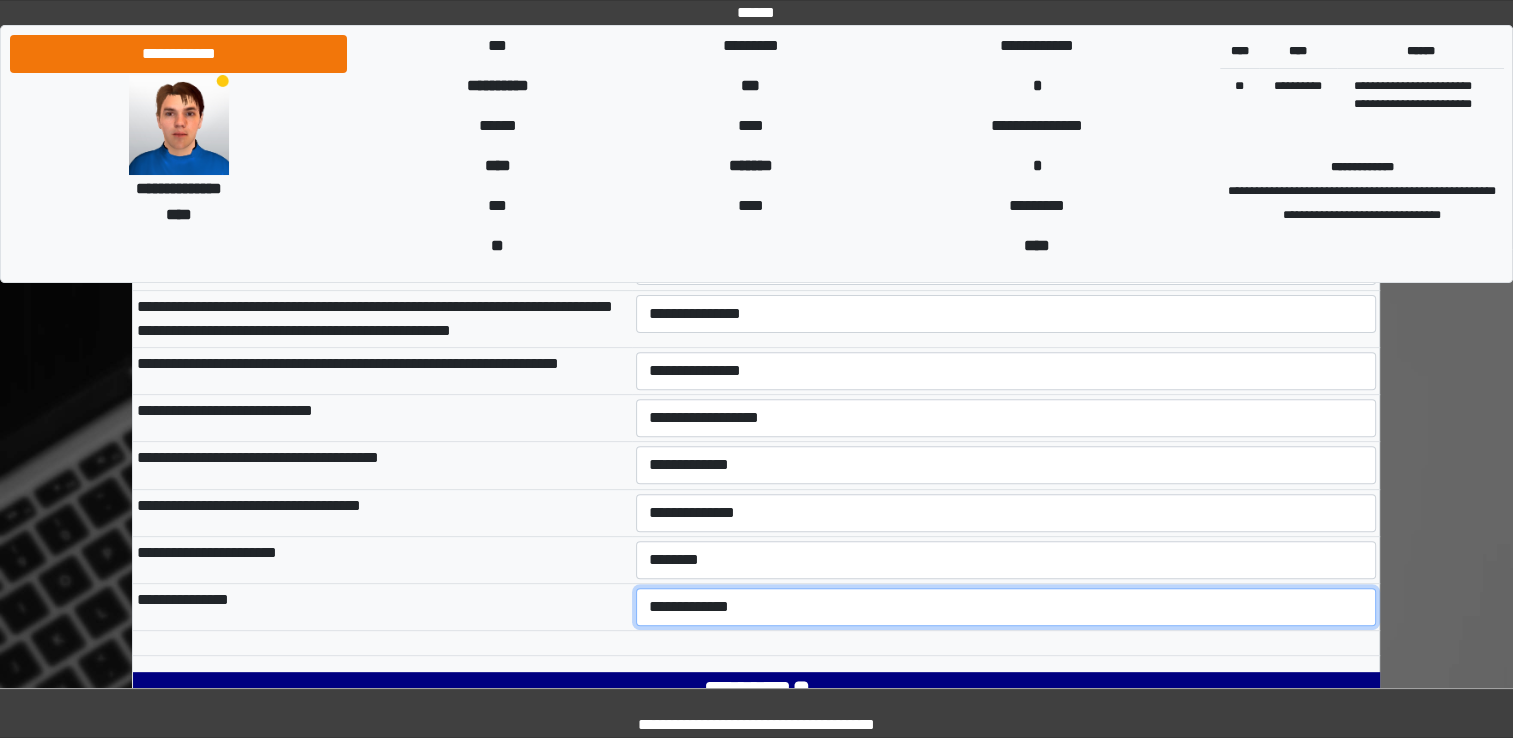 click on "**********" at bounding box center (1006, 607) 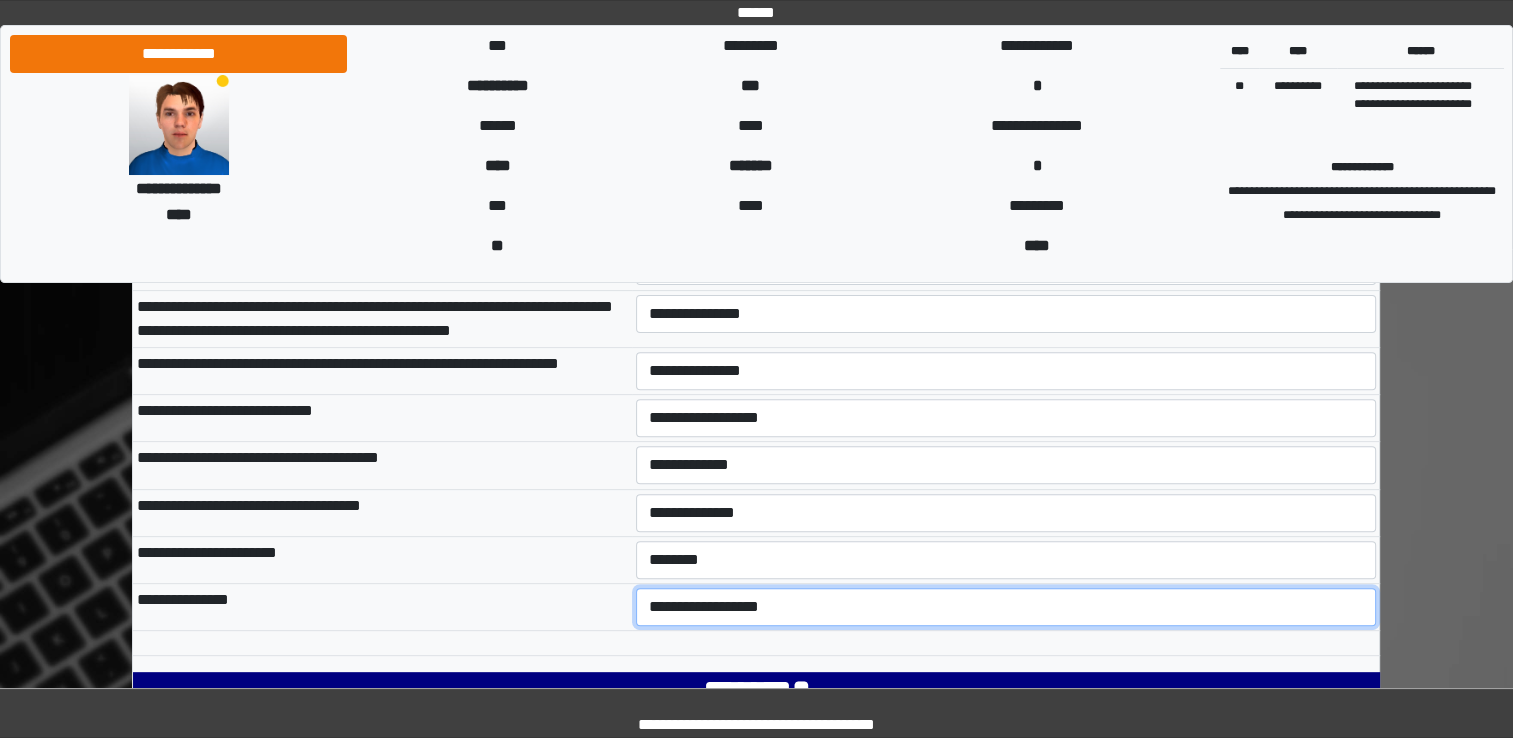 click on "**********" at bounding box center [1006, 607] 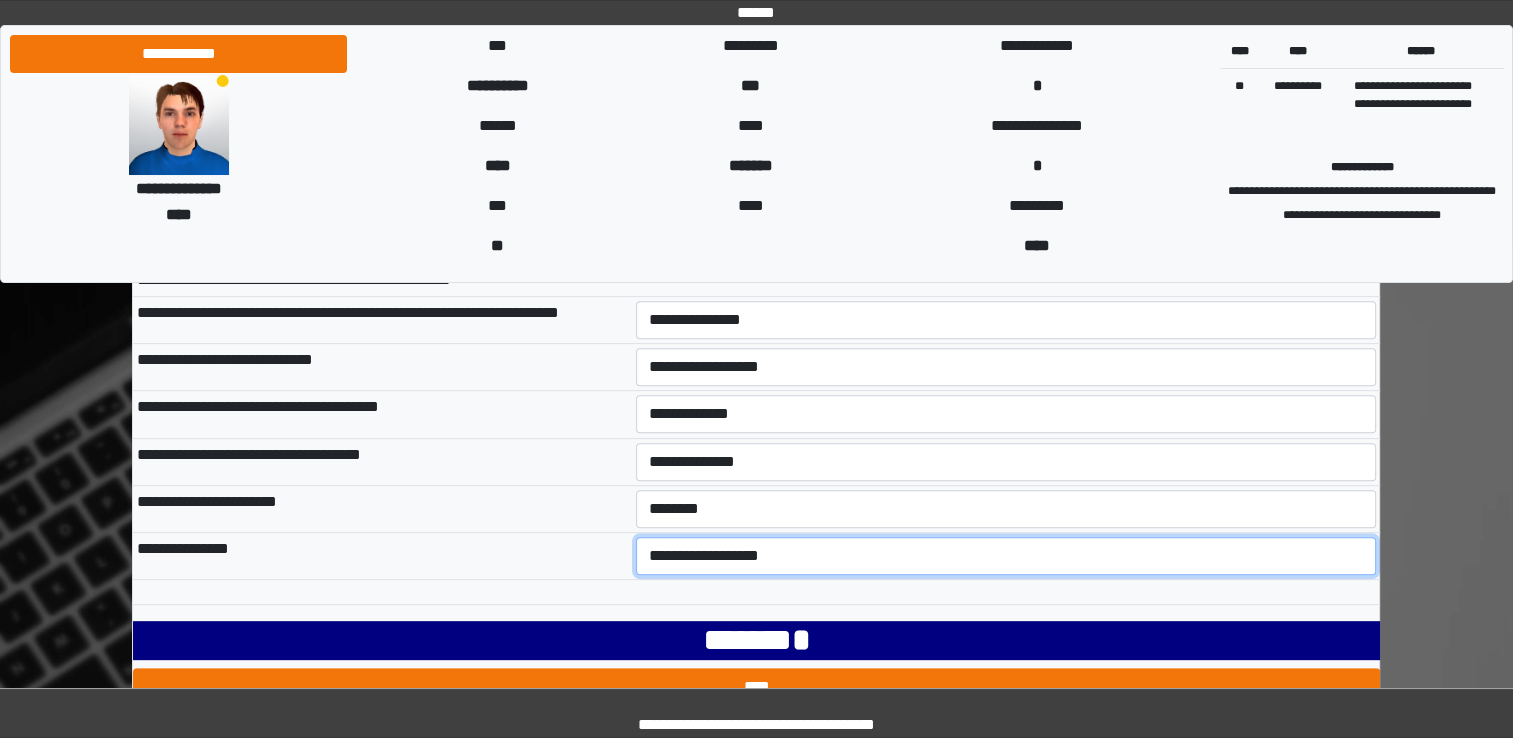 scroll, scrollTop: 730, scrollLeft: 0, axis: vertical 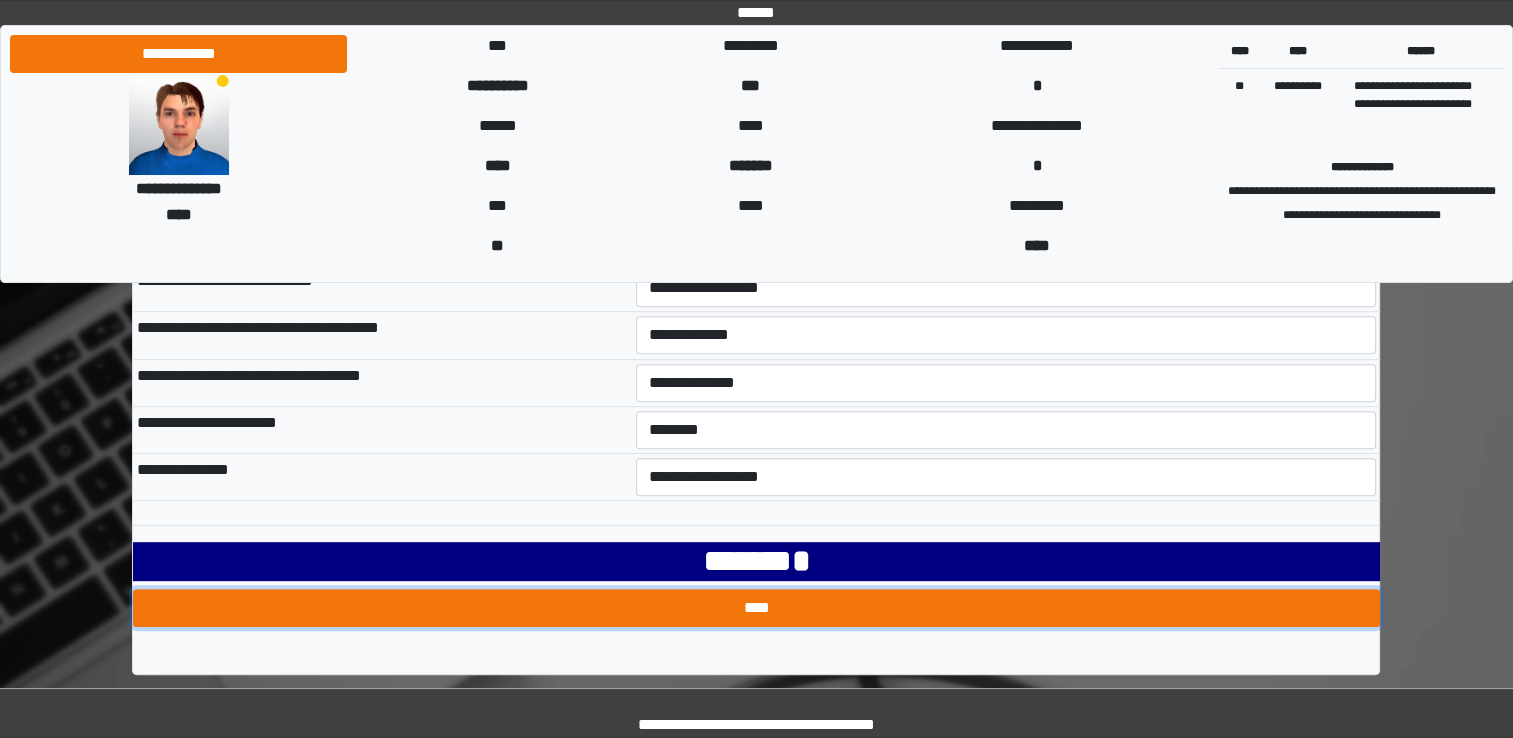 click on "****" at bounding box center [756, 608] 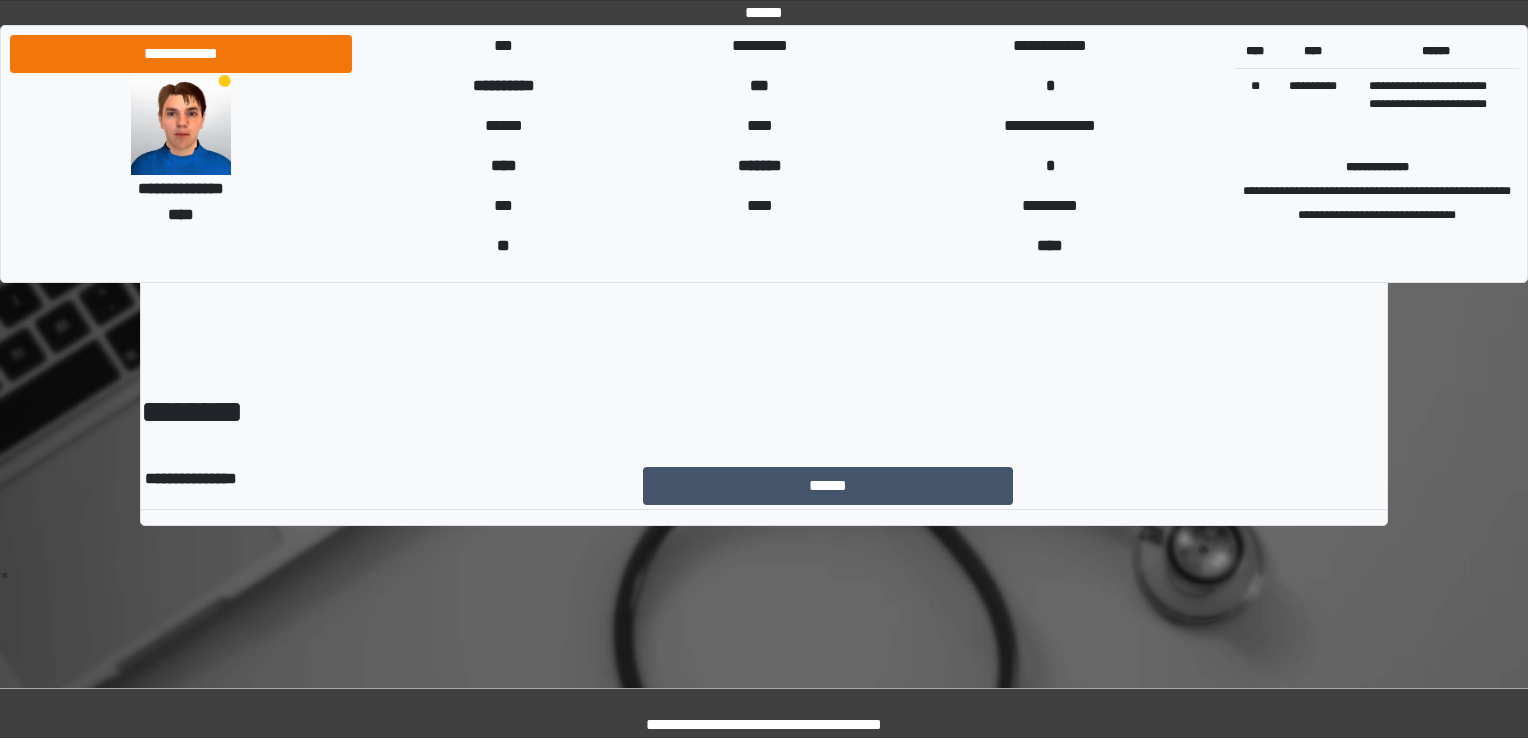 scroll, scrollTop: 0, scrollLeft: 0, axis: both 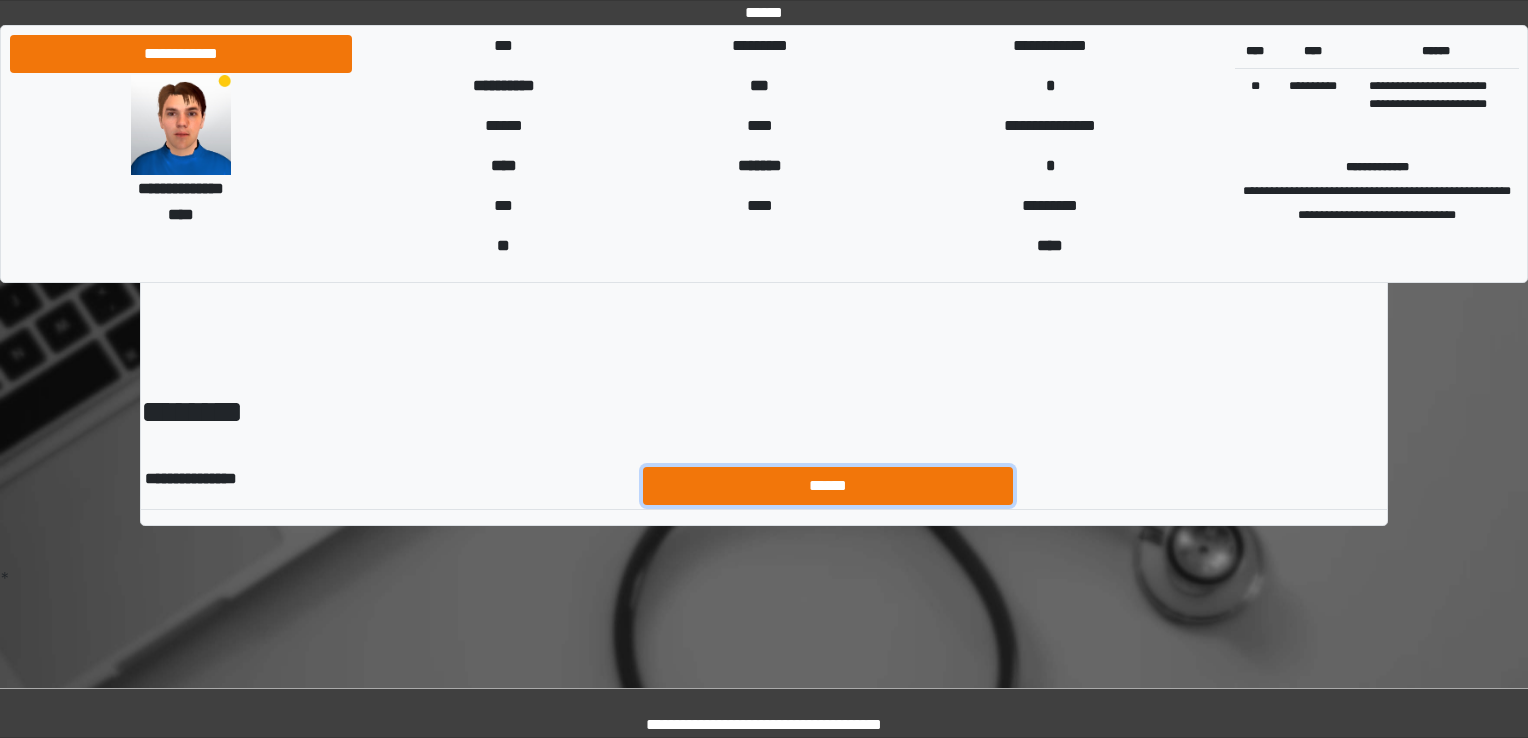 click on "******" at bounding box center [828, 486] 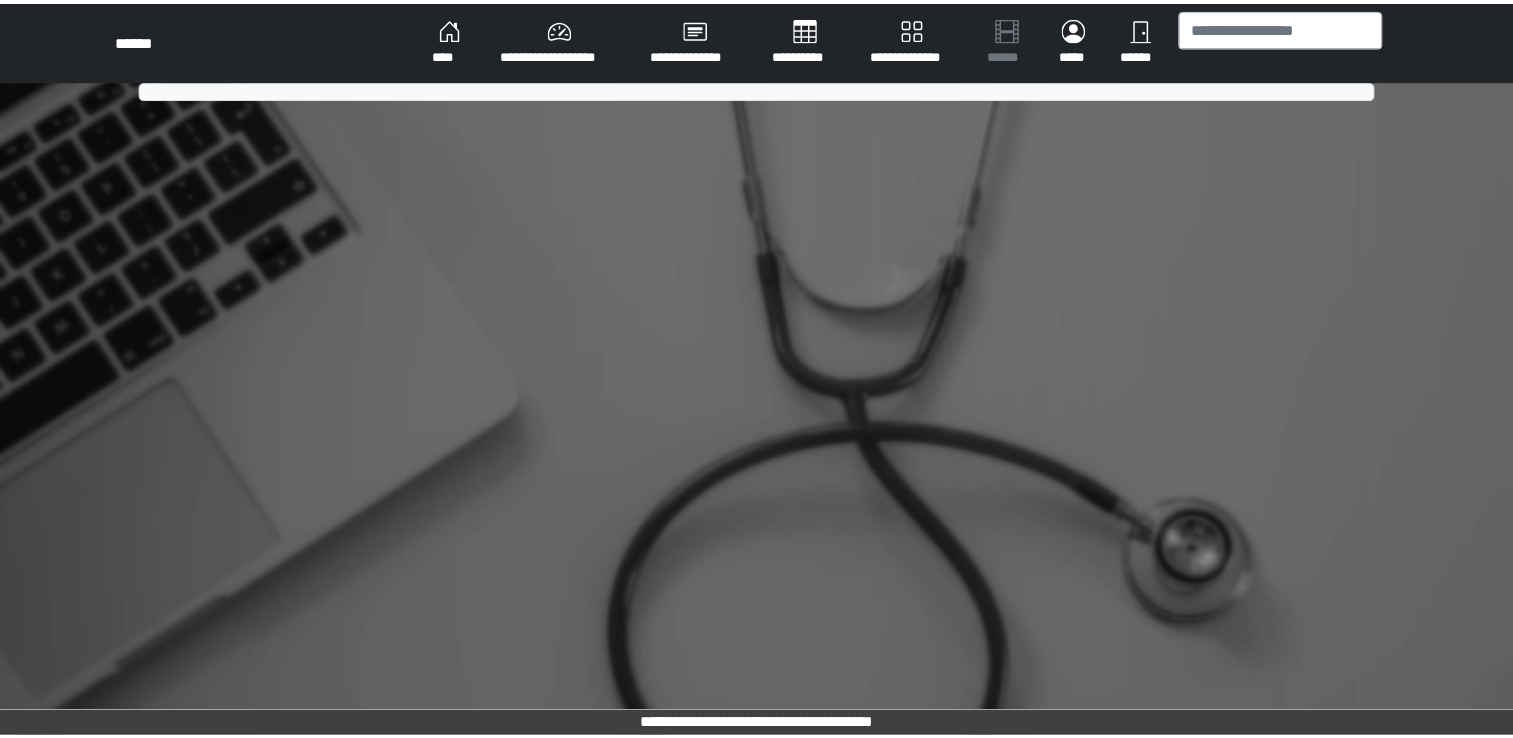scroll, scrollTop: 0, scrollLeft: 0, axis: both 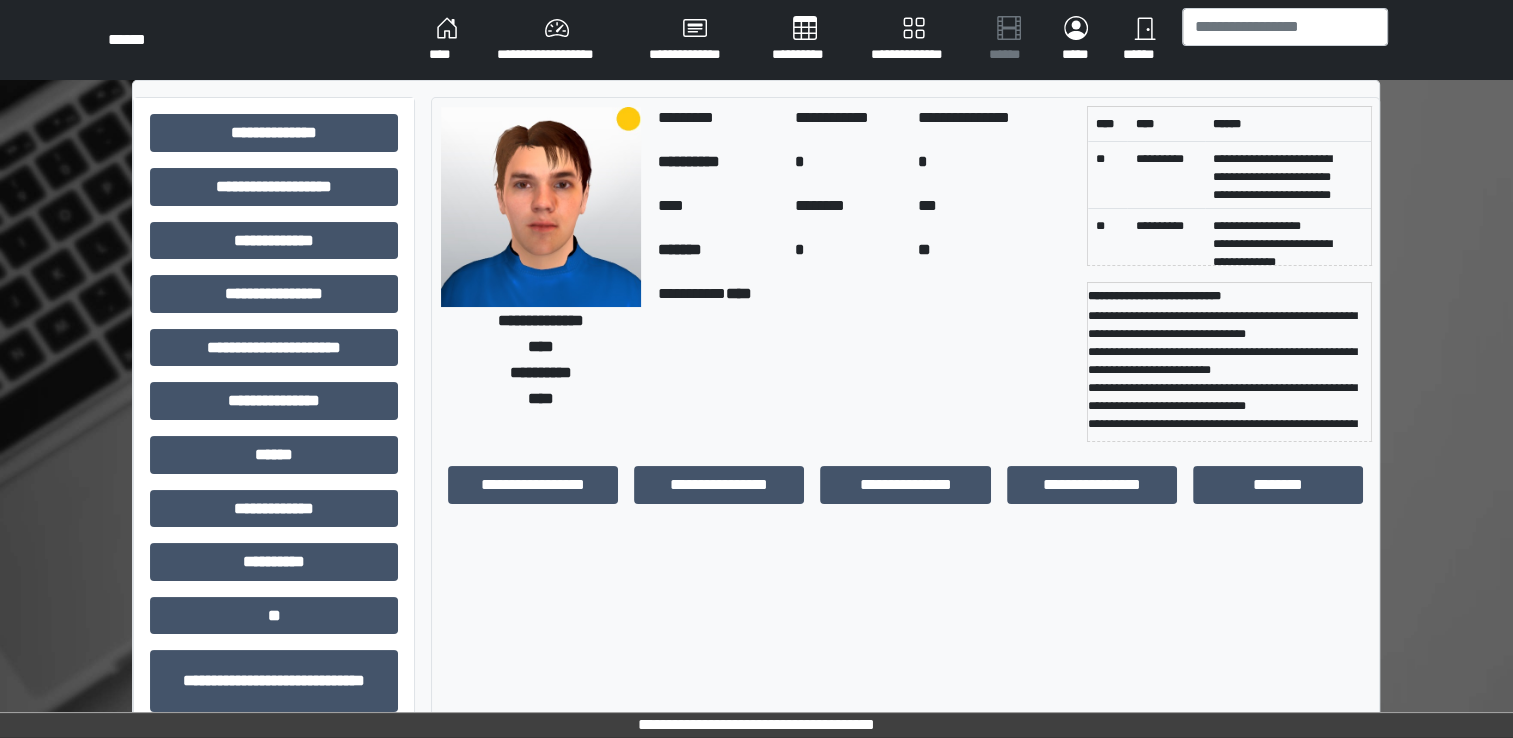 click on "****" at bounding box center (447, 40) 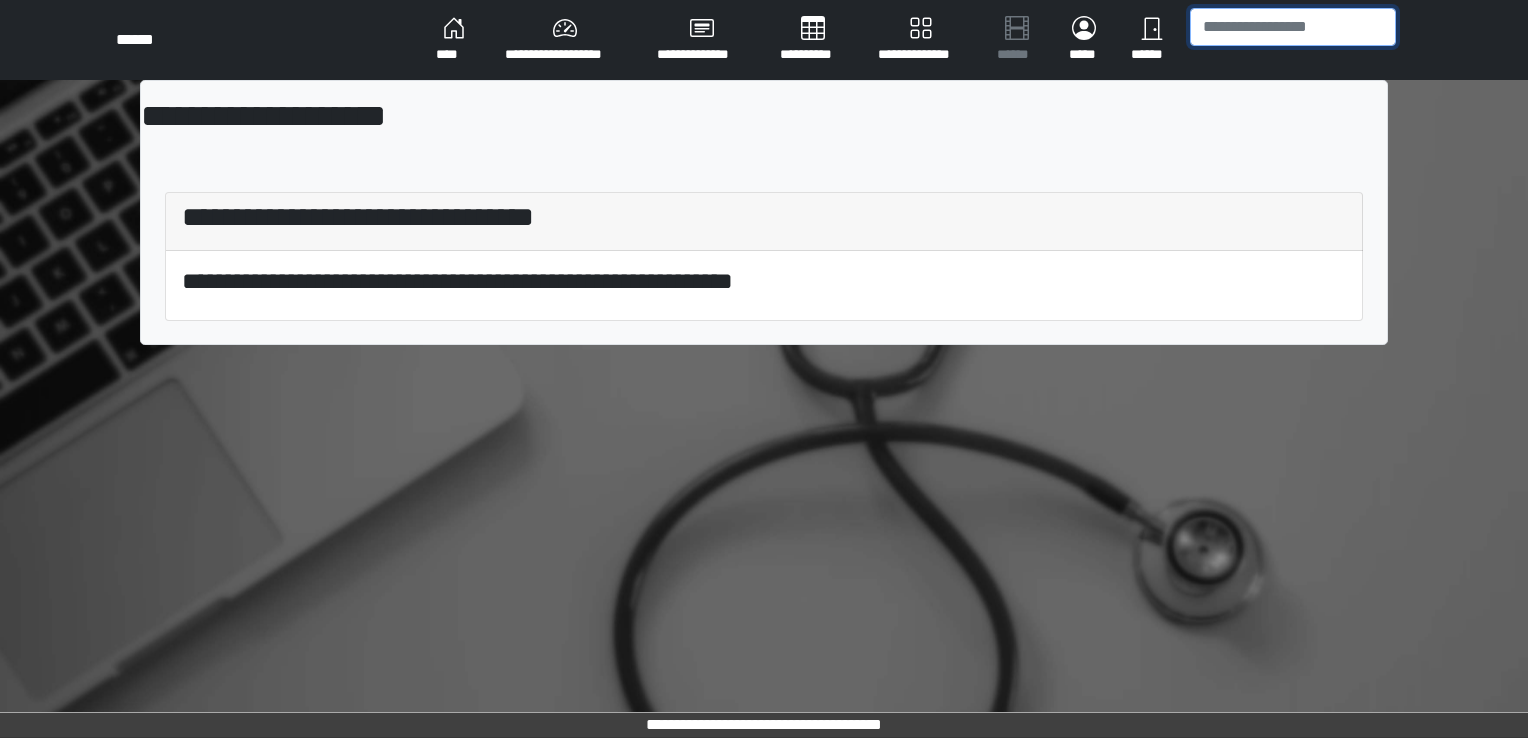 click at bounding box center (1293, 27) 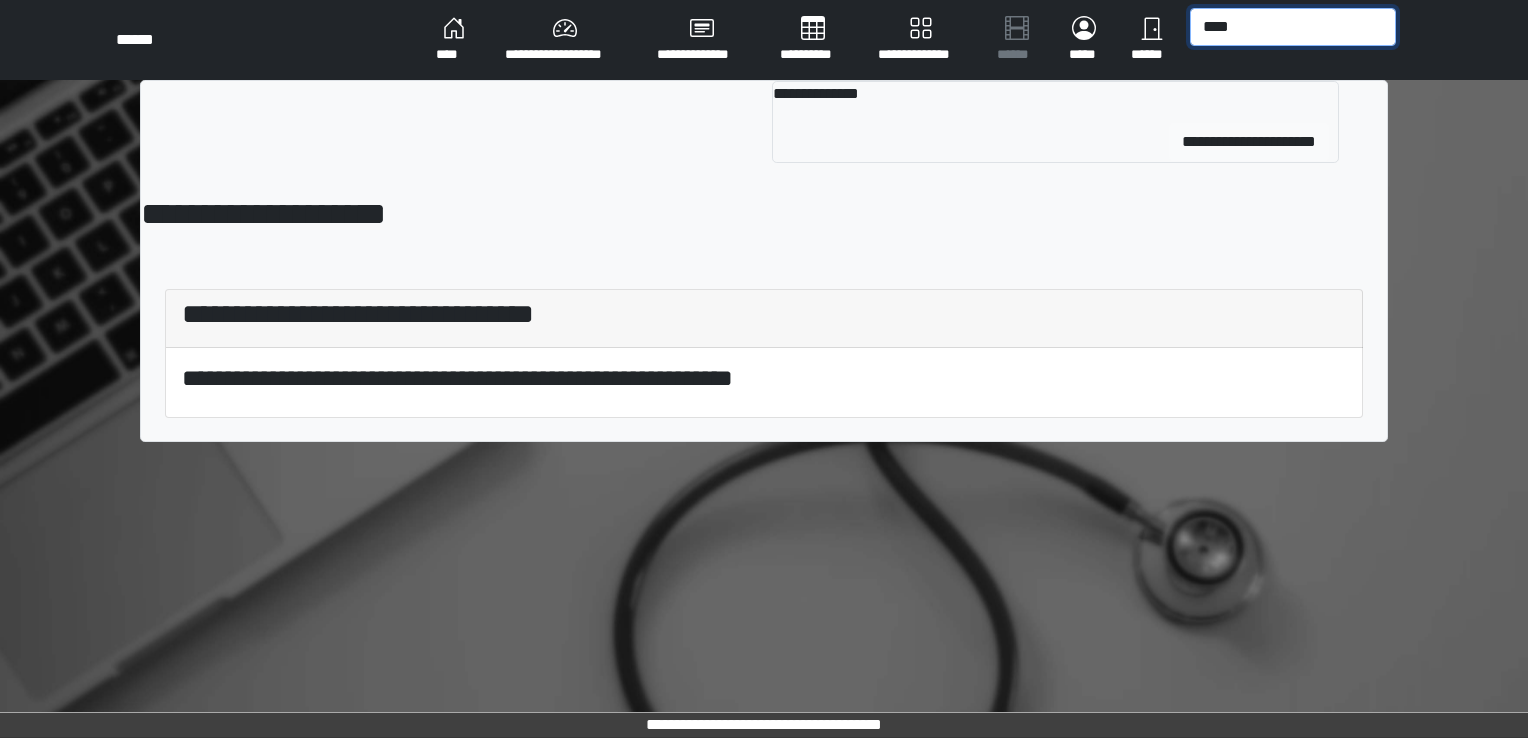 type on "****" 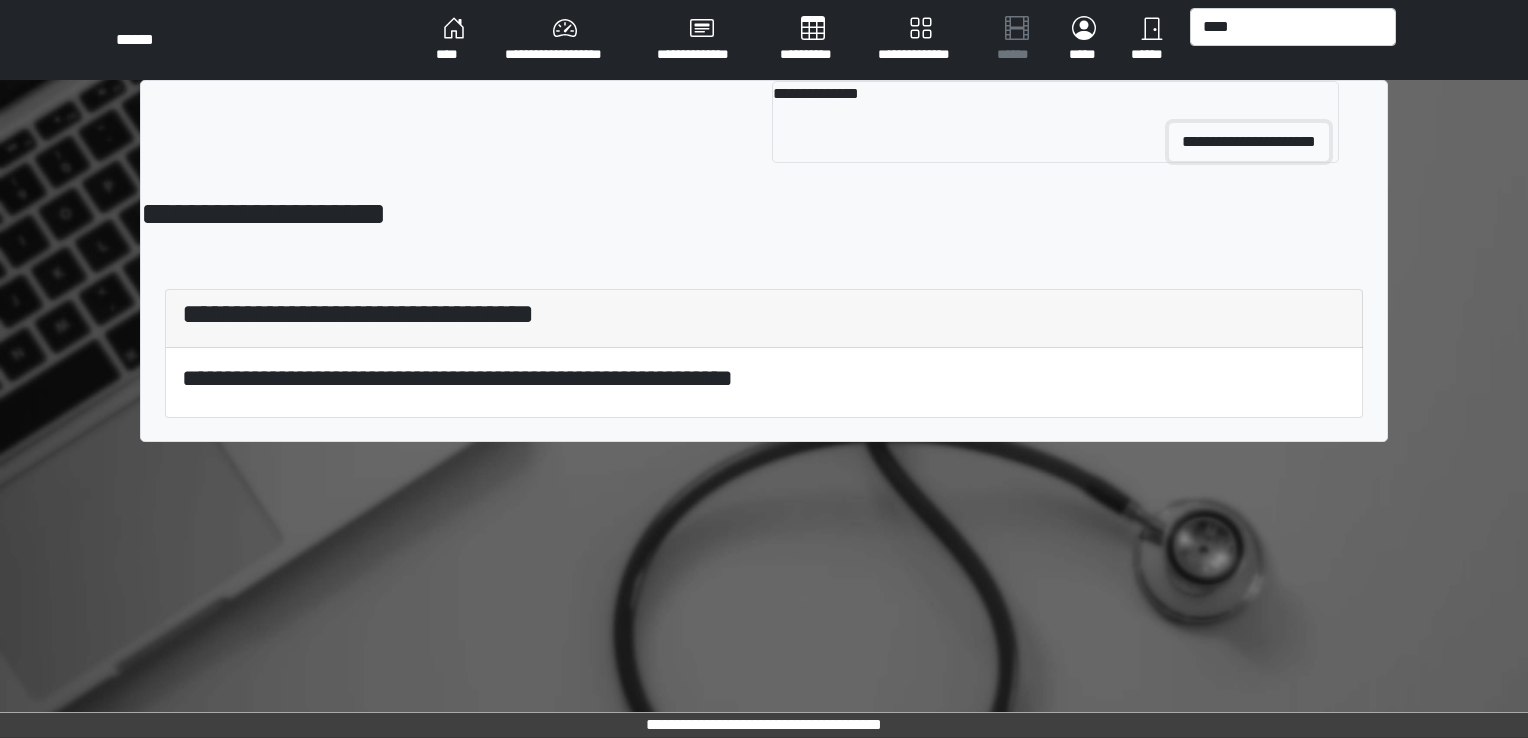 click on "**********" at bounding box center [1249, 142] 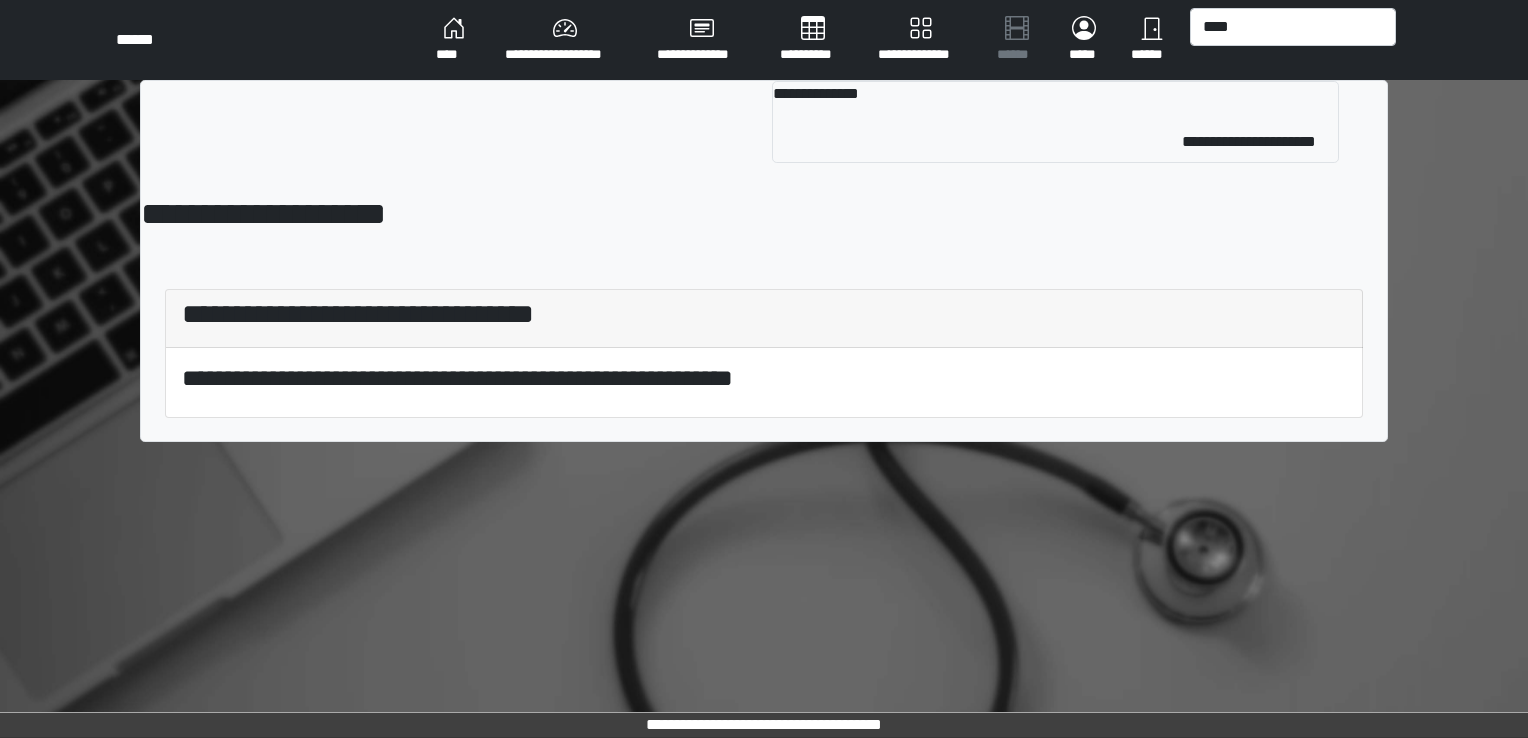 type 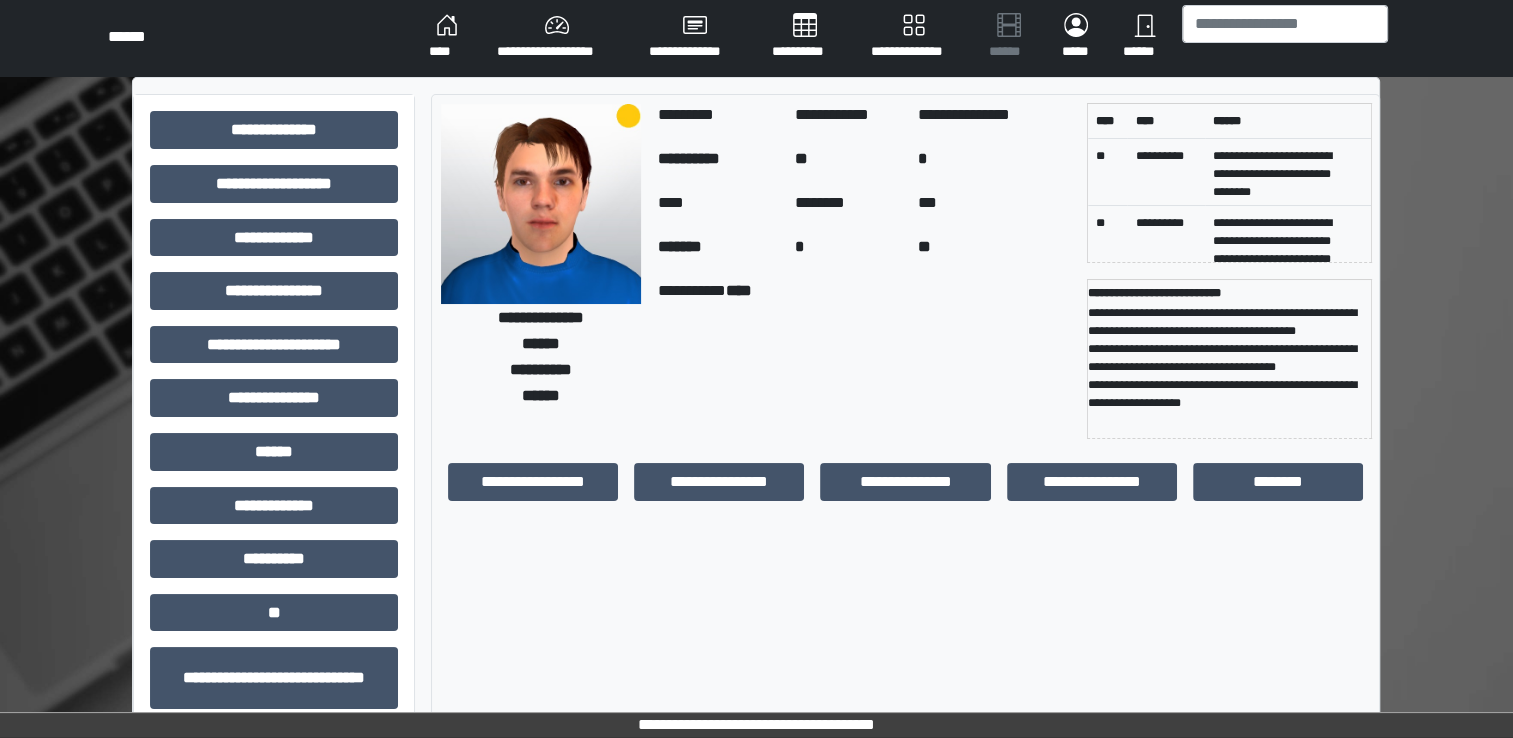 scroll, scrollTop: 0, scrollLeft: 0, axis: both 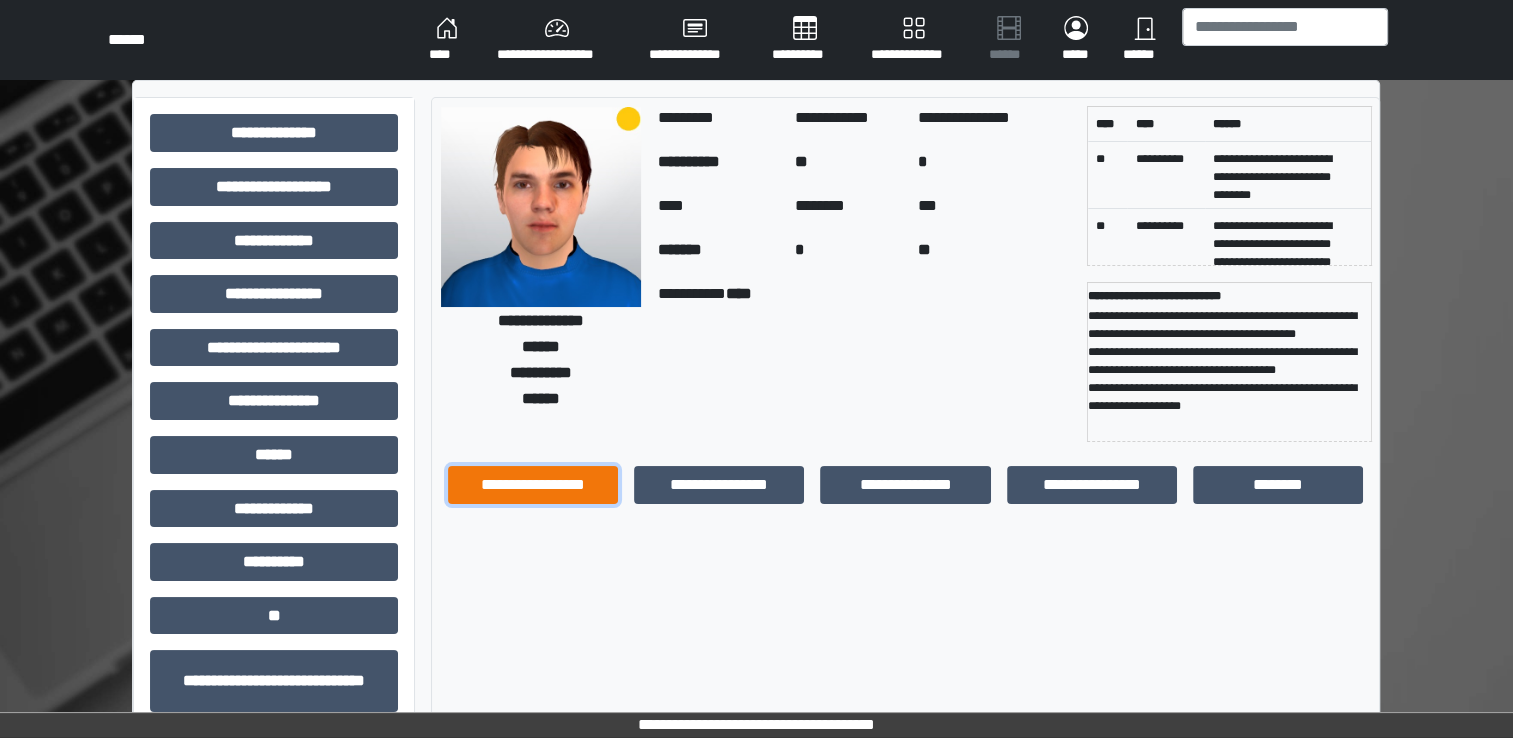 click on "**********" at bounding box center [533, 485] 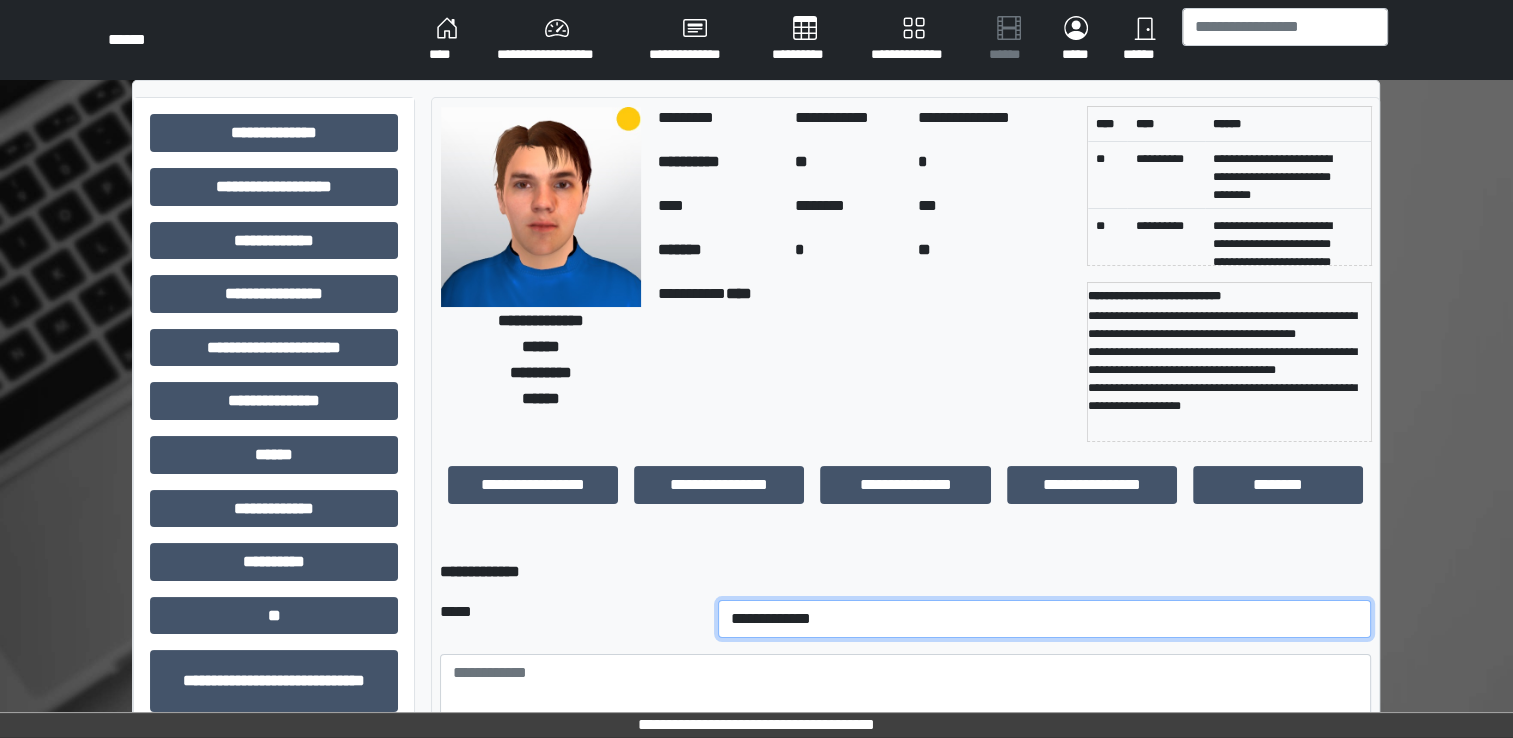 click on "**********" at bounding box center (1045, 619) 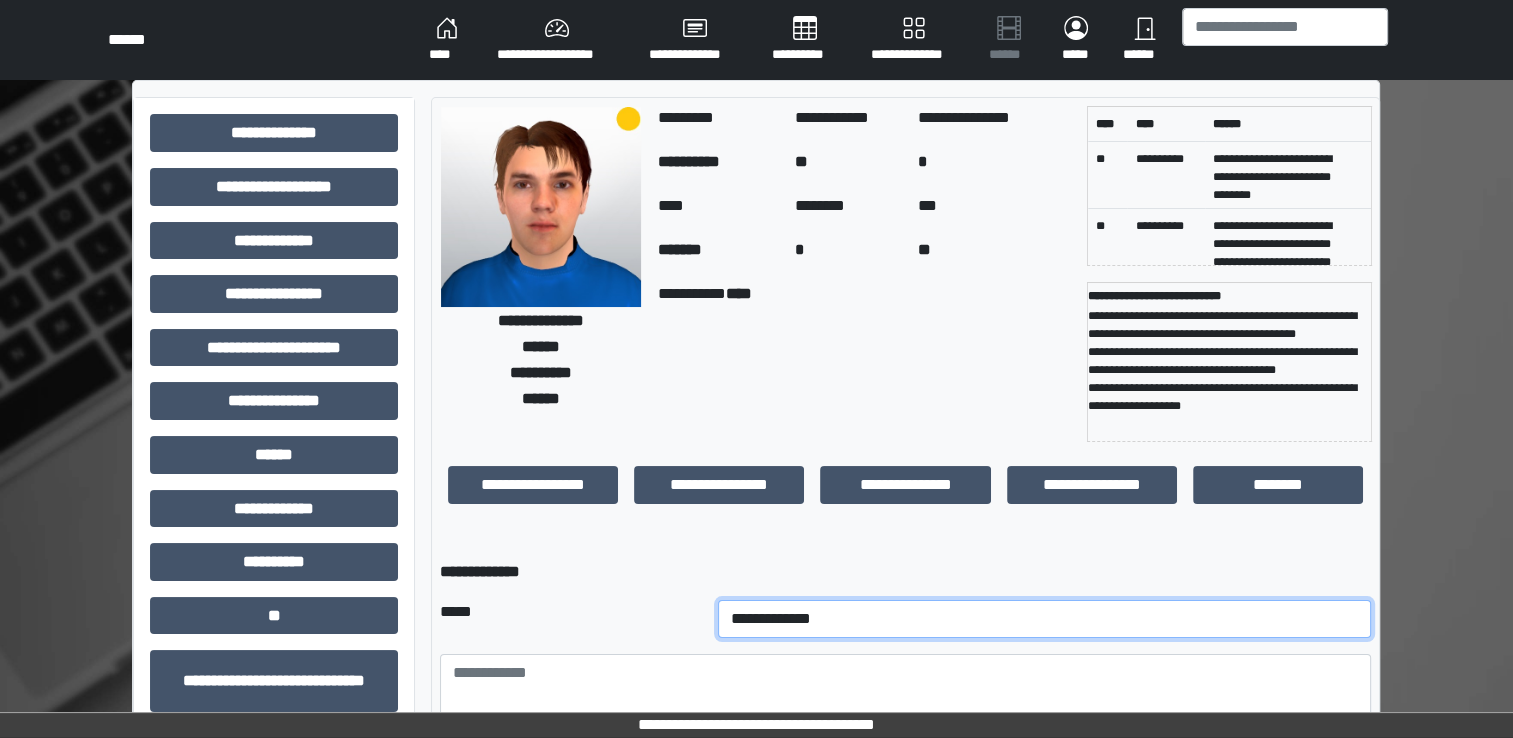 click on "**********" at bounding box center (1045, 619) 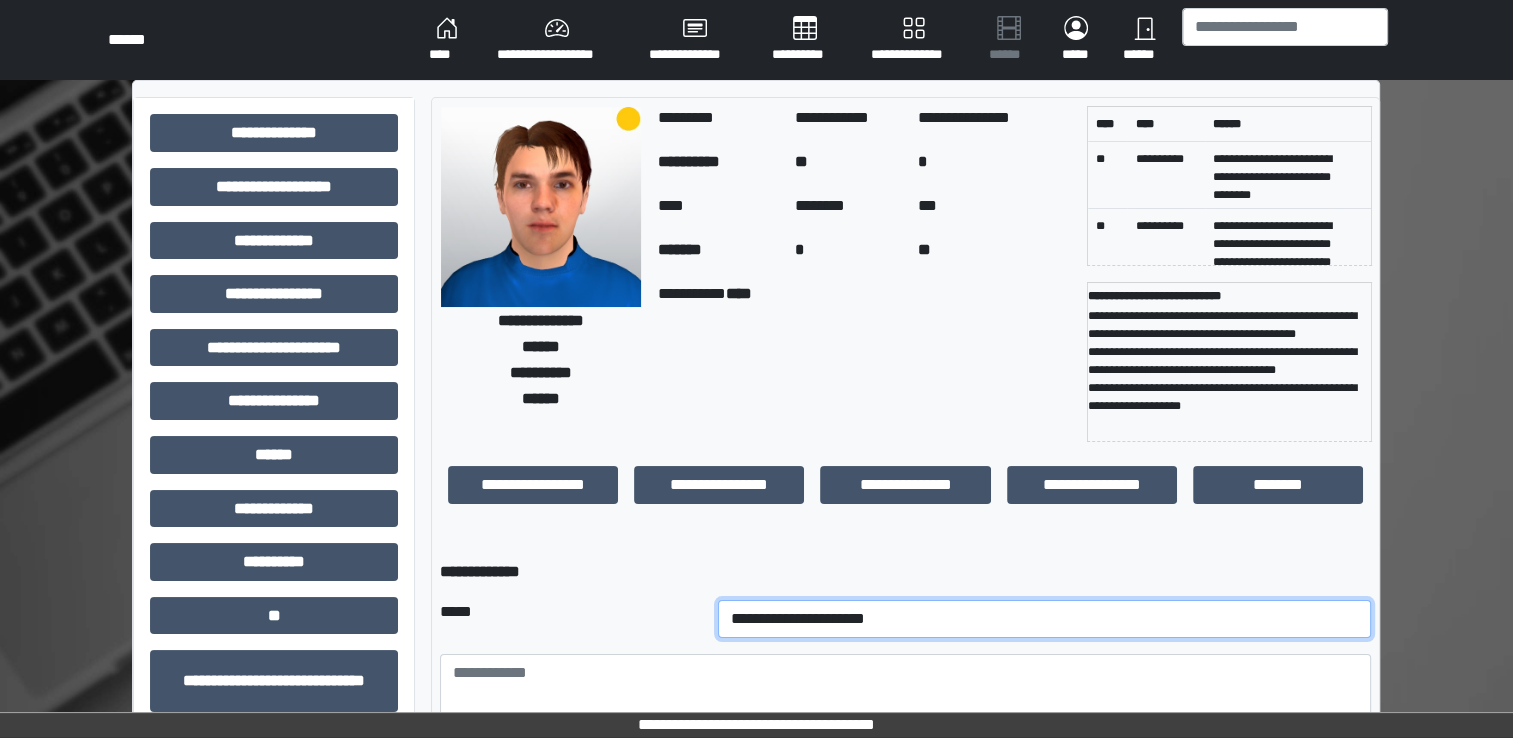 click on "**********" at bounding box center [1045, 619] 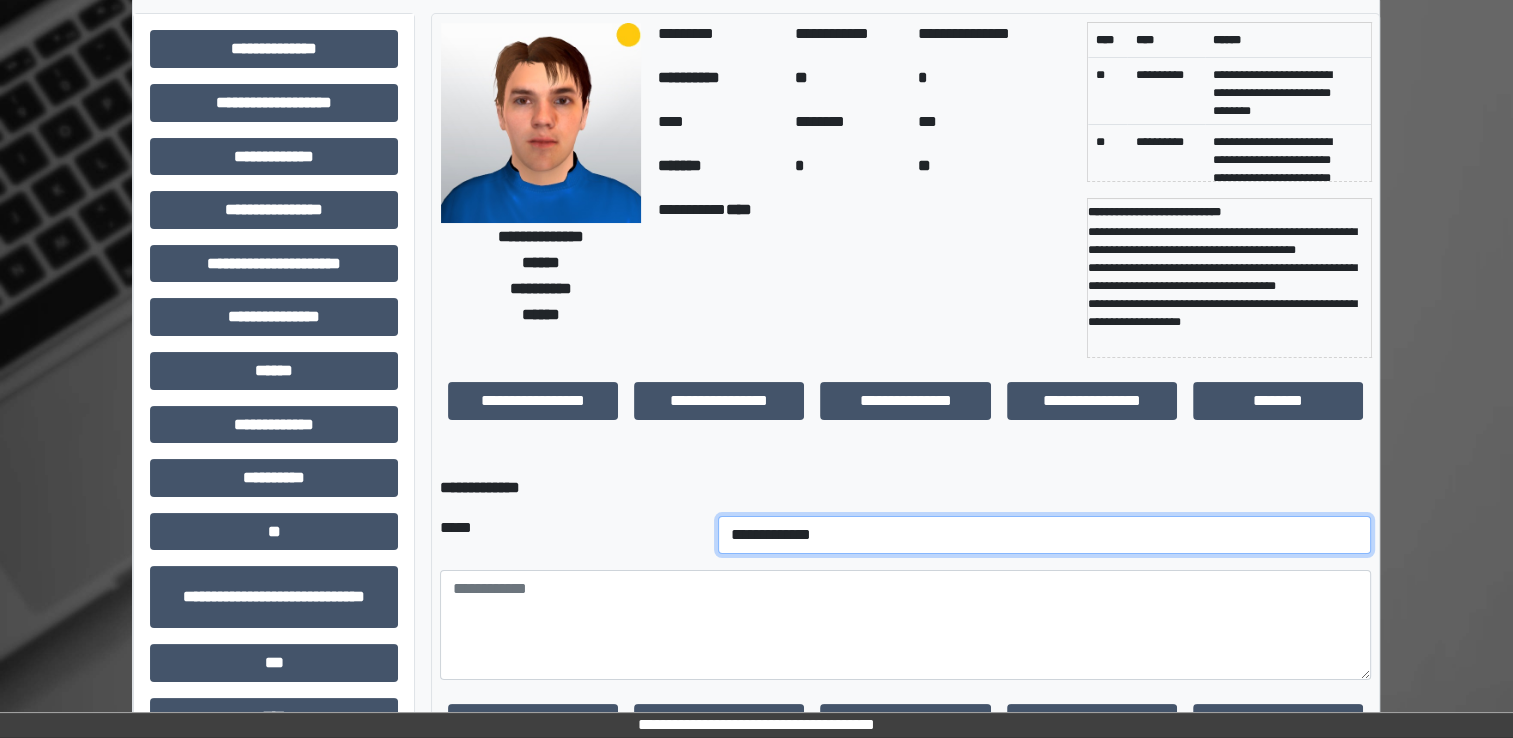 scroll, scrollTop: 200, scrollLeft: 0, axis: vertical 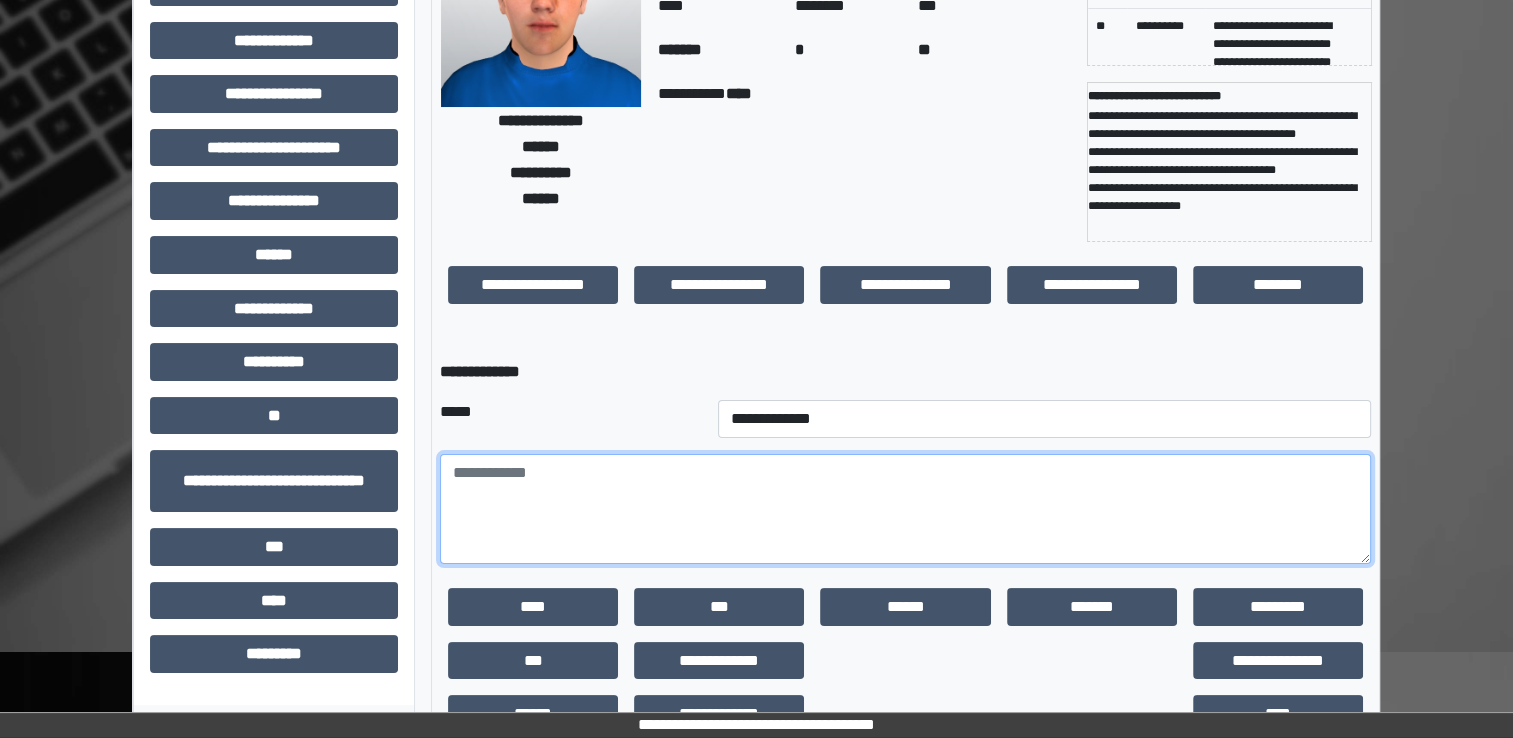 click at bounding box center [905, 509] 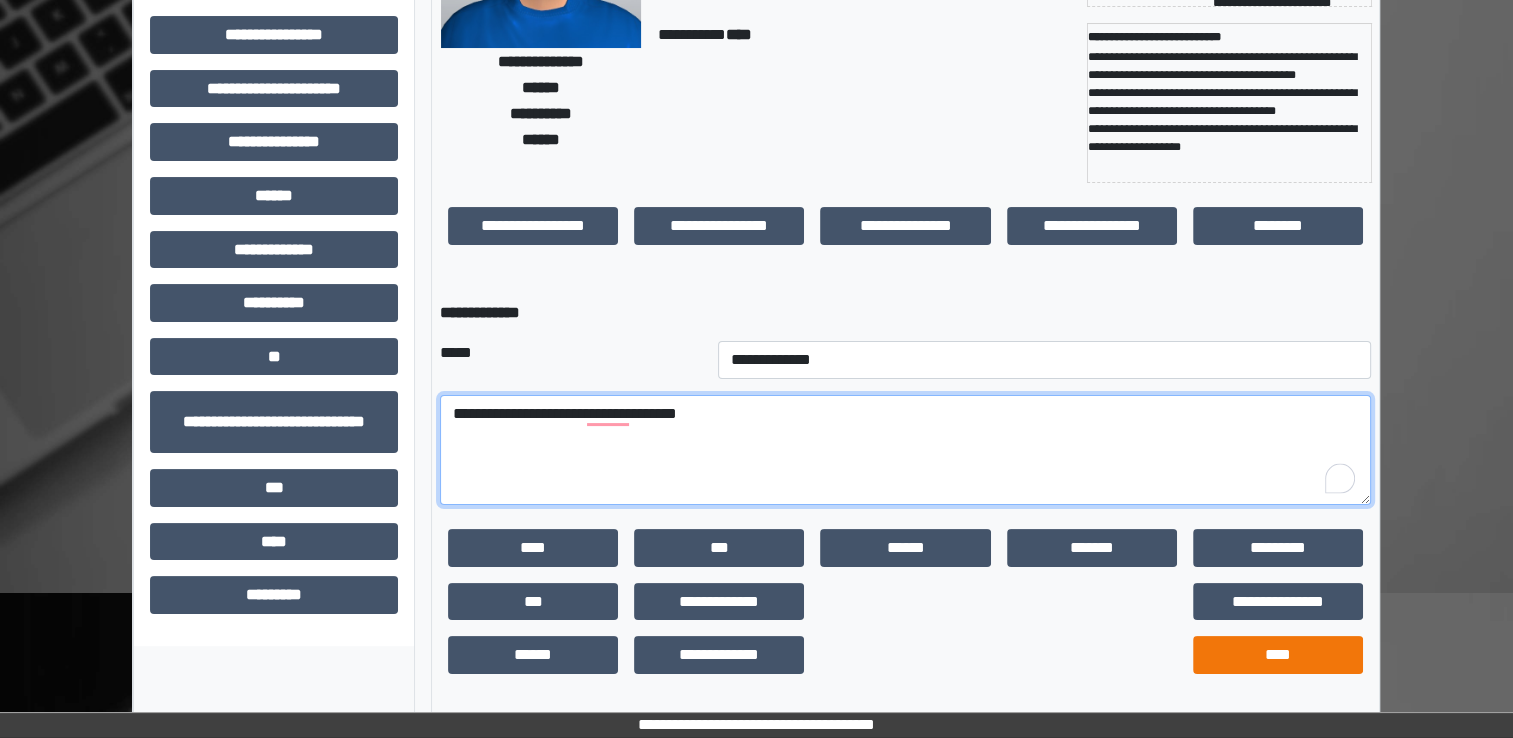 type on "**********" 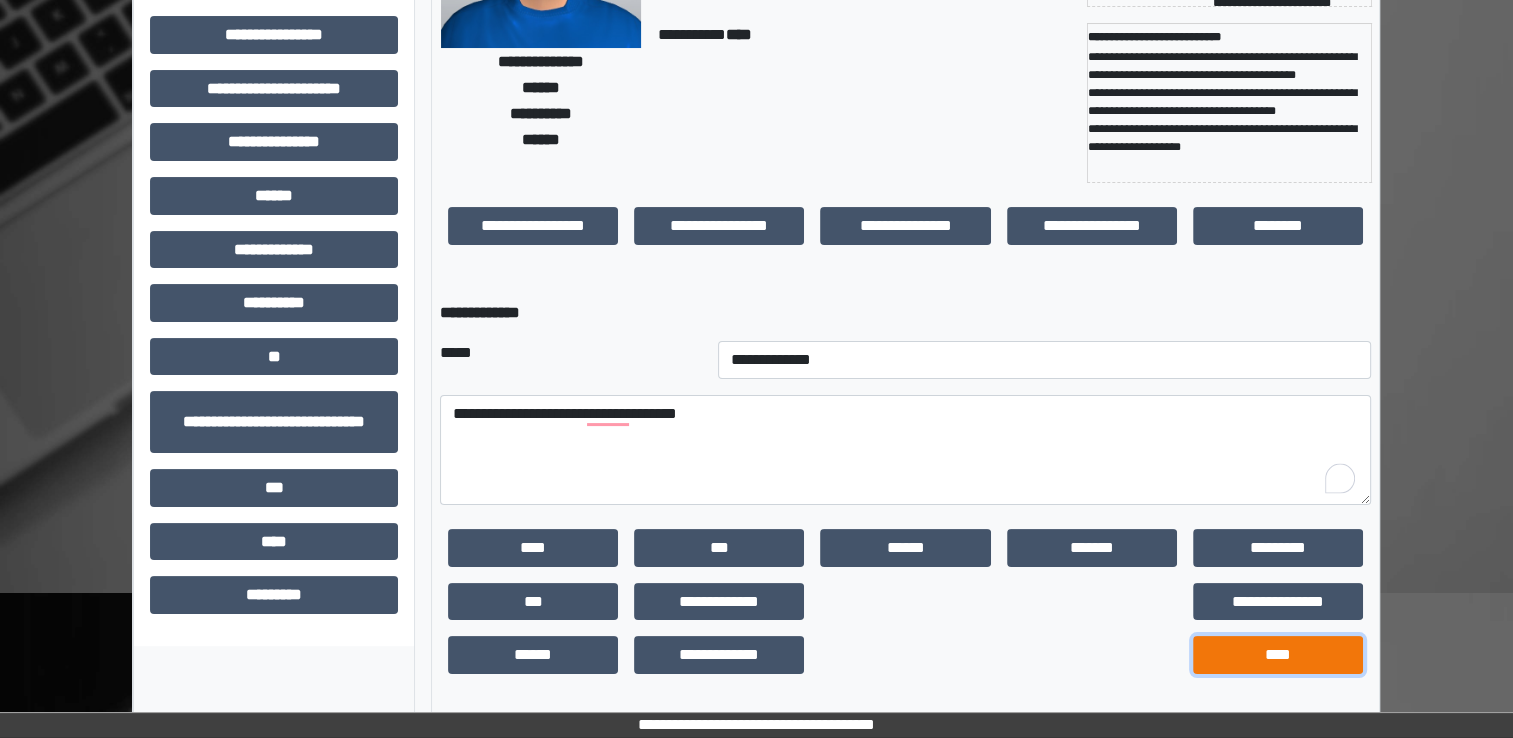 click on "****" at bounding box center (1278, 655) 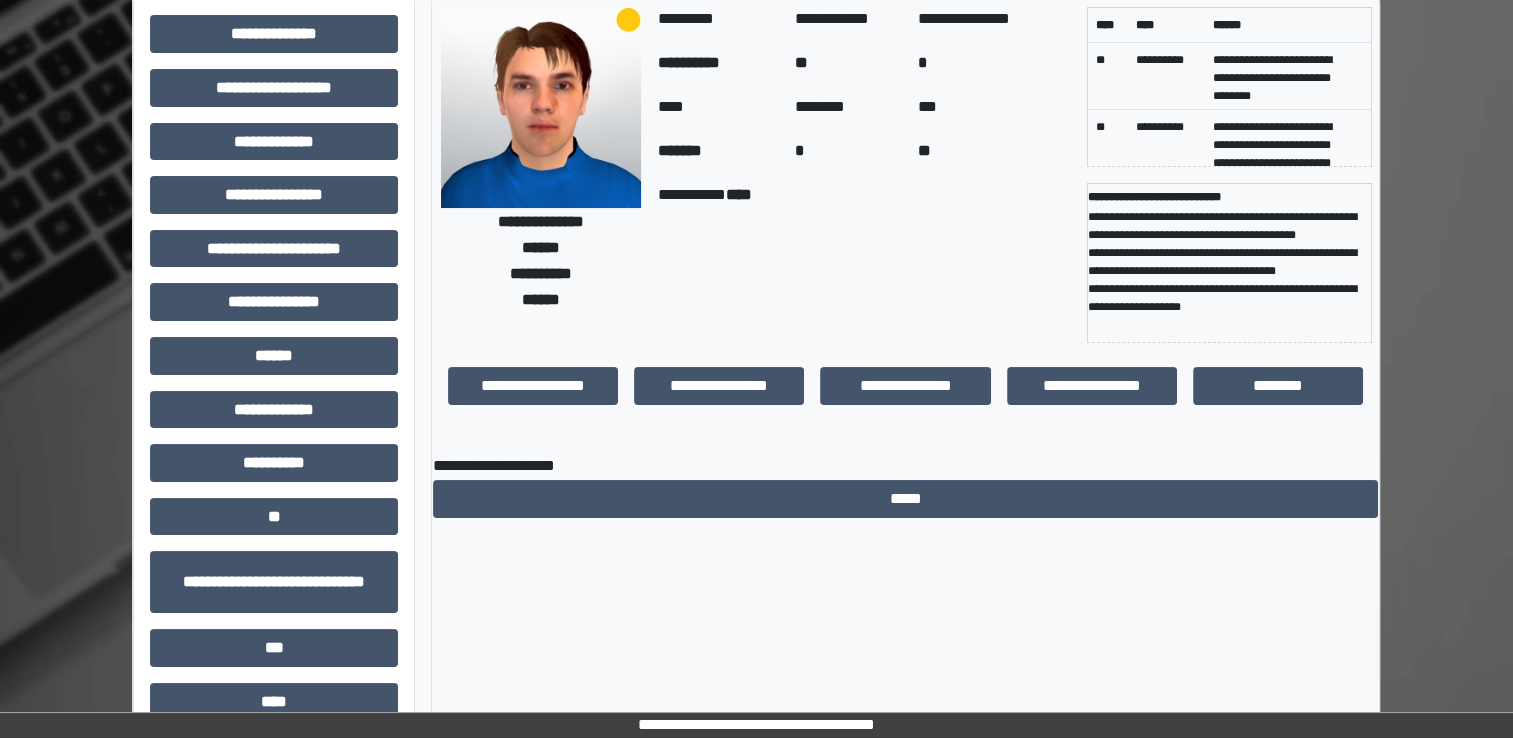 scroll, scrollTop: 0, scrollLeft: 0, axis: both 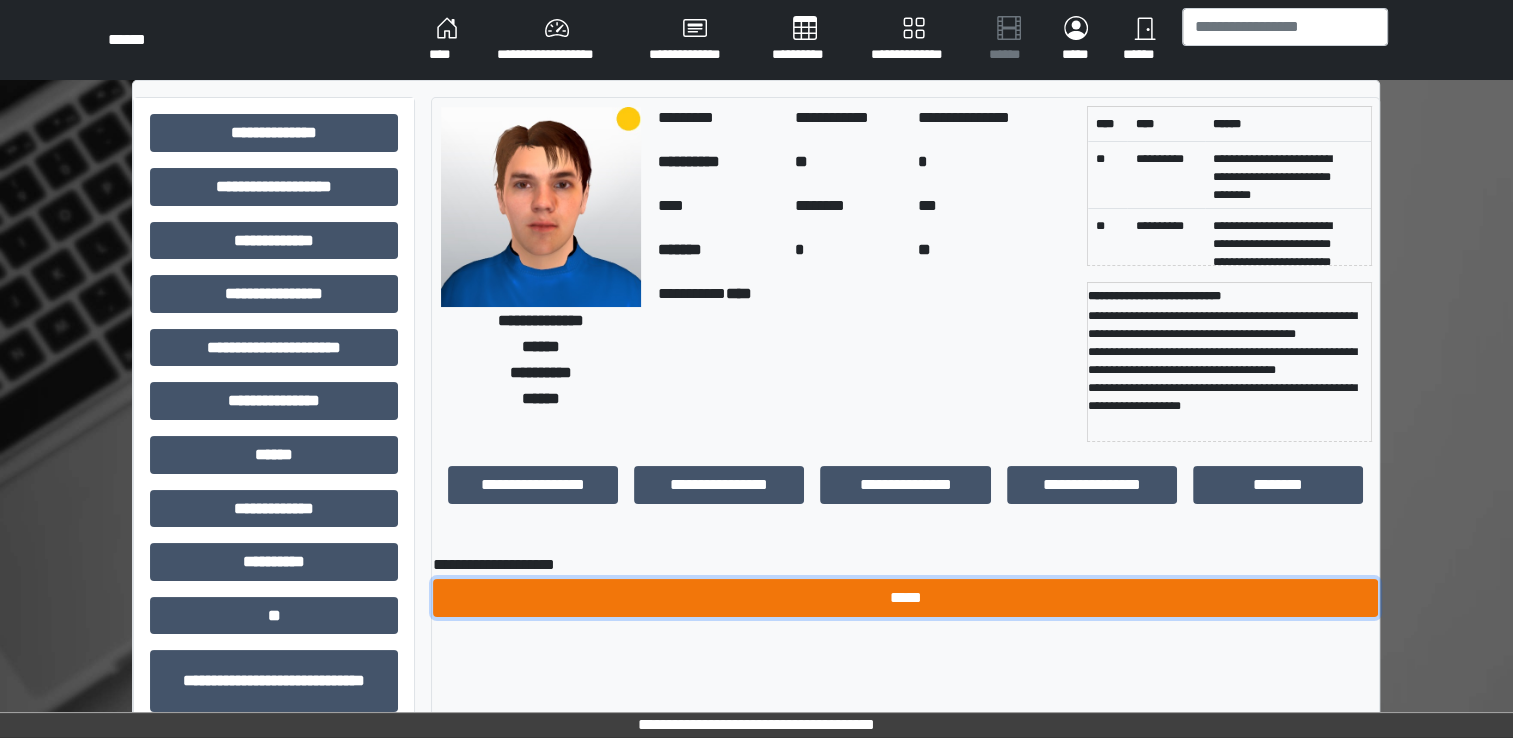 click on "*****" at bounding box center [905, 598] 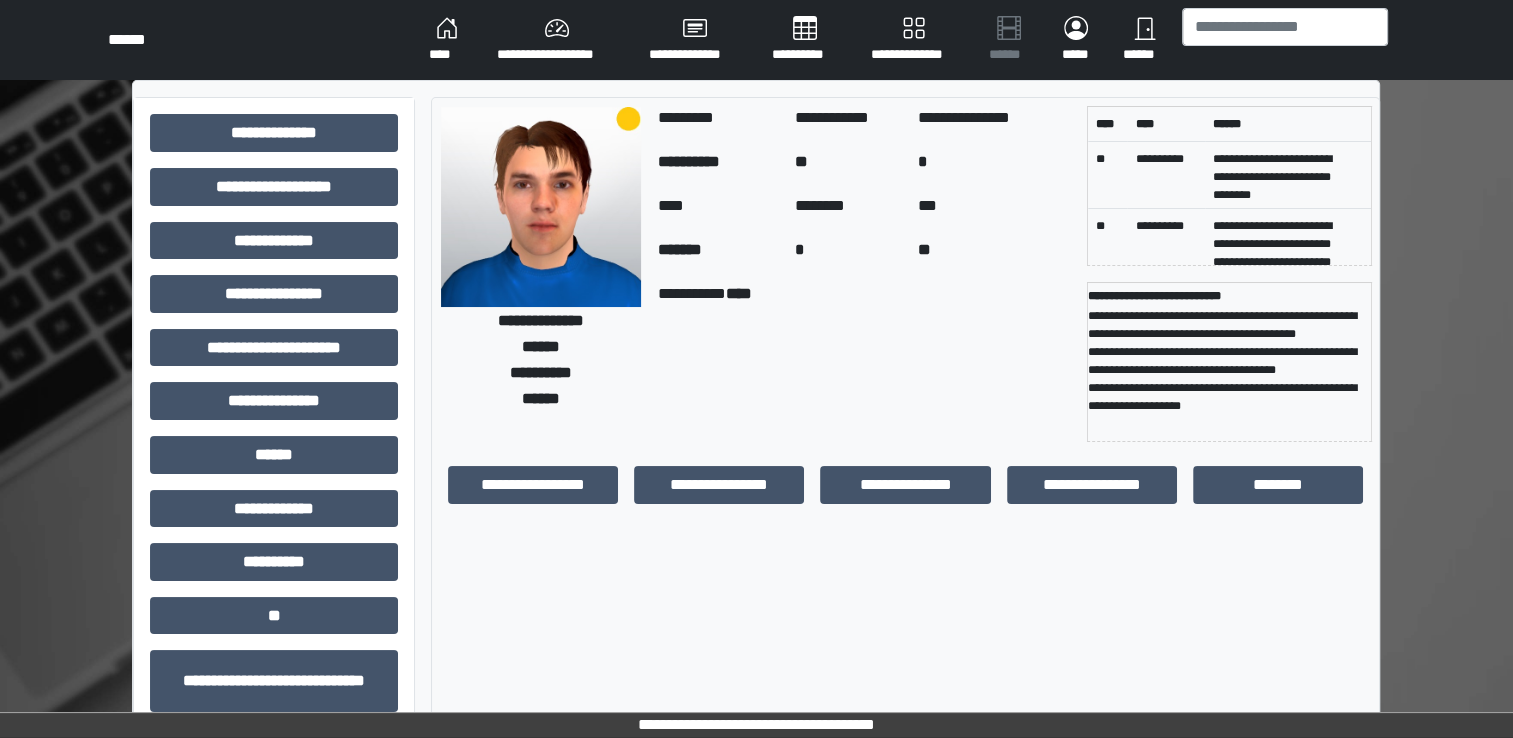 drag, startPoint x: 451, startPoint y: 38, endPoint x: 567, endPoint y: 31, distance: 116.21101 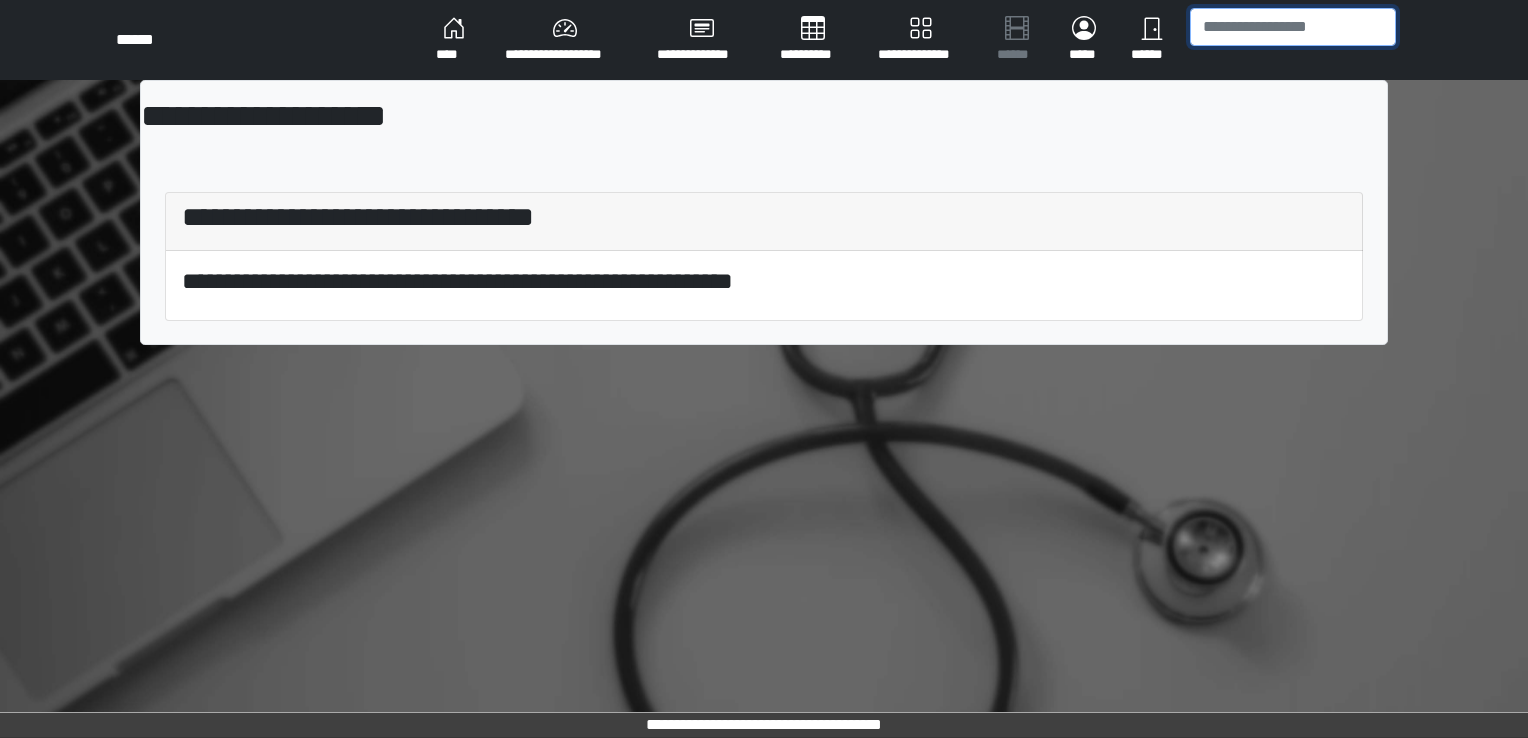 click at bounding box center (1293, 27) 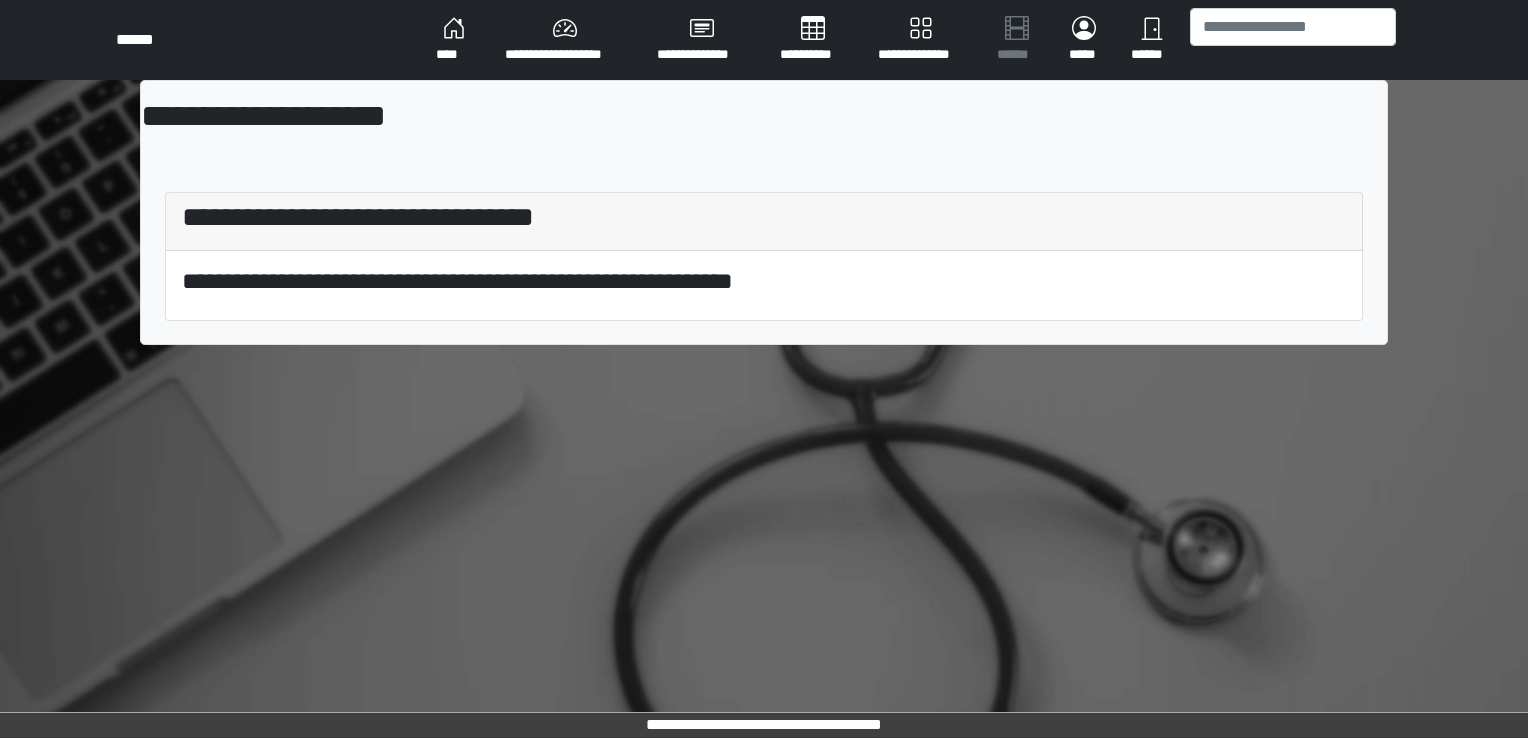 click on "****" at bounding box center [454, 40] 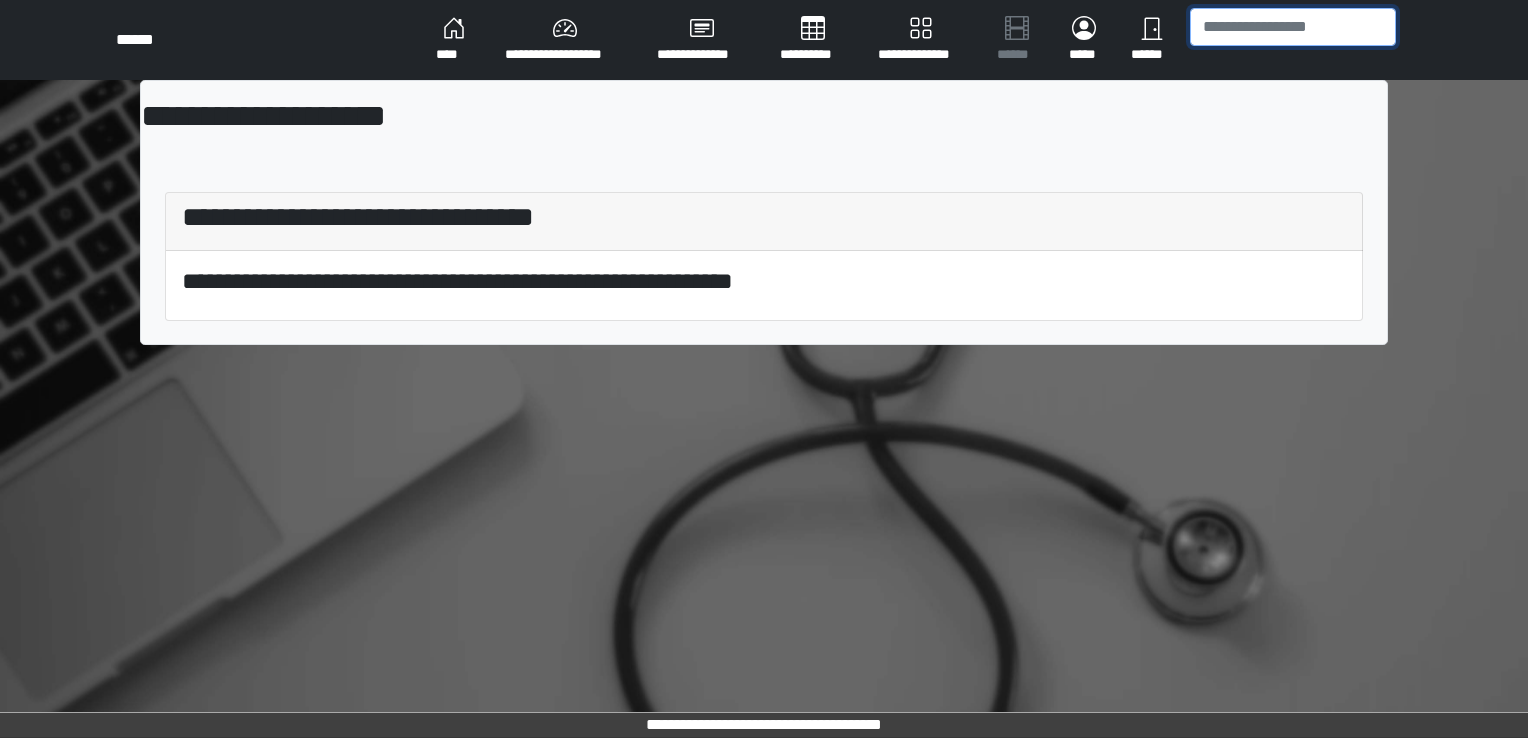 click at bounding box center [1293, 27] 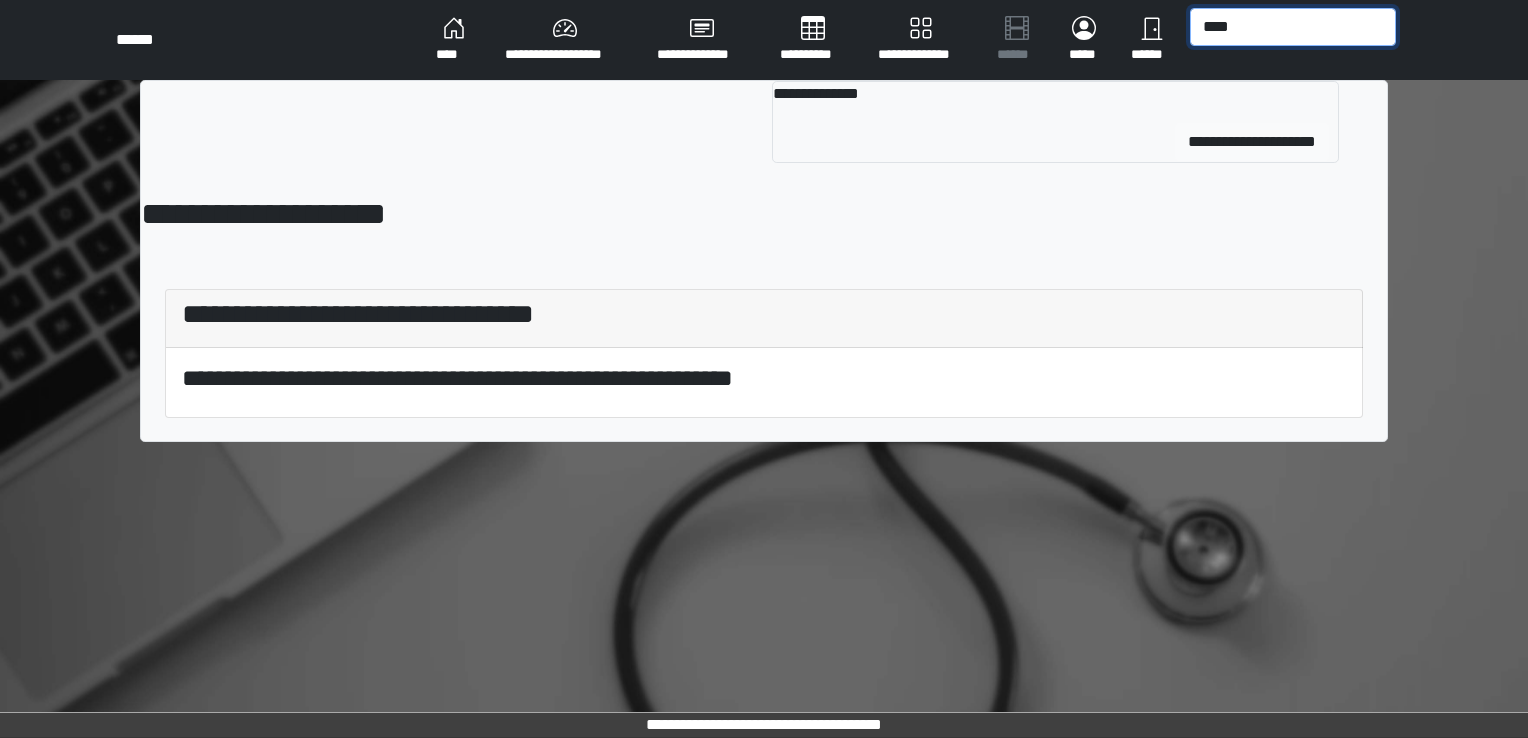 type on "****" 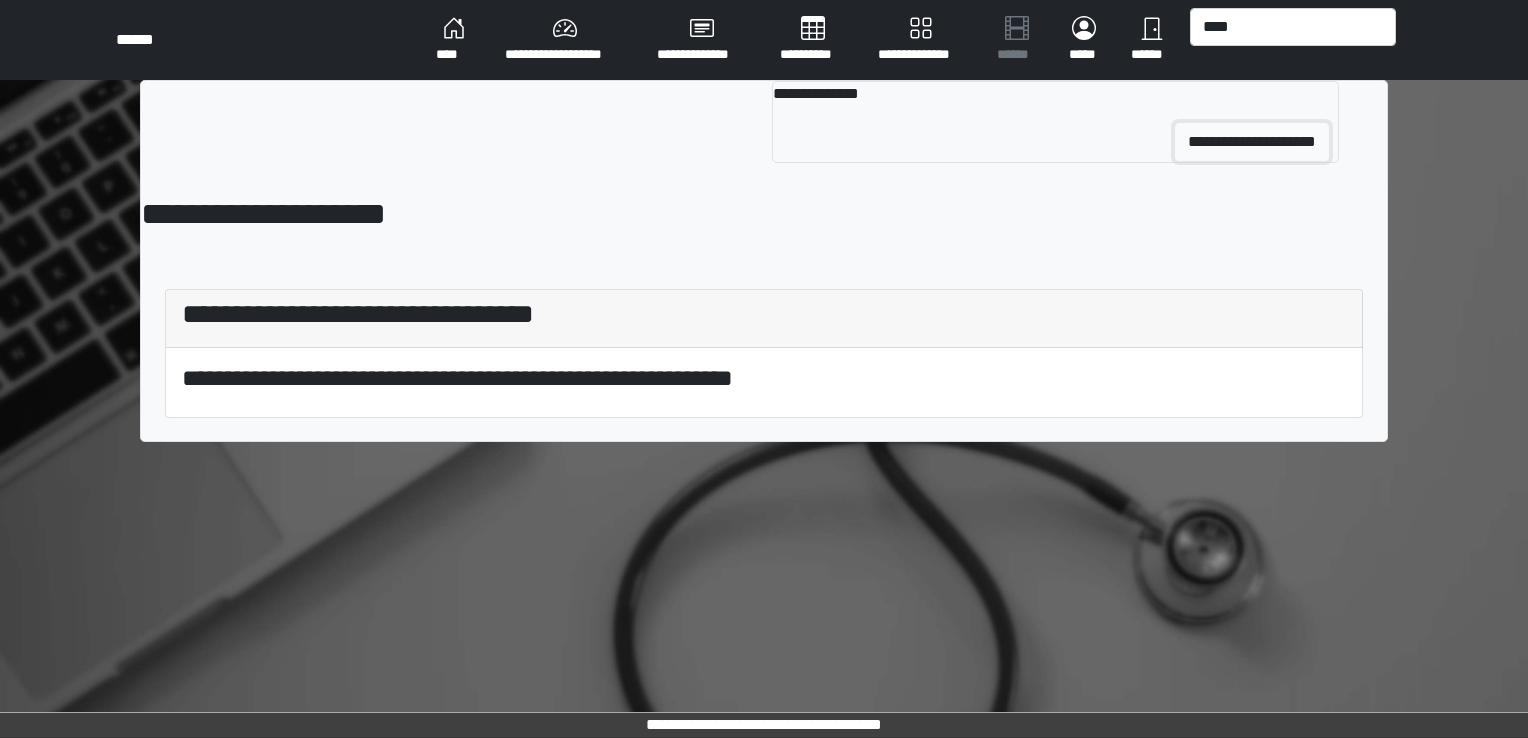 click on "**********" at bounding box center [1252, 142] 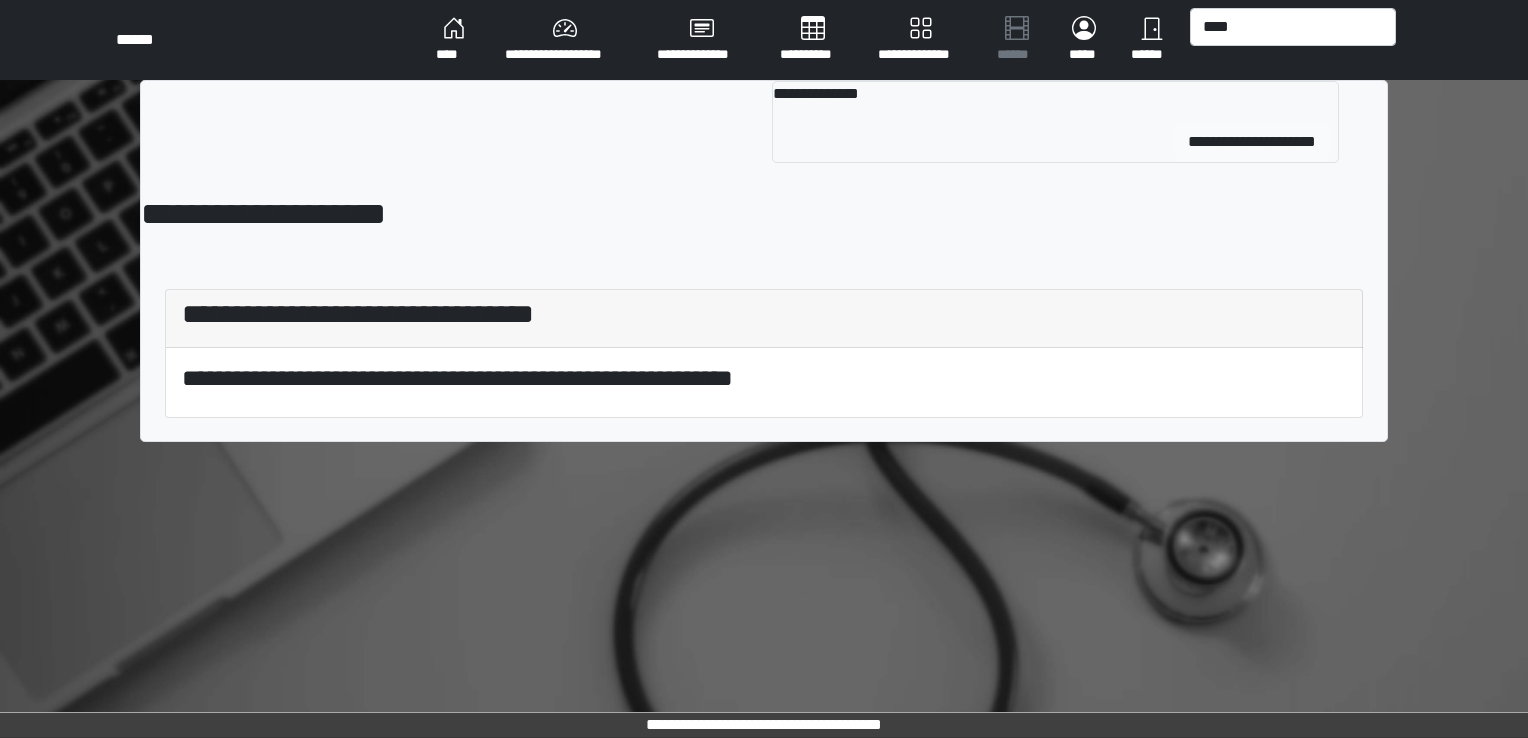 type 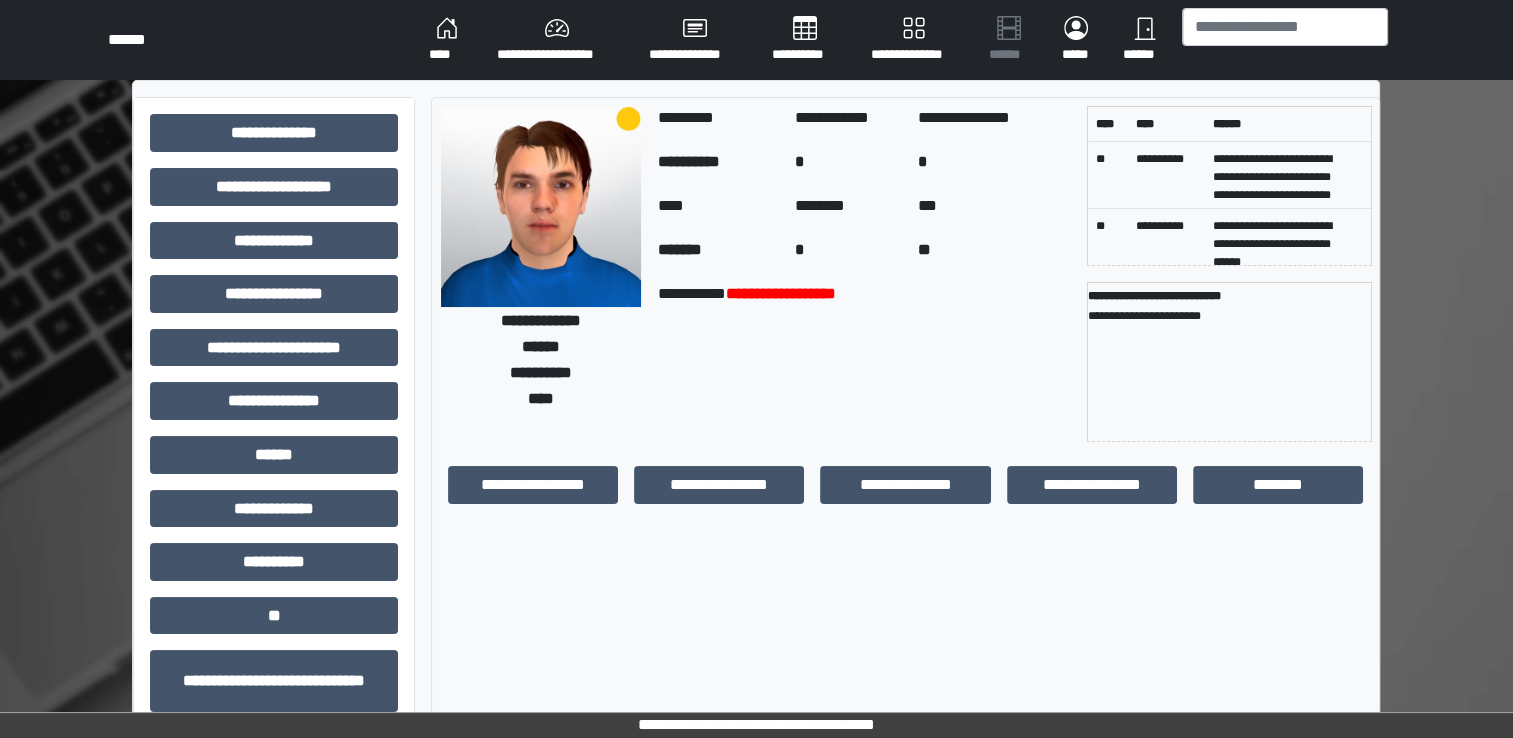 click on "**********" at bounding box center [533, 485] 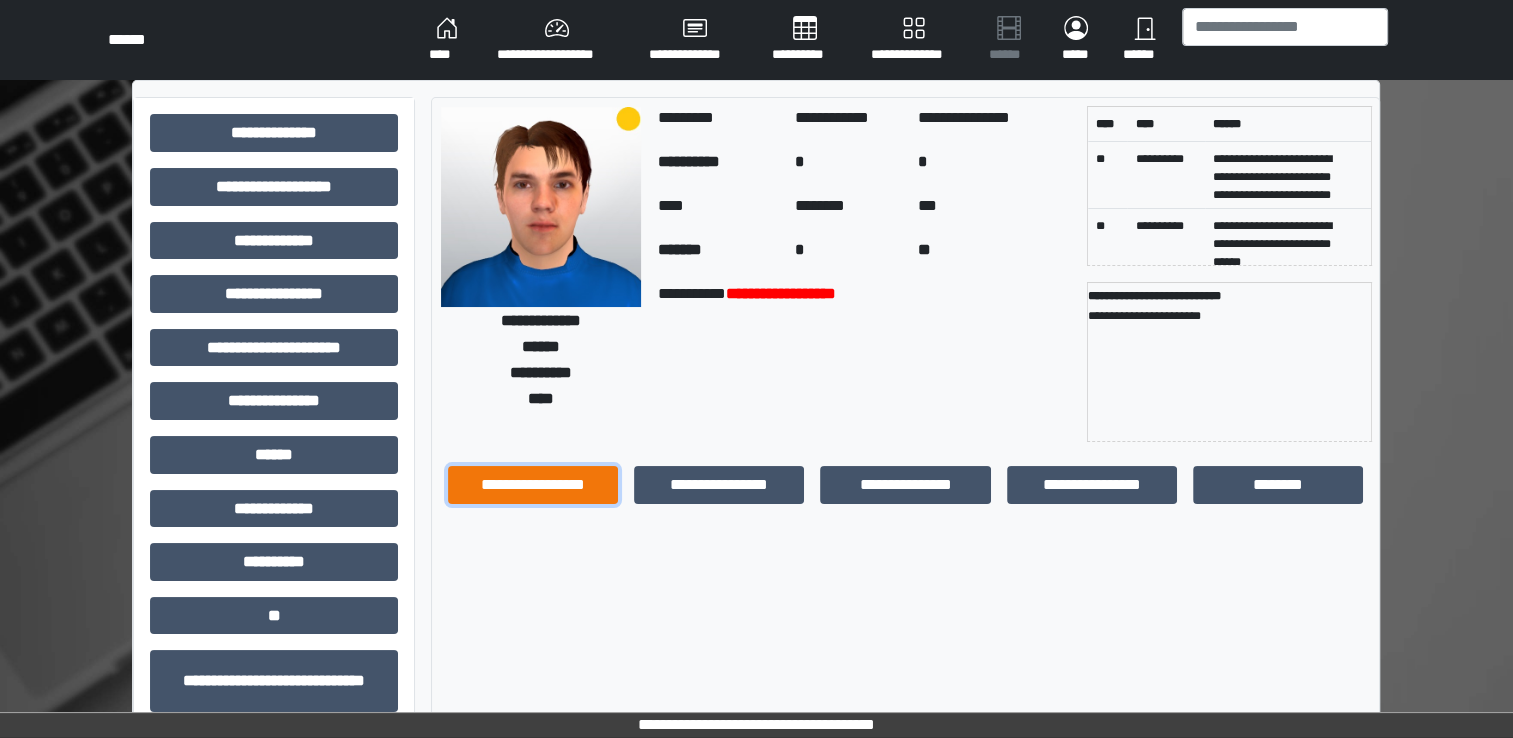 click on "**********" at bounding box center [533, 485] 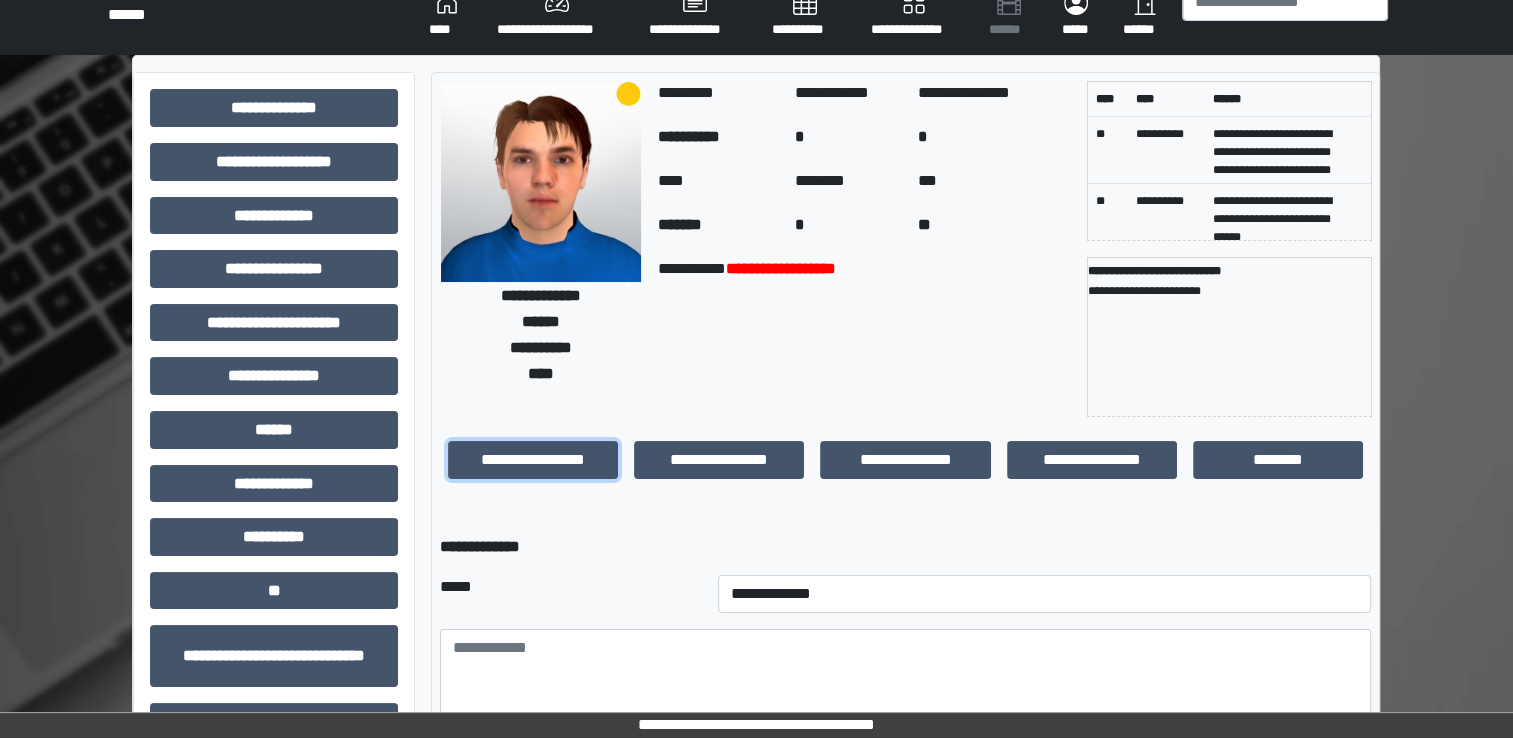 scroll, scrollTop: 259, scrollLeft: 0, axis: vertical 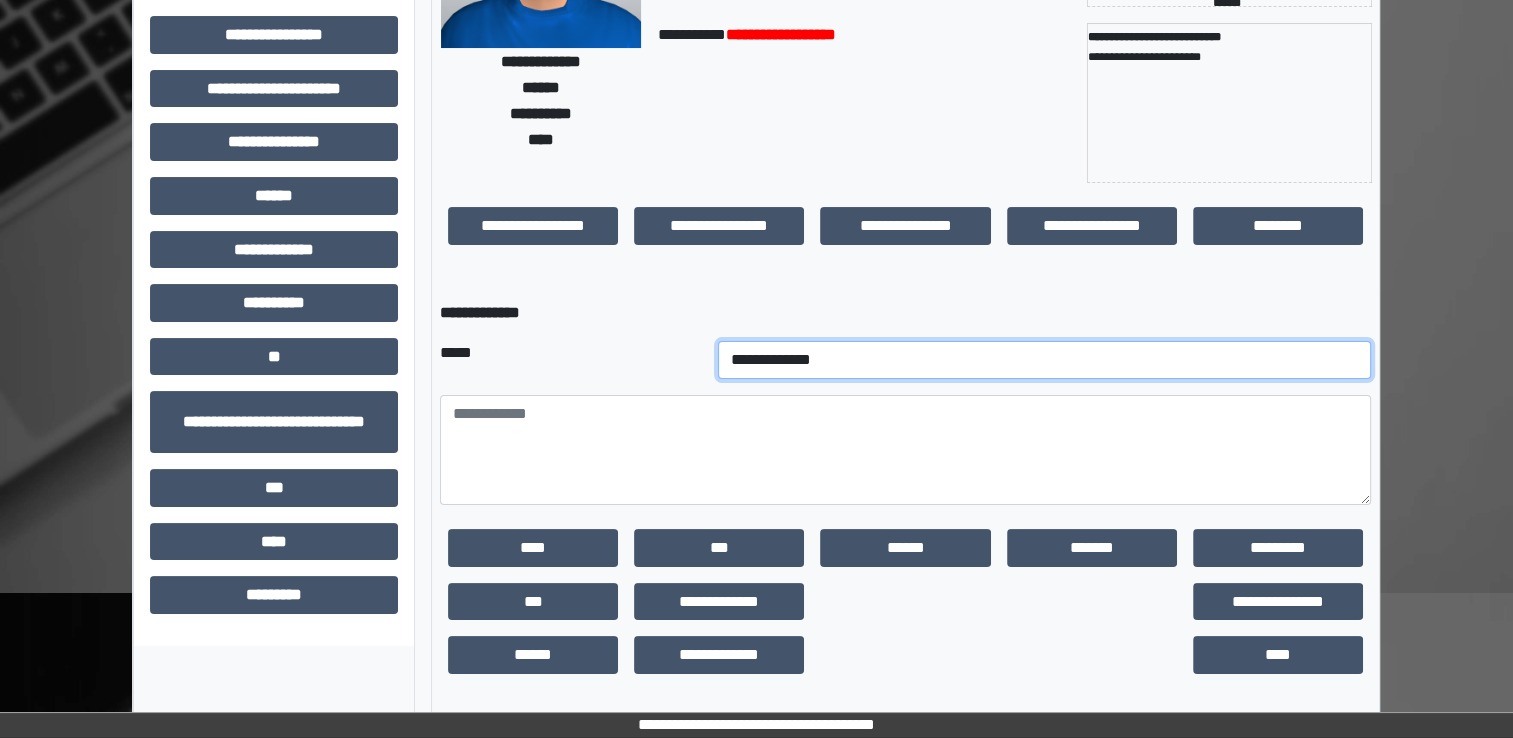 click on "**********" at bounding box center (1045, 360) 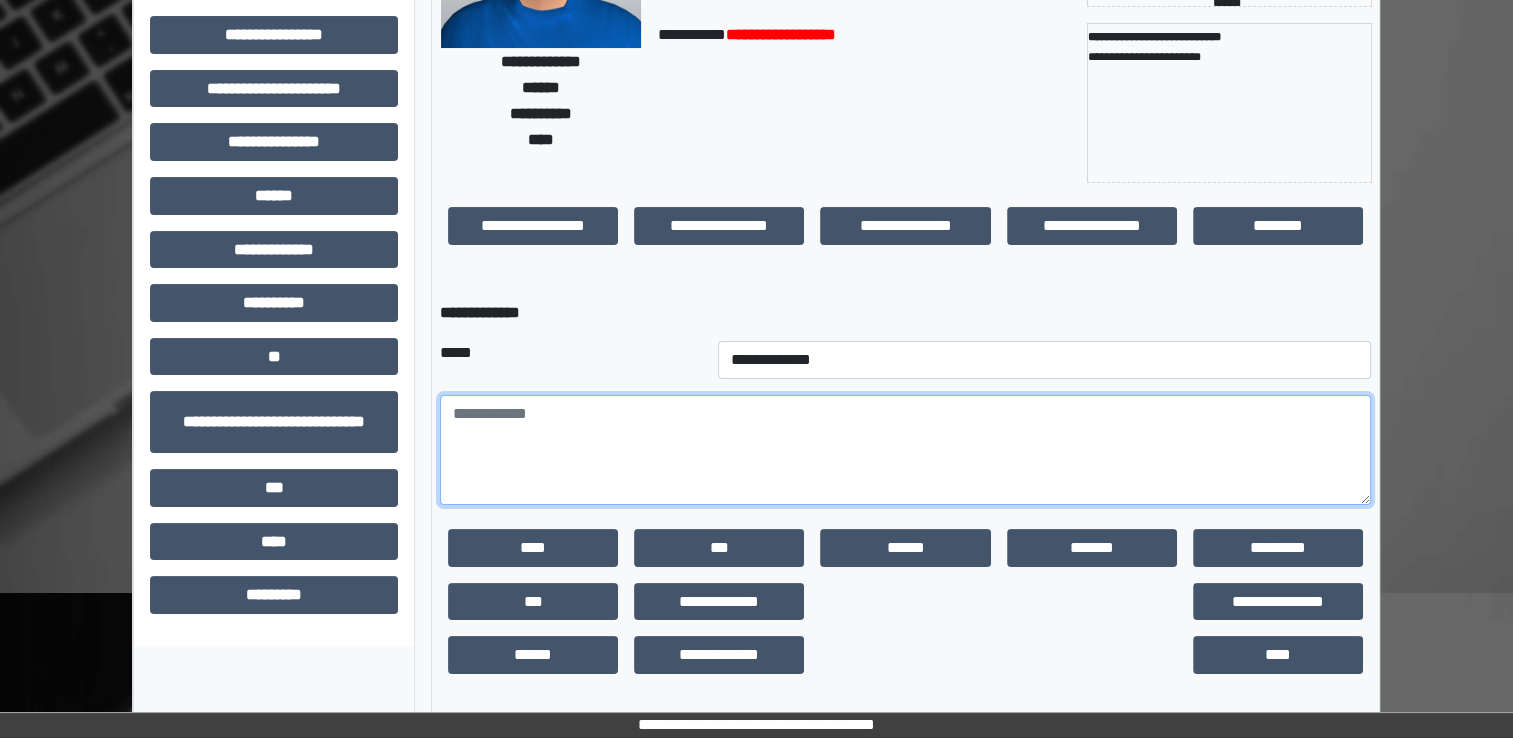 click at bounding box center (905, 450) 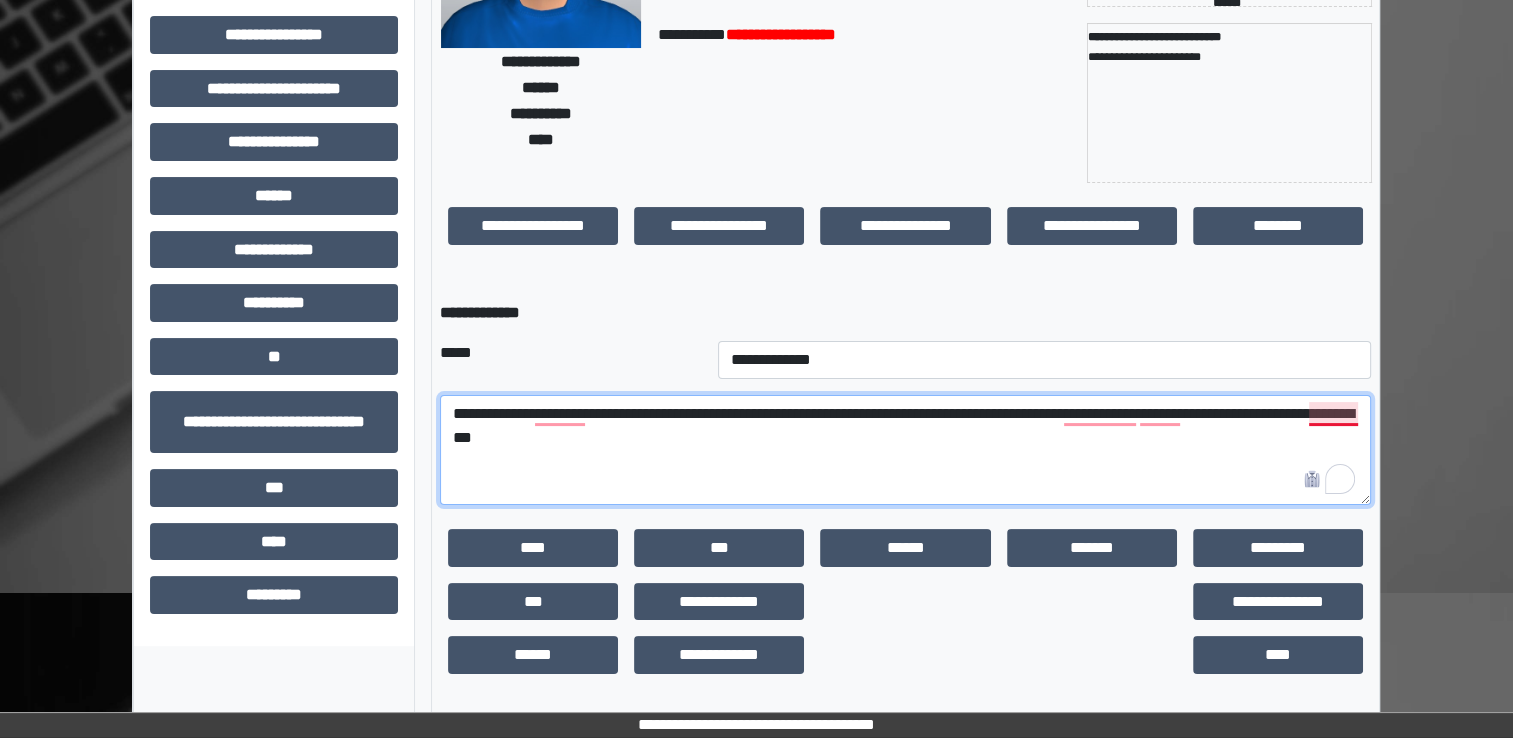 click on "**********" at bounding box center [905, 450] 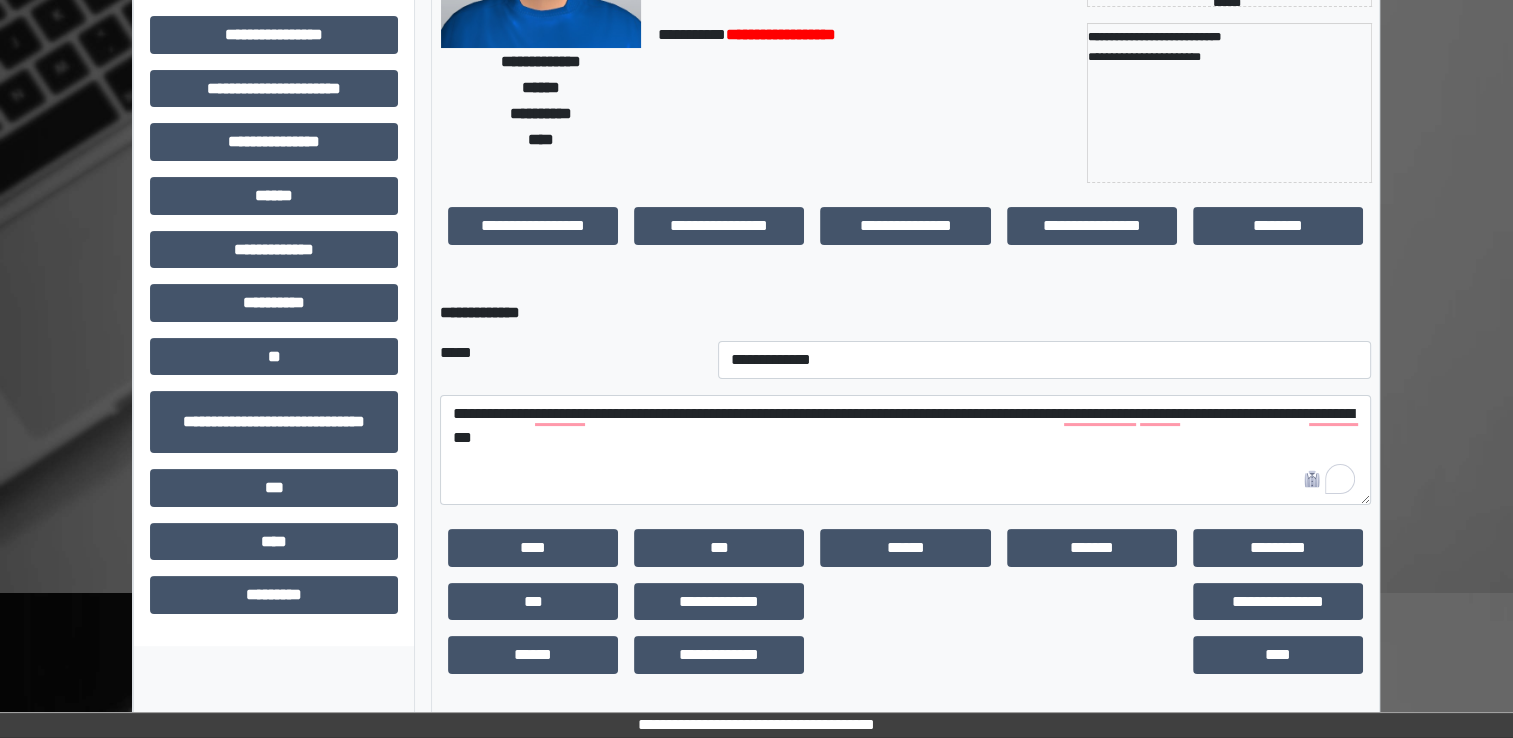 click on "**********" at bounding box center [905, 313] 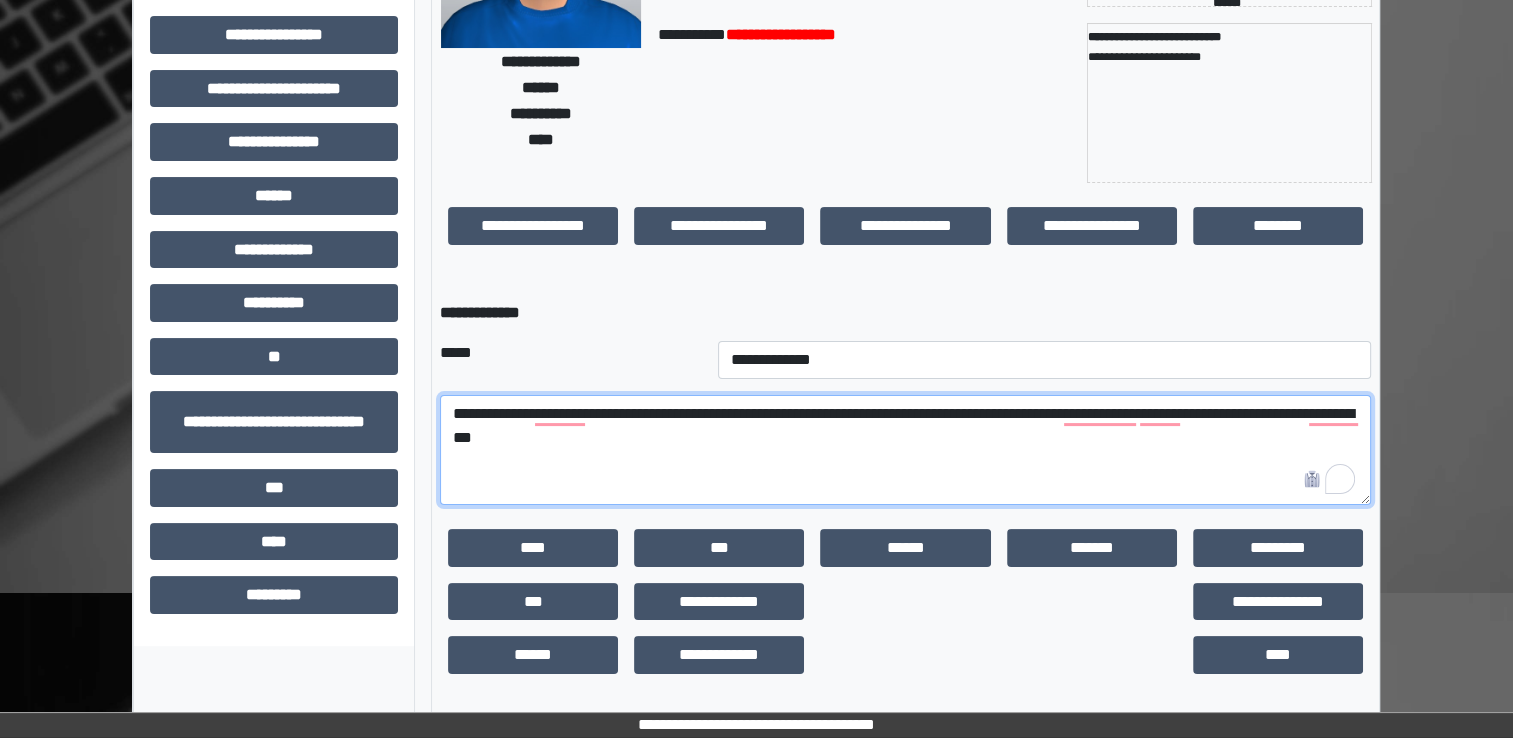 click on "**********" at bounding box center (905, 450) 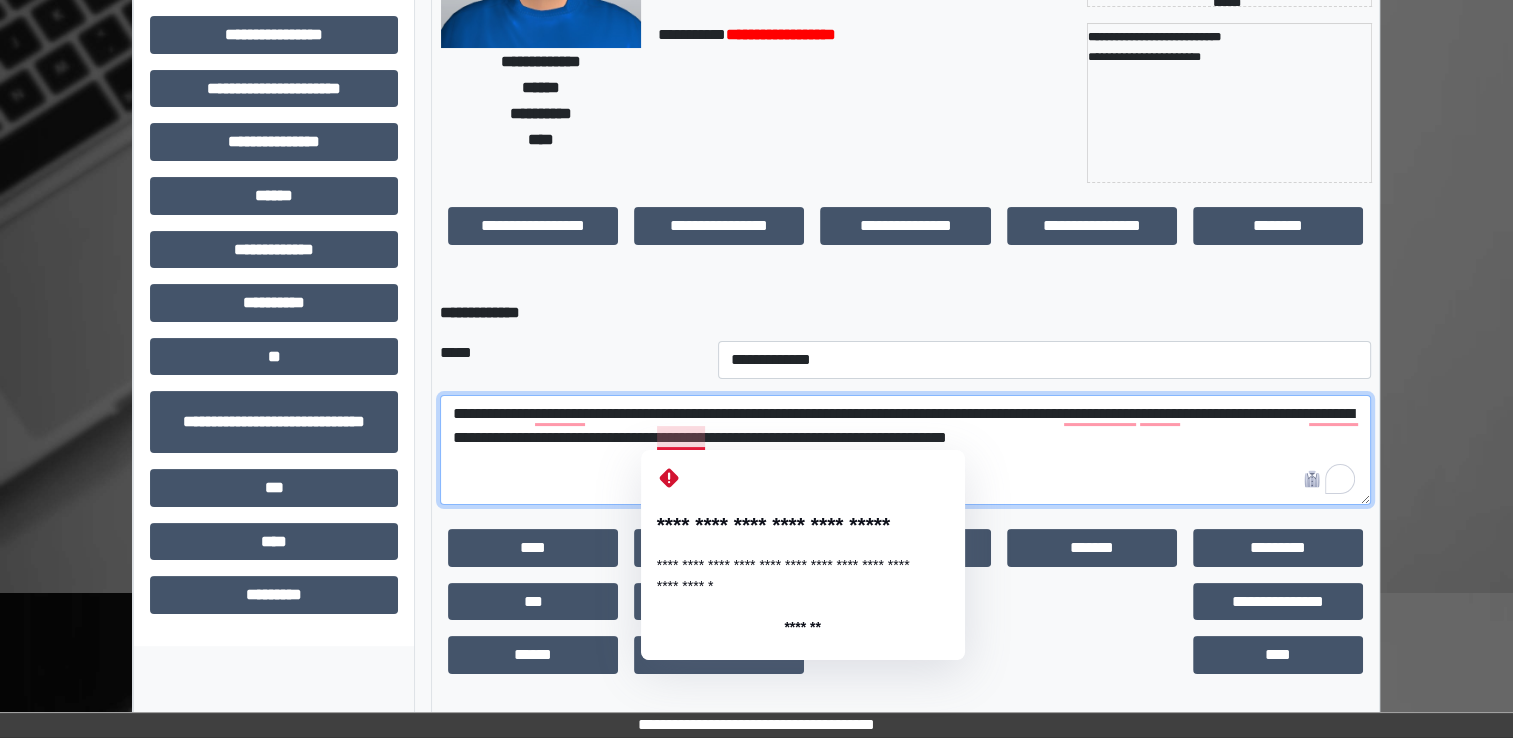 click on "**********" at bounding box center [905, 450] 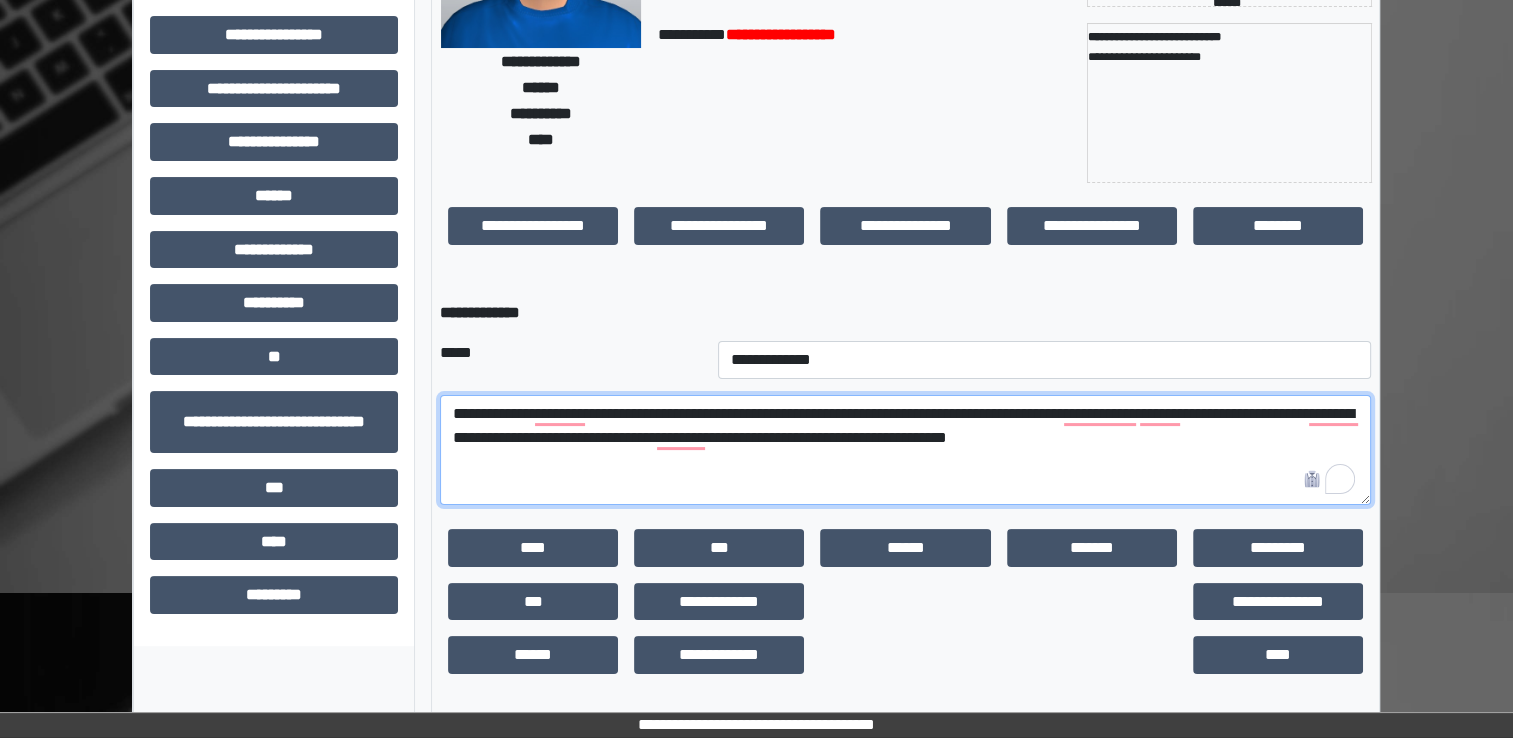 click on "**********" at bounding box center (905, 450) 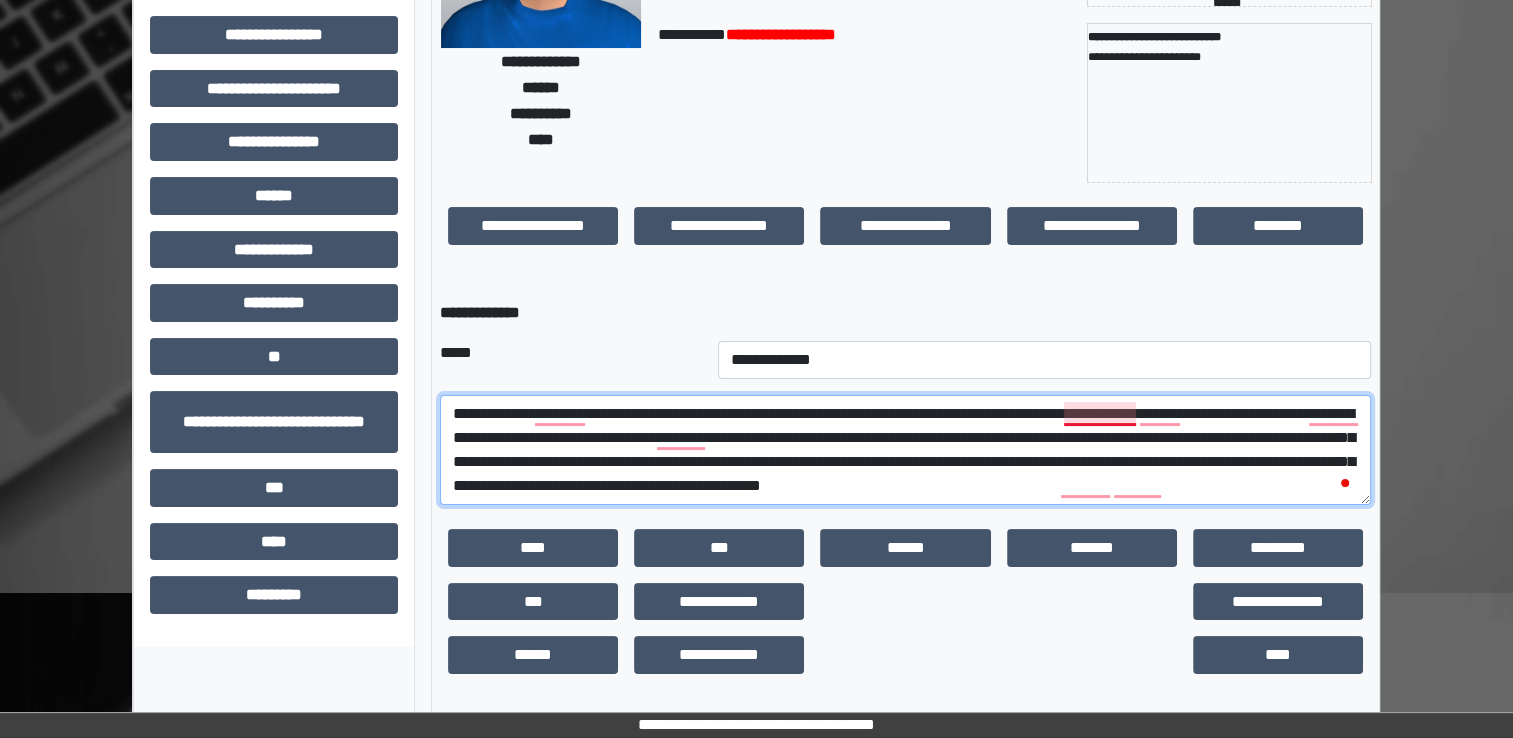 click on "**********" at bounding box center [905, 450] 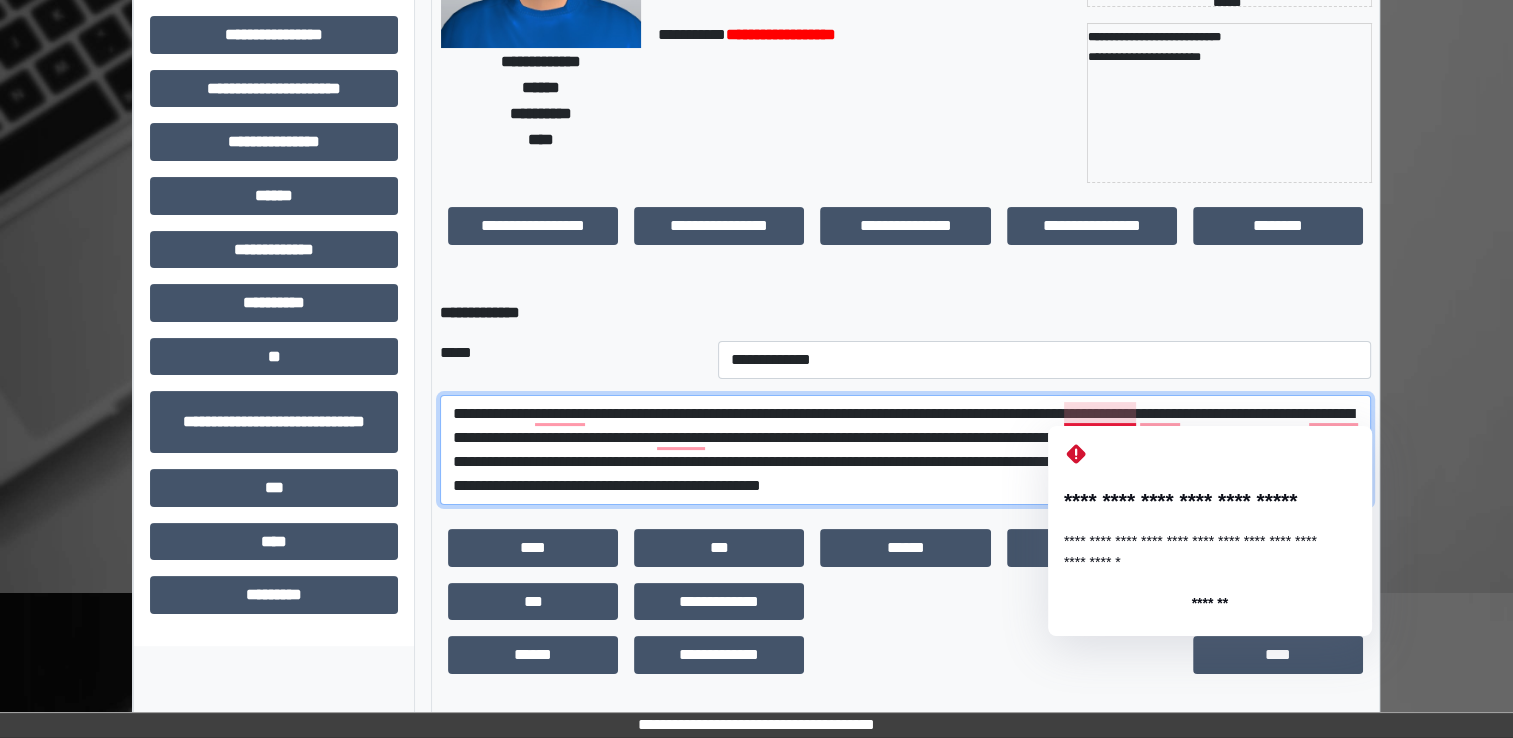 drag, startPoint x: 1088, startPoint y: 416, endPoint x: 1026, endPoint y: 406, distance: 62.801273 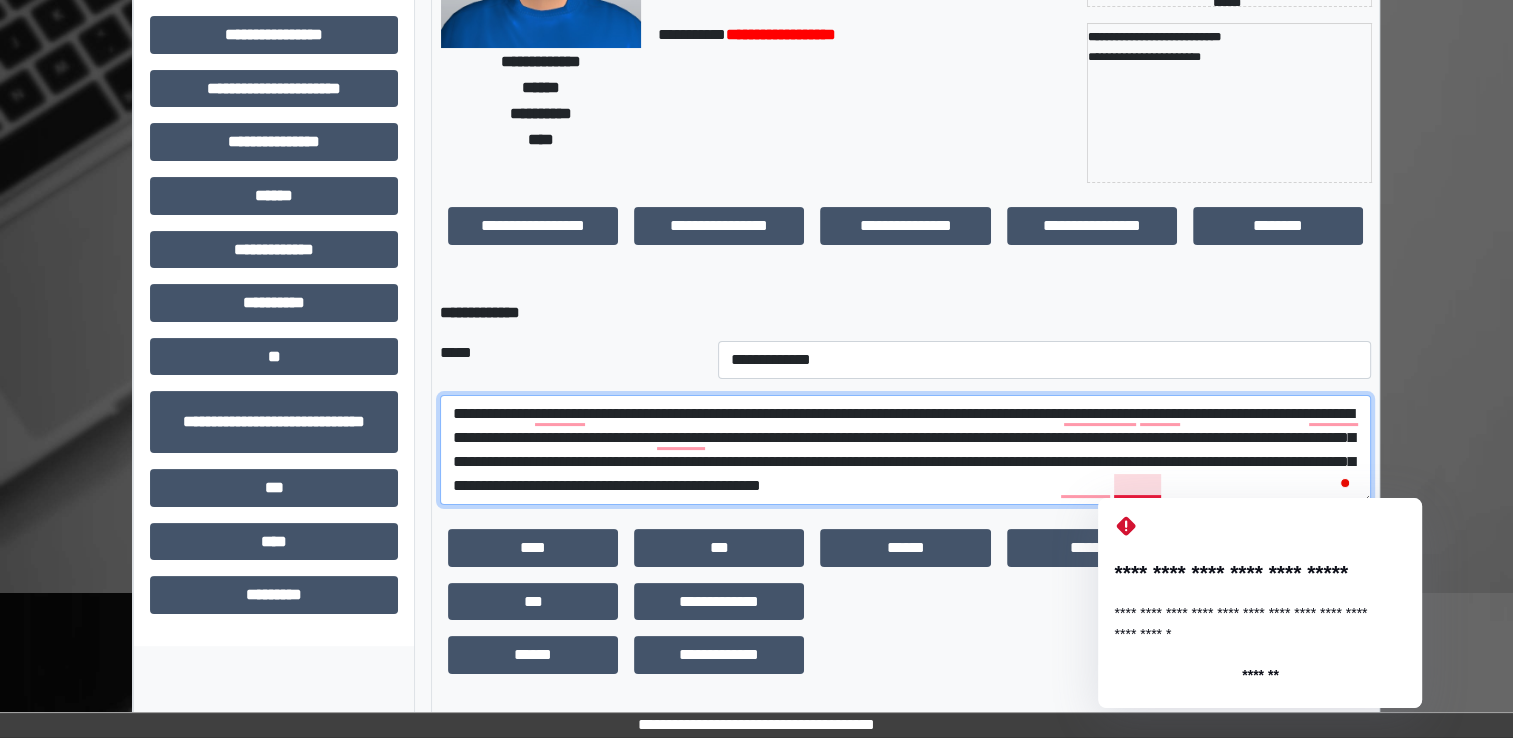 click on "**********" at bounding box center (905, 450) 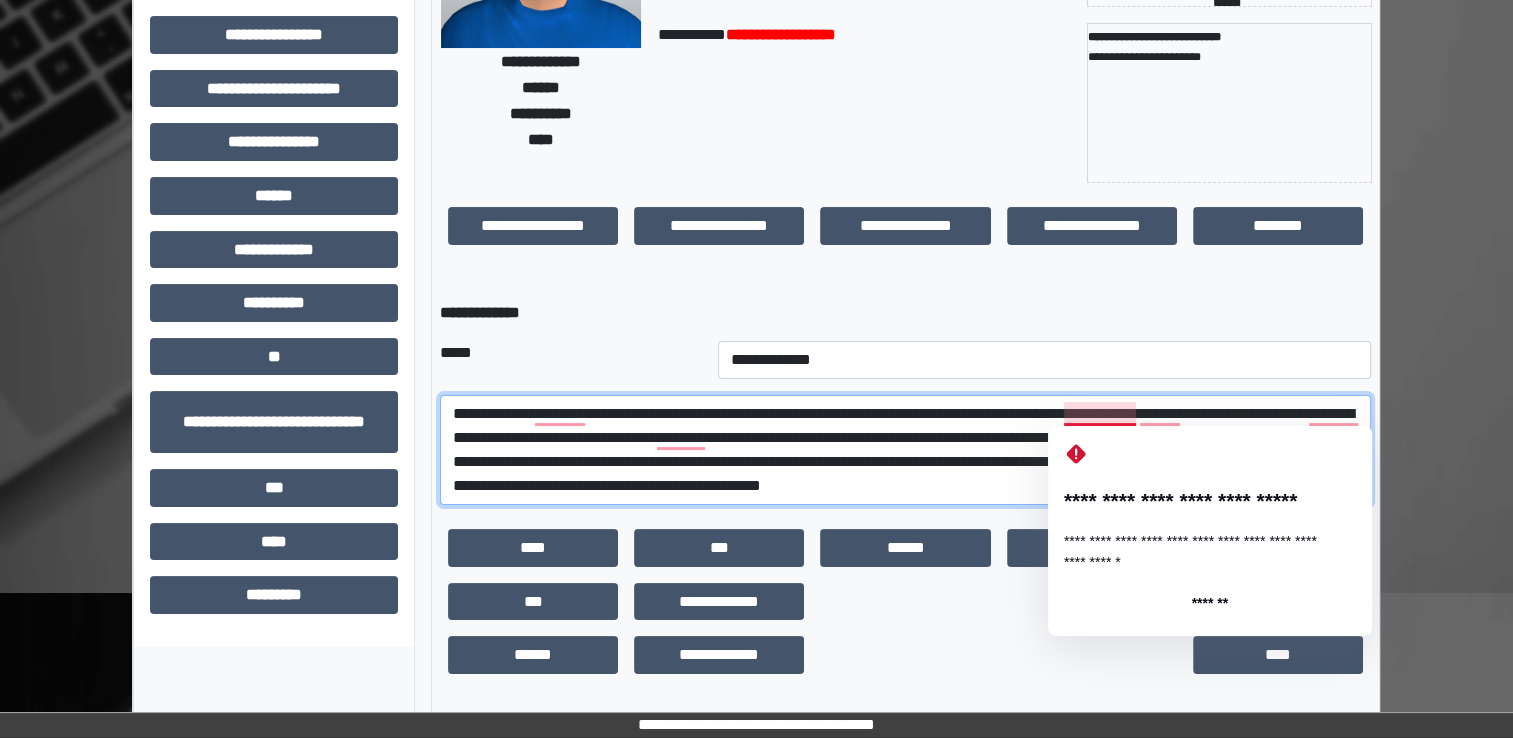 click on "**********" at bounding box center [905, 450] 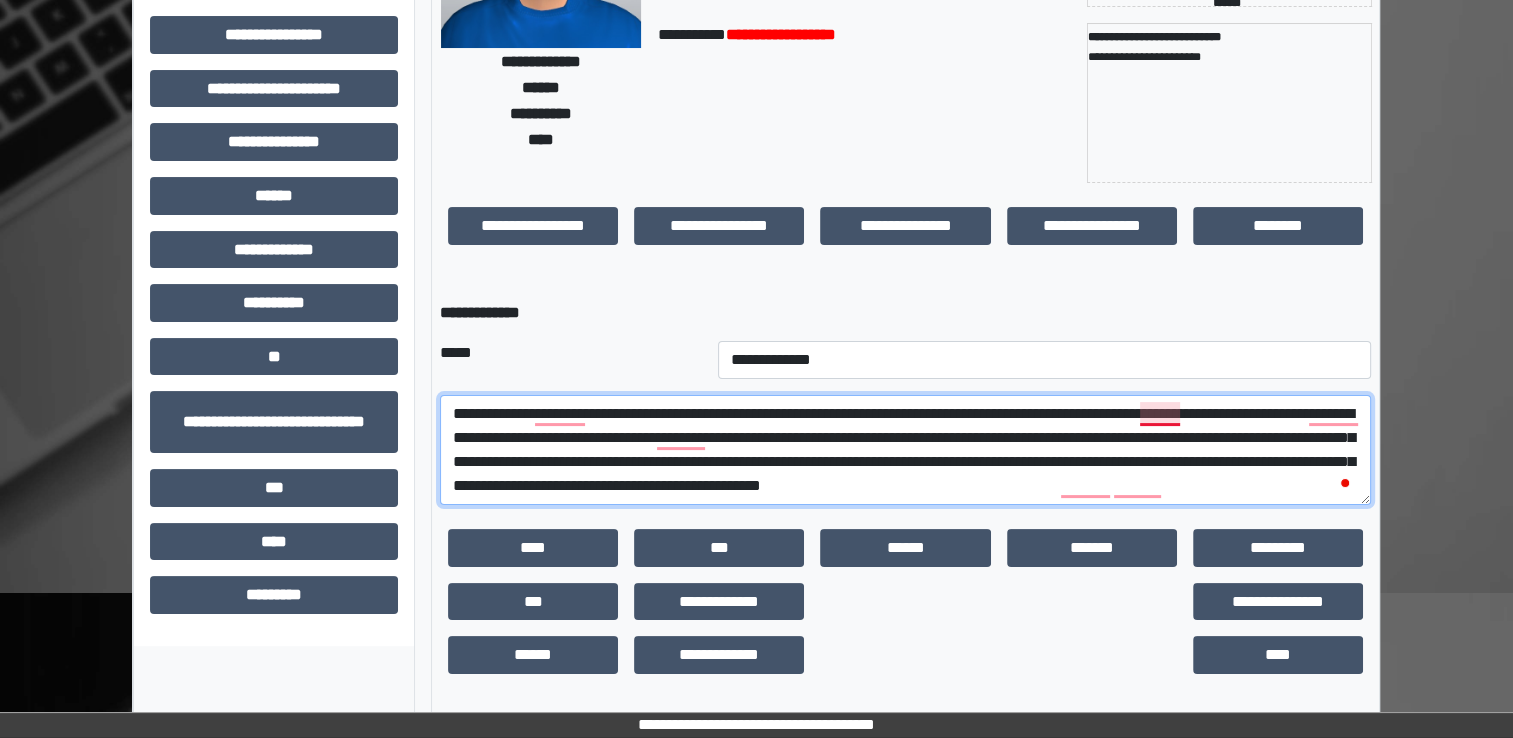 click on "**********" at bounding box center [905, 450] 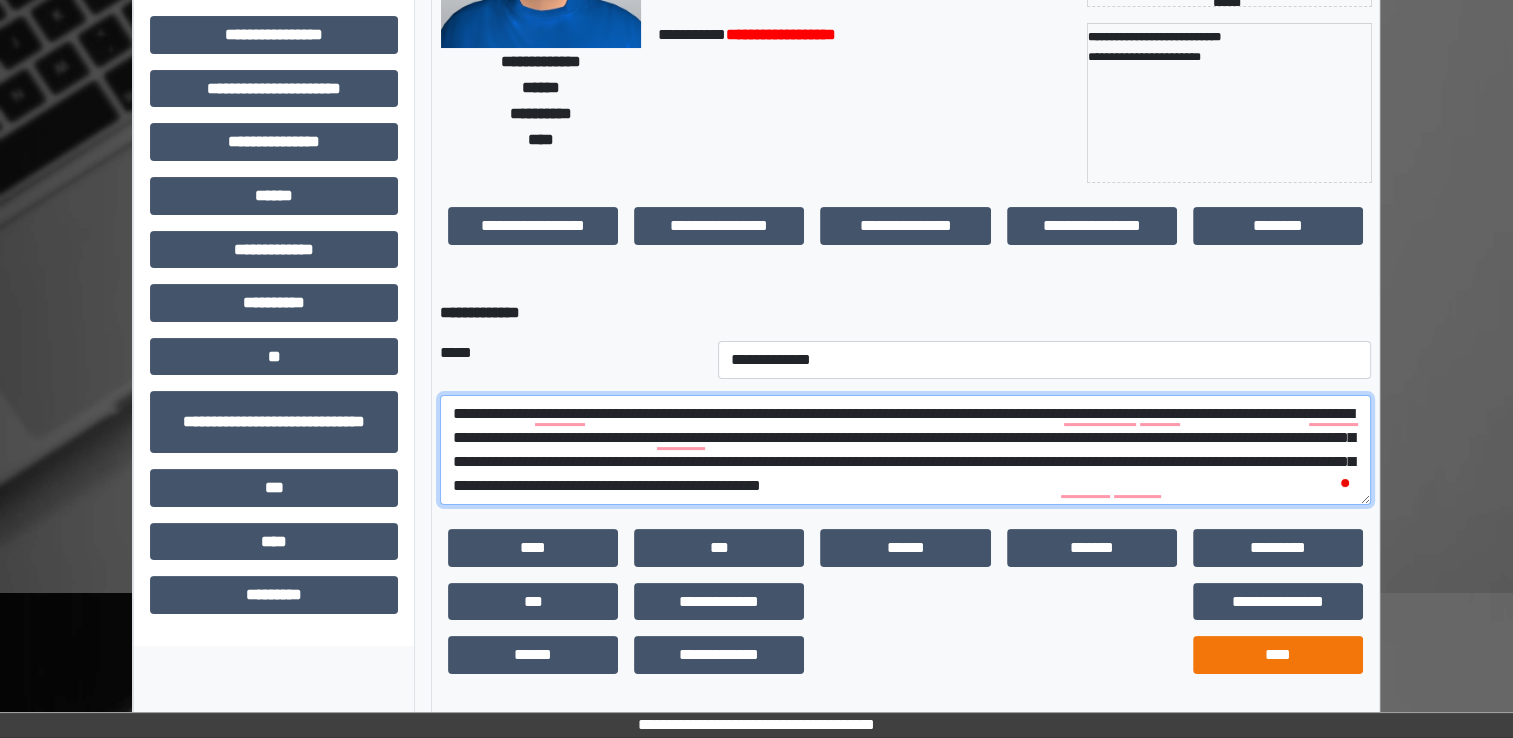 type on "**********" 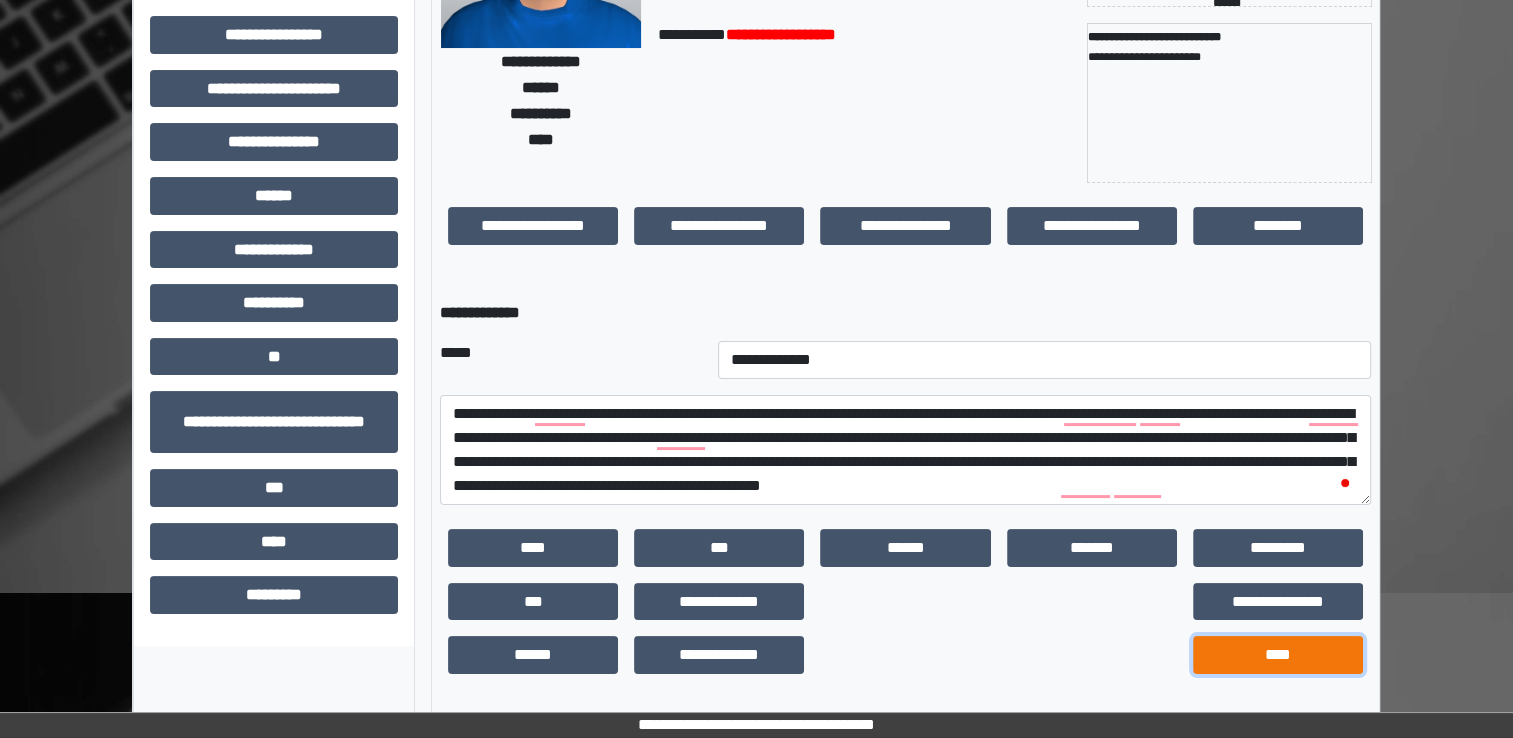 click on "****" at bounding box center (1278, 655) 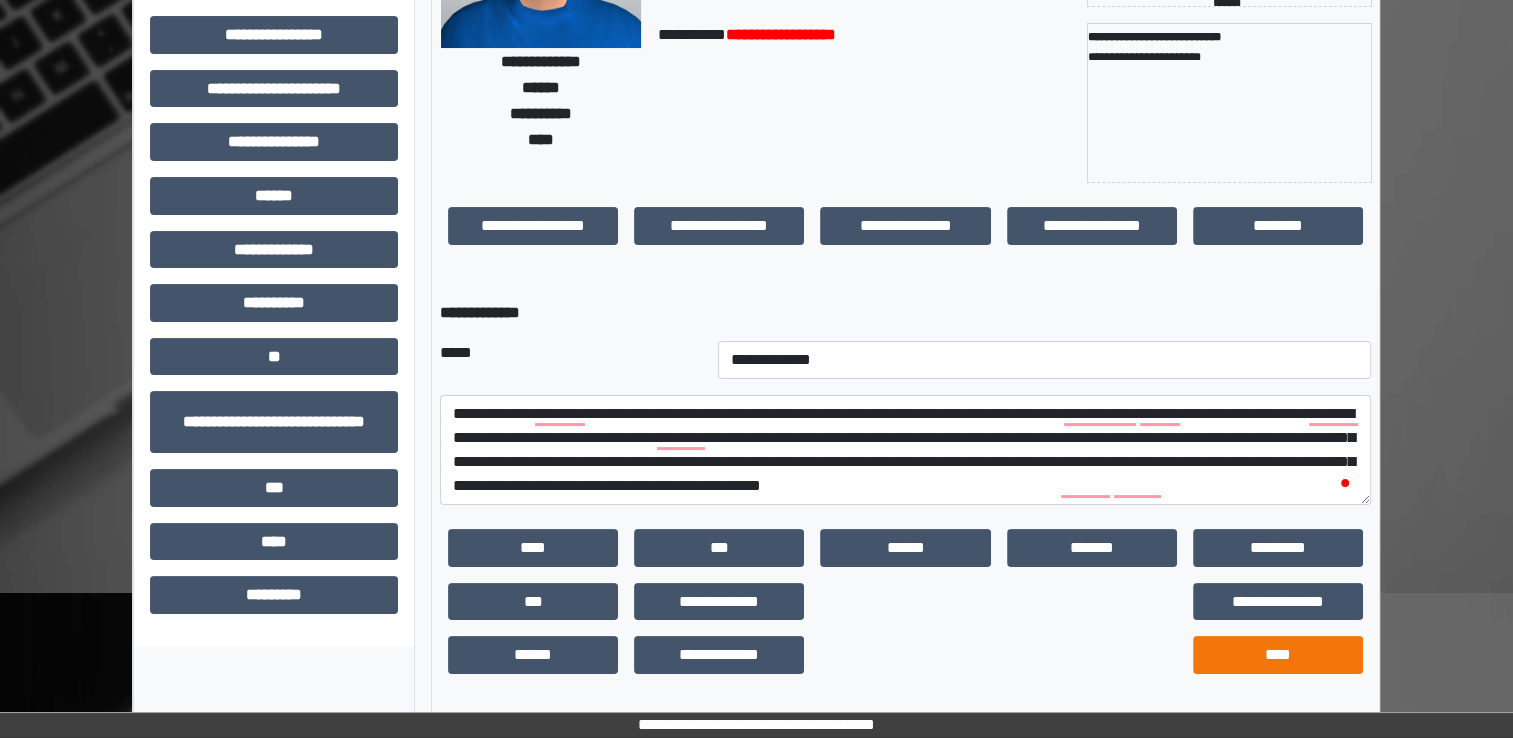 scroll, scrollTop: 184, scrollLeft: 0, axis: vertical 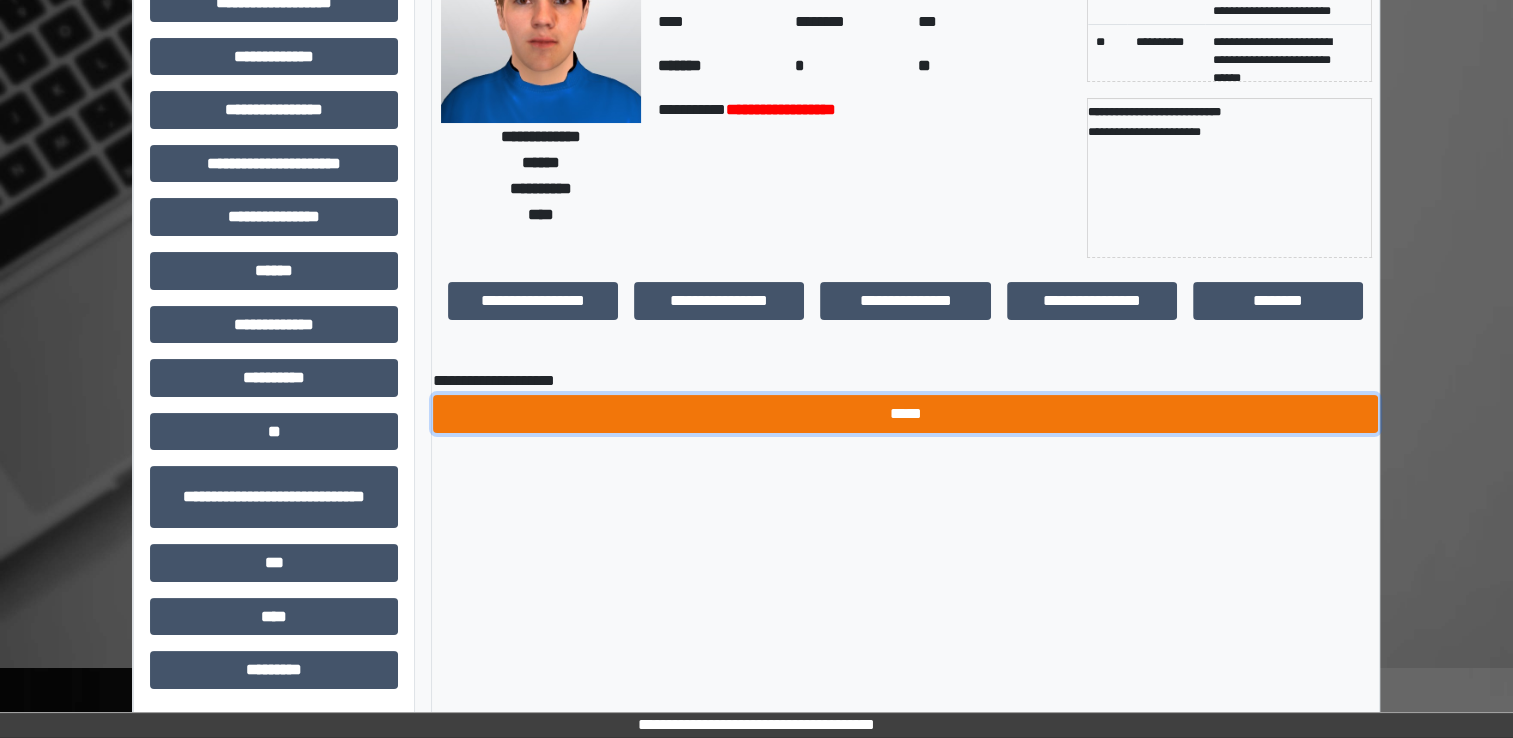 click on "*****" at bounding box center [905, 414] 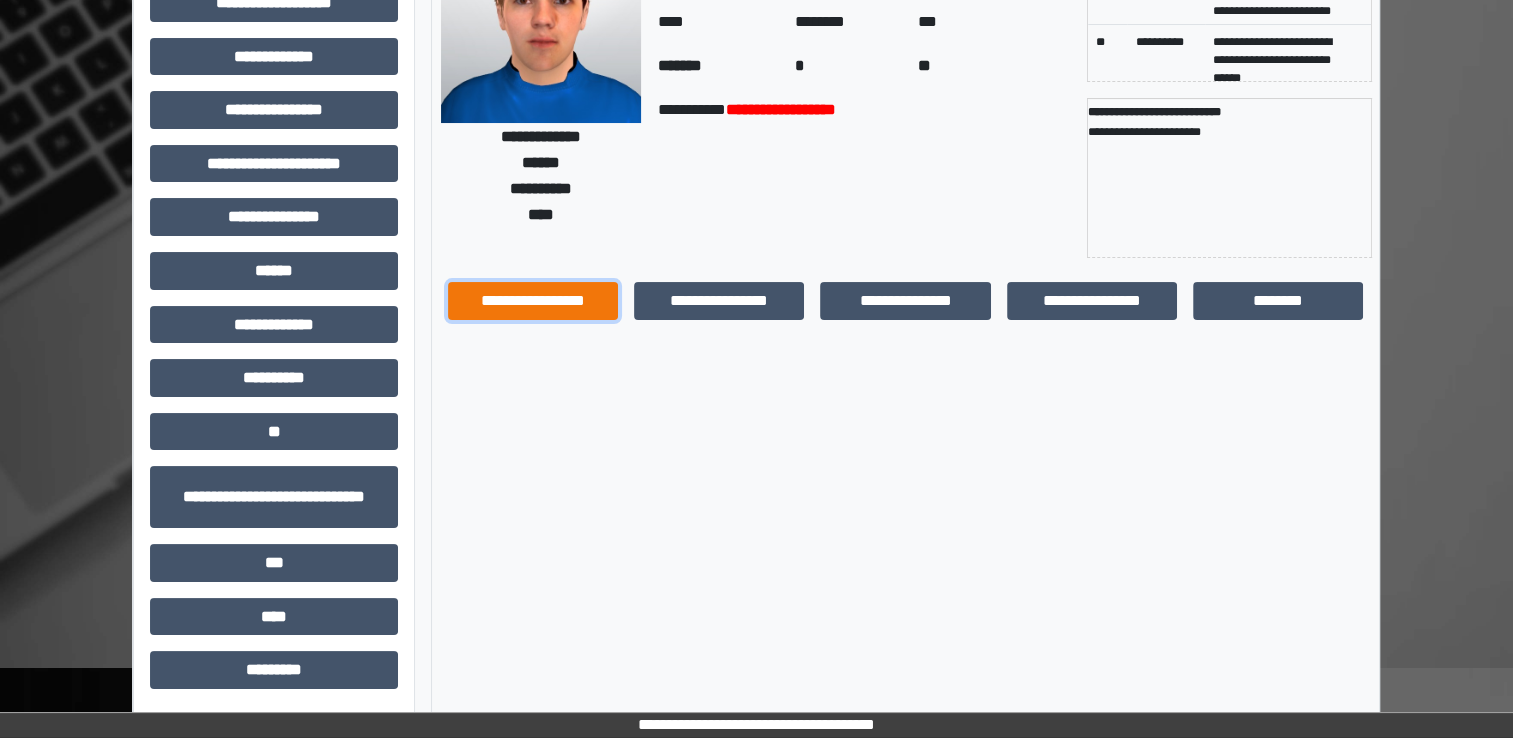 click on "**********" at bounding box center (533, 301) 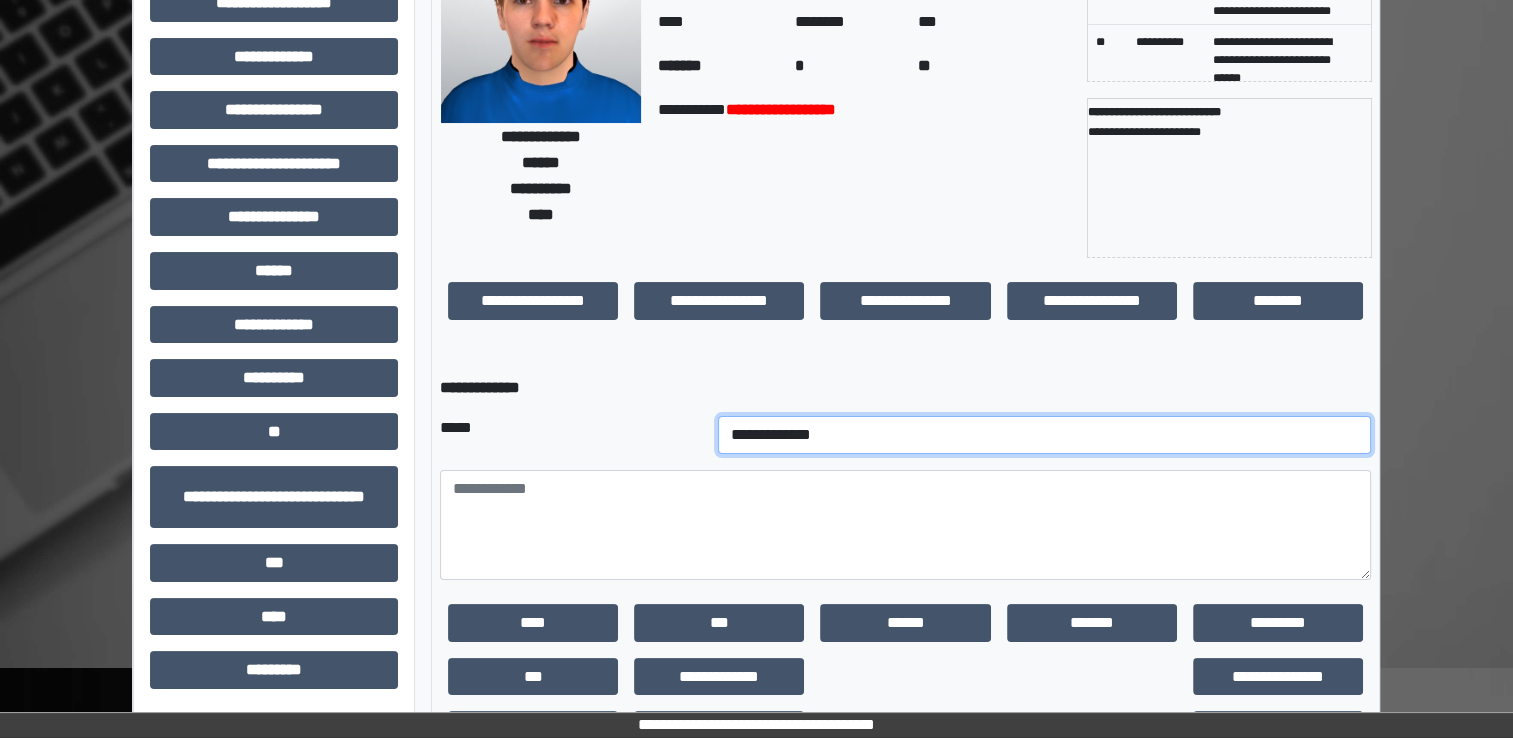click on "**********" at bounding box center [1045, 435] 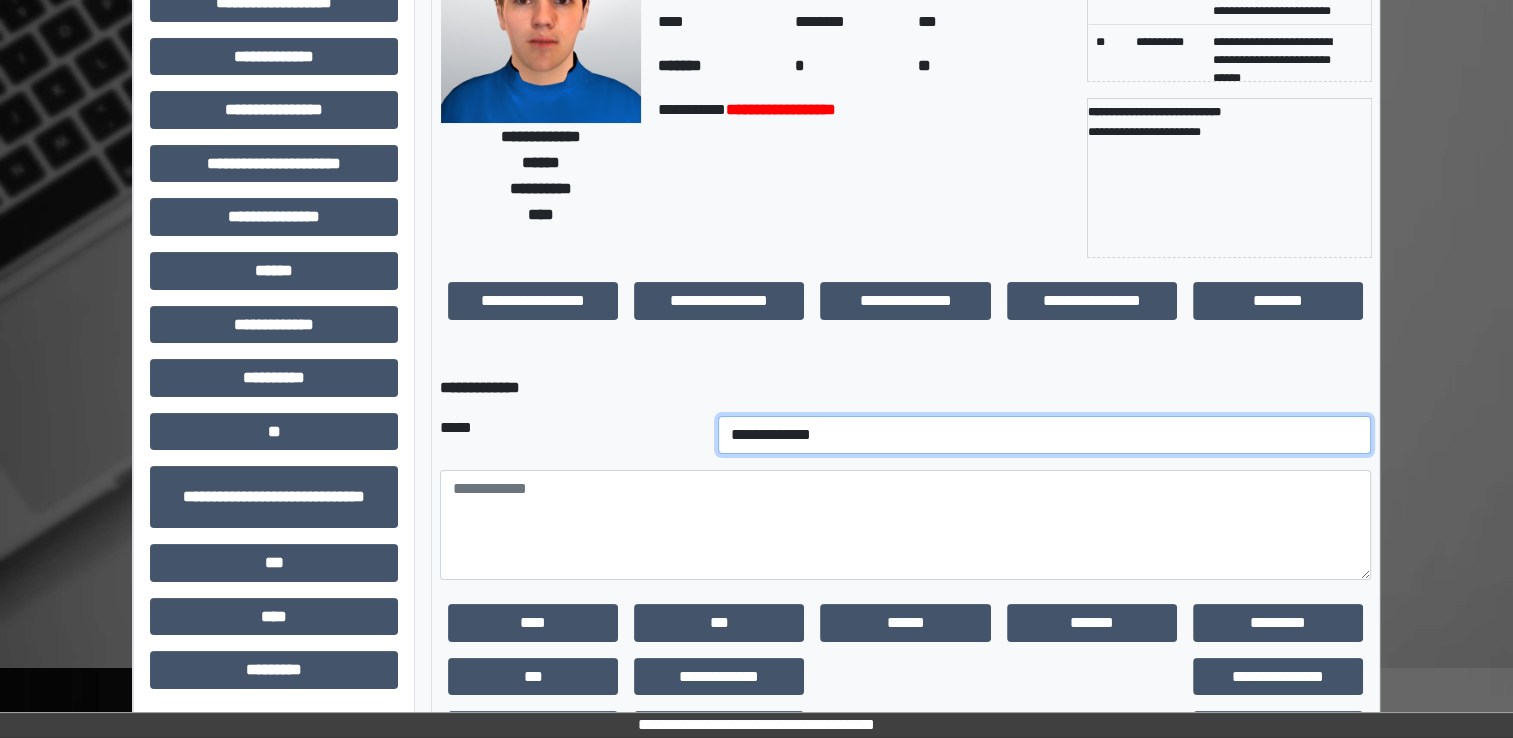 select on "*" 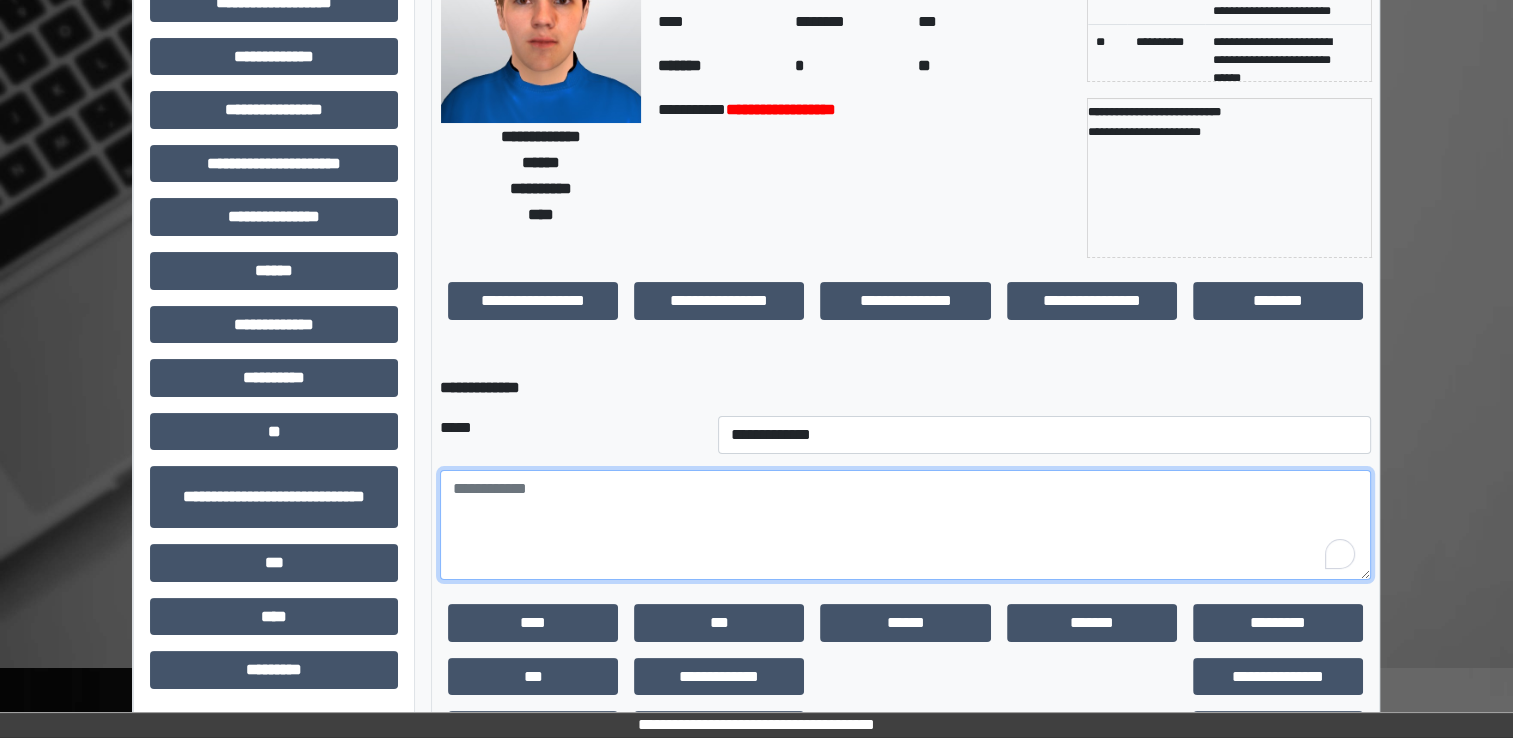 click at bounding box center (905, 525) 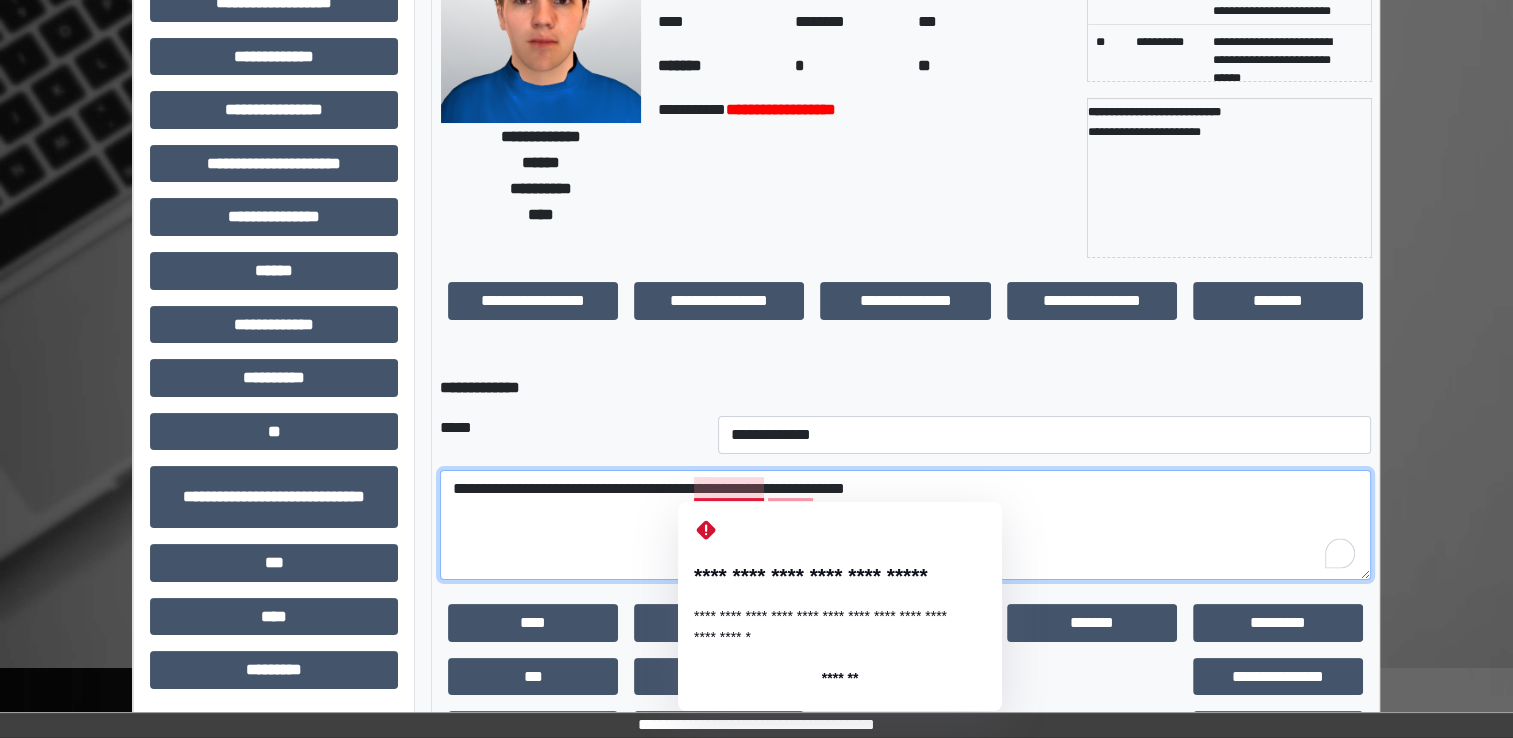 click on "**********" at bounding box center [905, 525] 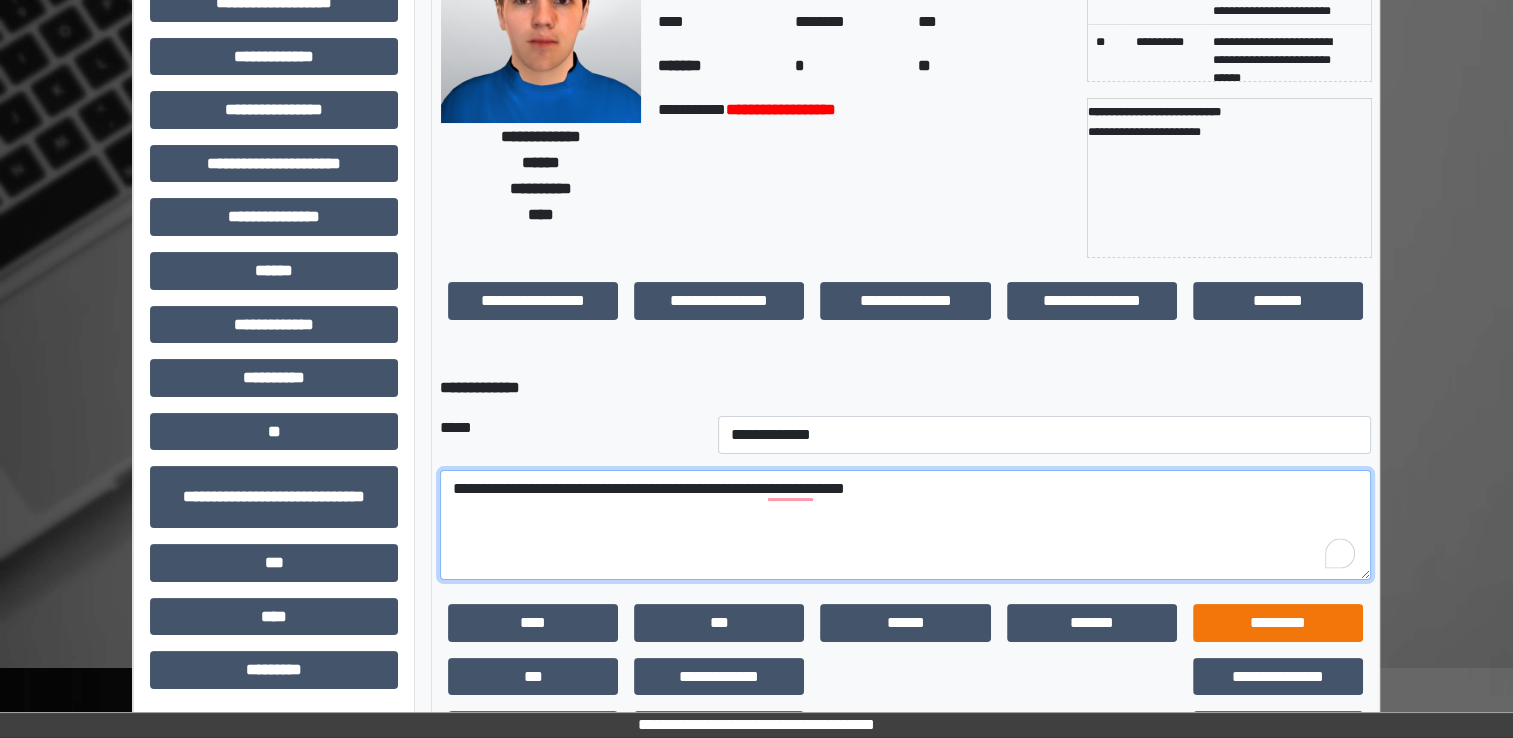 scroll, scrollTop: 259, scrollLeft: 0, axis: vertical 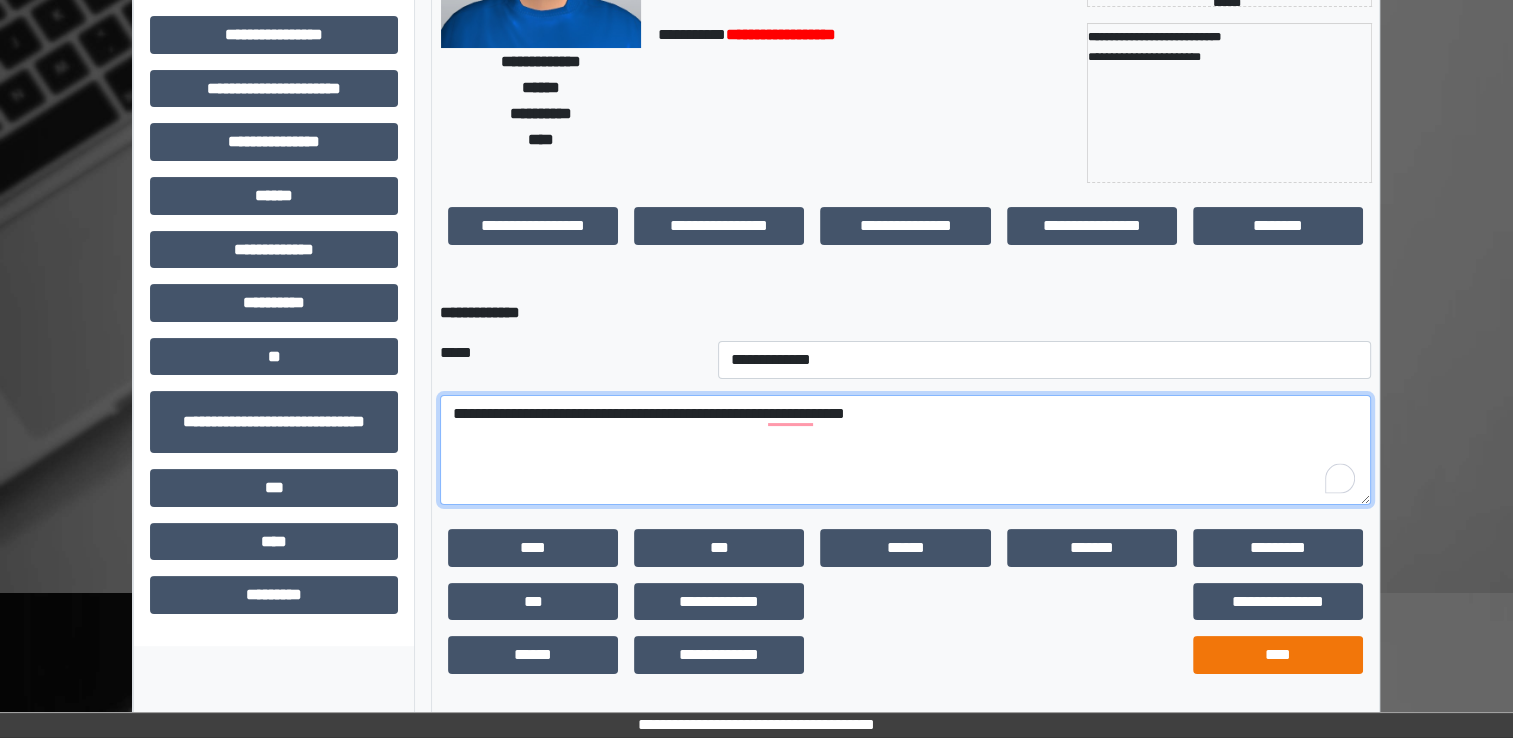 type on "**********" 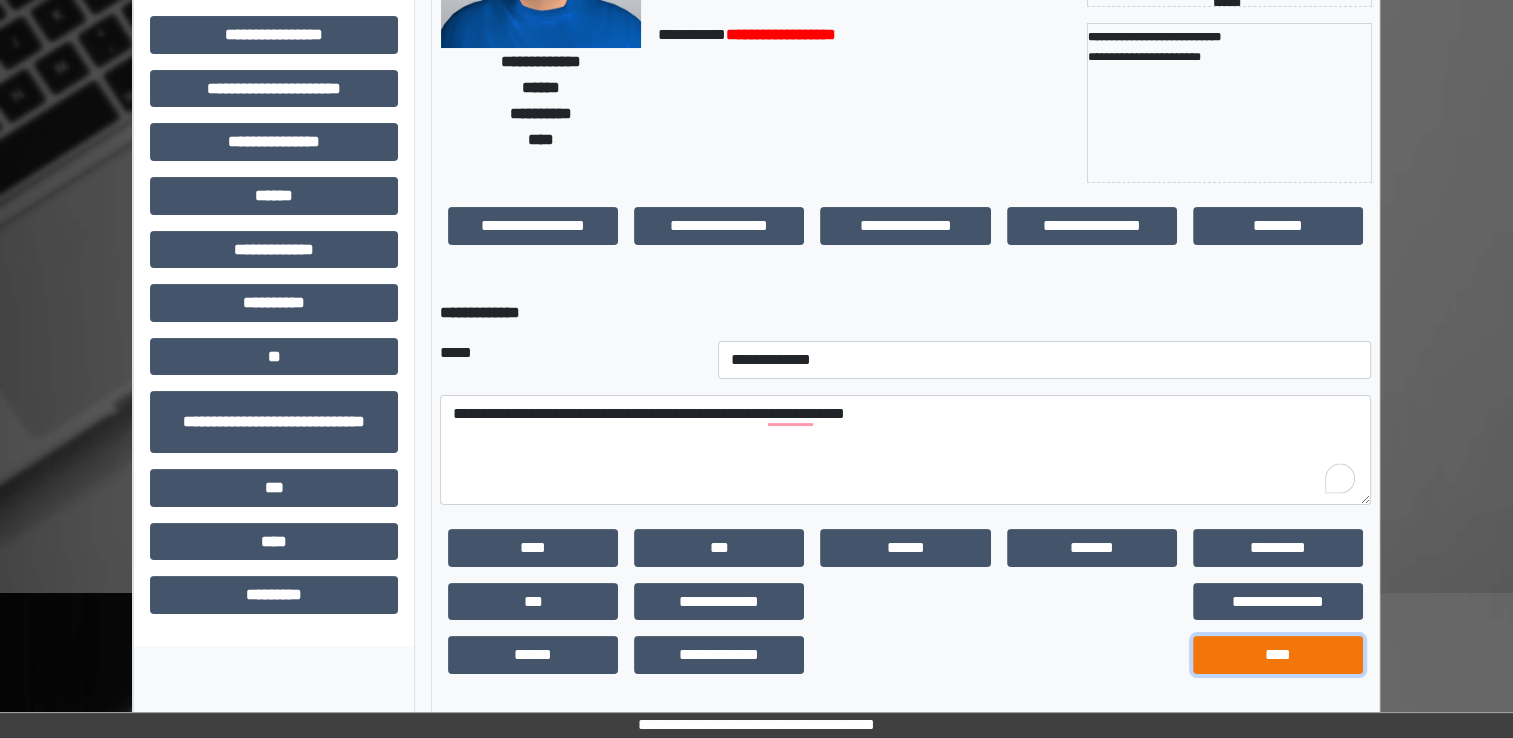 click on "****" at bounding box center (1278, 655) 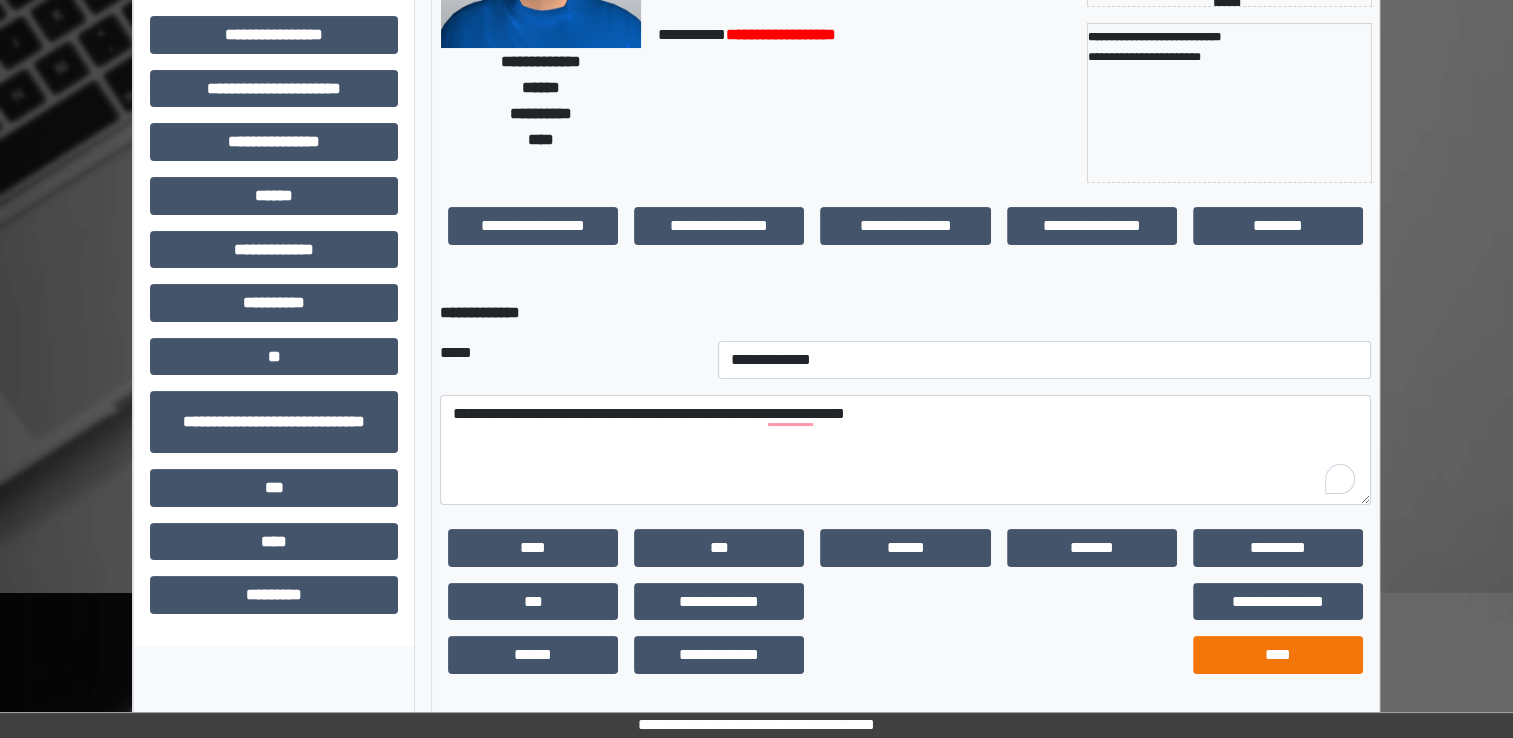 scroll, scrollTop: 184, scrollLeft: 0, axis: vertical 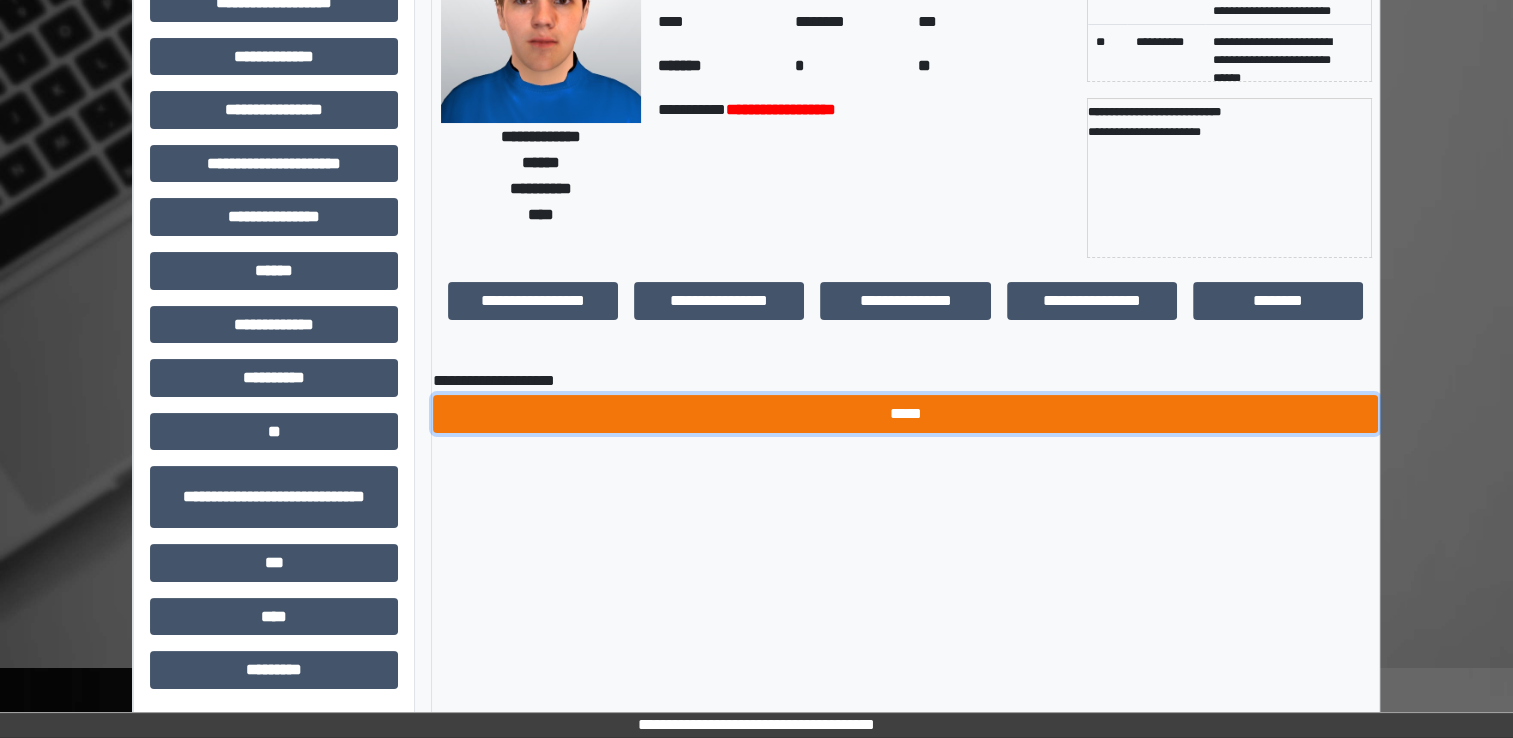 click on "*****" at bounding box center (905, 414) 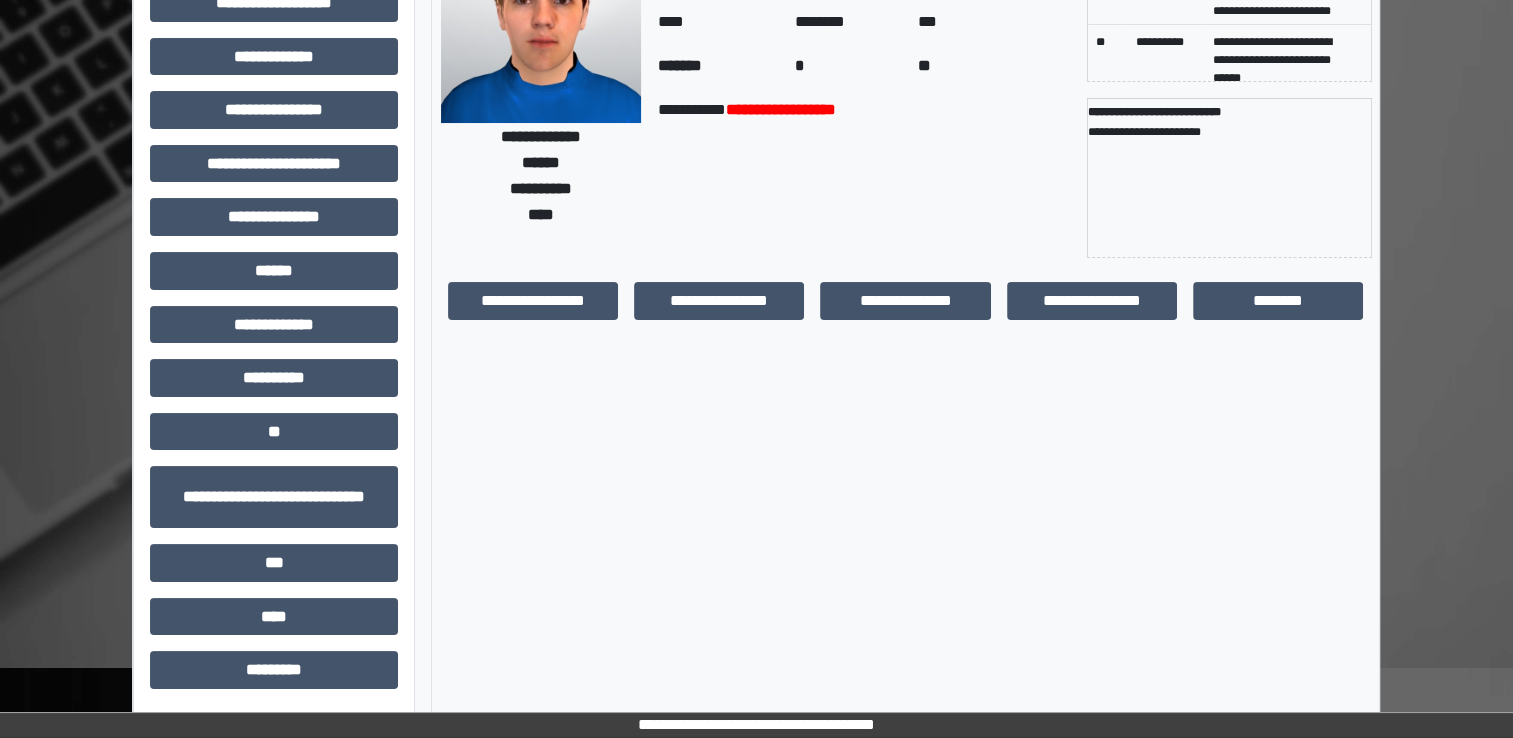scroll, scrollTop: 0, scrollLeft: 0, axis: both 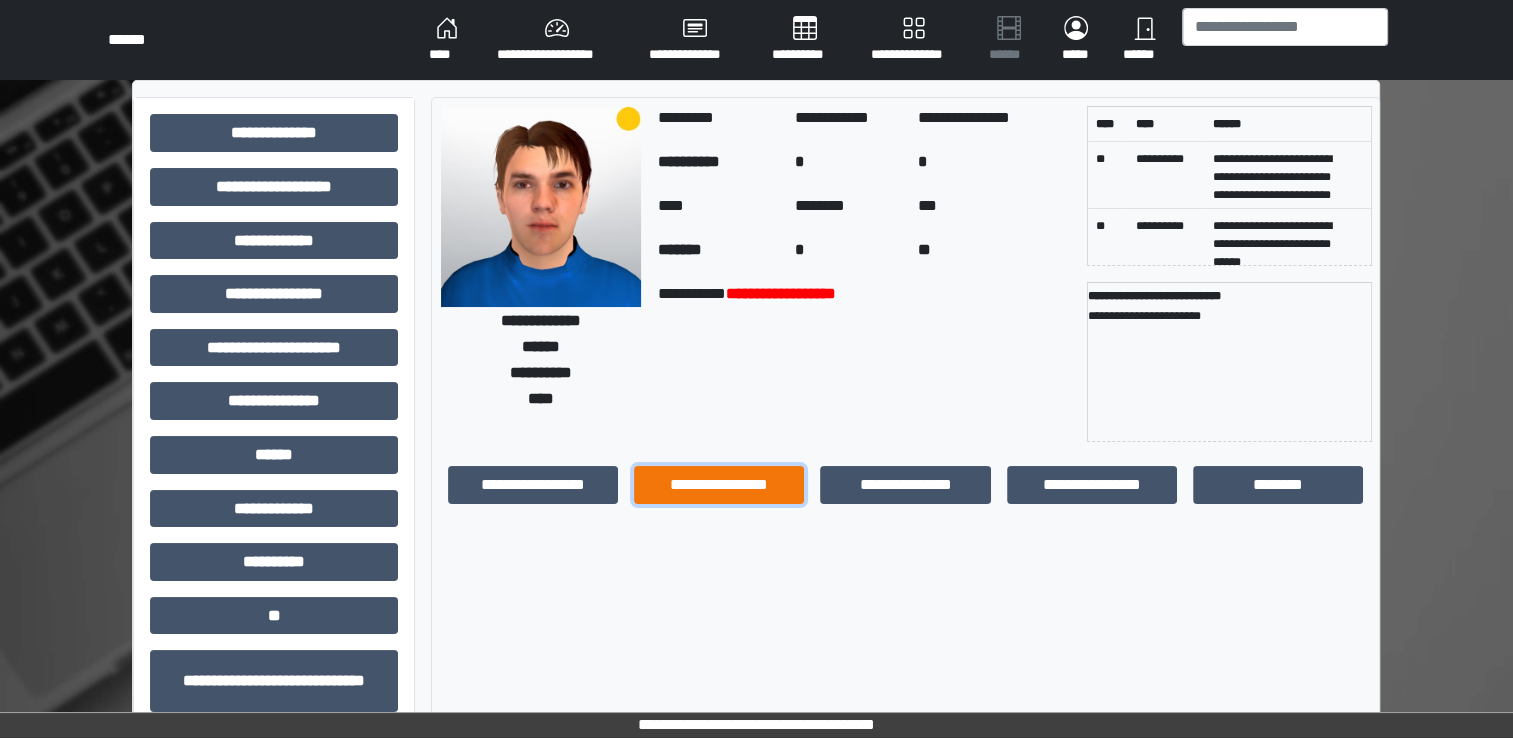 click on "**********" at bounding box center [719, 485] 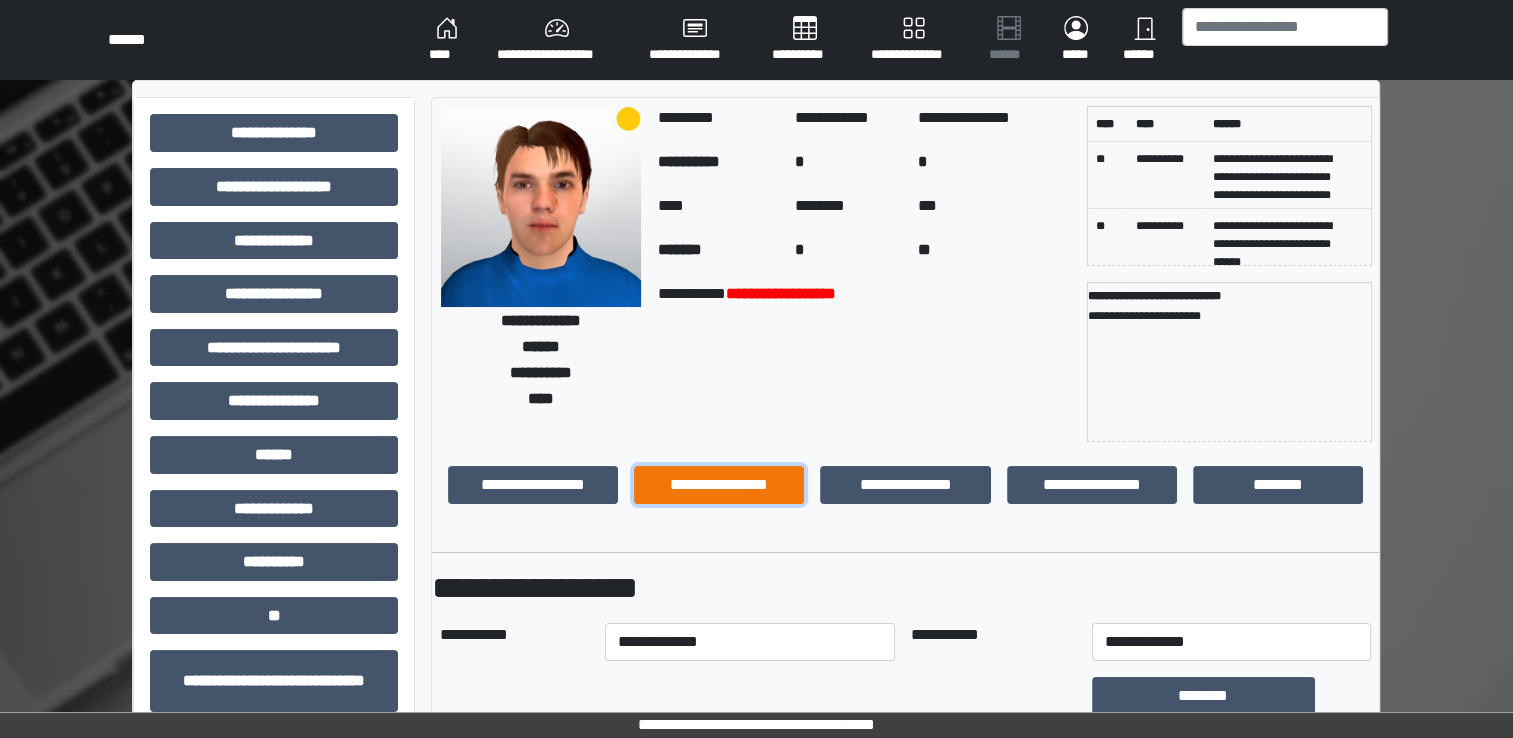click on "**********" at bounding box center [719, 485] 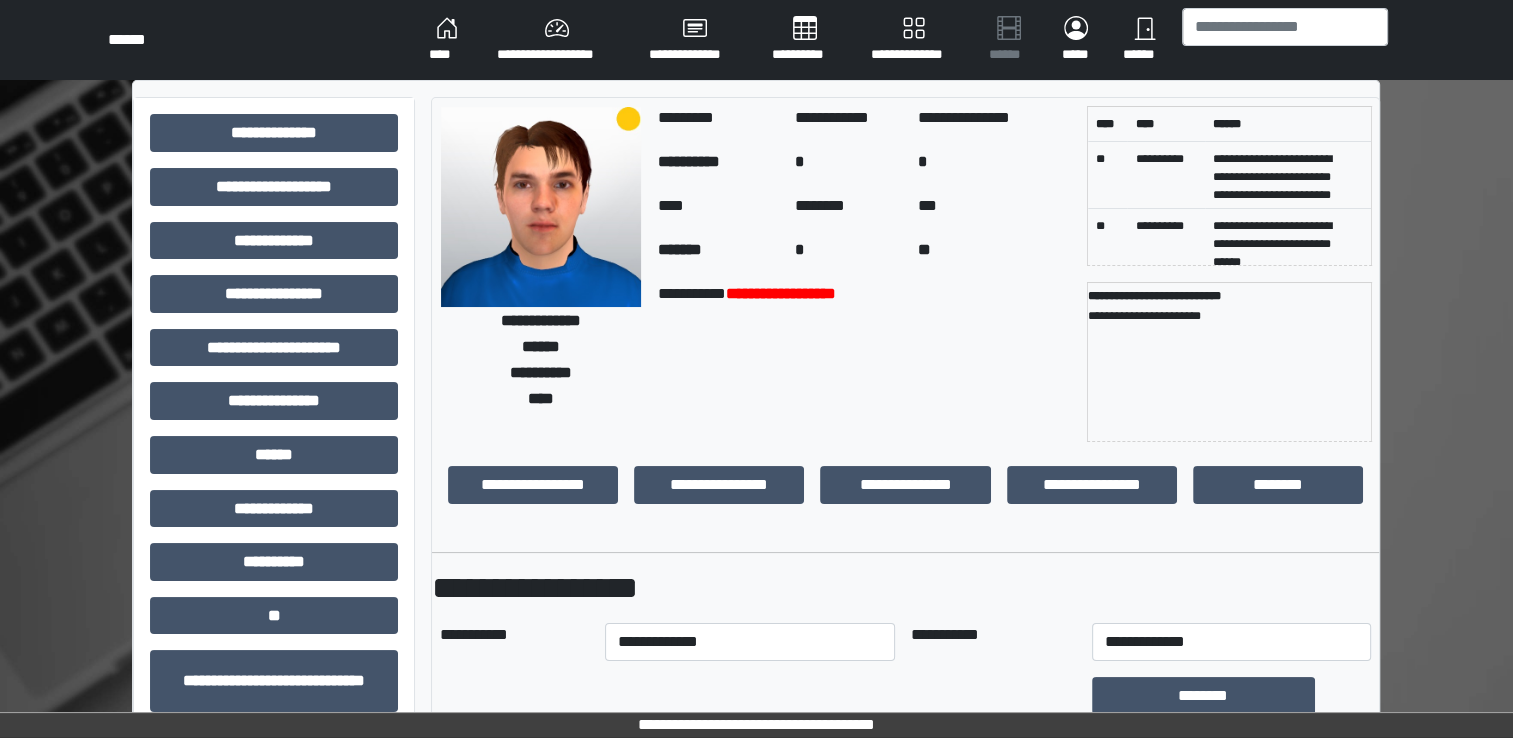 click on "****" at bounding box center [447, 40] 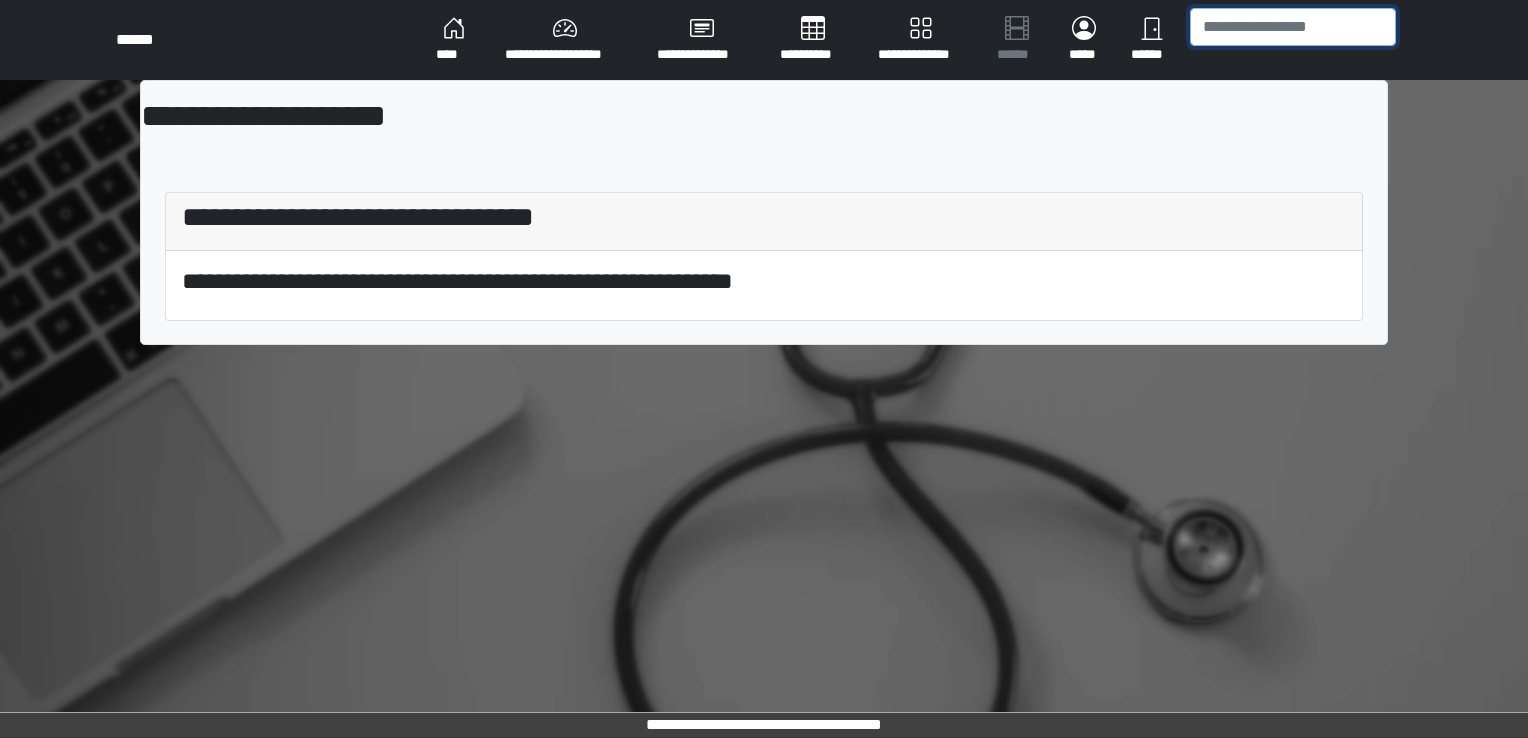 click at bounding box center (1293, 27) 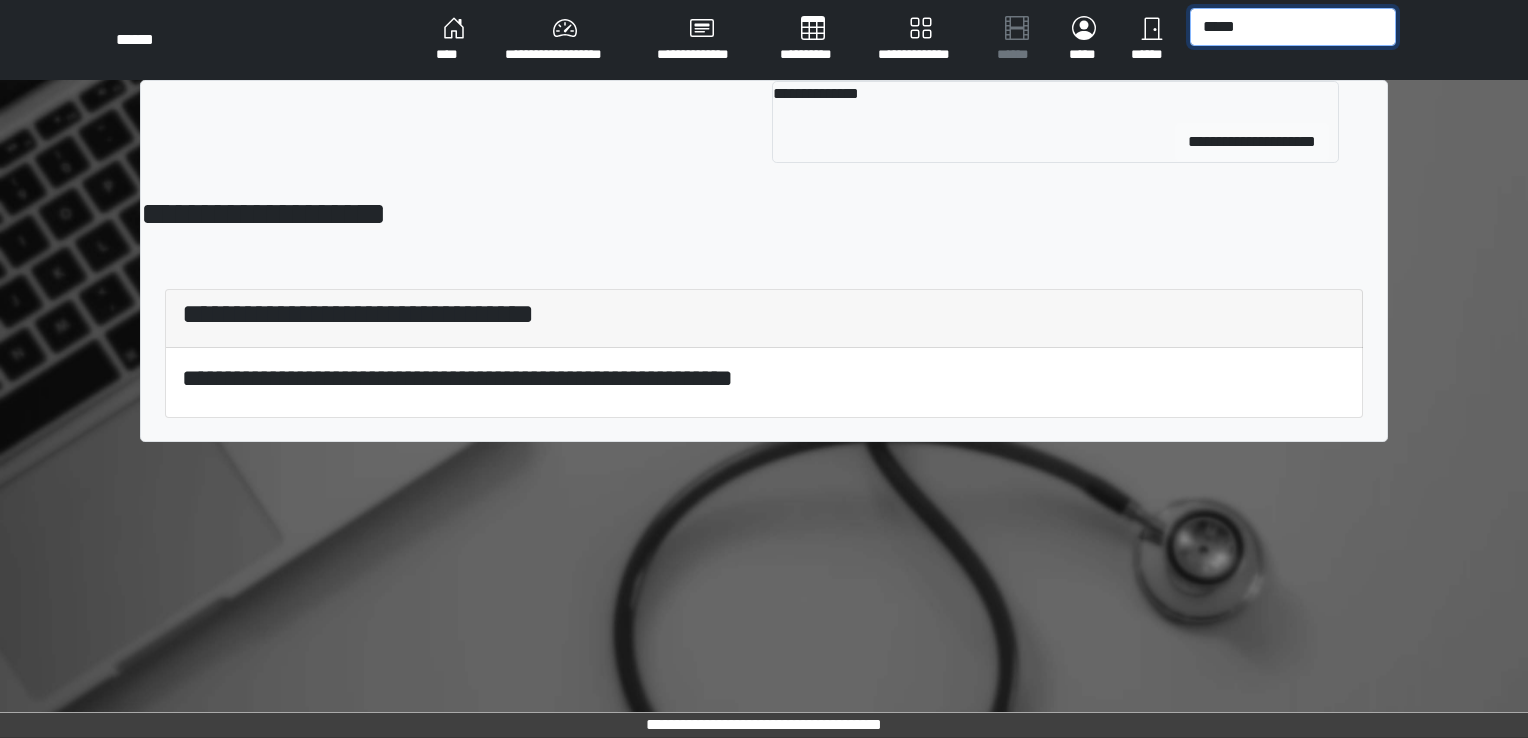 type on "*****" 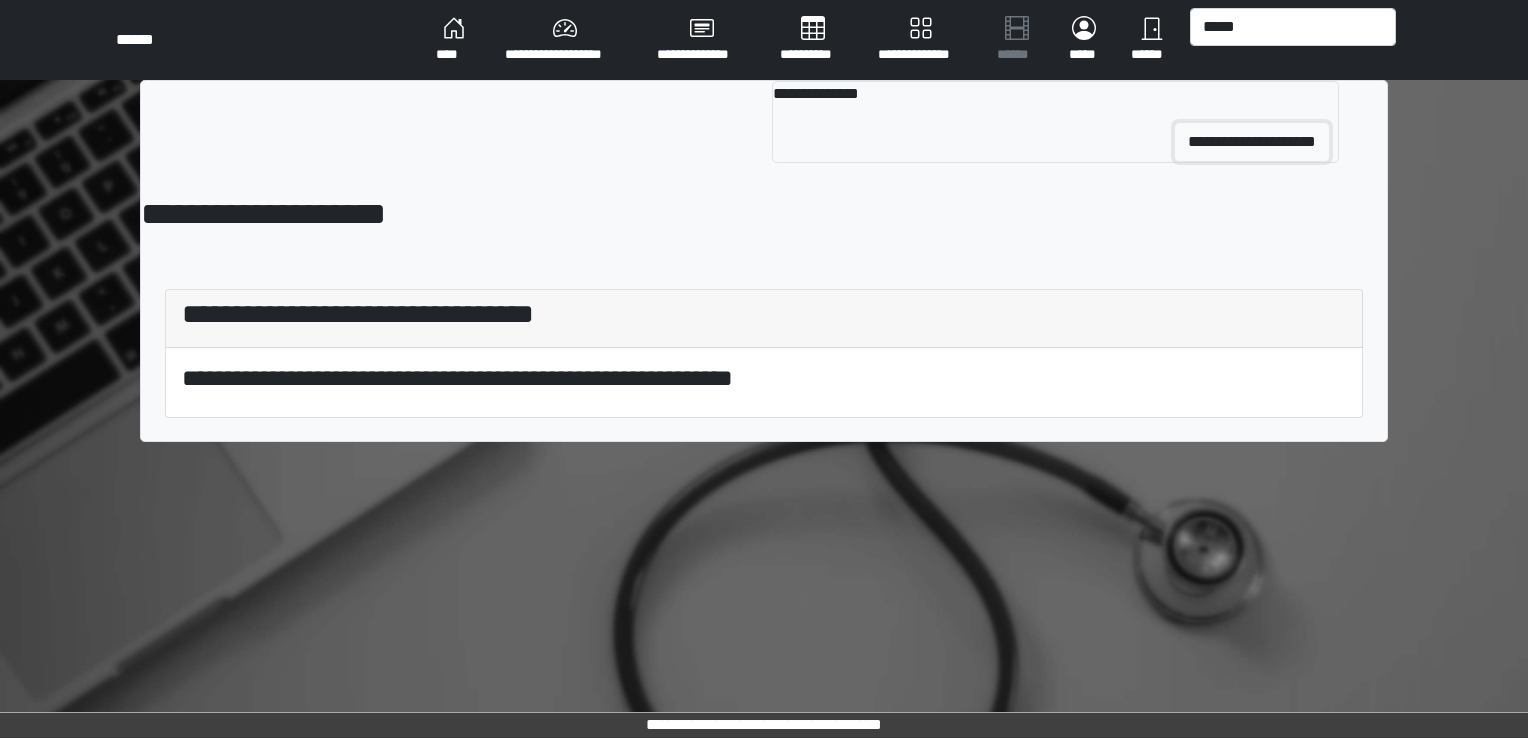 click on "**********" at bounding box center (1252, 142) 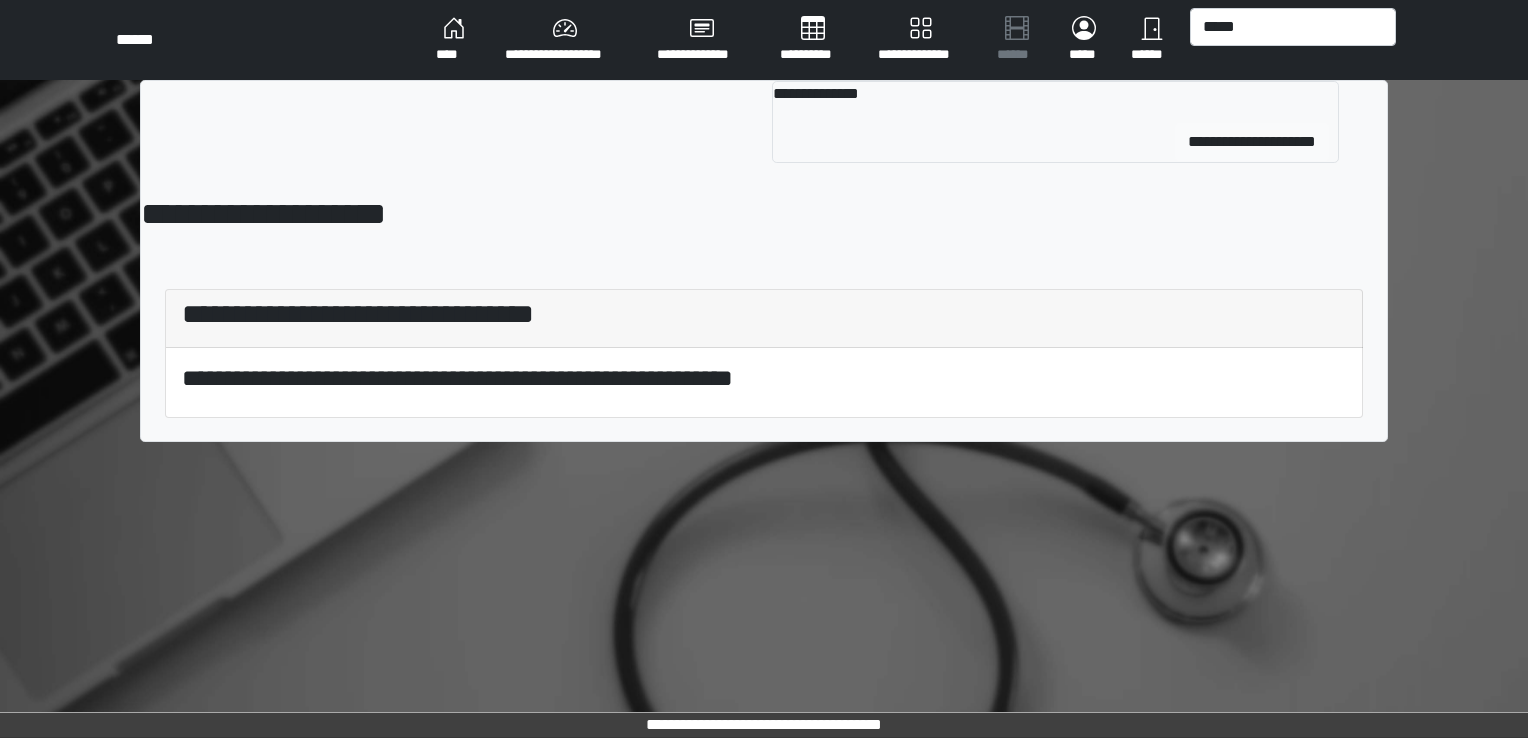 type 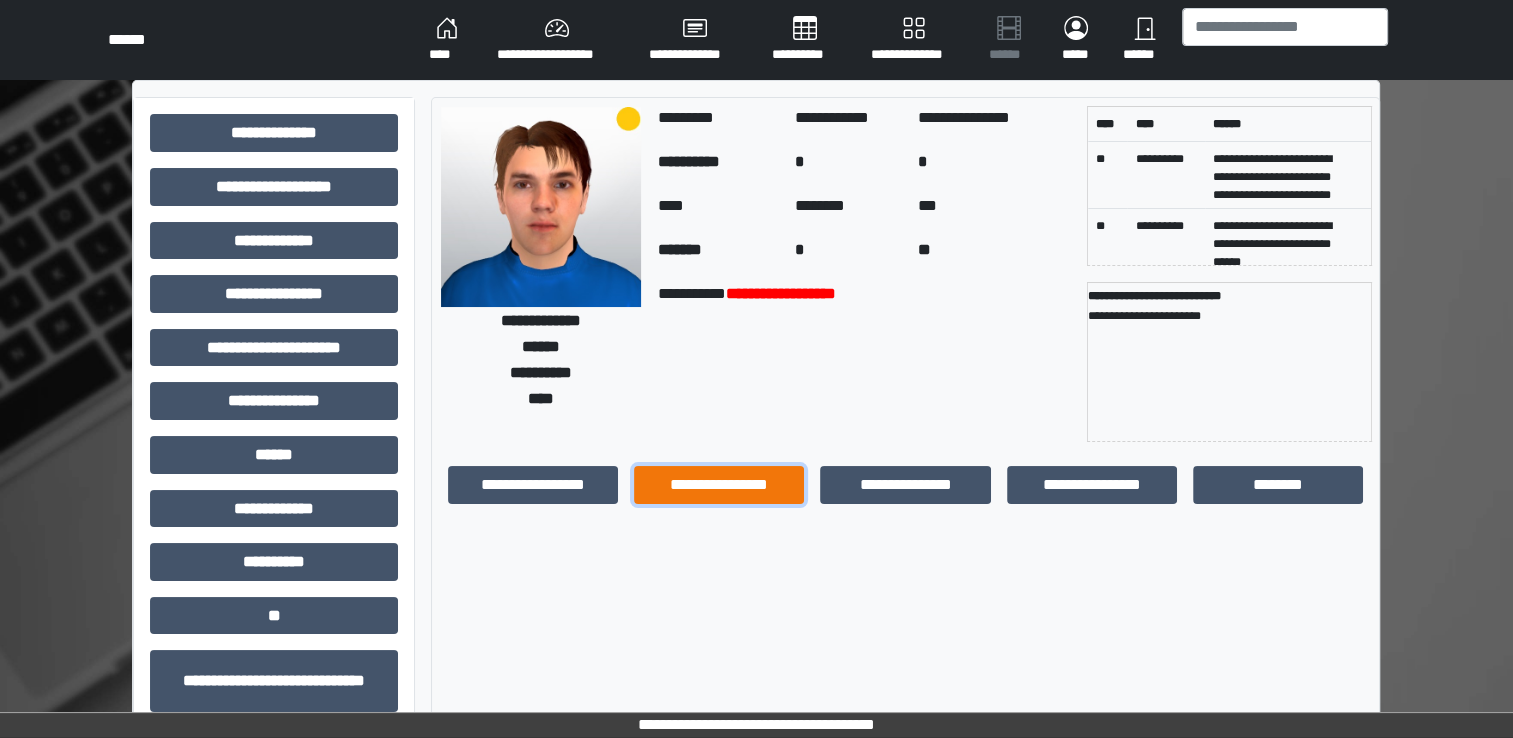 click on "**********" at bounding box center (719, 485) 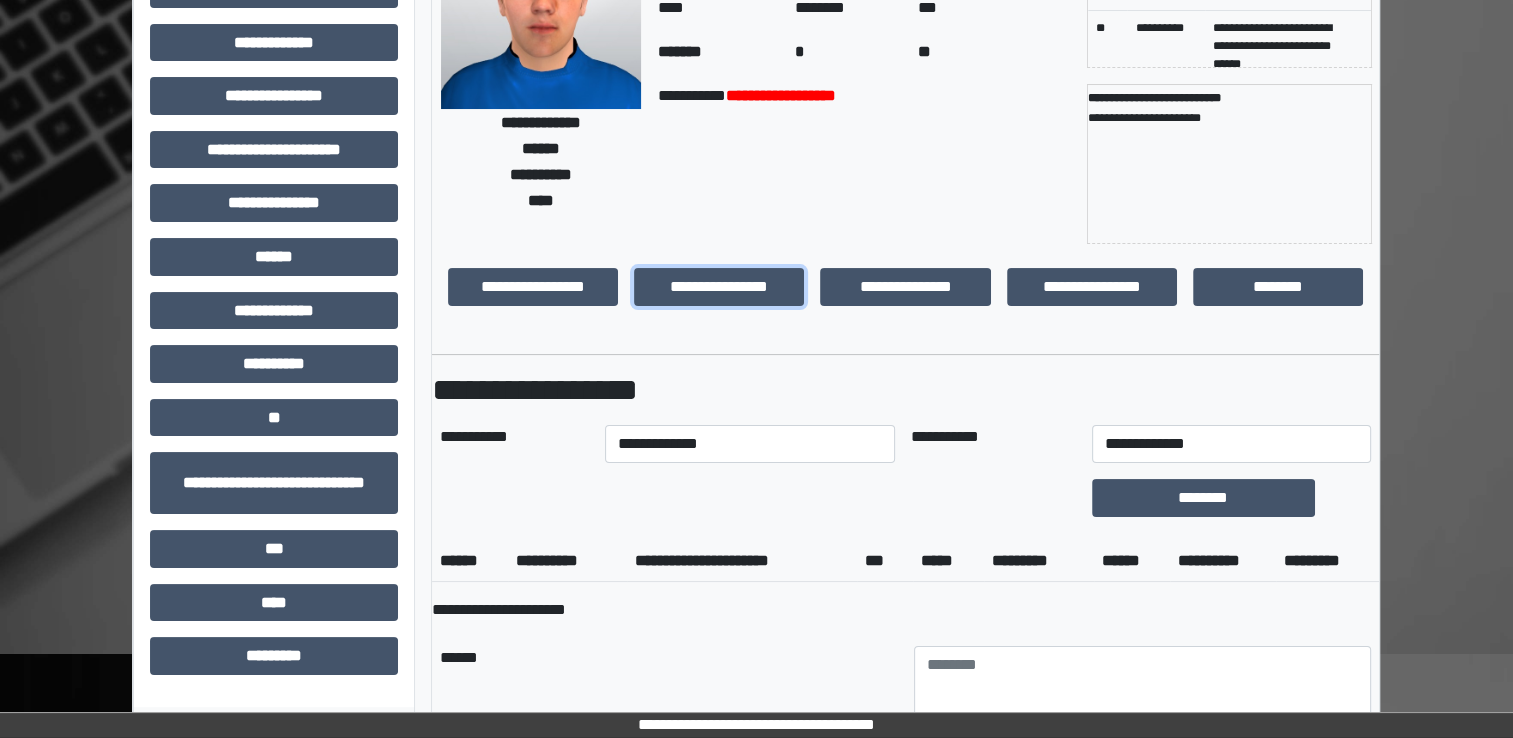 scroll, scrollTop: 200, scrollLeft: 0, axis: vertical 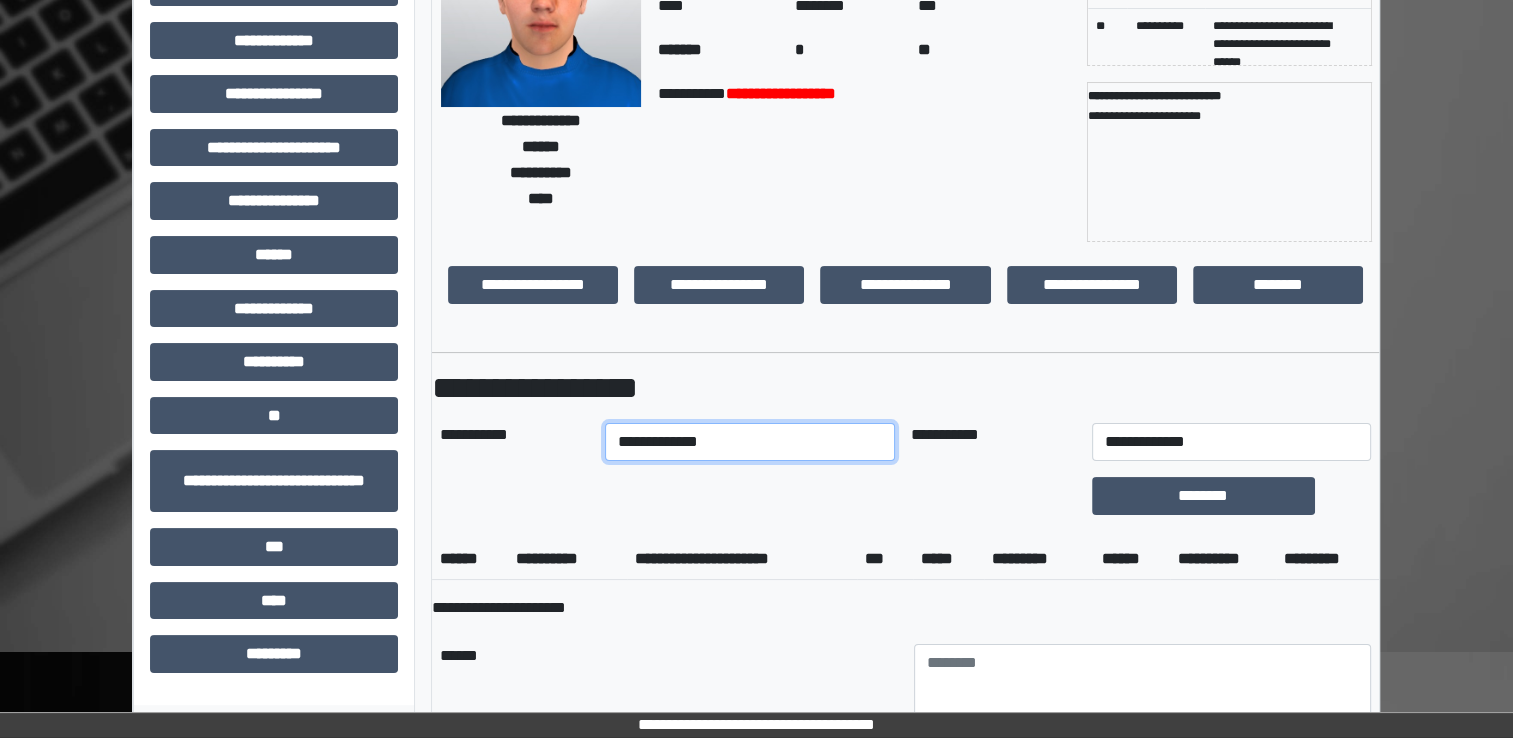 click on "**********" at bounding box center [750, 442] 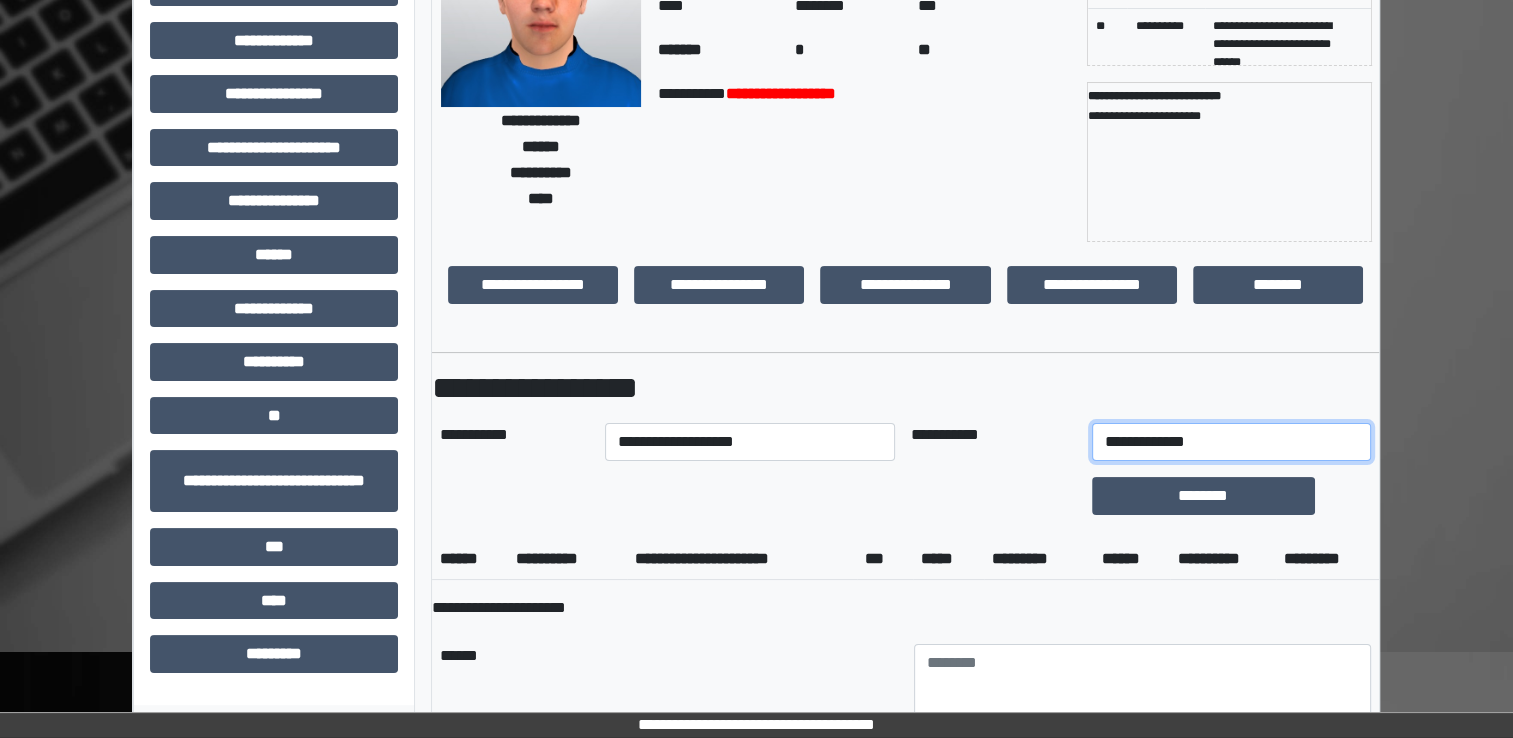 drag, startPoint x: 1242, startPoint y: 434, endPoint x: 1216, endPoint y: 445, distance: 28.231188 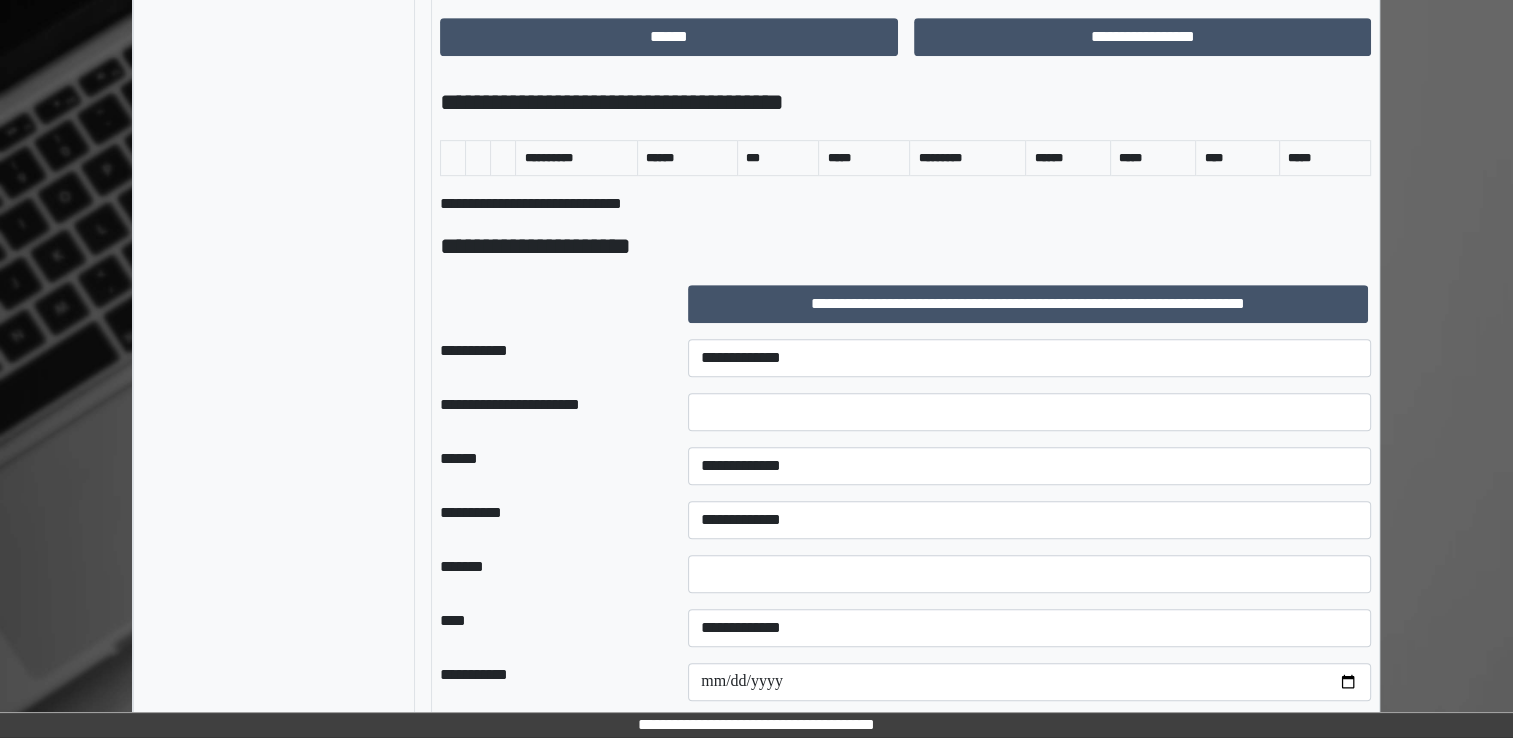 scroll, scrollTop: 1090, scrollLeft: 0, axis: vertical 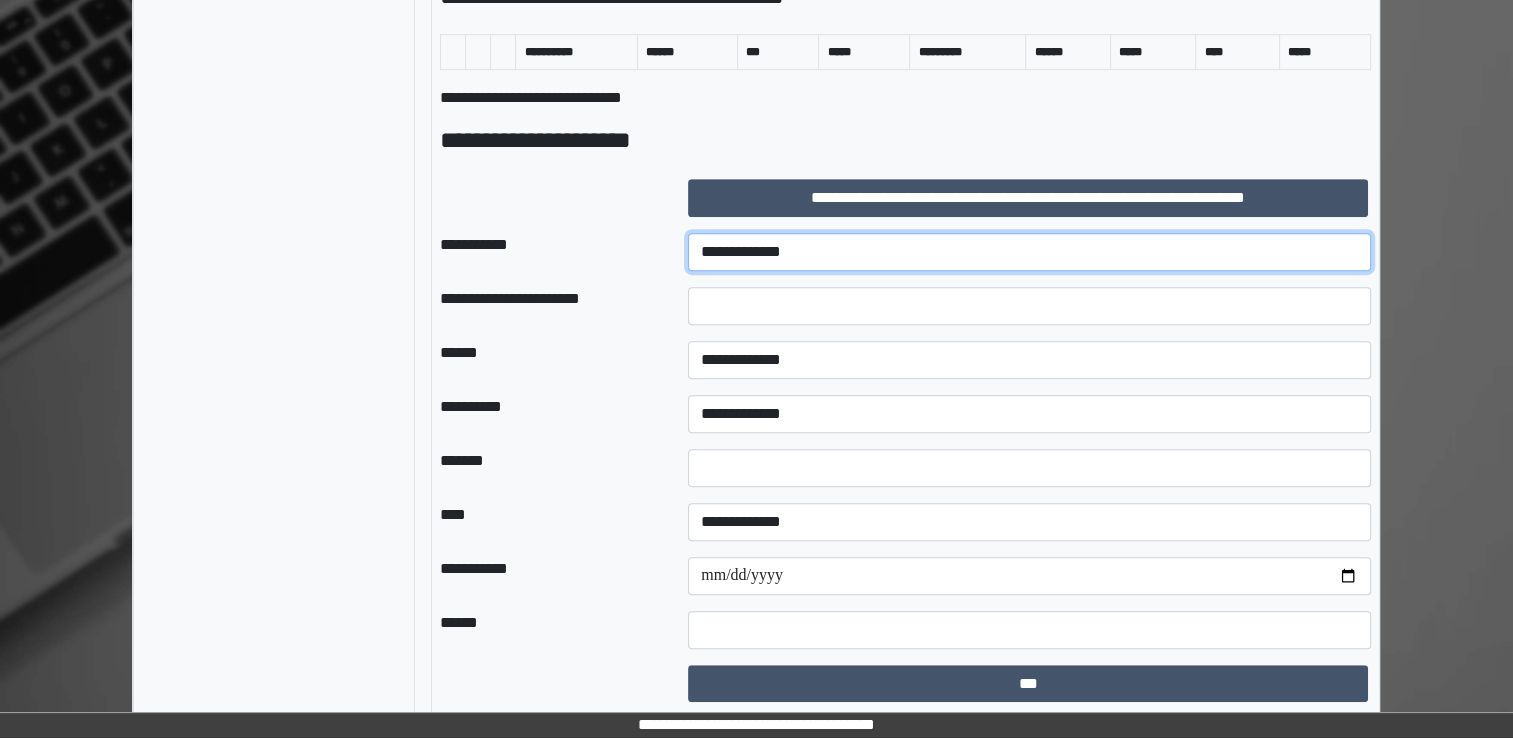 click on "**********" at bounding box center (1029, 252) 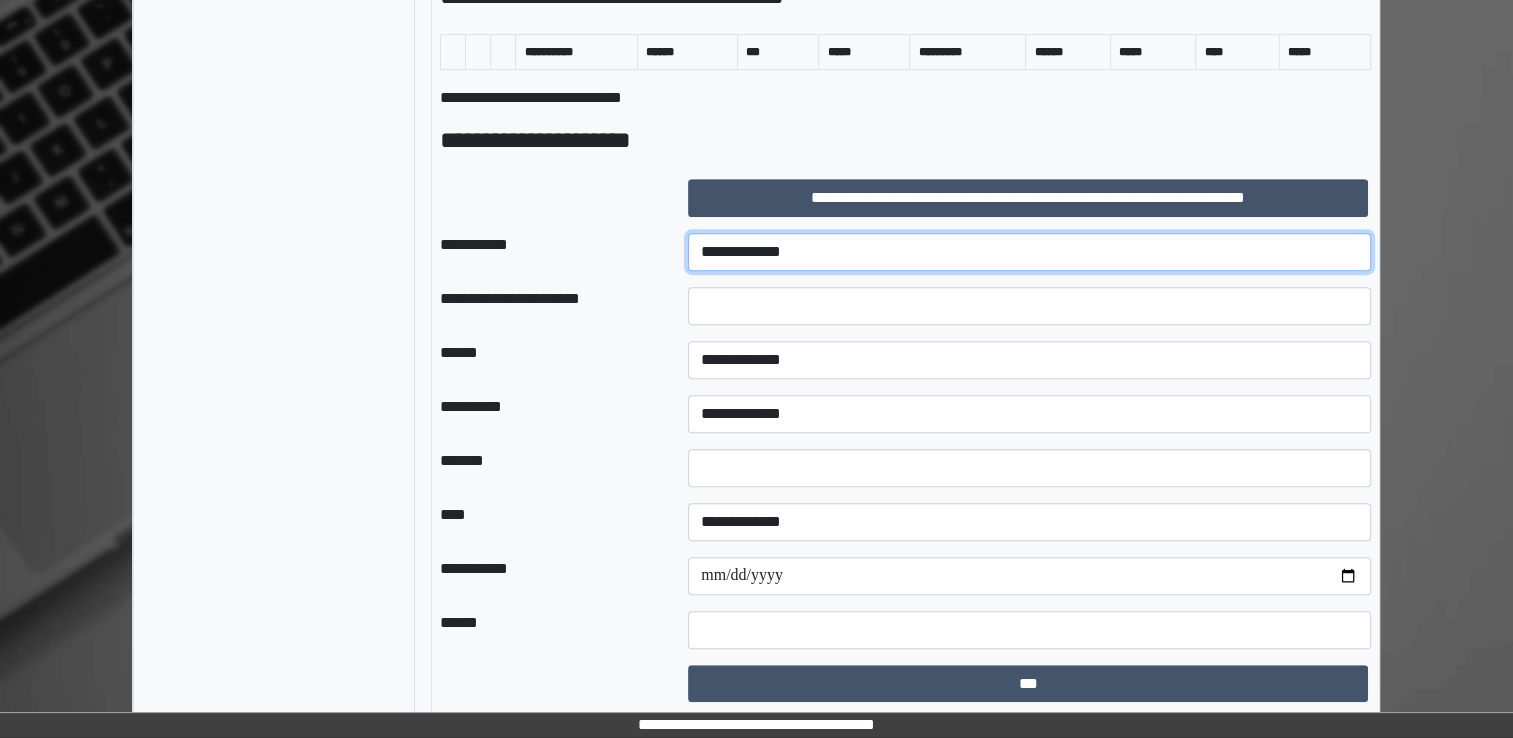 select on "***" 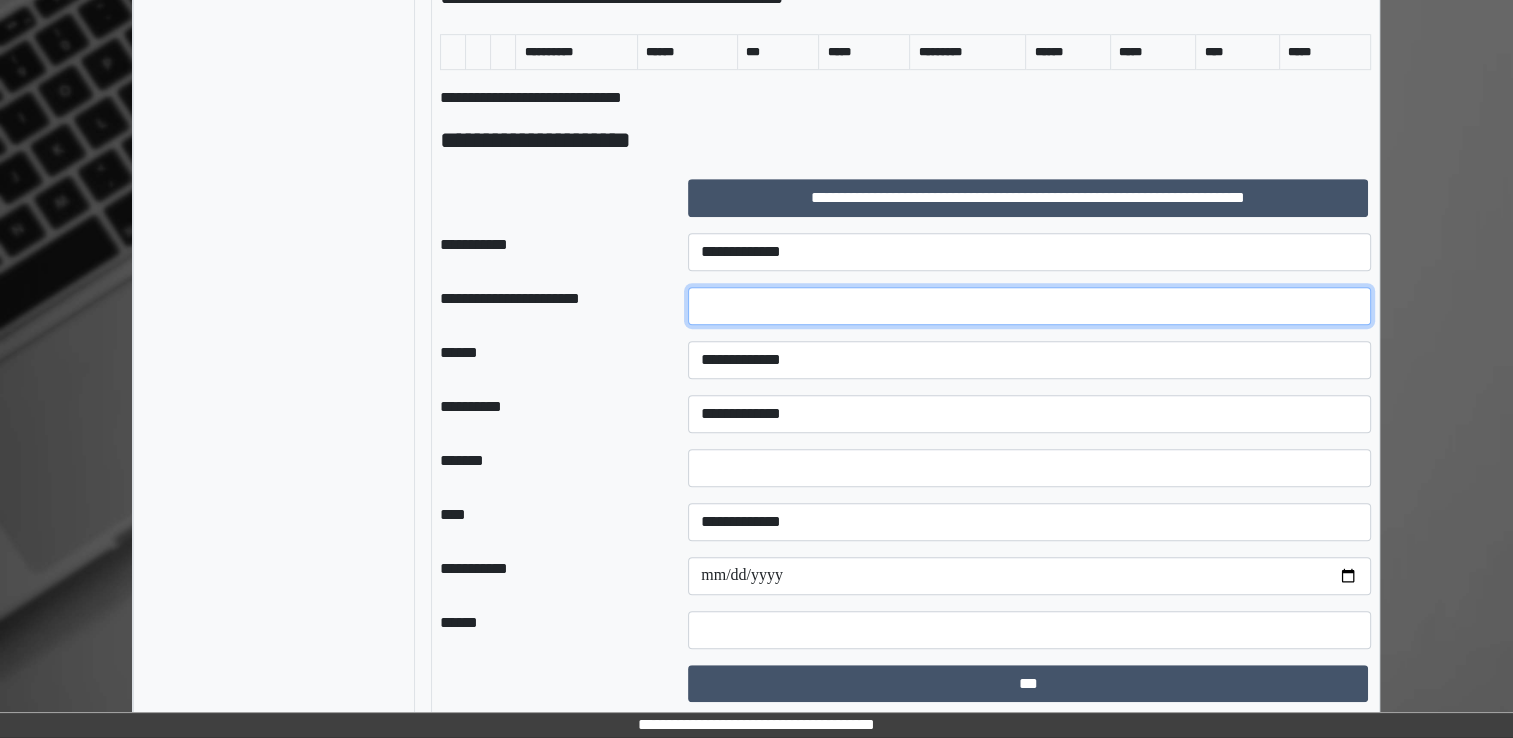click at bounding box center (1029, 306) 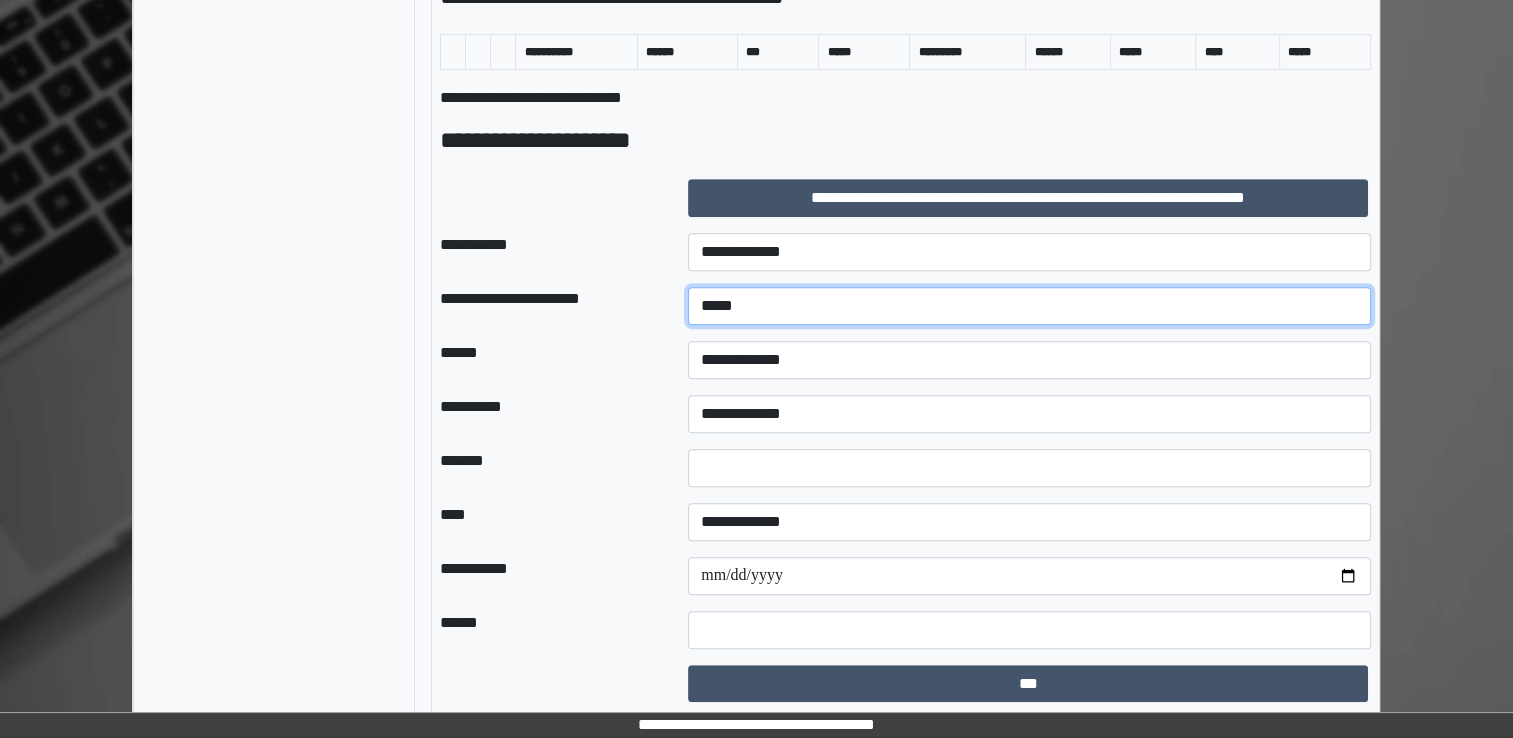 type on "*****" 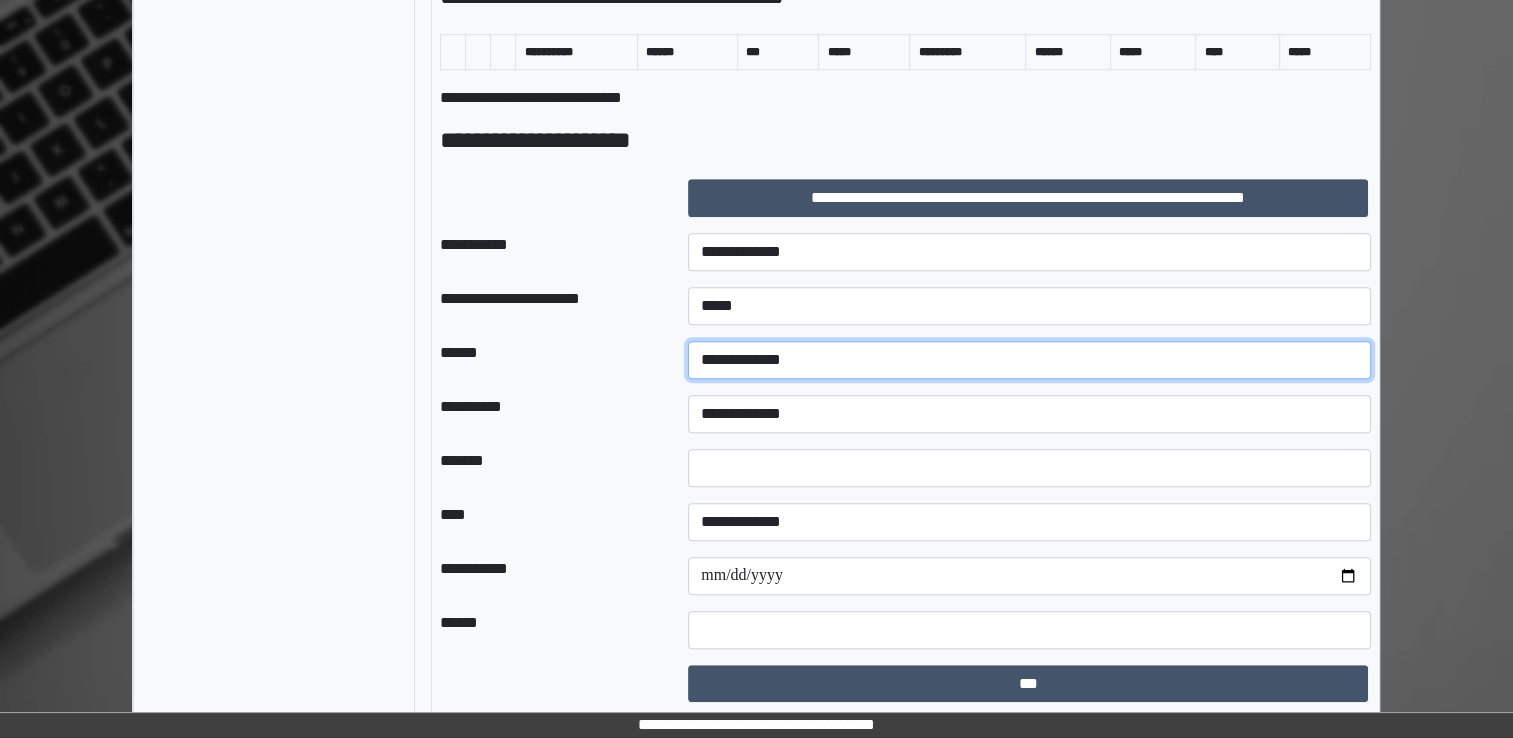 select on "*" 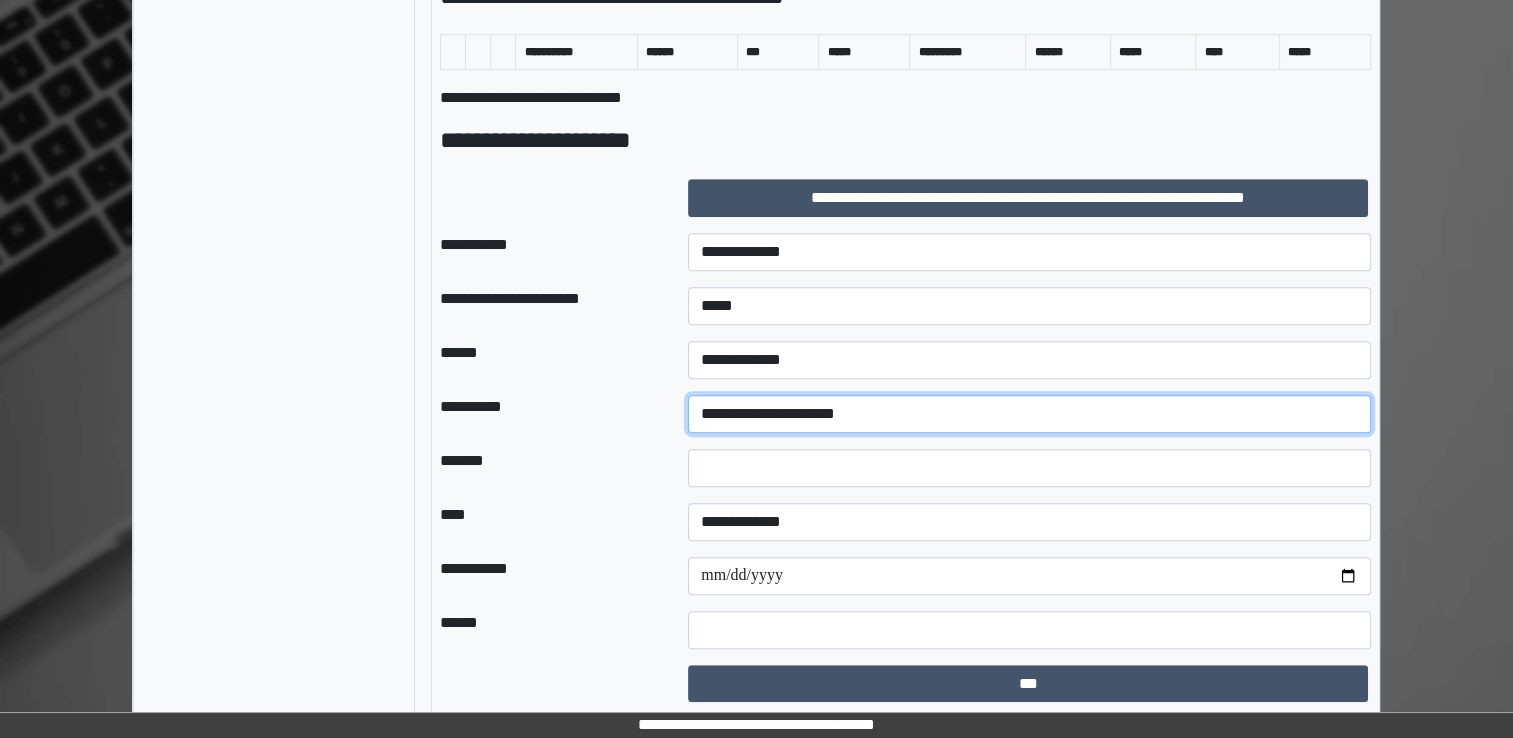 select on "**" 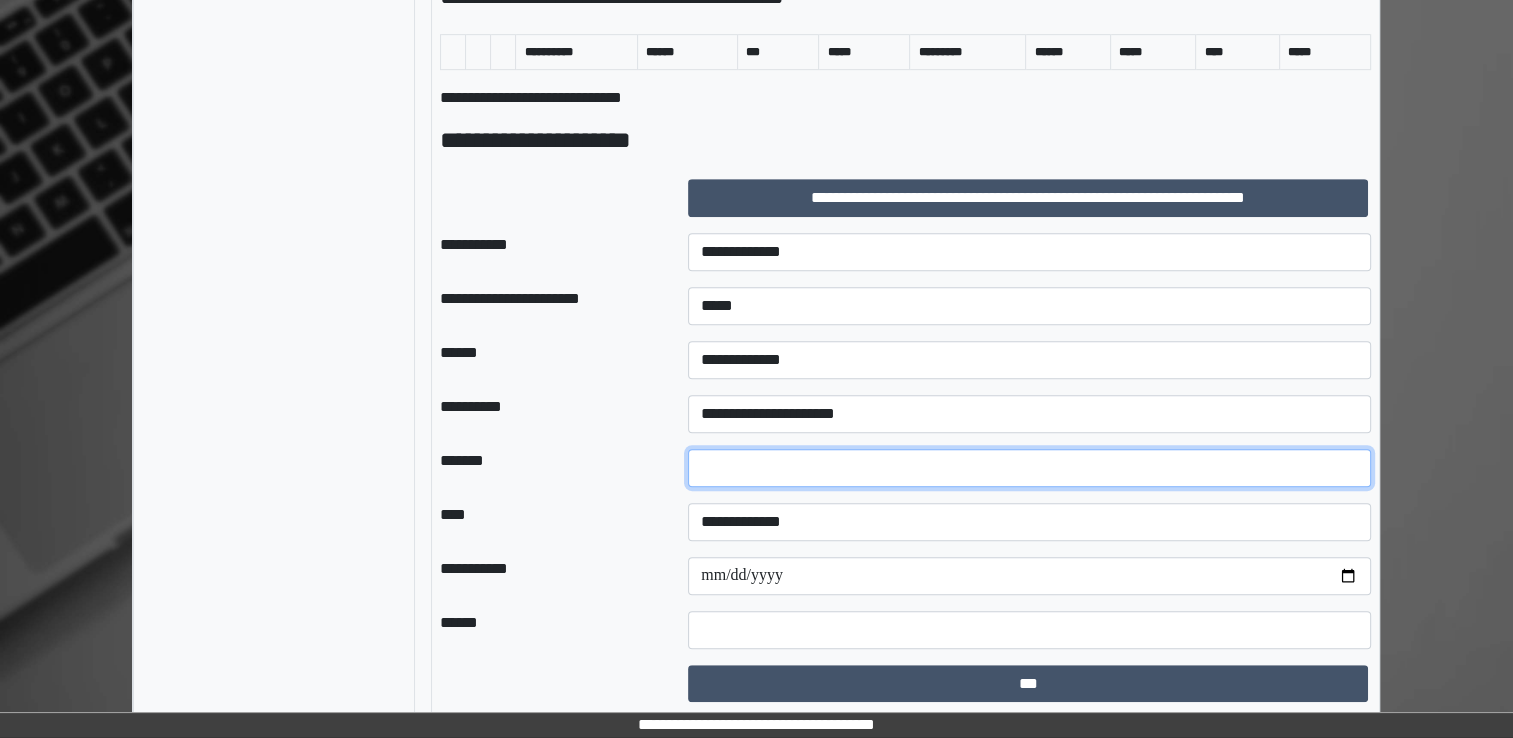 type on "*" 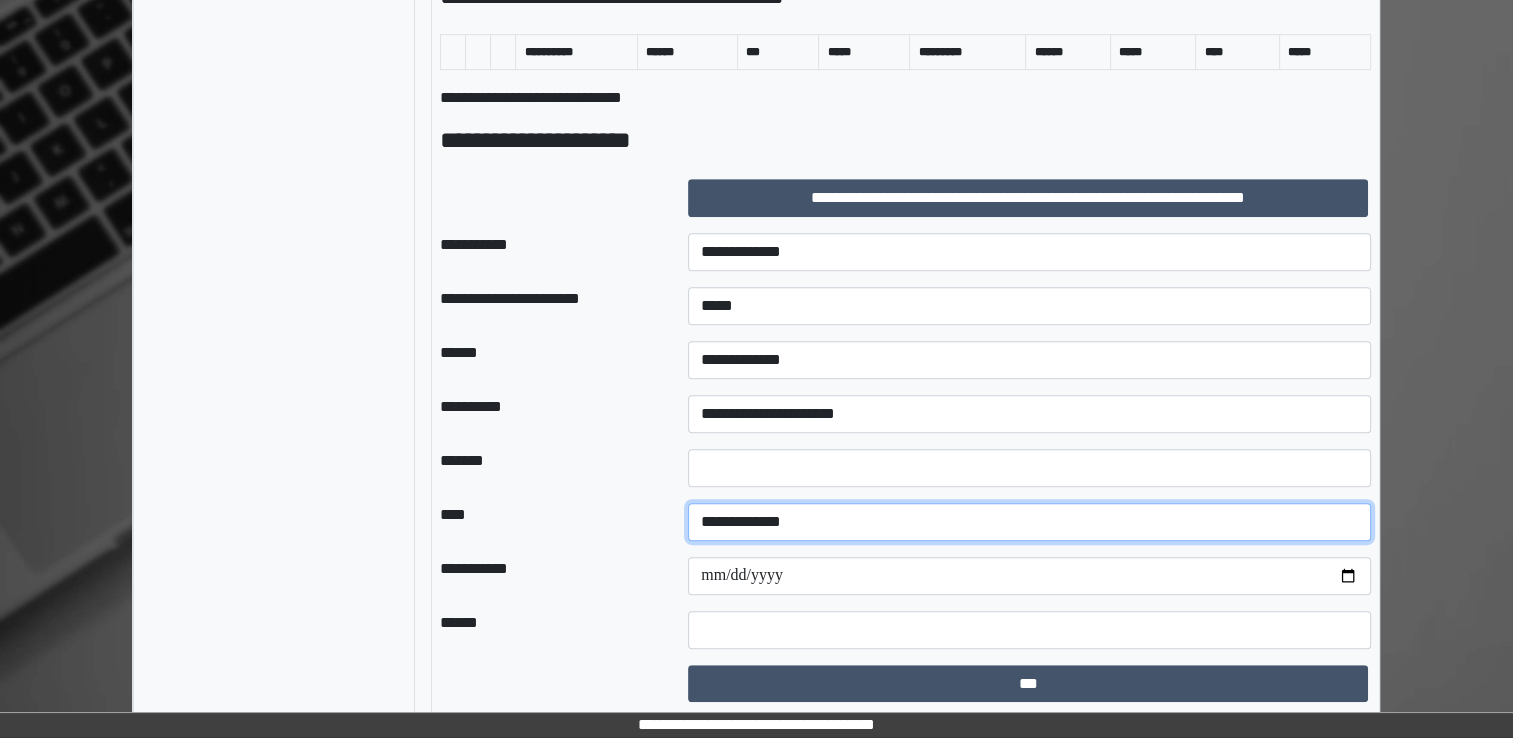 select on "*" 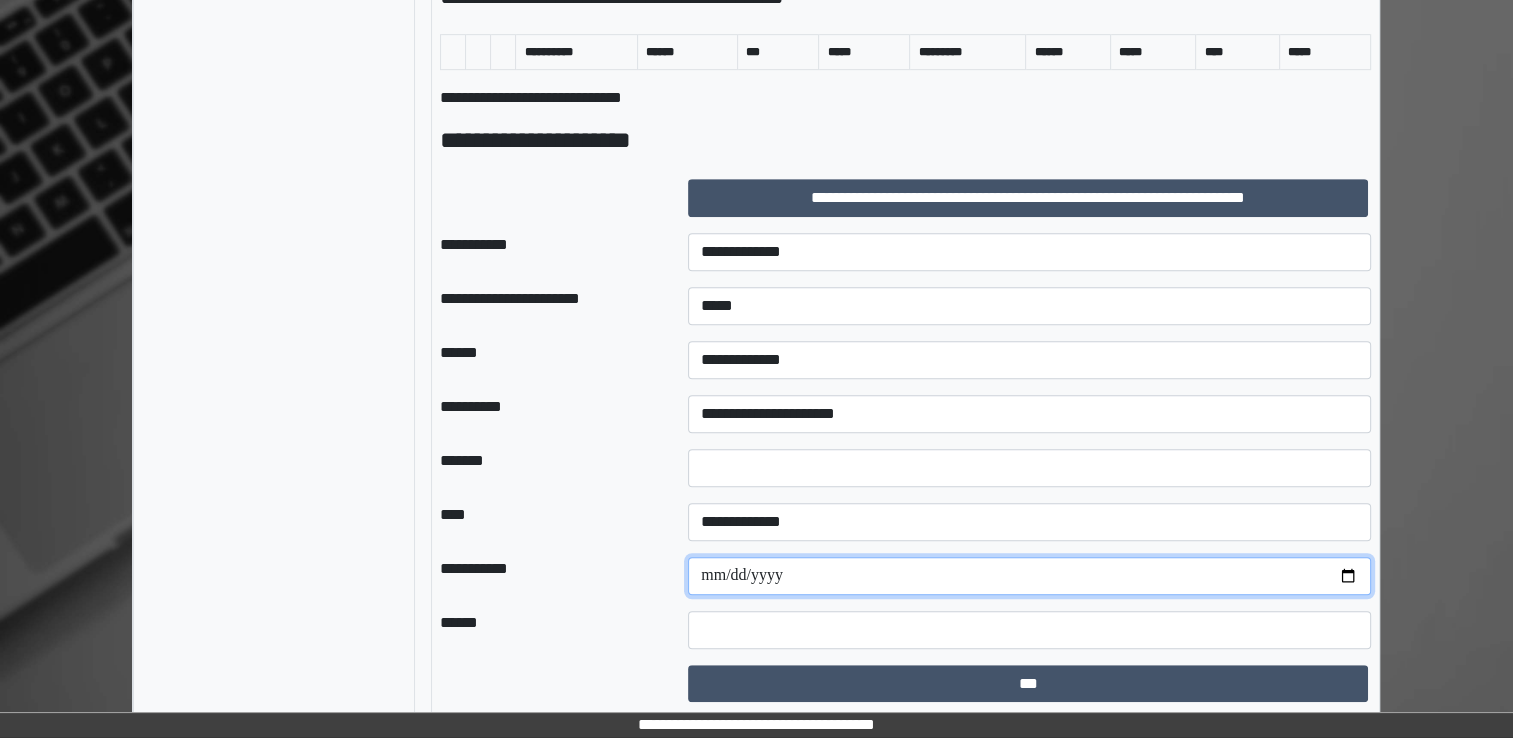 drag, startPoint x: 1354, startPoint y: 572, endPoint x: 1190, endPoint y: 534, distance: 168.34488 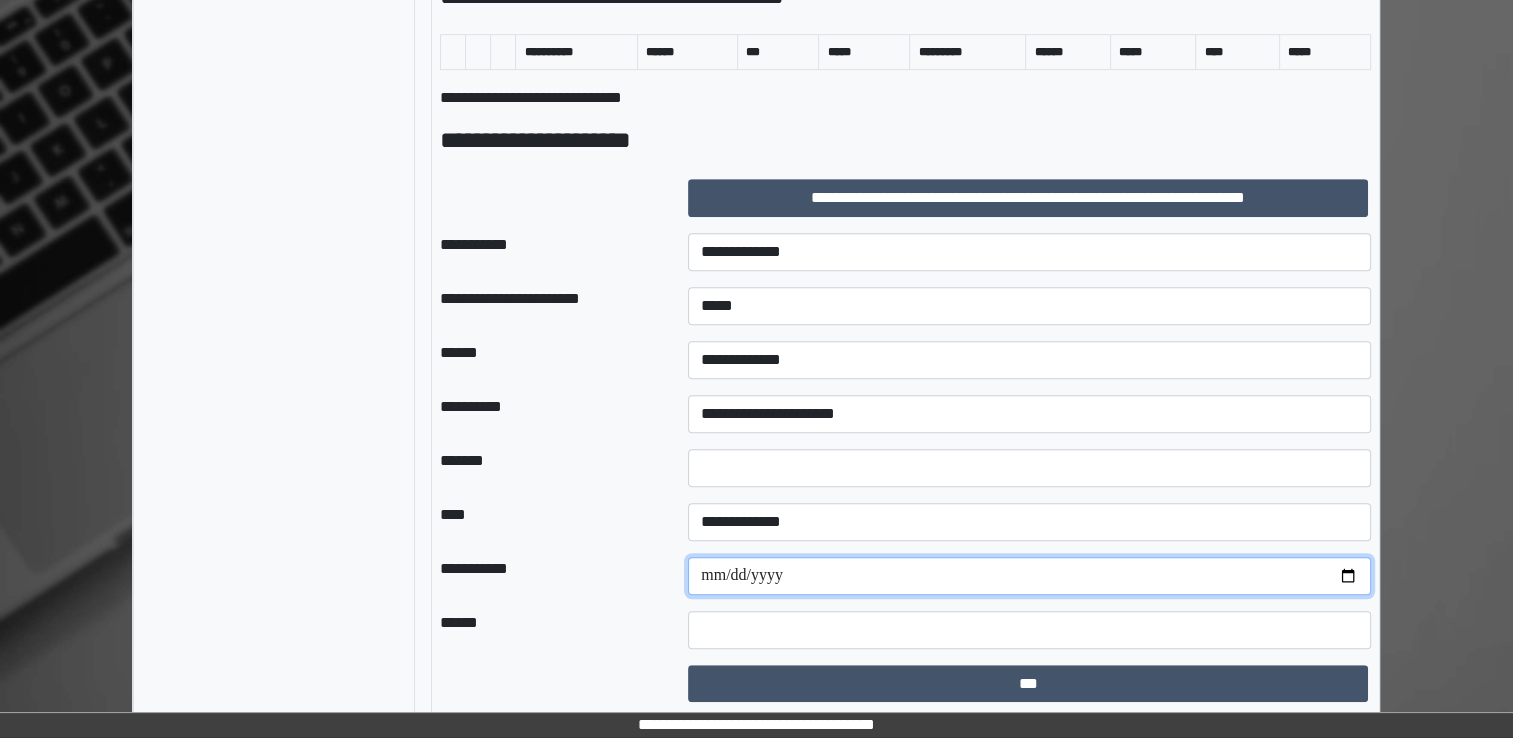 type on "**********" 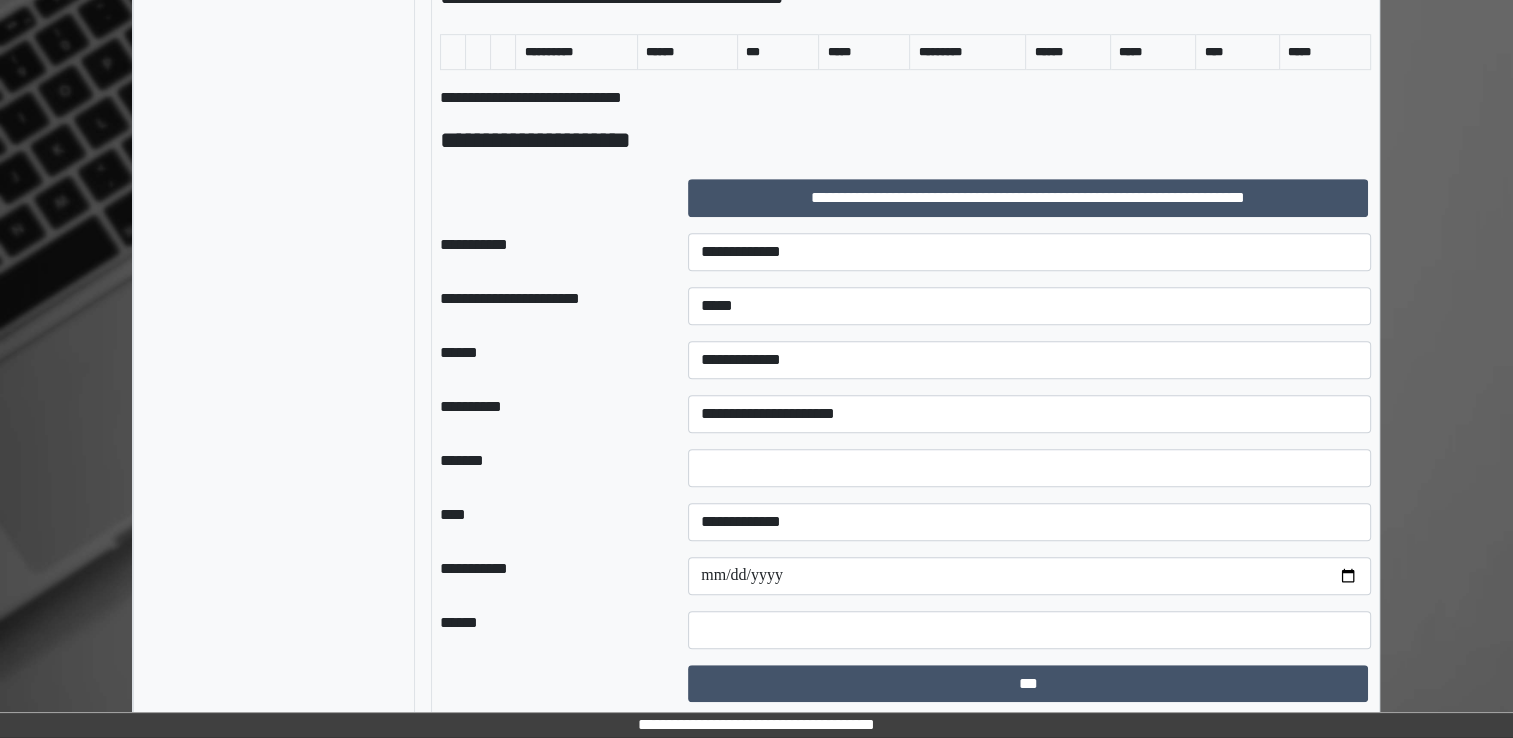 click on "***" at bounding box center (1029, 684) 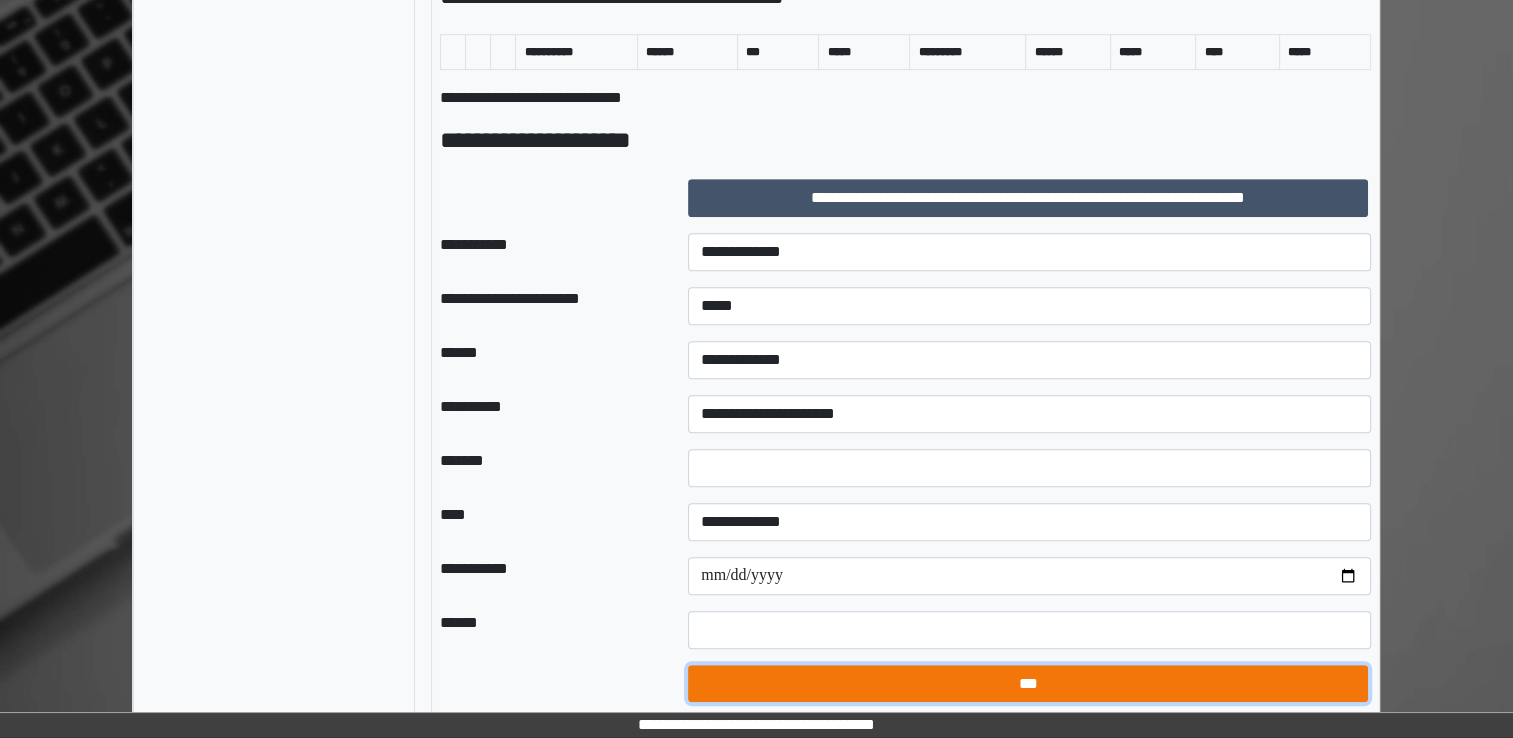 click on "***" at bounding box center [1028, 684] 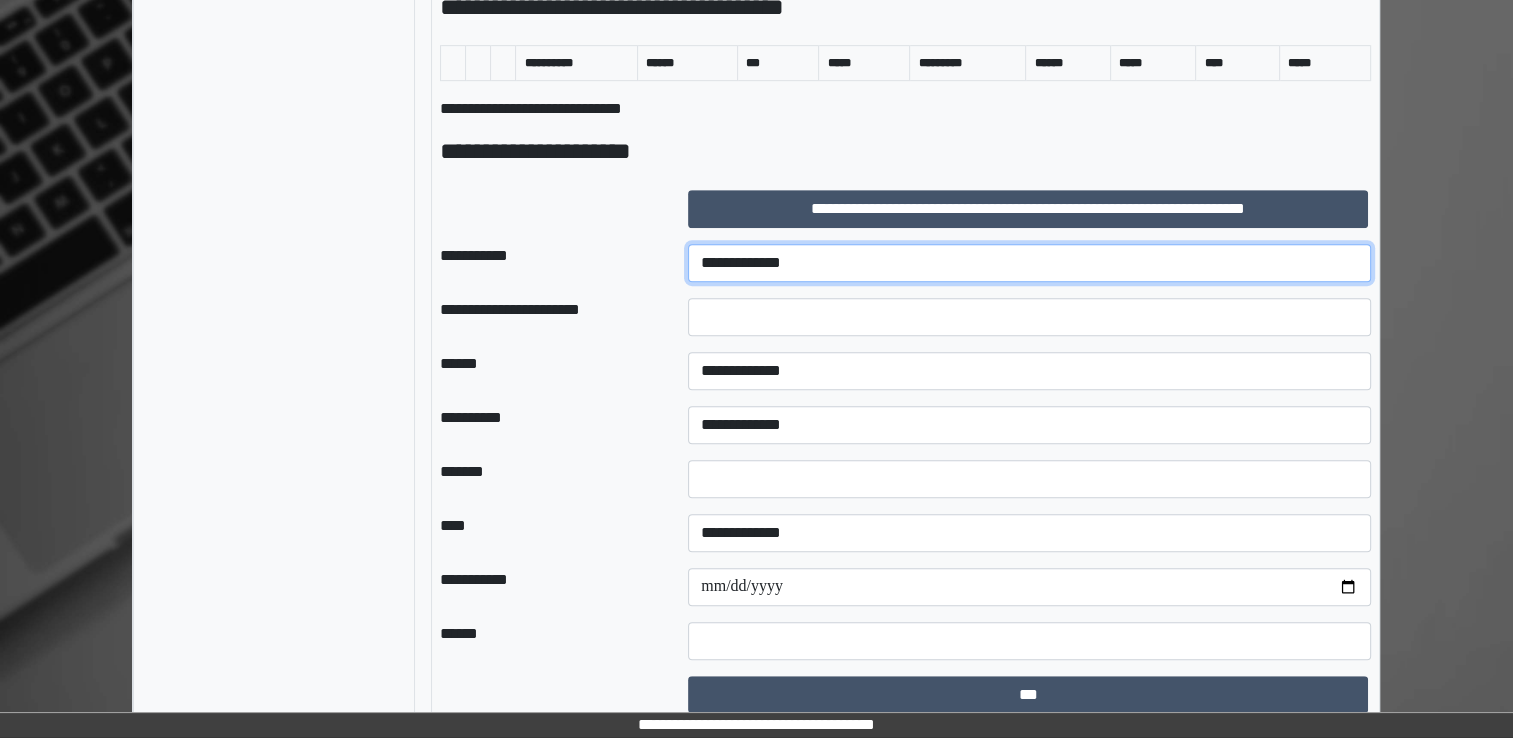 click on "**********" at bounding box center (1029, 263) 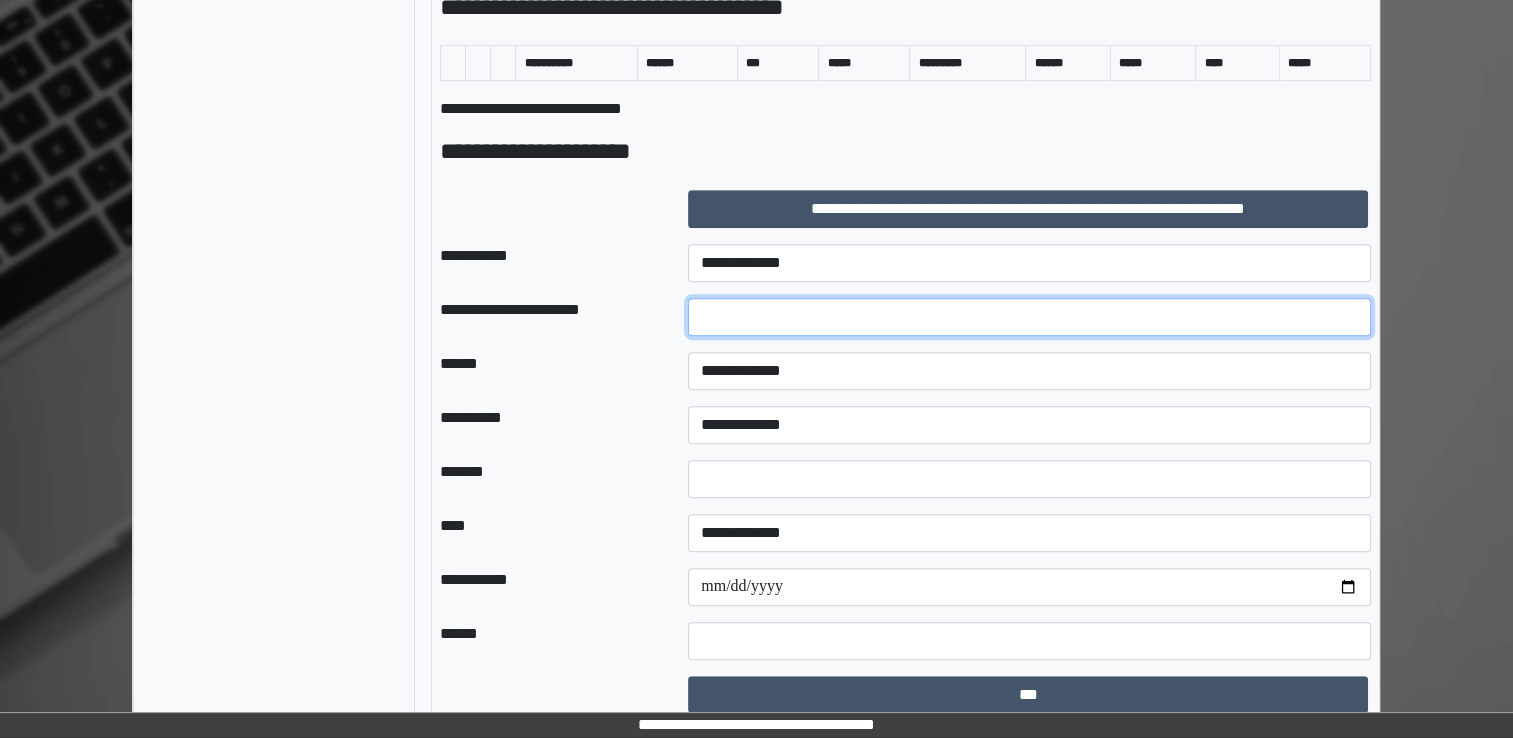 click at bounding box center (1029, 317) 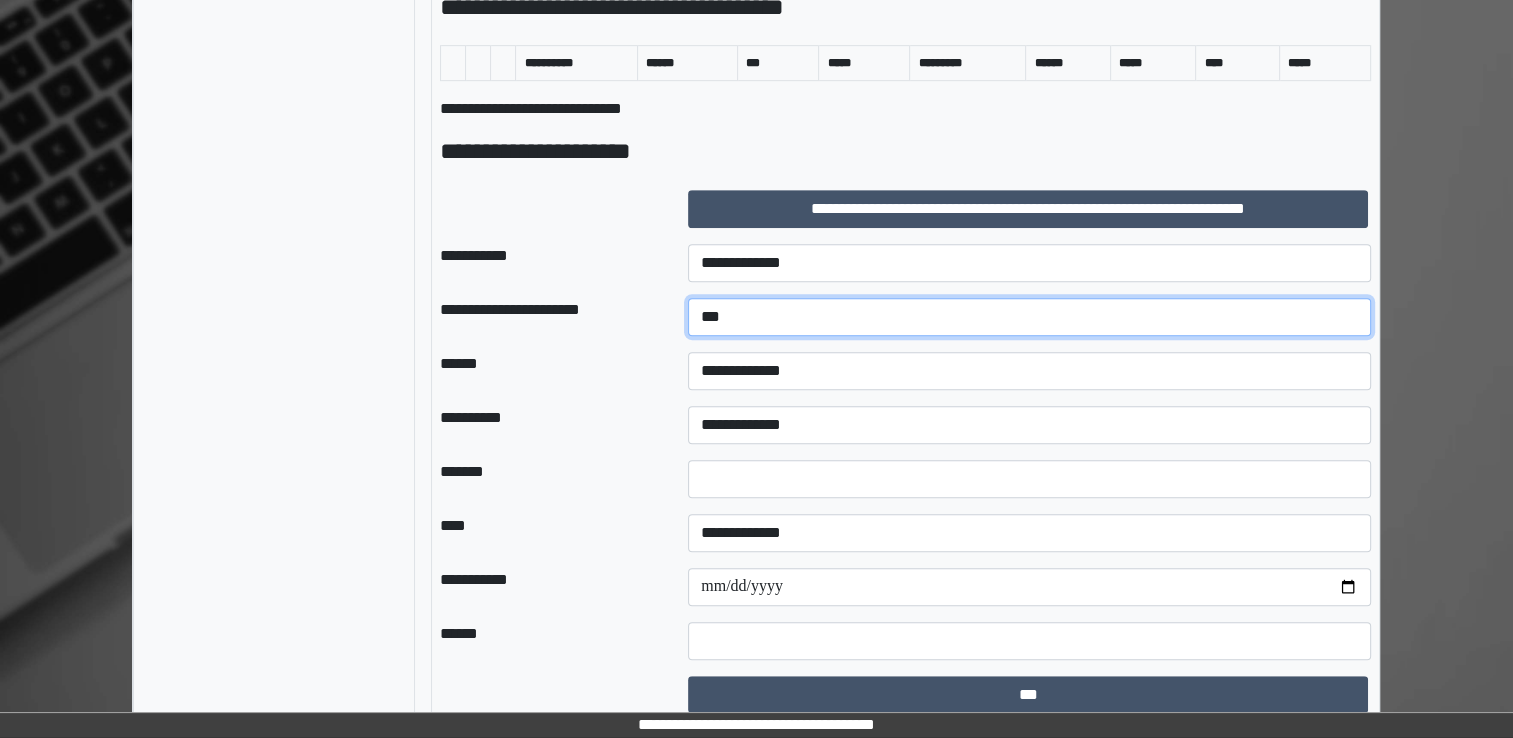 type on "******" 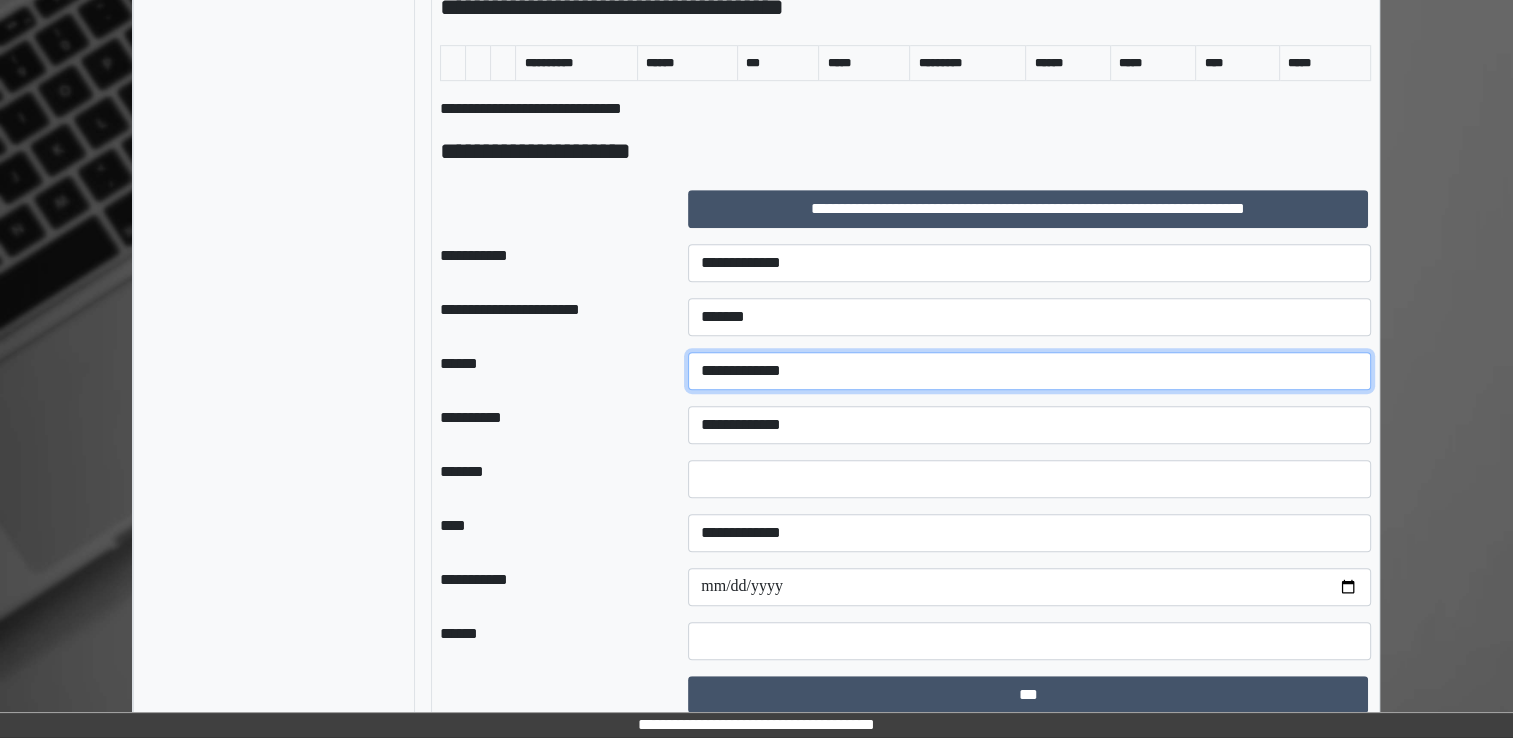 select on "*" 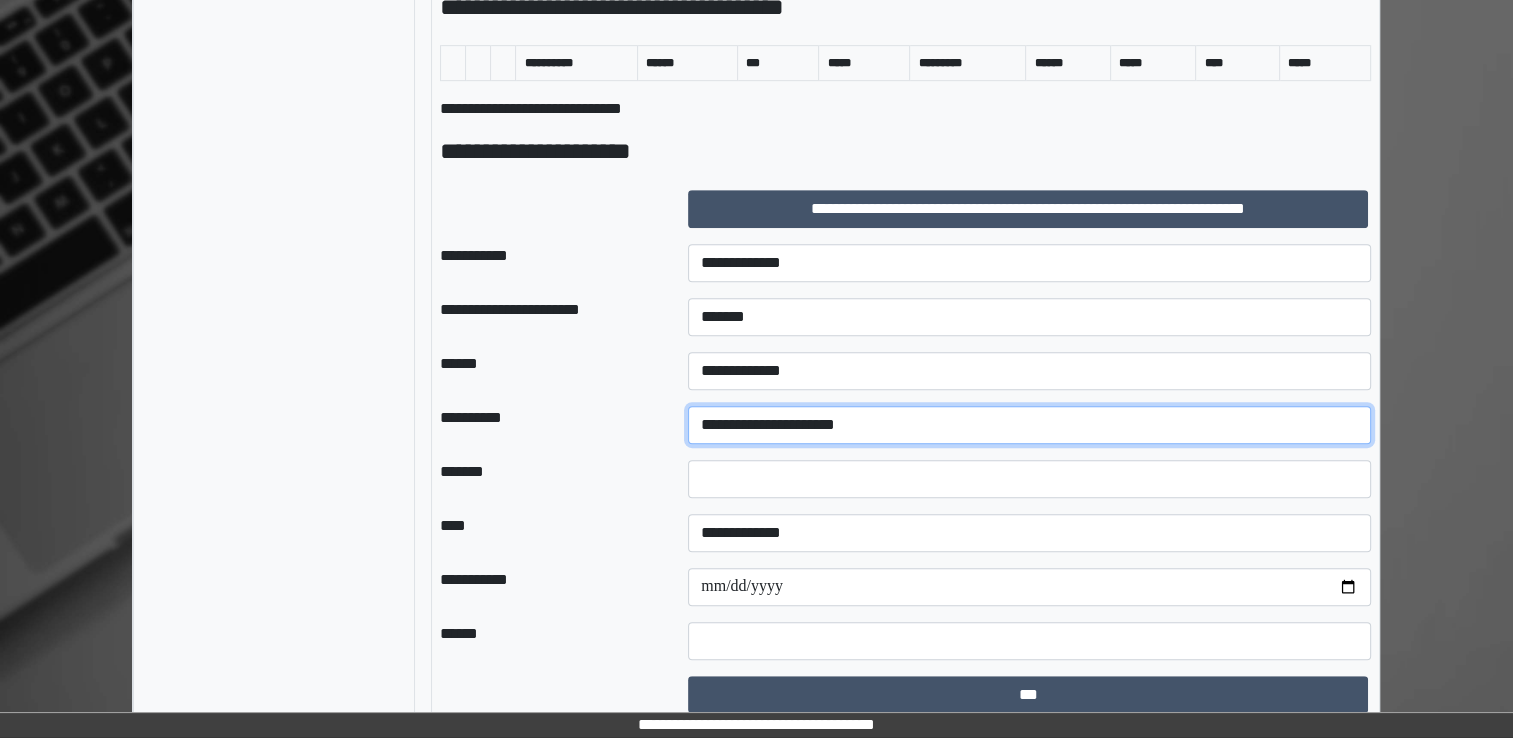 select on "**" 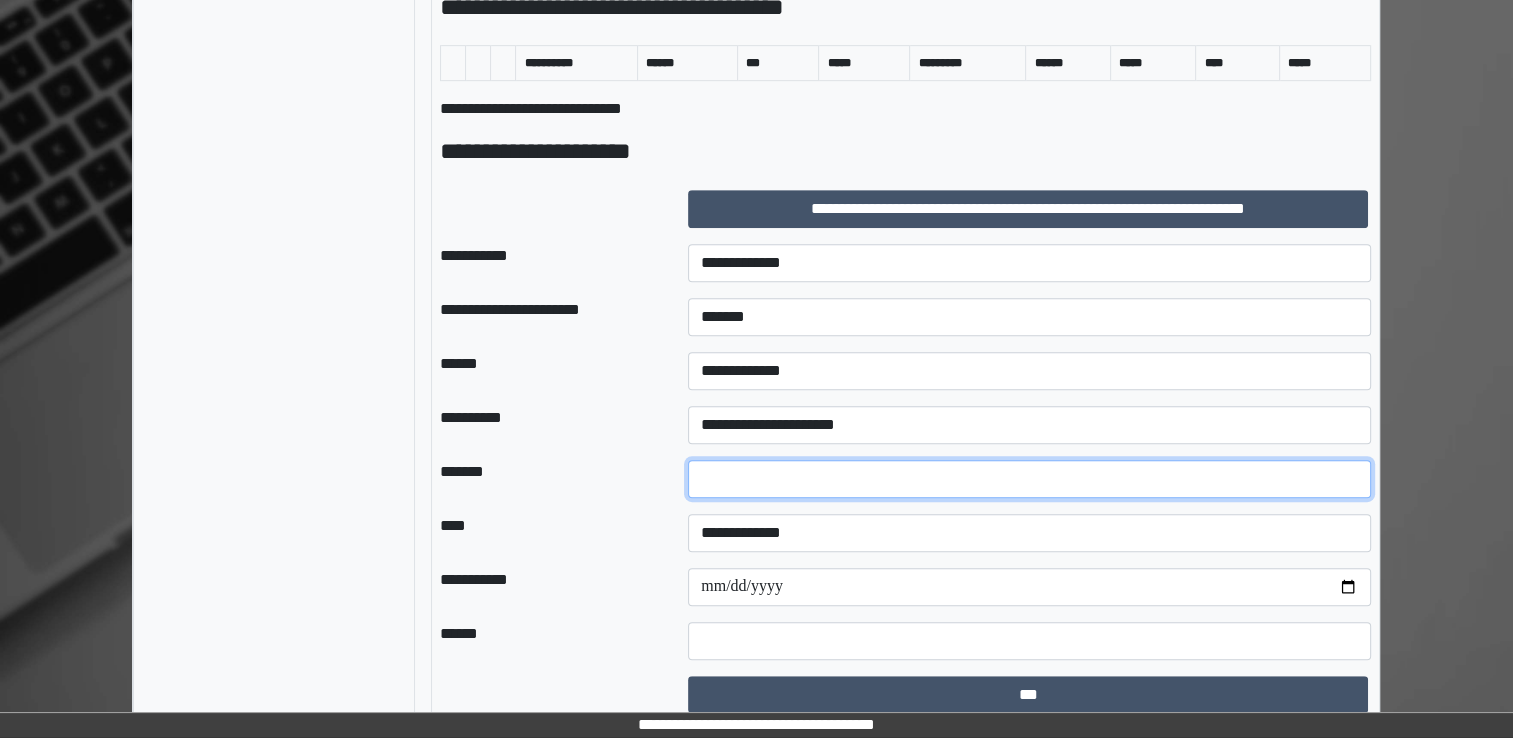 type on "*" 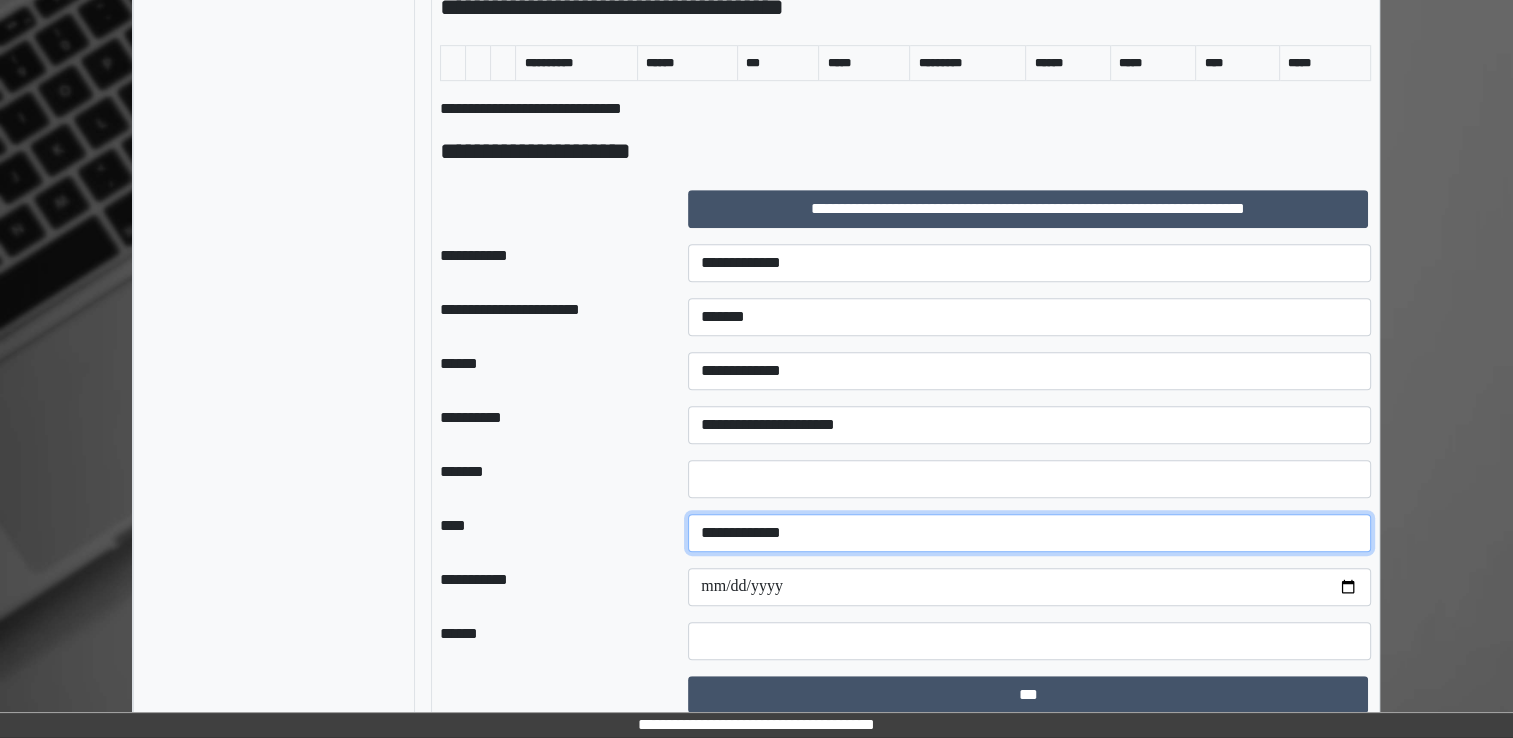 select on "*" 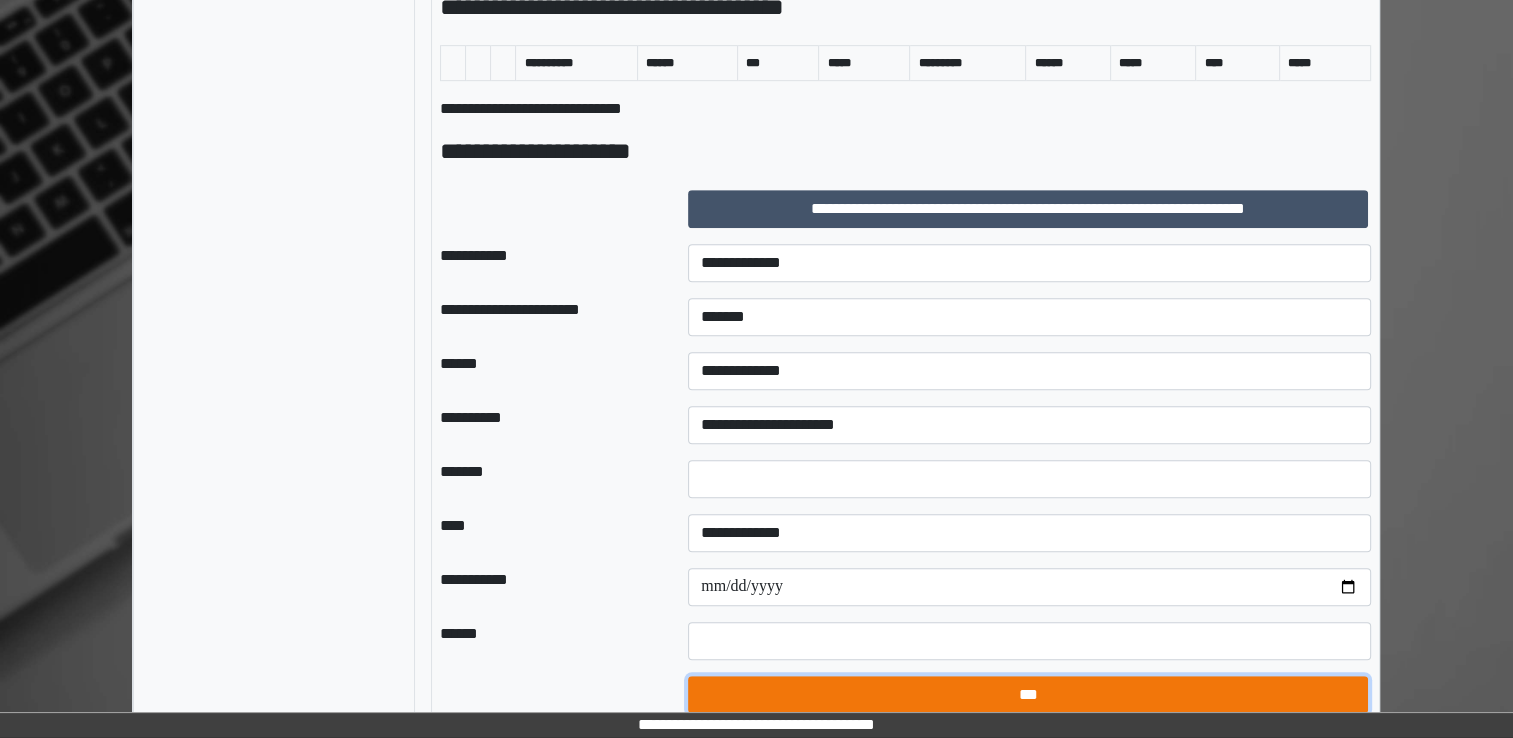 click on "***" at bounding box center (1028, 695) 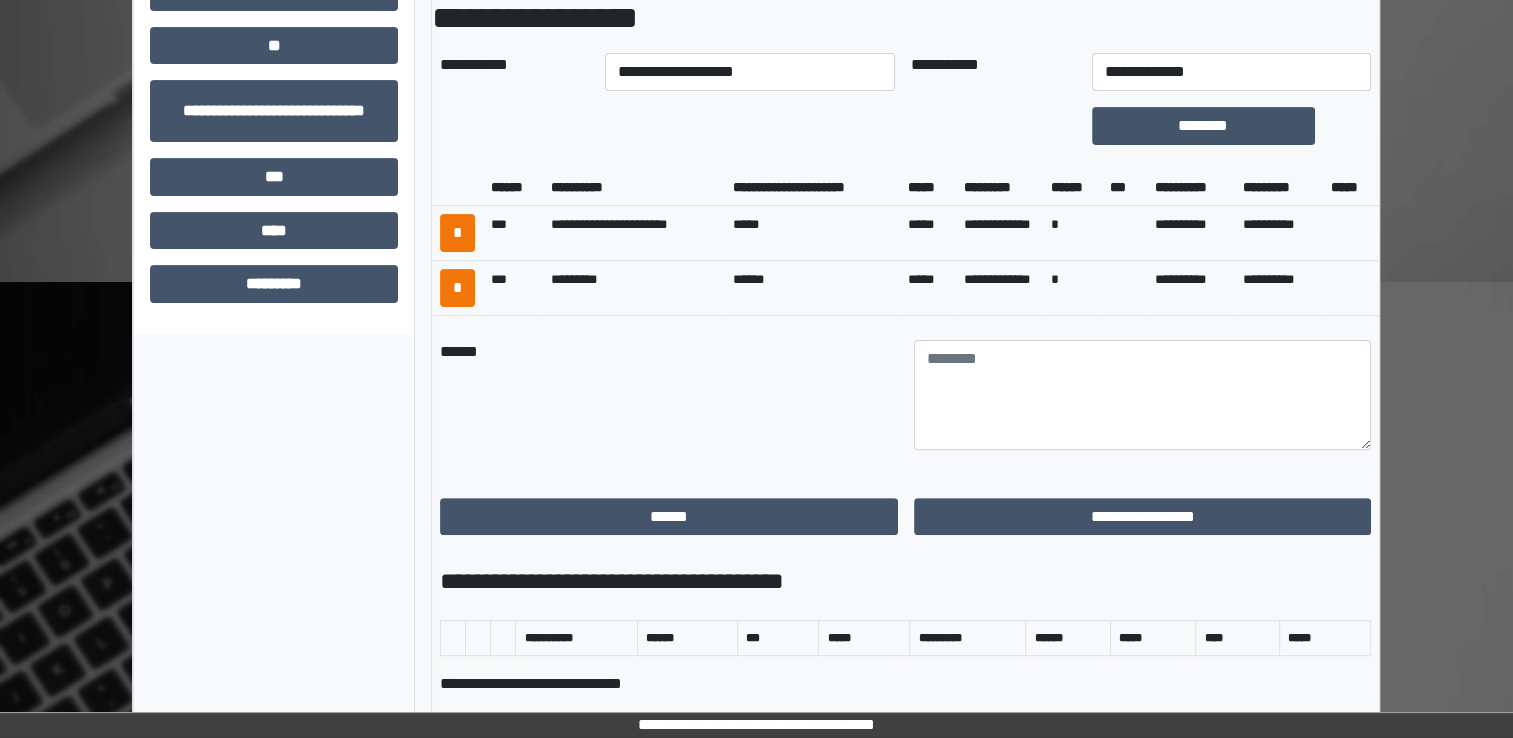 scroll, scrollTop: 490, scrollLeft: 0, axis: vertical 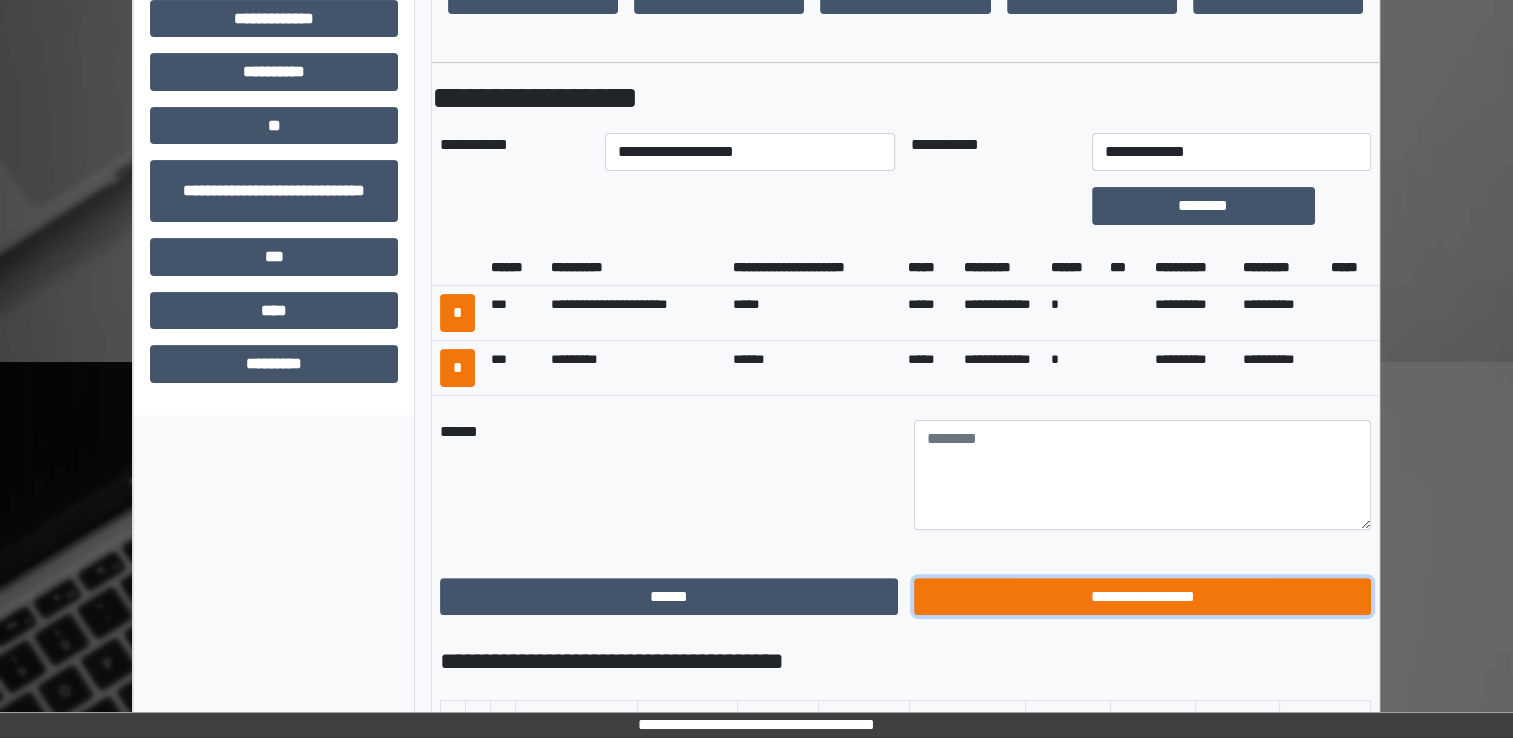 click on "**********" at bounding box center (1143, 597) 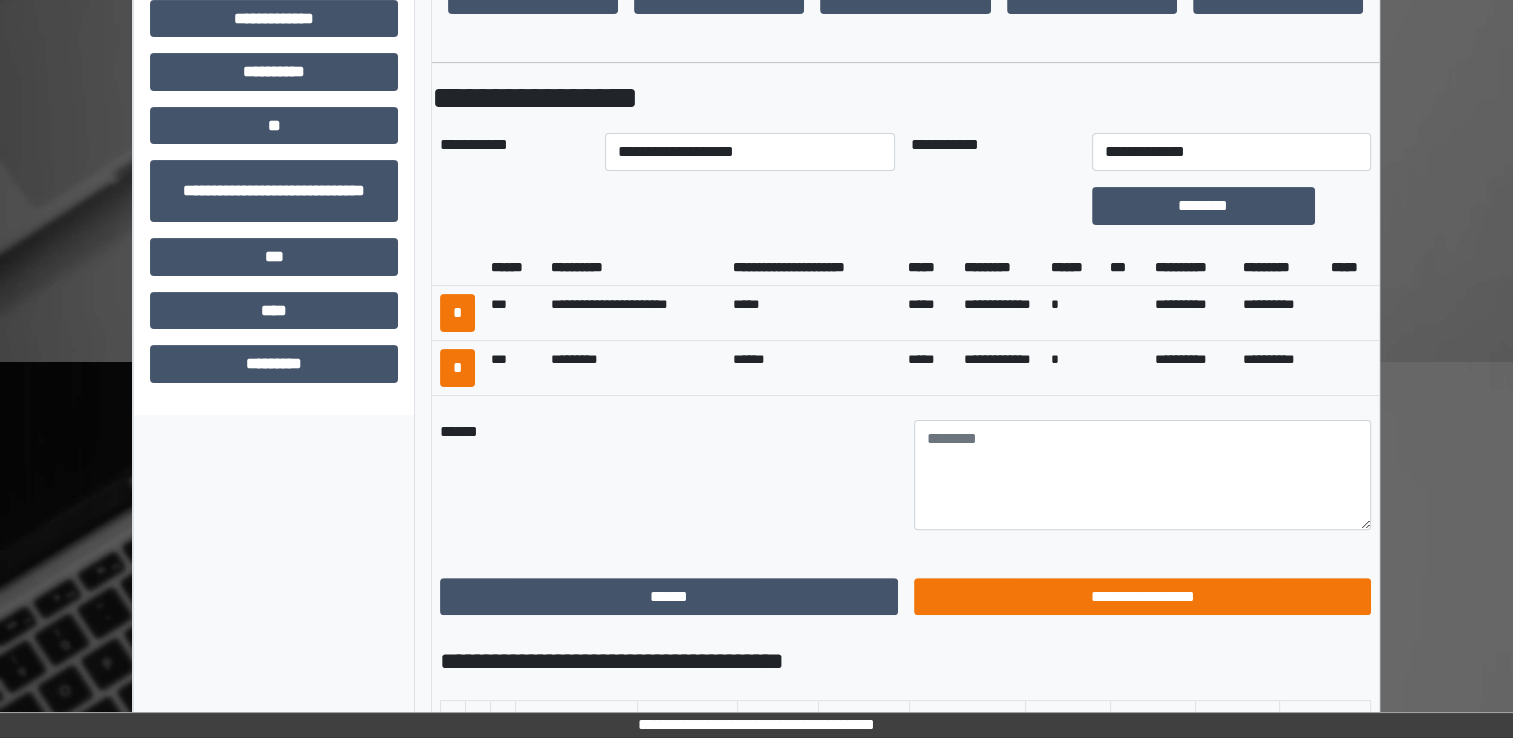 scroll, scrollTop: 184, scrollLeft: 0, axis: vertical 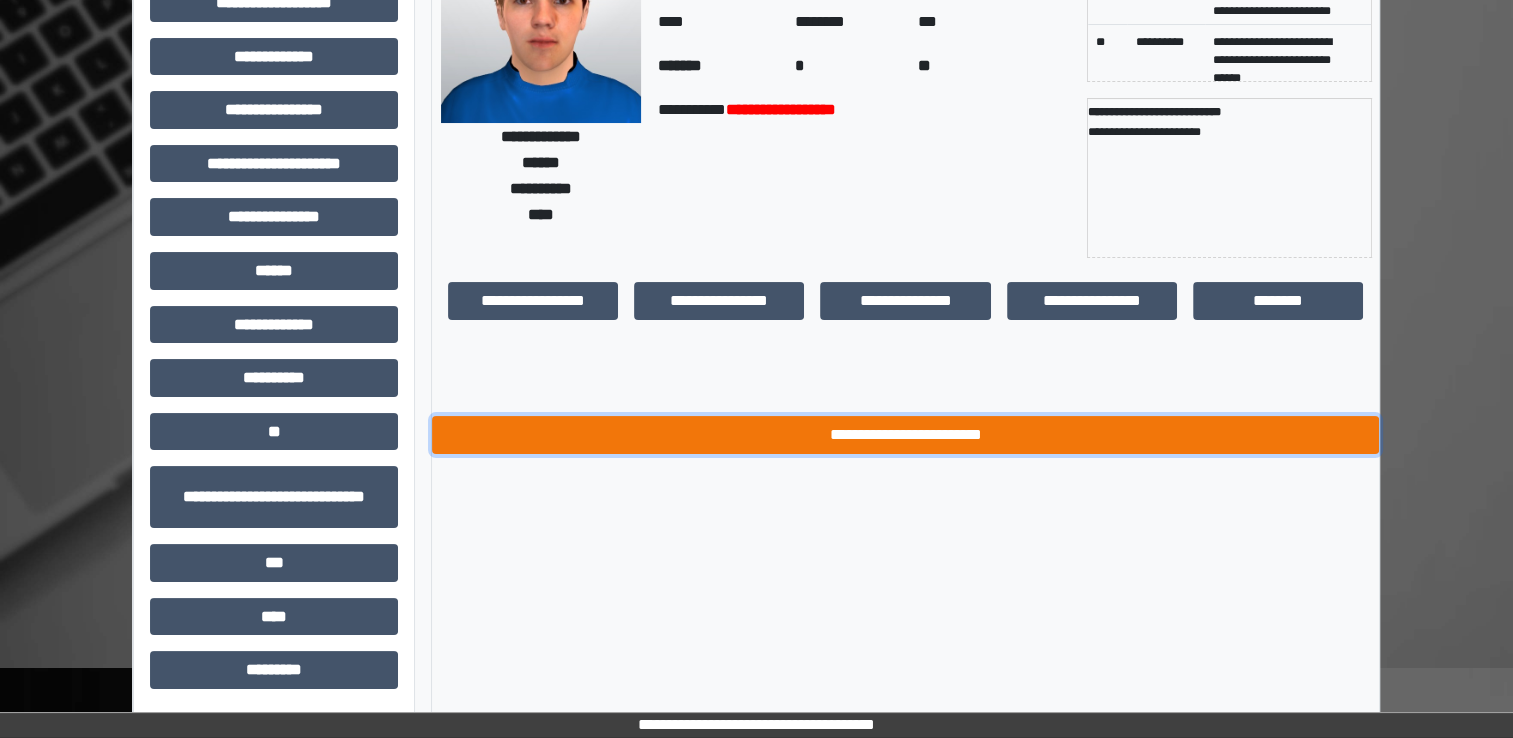 click on "**********" at bounding box center (905, 435) 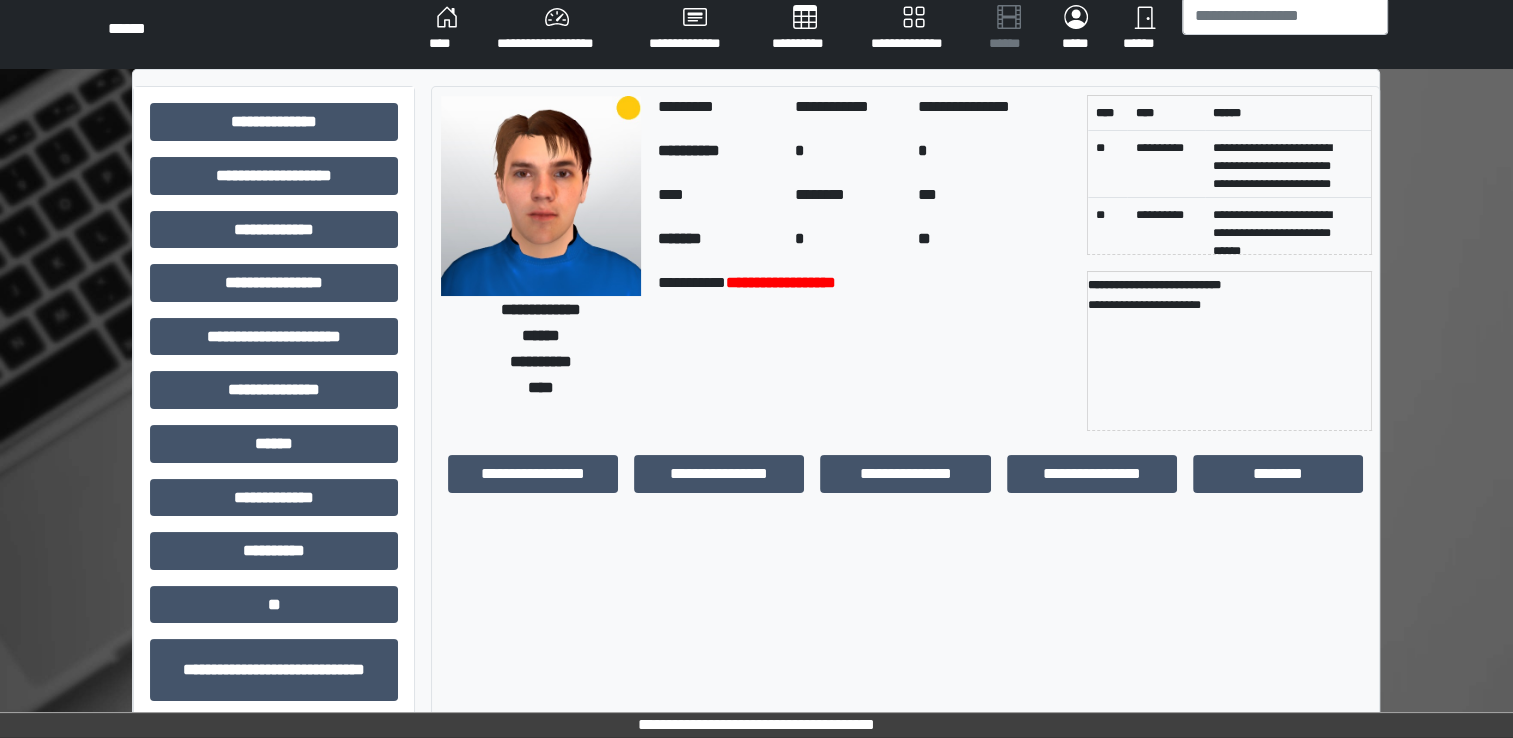 scroll, scrollTop: 0, scrollLeft: 0, axis: both 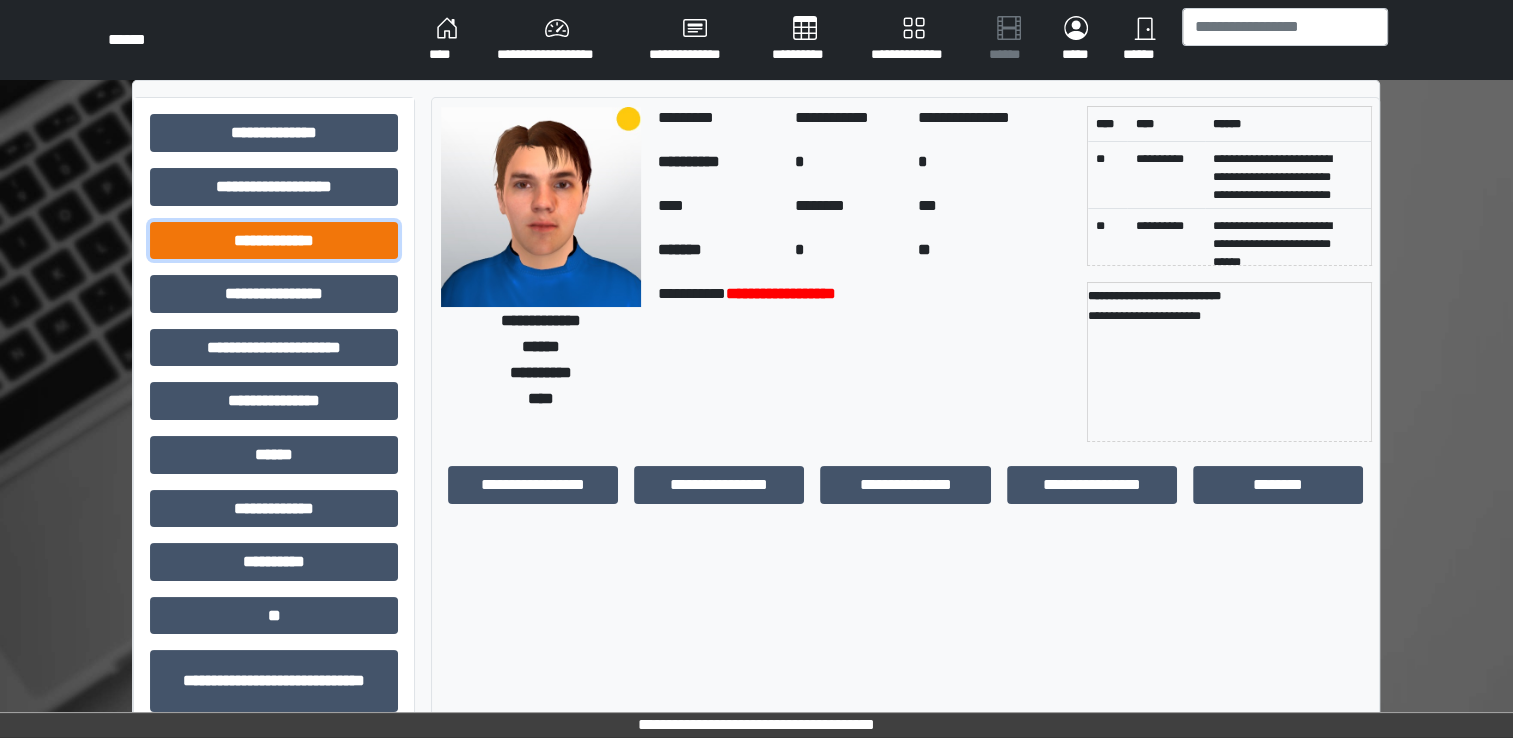 click on "**********" at bounding box center (274, 241) 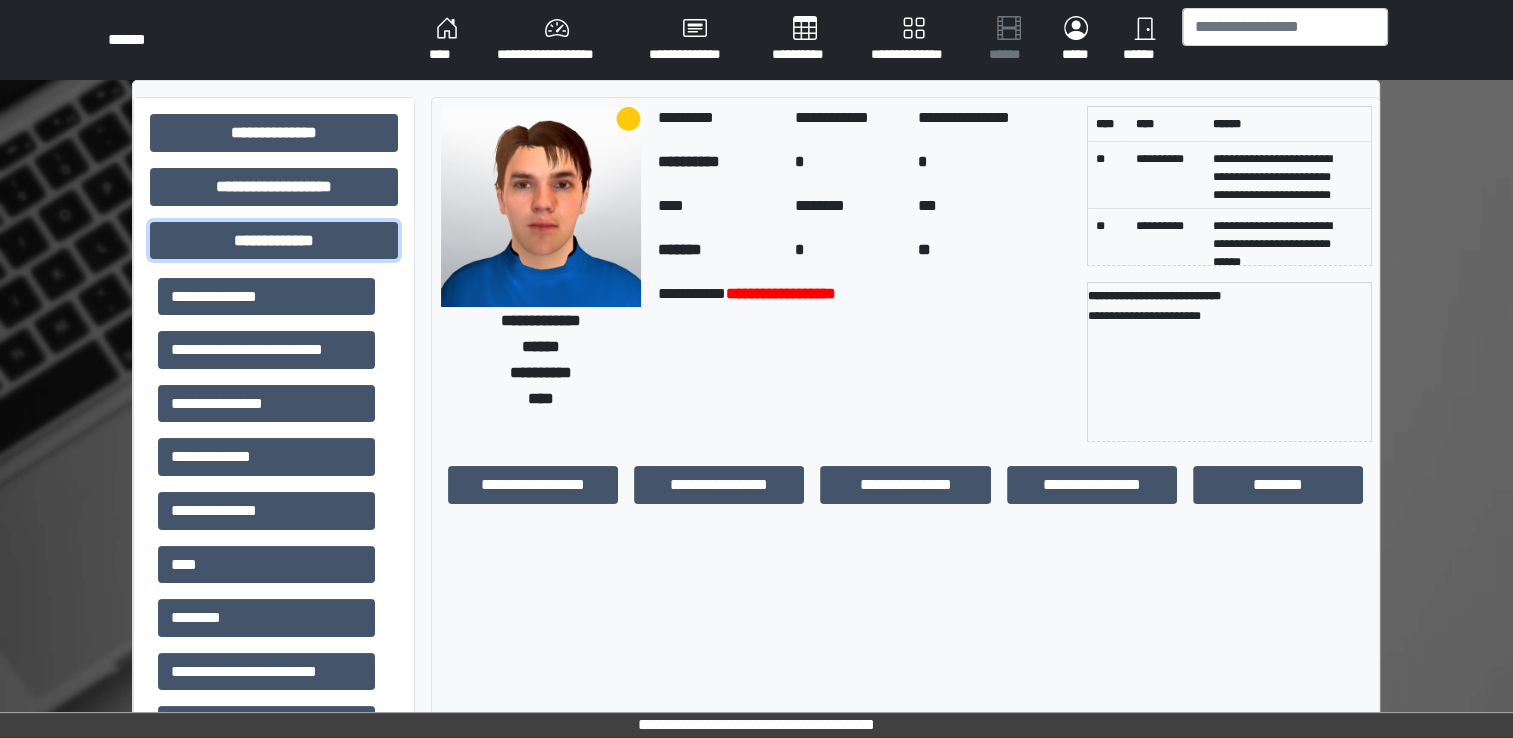 scroll, scrollTop: 1100, scrollLeft: 0, axis: vertical 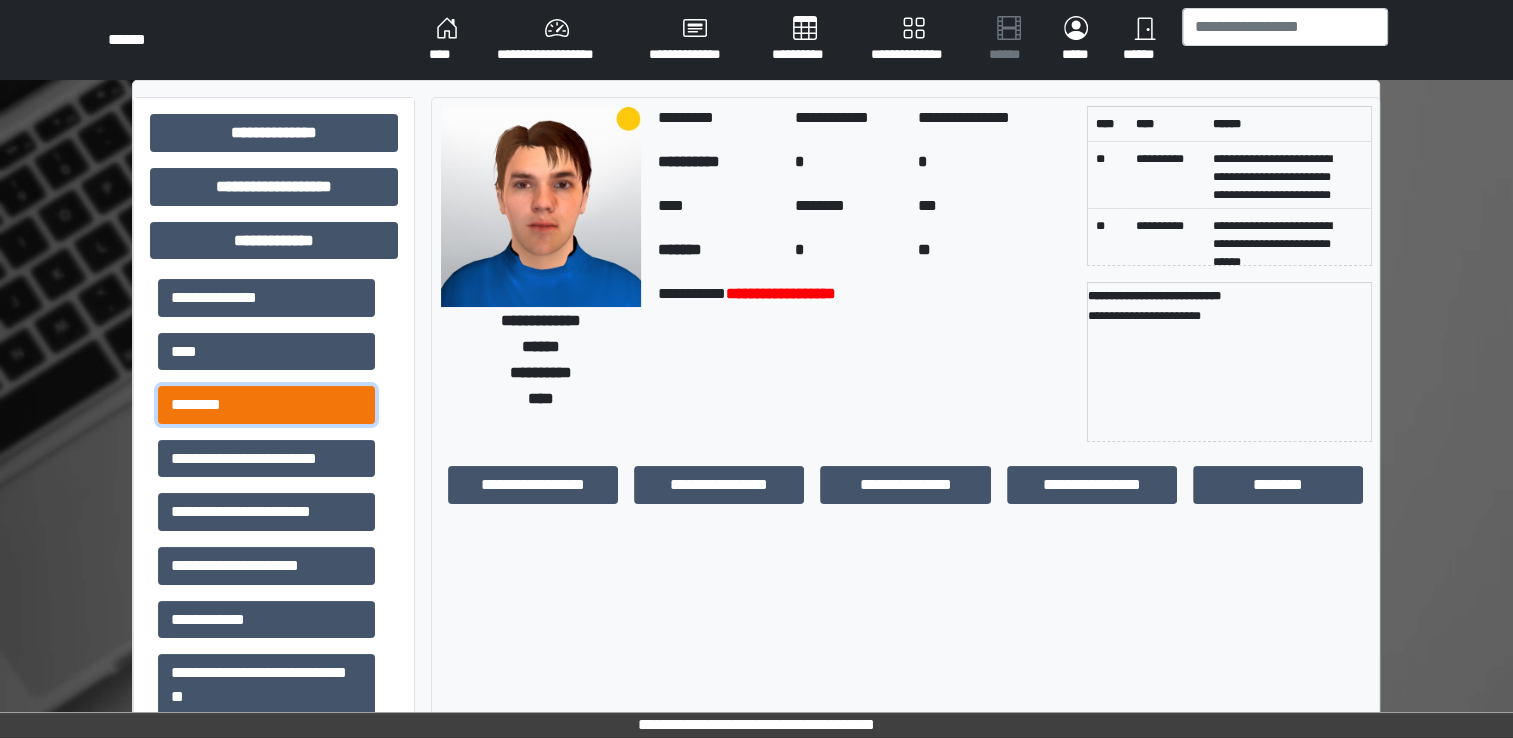 click on "********" at bounding box center (266, 405) 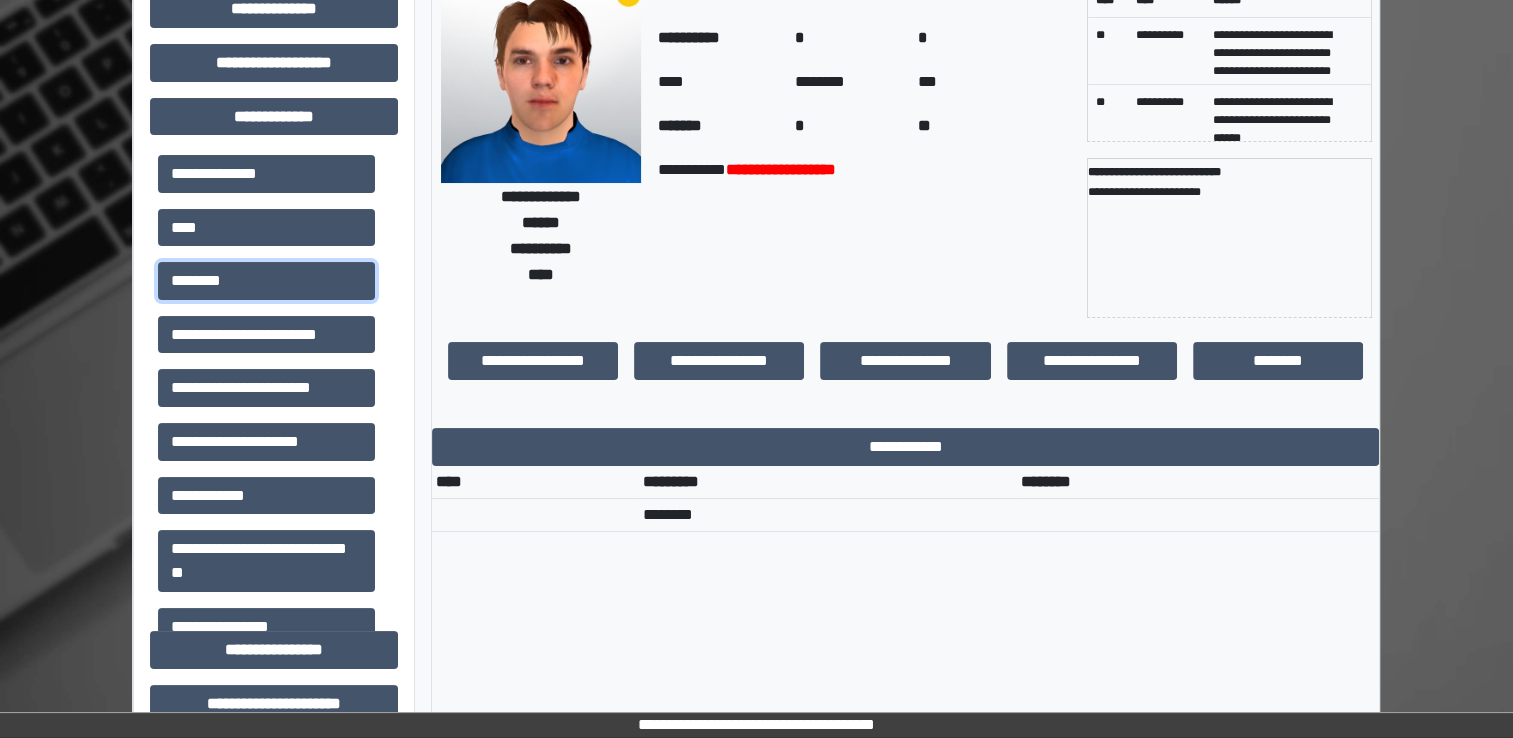 scroll, scrollTop: 200, scrollLeft: 0, axis: vertical 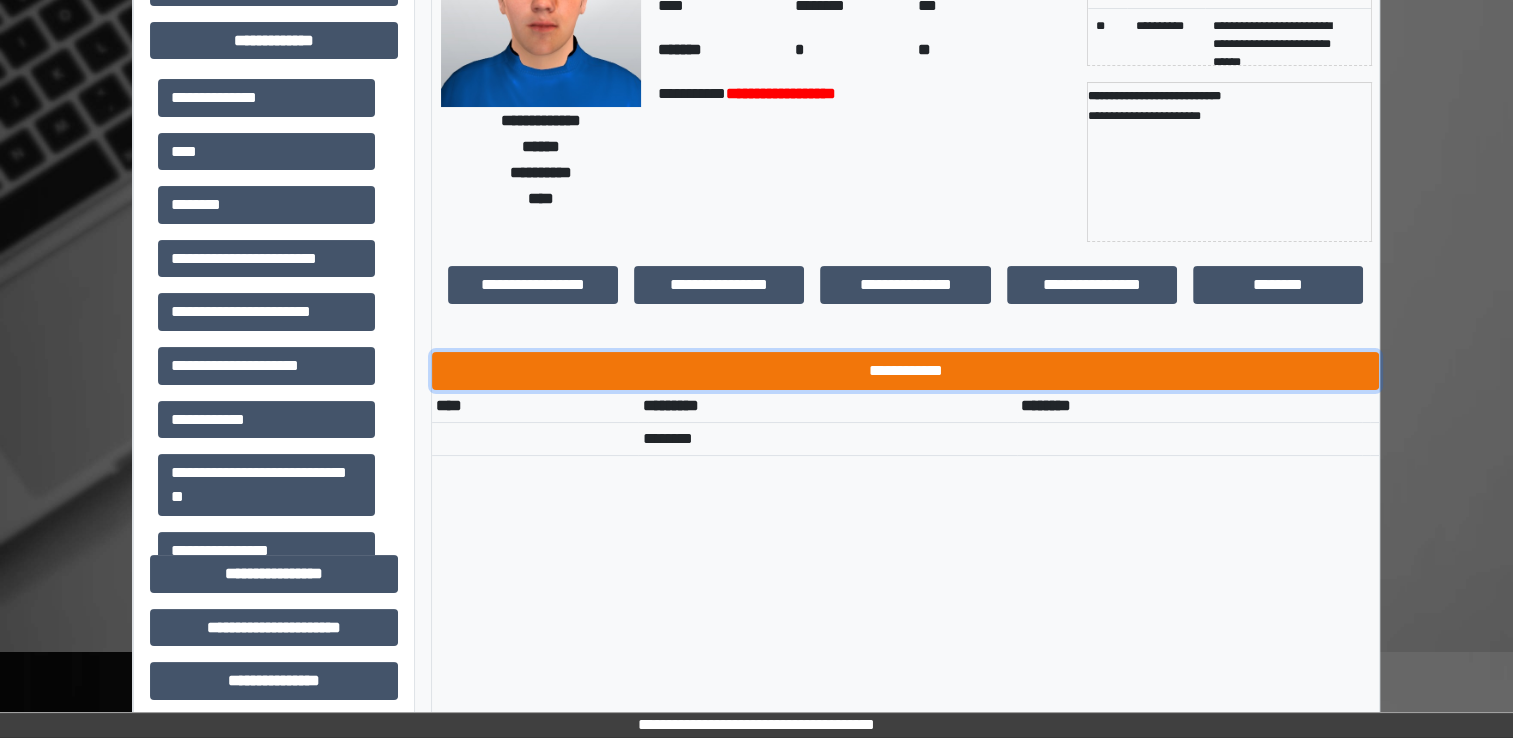 click on "**********" at bounding box center (905, 371) 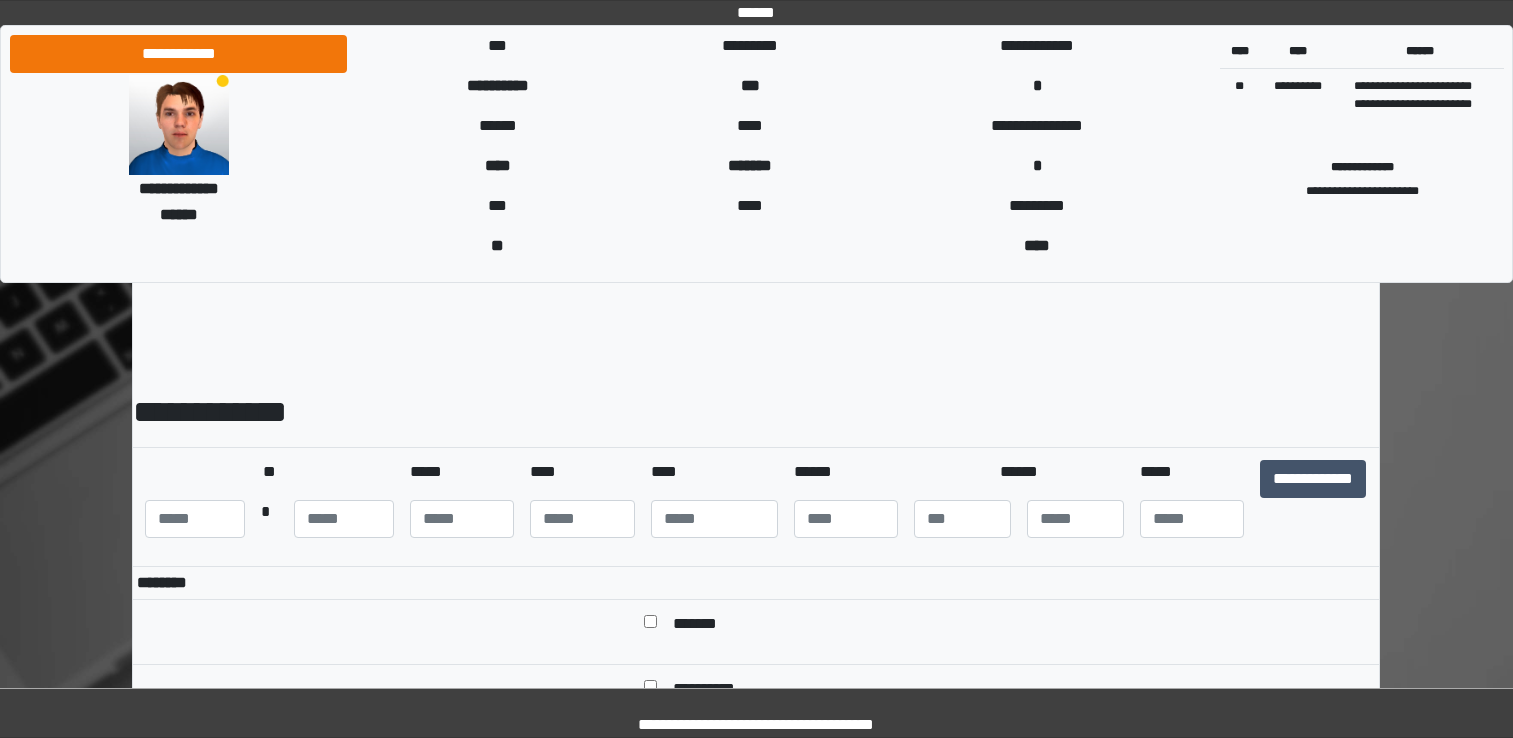 scroll, scrollTop: 0, scrollLeft: 0, axis: both 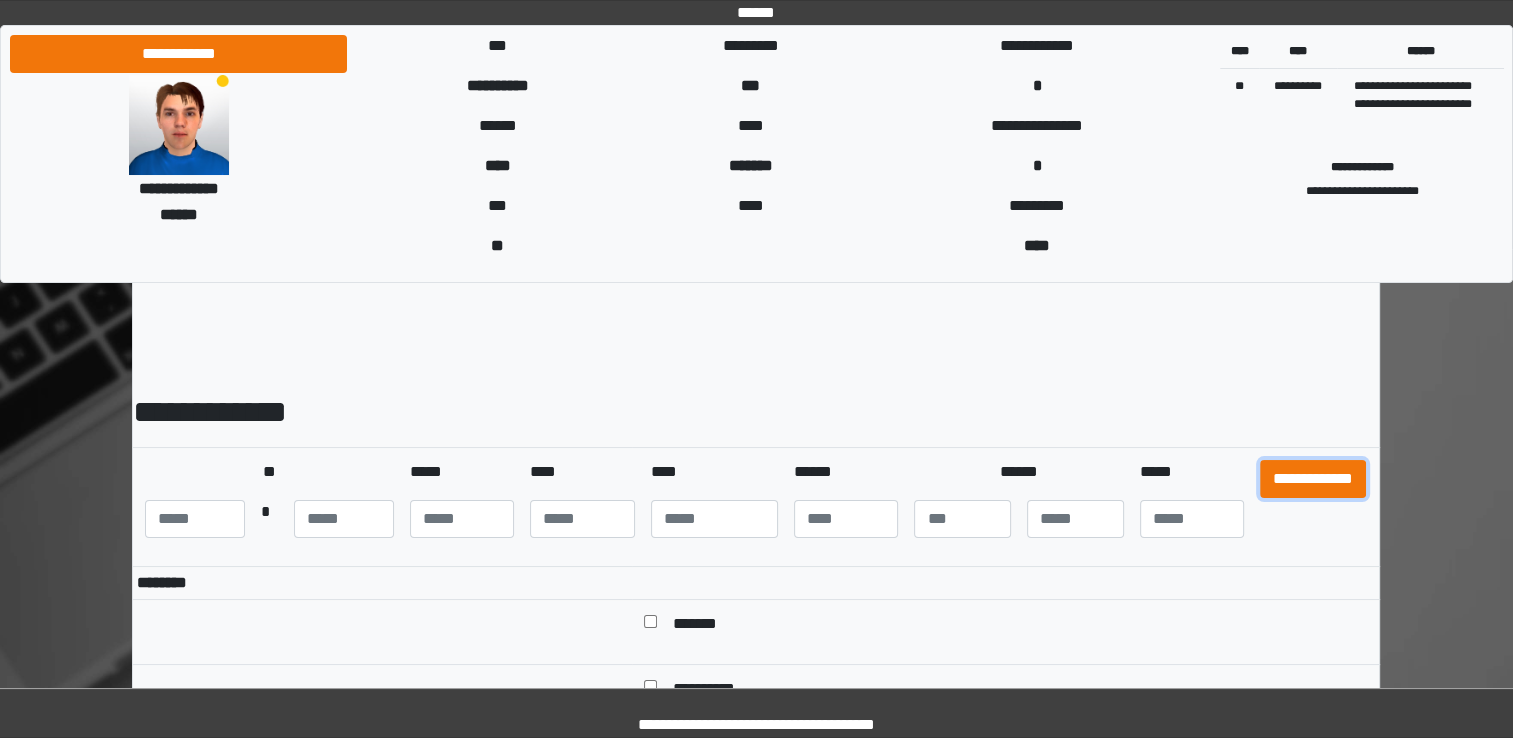 click on "**********" at bounding box center (1313, 479) 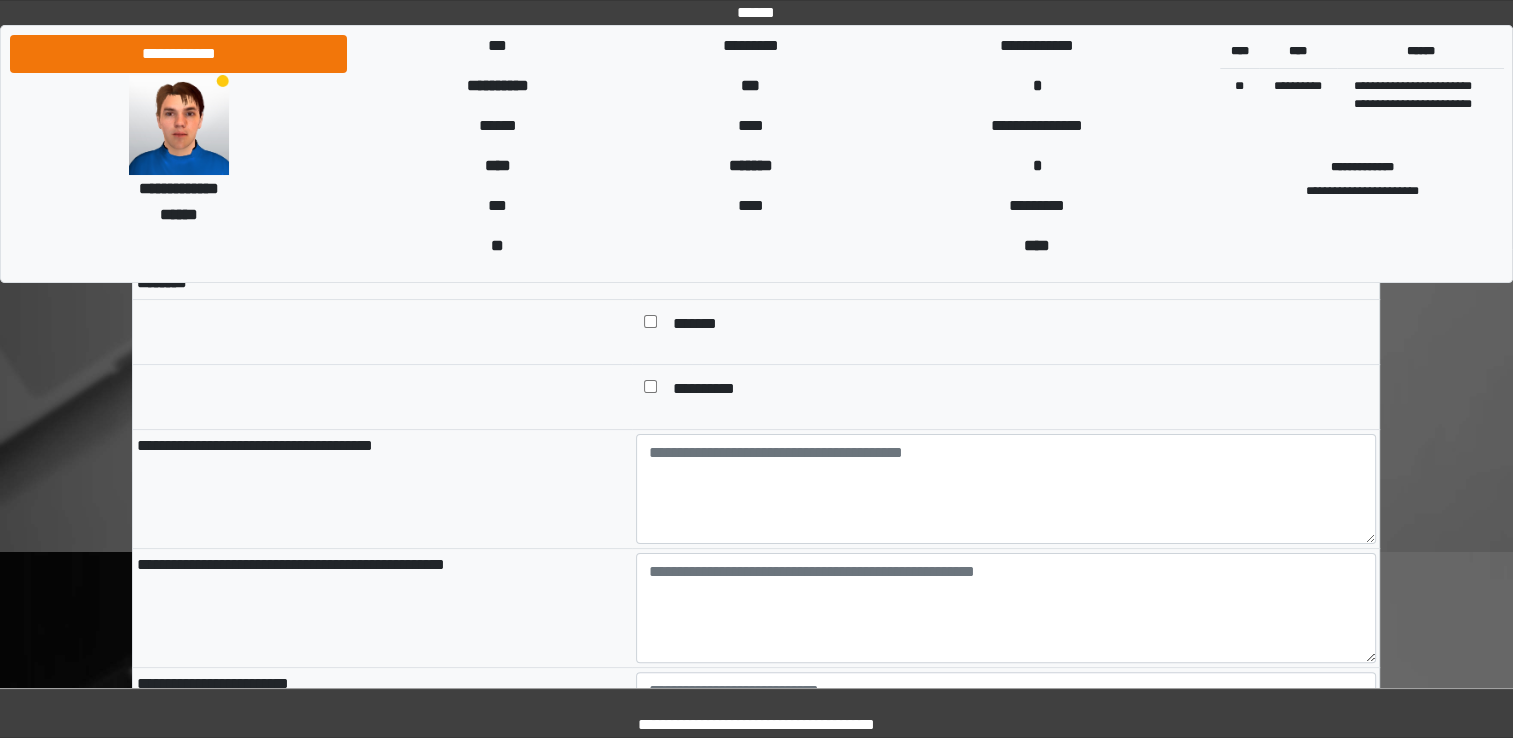 scroll, scrollTop: 200, scrollLeft: 0, axis: vertical 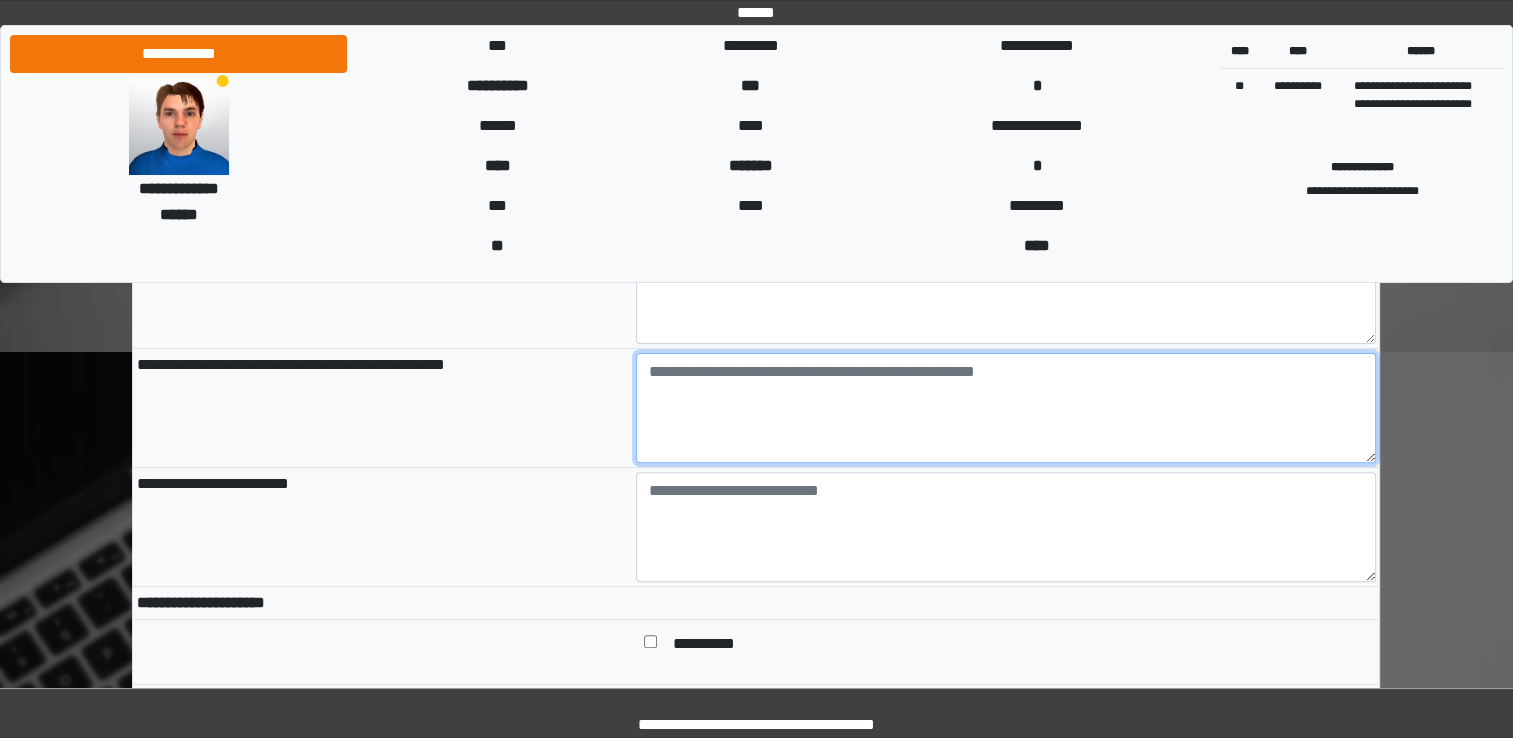 click at bounding box center [1006, 408] 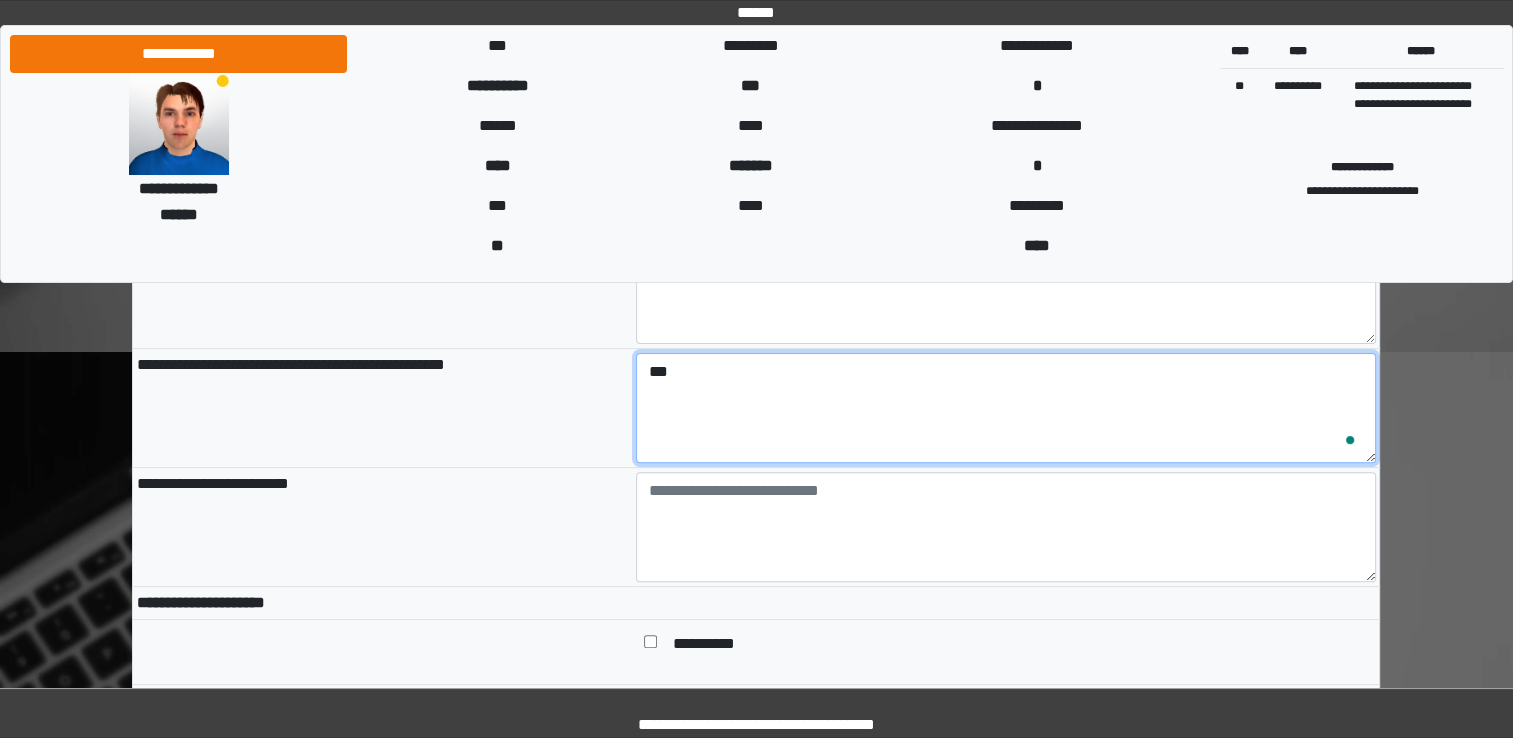 type on "***" 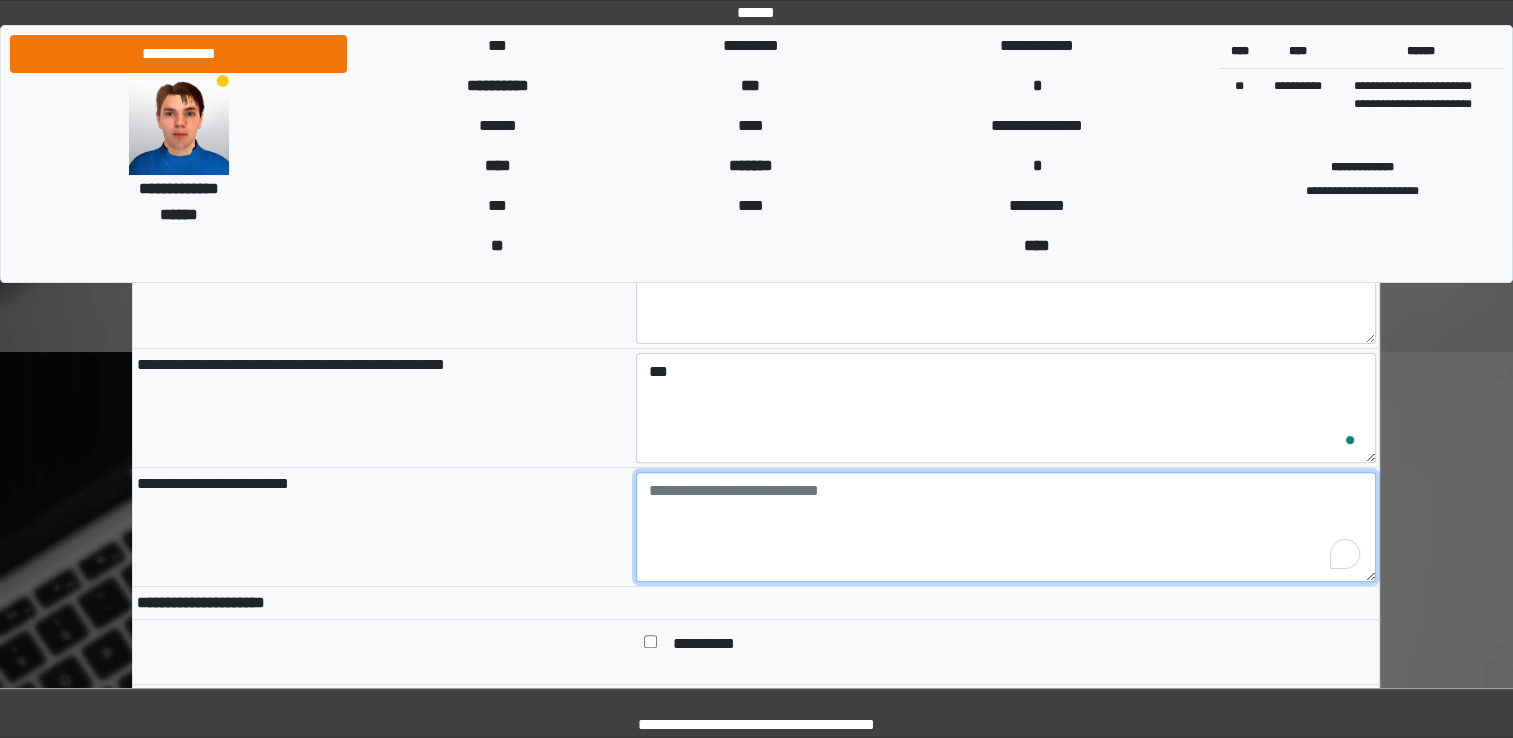 click at bounding box center [1006, 527] 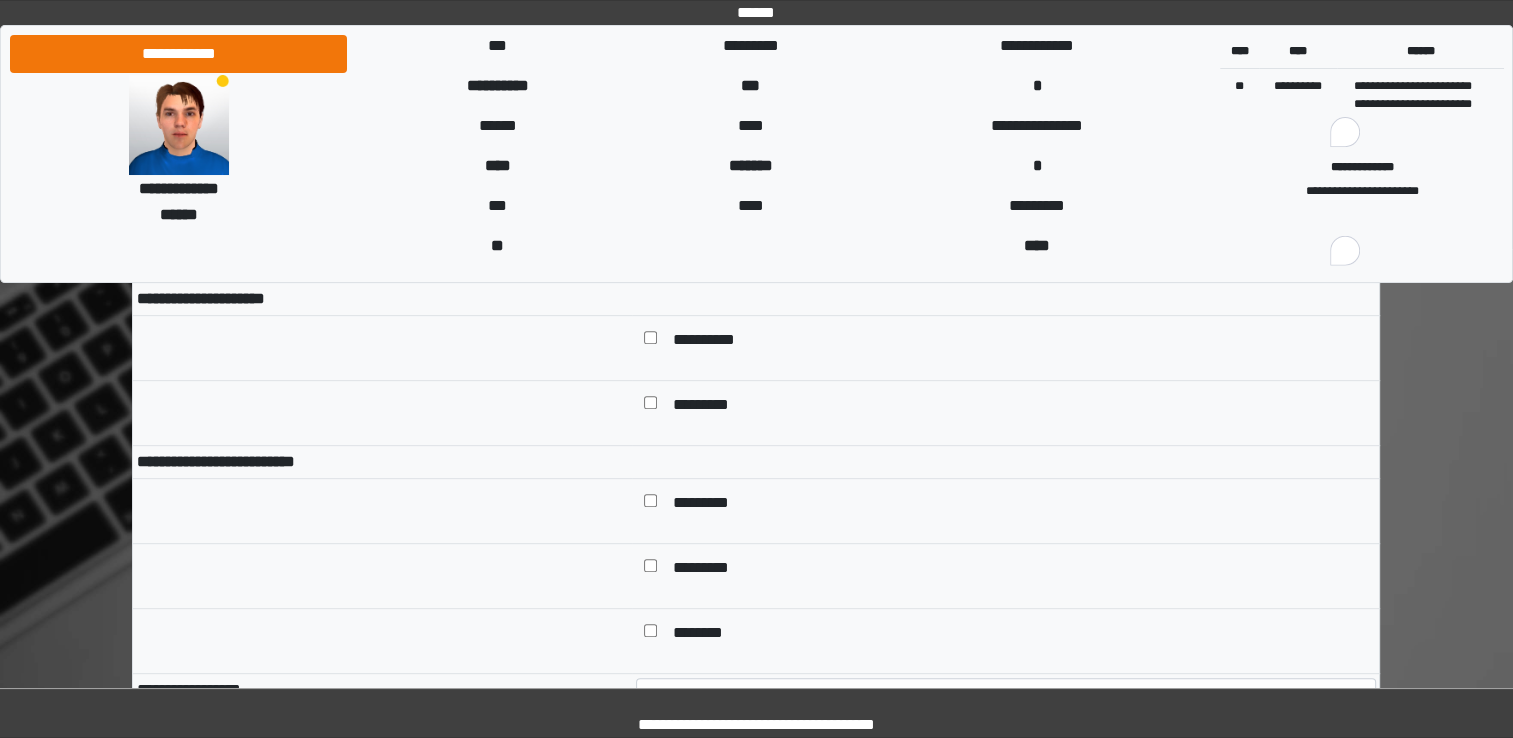 scroll, scrollTop: 800, scrollLeft: 0, axis: vertical 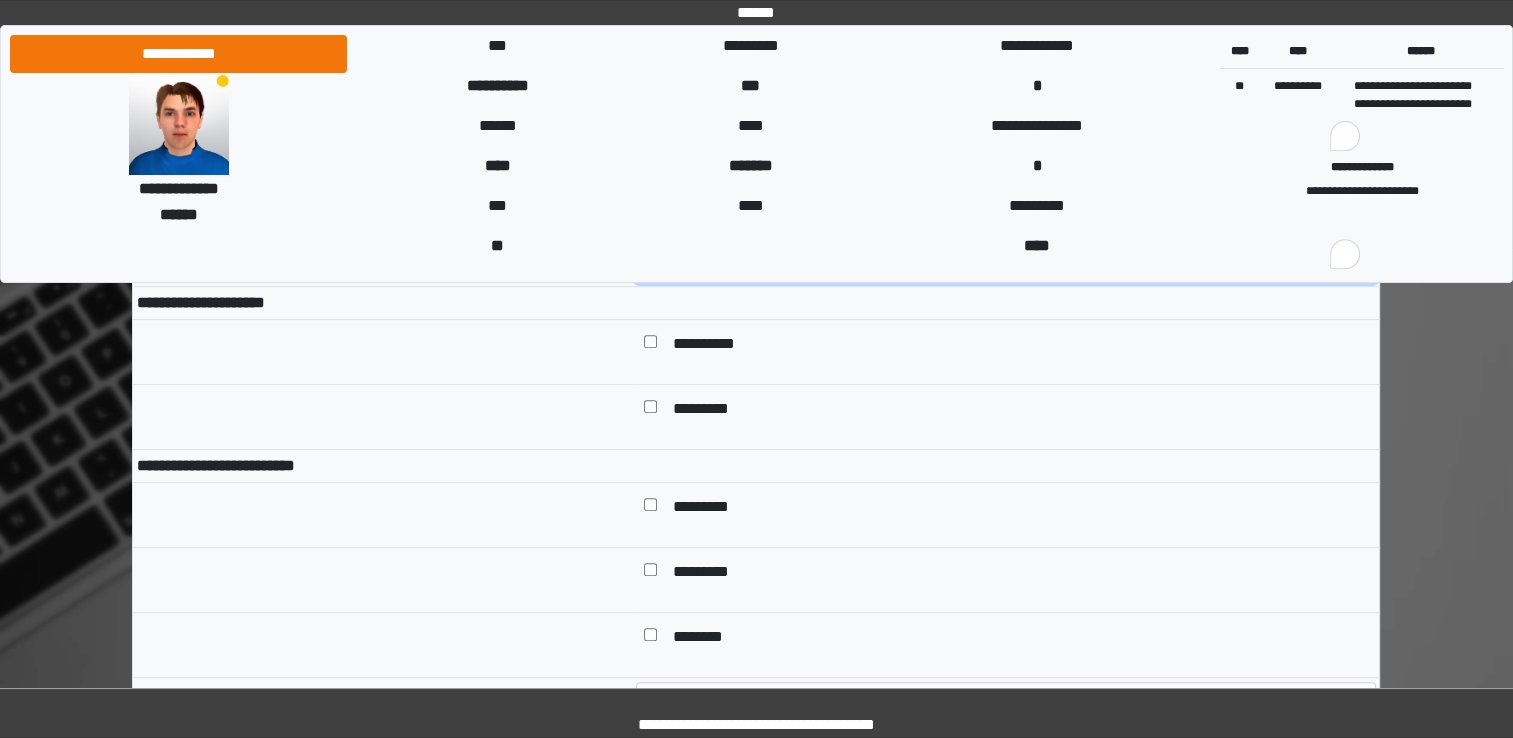 type on "**********" 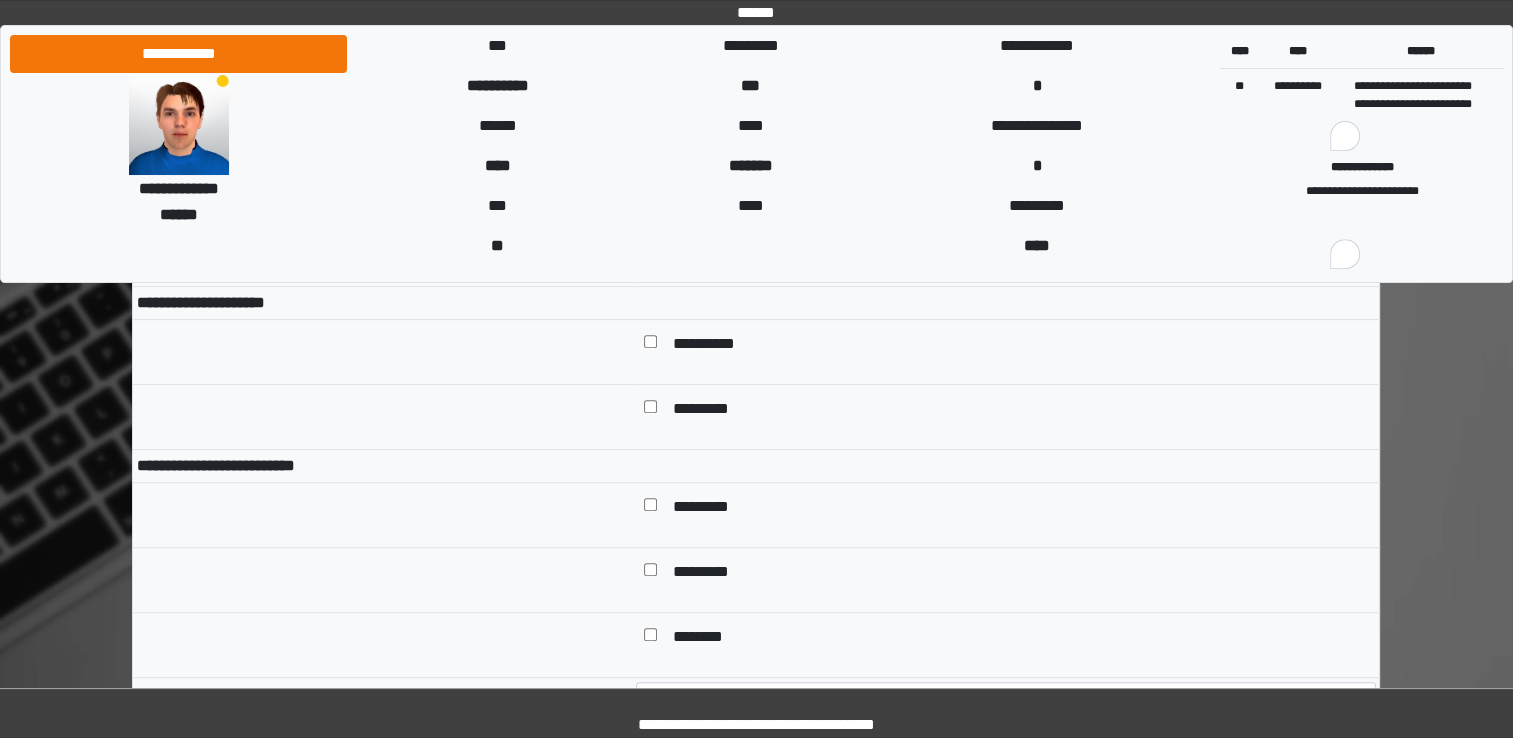 scroll, scrollTop: 900, scrollLeft: 0, axis: vertical 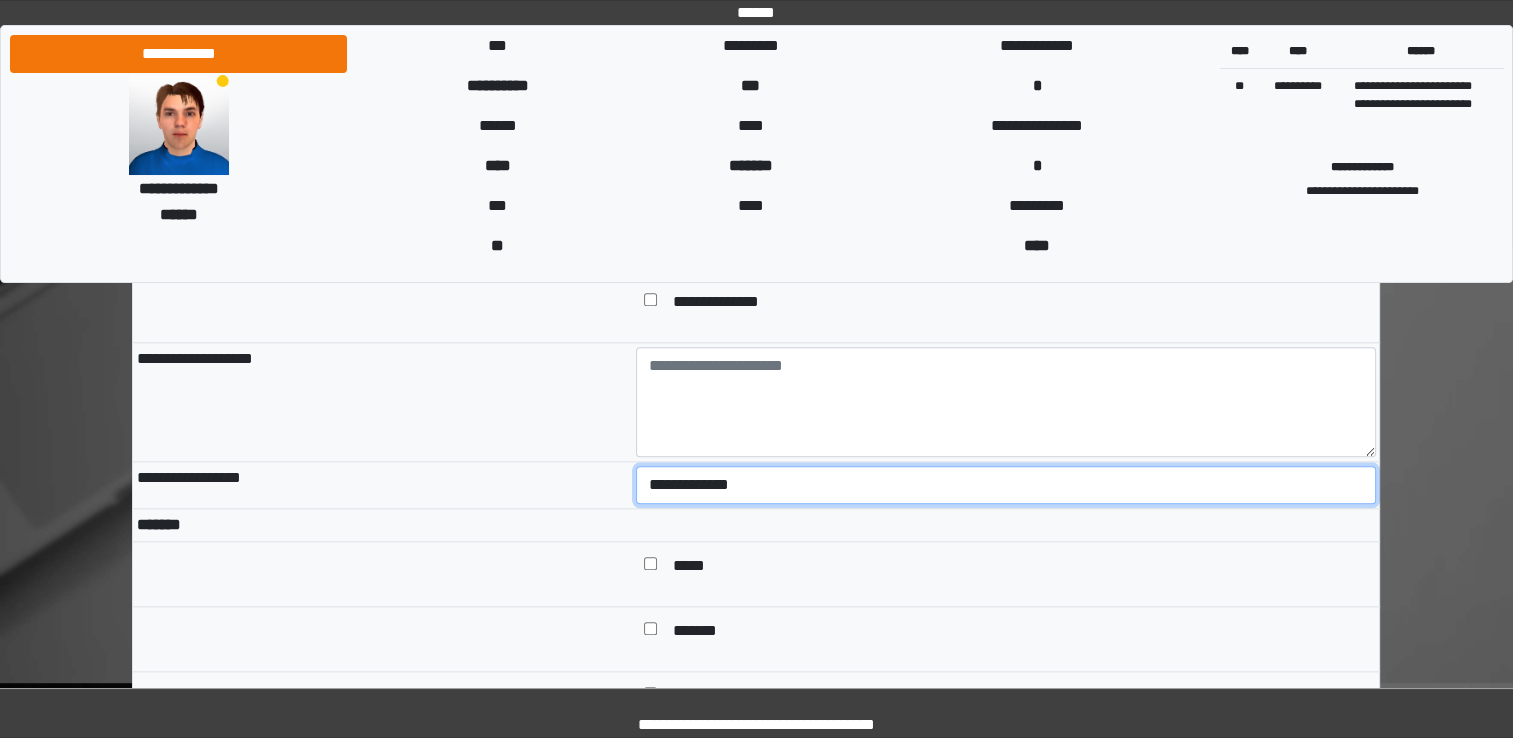 click on "**********" at bounding box center [1006, 485] 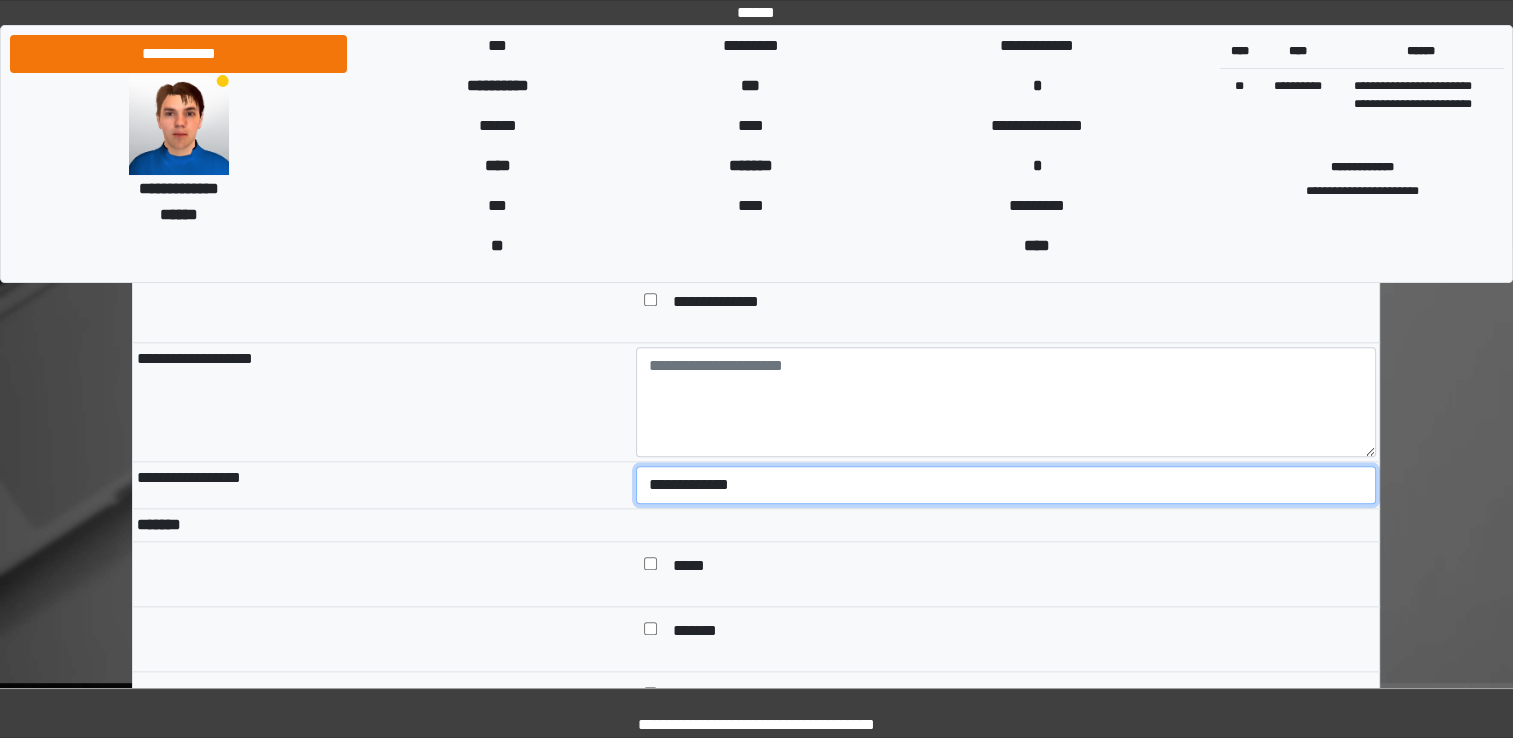 select on "*" 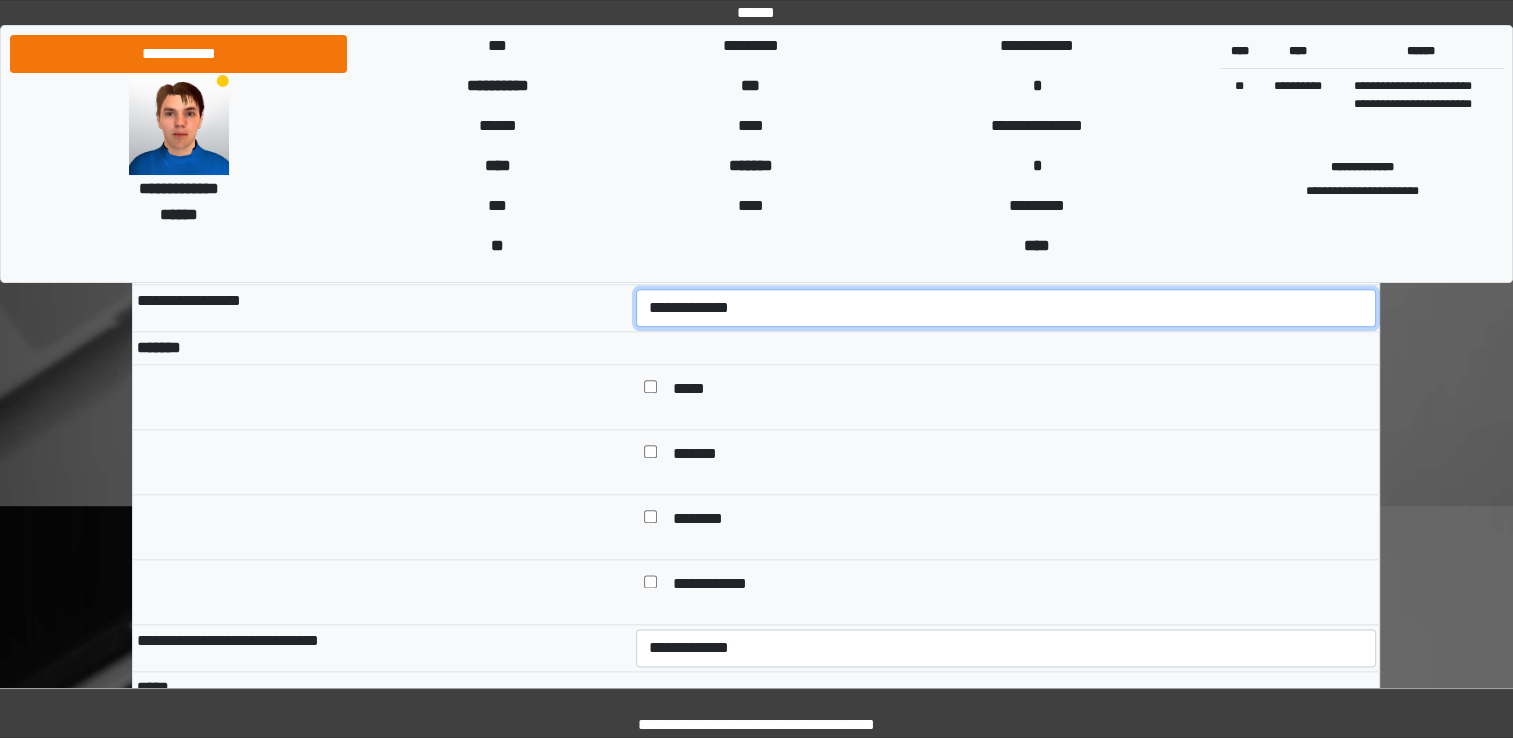 scroll, scrollTop: 2300, scrollLeft: 0, axis: vertical 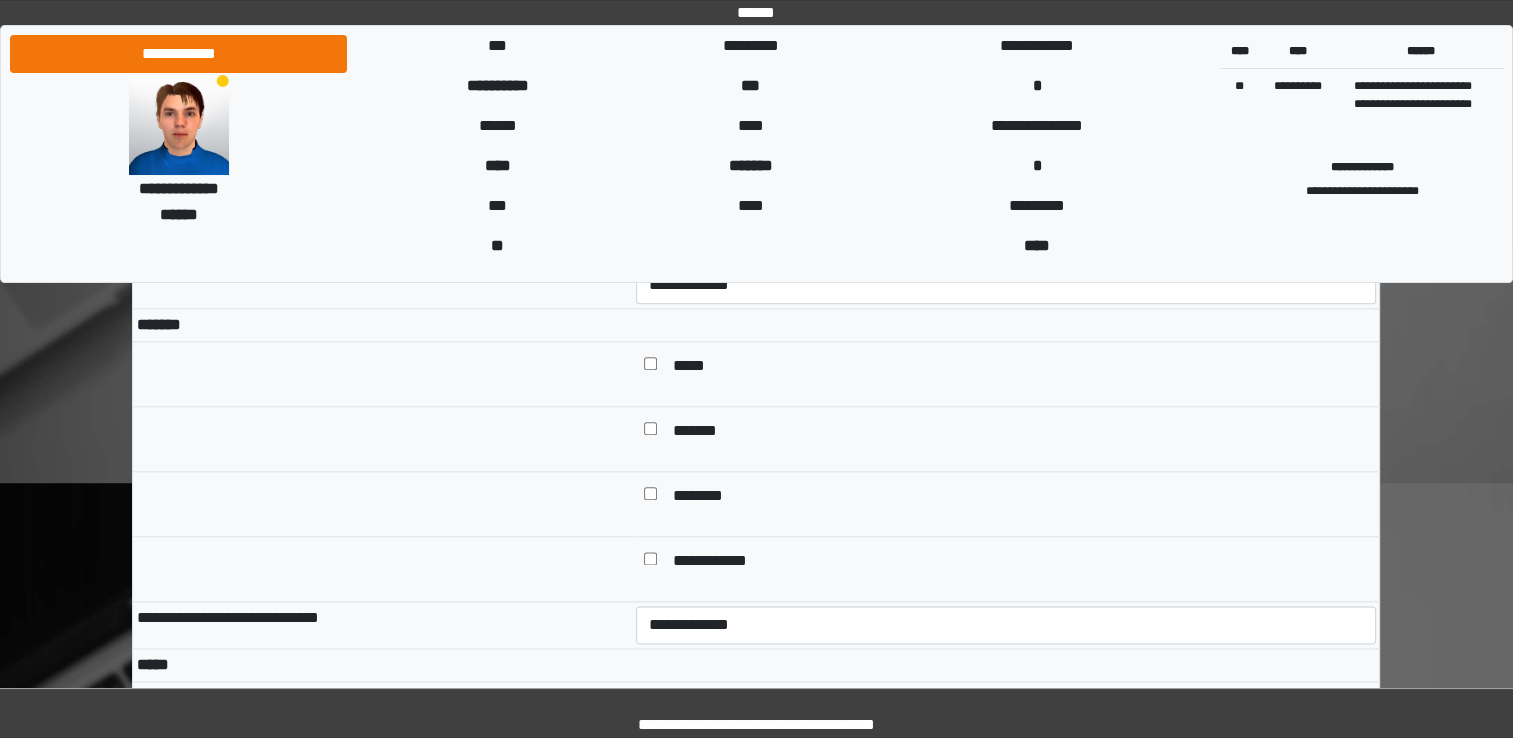 click at bounding box center (650, 366) 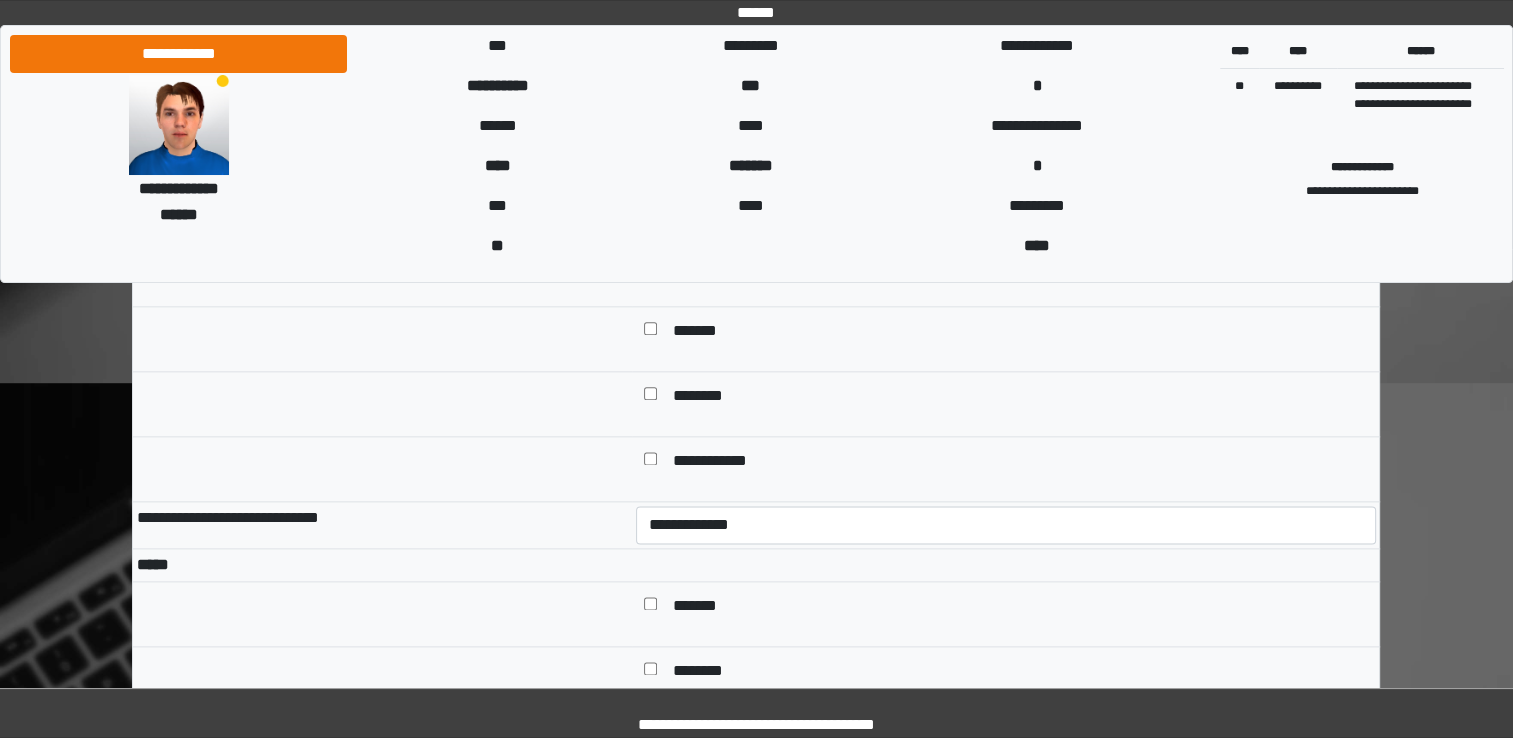 scroll, scrollTop: 2500, scrollLeft: 0, axis: vertical 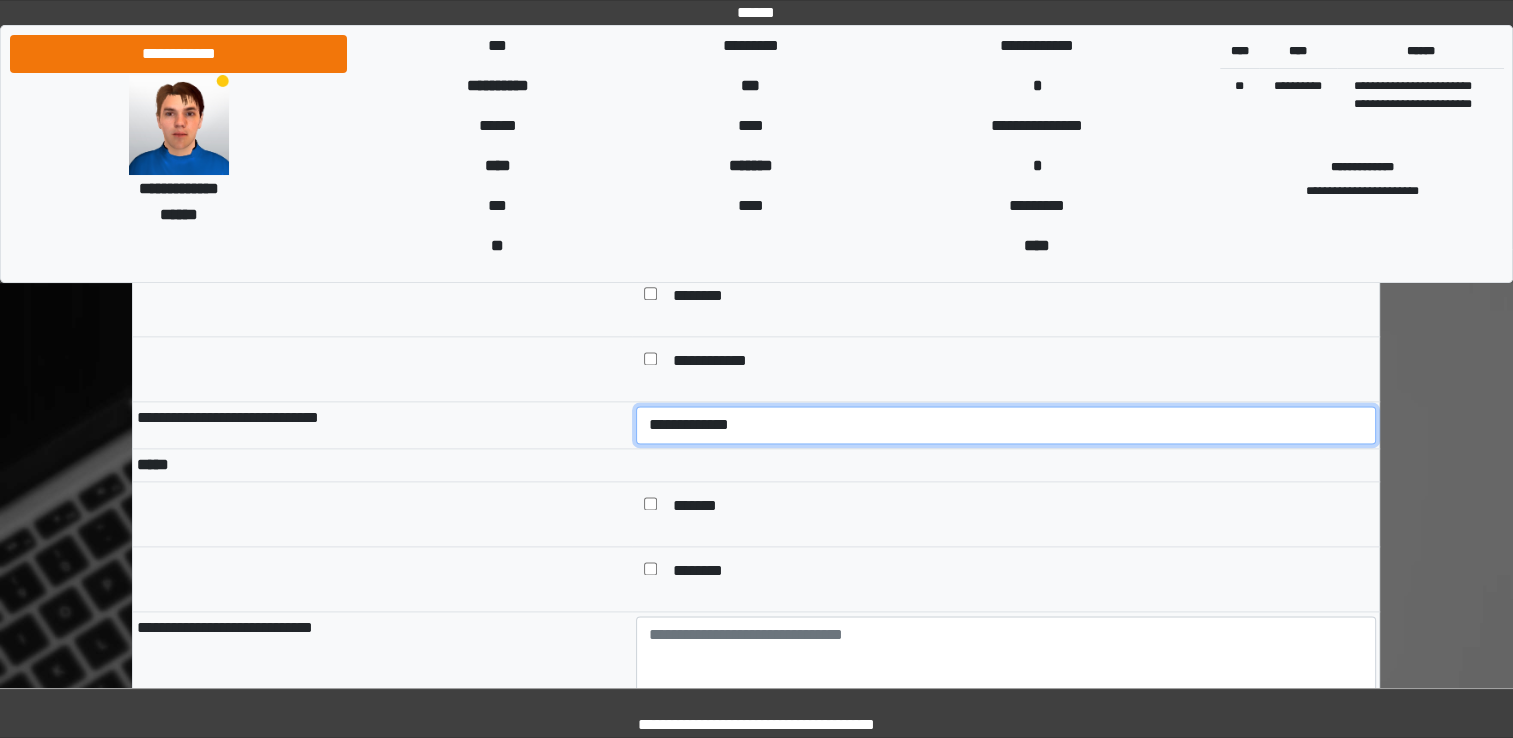 click on "**********" at bounding box center [1006, 425] 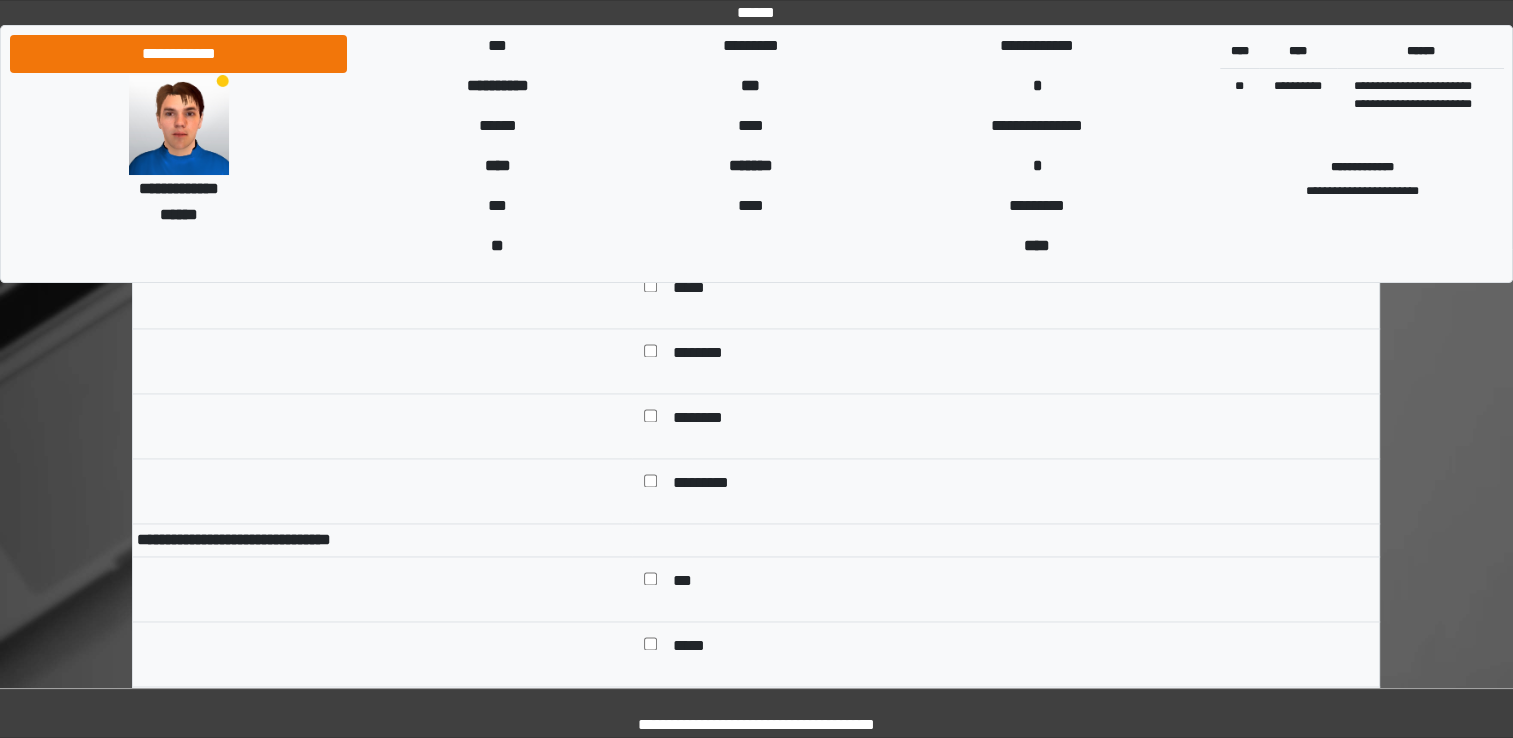 scroll, scrollTop: 2900, scrollLeft: 0, axis: vertical 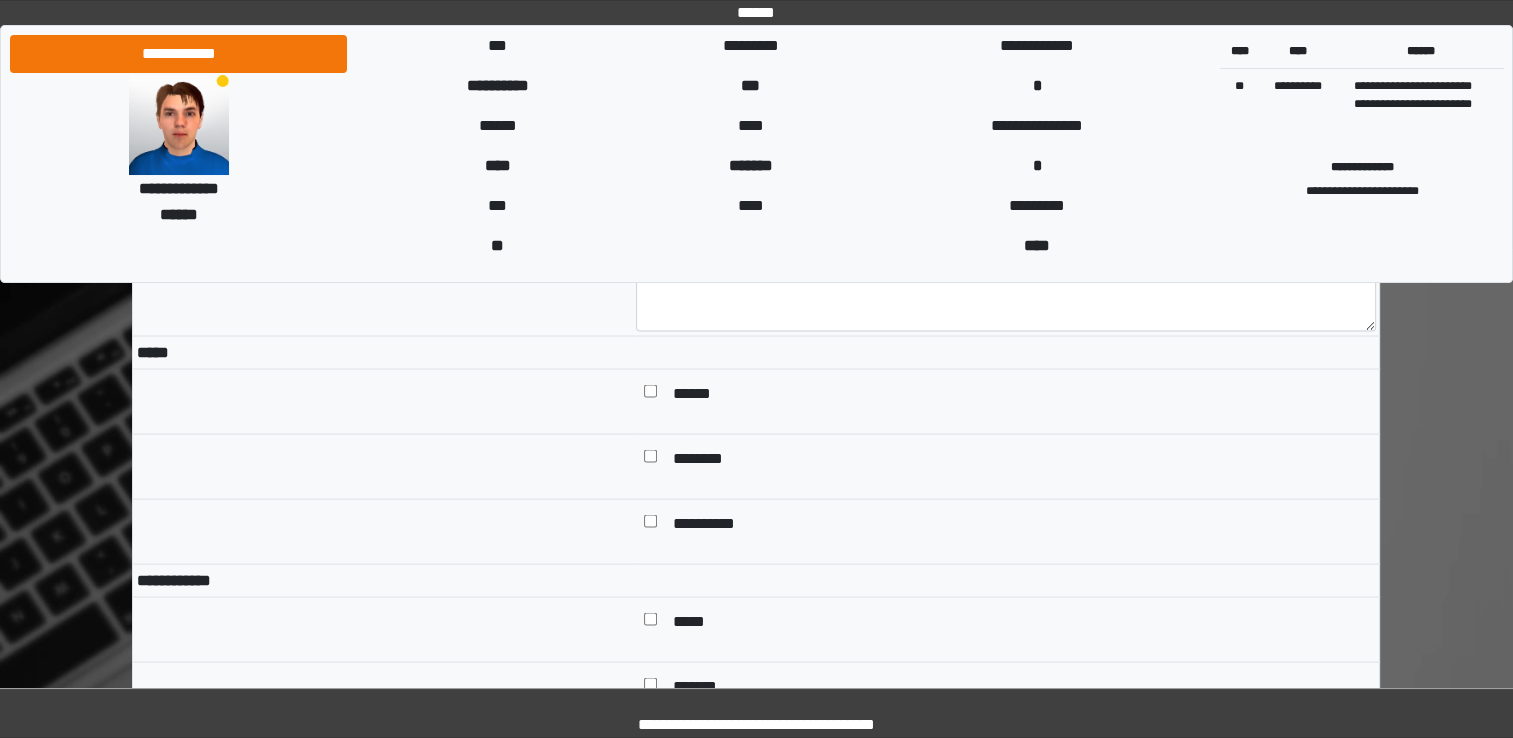 click at bounding box center [650, 393] 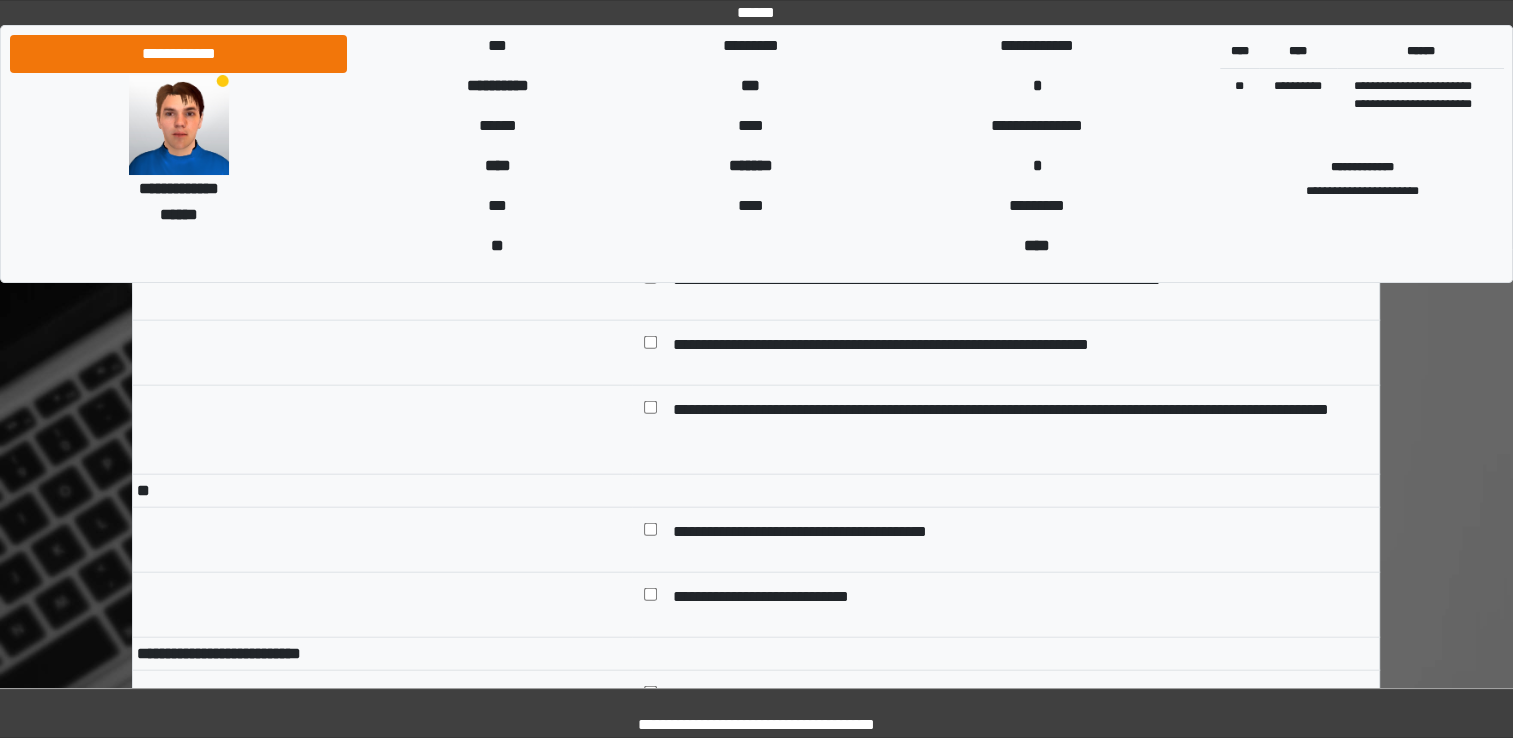 scroll, scrollTop: 4600, scrollLeft: 0, axis: vertical 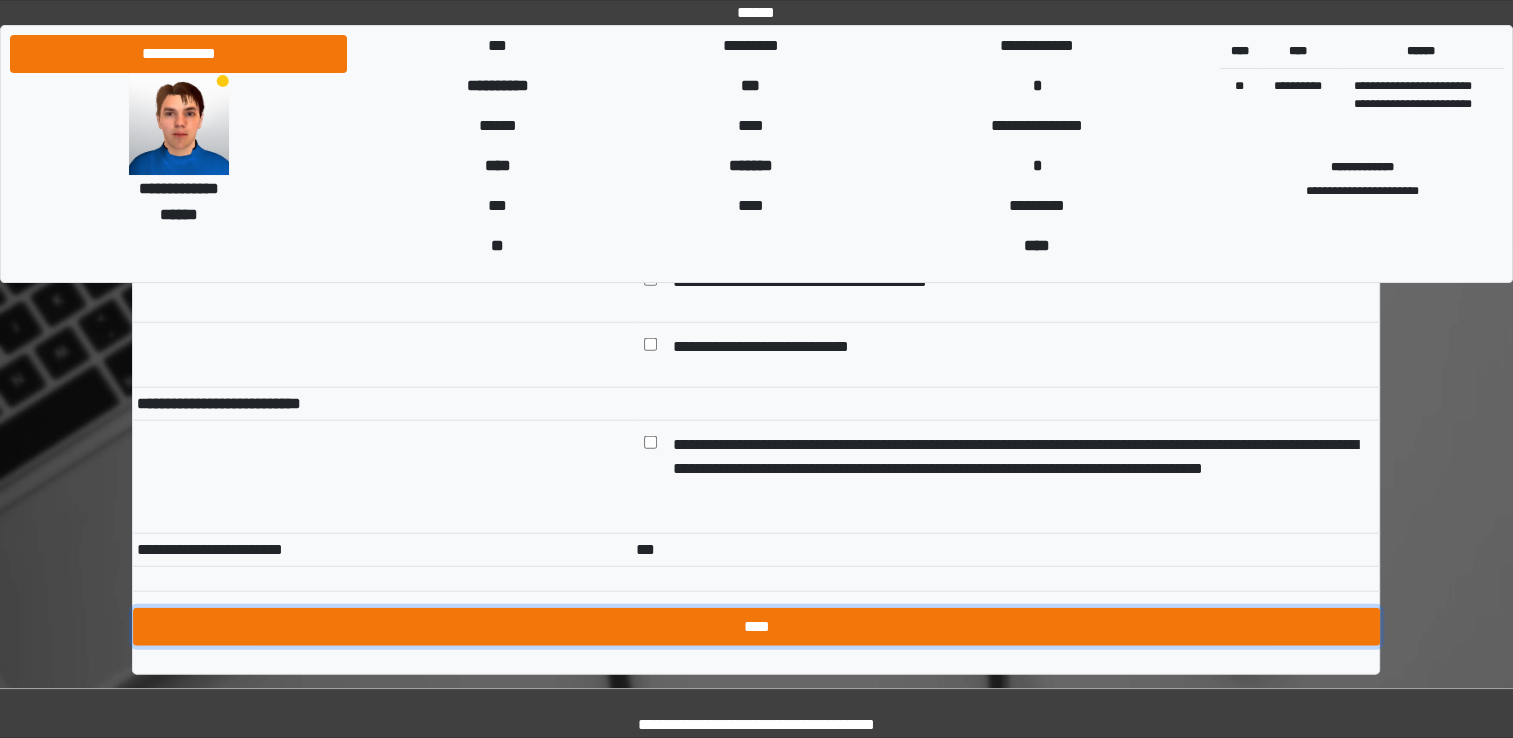 click on "****" at bounding box center [756, 627] 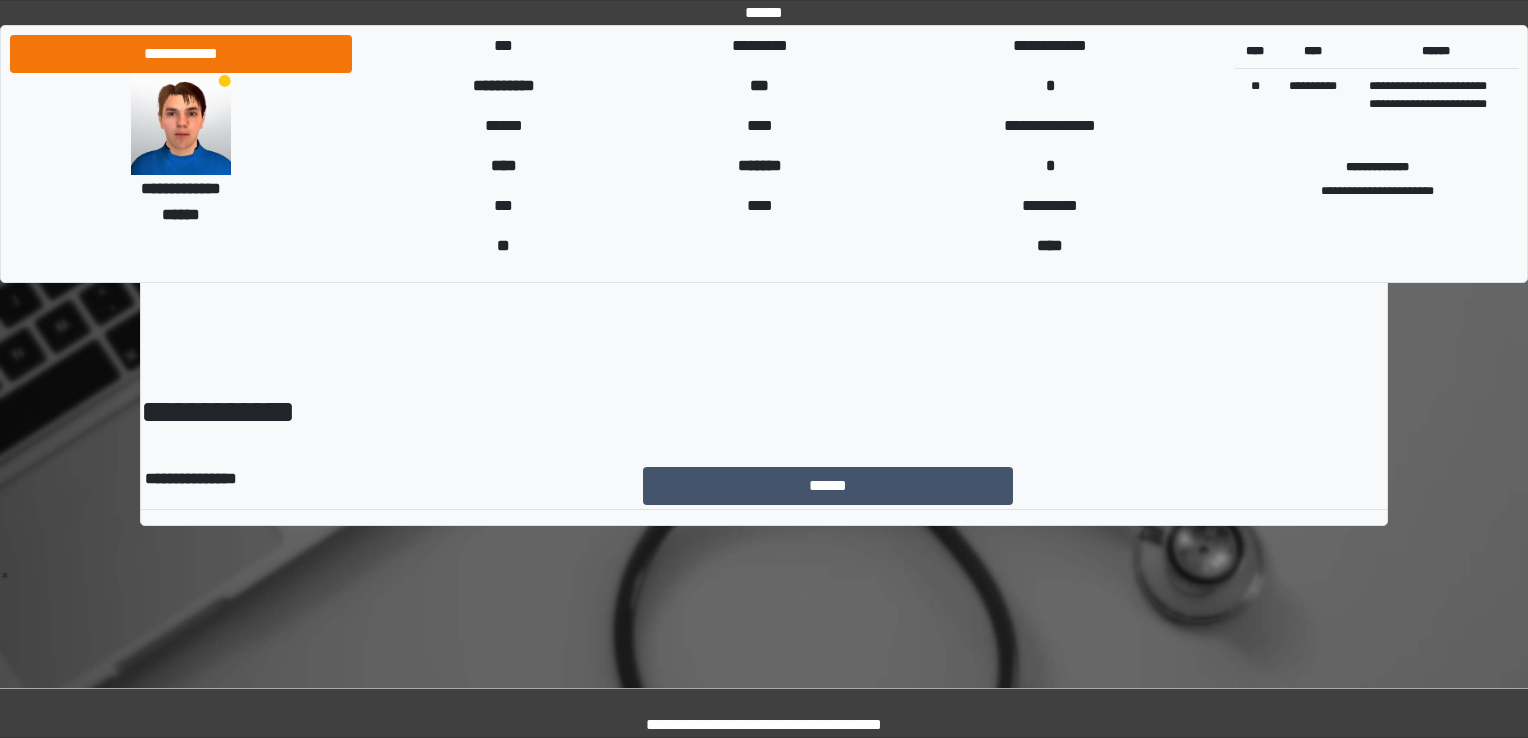 scroll, scrollTop: 0, scrollLeft: 0, axis: both 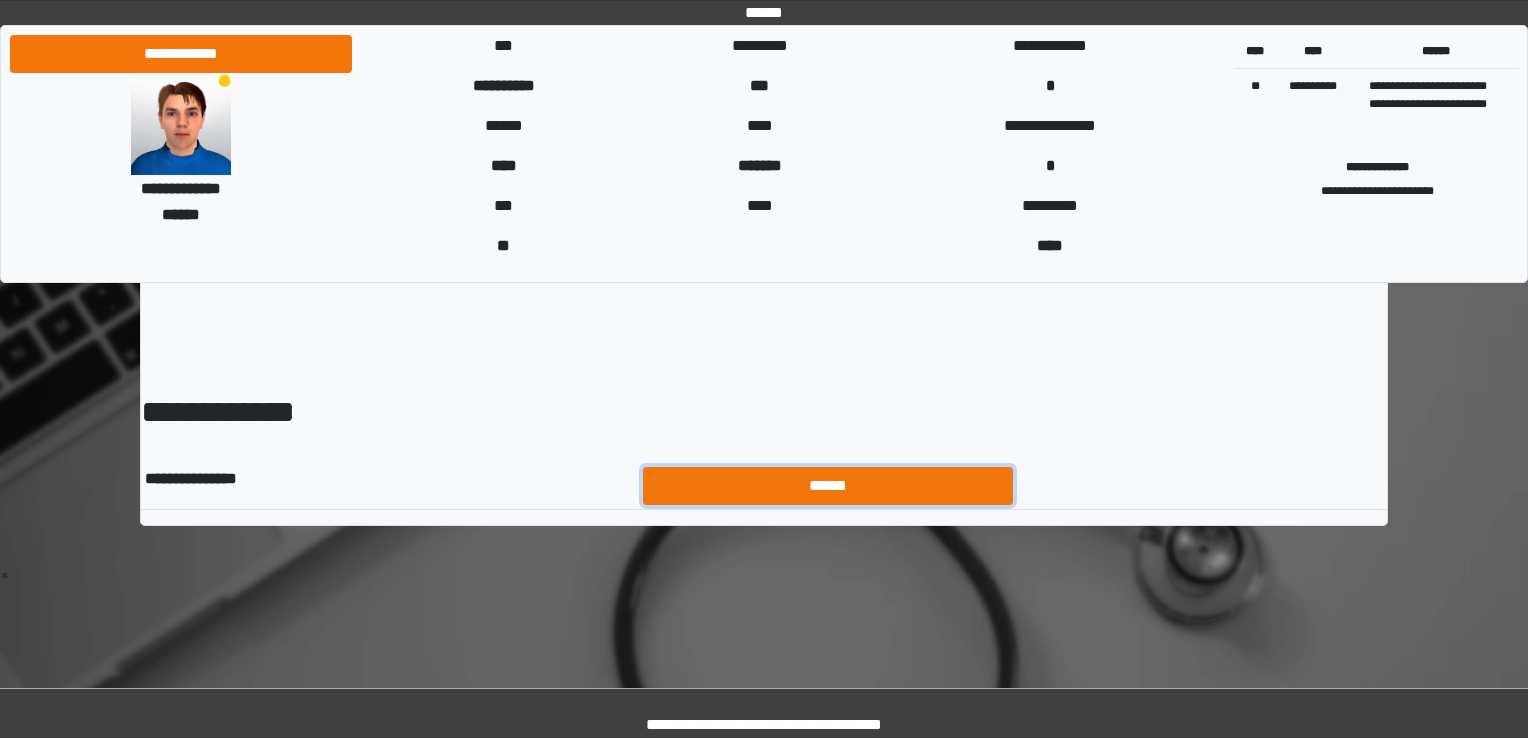 drag, startPoint x: 719, startPoint y: 480, endPoint x: 709, endPoint y: 476, distance: 10.770329 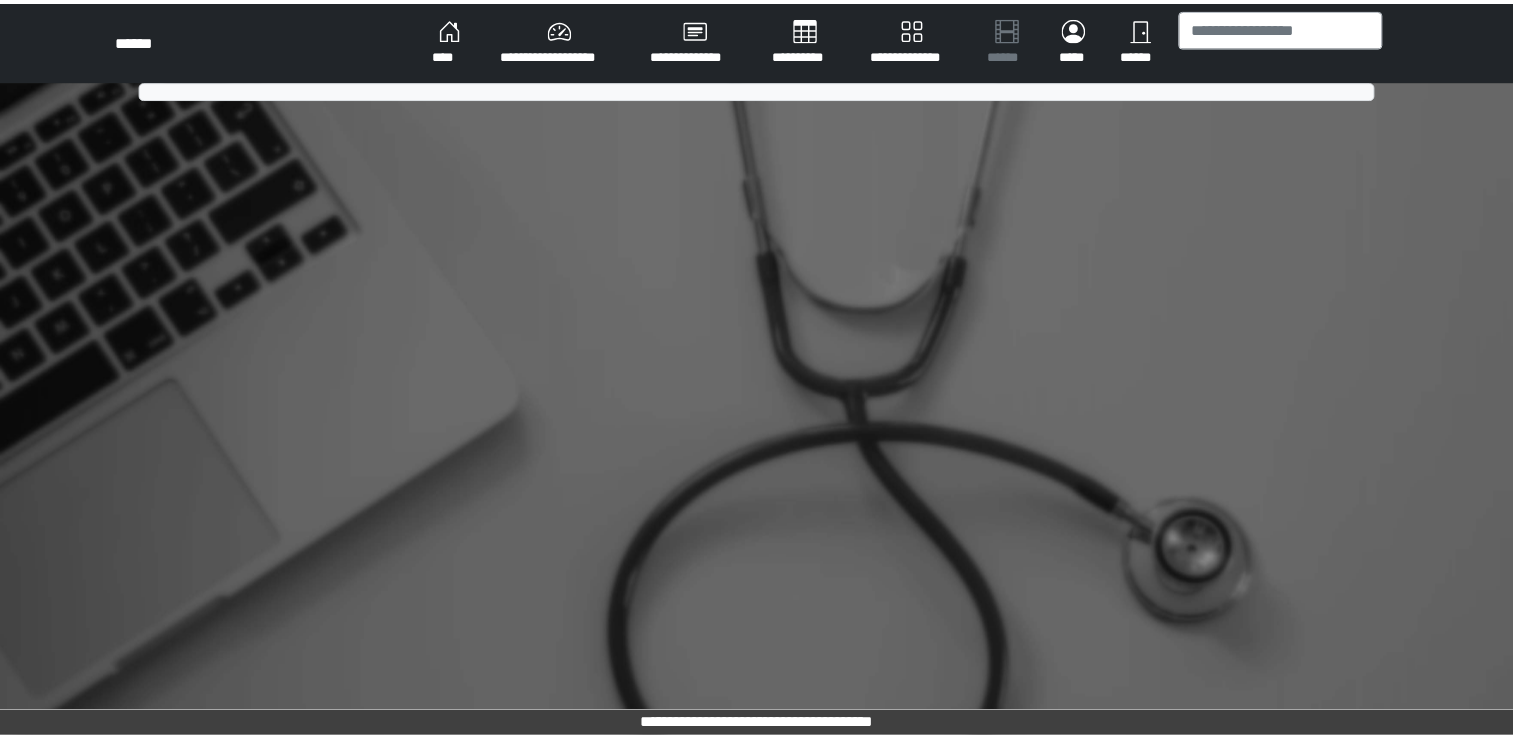 scroll, scrollTop: 0, scrollLeft: 0, axis: both 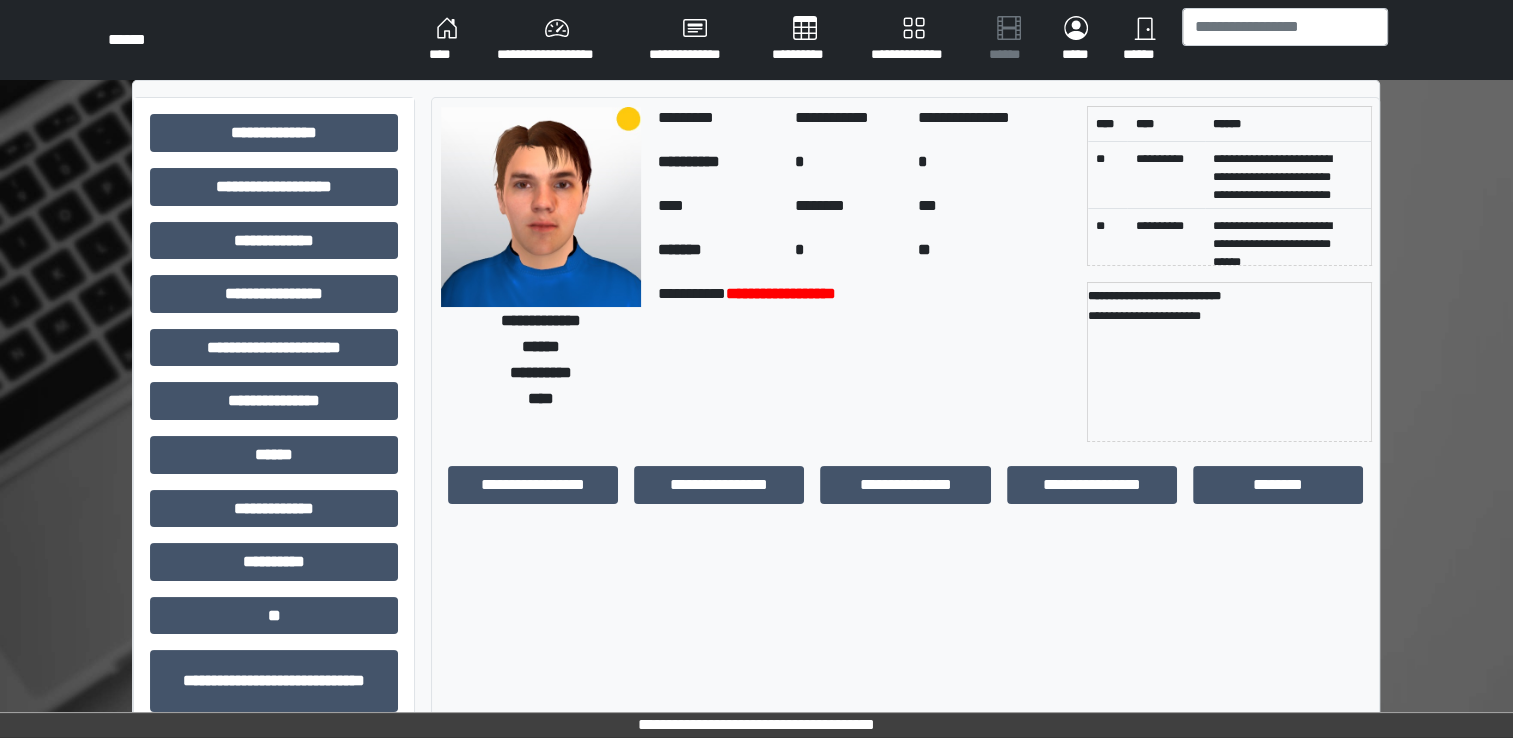 click on "****" at bounding box center (447, 40) 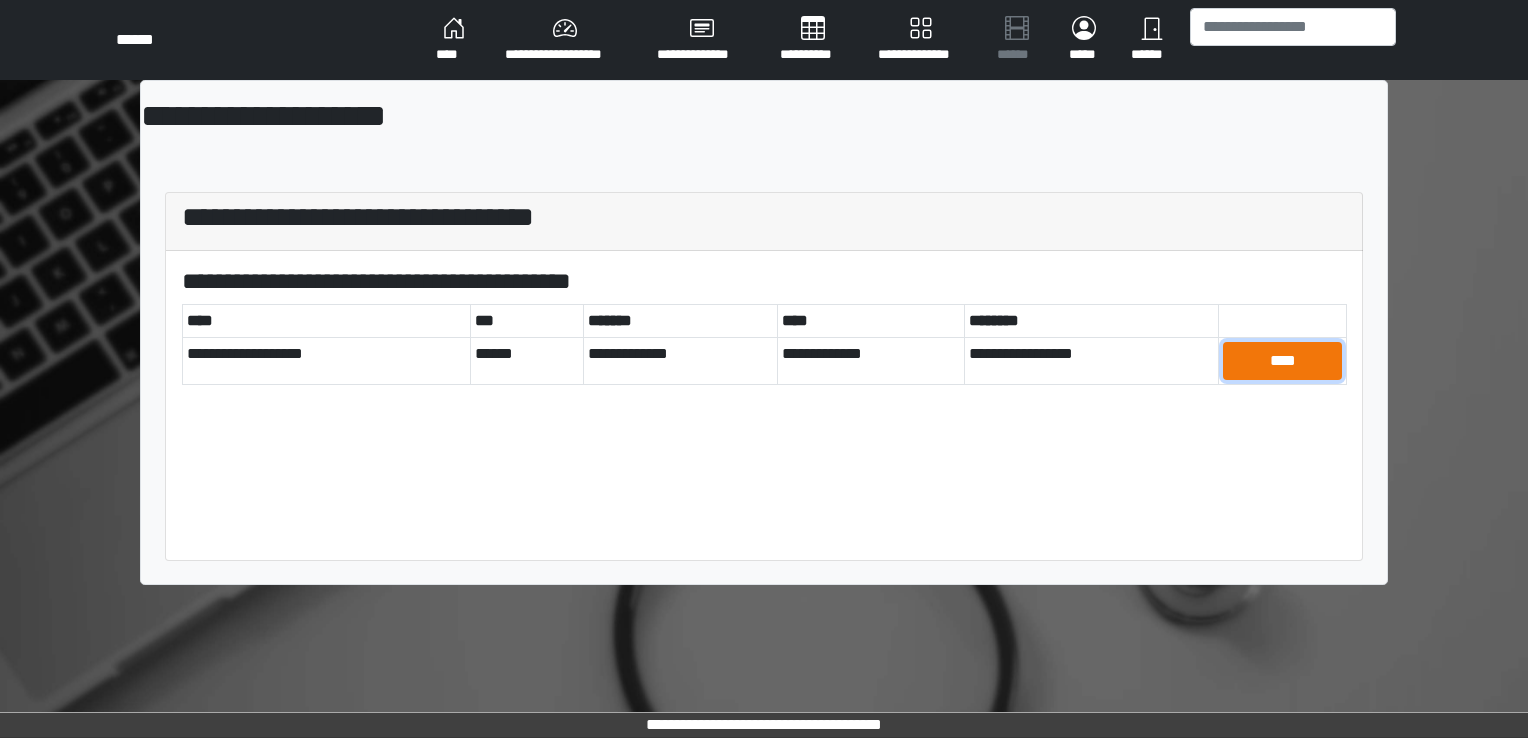 click on "****" at bounding box center (1282, 361) 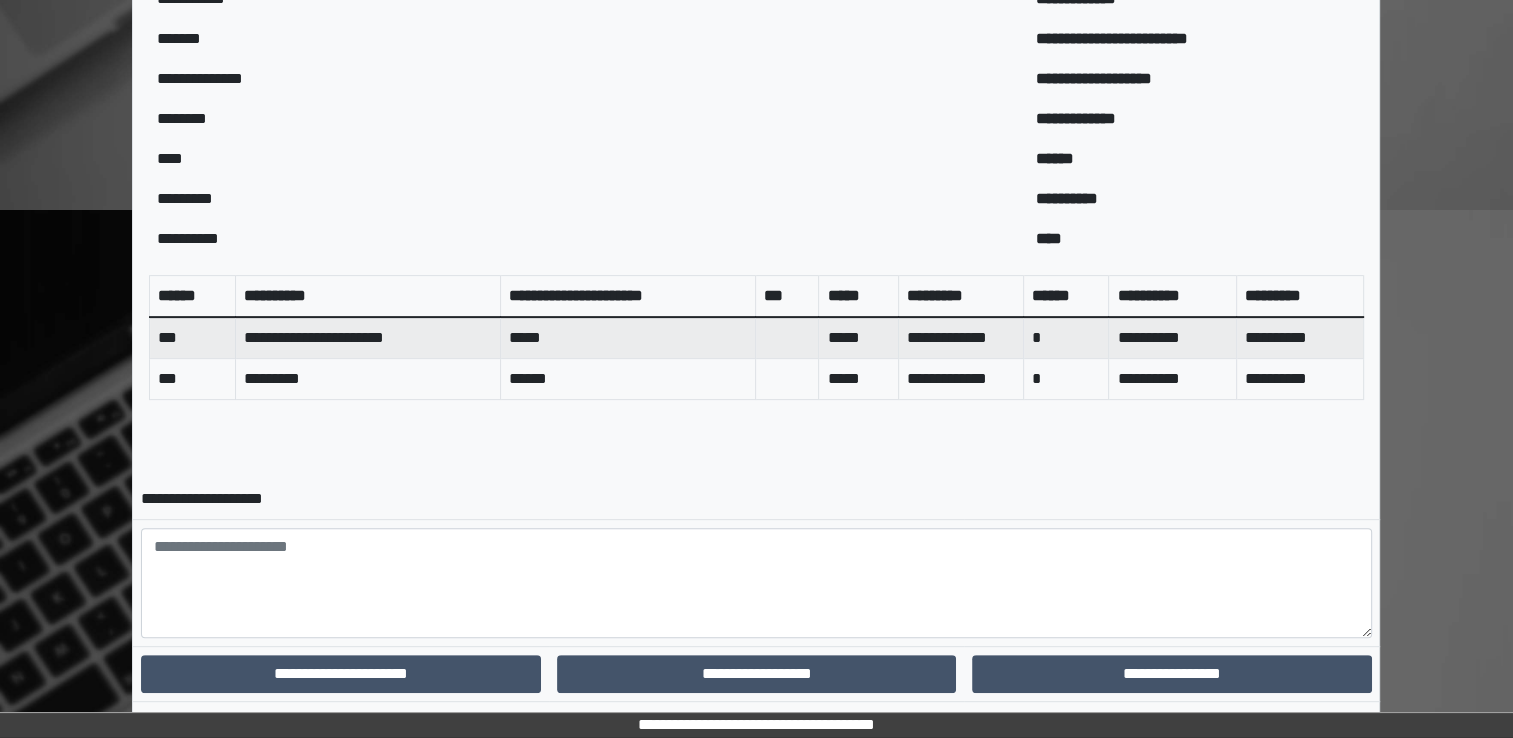 scroll, scrollTop: 685, scrollLeft: 0, axis: vertical 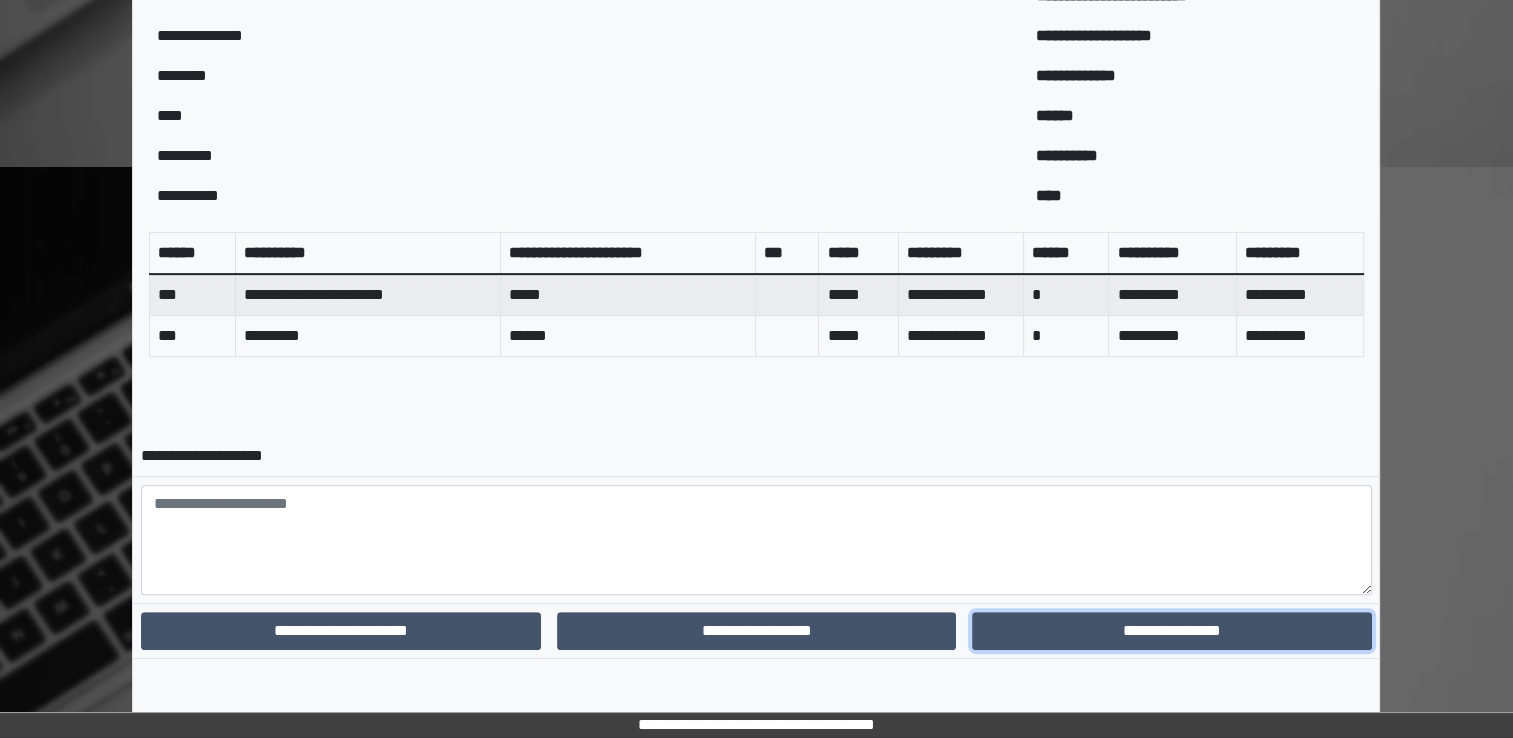 click on "**********" at bounding box center [1171, 631] 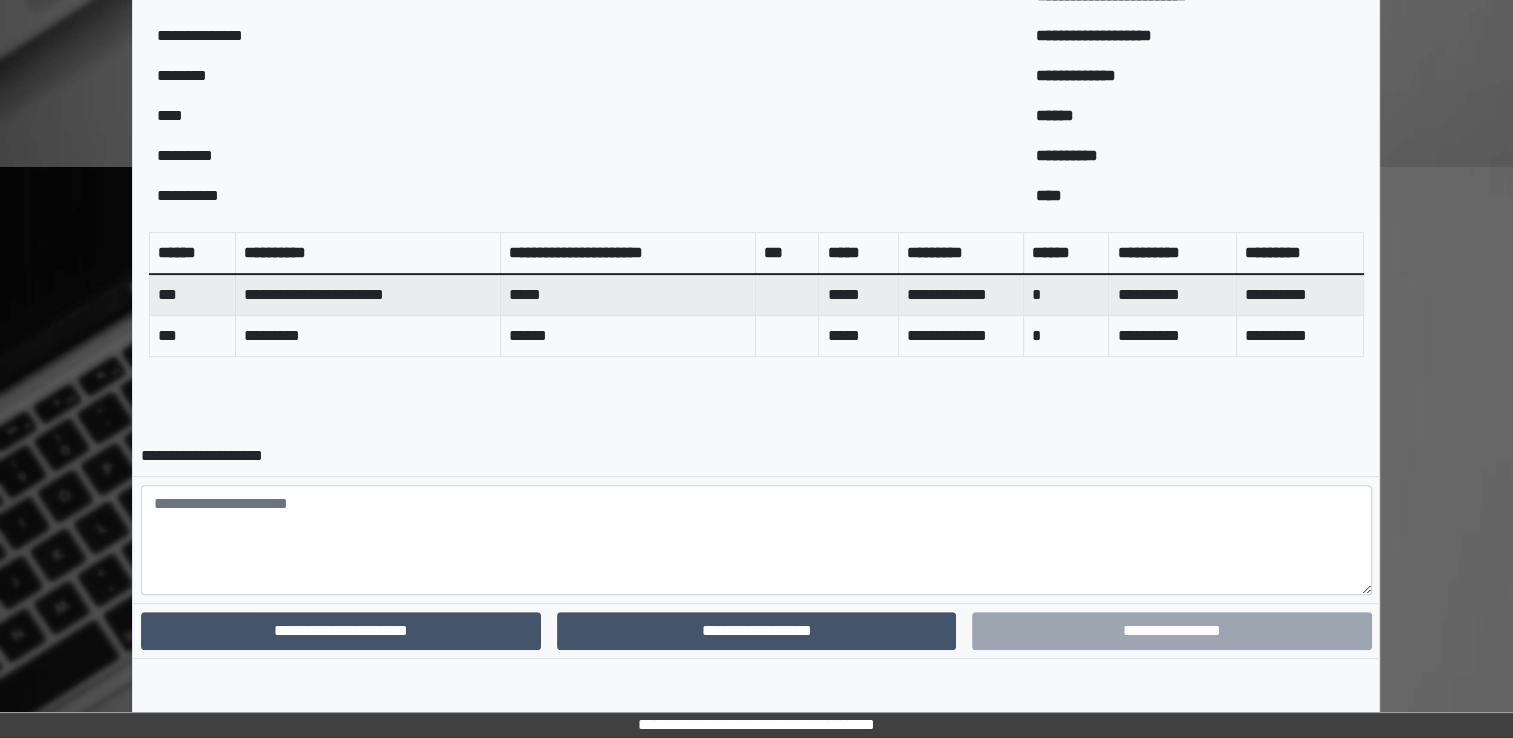scroll, scrollTop: 600, scrollLeft: 0, axis: vertical 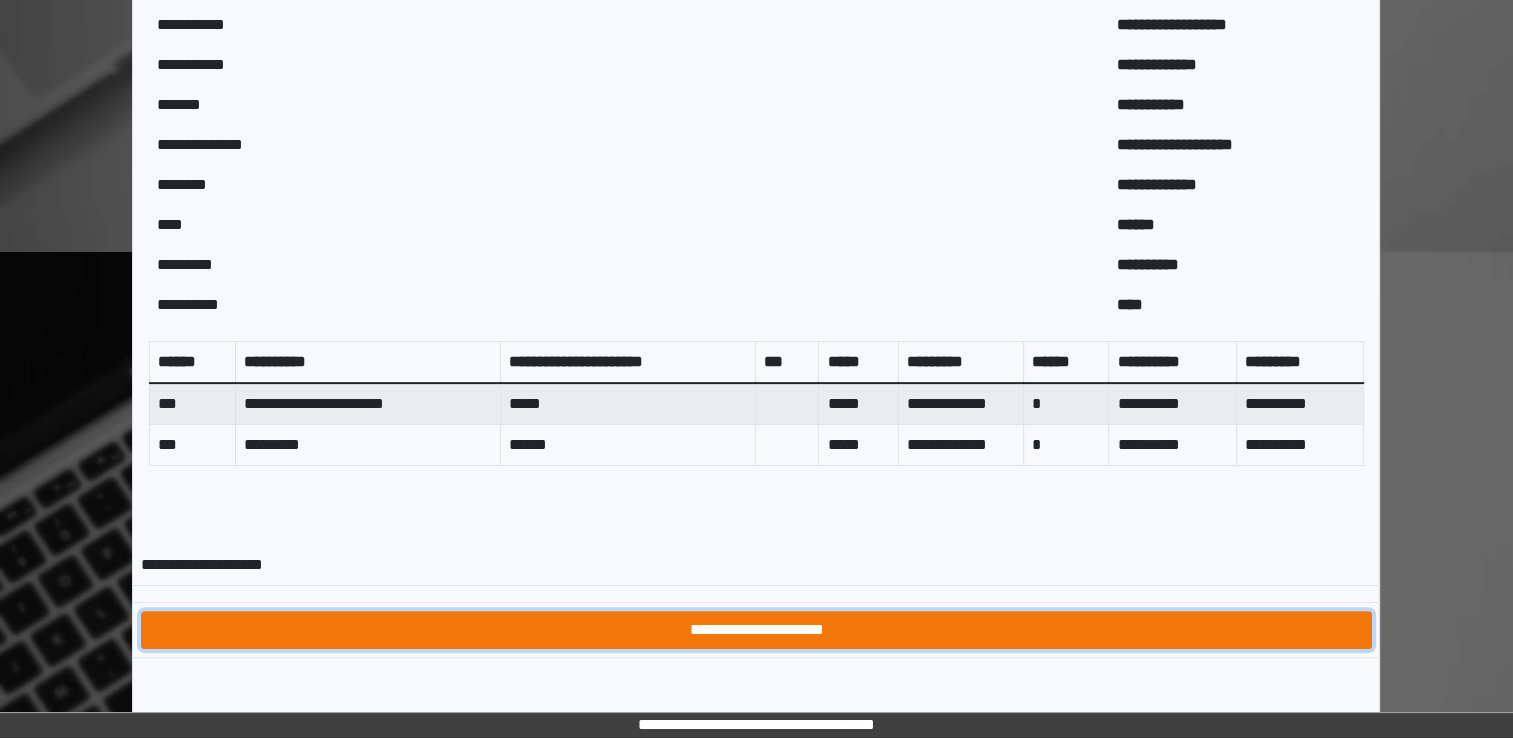 click on "**********" at bounding box center [756, 630] 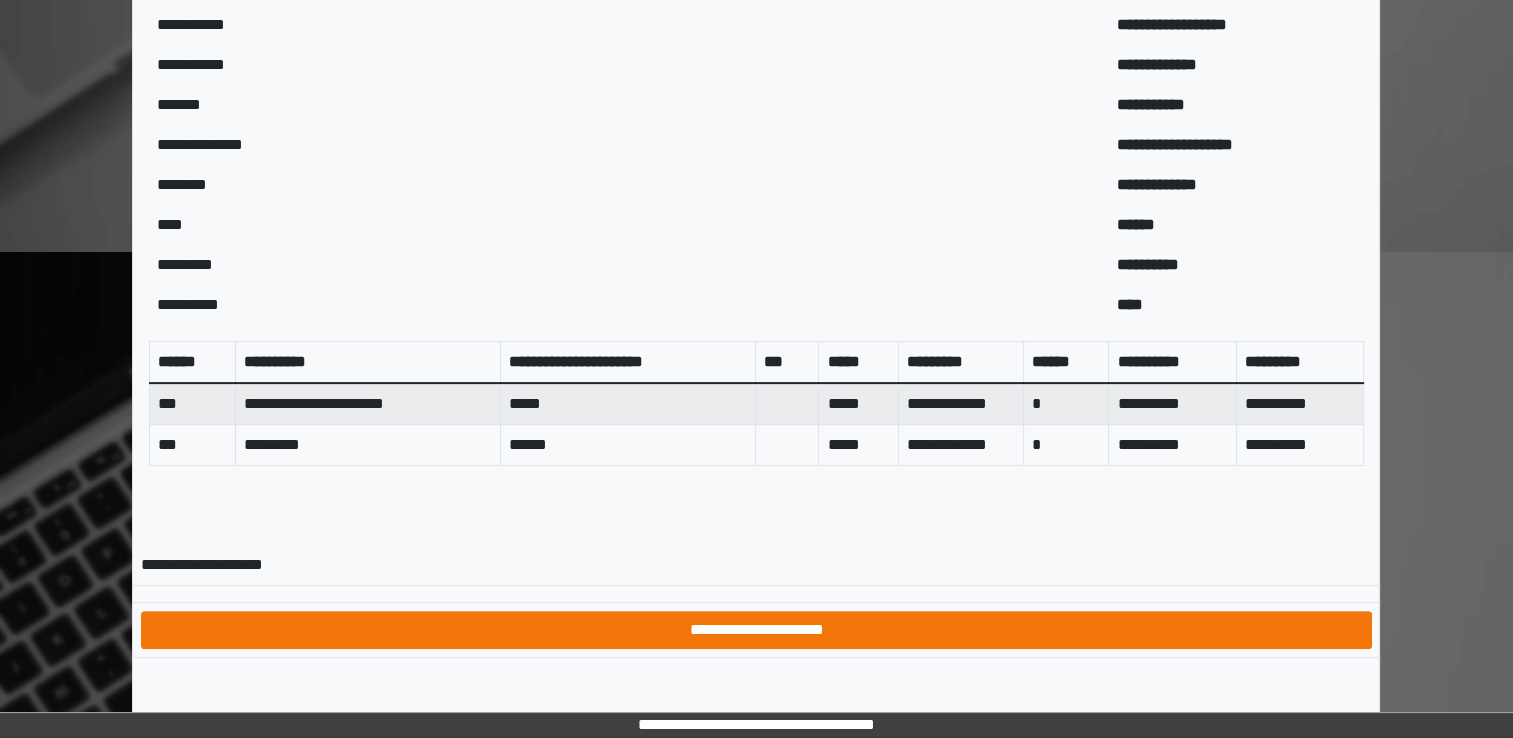 scroll, scrollTop: 0, scrollLeft: 0, axis: both 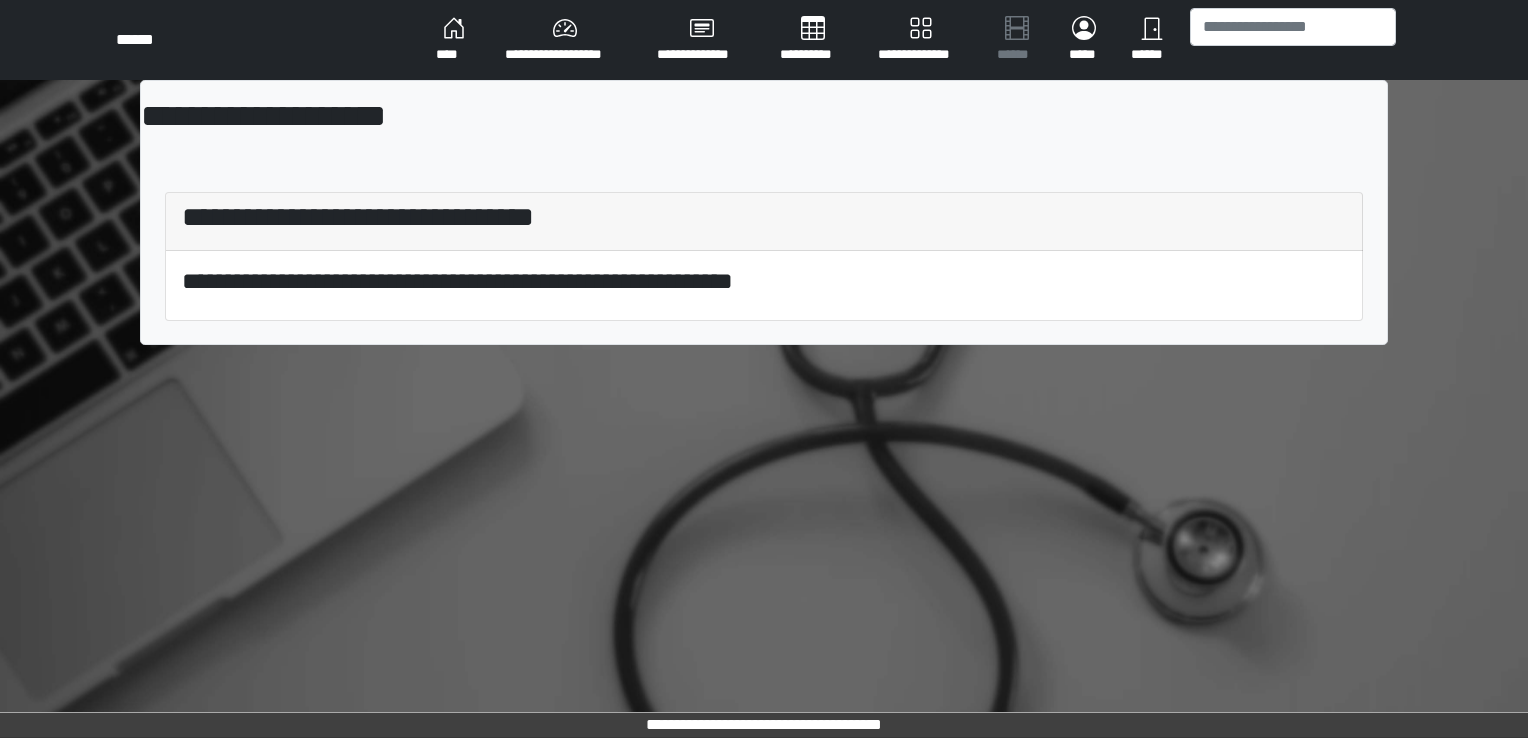 click on "****" at bounding box center (454, 40) 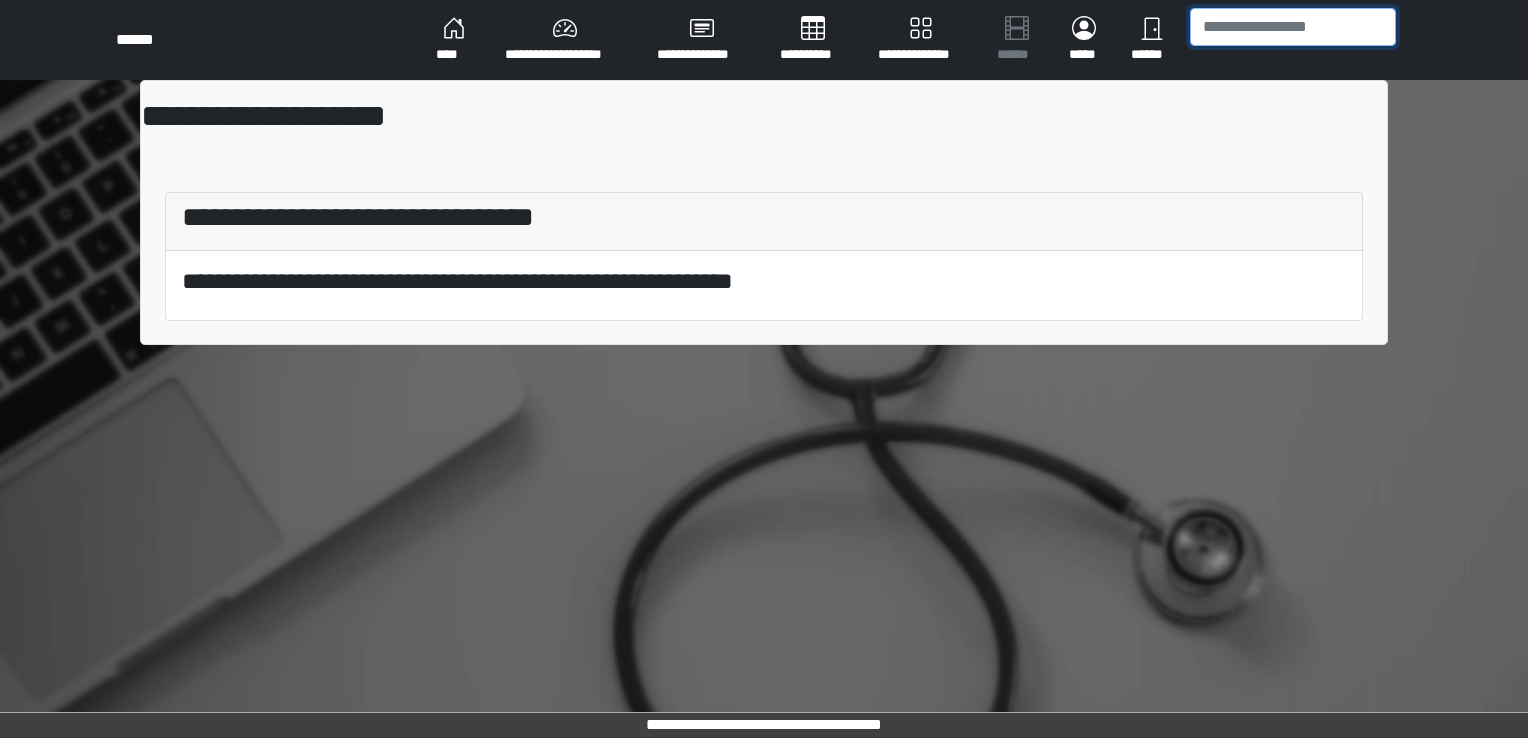 click at bounding box center [1293, 27] 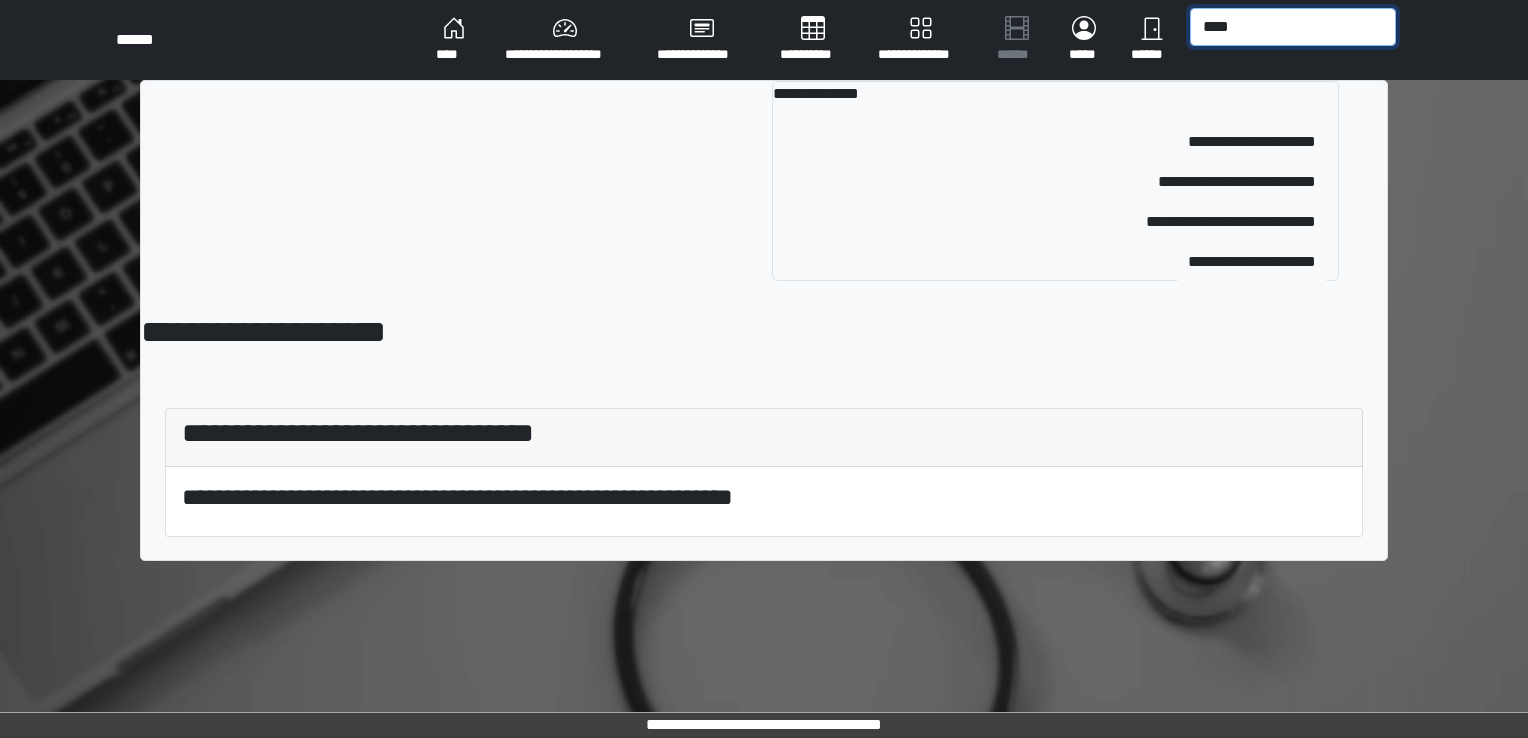 type on "****" 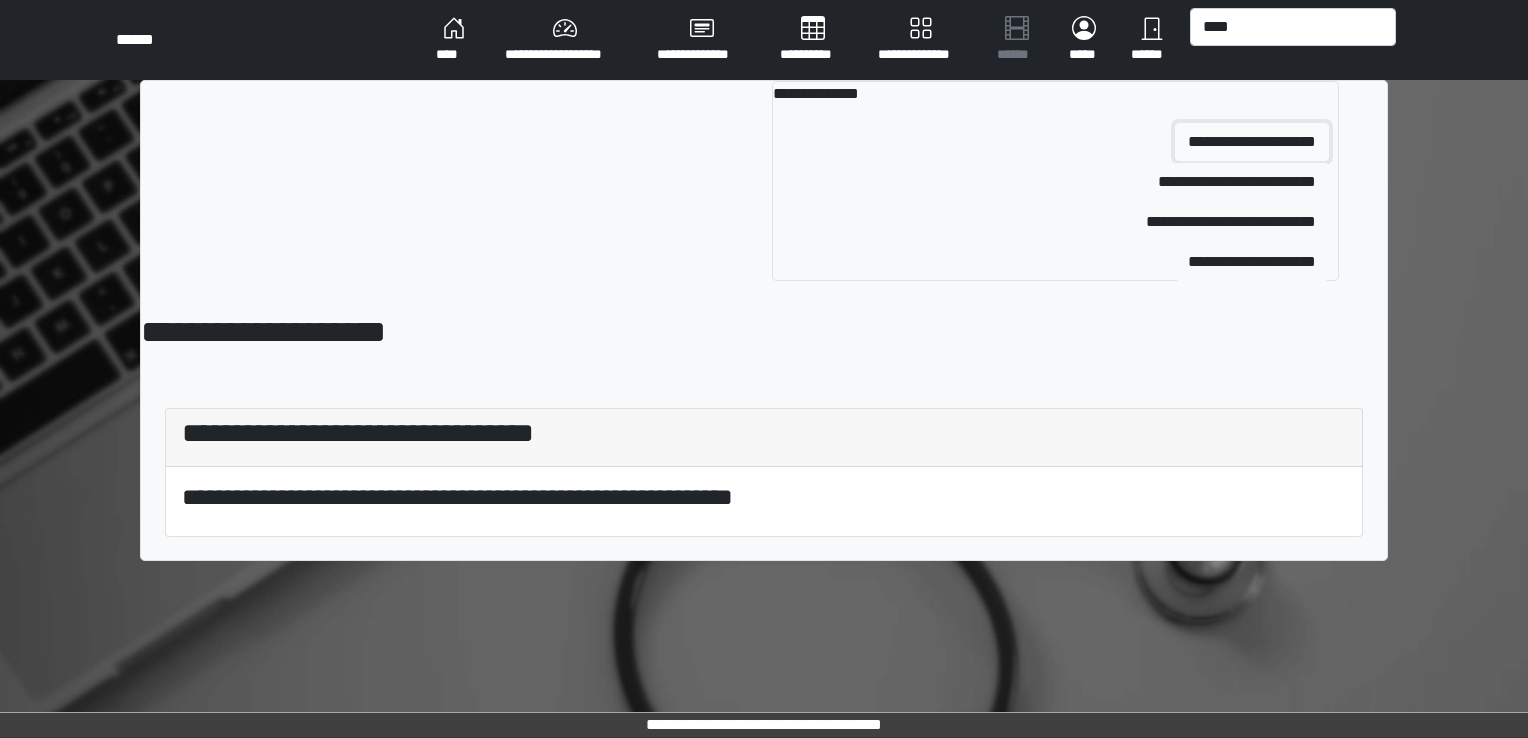 click on "**********" at bounding box center (1252, 142) 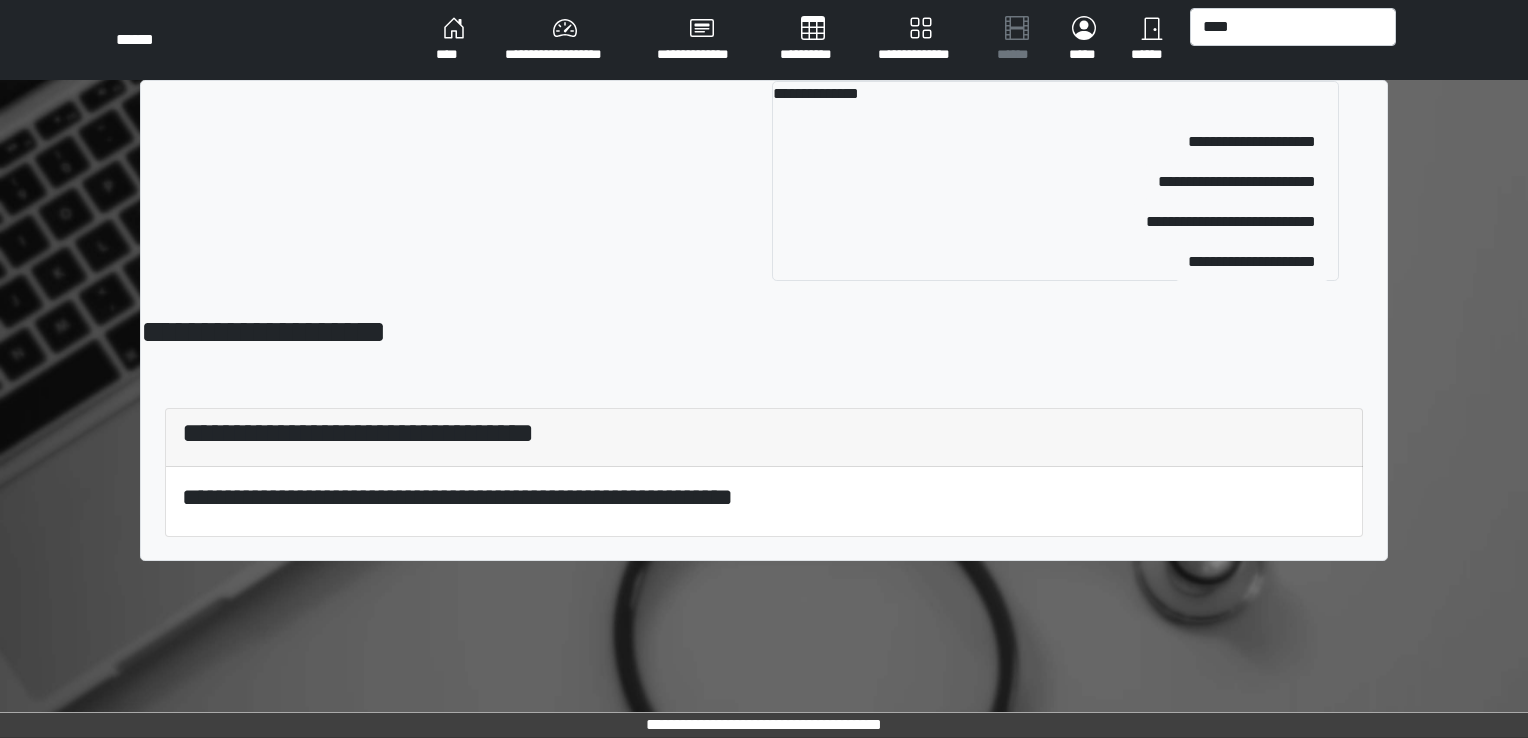 type 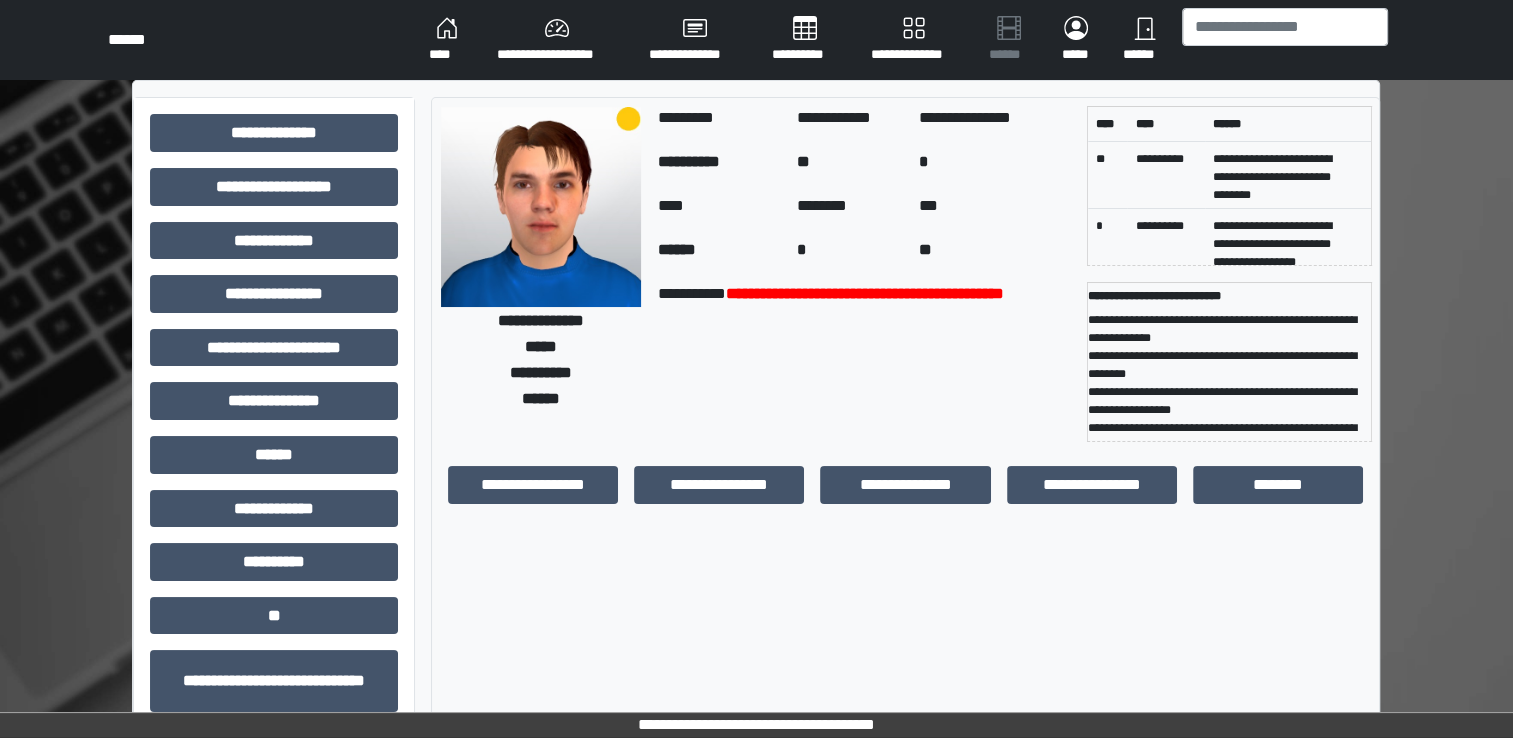 scroll, scrollTop: 163, scrollLeft: 0, axis: vertical 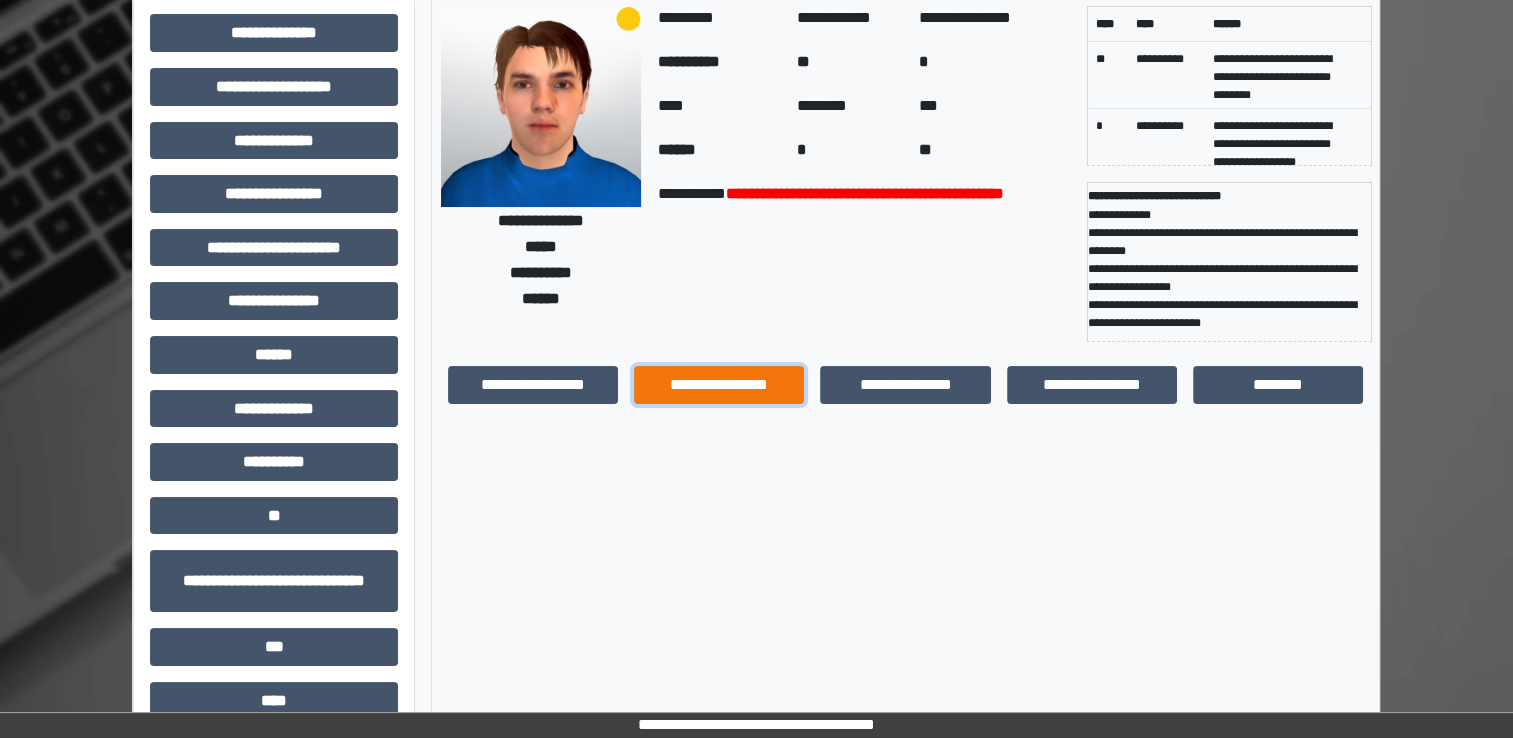 click on "**********" at bounding box center [719, 385] 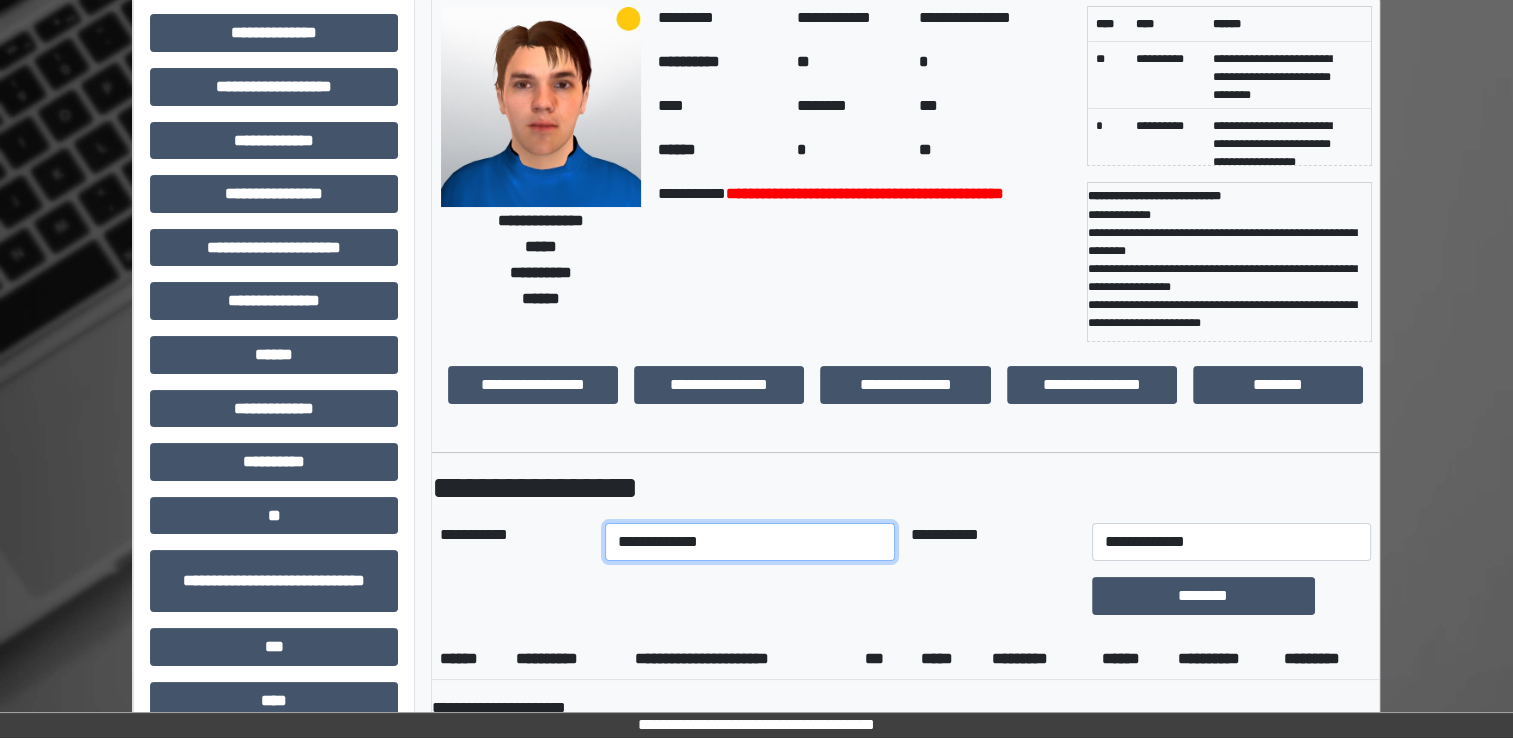 click on "**********" at bounding box center (750, 542) 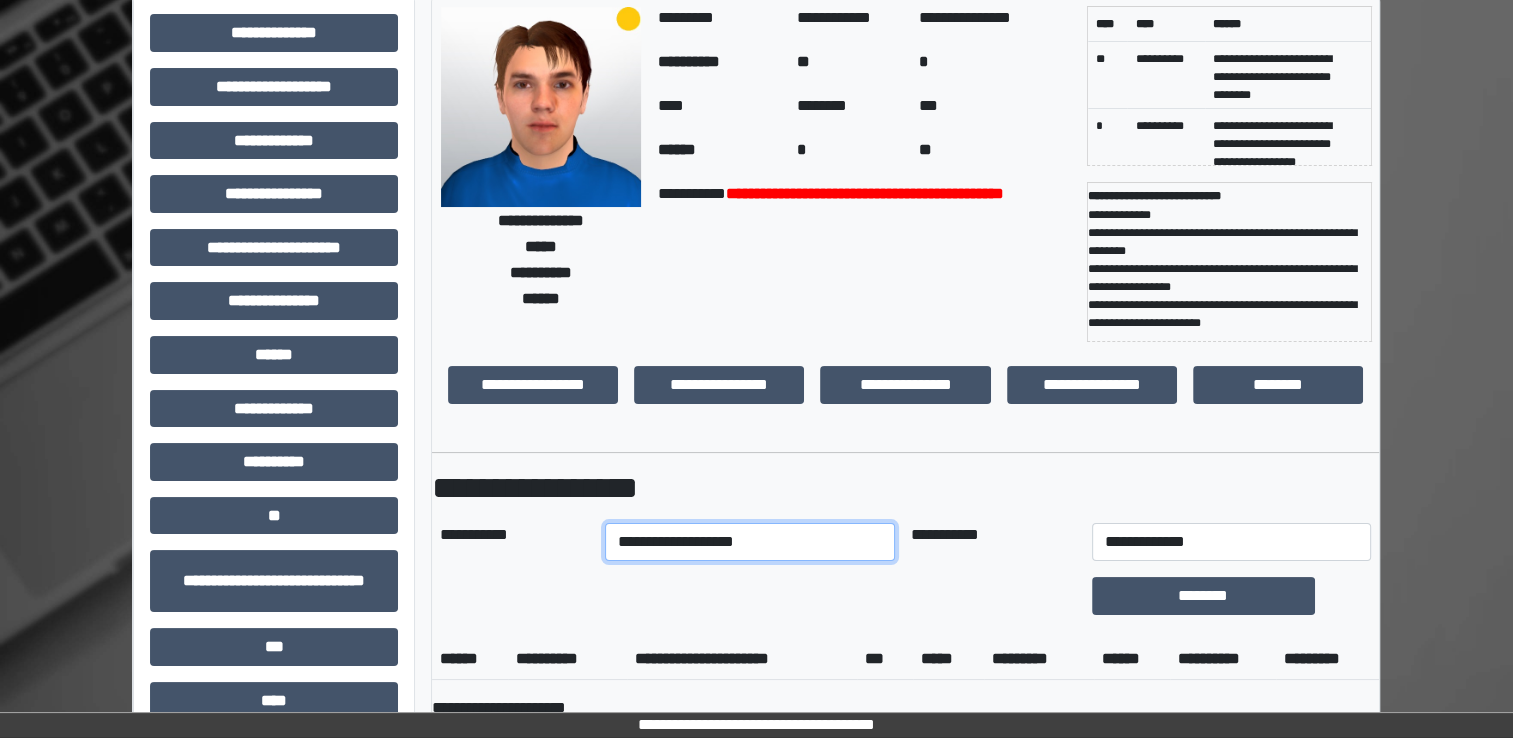 click on "**********" at bounding box center [750, 542] 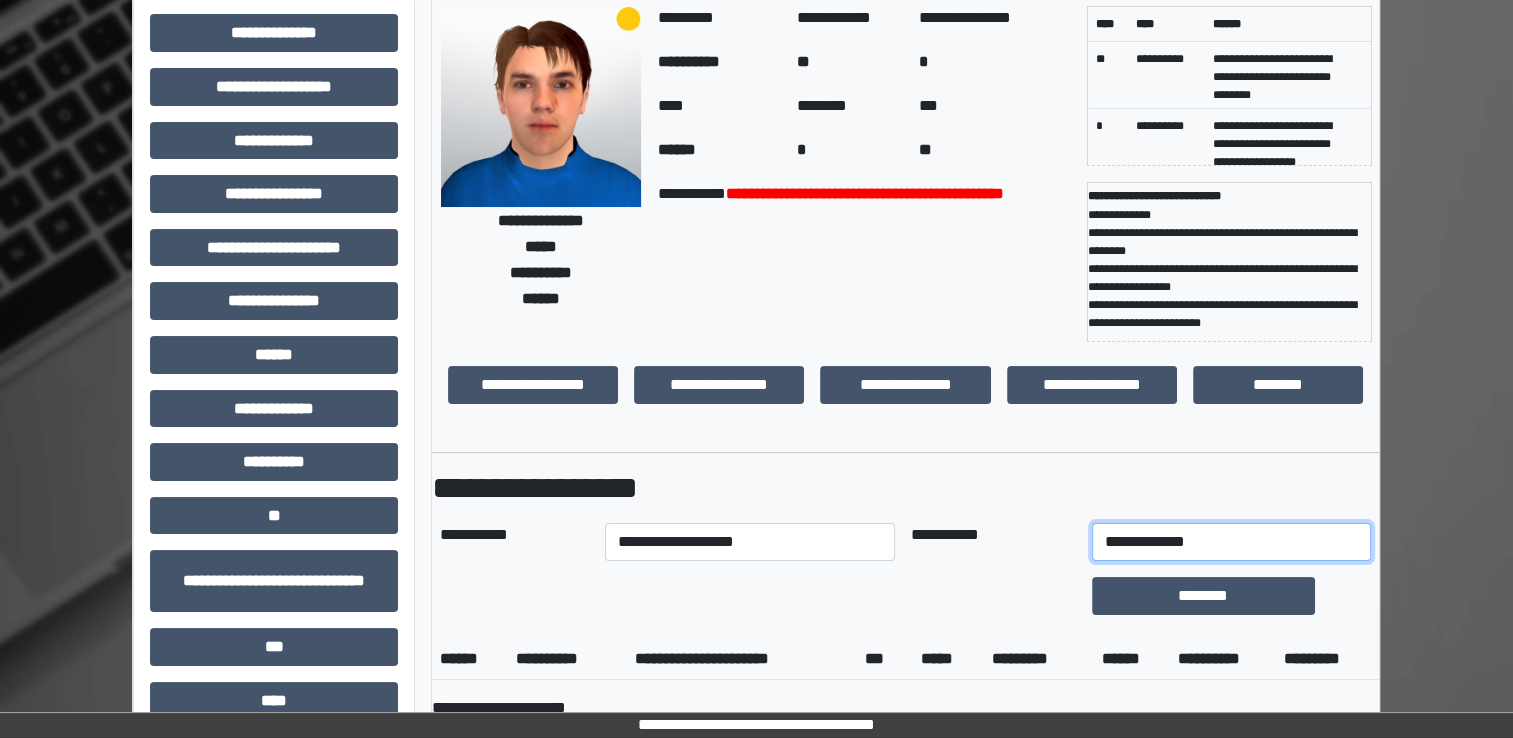 click on "**********" at bounding box center [1231, 542] 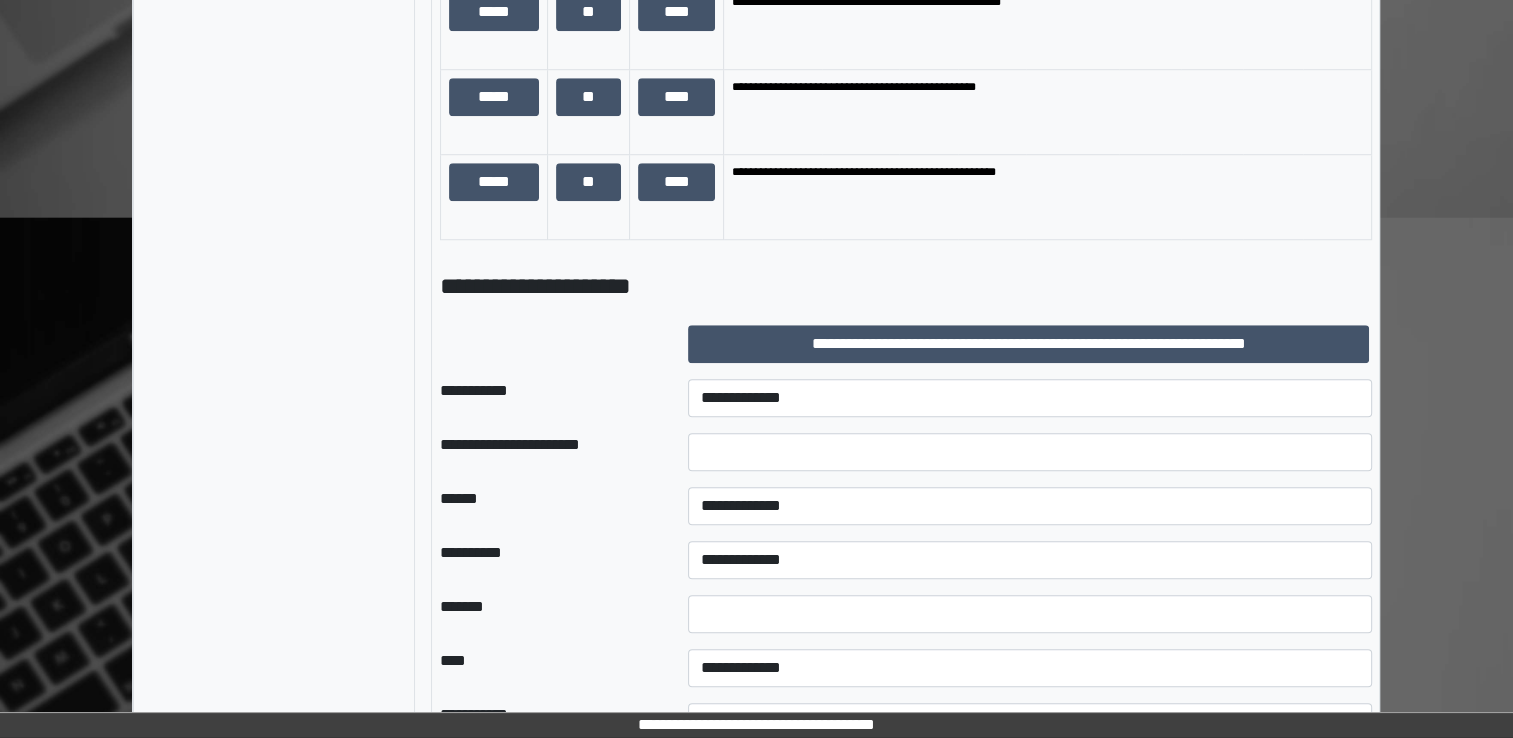 scroll, scrollTop: 1700, scrollLeft: 0, axis: vertical 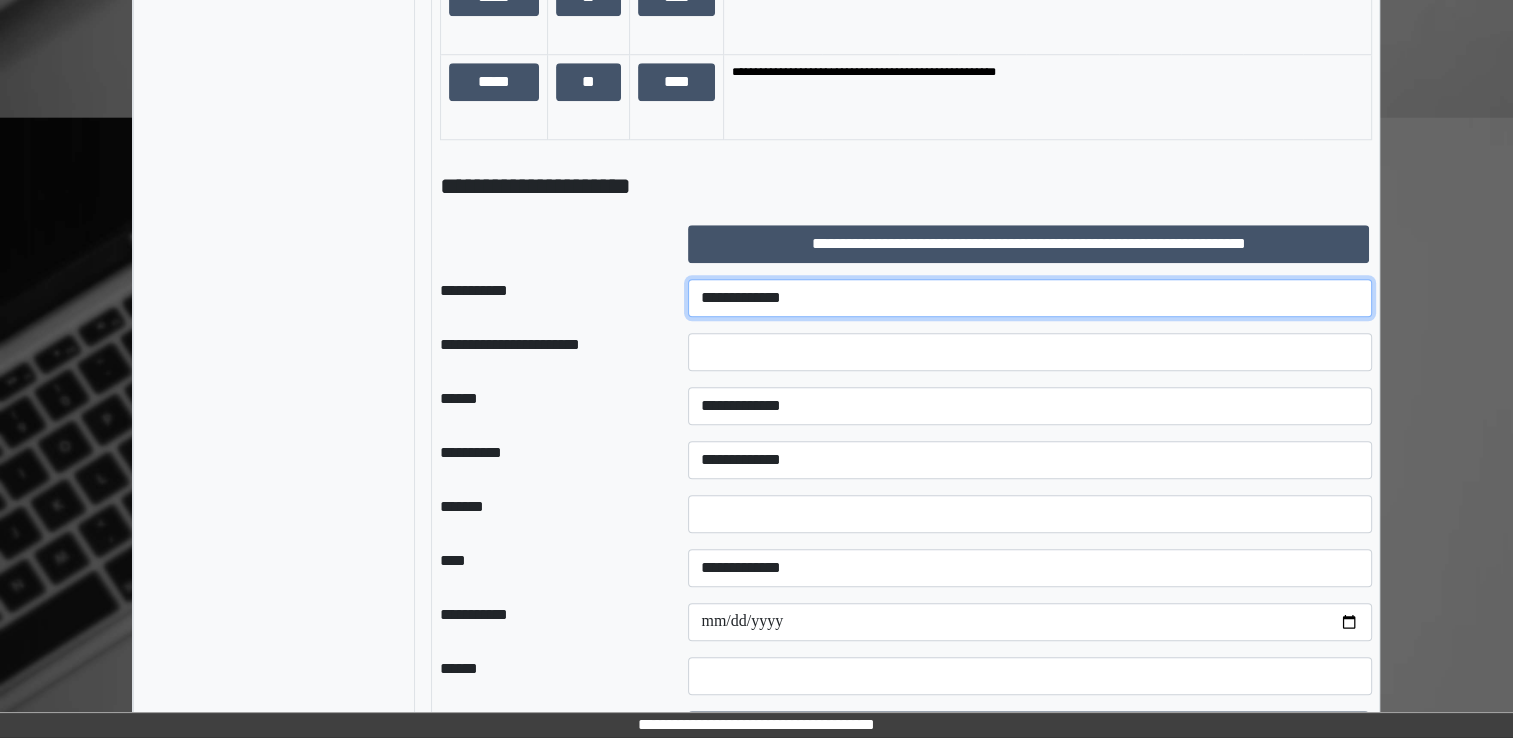 click on "**********" at bounding box center (1030, 298) 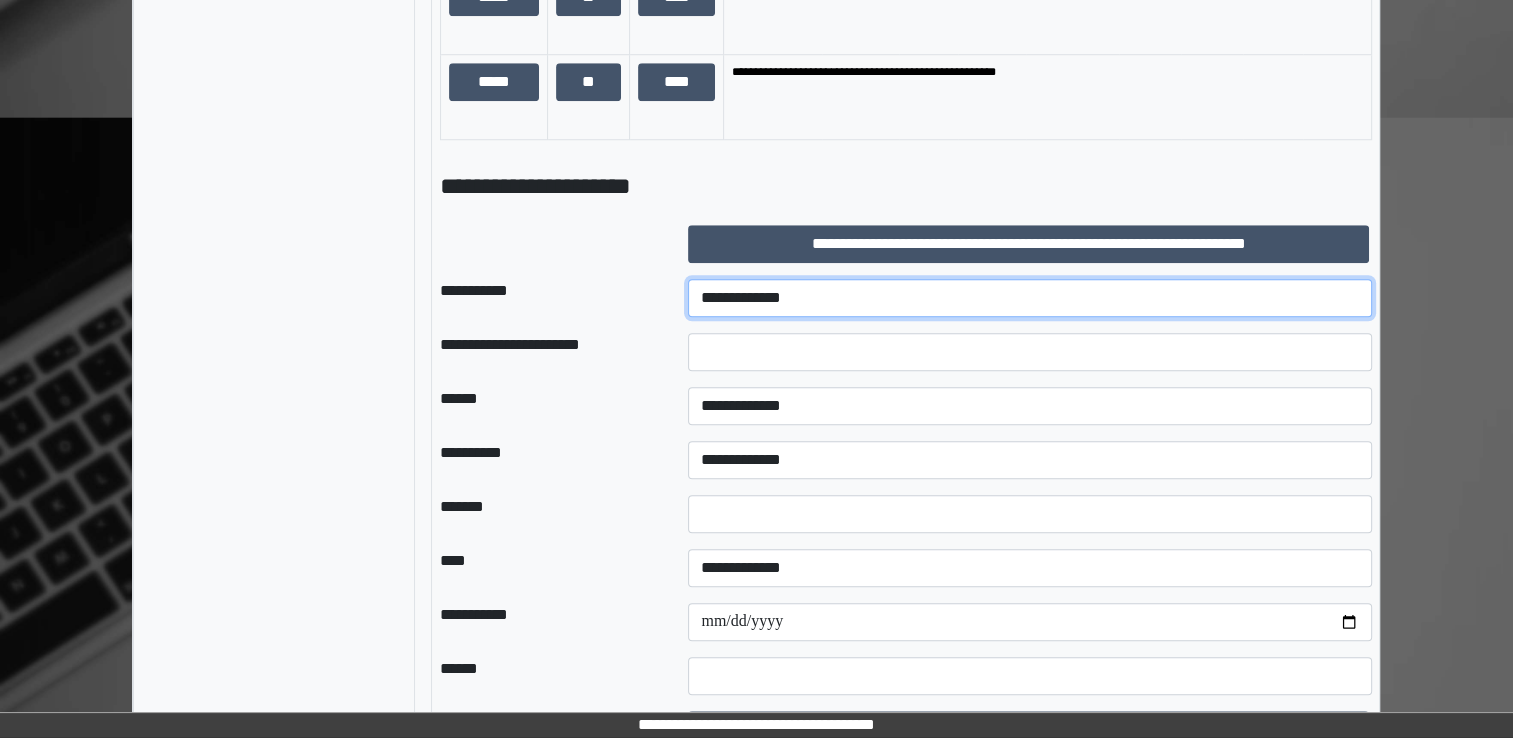 select on "***" 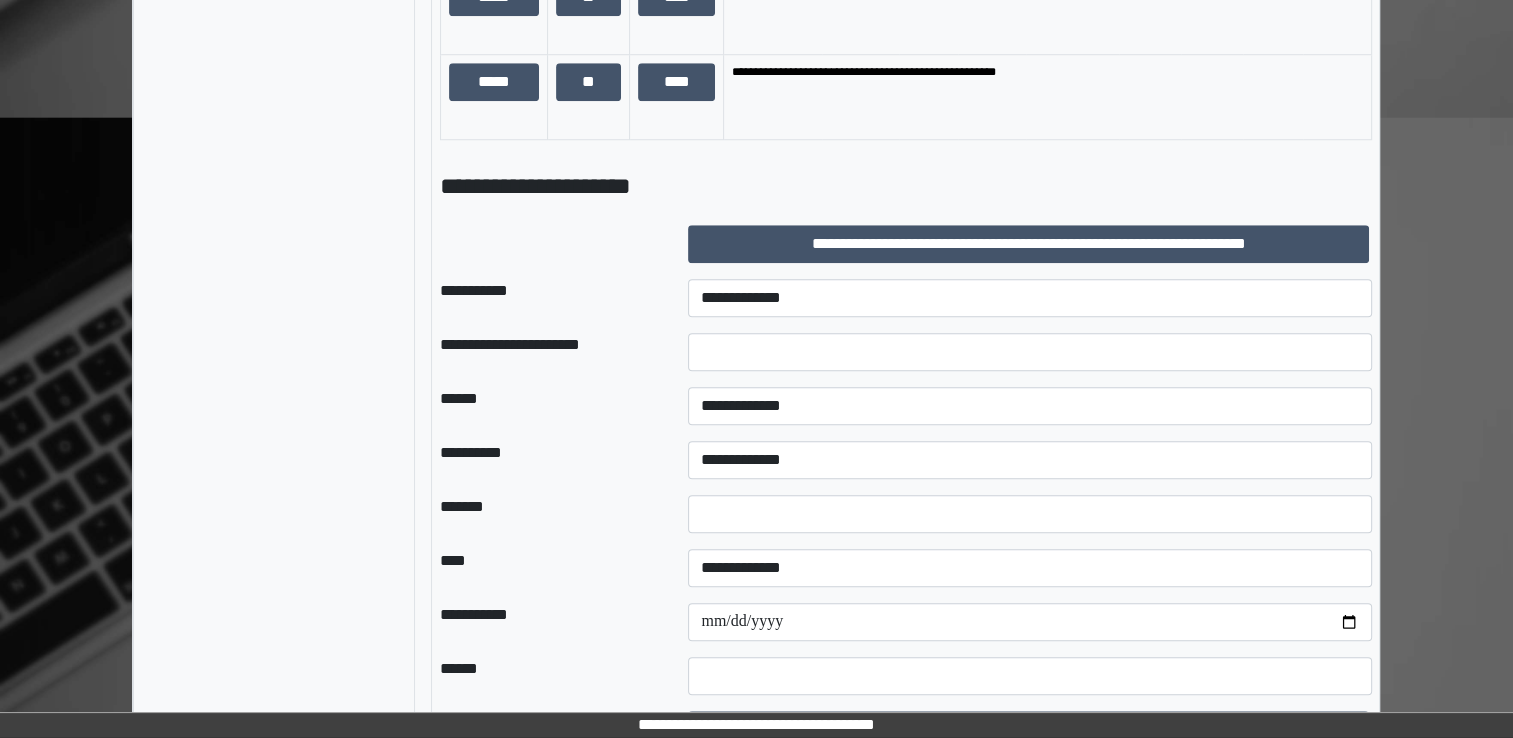 click at bounding box center [1030, 622] 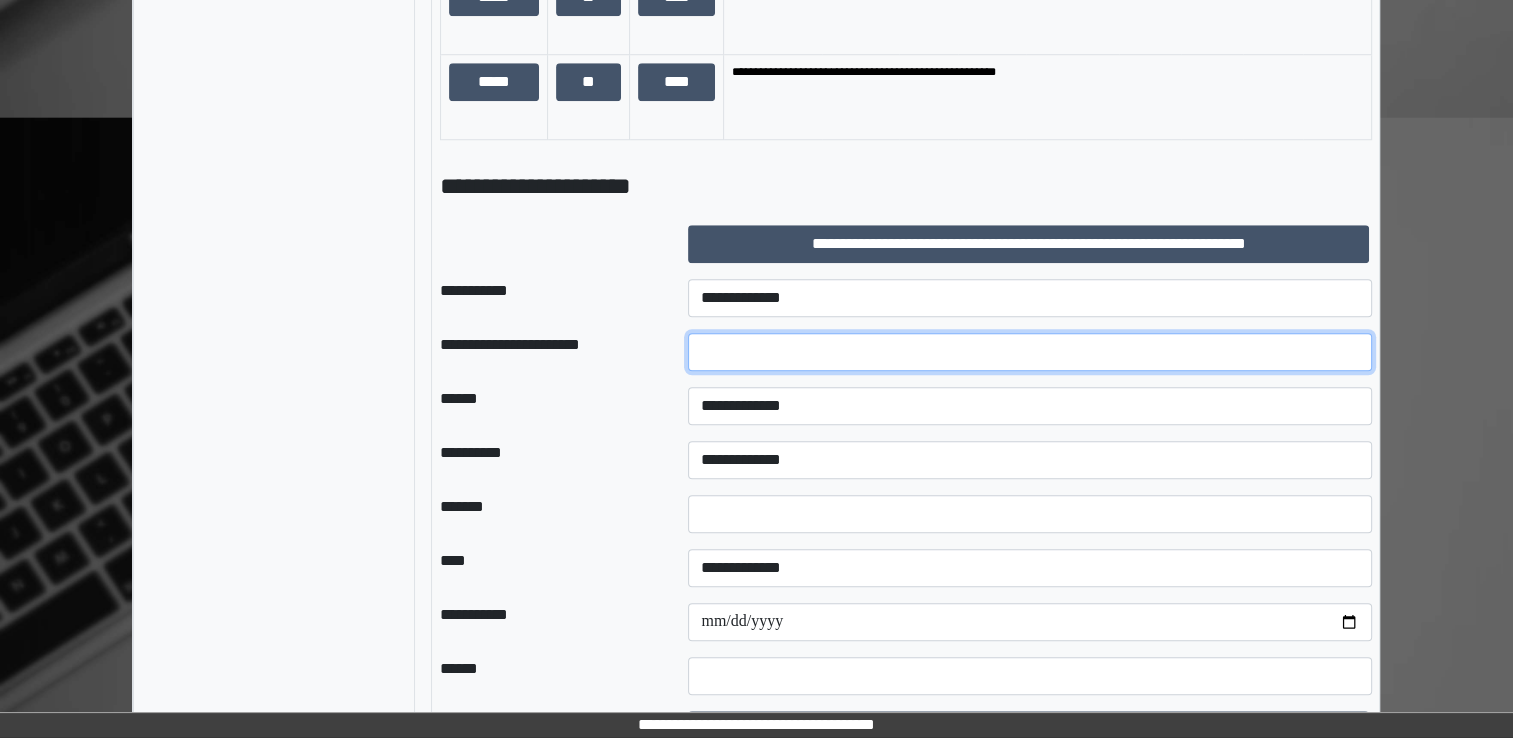 click at bounding box center [1030, 352] 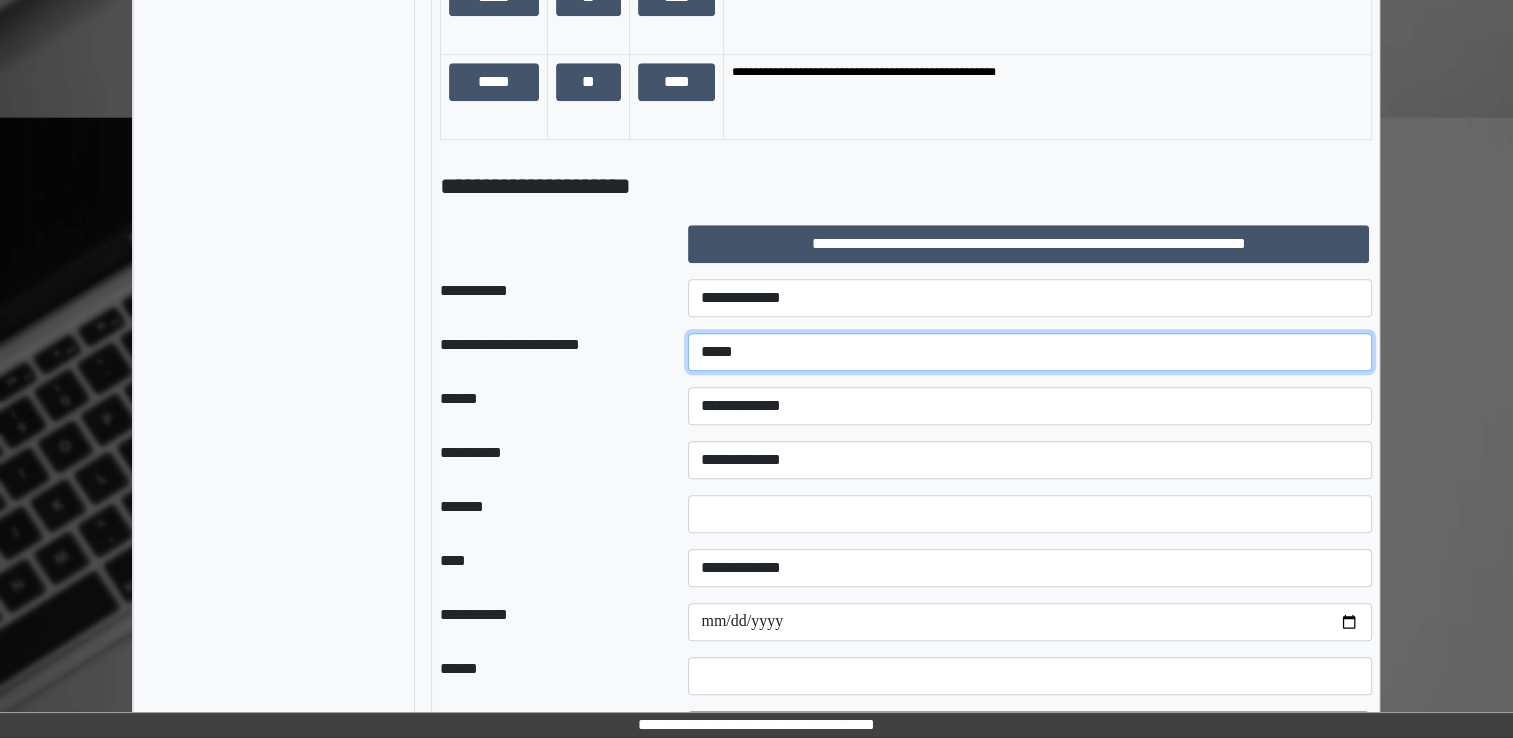 type on "*****" 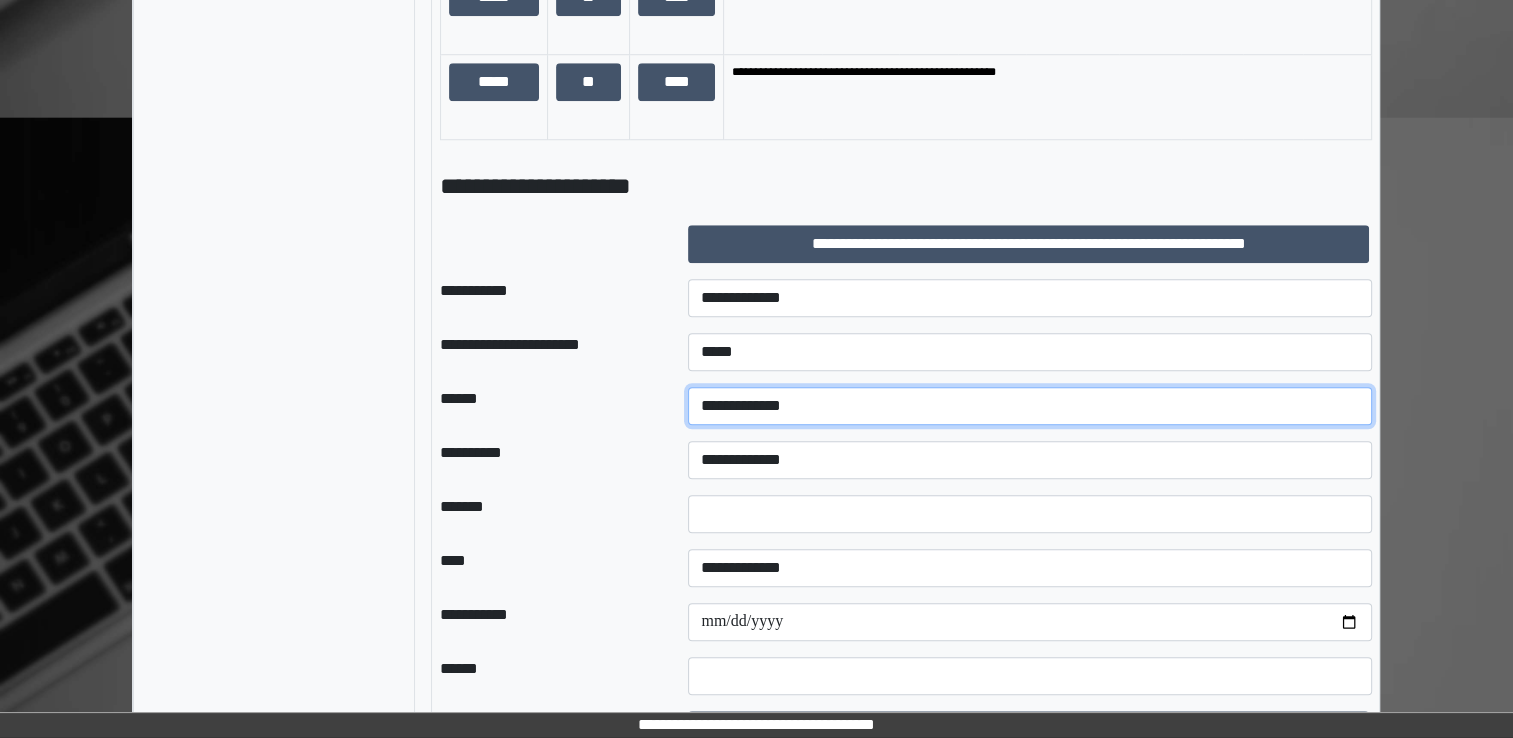 select on "*" 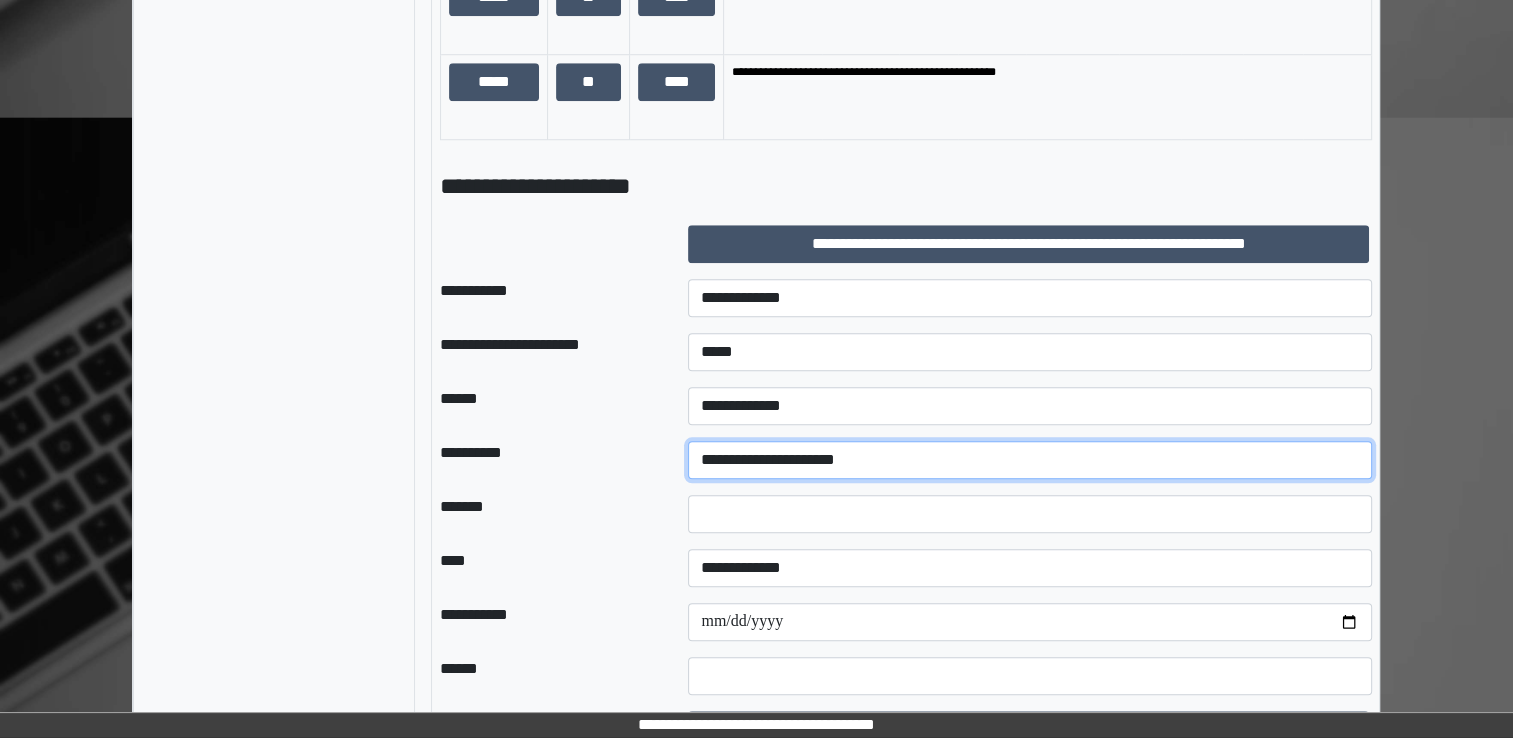 select on "**" 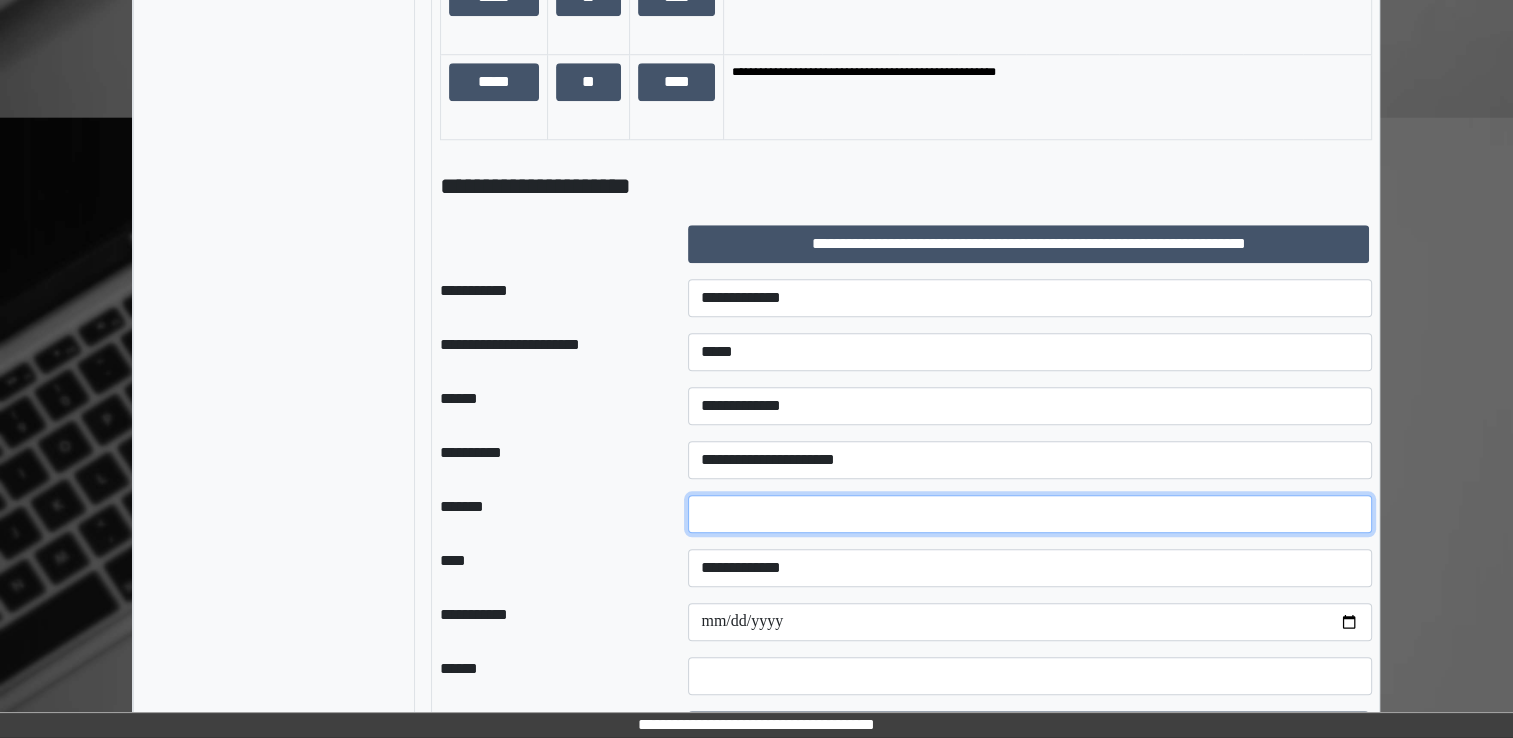 type on "*" 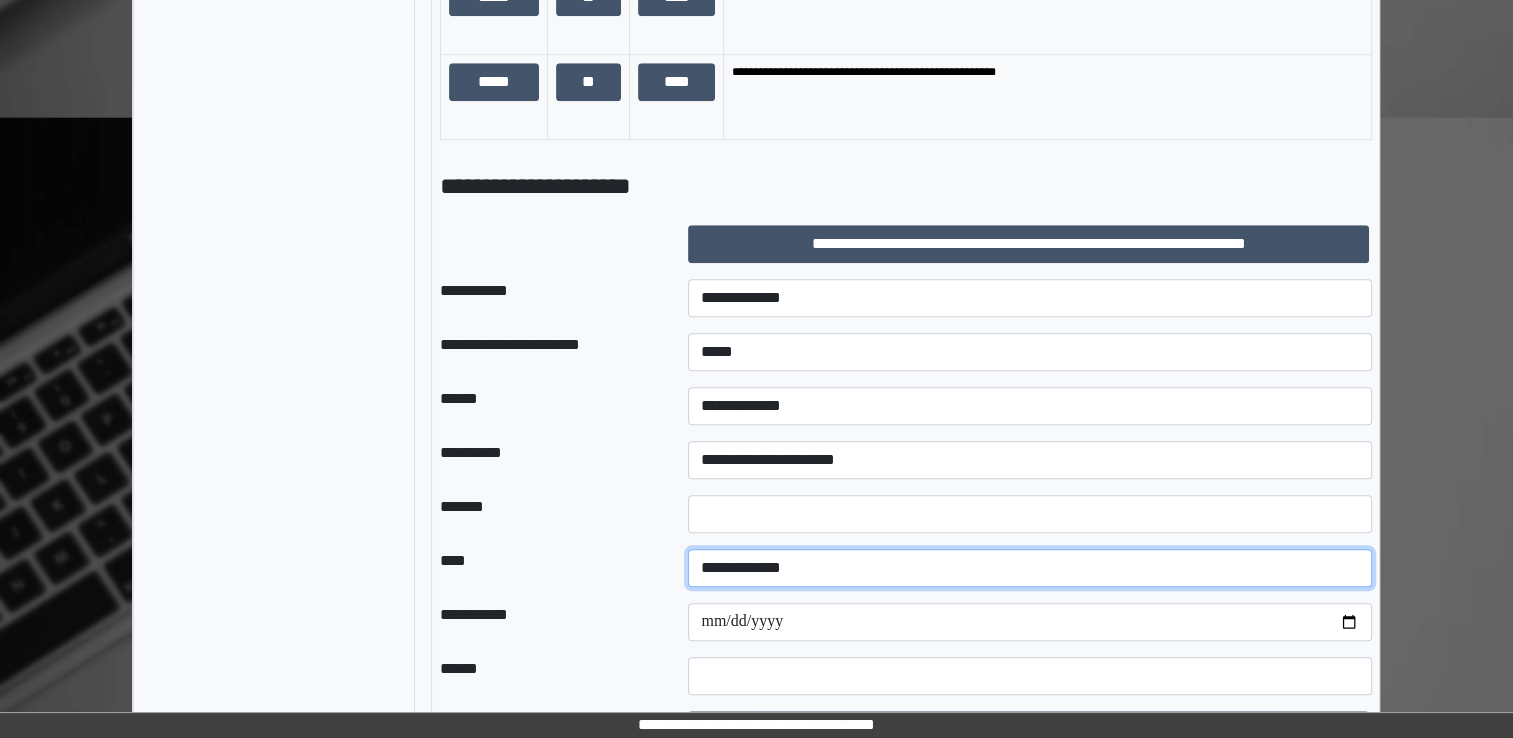 select on "*" 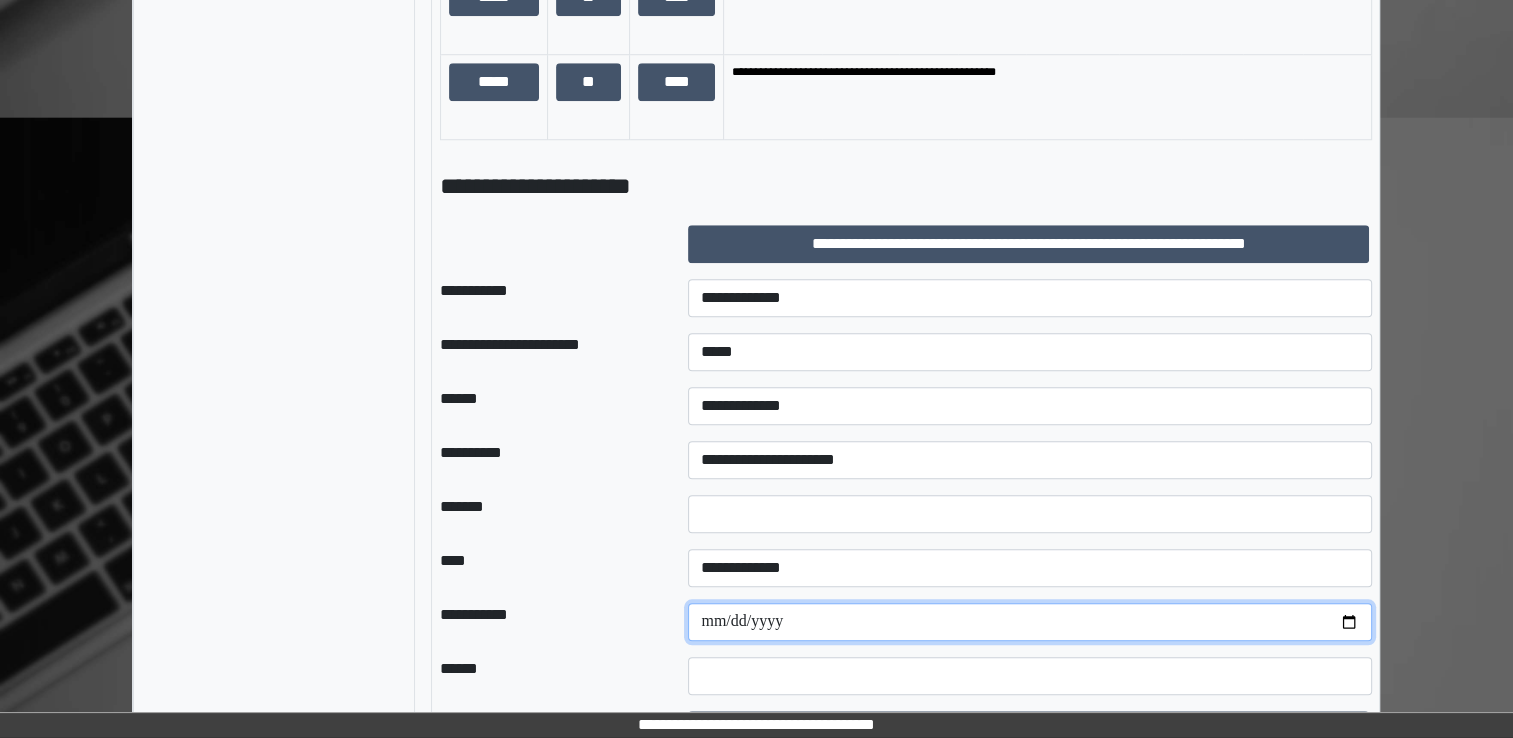 click at bounding box center [1030, 622] 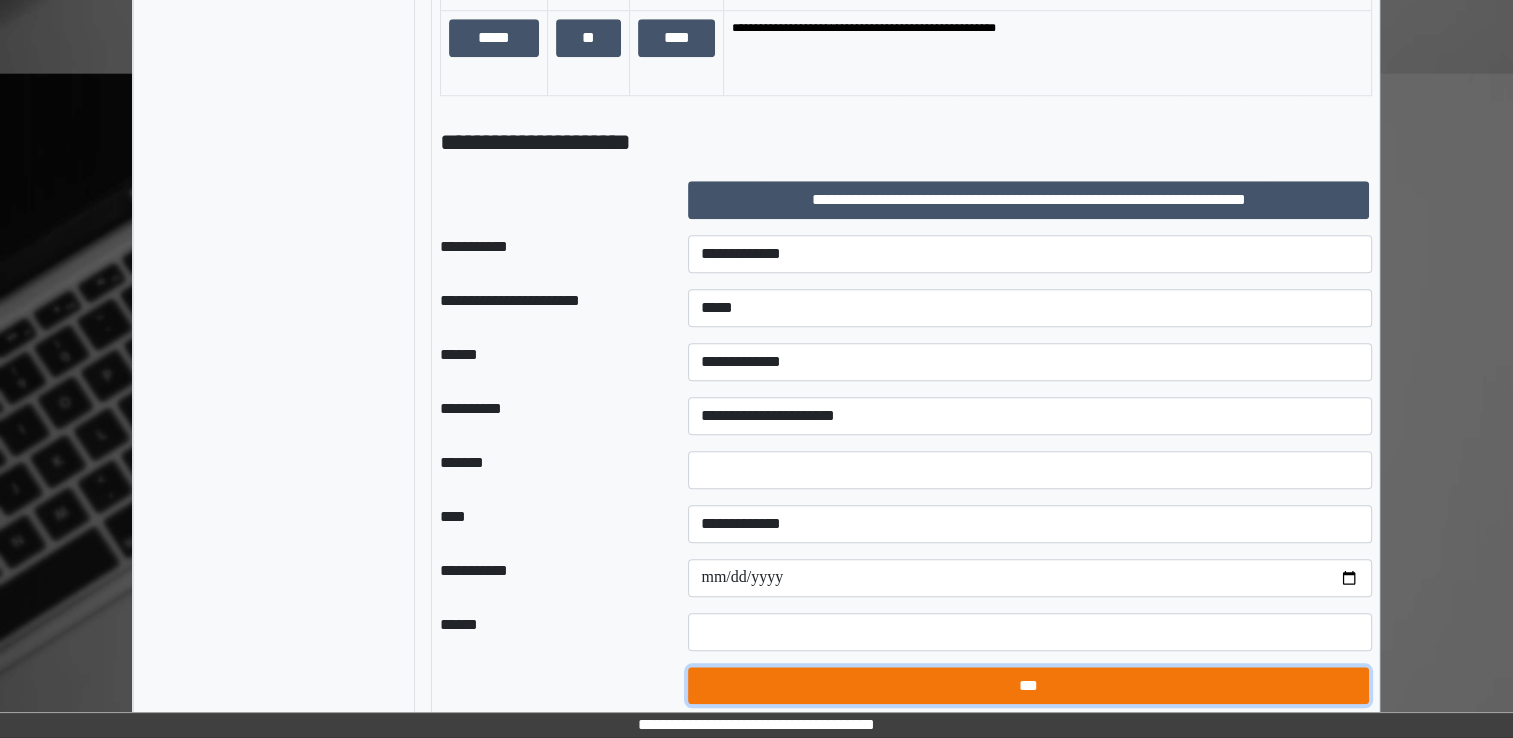 click on "***" at bounding box center [1028, 686] 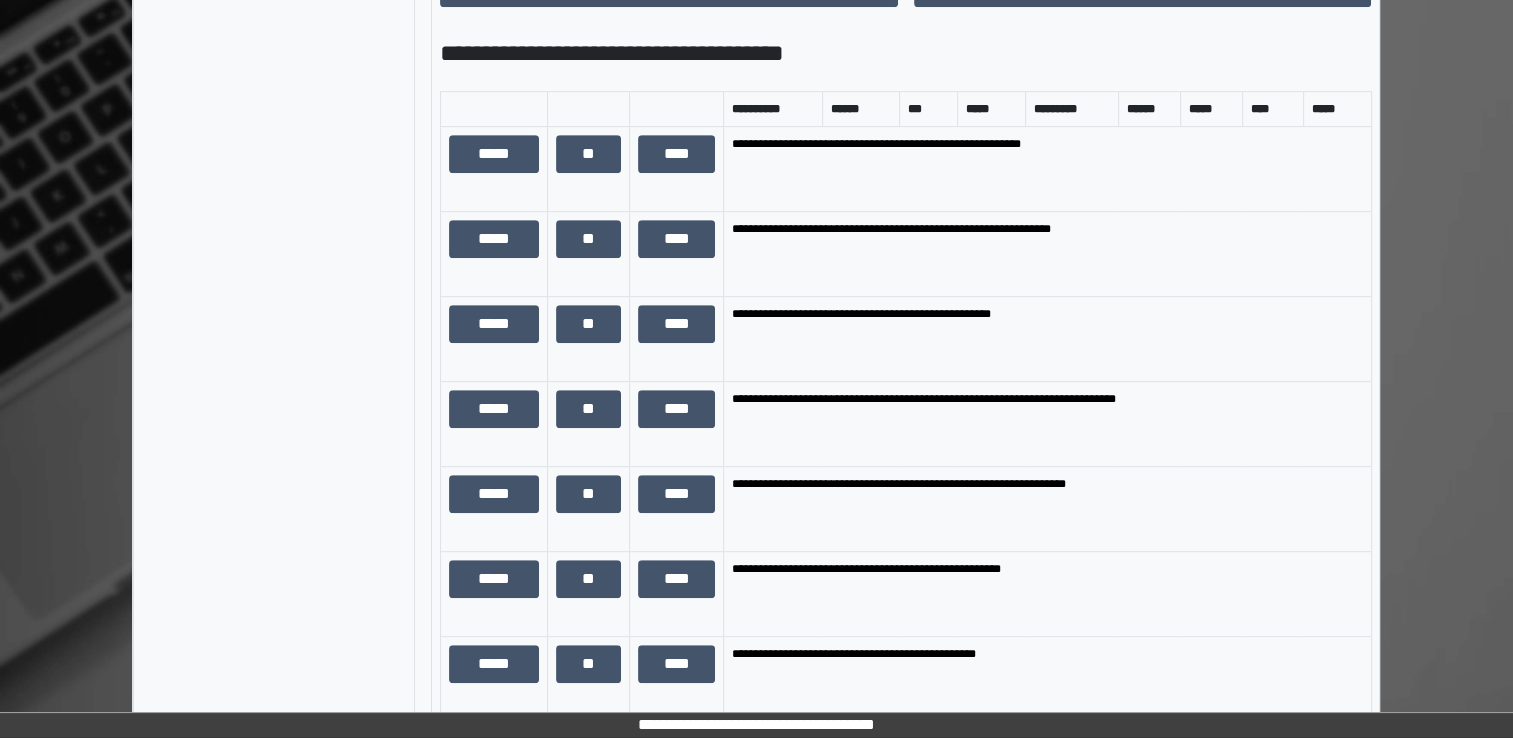 scroll, scrollTop: 344, scrollLeft: 0, axis: vertical 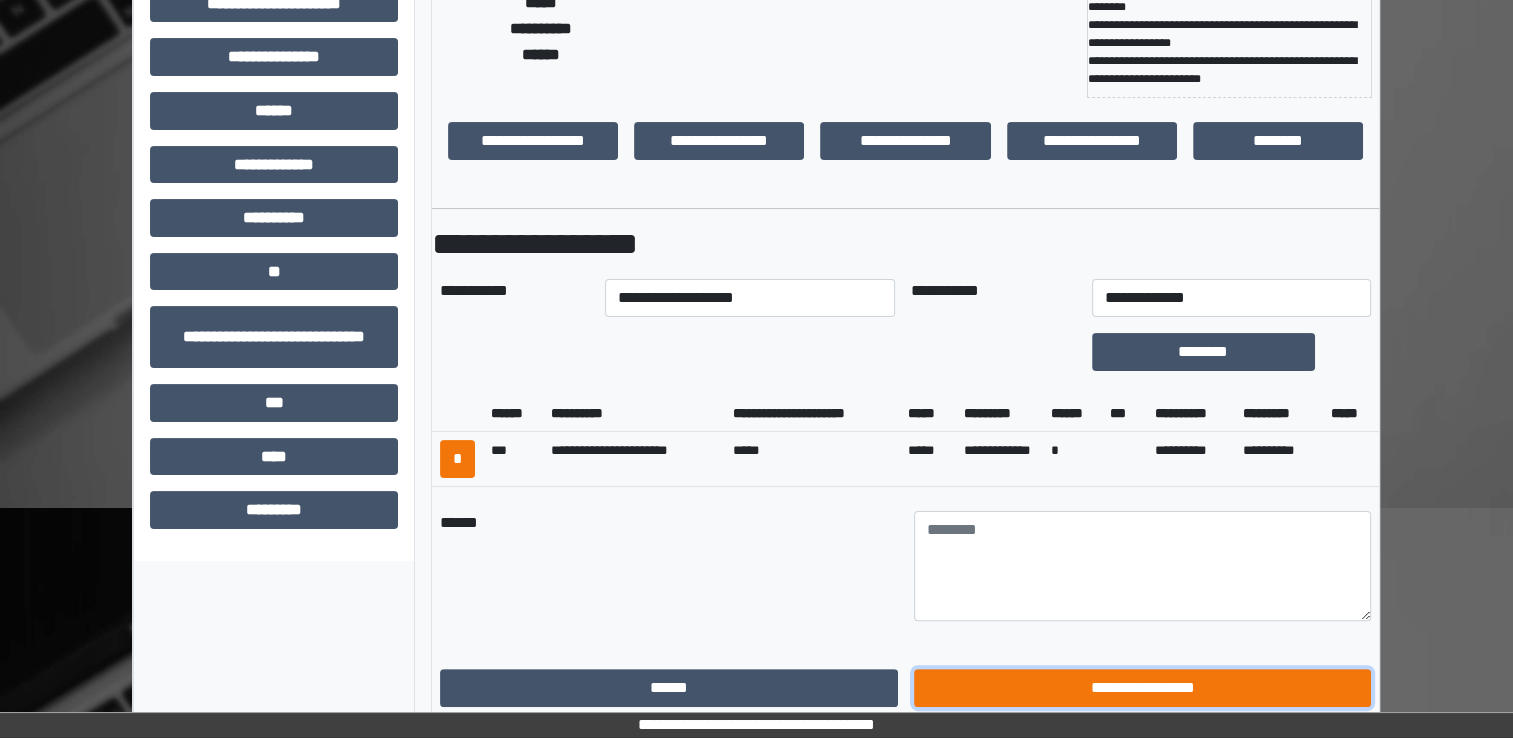 click on "**********" at bounding box center [1143, 688] 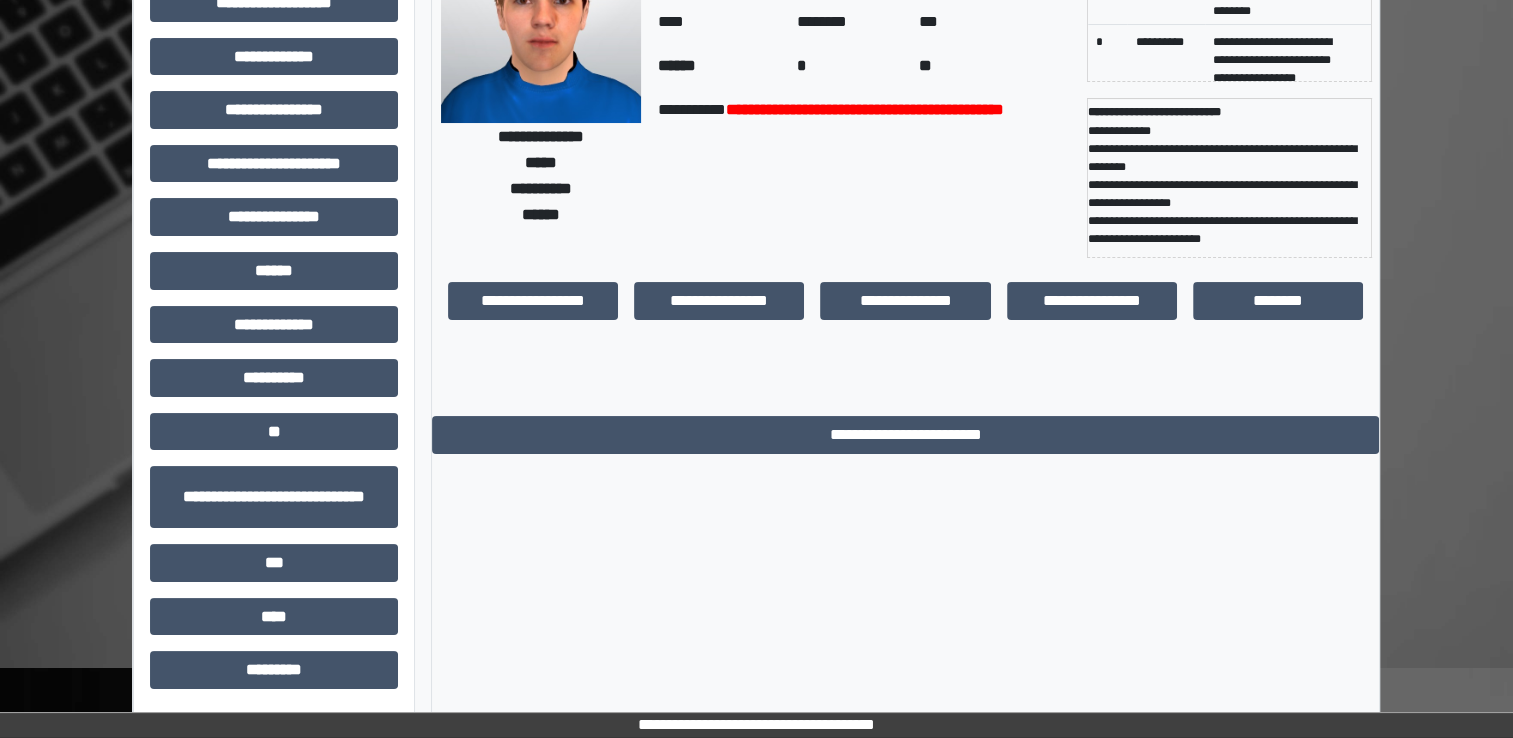 scroll, scrollTop: 184, scrollLeft: 0, axis: vertical 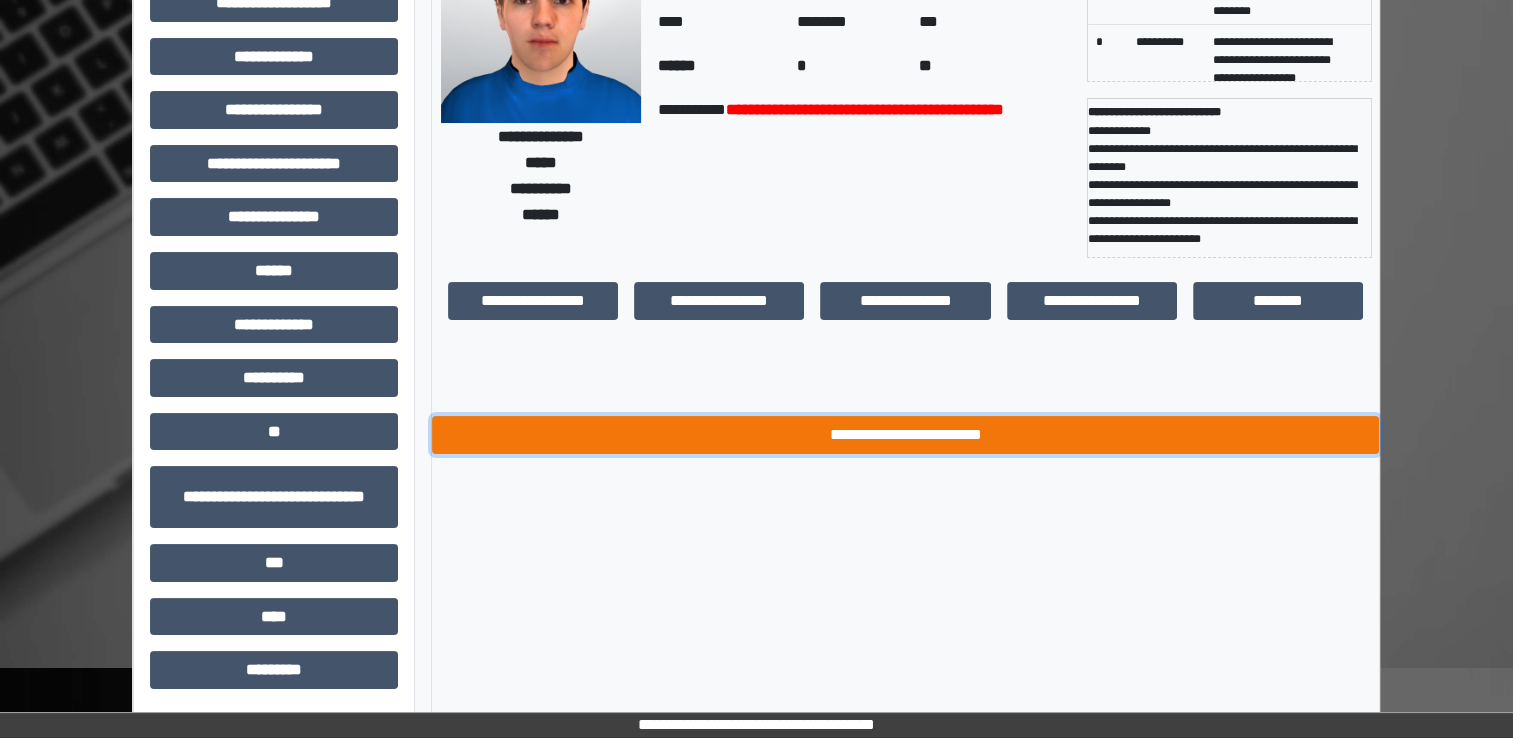 click on "**********" at bounding box center [905, 435] 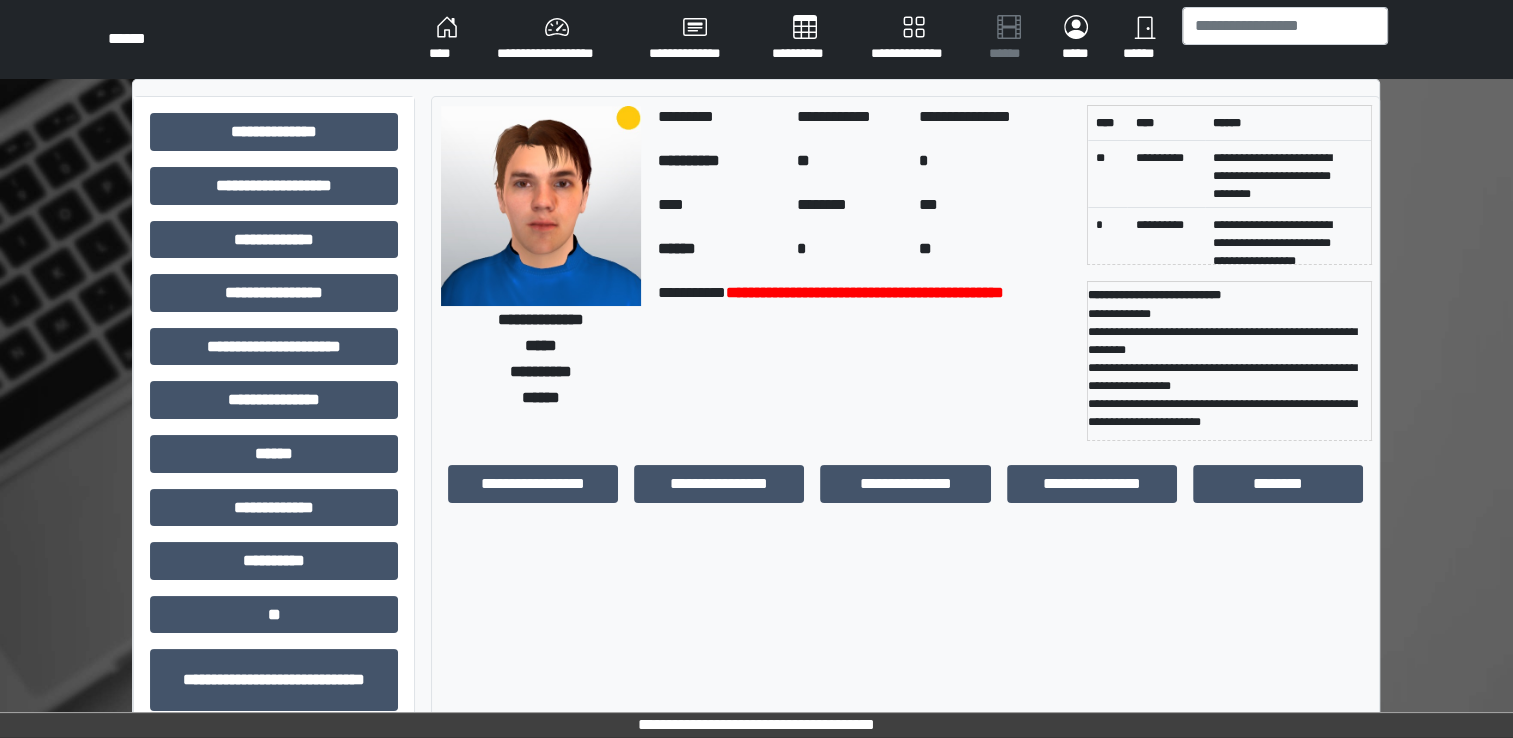 scroll, scrollTop: 0, scrollLeft: 0, axis: both 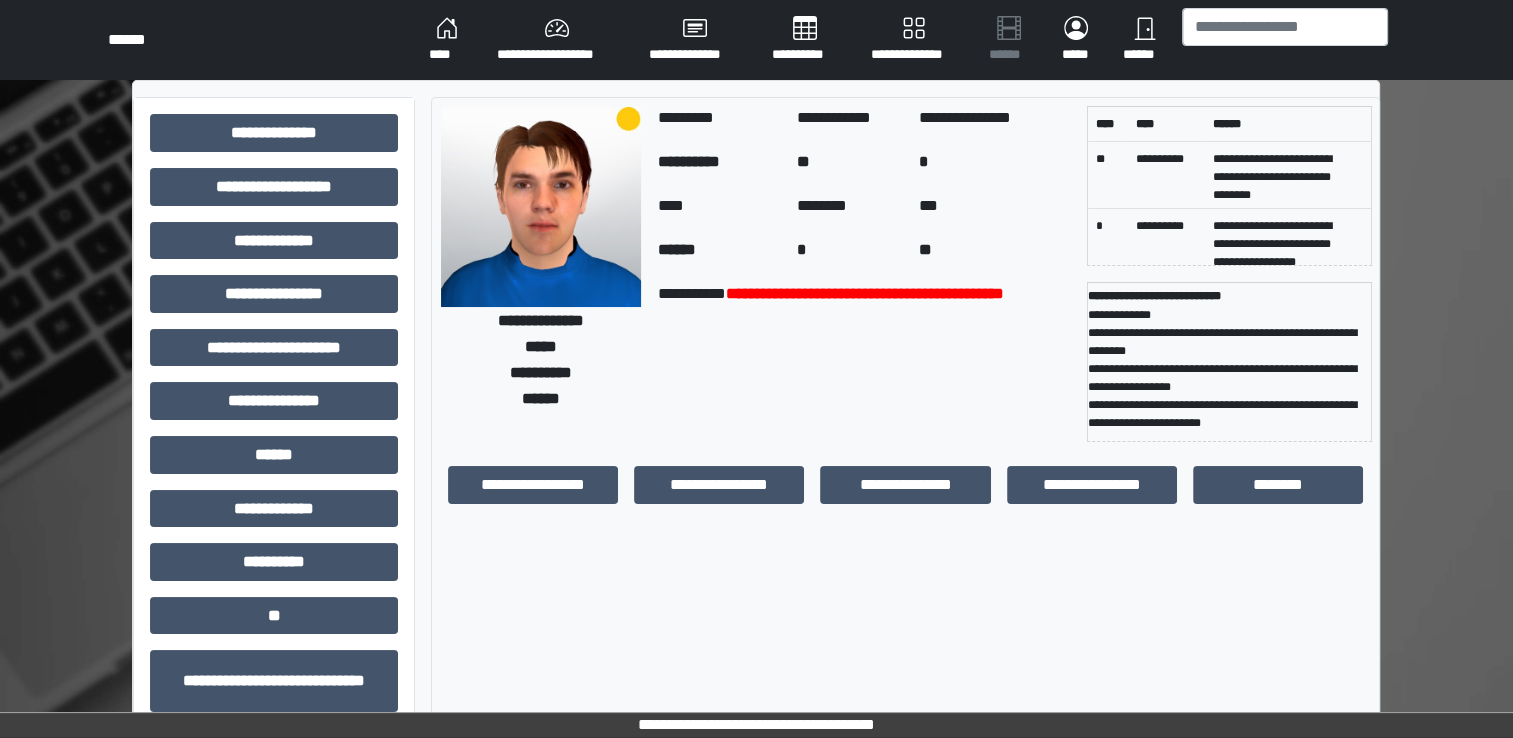 click on "****" at bounding box center [447, 40] 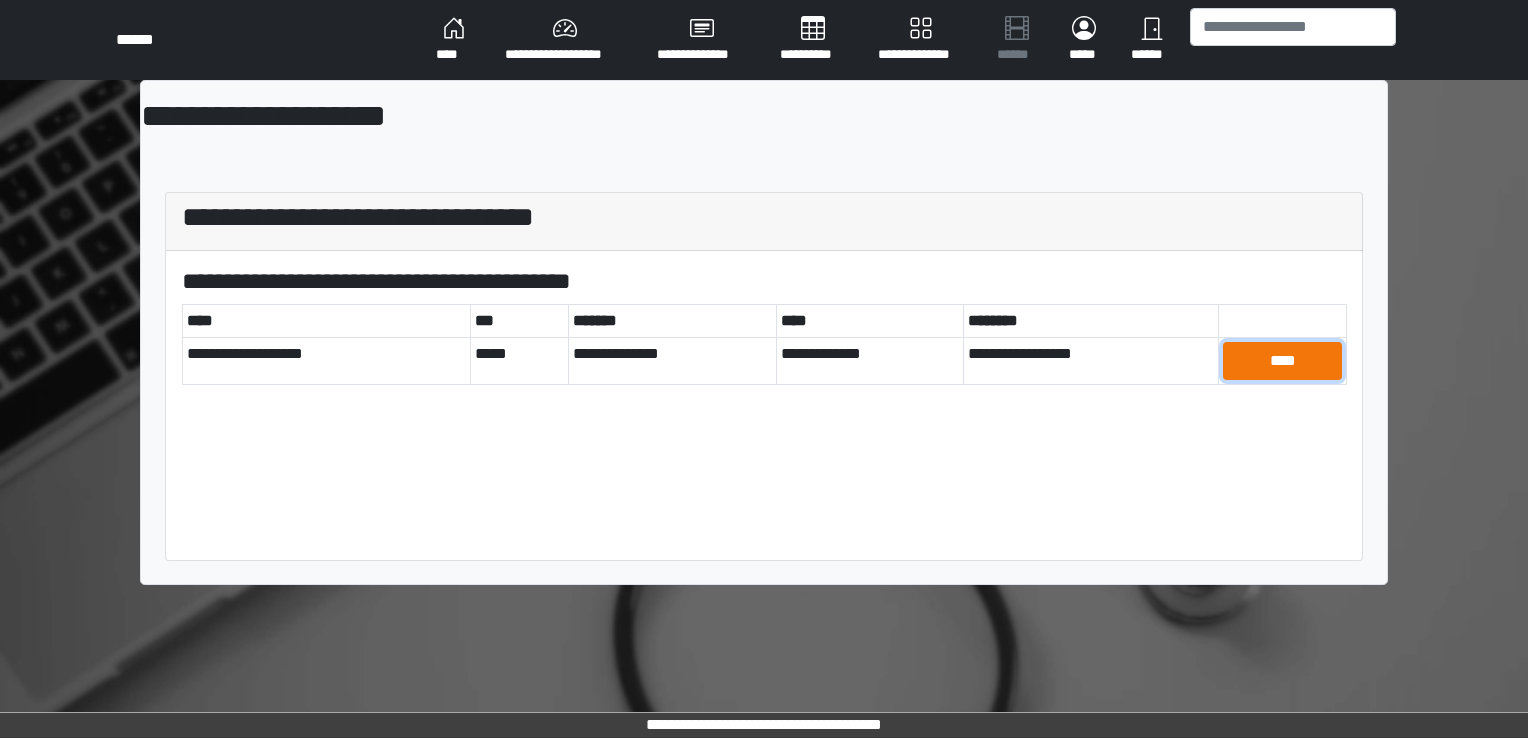 click on "****" at bounding box center (1282, 361) 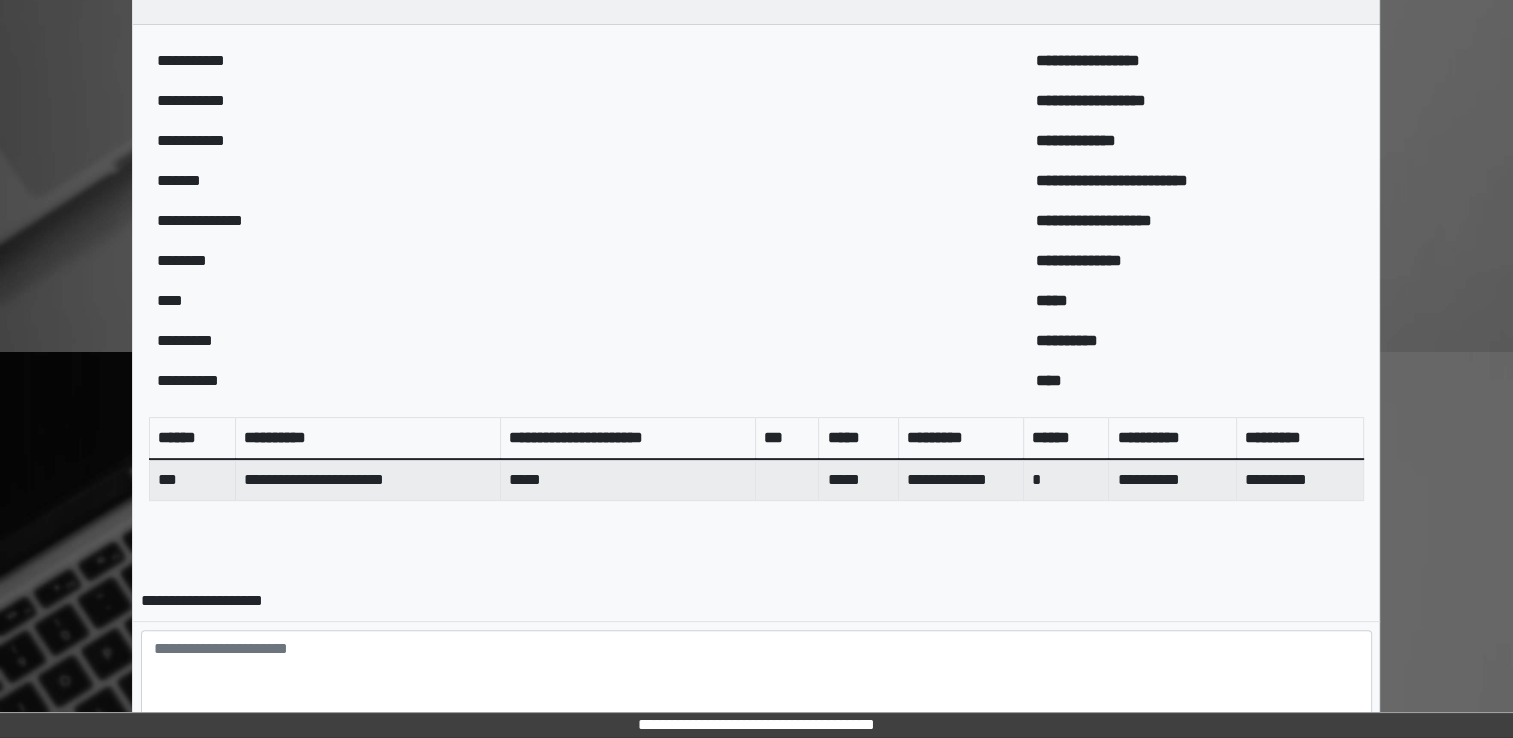 scroll, scrollTop: 644, scrollLeft: 0, axis: vertical 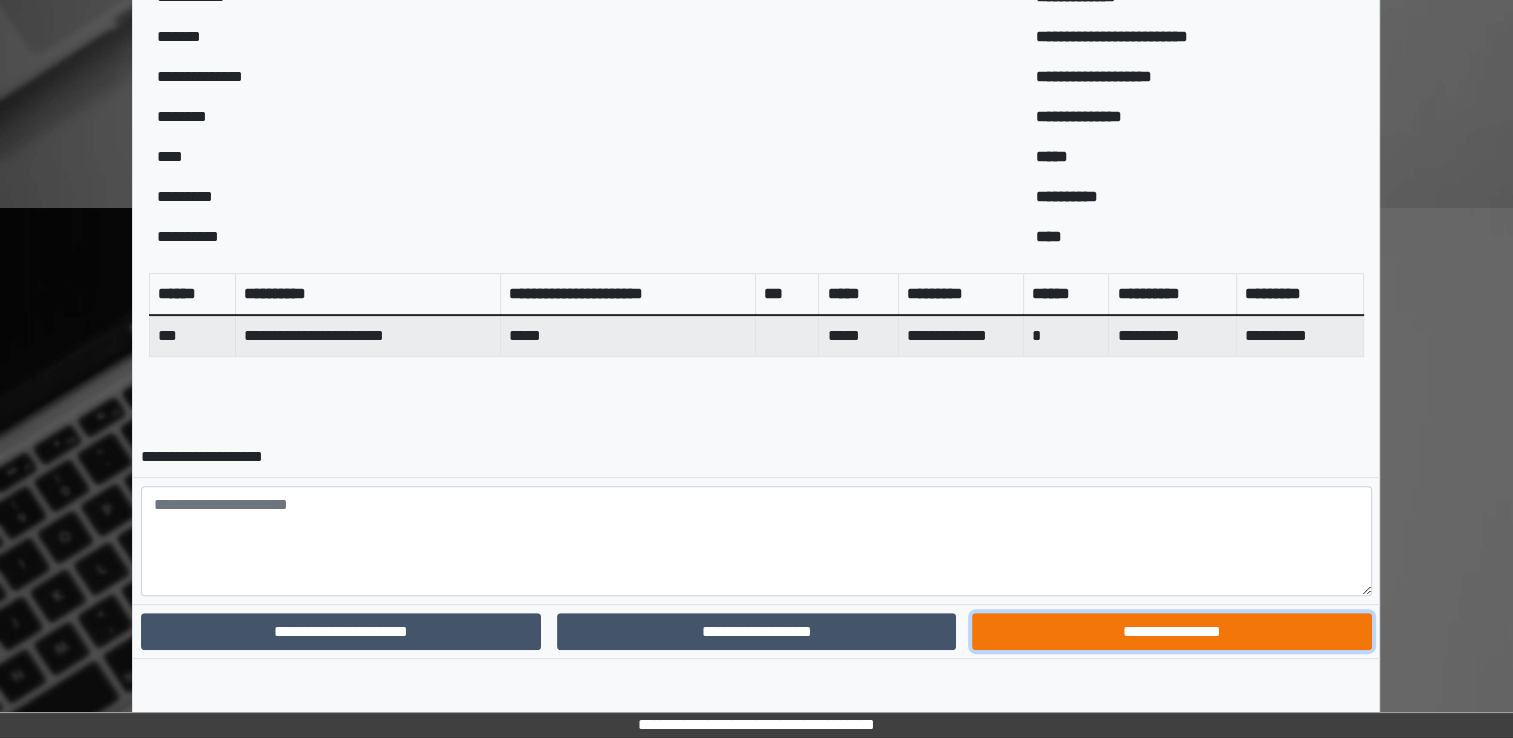 click on "**********" at bounding box center (1171, 632) 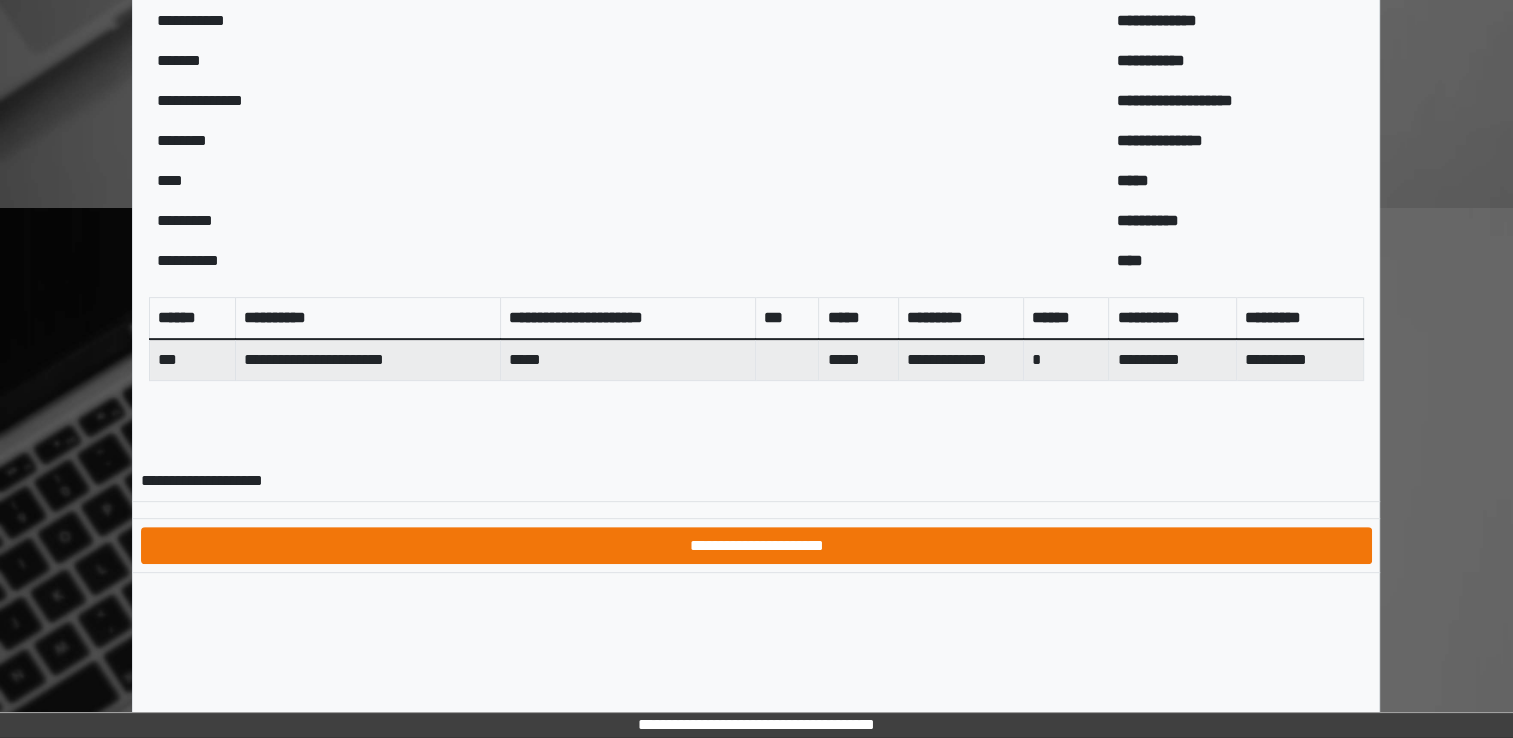 scroll, scrollTop: 559, scrollLeft: 0, axis: vertical 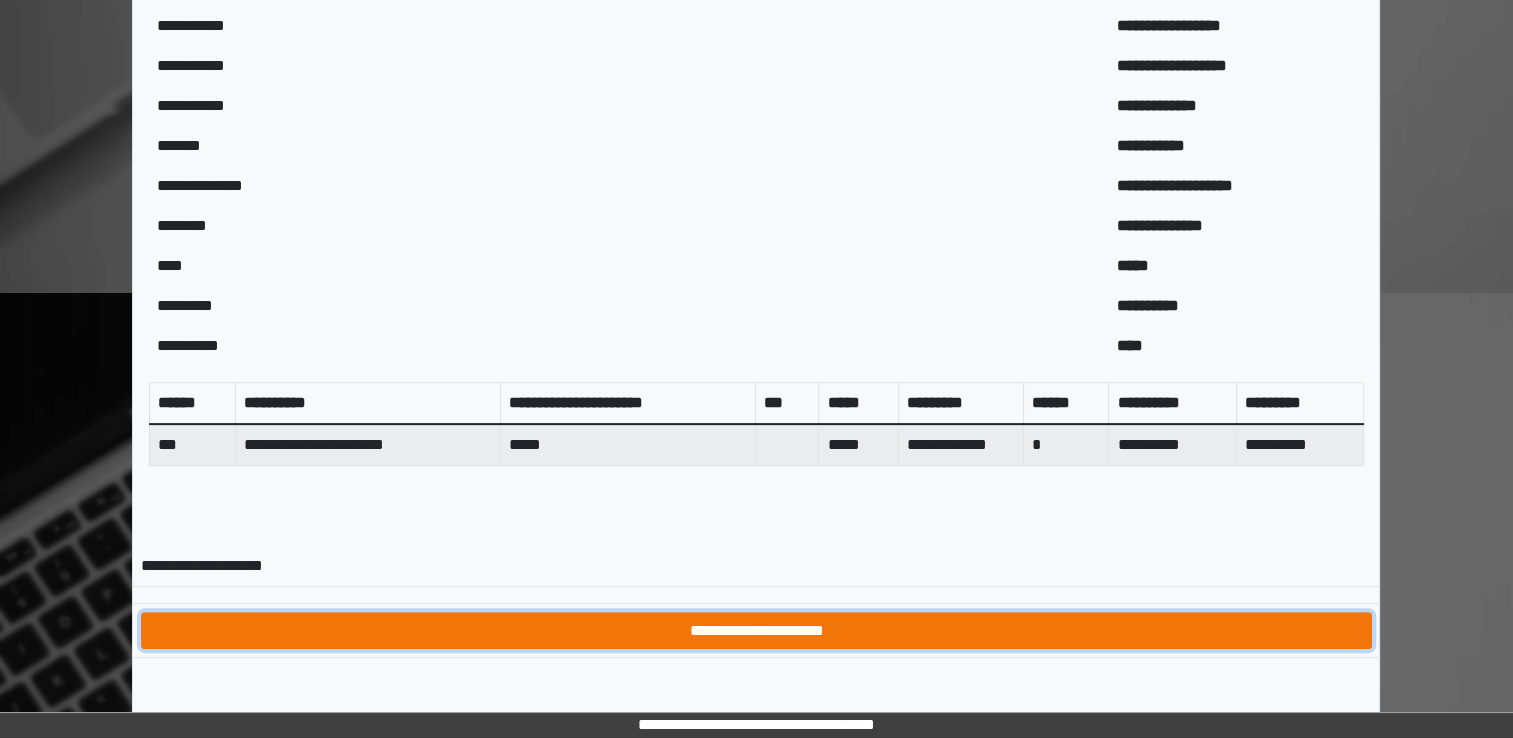 click on "**********" at bounding box center [756, 631] 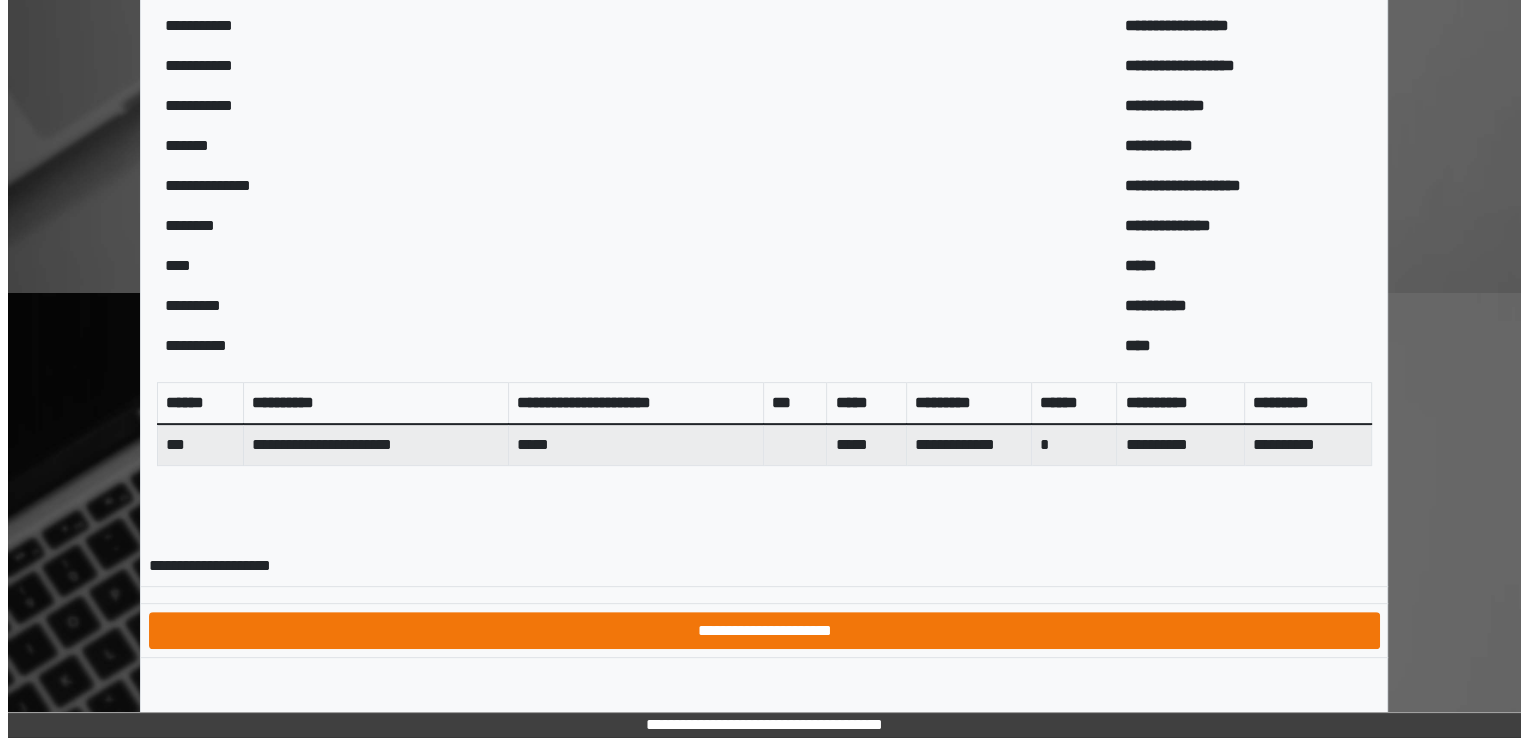 scroll, scrollTop: 0, scrollLeft: 0, axis: both 